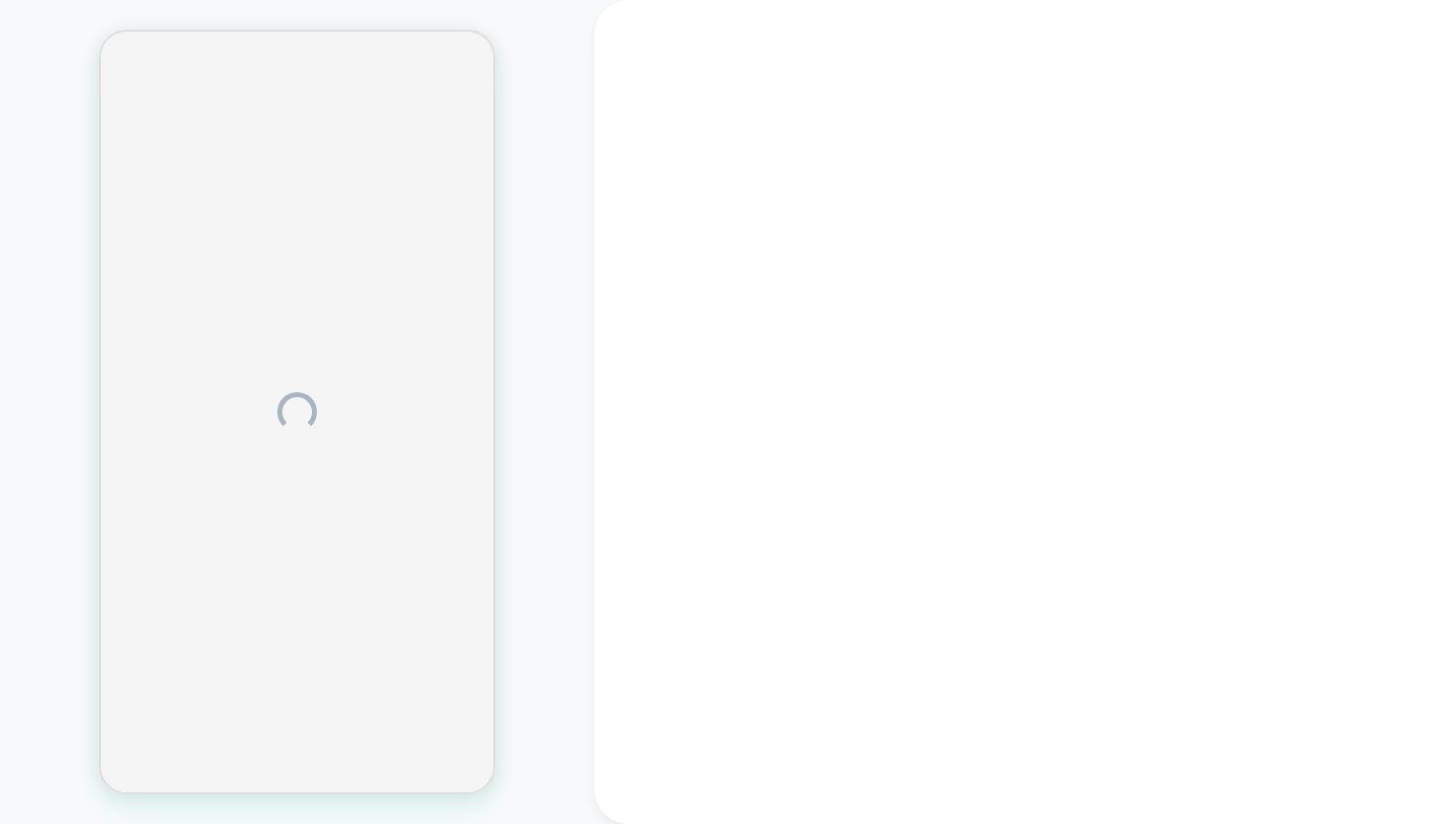 scroll, scrollTop: 0, scrollLeft: 0, axis: both 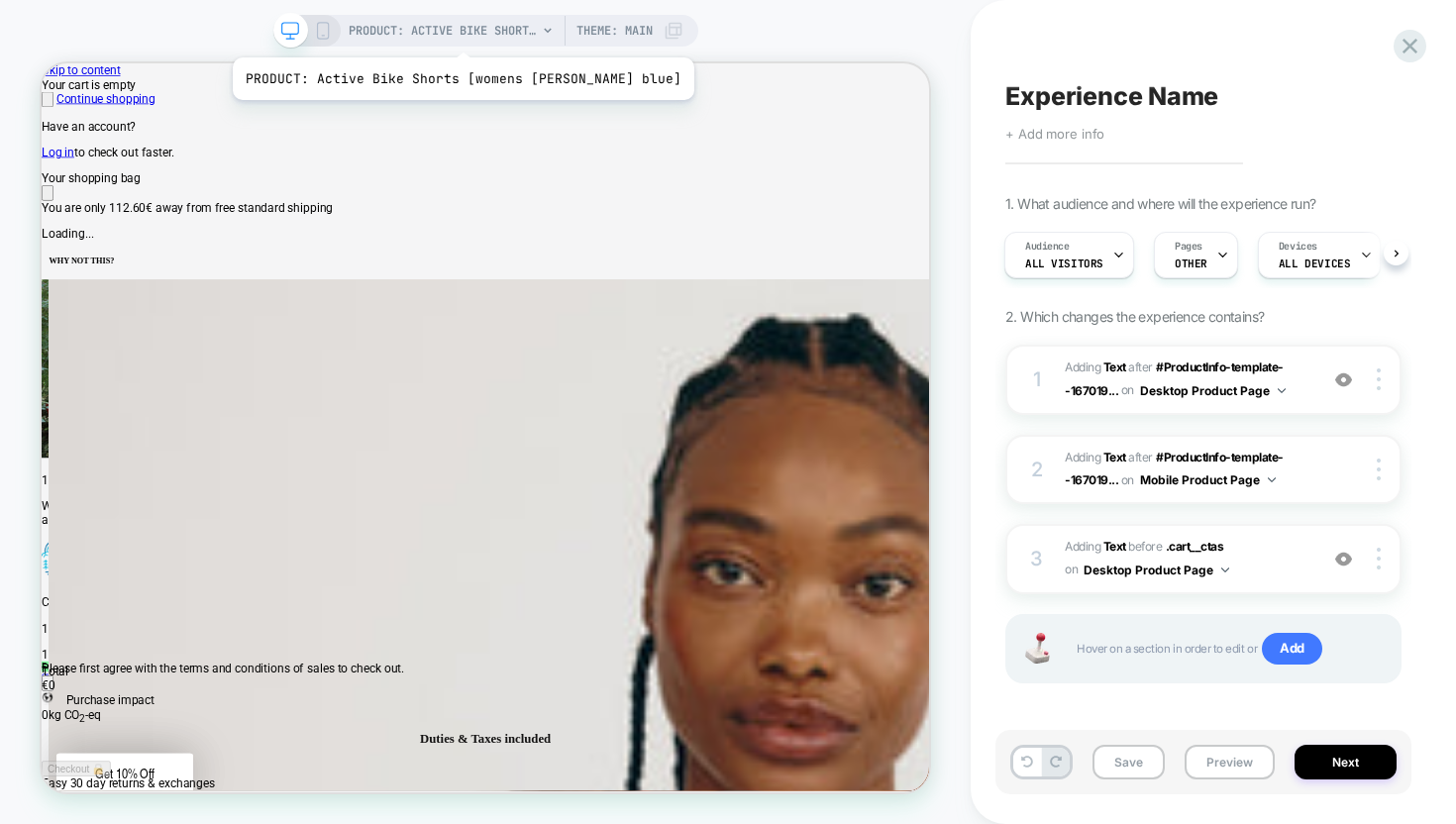 click on "PRODUCT: Active Bike Shorts [womens [PERSON_NAME] blue]" at bounding box center (443, 31) 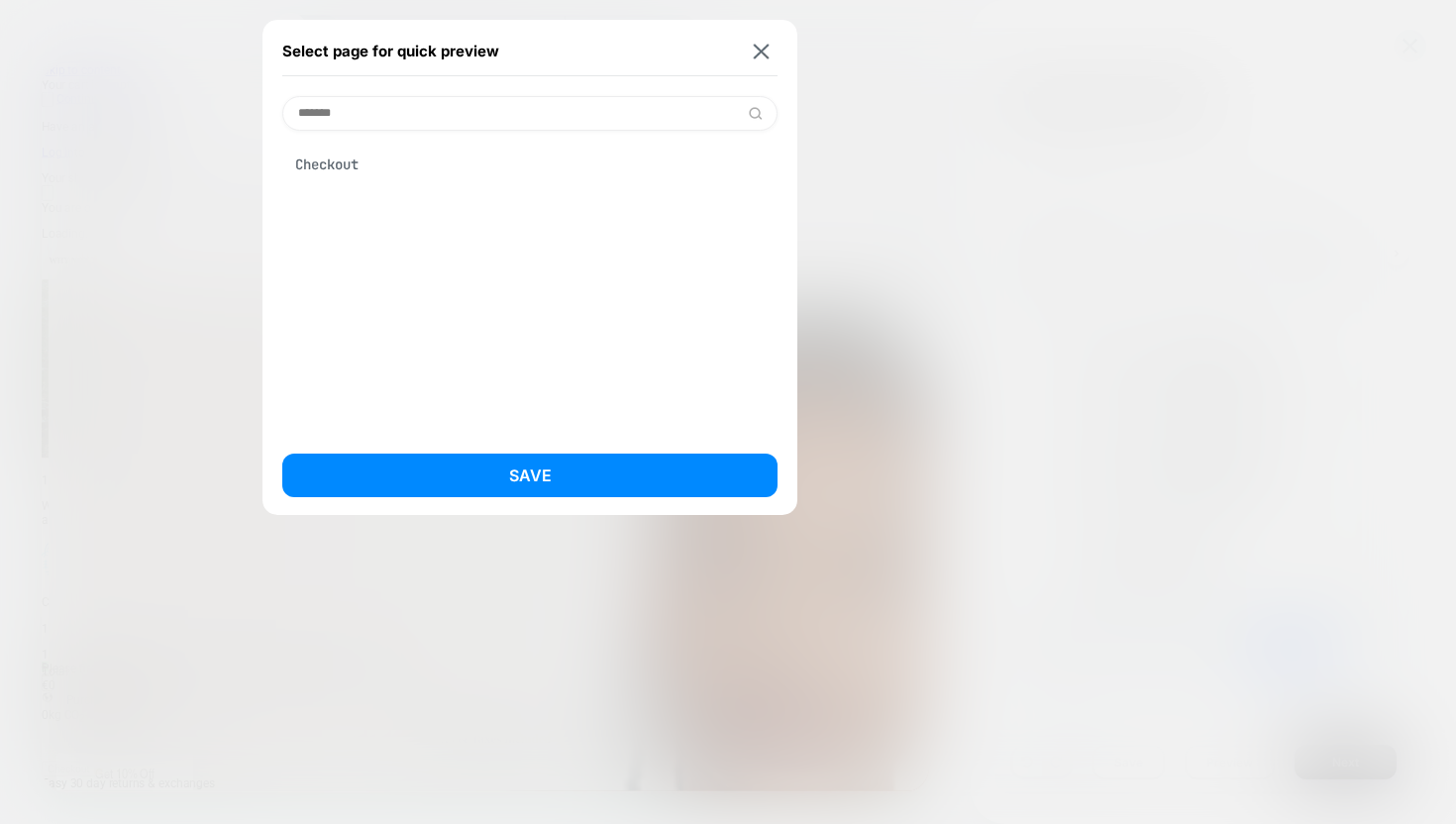 type on "*******" 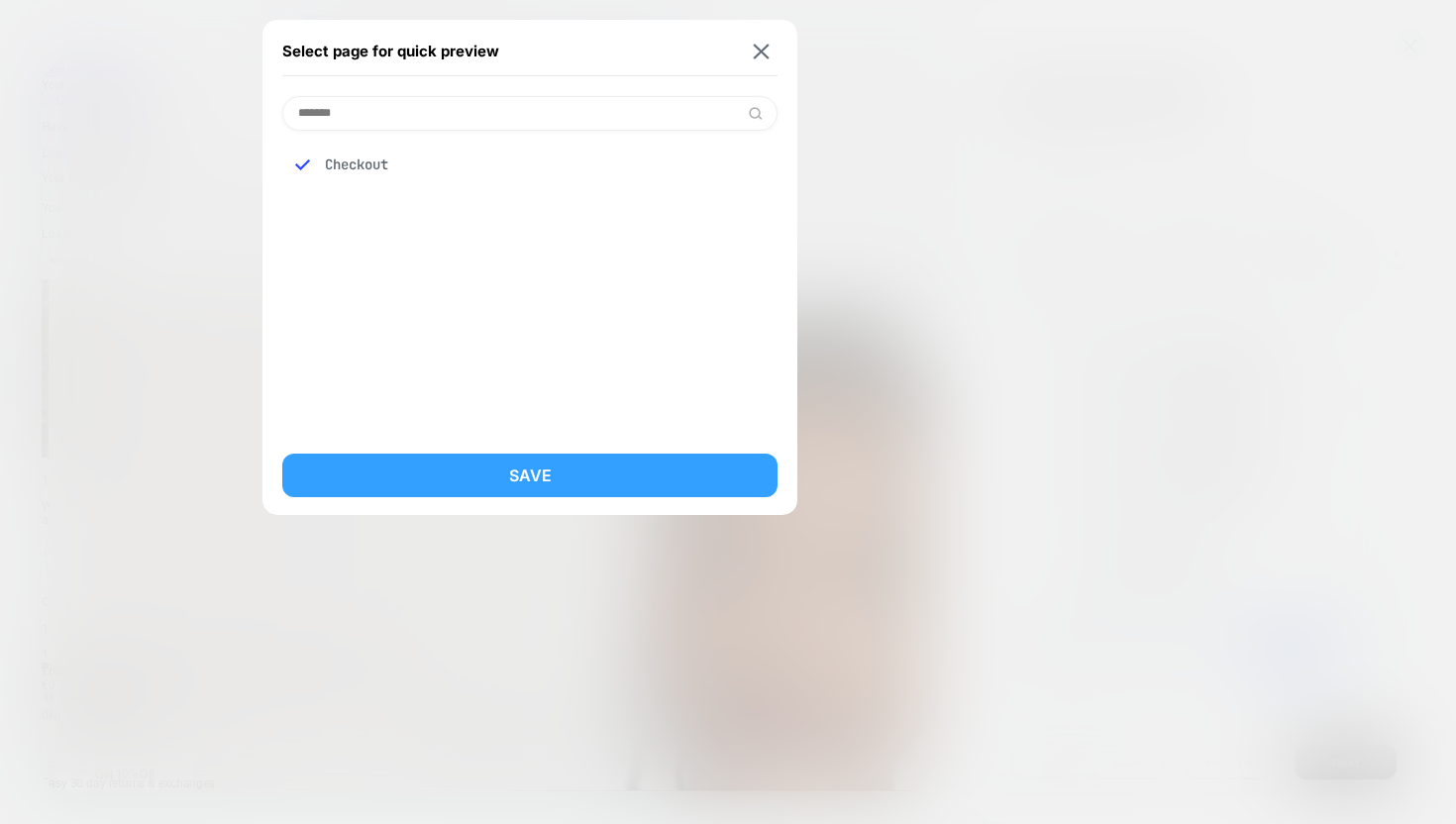 click on "Save" at bounding box center (530, 475) 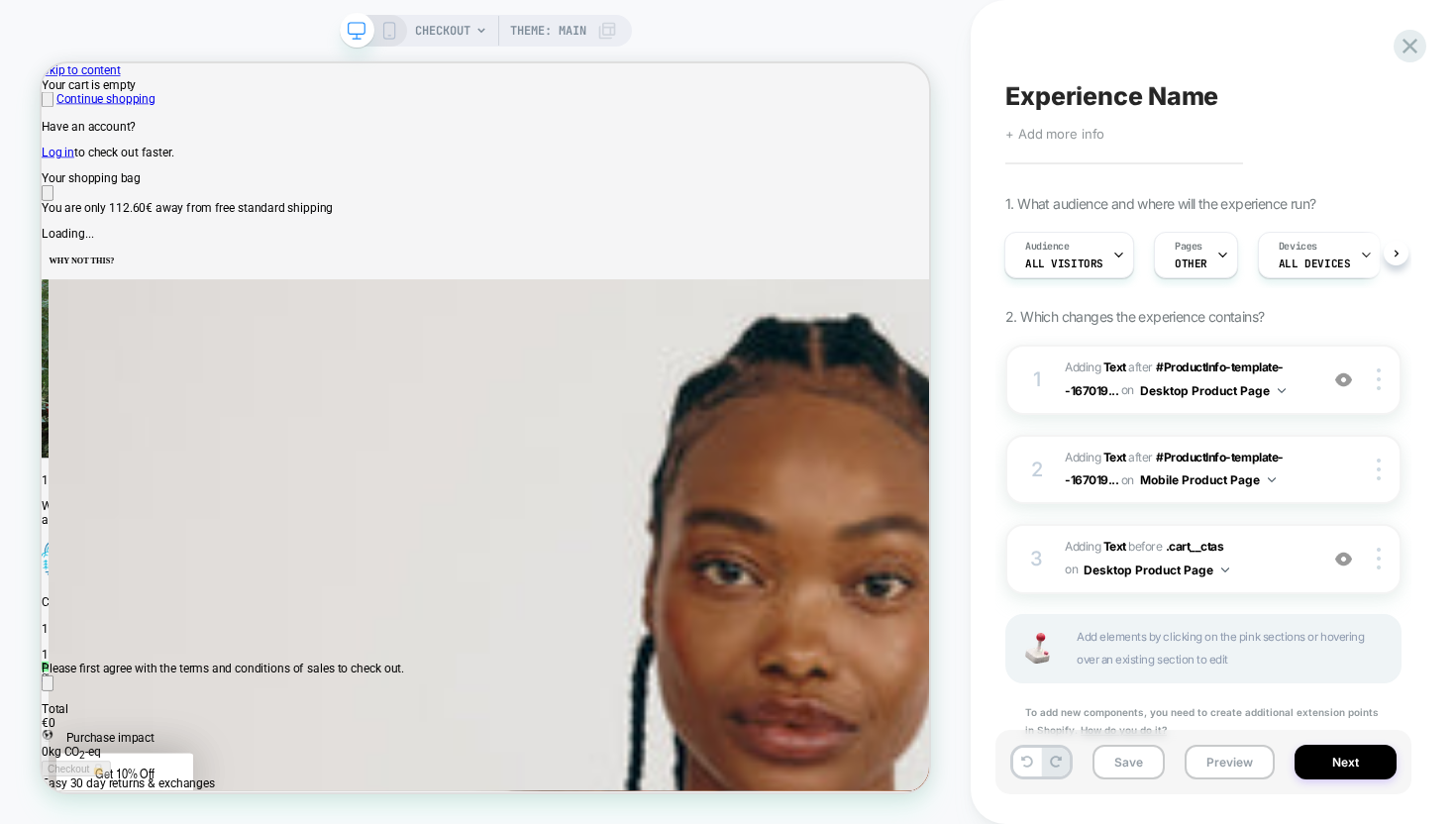 scroll, scrollTop: 0, scrollLeft: 2, axis: horizontal 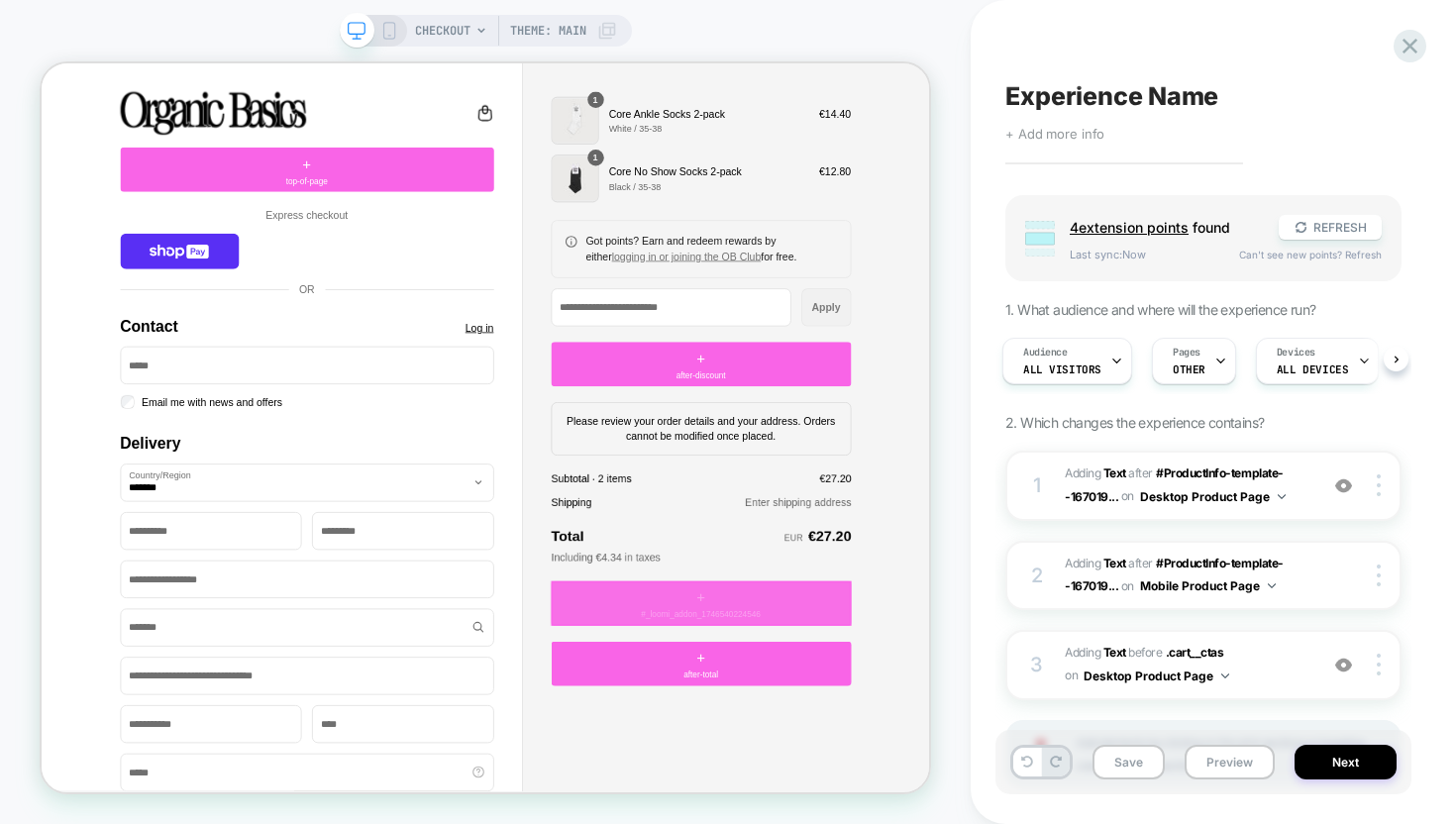 click on "**********" at bounding box center (633, 548) 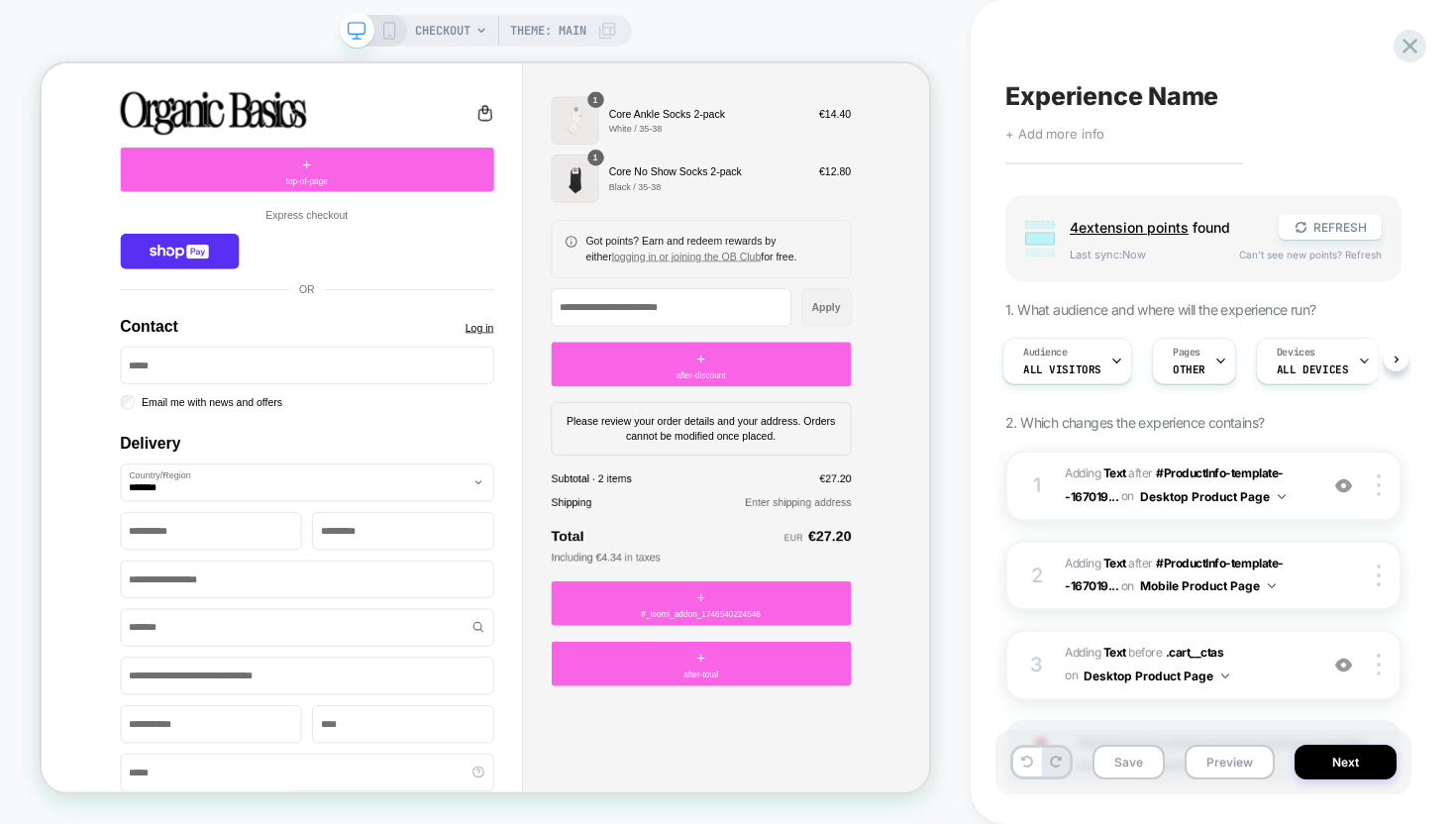 click on "Order summary Shopping bag Product image Description Quantity Price Quantity 1 Core Ankle Socks 2-pack White / 35-38 1 €14.40 Quantity 1 Core No Show Socks 2-pack Black / 35-38 1 €12.80 Scroll for more items Discount code or Gift card Got points? Earn and redeem rewards by either  logging in or joining the OB Club  for free. Discount code or Gift card Apply Submit + after-discount Please review your order details and your address. Orders cannot be modified once placed. Cost summary Item Value Subtotal · 2 items €27.20 Shipping Enter shipping address Total EUR €27.20 Including €4.34 in taxes + #_loomi_addon_1746540224546 + after-total" at bounding box center [921, 497] 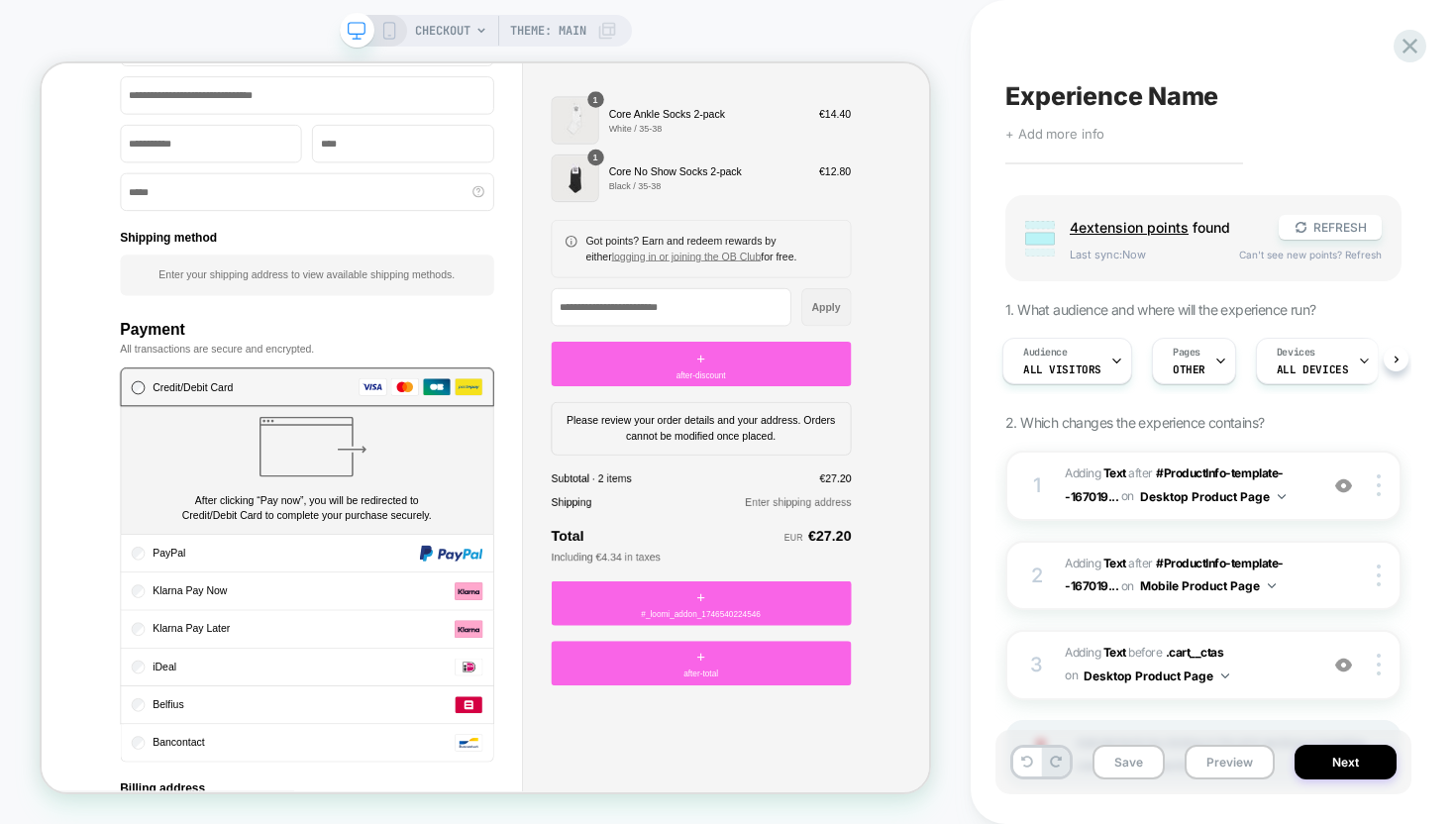 scroll, scrollTop: 723, scrollLeft: 0, axis: vertical 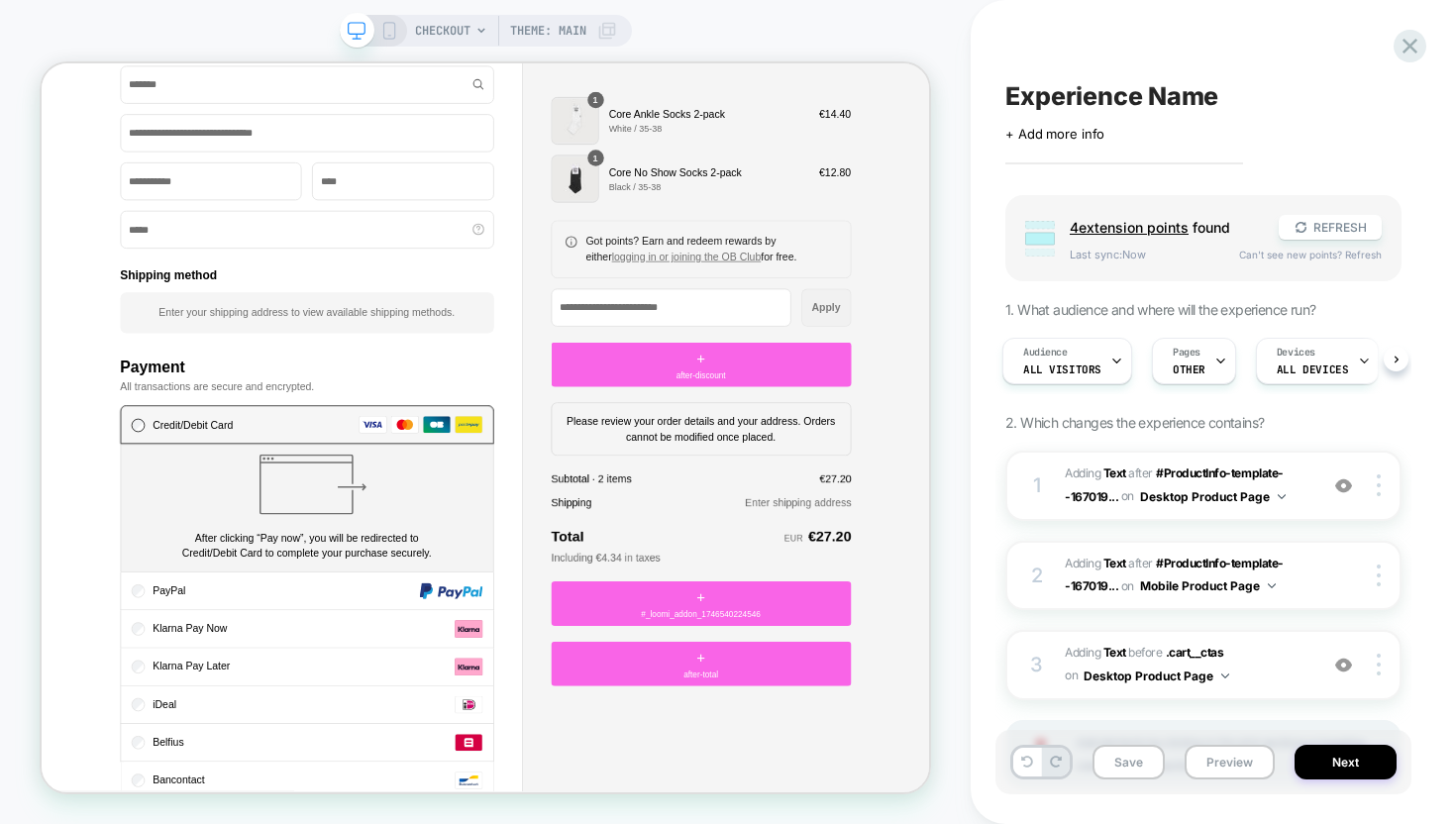 click on "+ Add more info" at bounding box center [1055, 134] 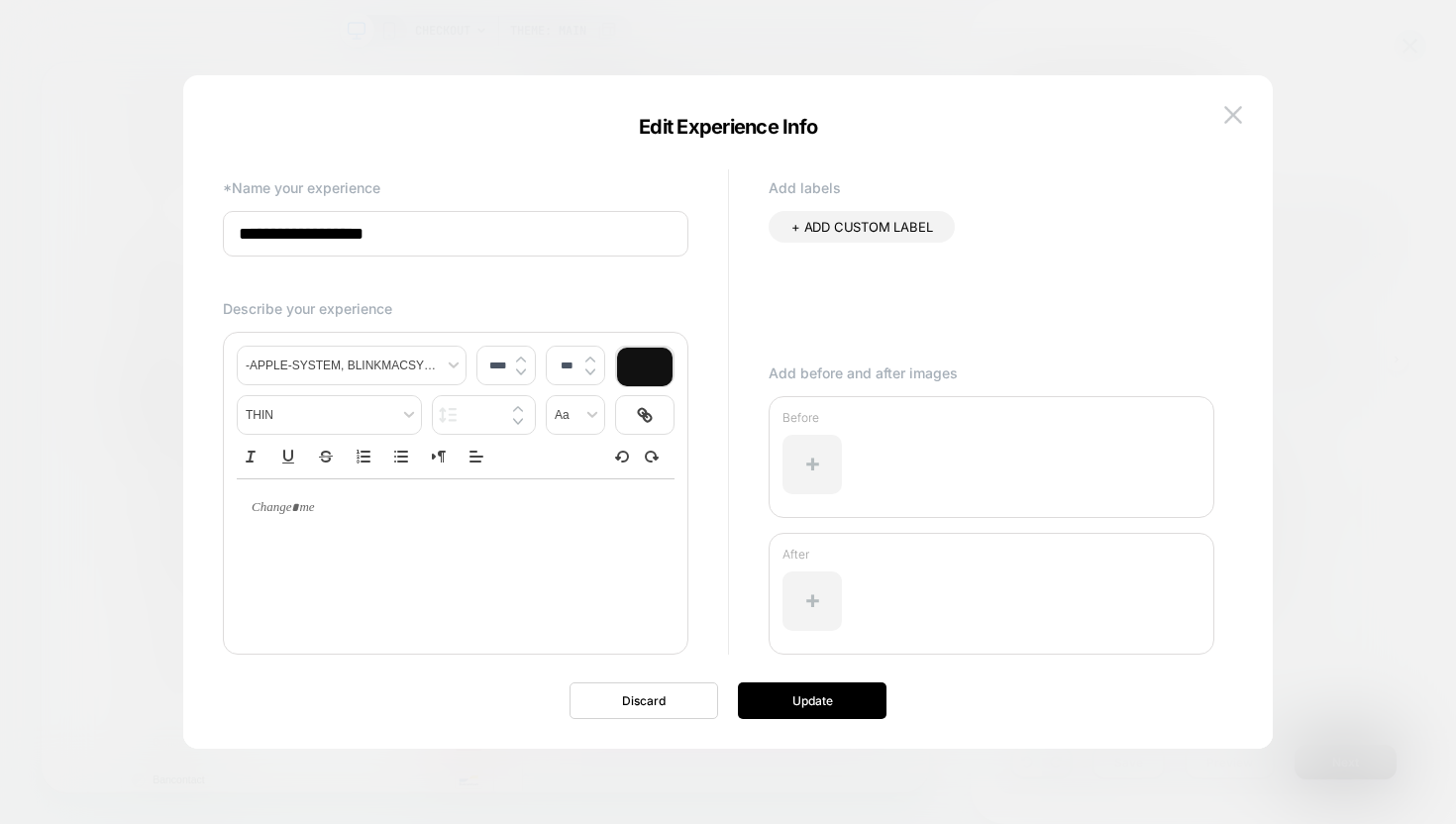 click at bounding box center (728, 412) 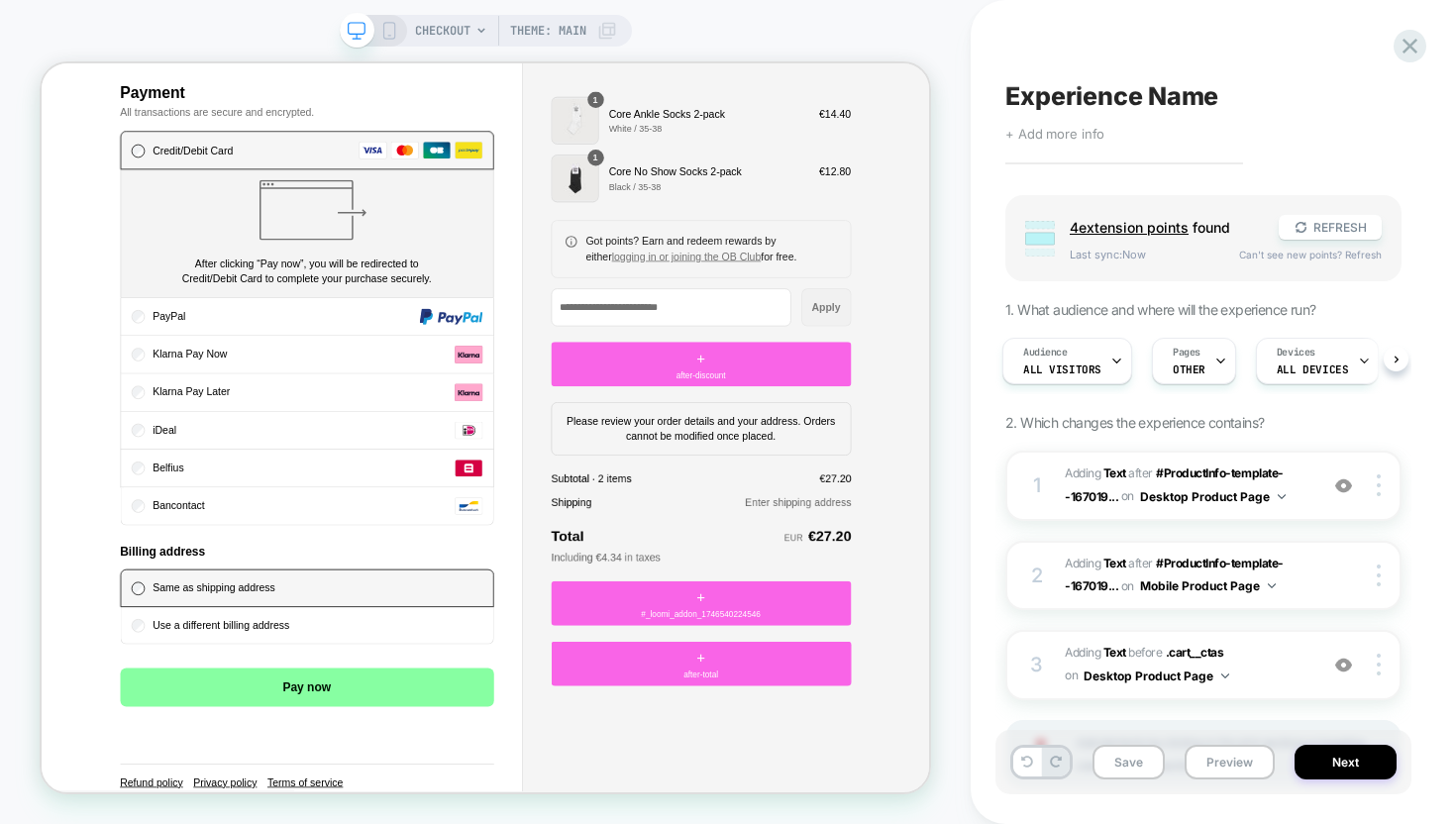 scroll, scrollTop: 1125, scrollLeft: 0, axis: vertical 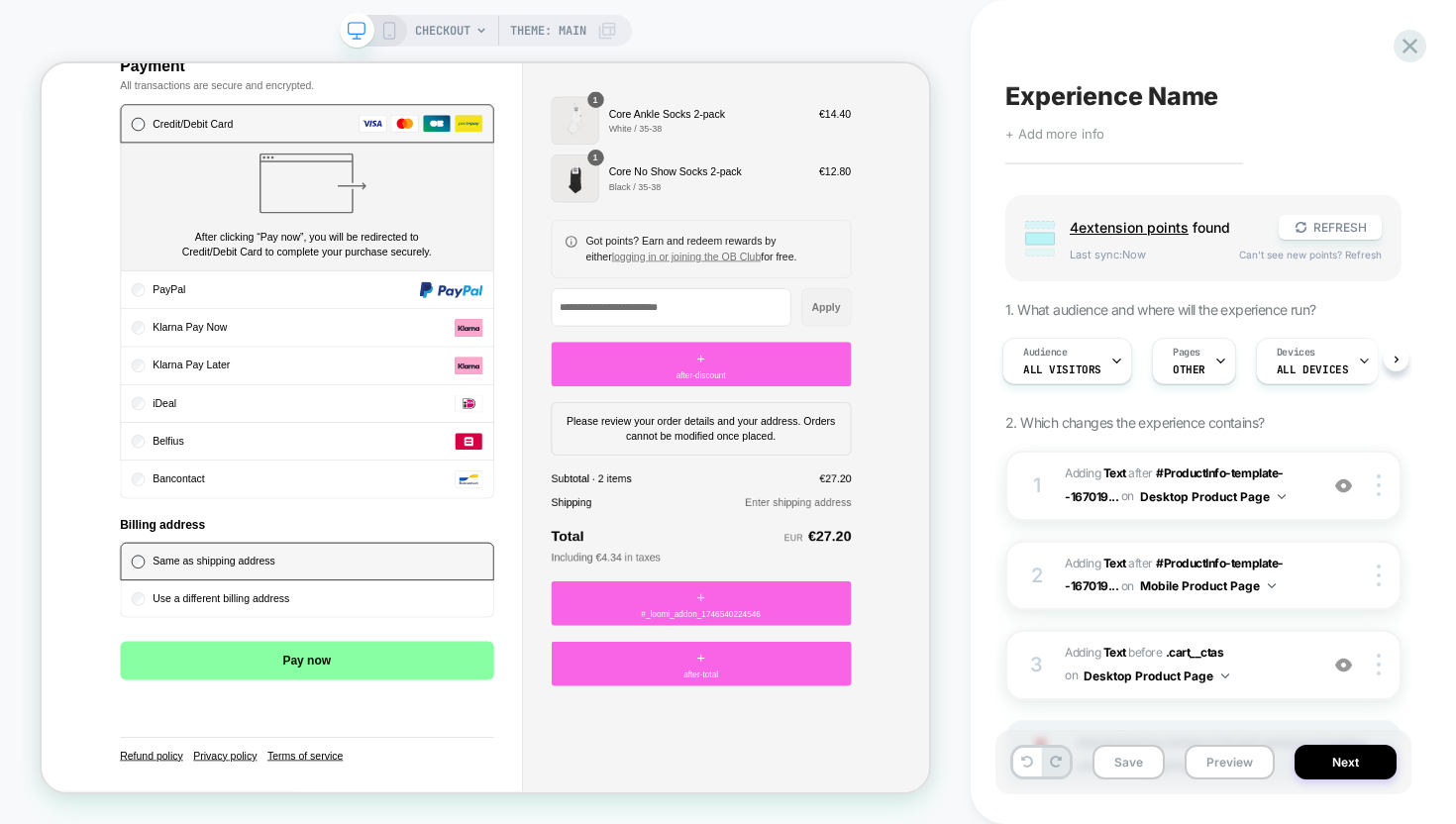 click 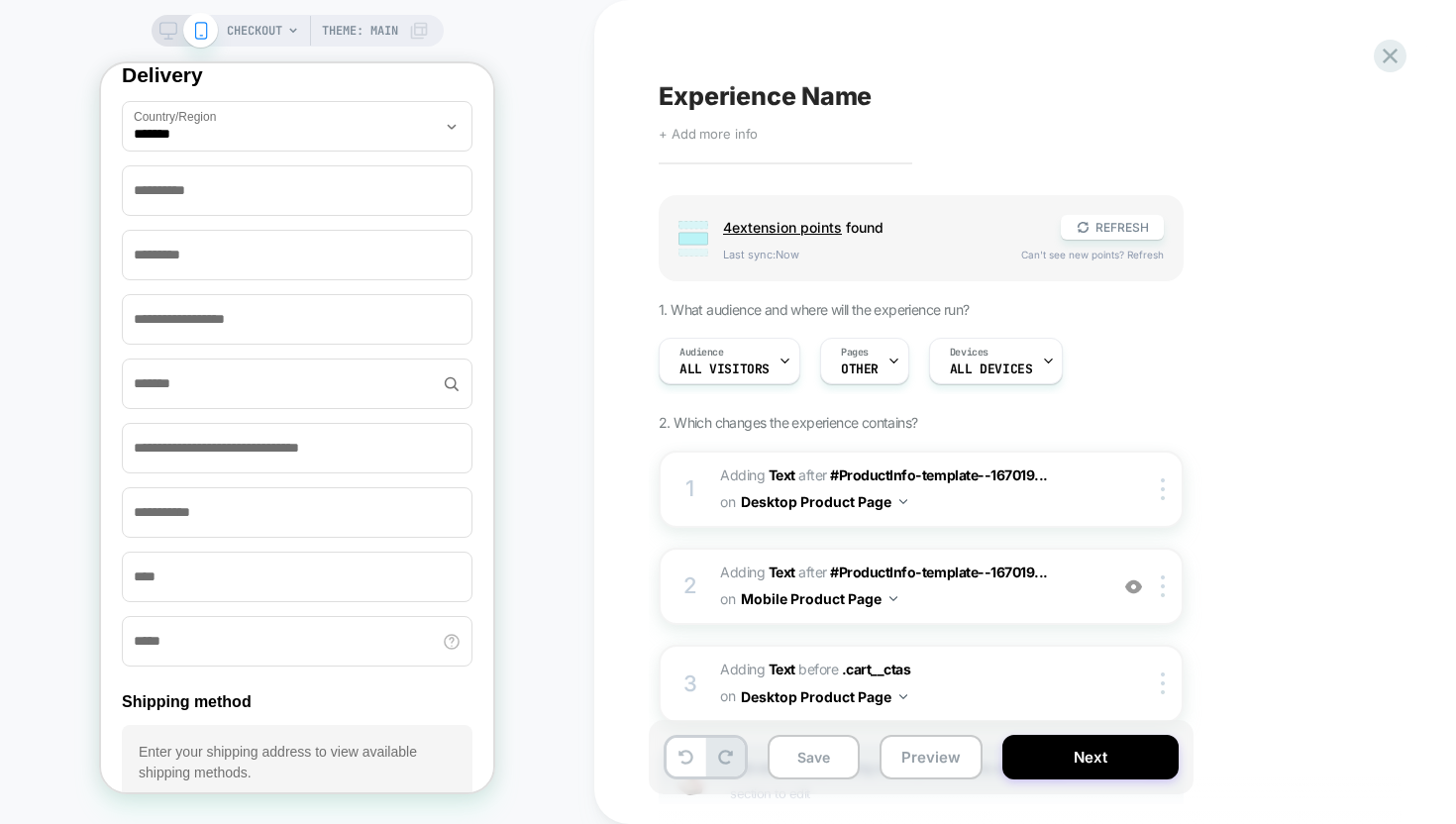 scroll, scrollTop: 0, scrollLeft: 0, axis: both 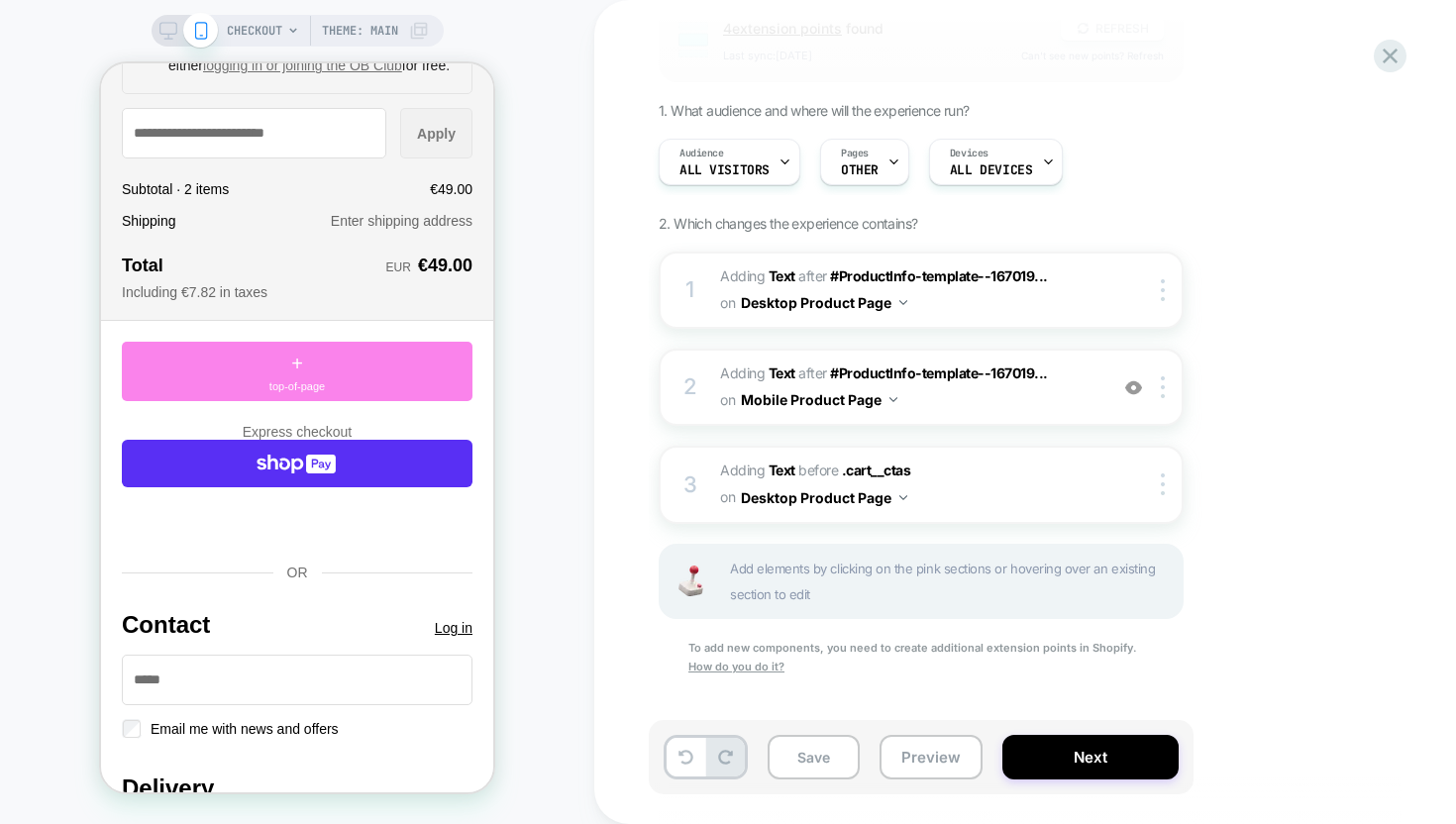 click on "+" at bounding box center (297, 363) 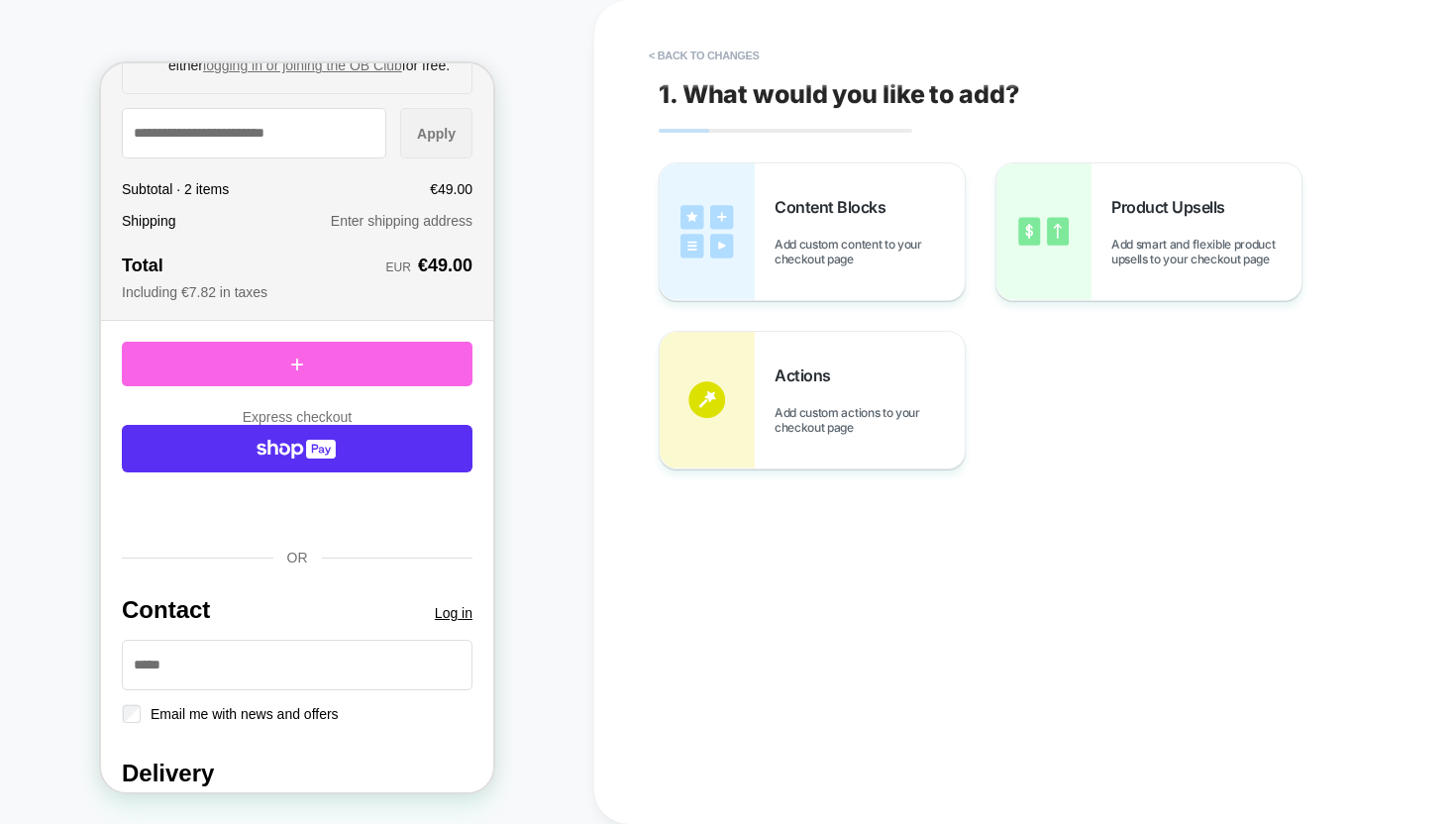 click on "Including €7.82 in taxes" at bounding box center (297, 292) 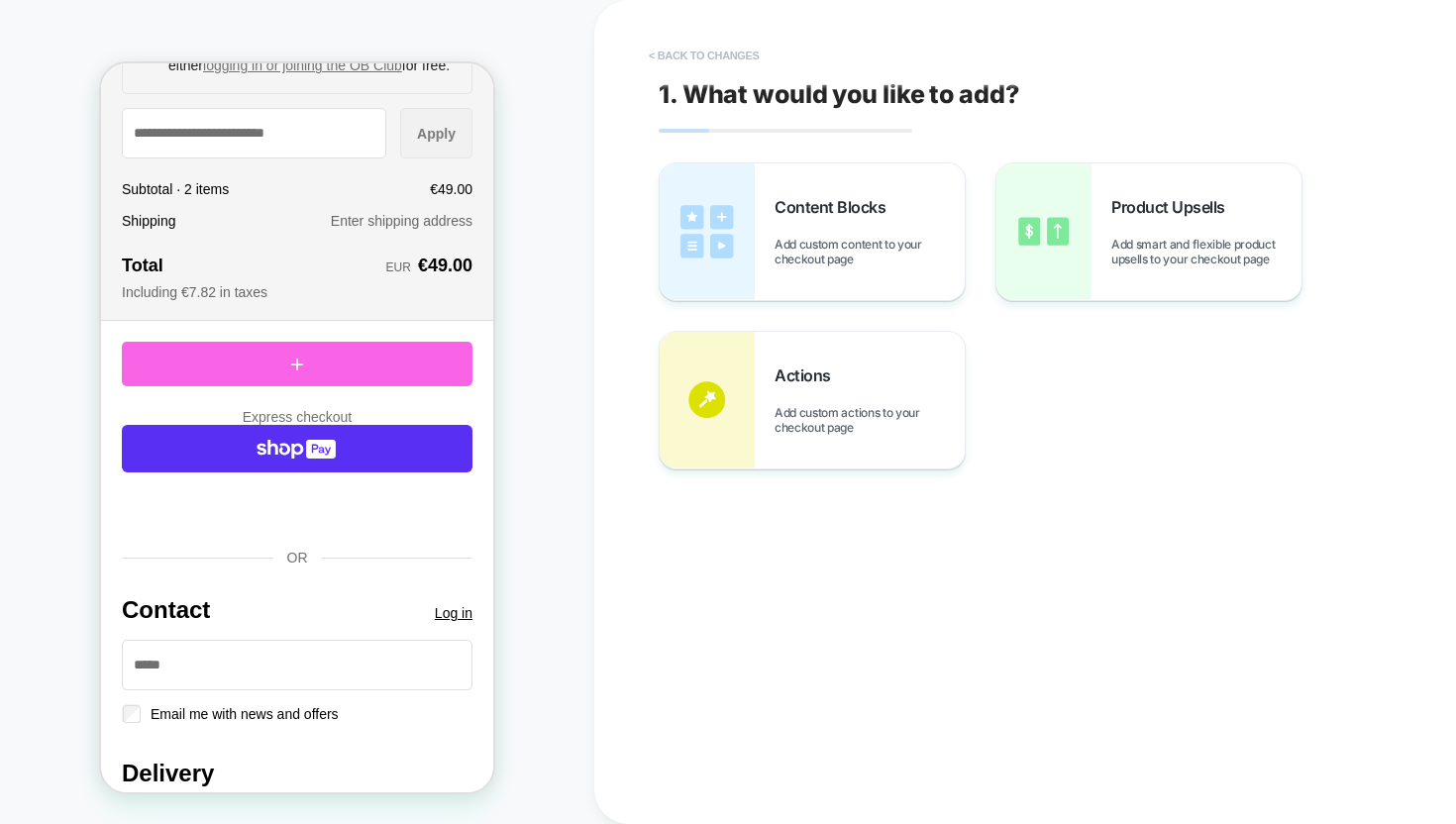 click on "< Back to changes" at bounding box center [704, 55] 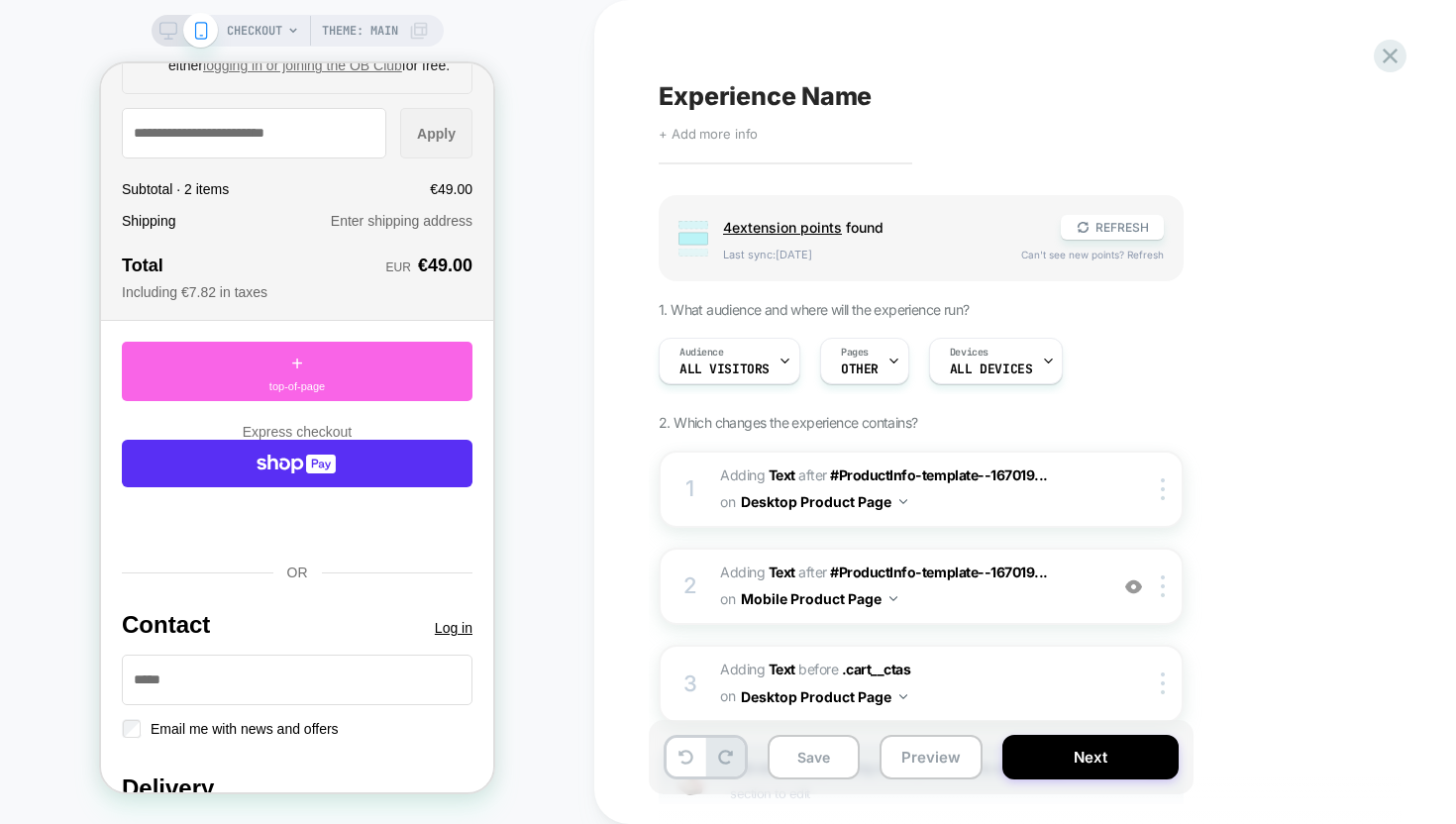 click on "€49.00" at bounding box center [445, 265] 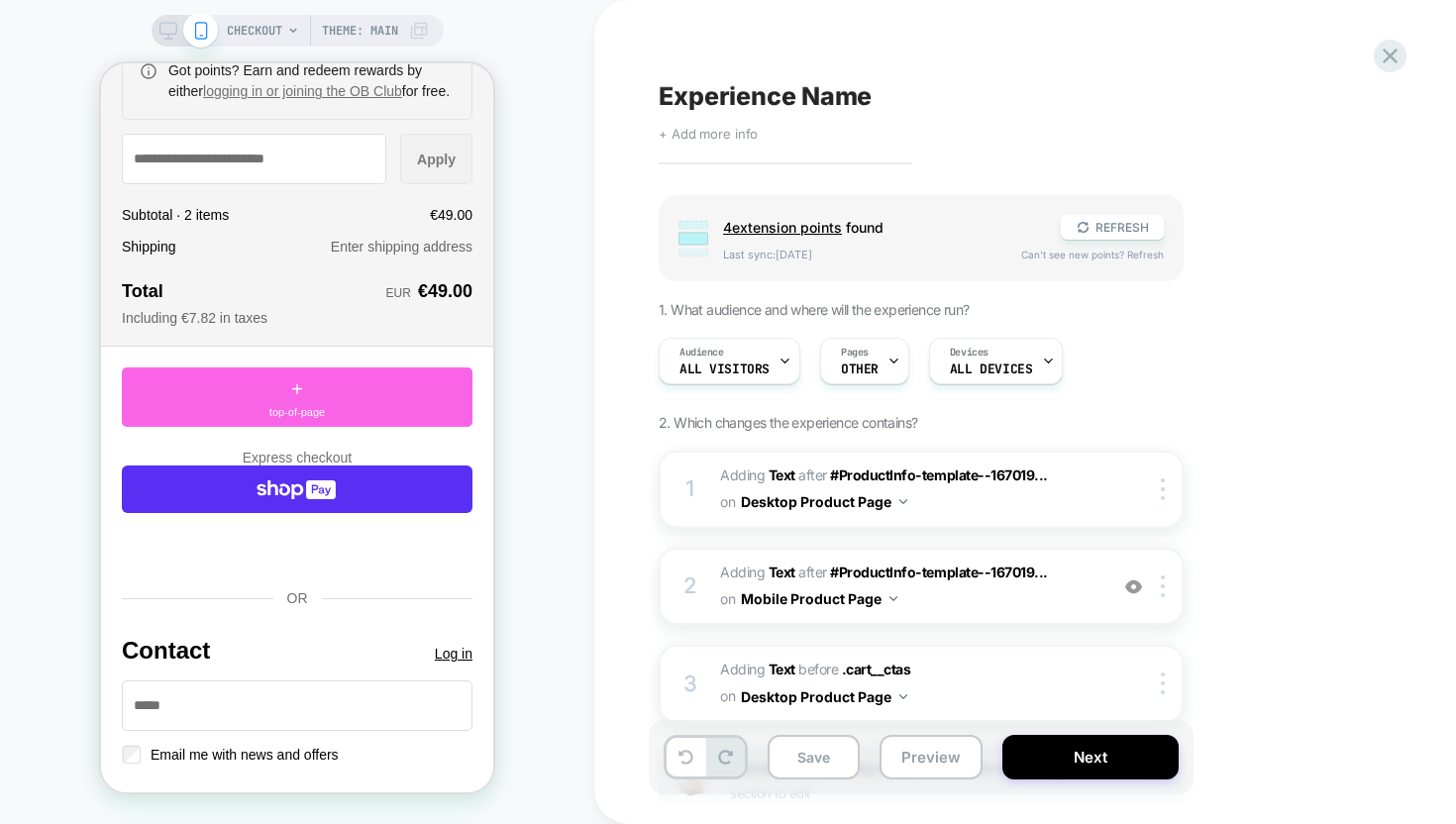 scroll, scrollTop: 306, scrollLeft: 0, axis: vertical 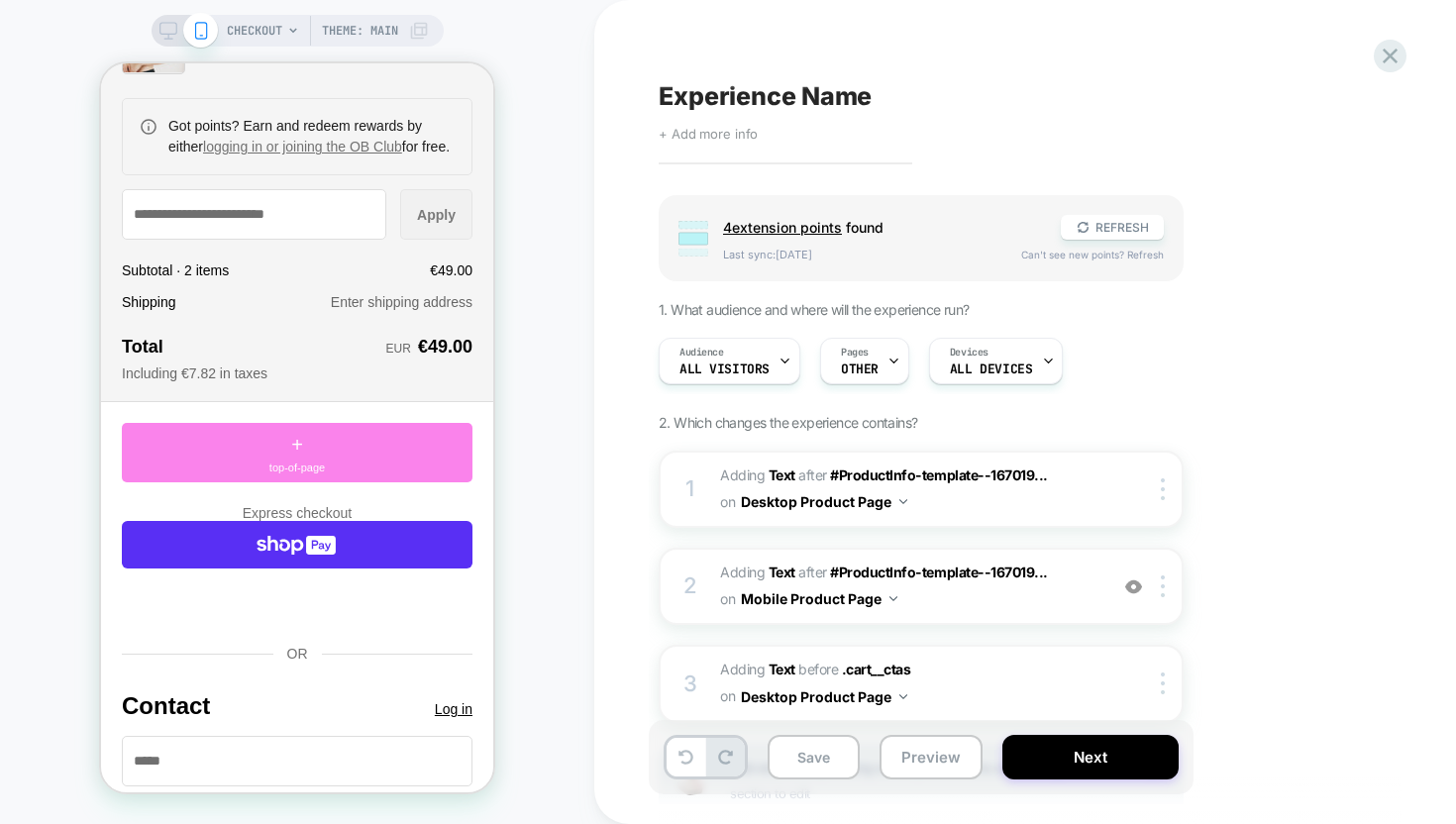 click on "+ top-of-page" at bounding box center (297, 453) 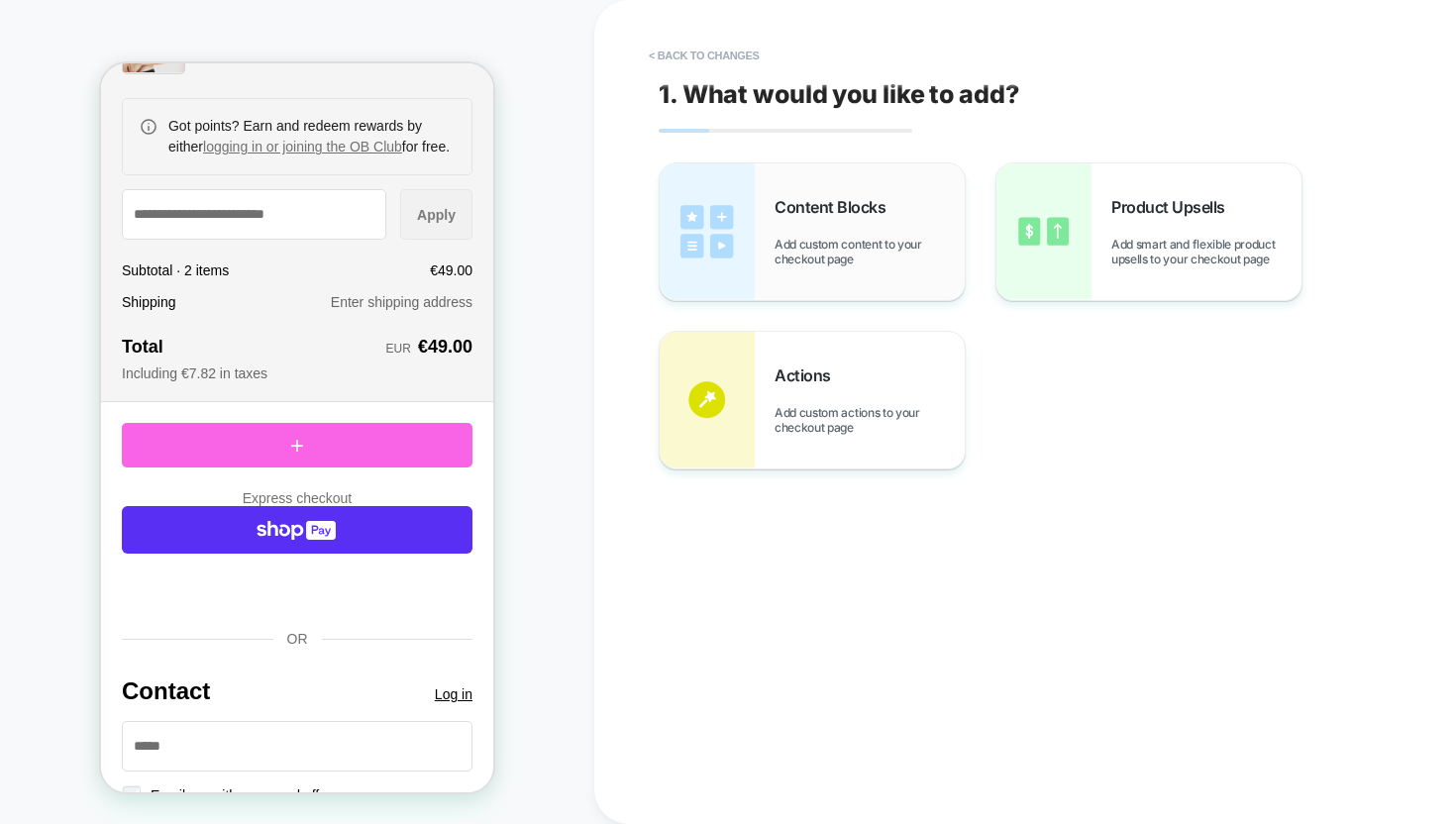 click on "Content Blocks" at bounding box center [835, 207] 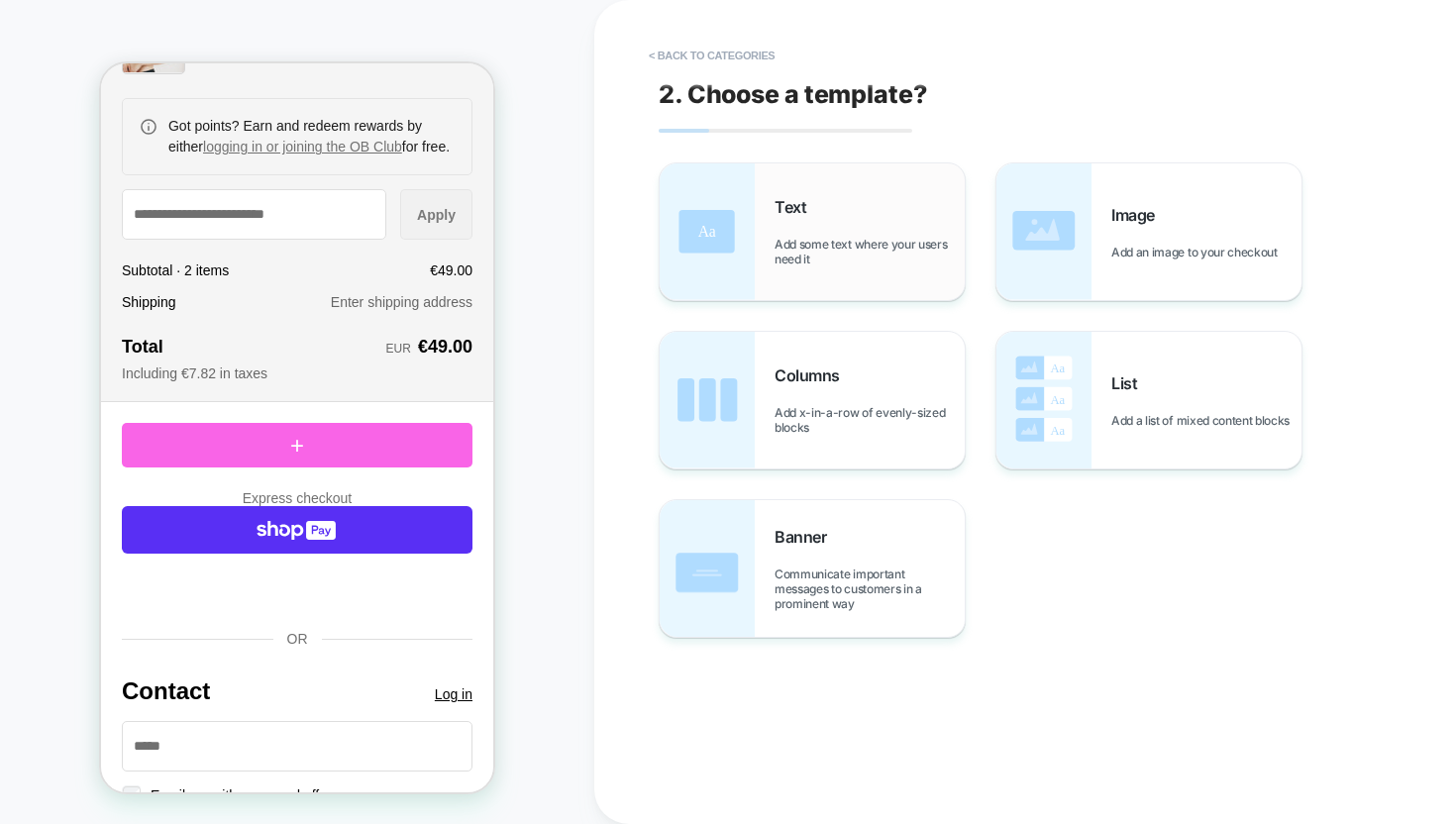 click on "Text Add some text where your users need it" at bounding box center [870, 232] 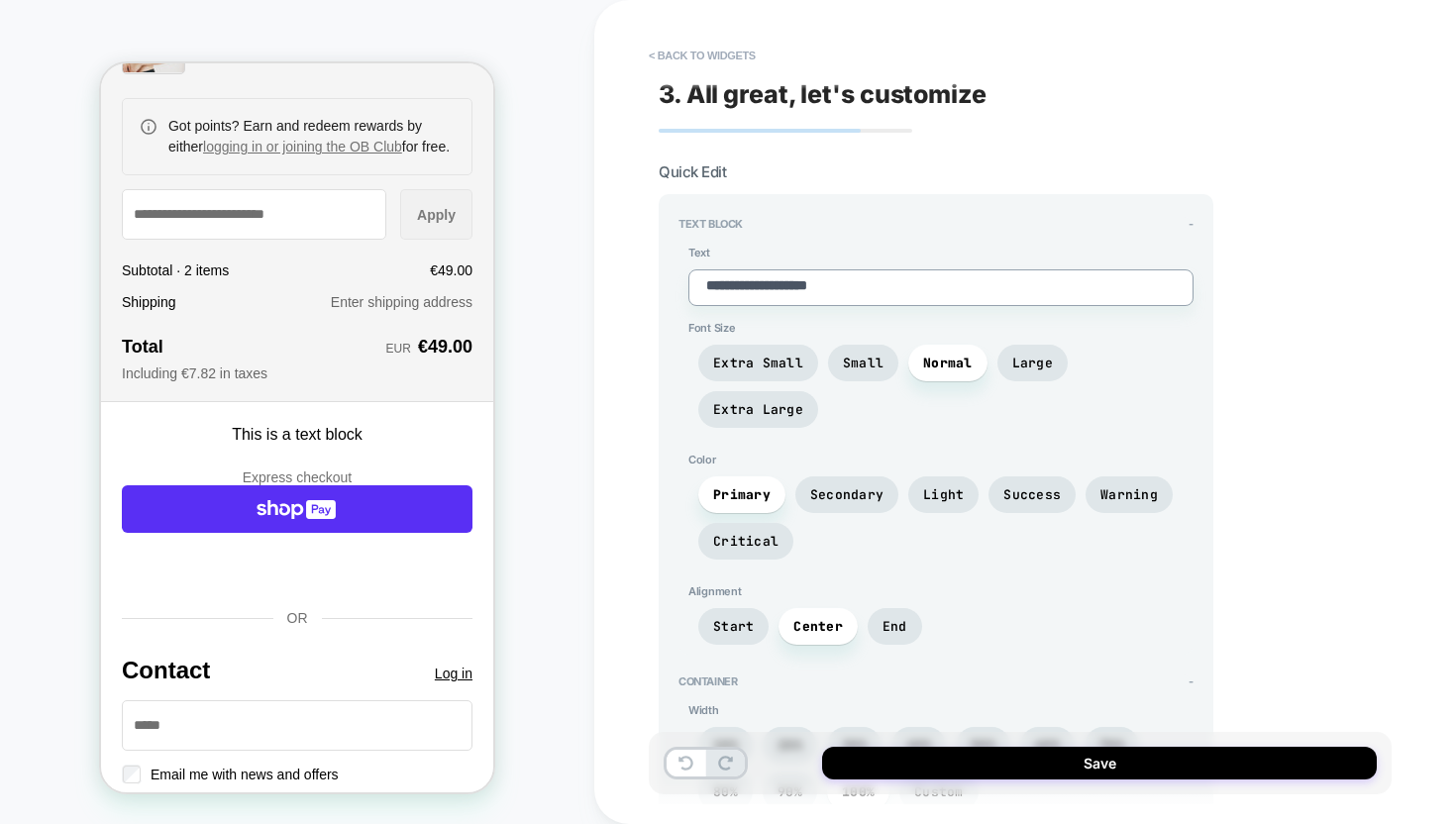 drag, startPoint x: 918, startPoint y: 294, endPoint x: 704, endPoint y: 271, distance: 215.23243 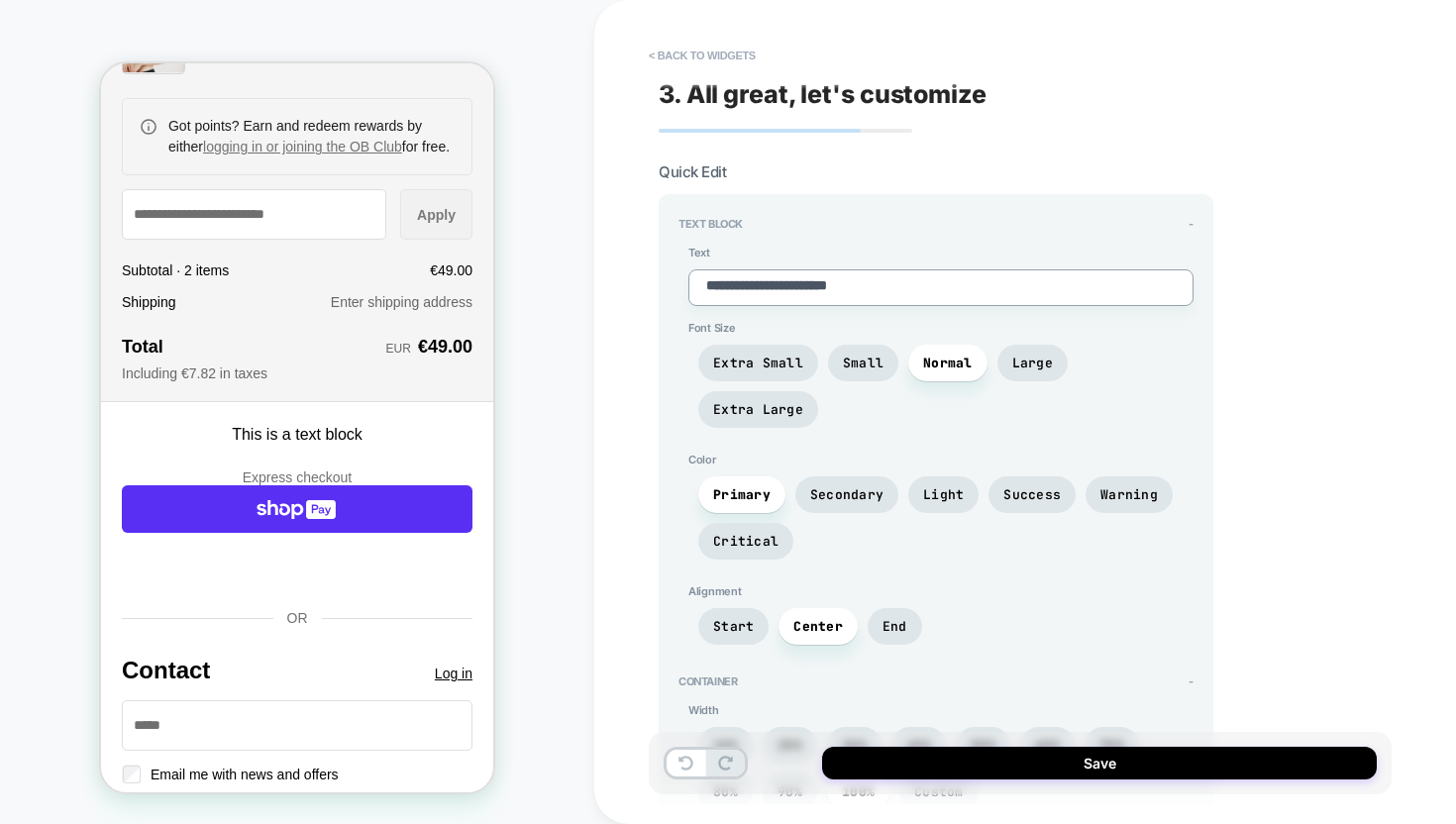 type on "*" 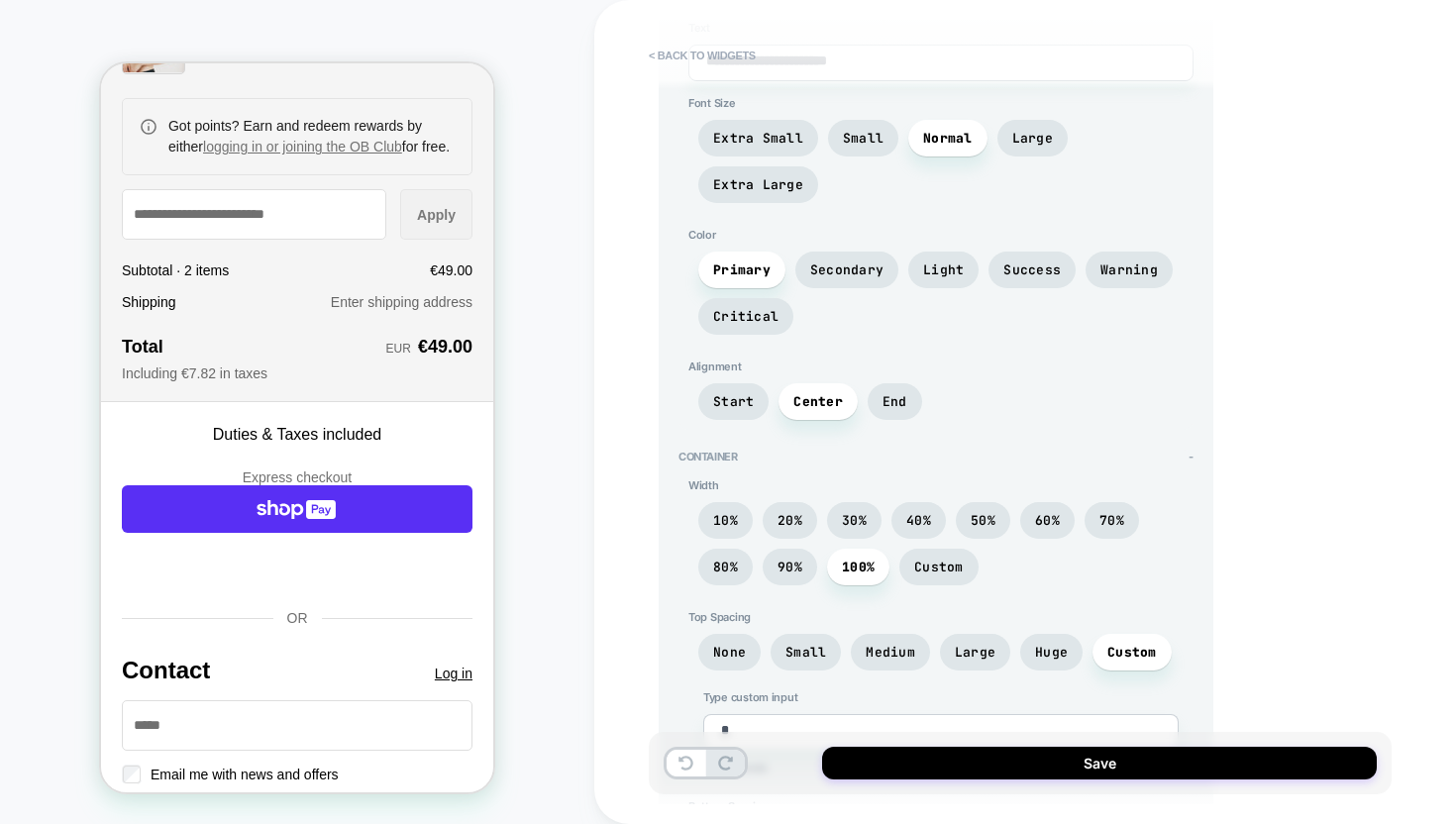 scroll, scrollTop: 237, scrollLeft: 0, axis: vertical 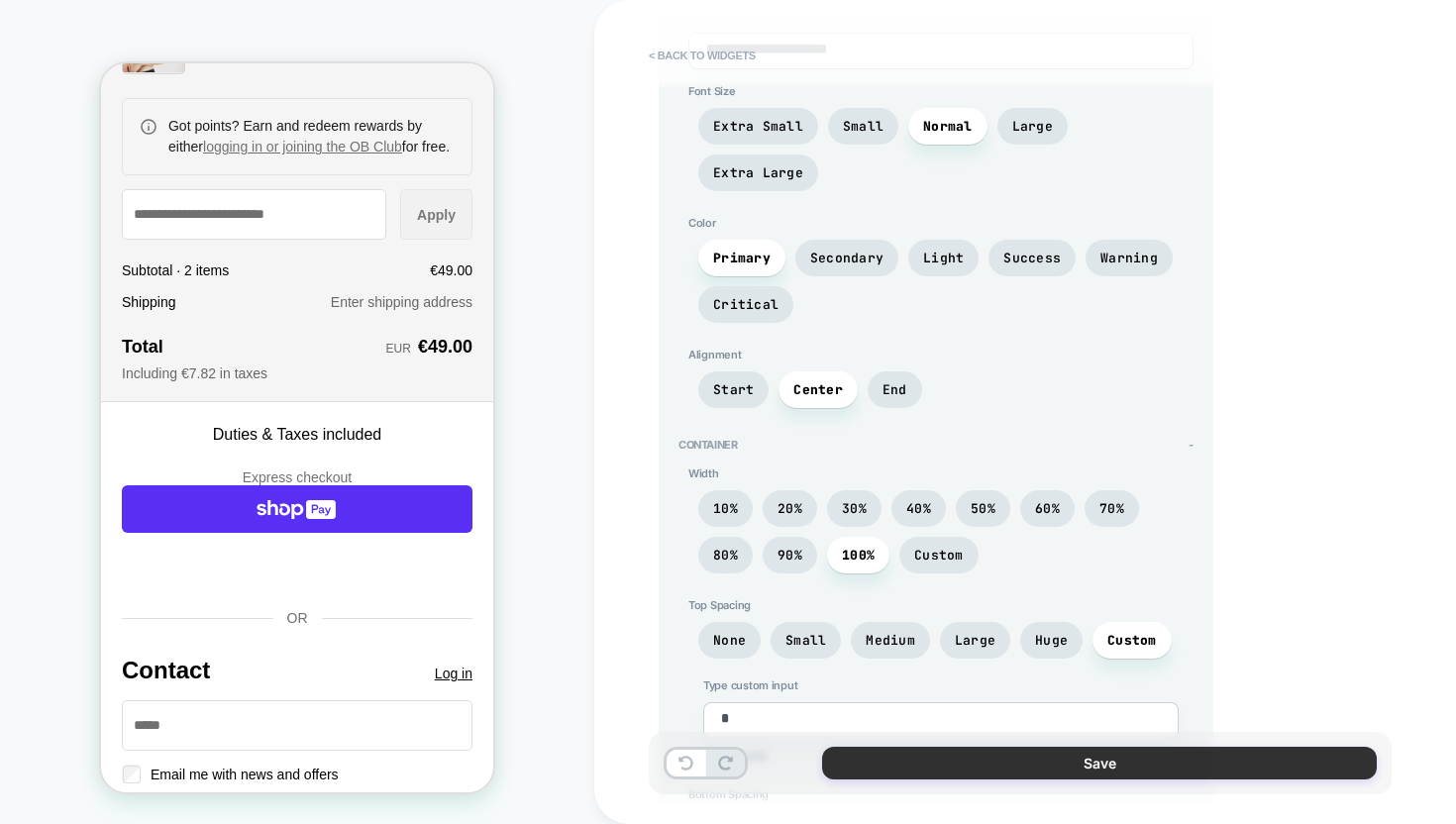 type on "**********" 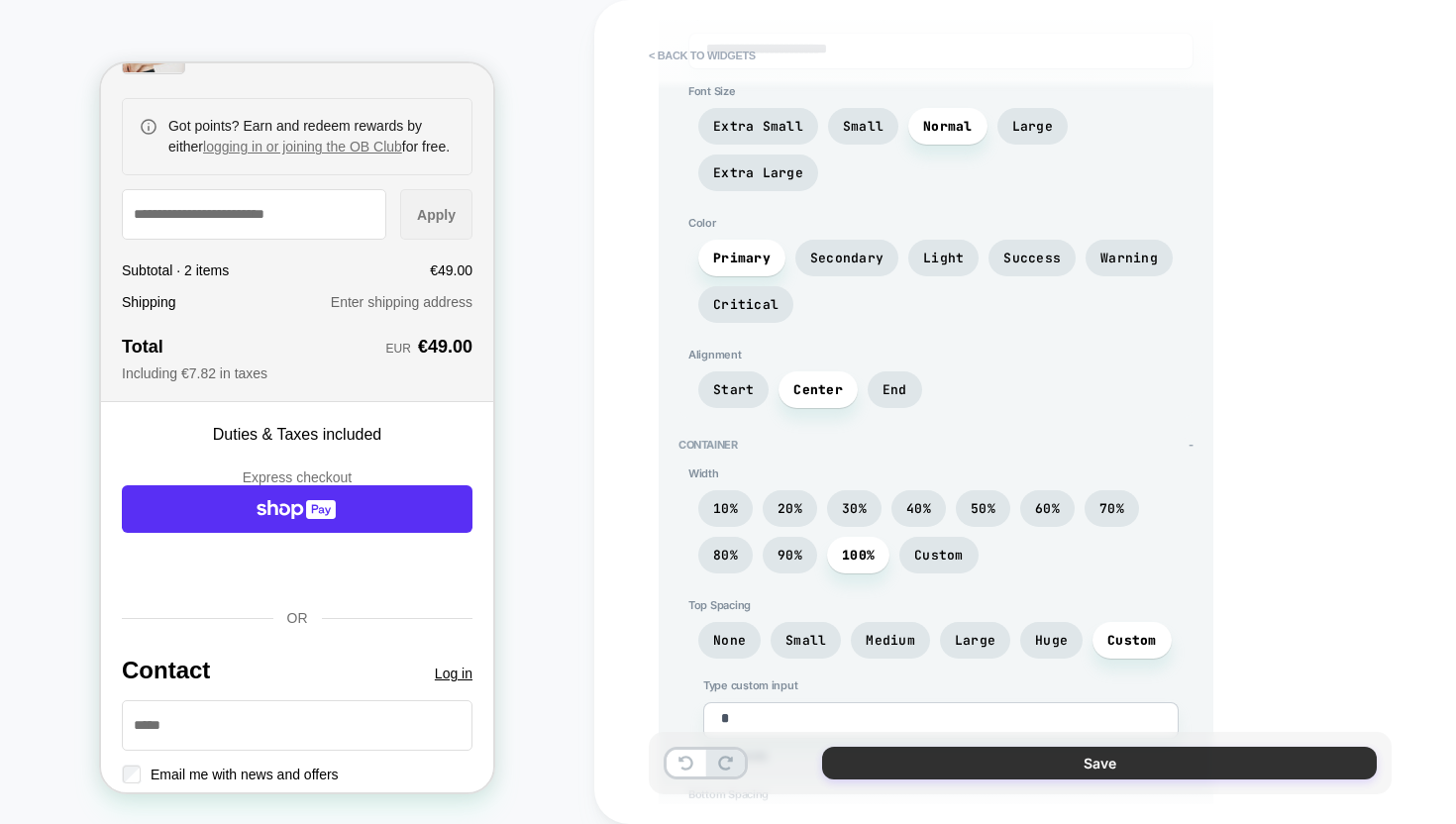 click on "Save" at bounding box center (1099, 763) 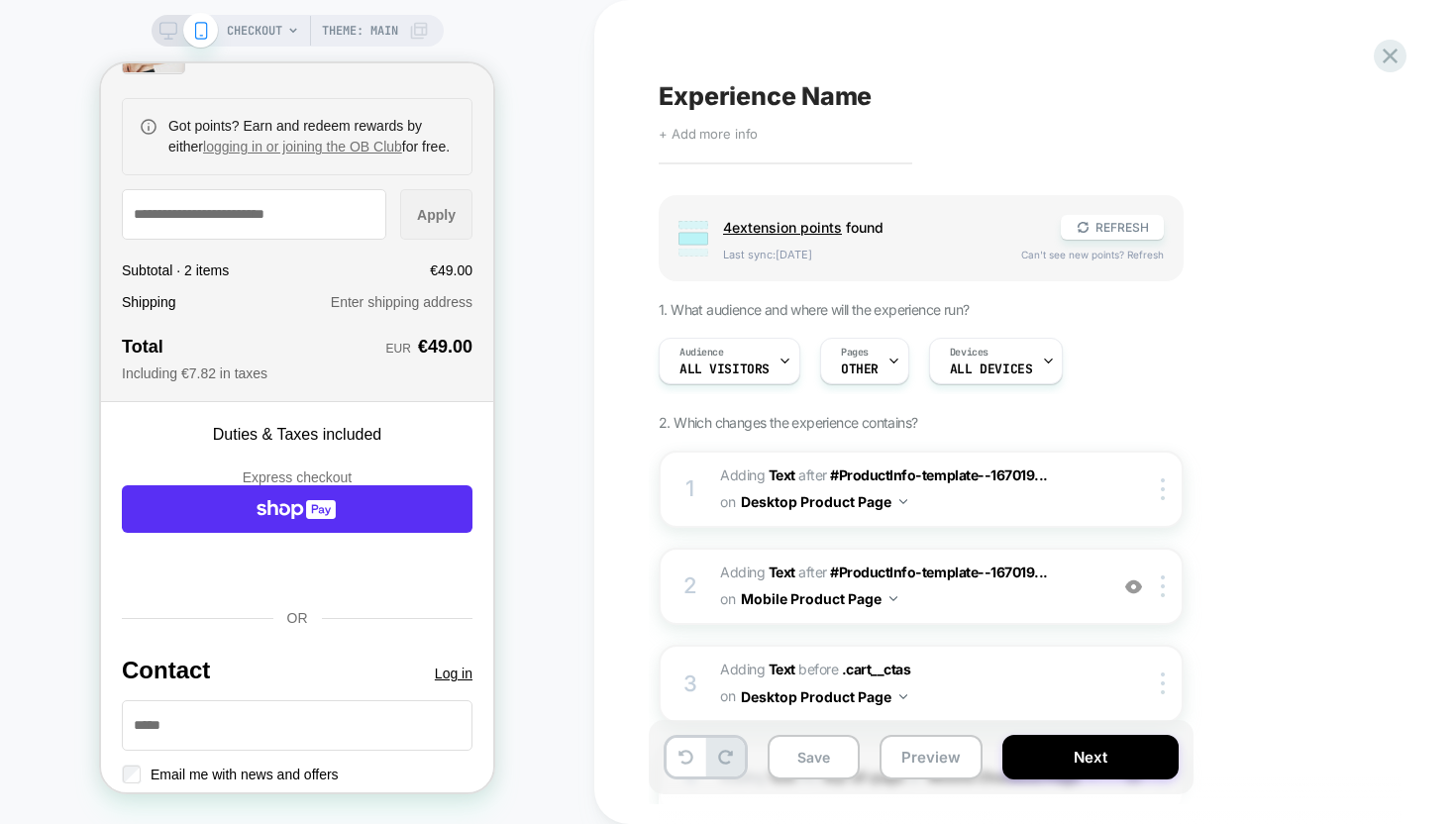 click 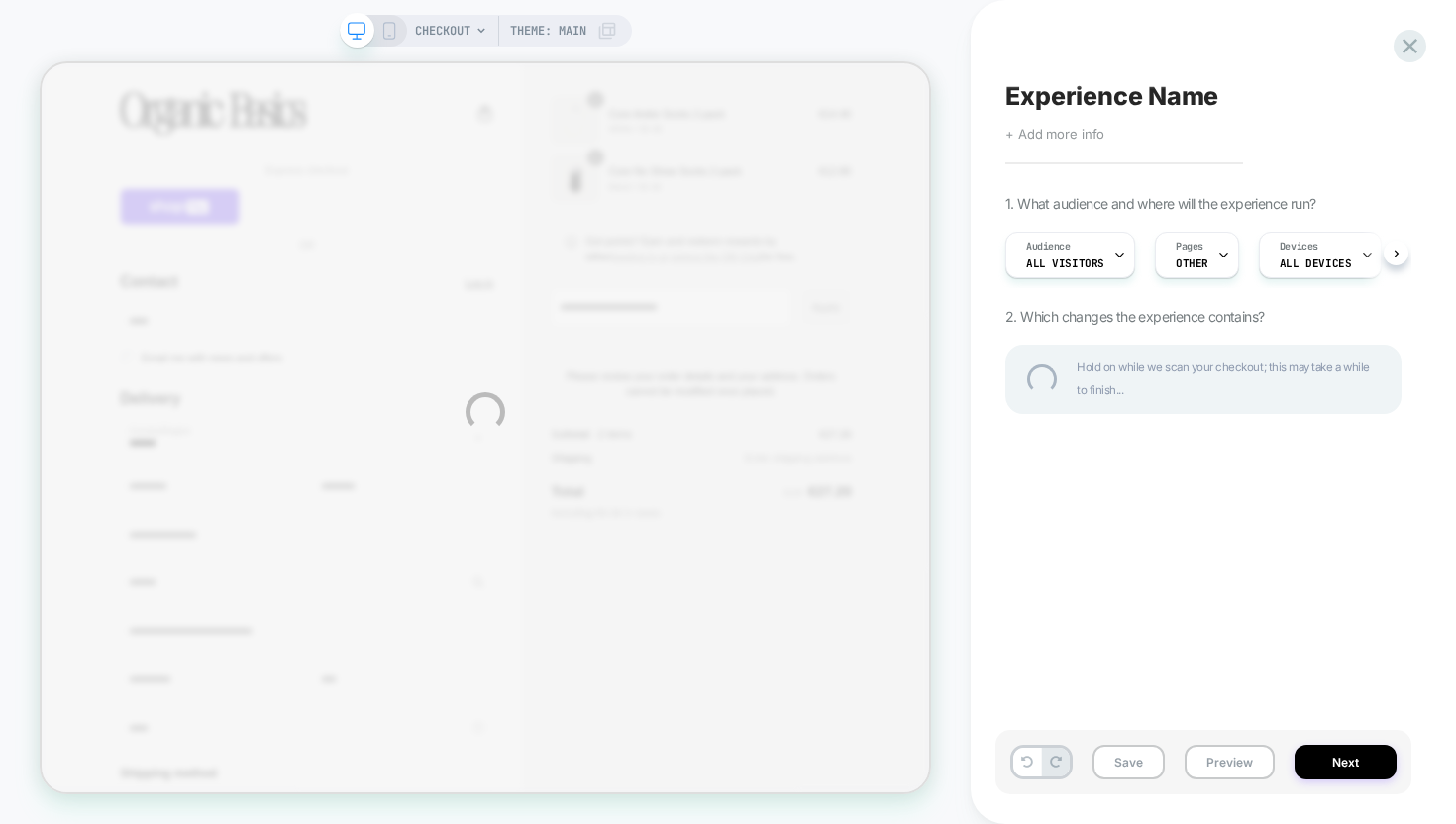 scroll, scrollTop: 0, scrollLeft: 0, axis: both 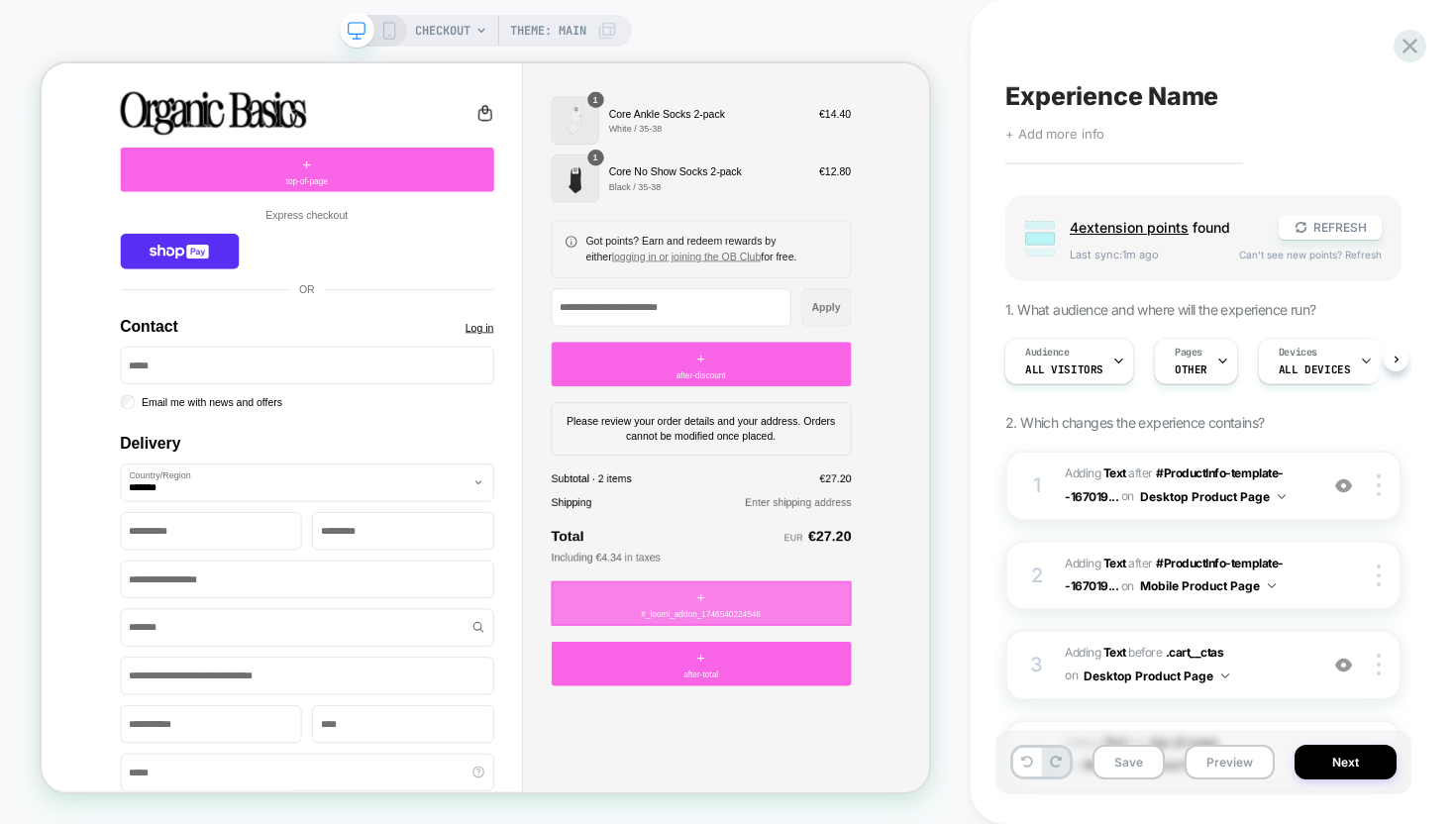 click on "#_loomi_addon_1746540224546" at bounding box center (920, 797) 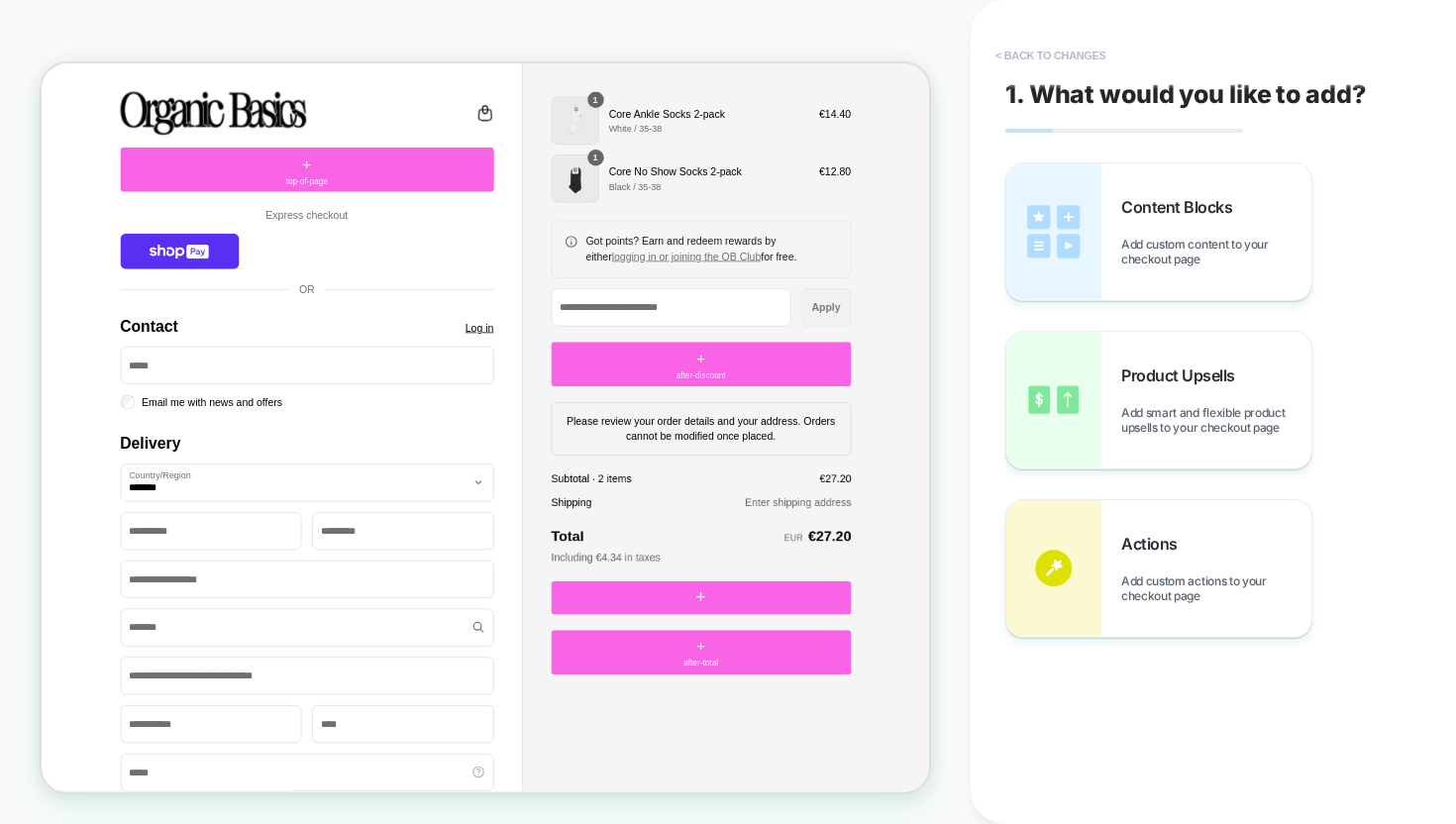 click on "< Back to changes" at bounding box center [1051, 55] 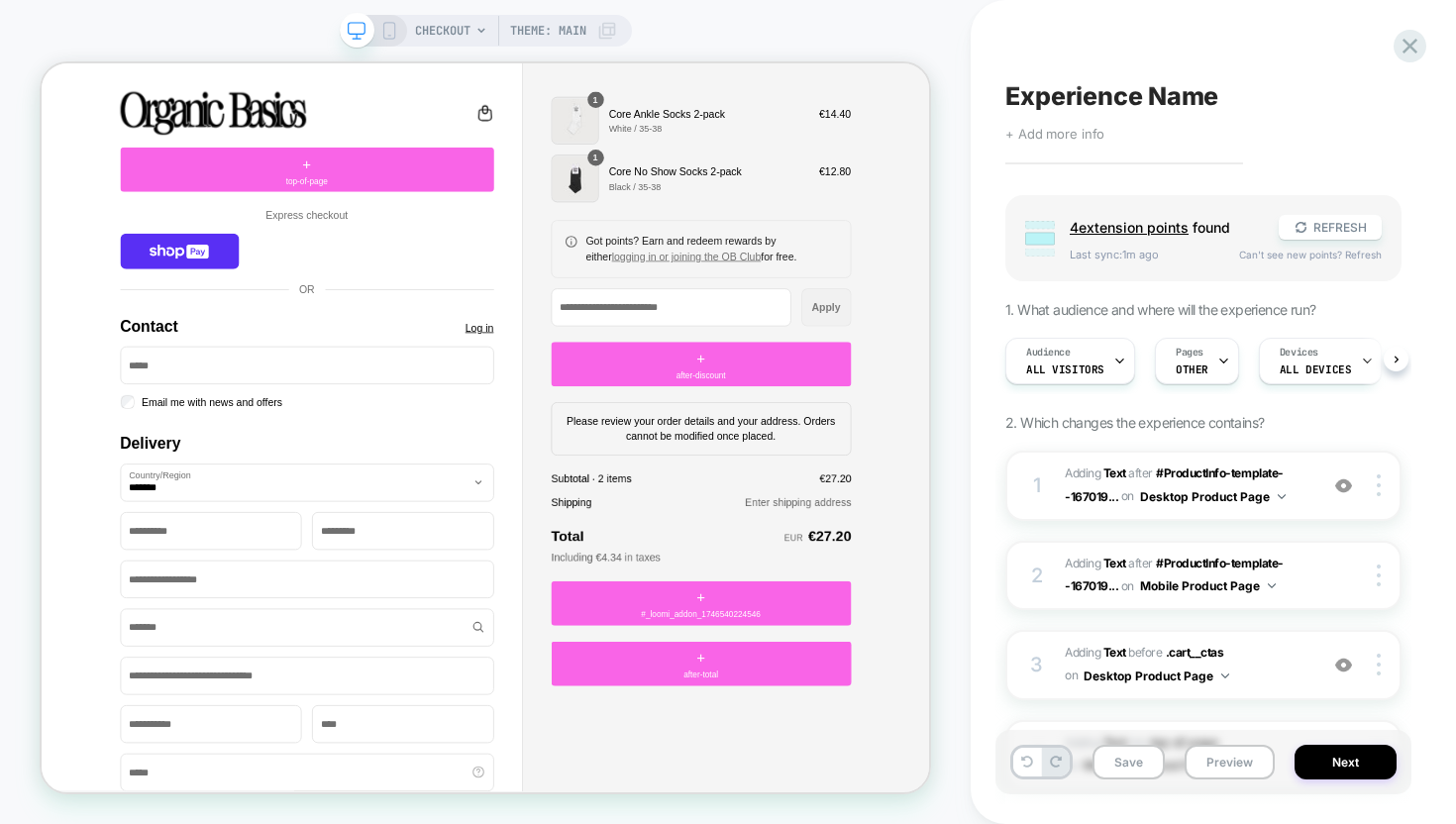 scroll, scrollTop: 0, scrollLeft: 1, axis: horizontal 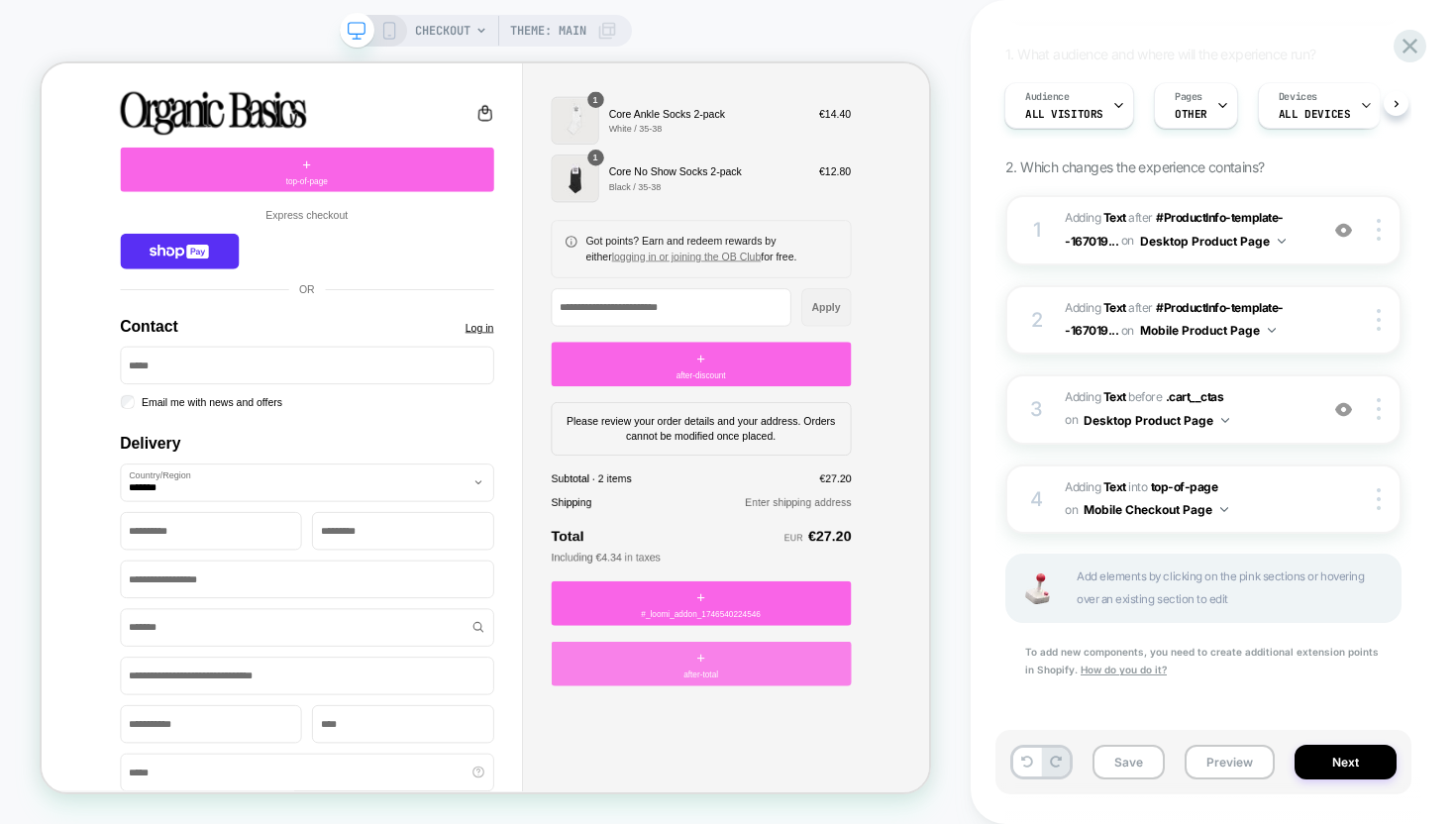 click on "after-total" at bounding box center (920, 877) 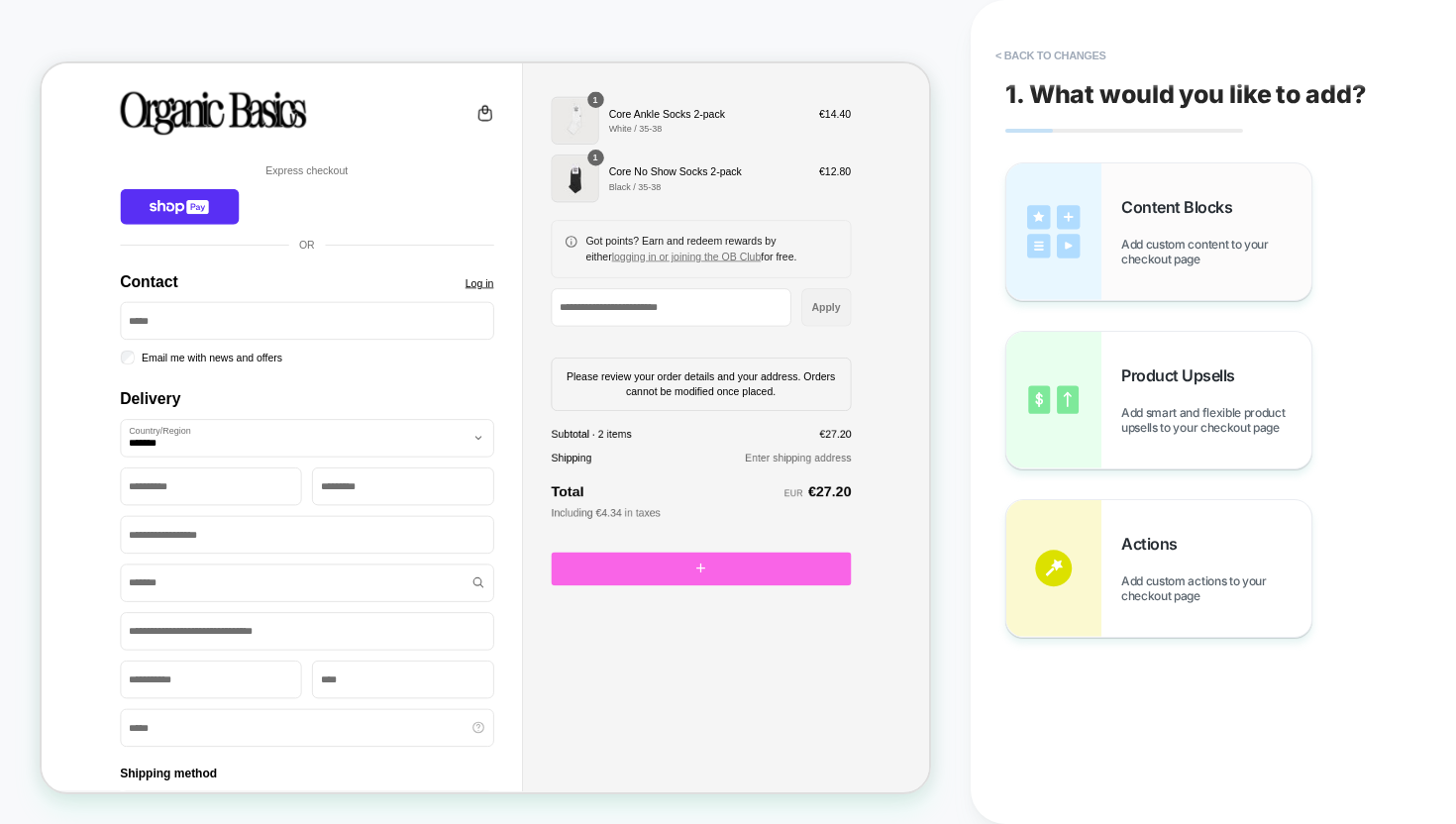 click on "Add custom content to your checkout page" at bounding box center (1216, 252) 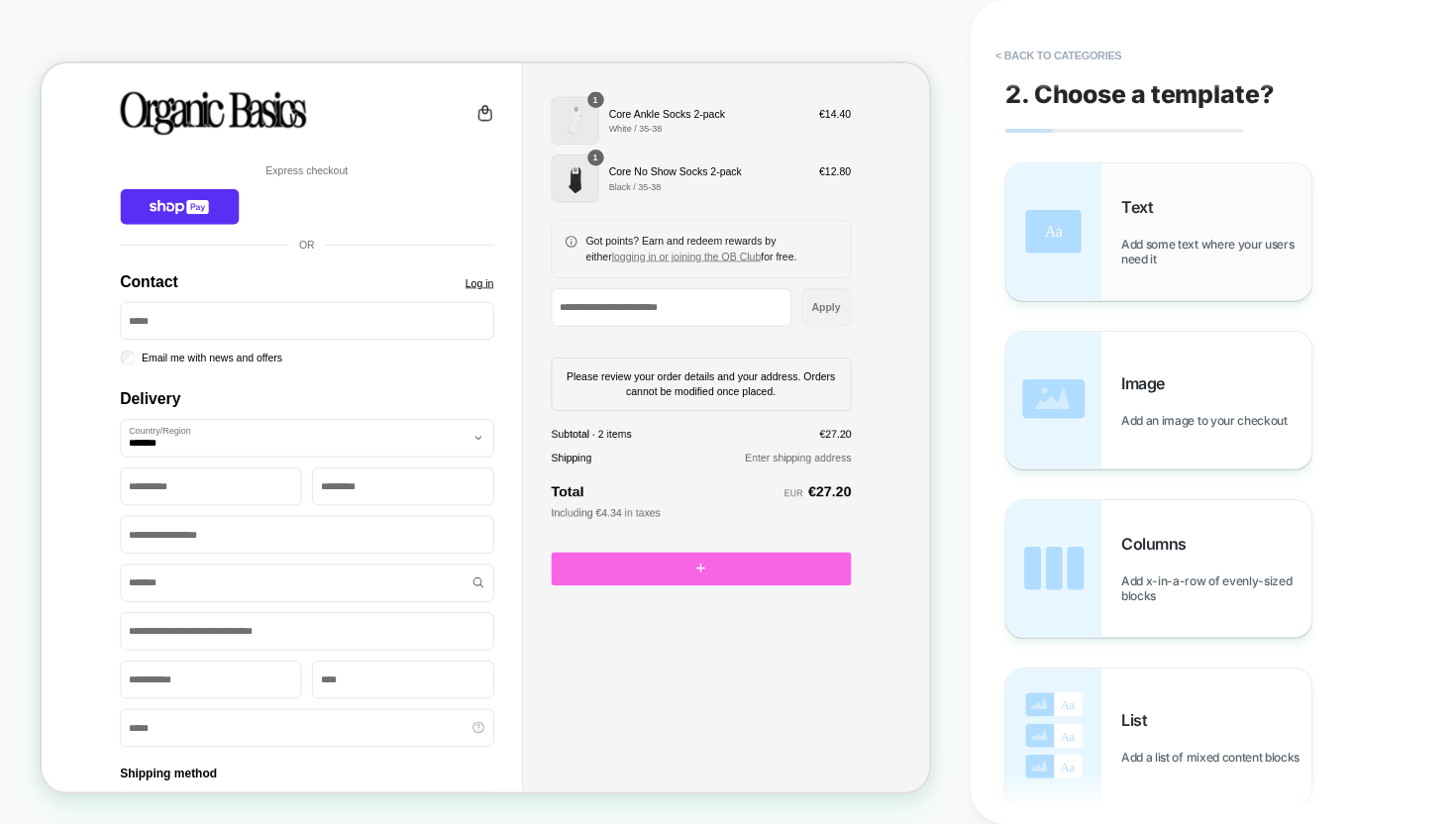 click on "Text Add some text where your users need it" at bounding box center [1216, 232] 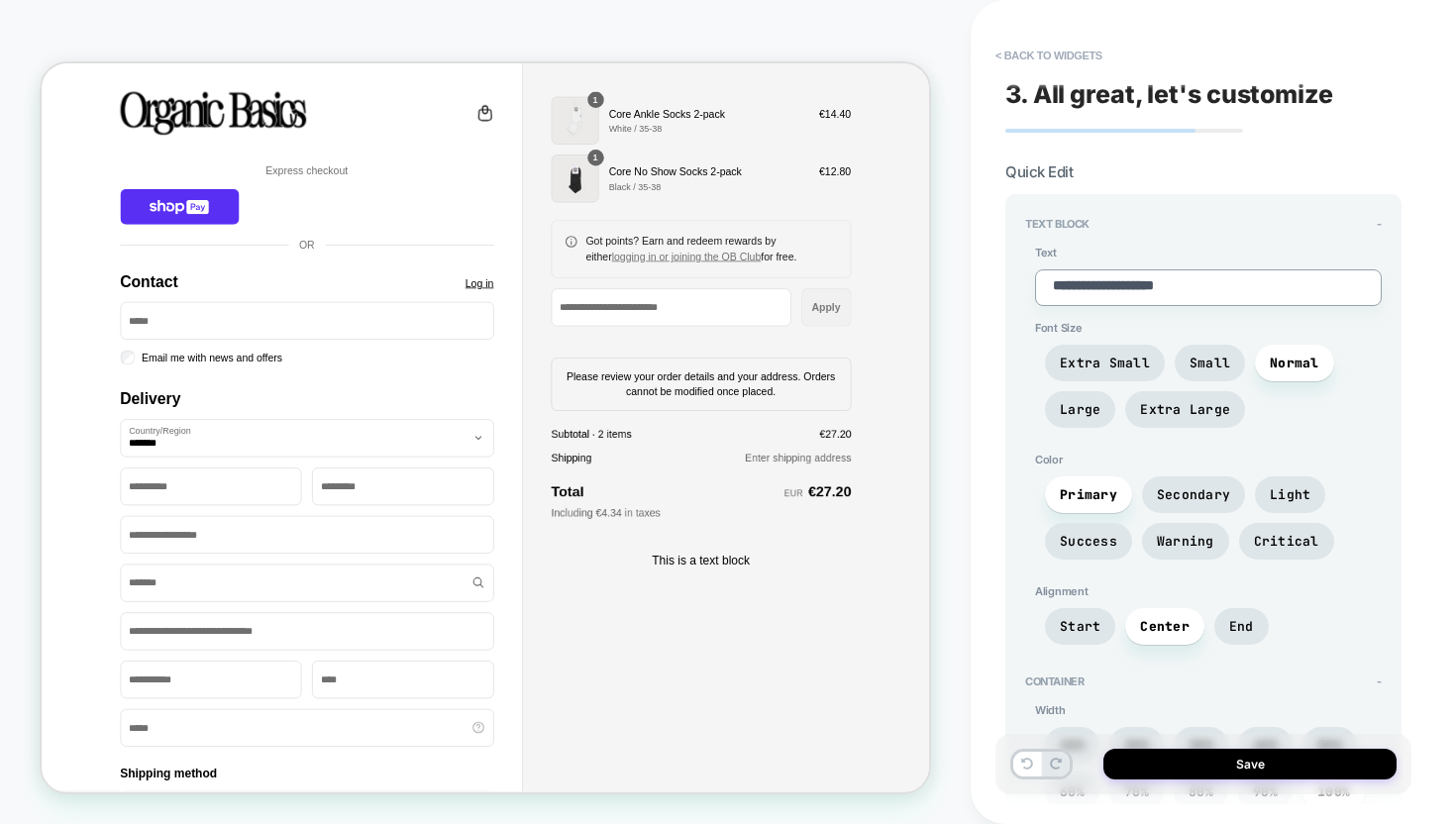 drag, startPoint x: 1216, startPoint y: 286, endPoint x: 1008, endPoint y: 285, distance: 208.0024 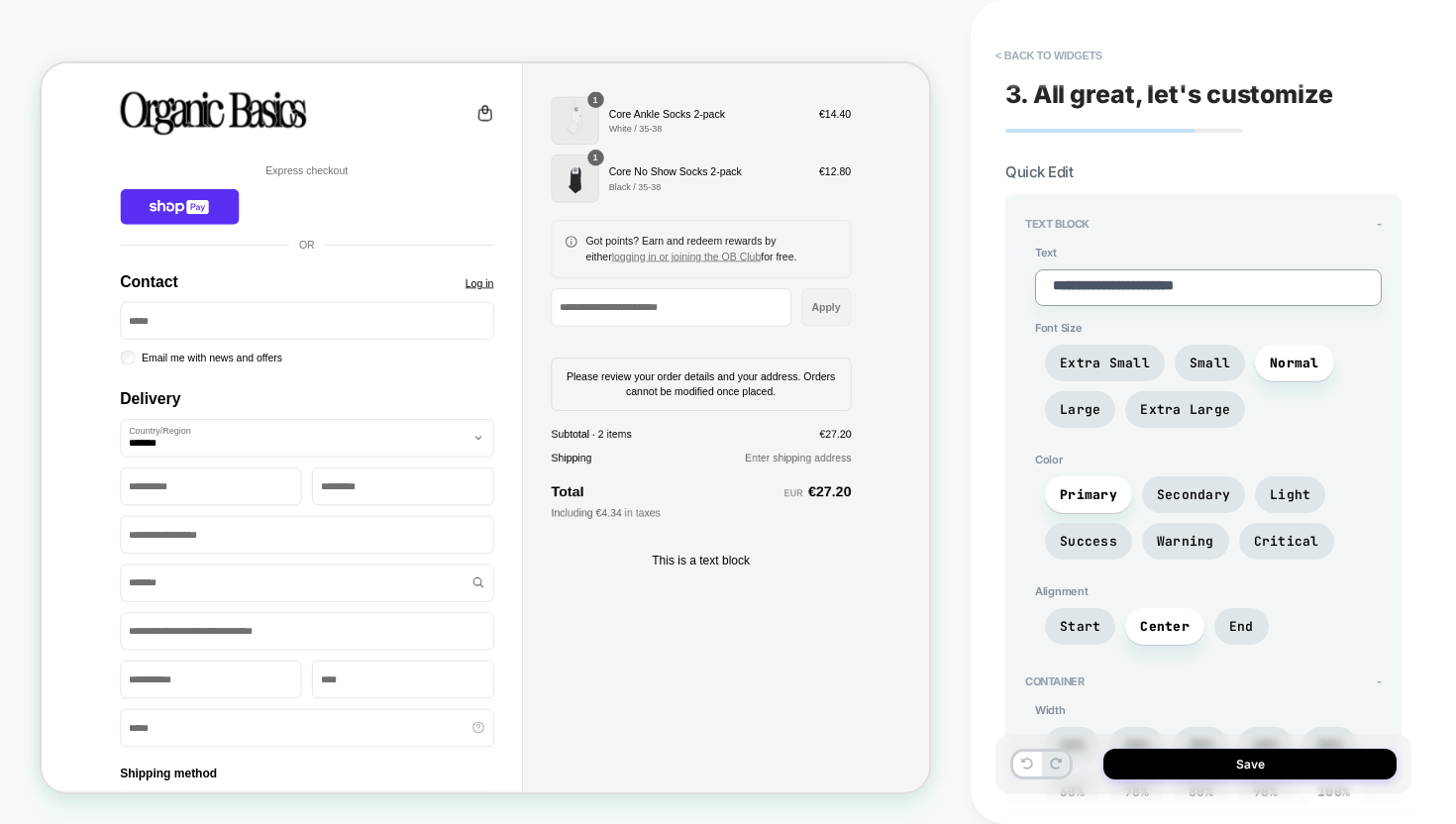type on "*" 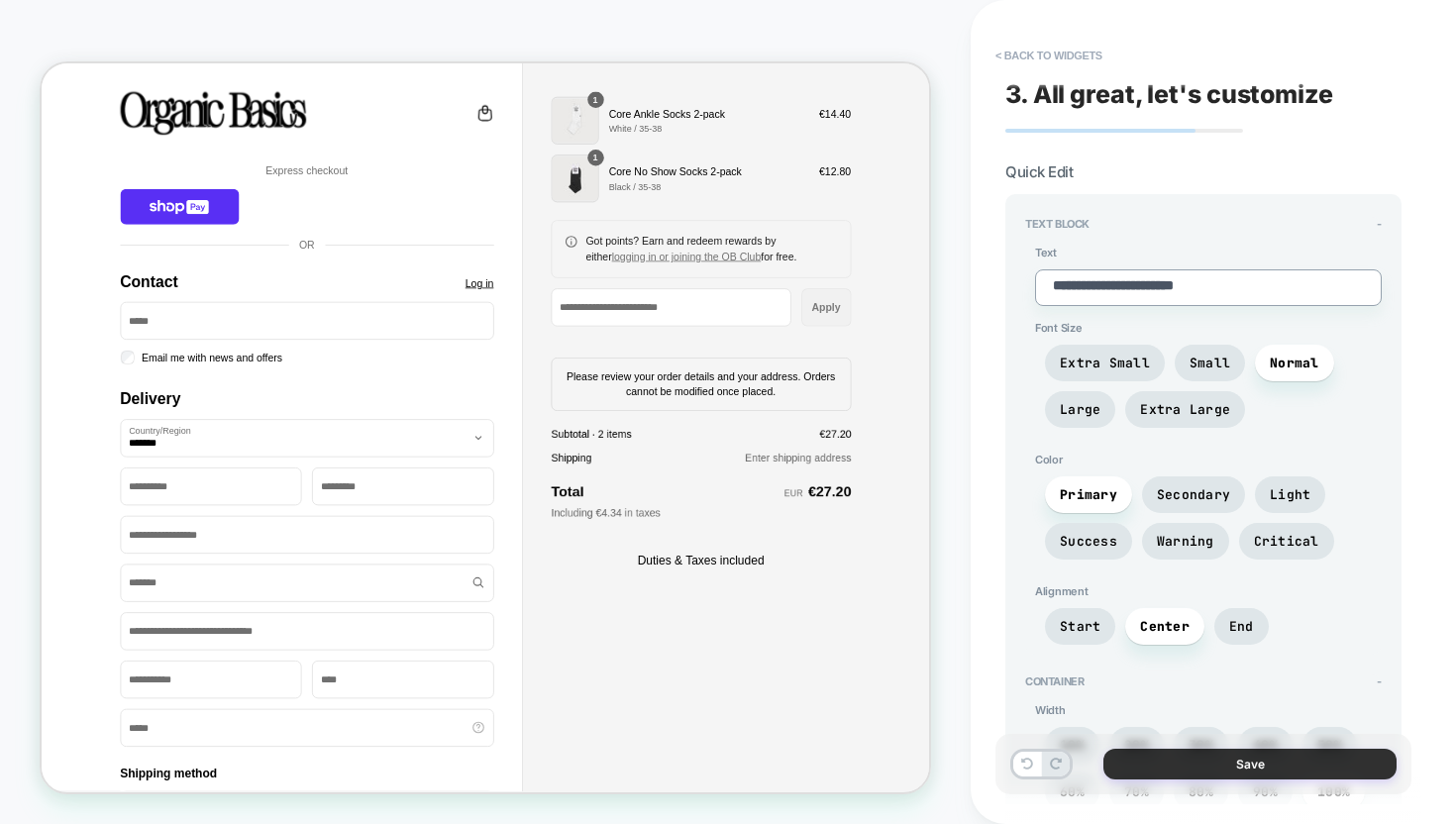 type on "**********" 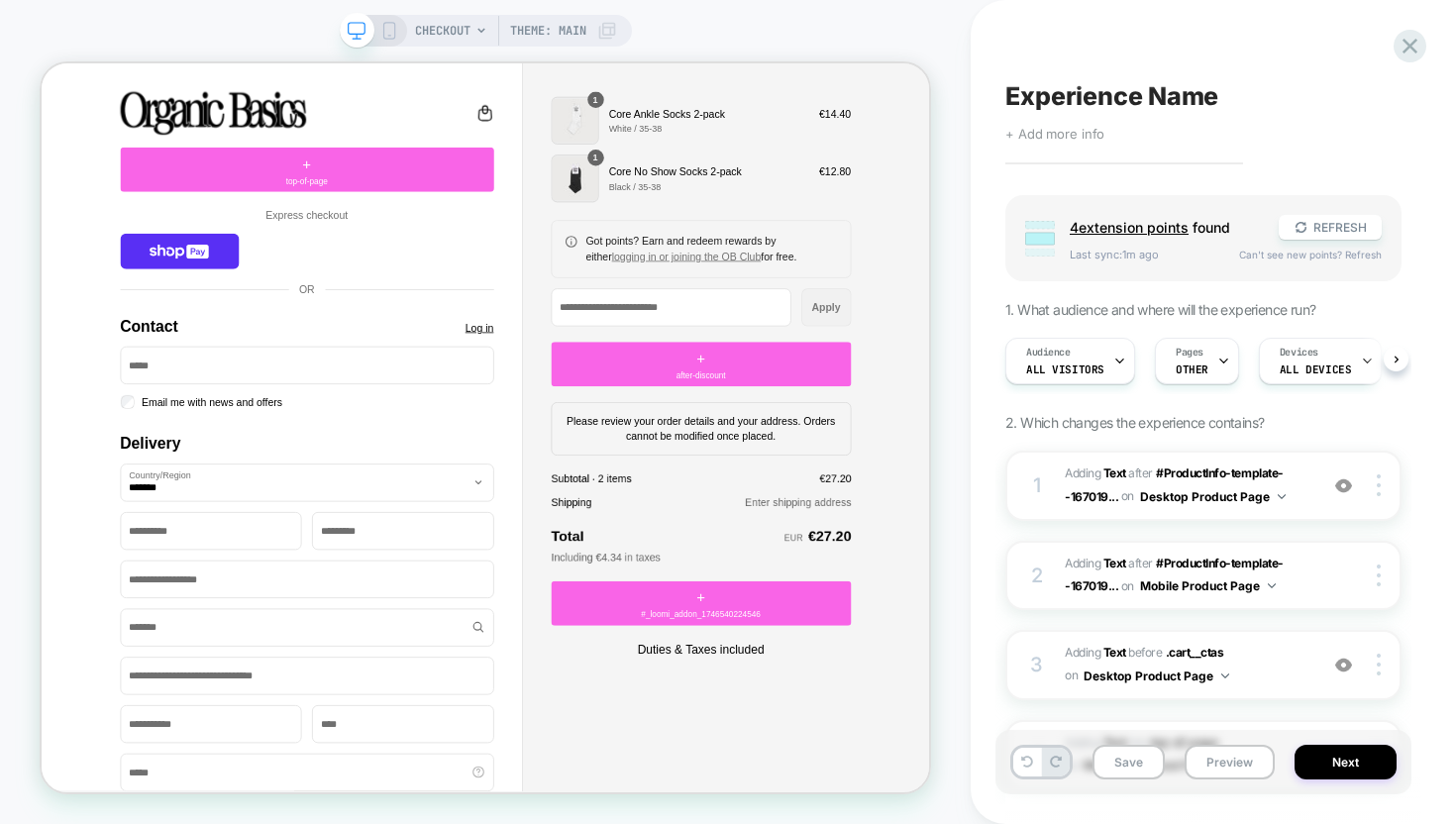 scroll, scrollTop: 0, scrollLeft: 1, axis: horizontal 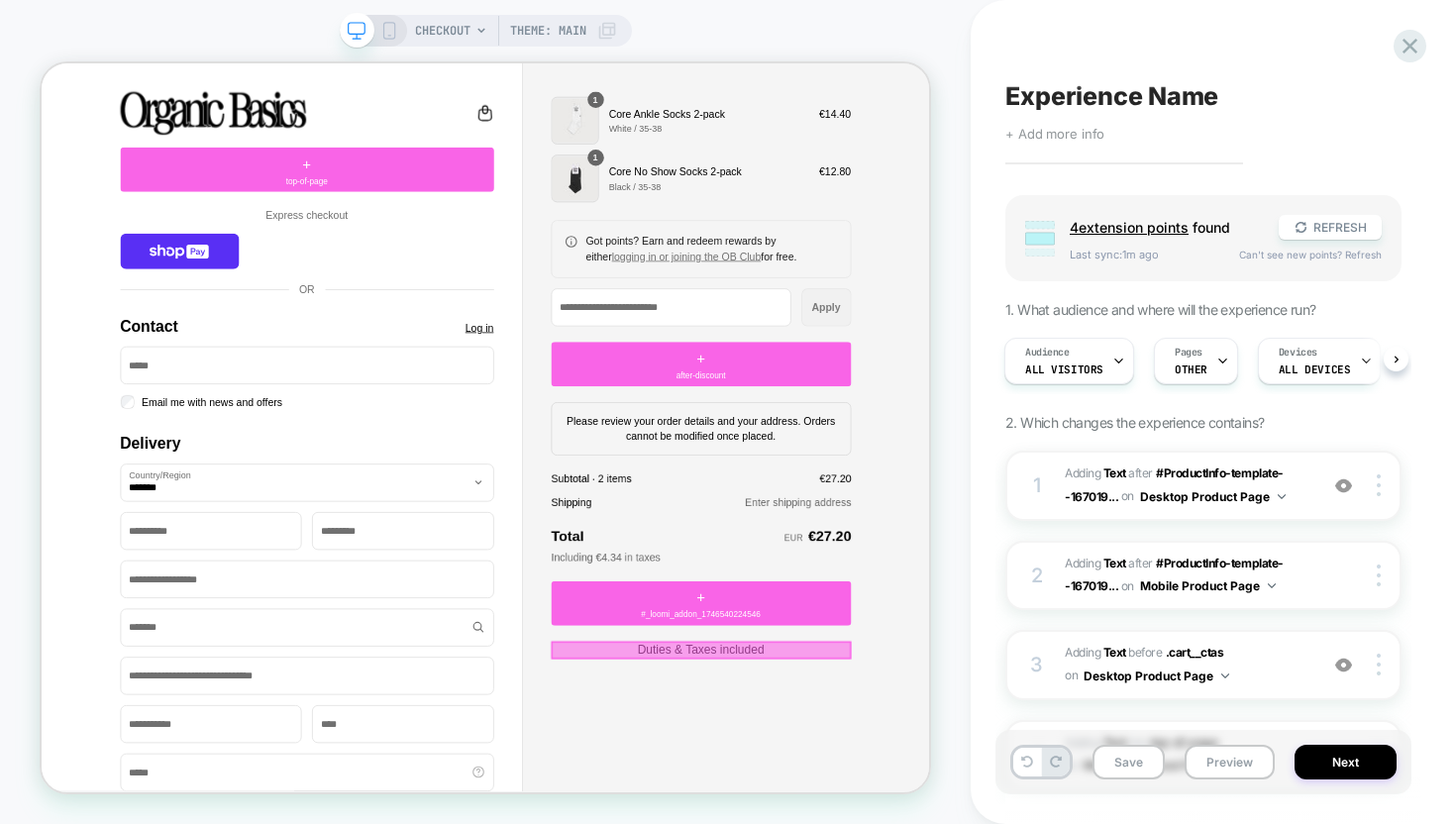 click on "**********" at bounding box center (633, 548) 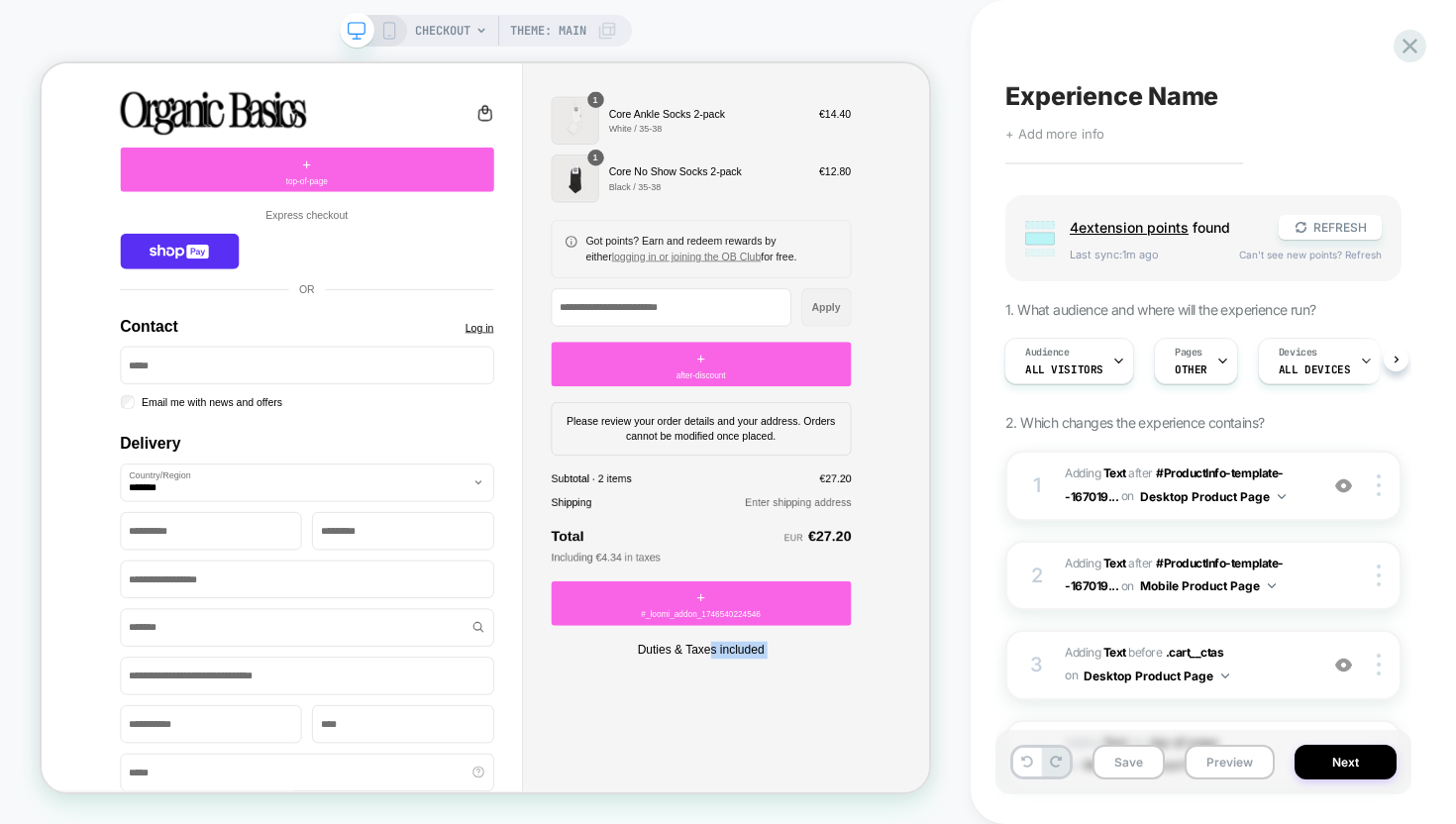 click on "**********" at bounding box center [633, 548] 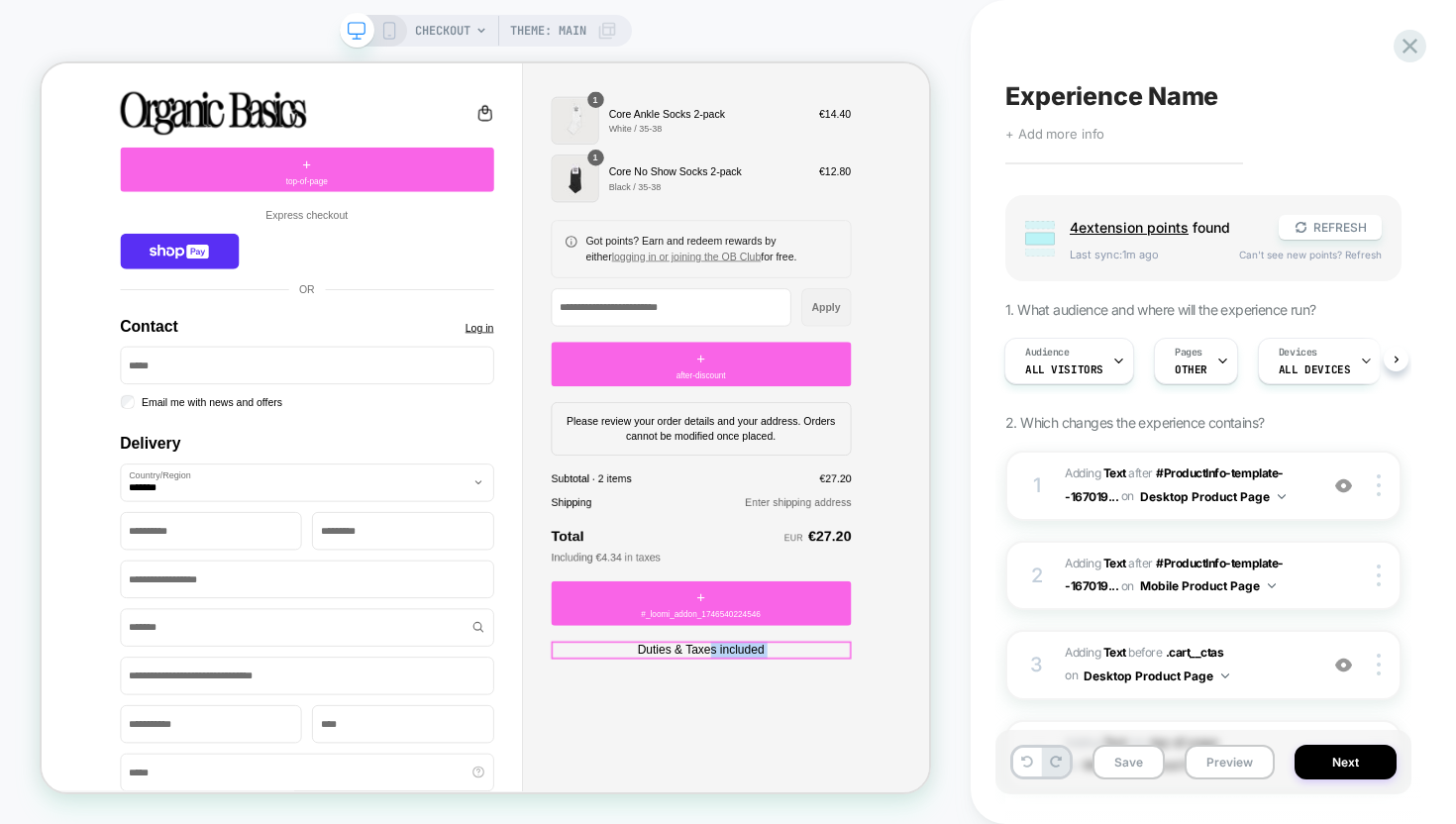 click on "Duties & Taxes included﻿" at bounding box center [920, 845] 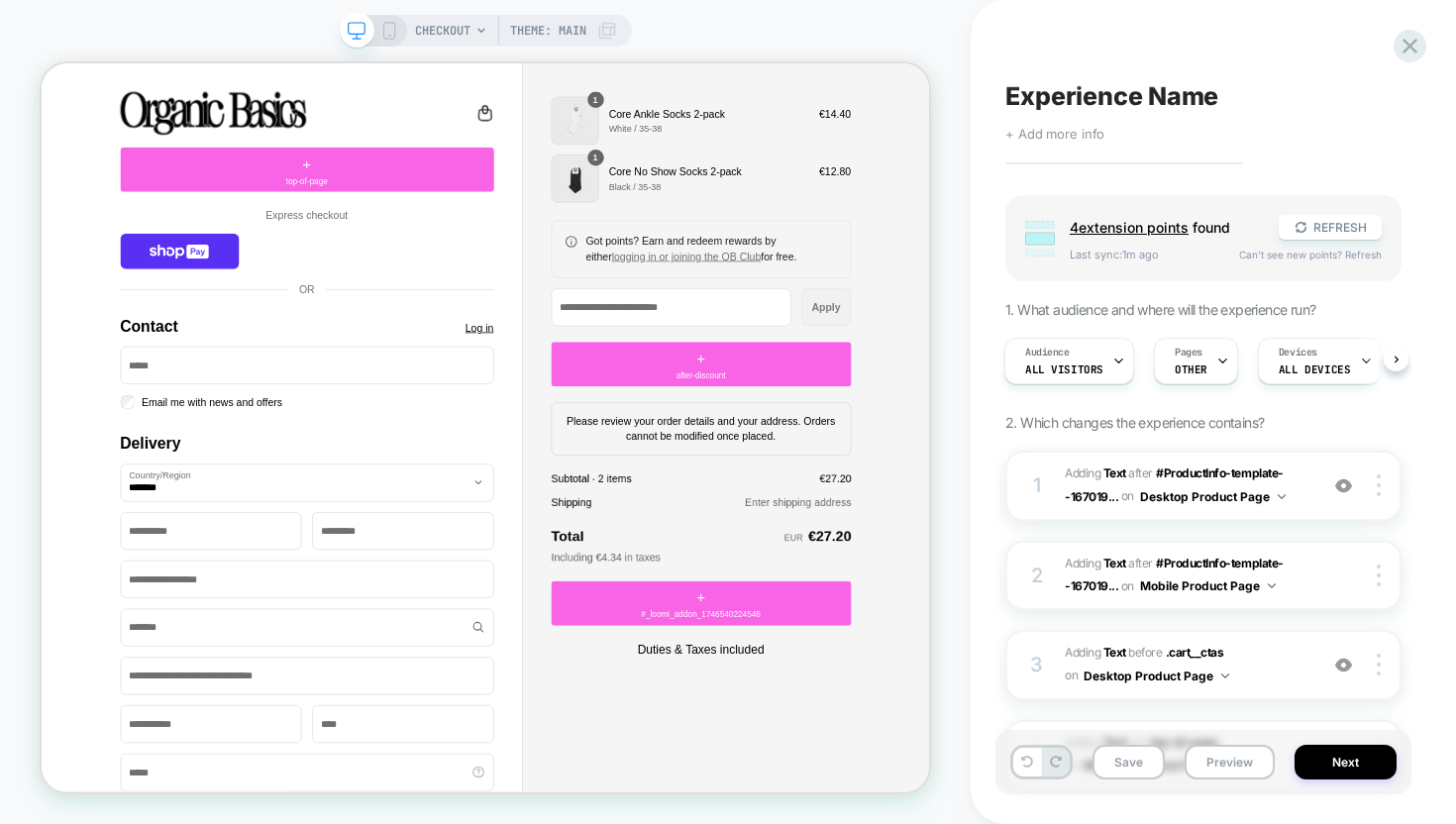 click on "Order summary Shopping bag Product image Description Quantity Price Quantity 1 Core Ankle Socks 2-pack White / 35-38 1 €14.40 Quantity 1 Core No Show Socks 2-pack Black / 35-38 1 €12.80 Scroll for more items Discount code or Gift card Got points? Earn and redeem rewards by either  logging in or joining the OB Club  for free. Discount code or Gift card Apply Submit + after-discount Please review your order details and your address. Orders cannot be modified once placed. Cost summary Item Value Subtotal · 2 items €27.20 Shipping Enter shipping address Total EUR €27.20 Including €4.34 in taxes + #_loomi_addon_1746540224546 Duties & Taxes included﻿" at bounding box center (955, 1111) 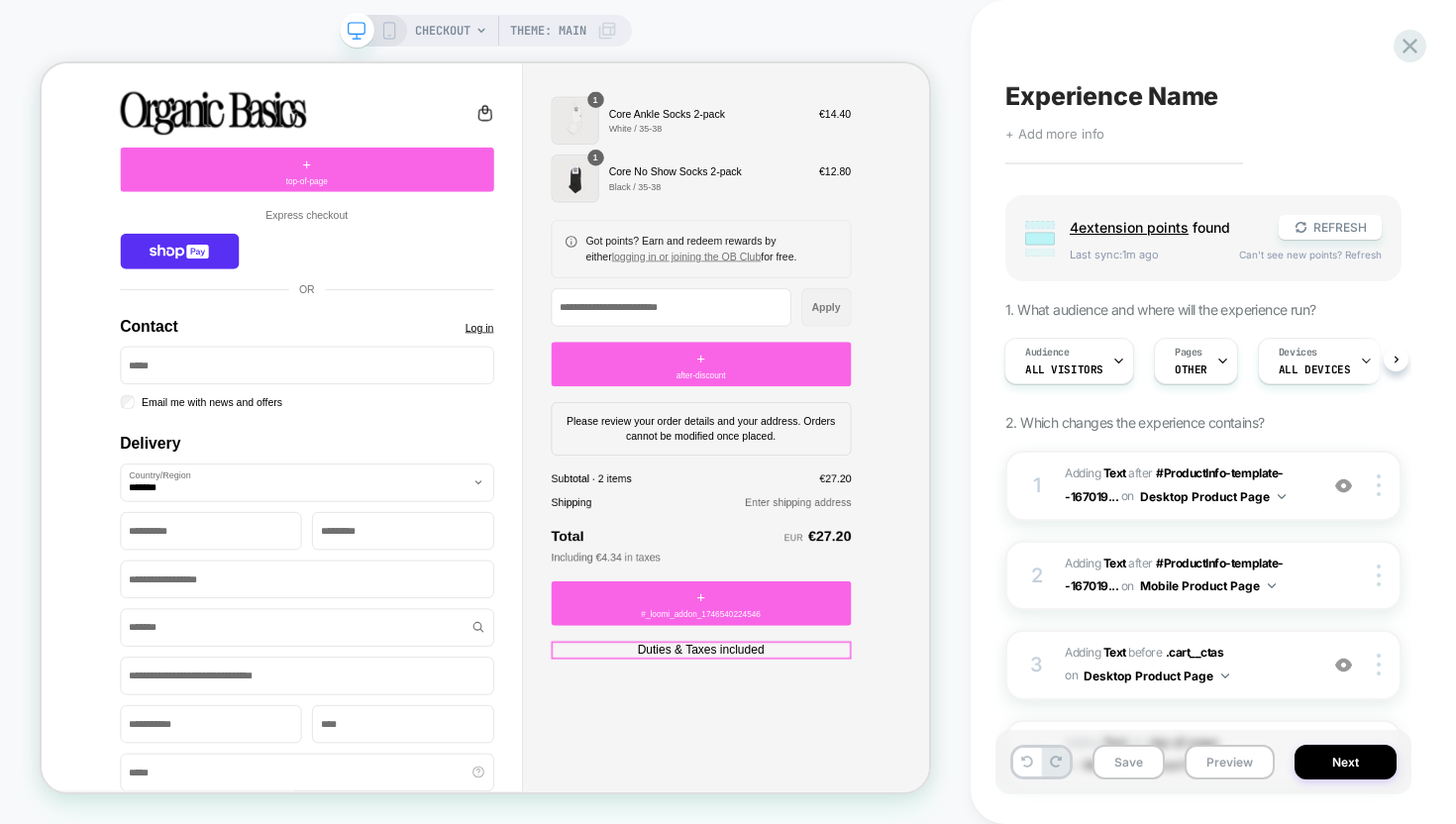 click on "Duties & Taxes included﻿" at bounding box center (921, 846) 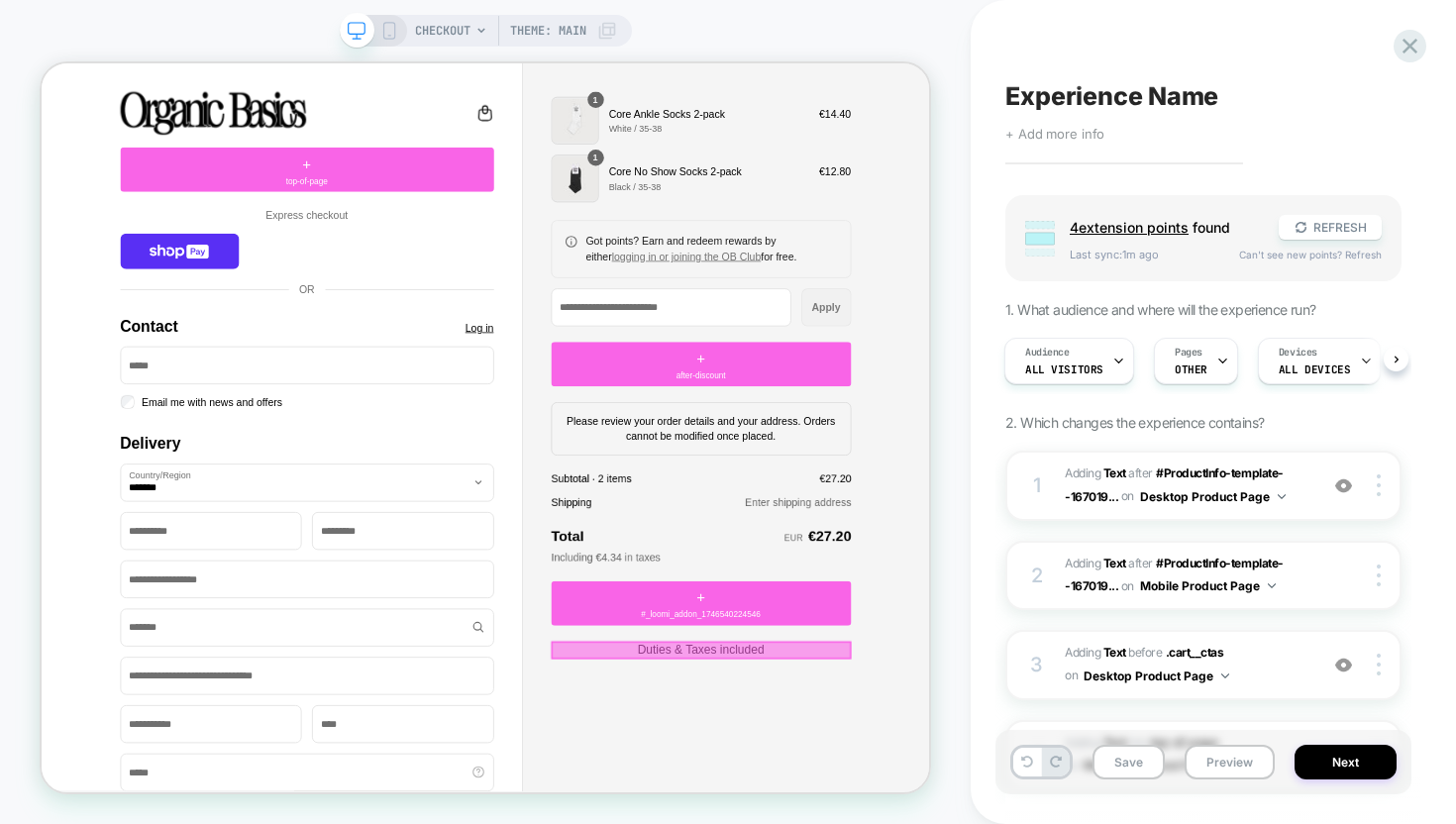 click at bounding box center (921, 846) 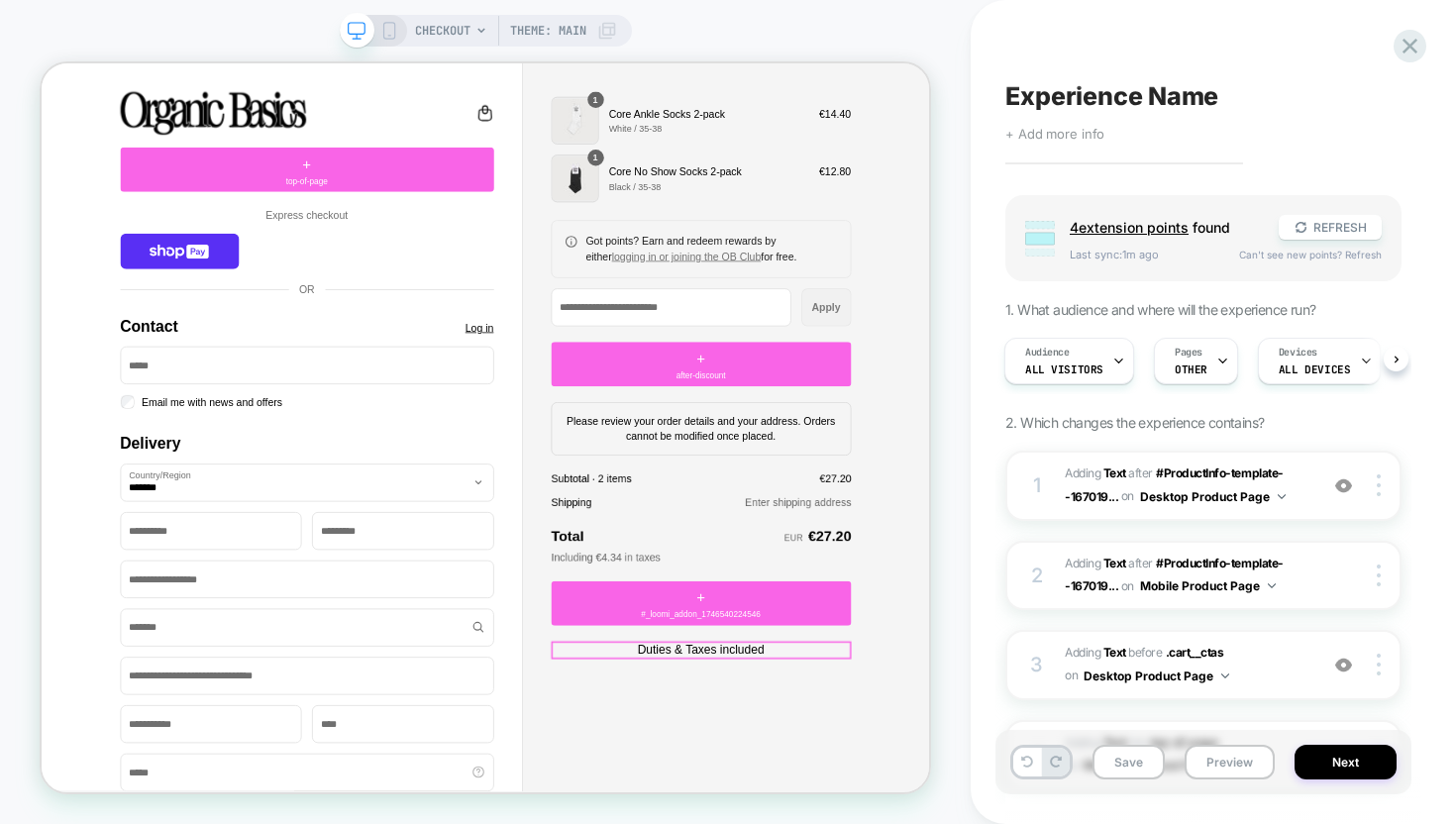click on "Order summary Shopping bag Product image Description Quantity Price Quantity 1 Core Ankle Socks 2-pack White / 35-38 1 €14.40 Quantity 1 Core No Show Socks 2-pack Black / 35-38 1 €12.80 Scroll for more items Discount code or Gift card Got points? Earn and redeem rewards by either  logging in or joining the OB Club  for free. Discount code or Gift card Apply Submit + after-discount Please review your order details and your address. Orders cannot be modified once placed. Cost summary Item Value Subtotal · 2 items €27.20 Shipping Enter shipping address Total EUR €27.20 Including €4.34 in taxes + #_loomi_addon_1746540224546 Duties & Taxes included﻿" at bounding box center [955, 1111] 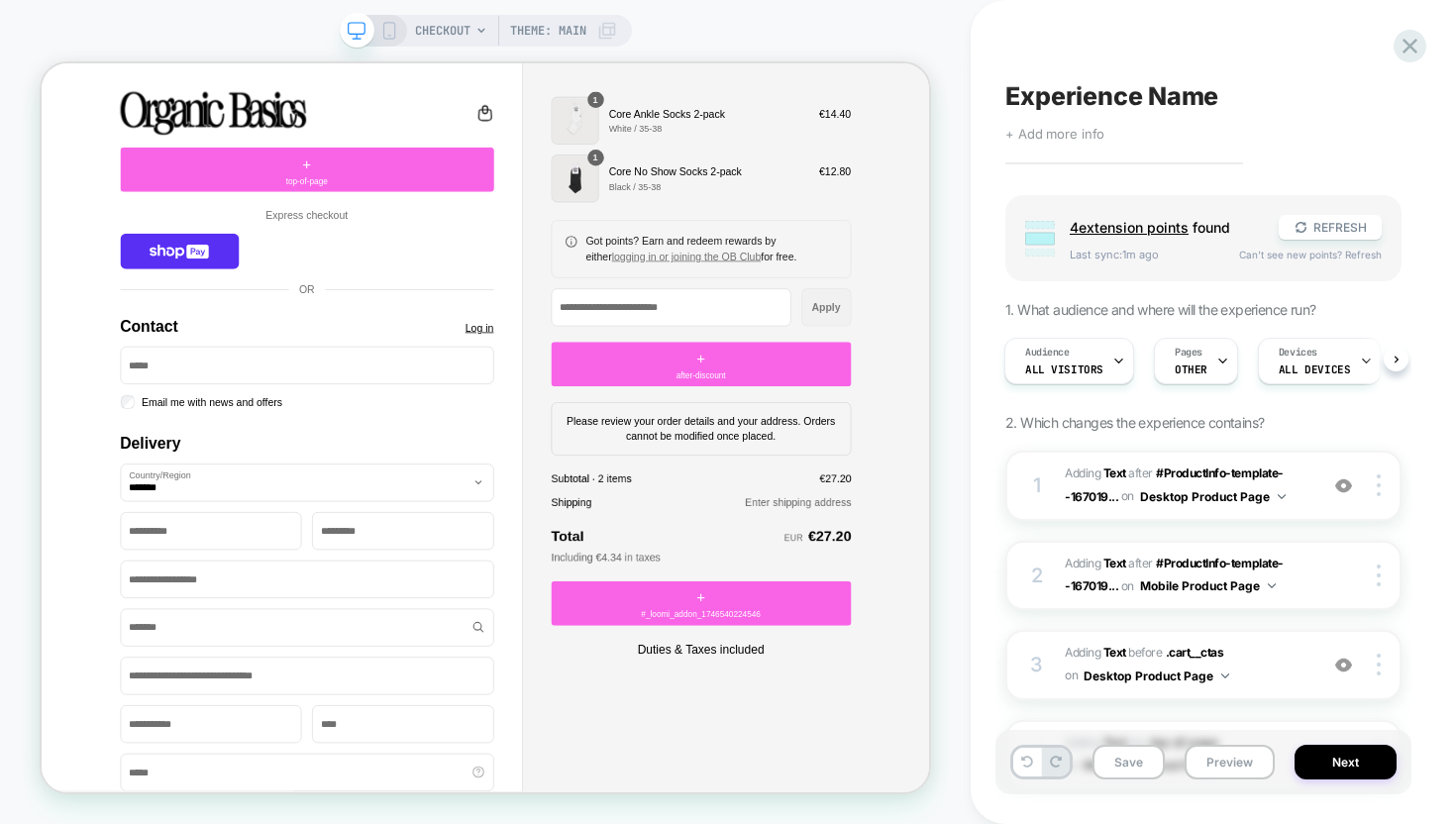 click on "Order summary Shopping bag Product image Description Quantity Price Quantity 1 Core Ankle Socks 2-pack White / 35-38 1 €14.40 Quantity 1 Core No Show Socks 2-pack Black / 35-38 1 €12.80 Scroll for more items Discount code or Gift card Got points? Earn and redeem rewards by either  logging in or joining the OB Club  for free. Discount code or Gift card Apply Submit + after-discount Please review your order details and your address. Orders cannot be modified once placed. Cost summary Item Value Subtotal · 2 items €27.20 Shipping Enter shipping address Total EUR €27.20 Including €4.34 in taxes + #_loomi_addon_1746540224546 Duties & Taxes included﻿" at bounding box center (955, 1111) 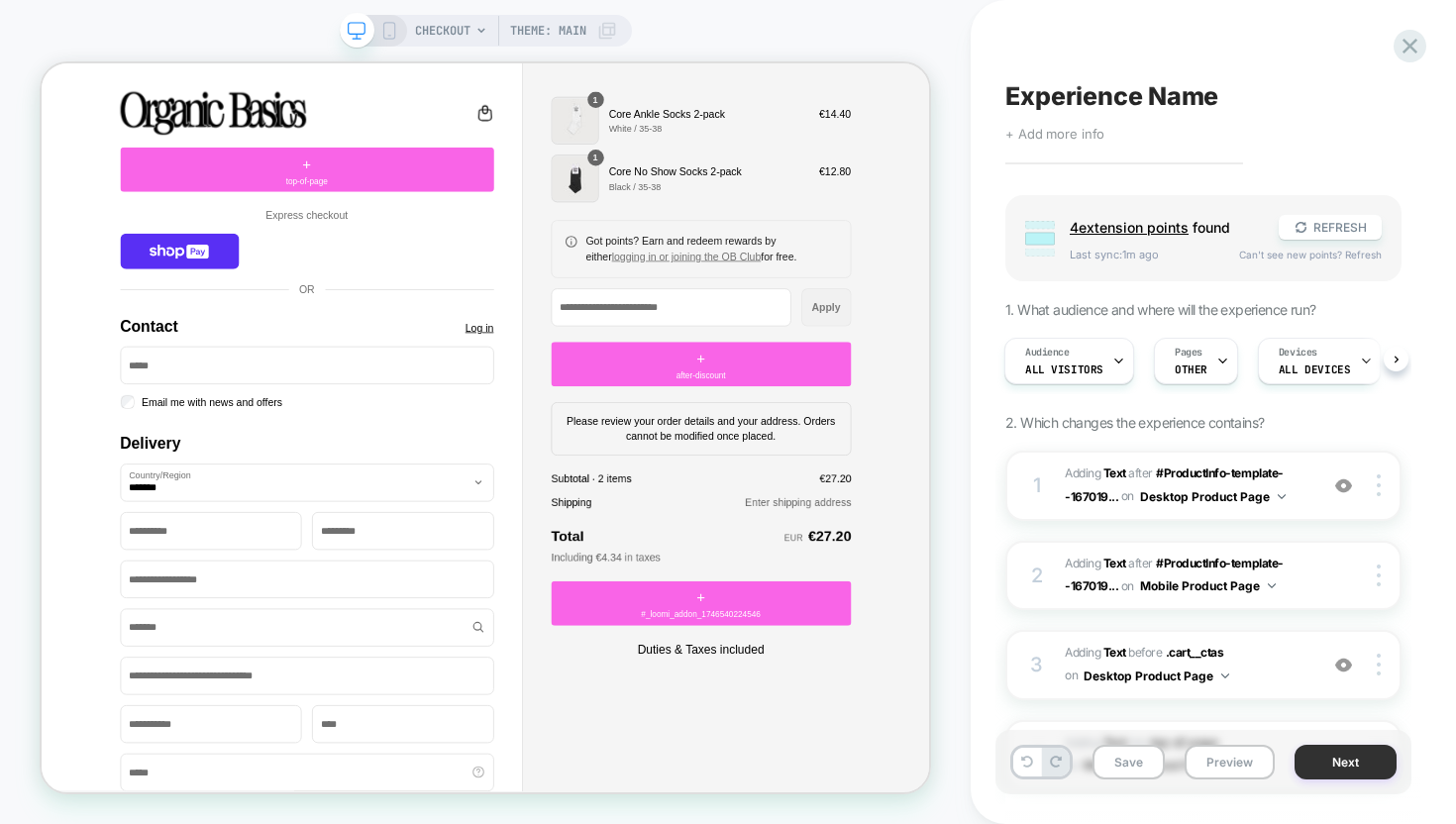click on "Next" at bounding box center (1345, 762) 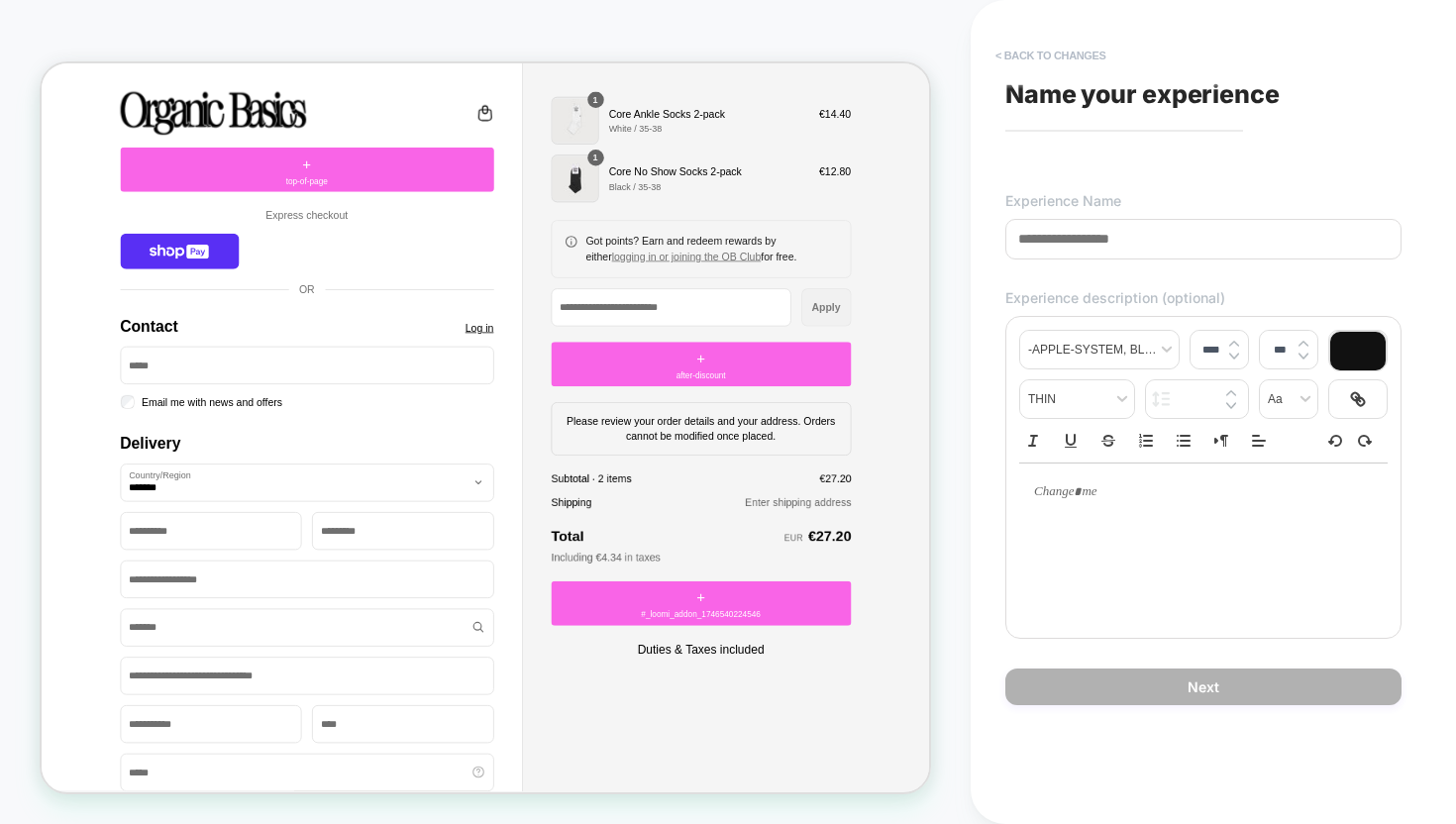 click on "< Back to changes" at bounding box center (1051, 55) 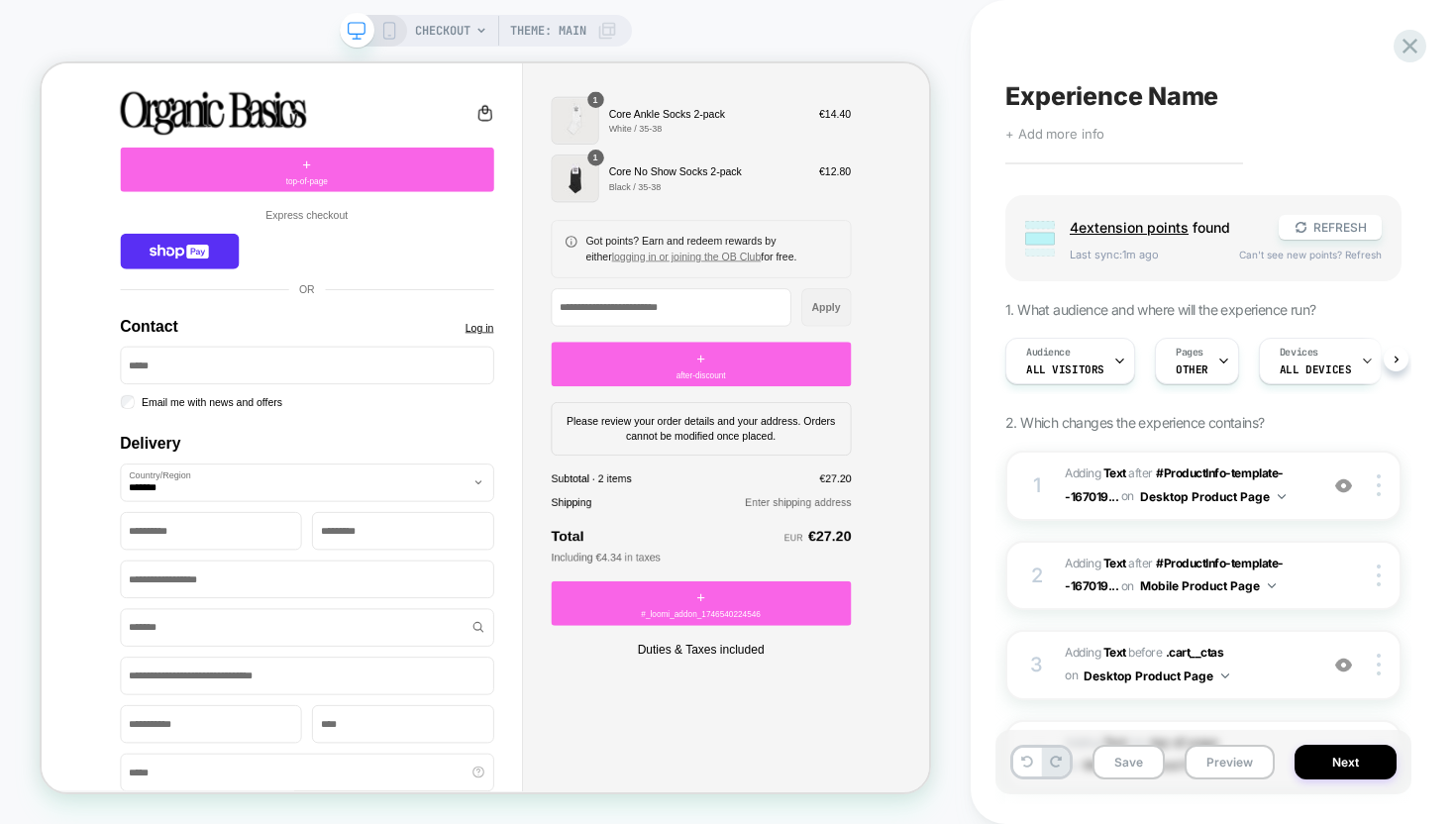 scroll, scrollTop: 0, scrollLeft: 1, axis: horizontal 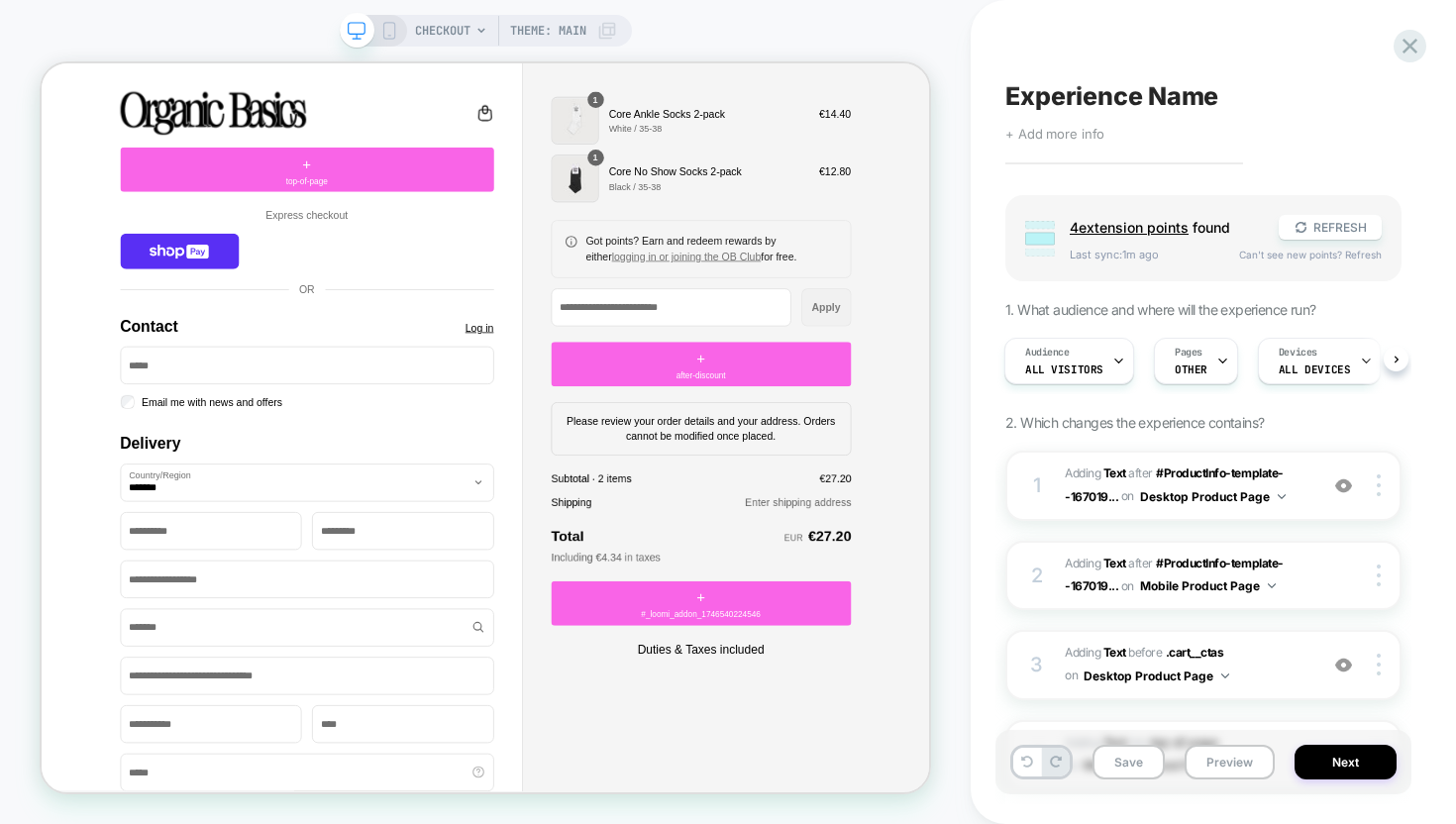 click 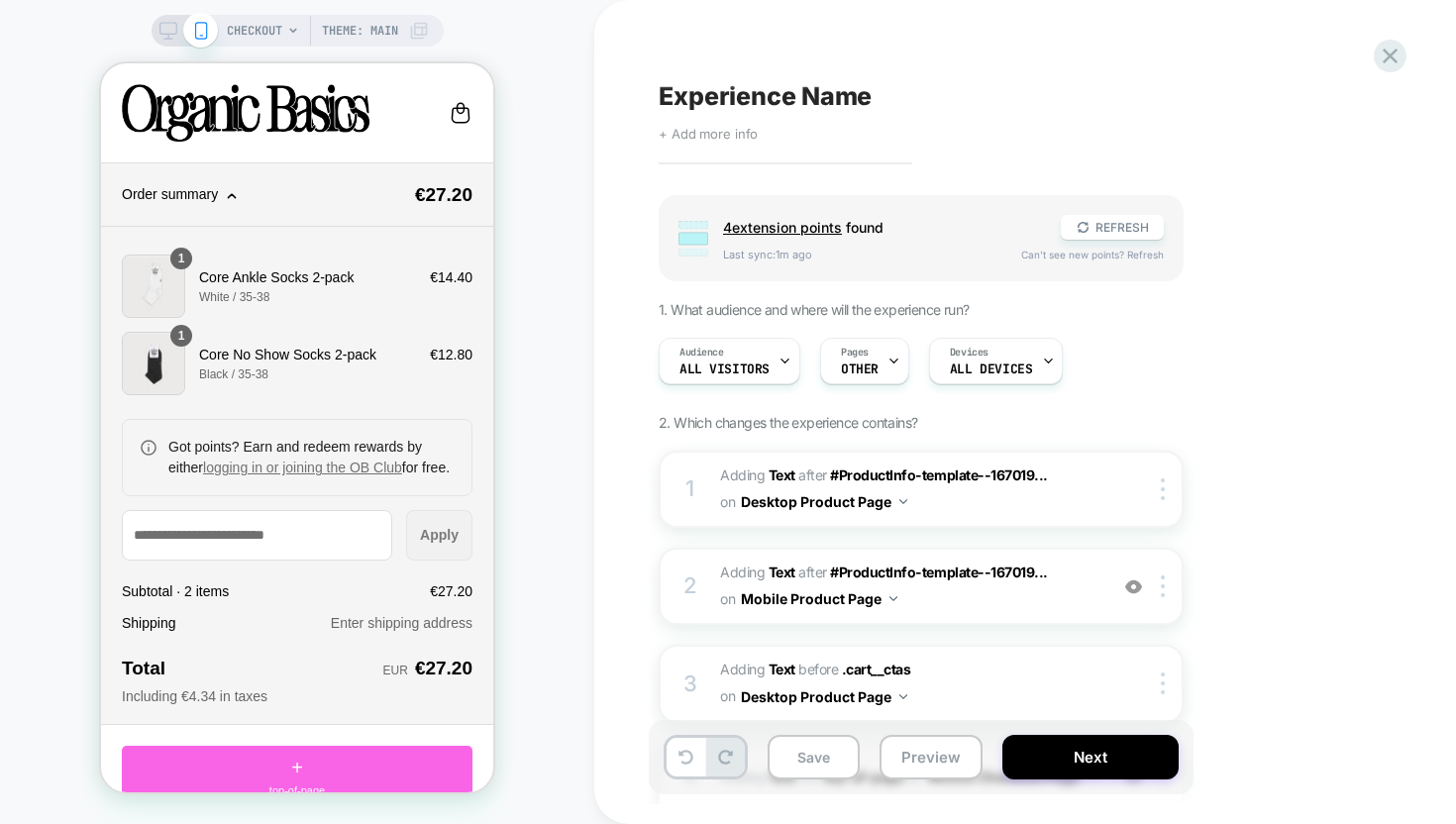scroll, scrollTop: 0, scrollLeft: 0, axis: both 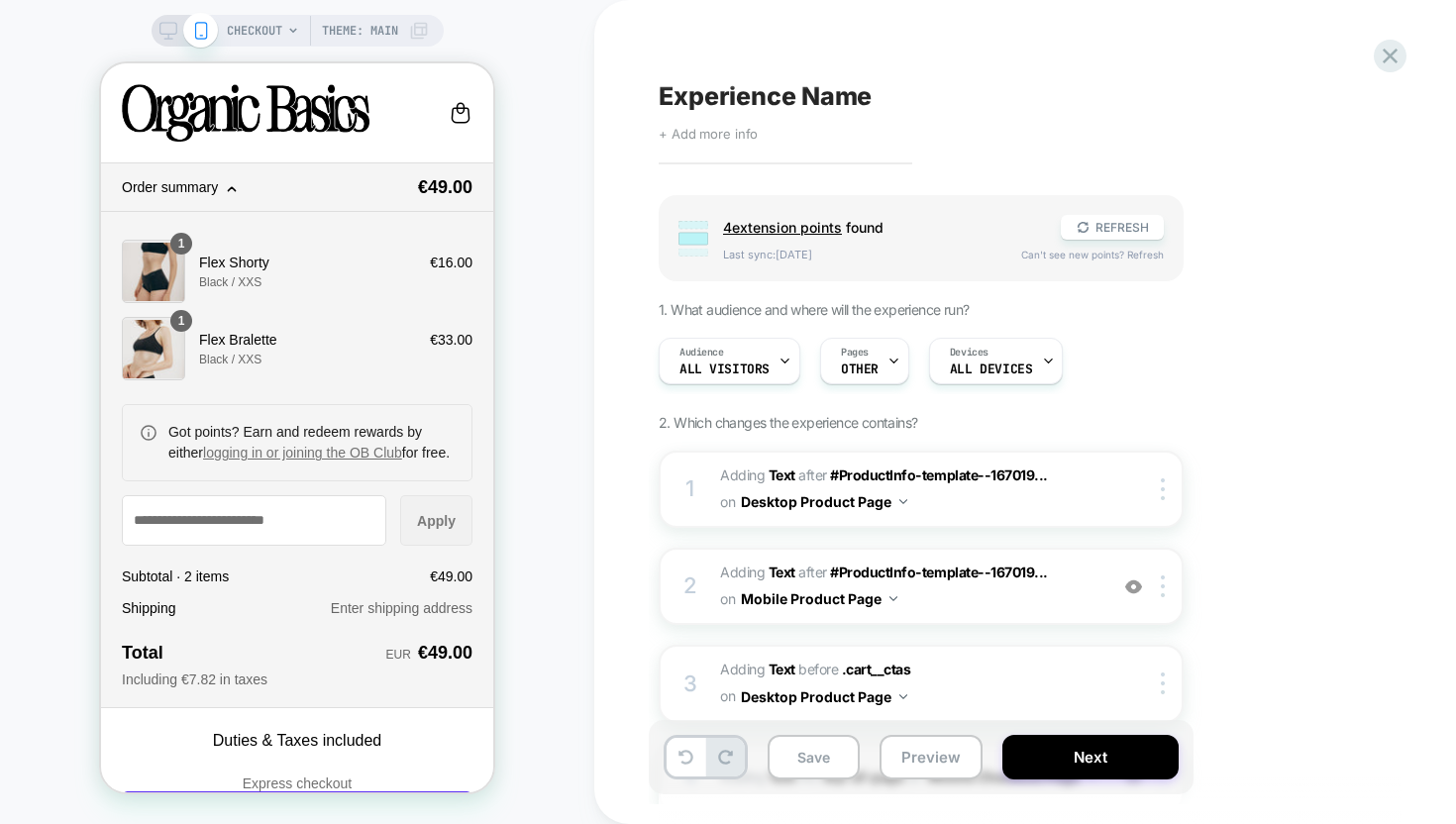 click 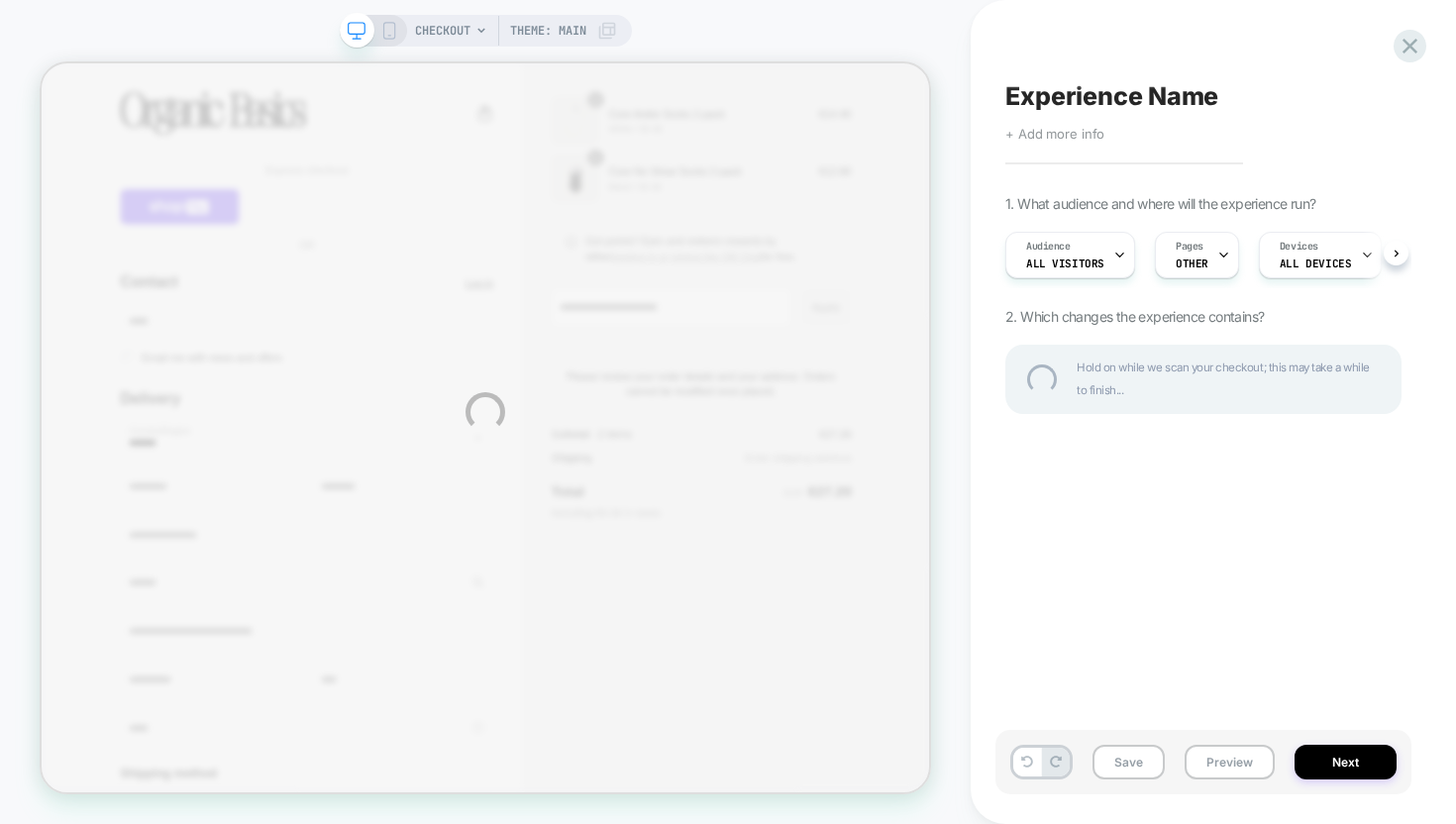scroll, scrollTop: 0, scrollLeft: 0, axis: both 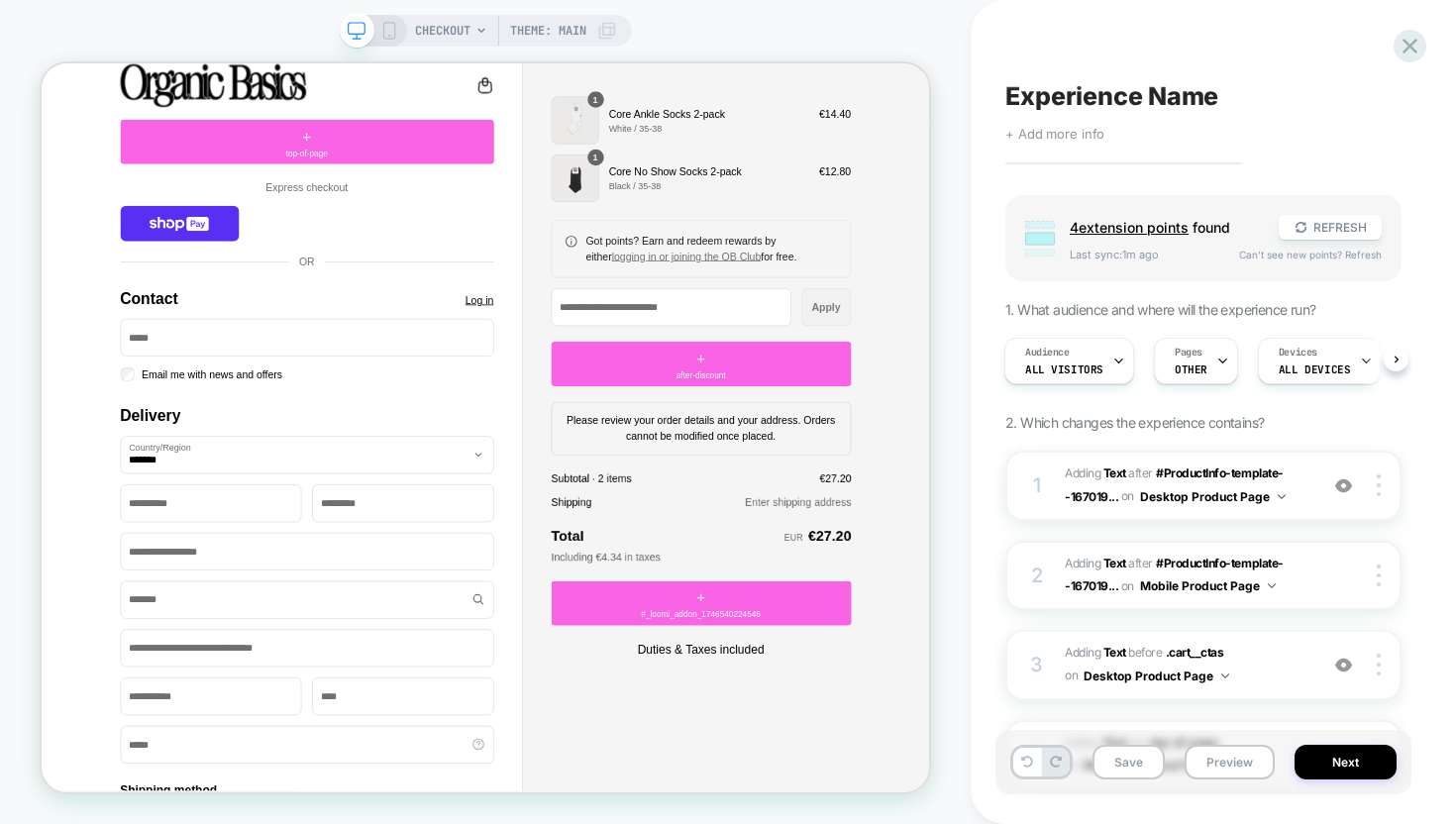 click 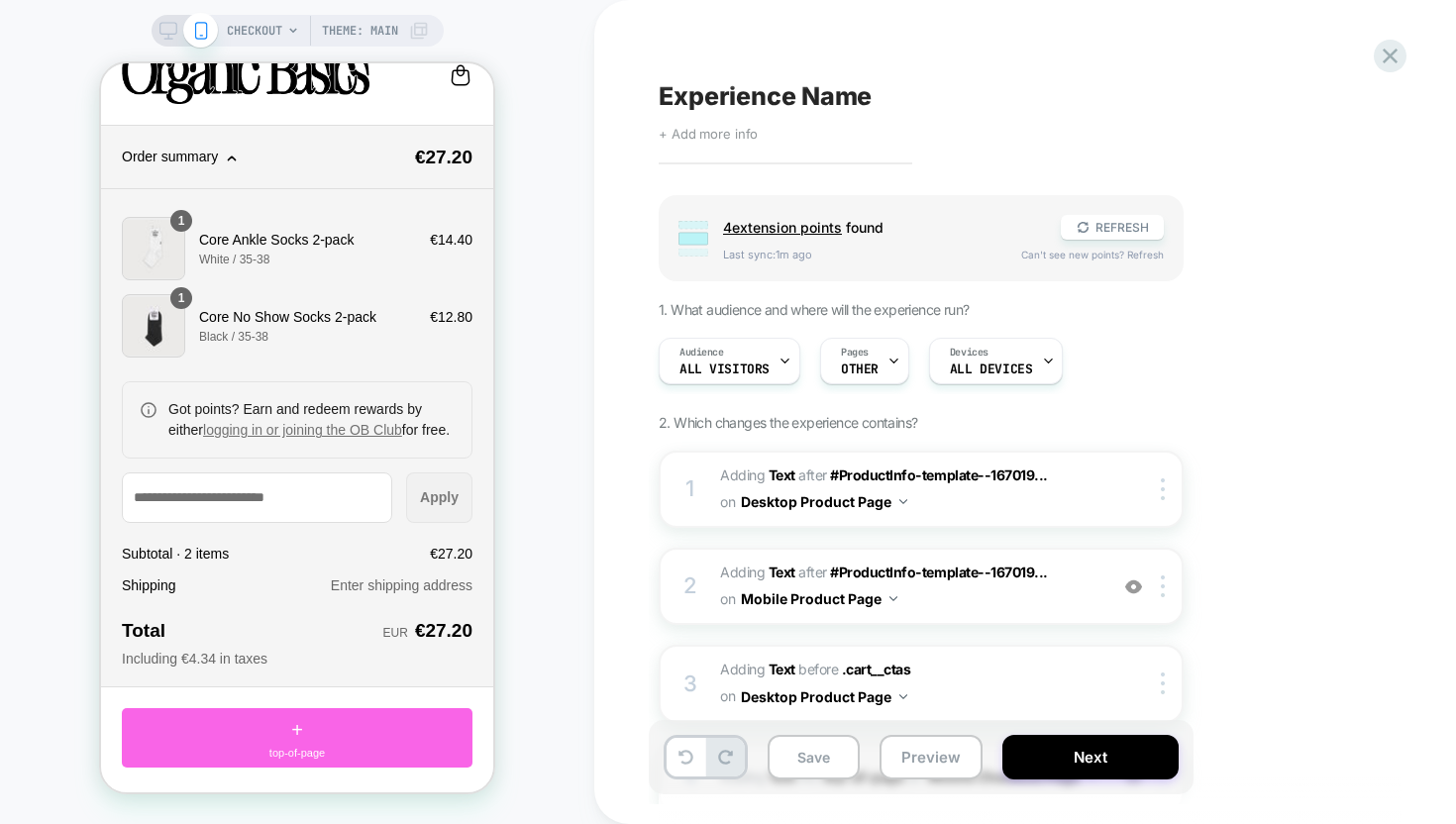 scroll, scrollTop: 0, scrollLeft: 0, axis: both 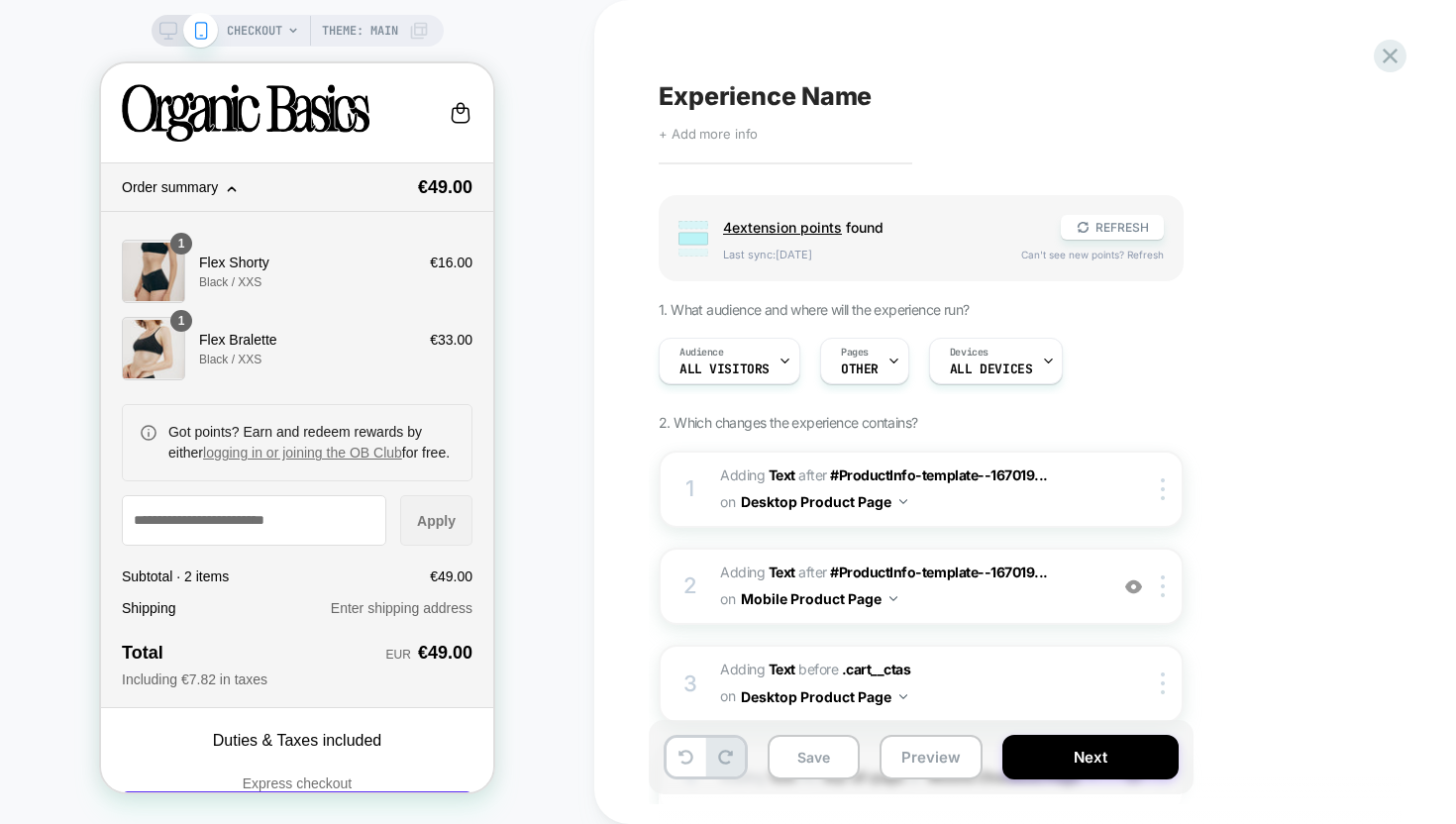 click on "CHECKOUT" at bounding box center [255, 31] 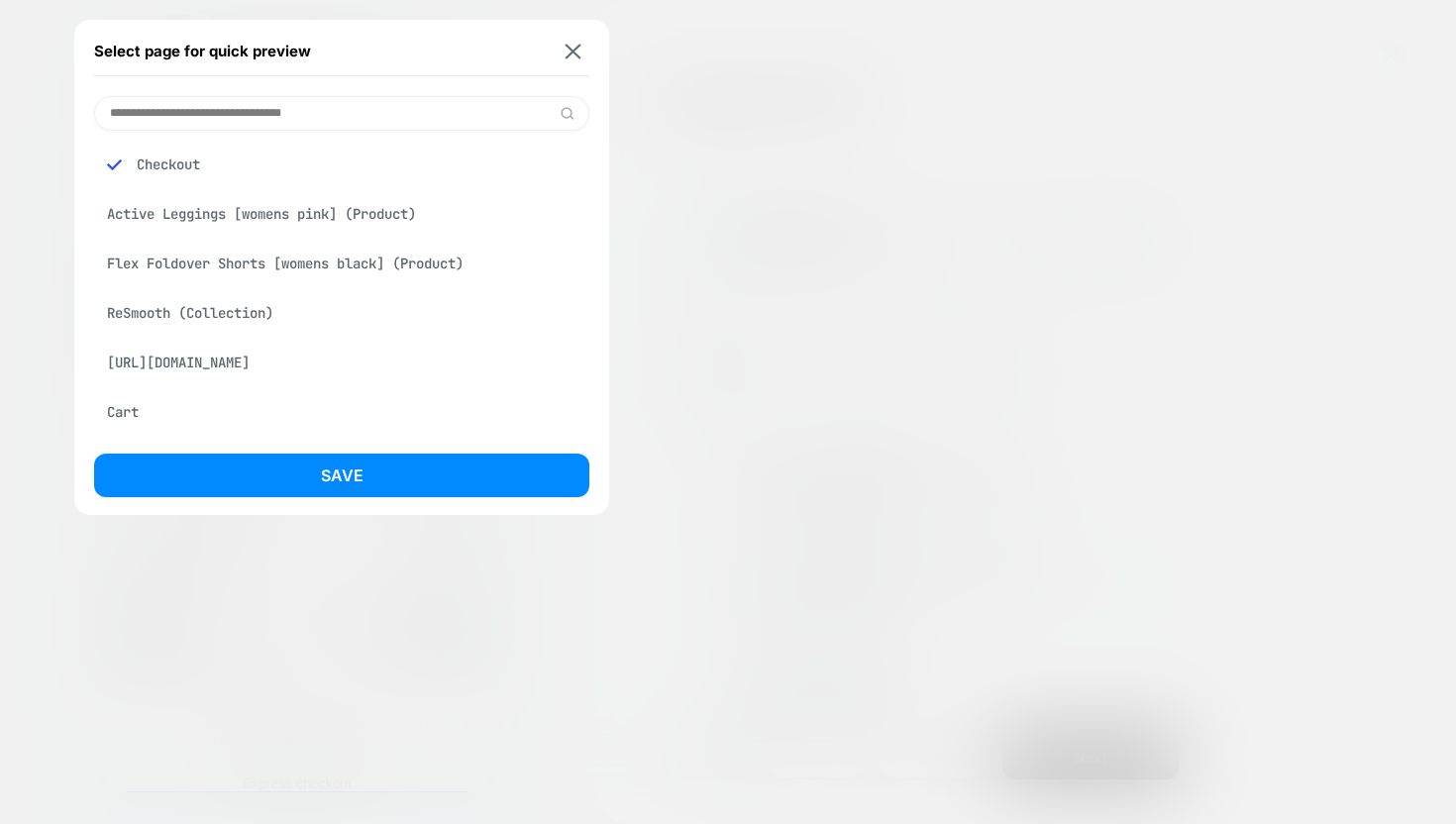 click at bounding box center (342, 113) 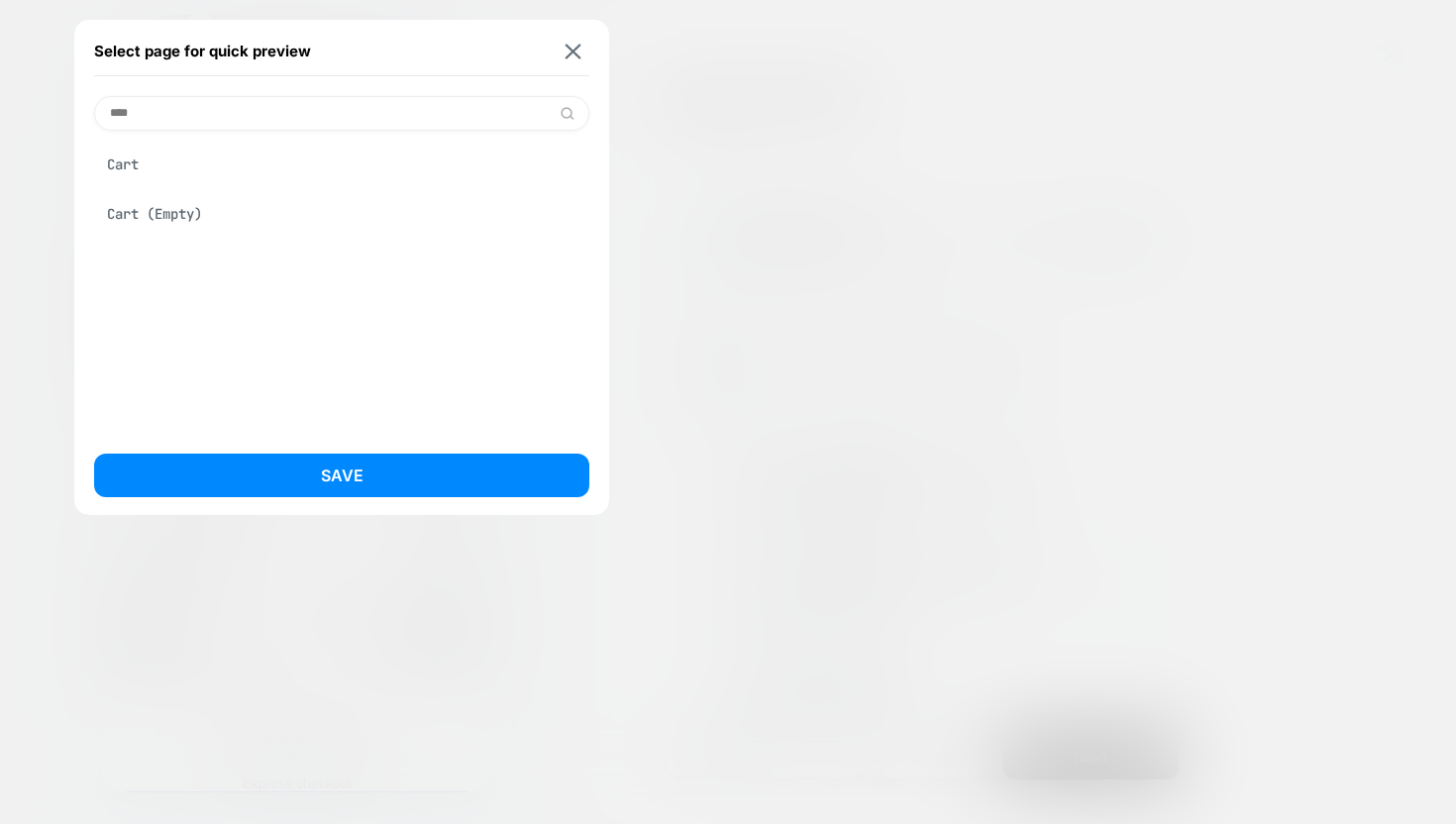 type on "****" 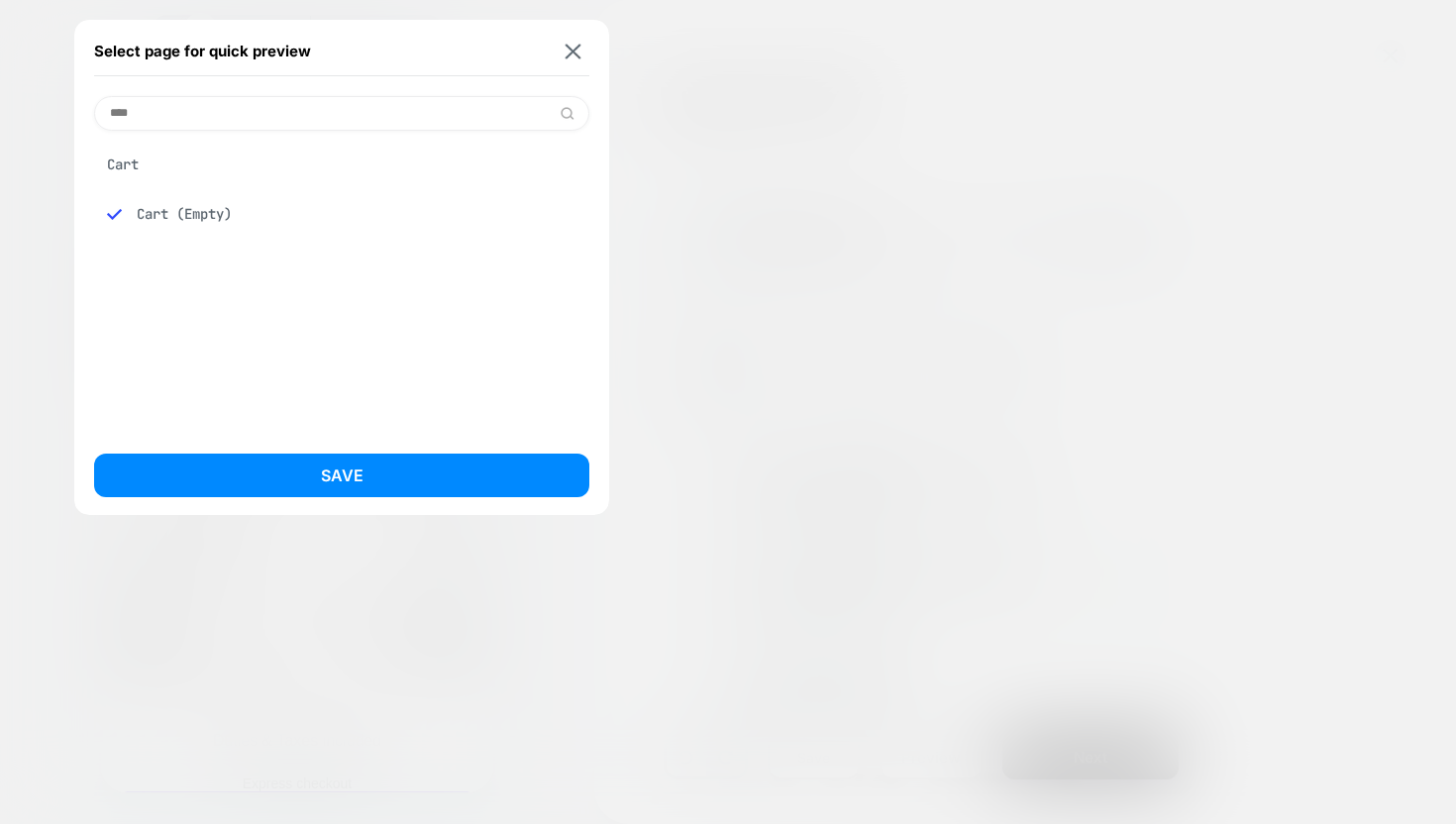 click on "Cart" at bounding box center (342, 164) 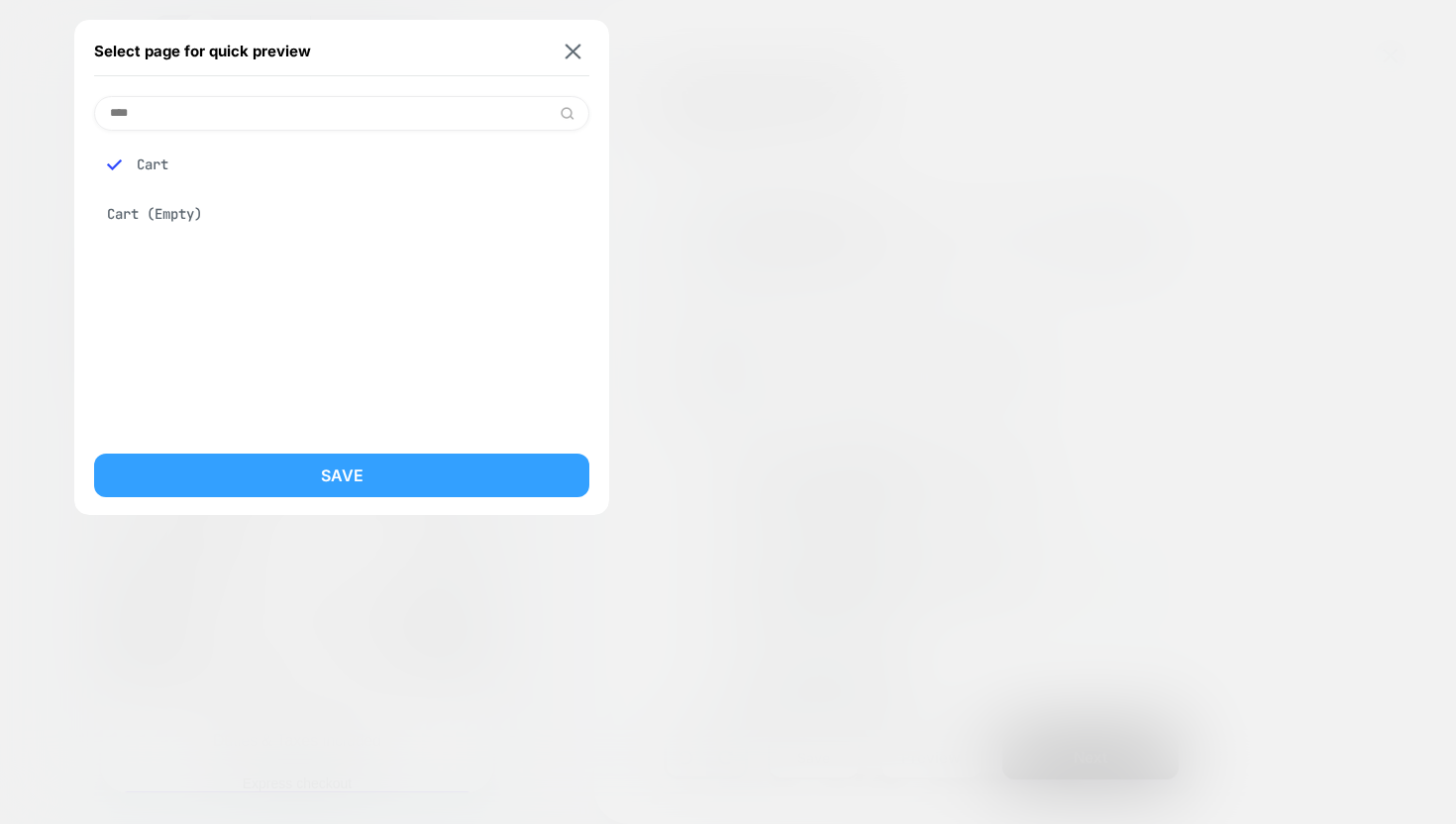 click on "Save" at bounding box center [342, 475] 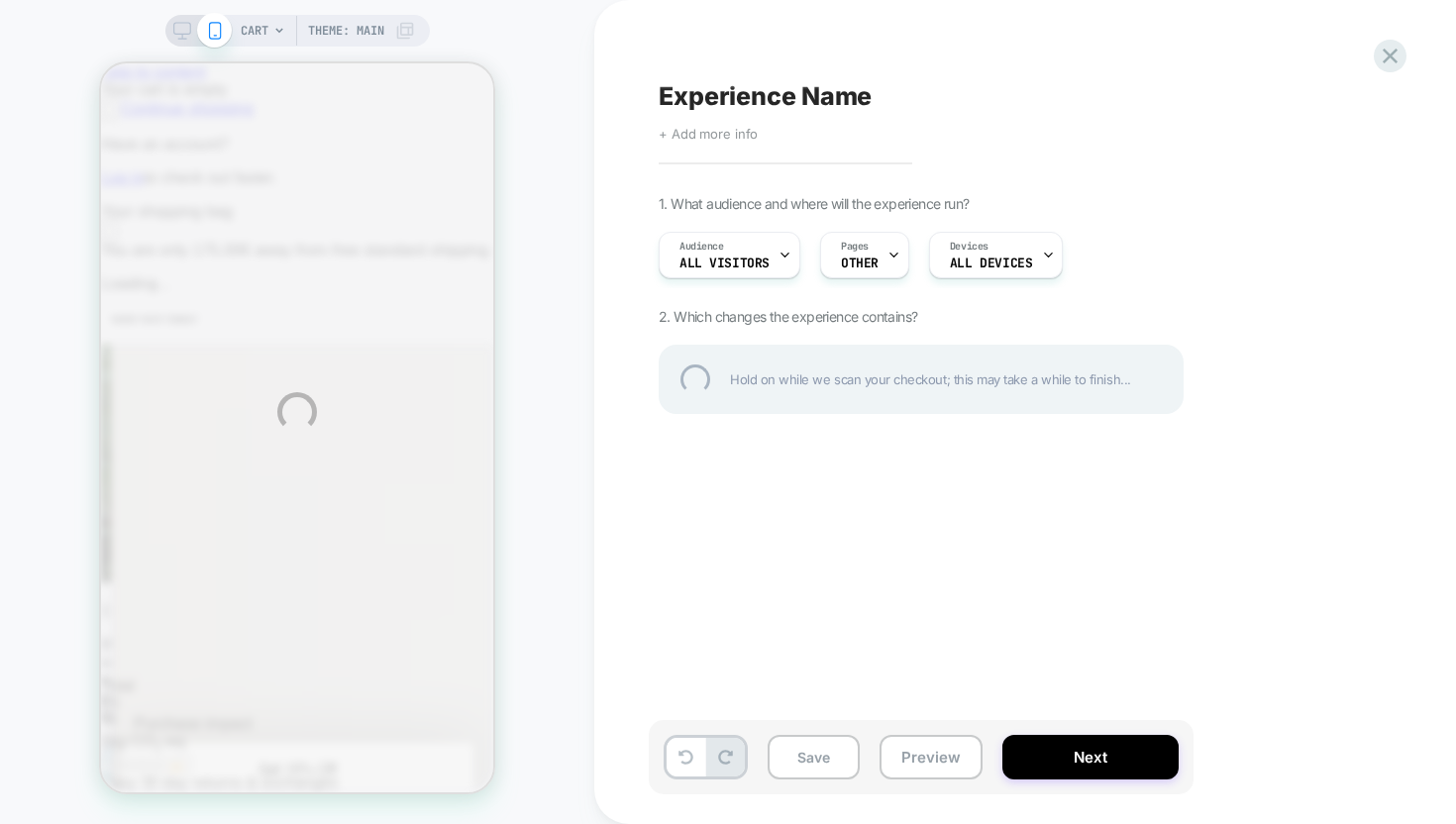 scroll, scrollTop: 0, scrollLeft: 0, axis: both 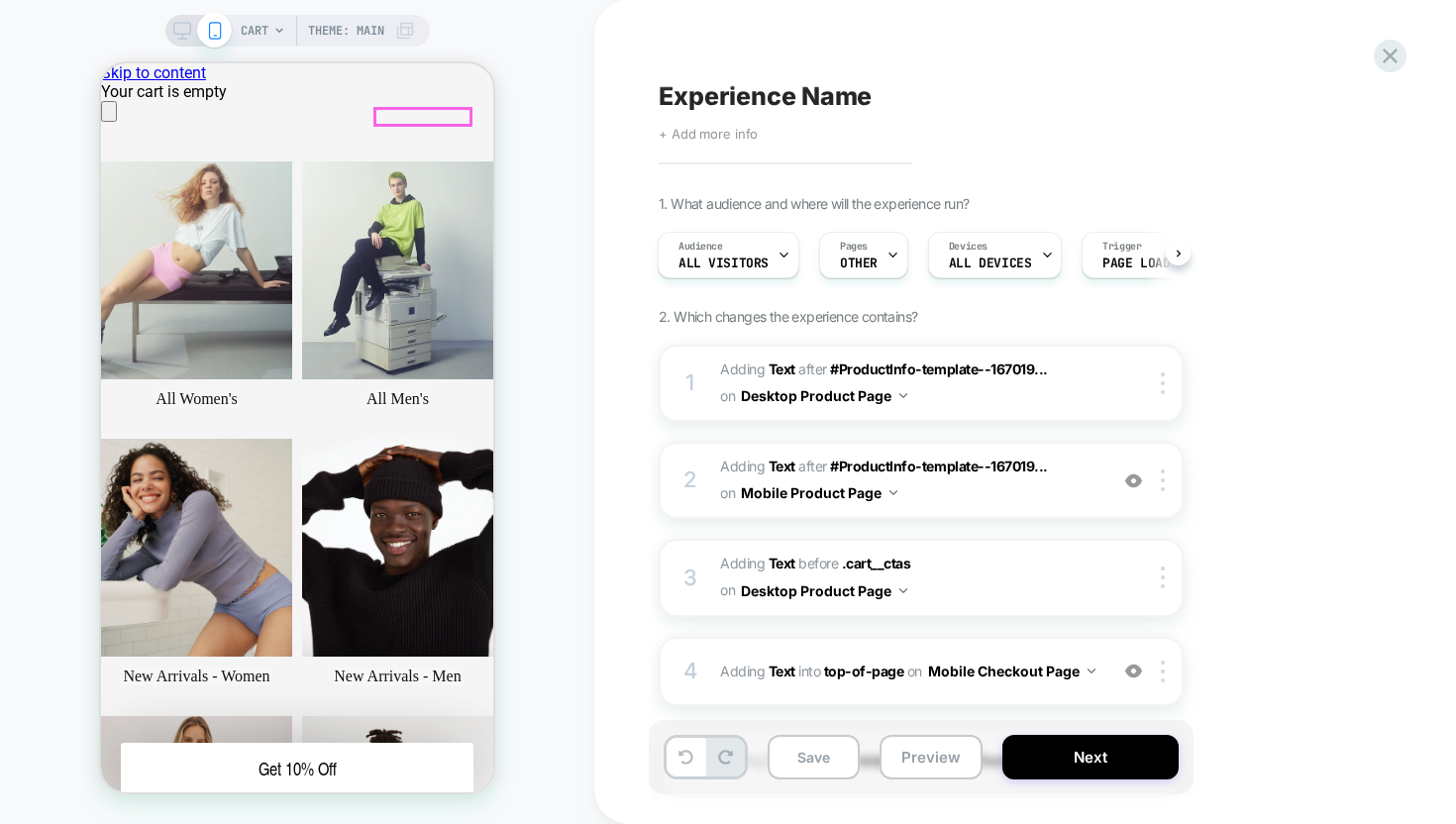 click 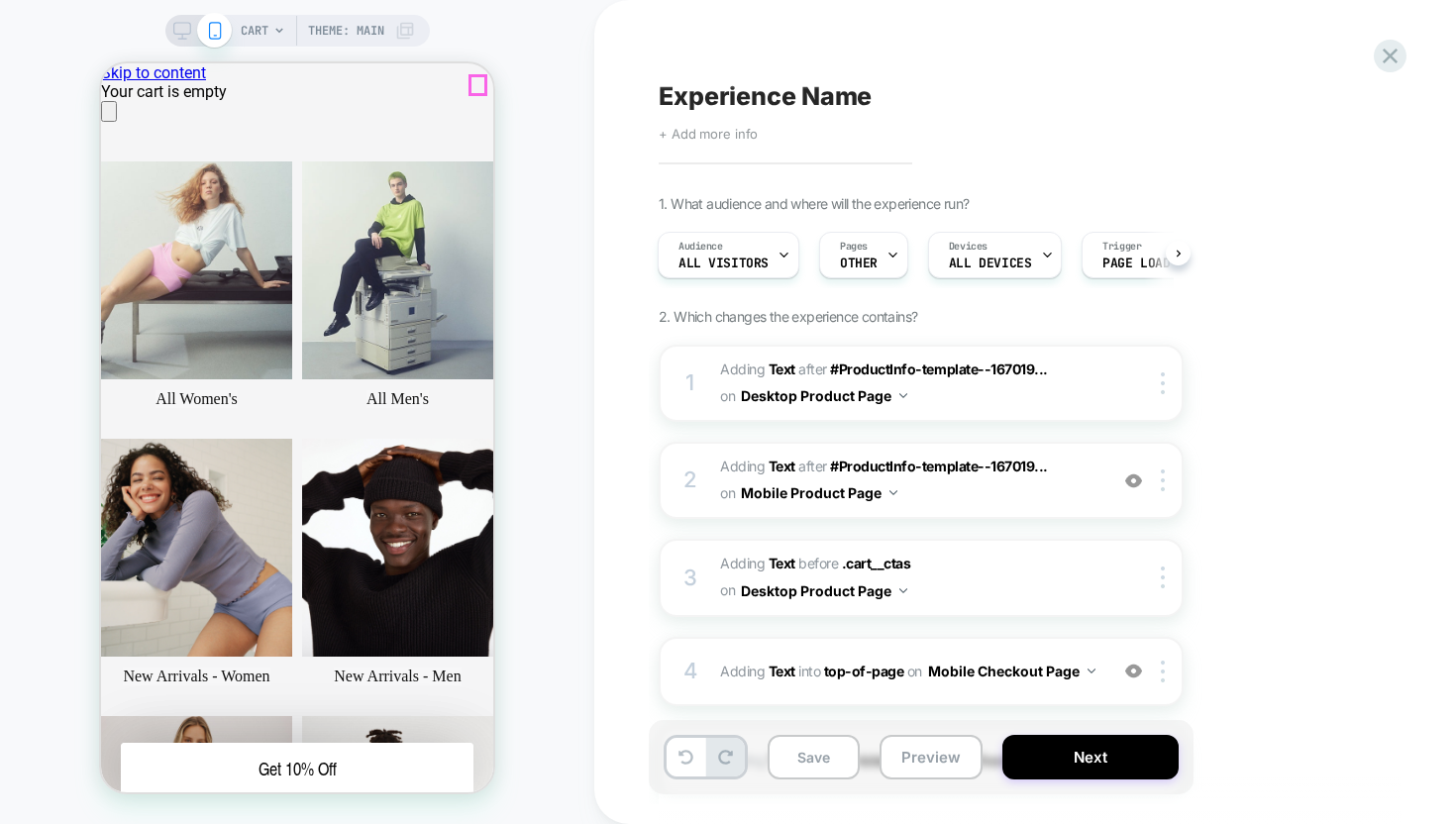 click 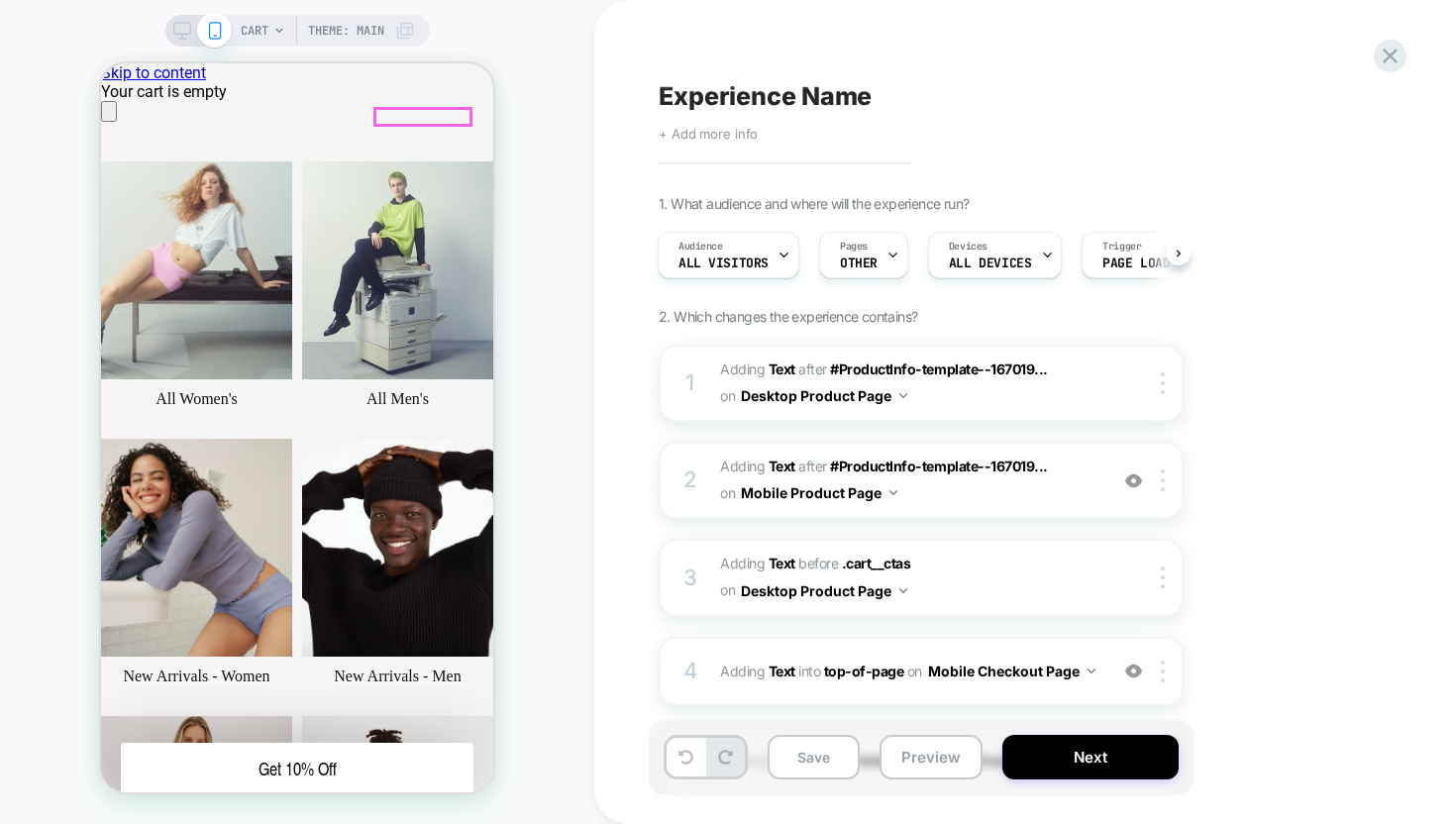 click 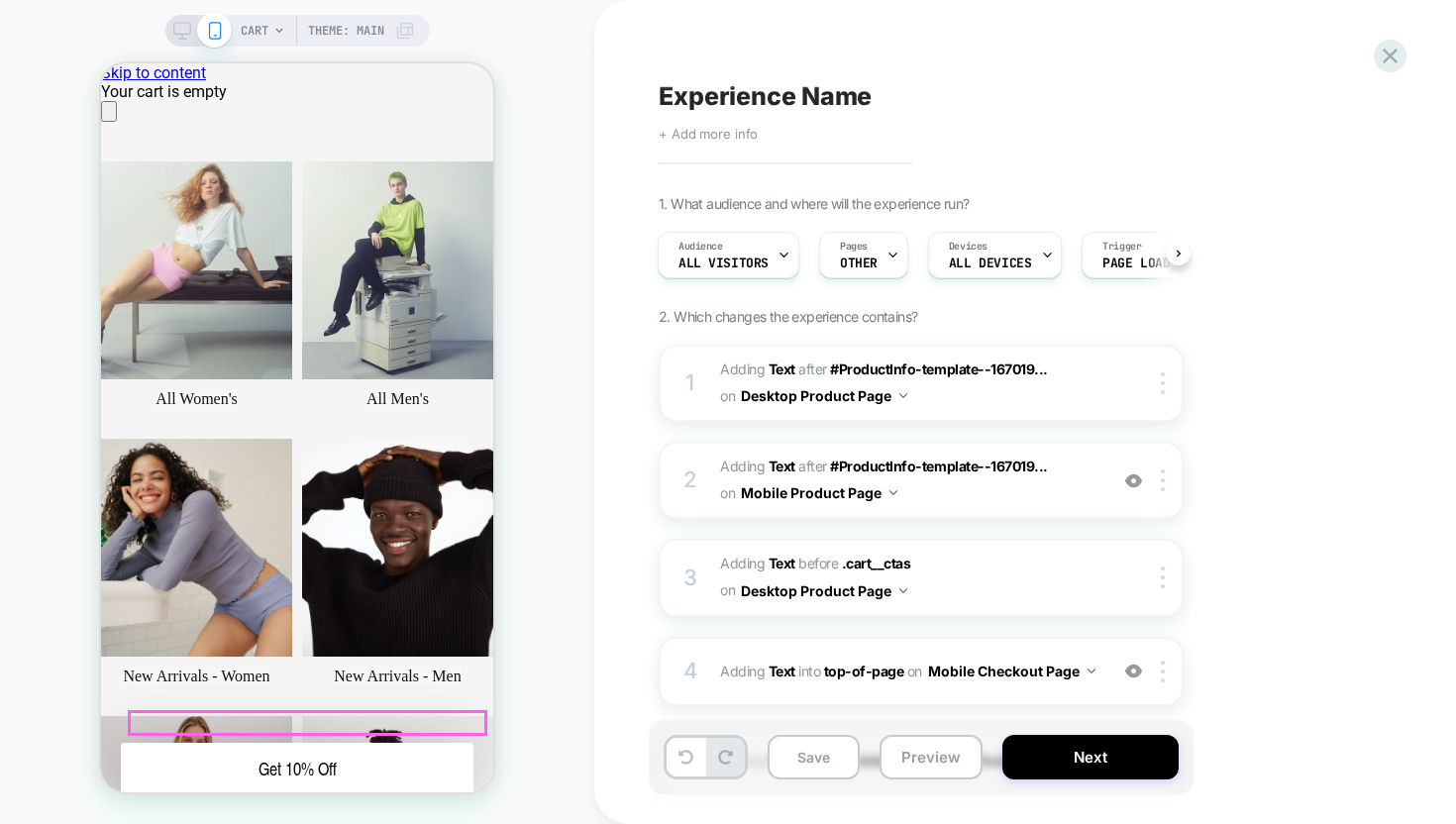 scroll, scrollTop: 703, scrollLeft: 0, axis: vertical 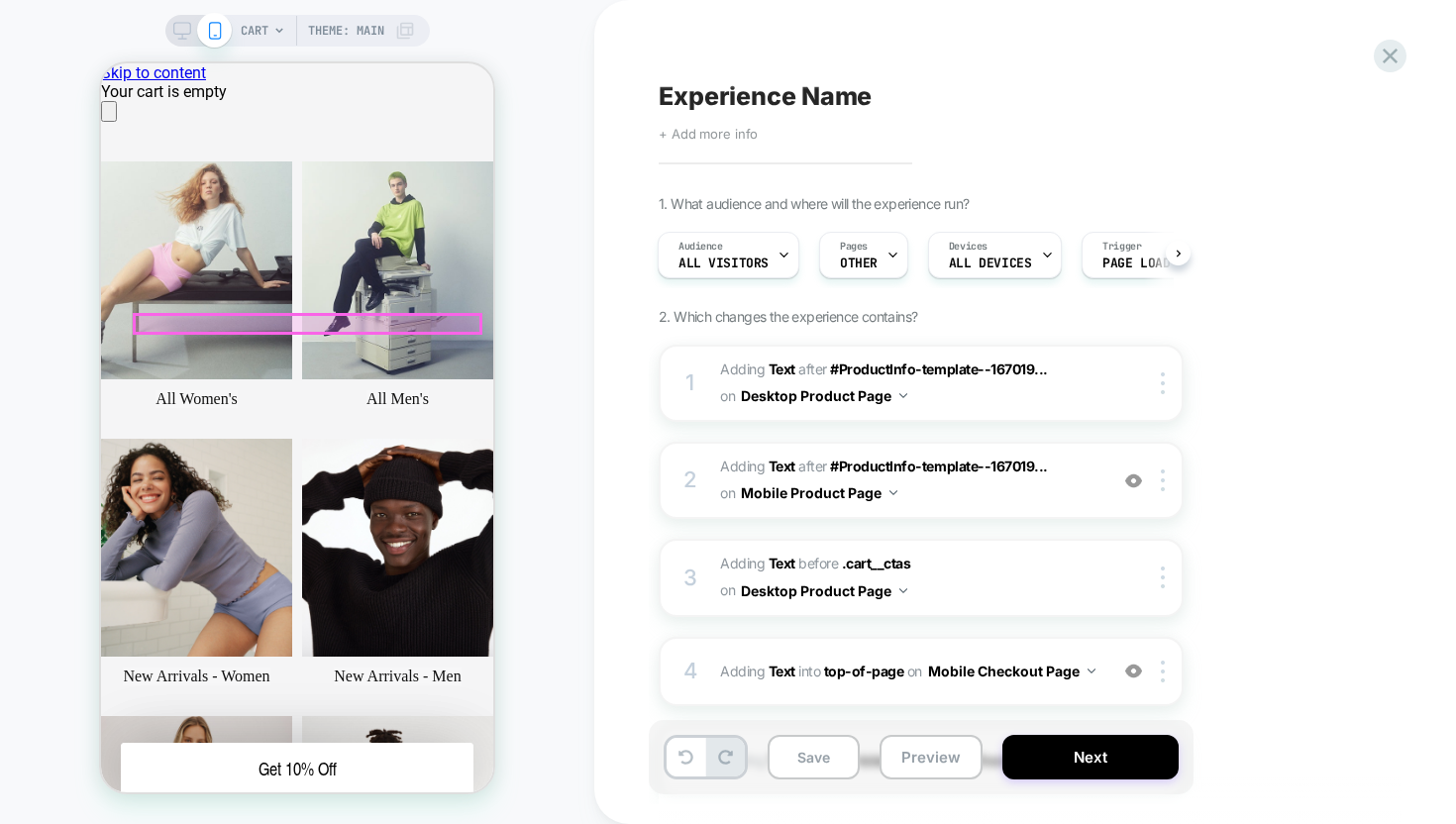 click on "Log in" at bounding box center (123, 1038) 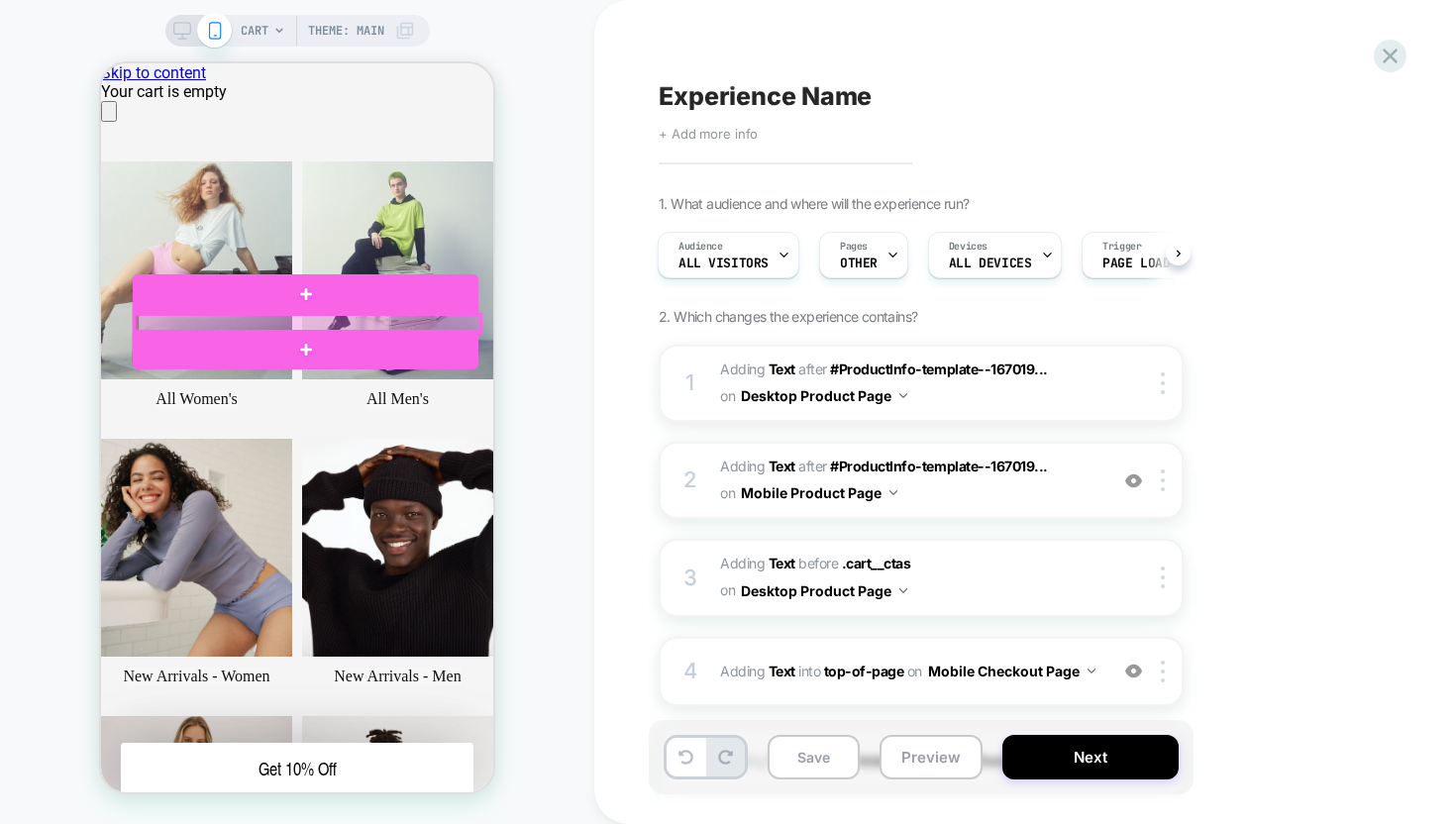click at bounding box center [307, 324] 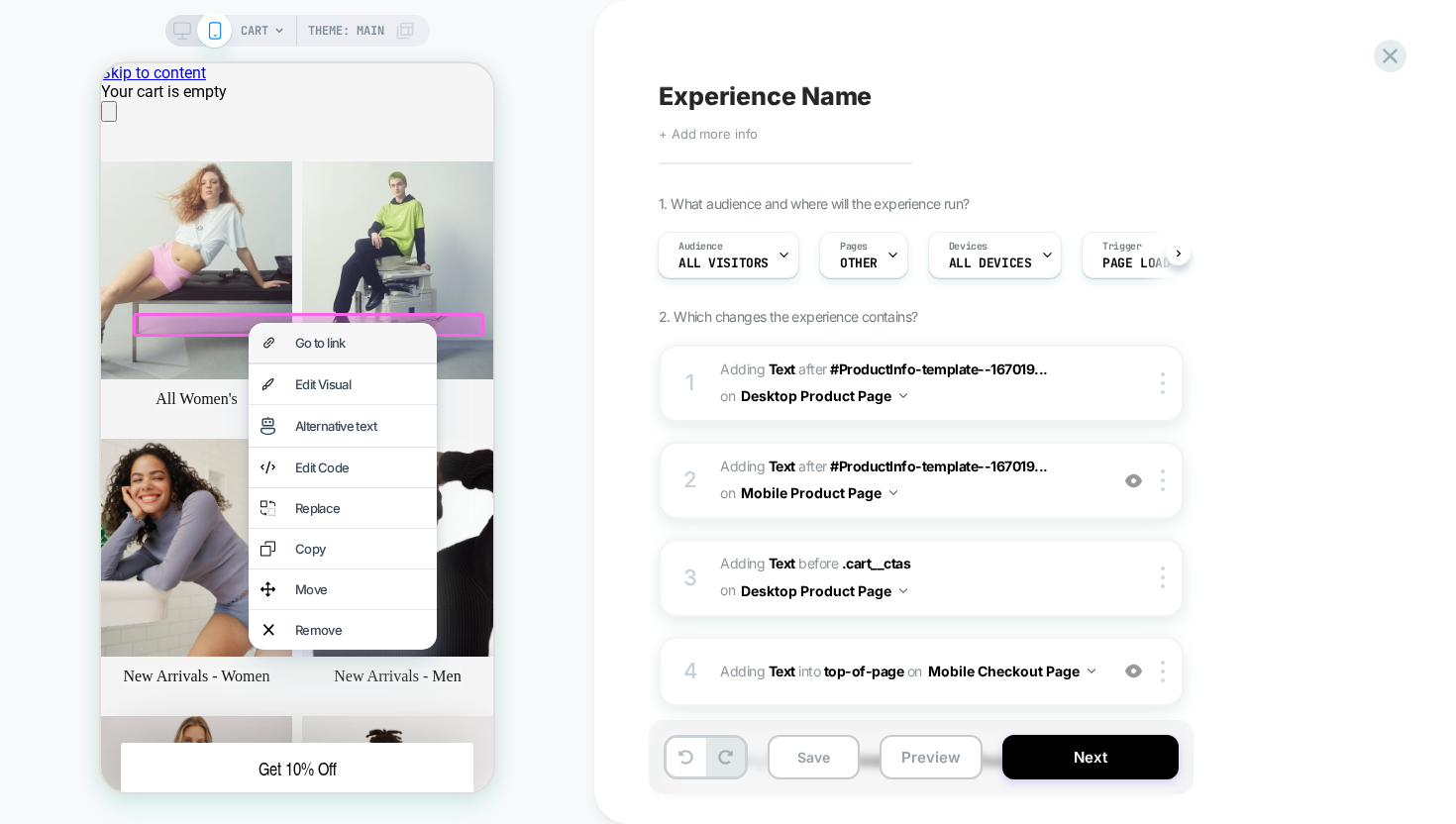 click on "Go to link" at bounding box center [343, 343] 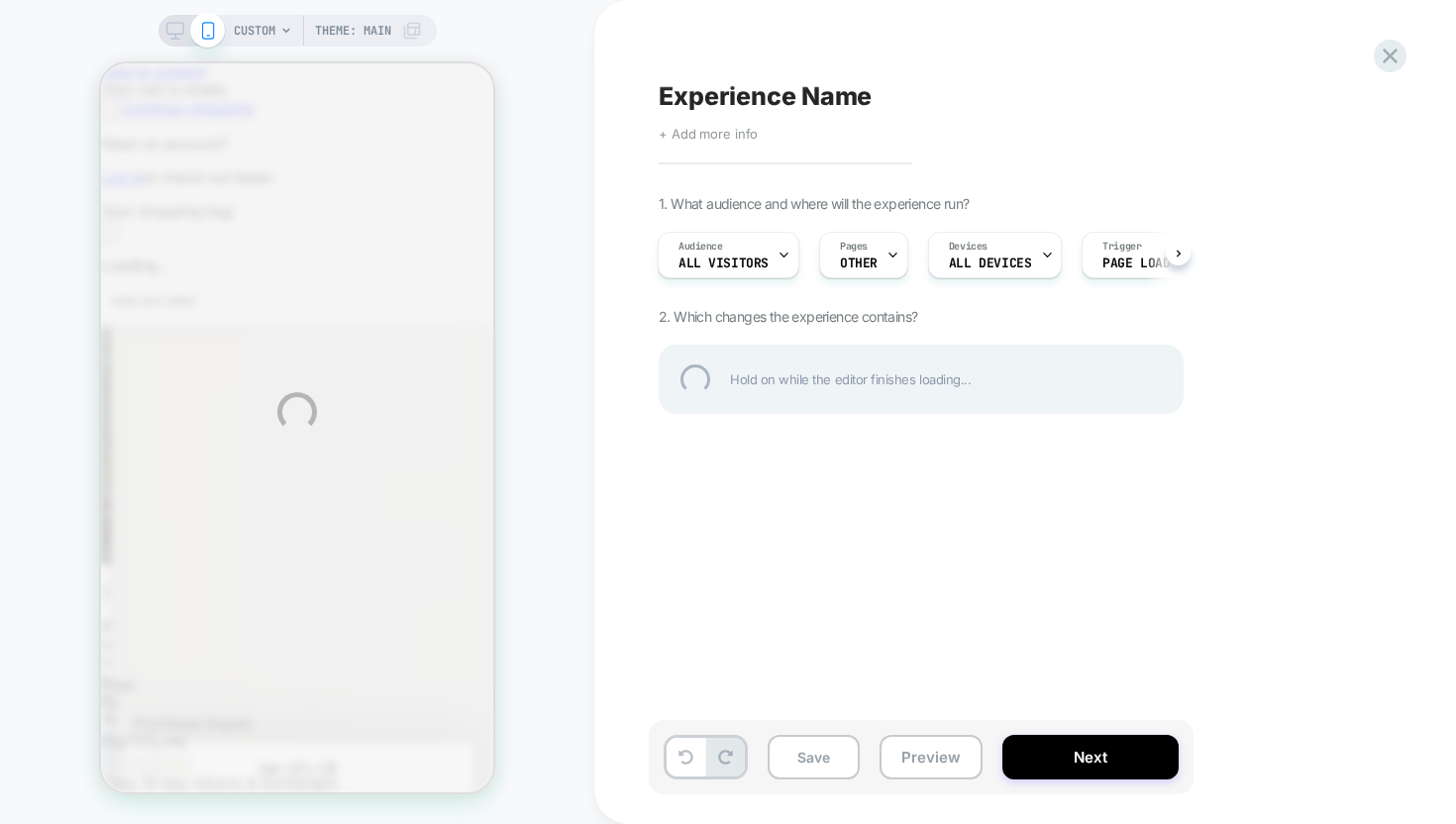 scroll, scrollTop: 0, scrollLeft: 0, axis: both 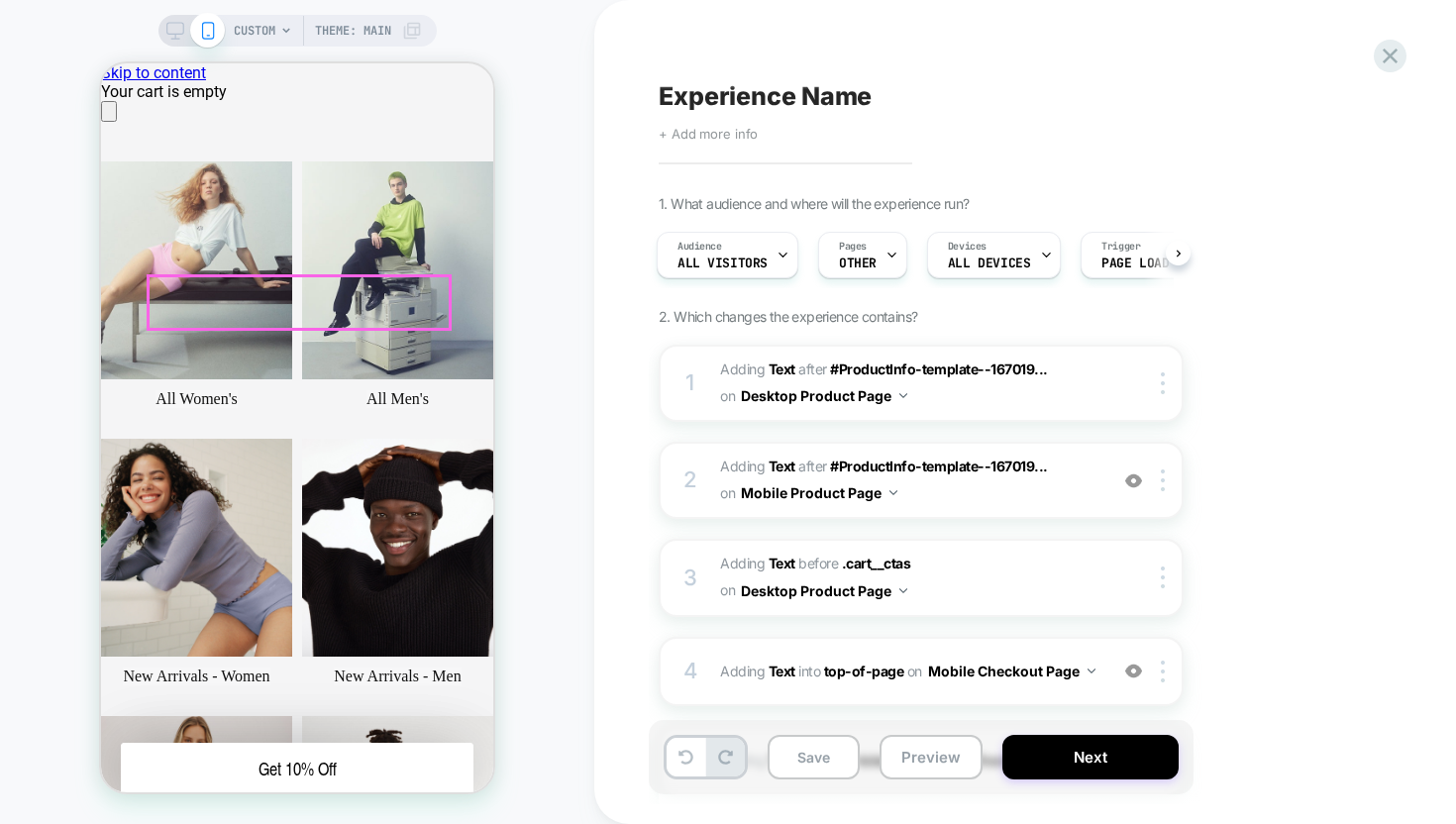 click on "Email" at bounding box center [171, 10247] 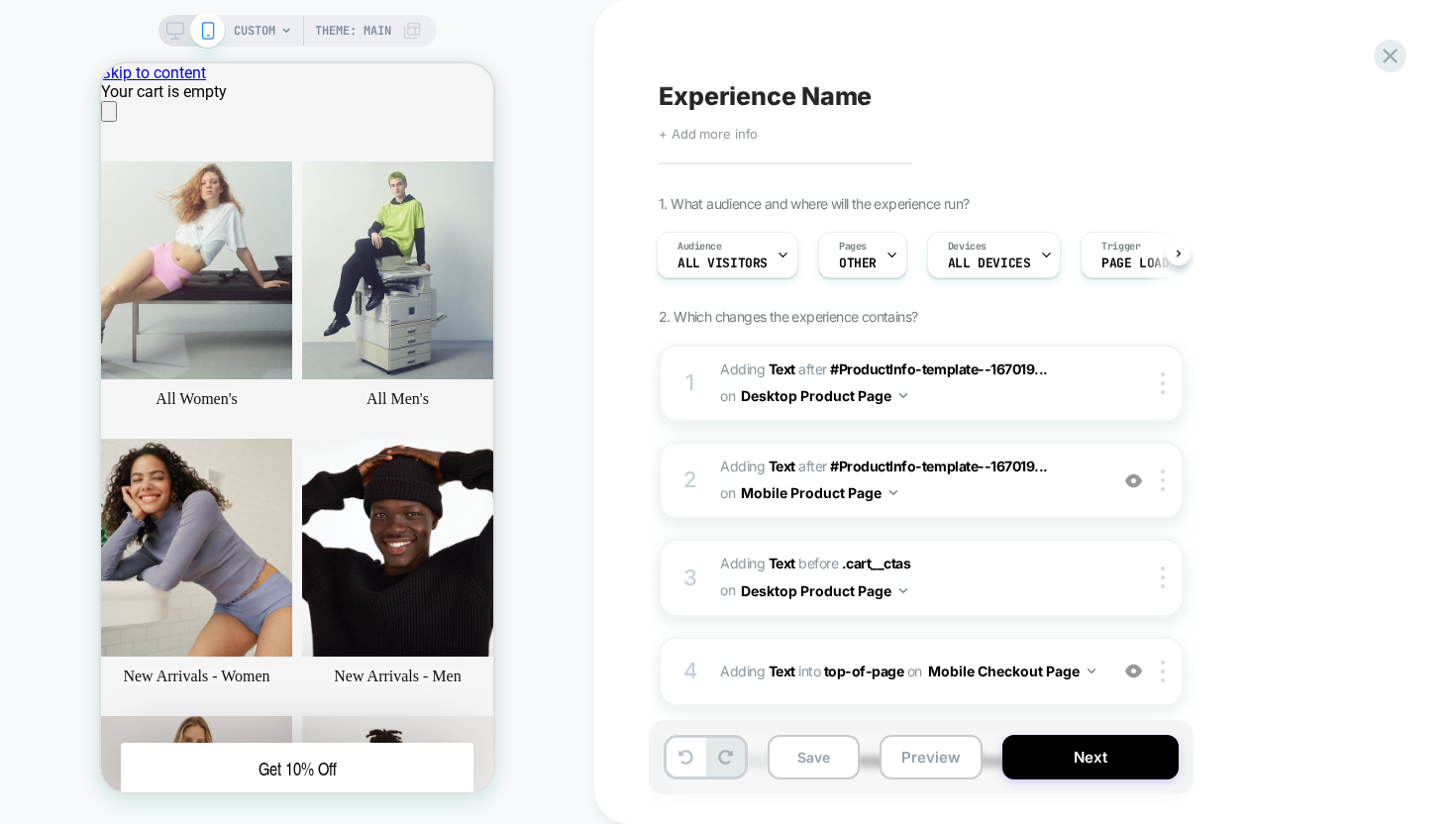 type on "**********" 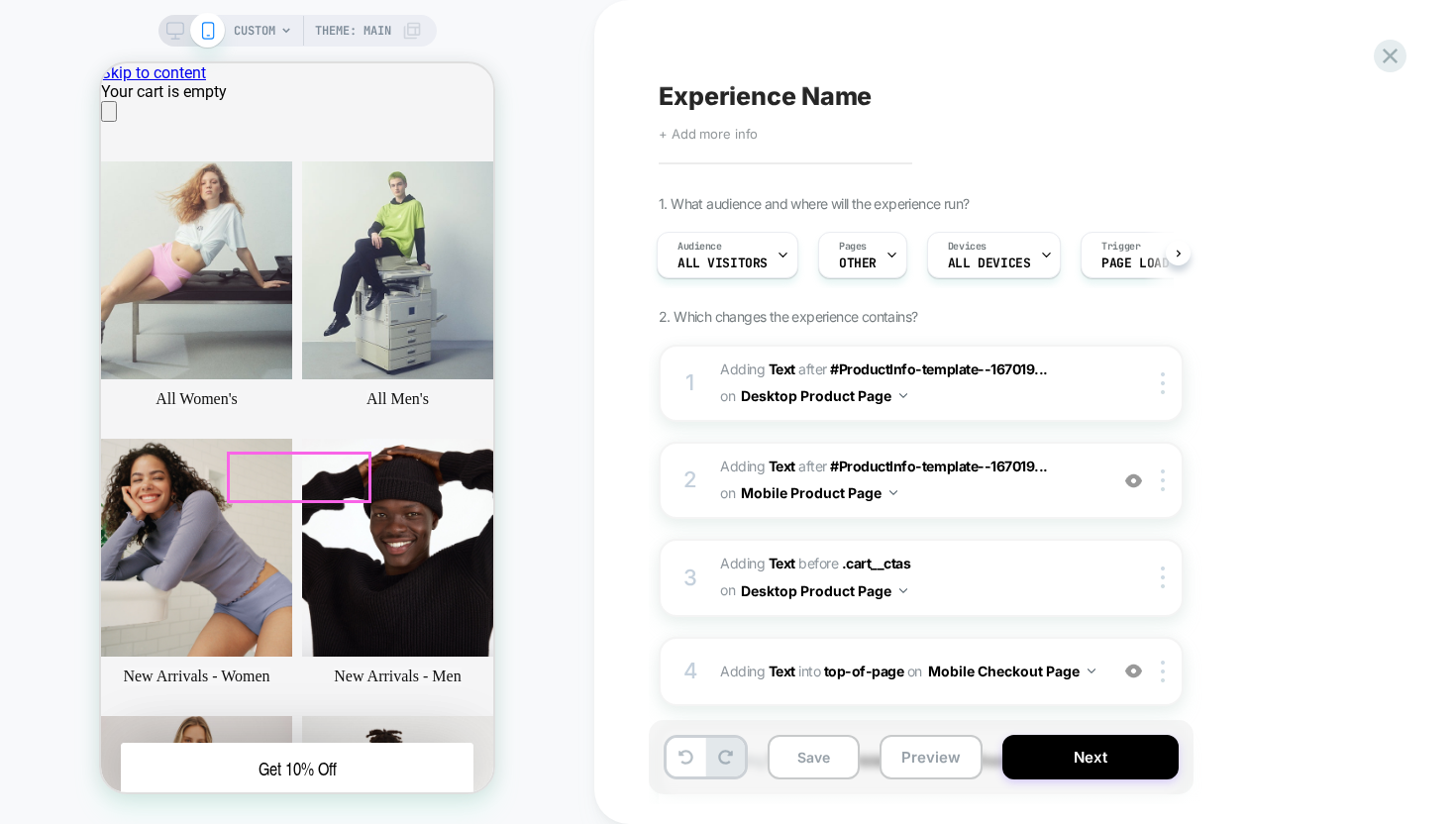 click on "Sign in" at bounding box center [289, 10317] 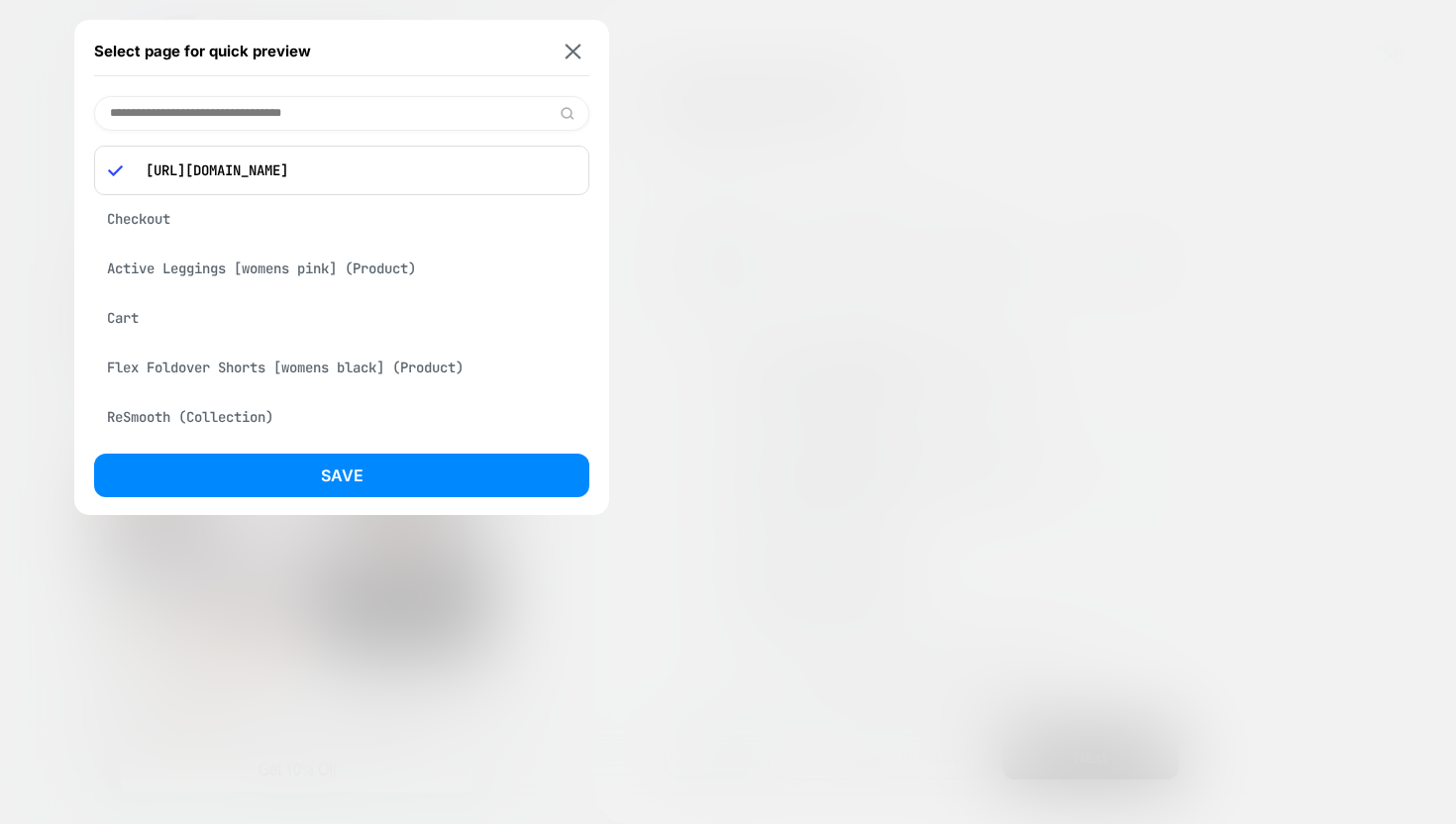 click on "Active Leggings [womens pink] (Product)" at bounding box center (342, 268) 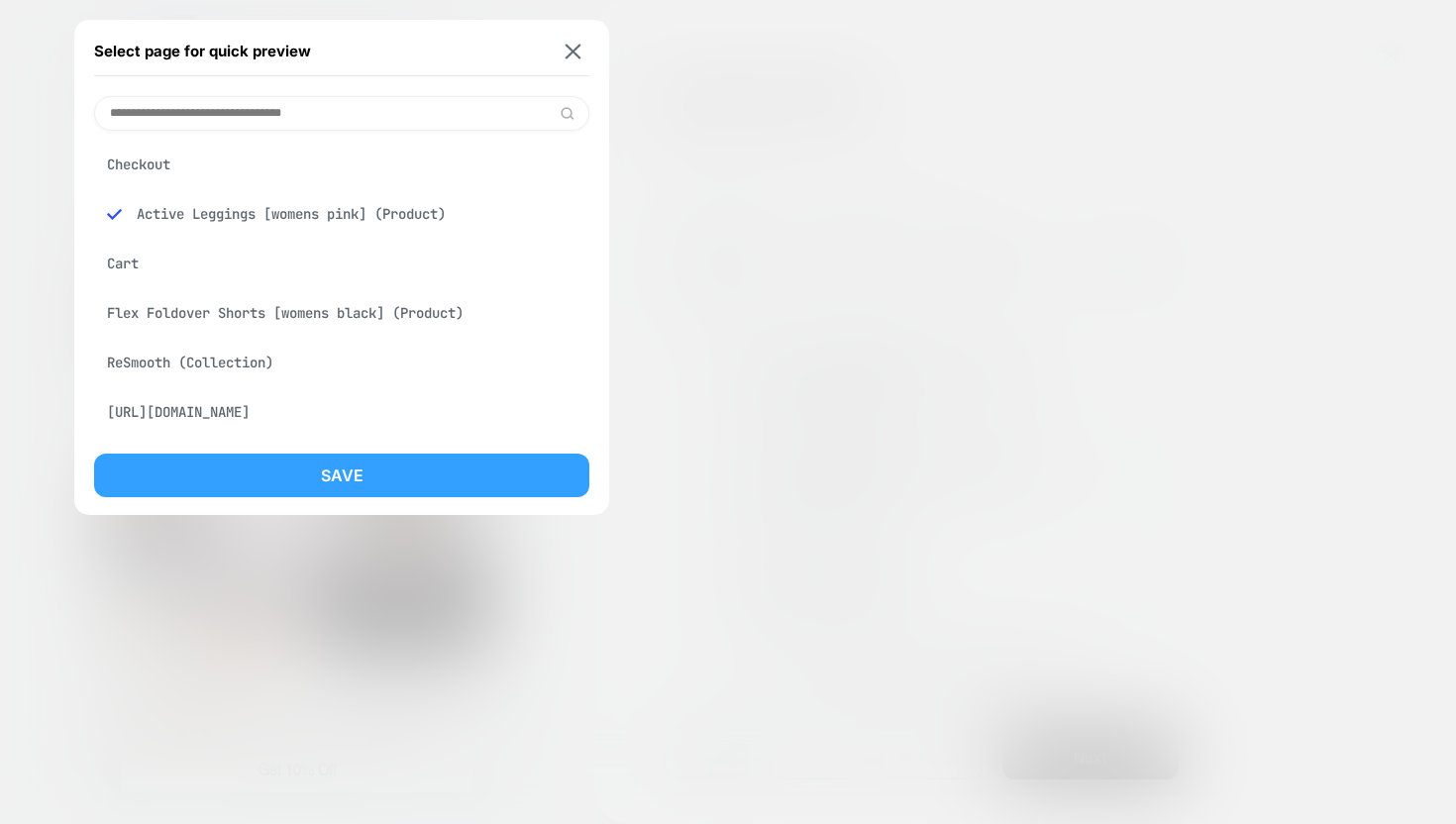 click on "Save" at bounding box center (342, 475) 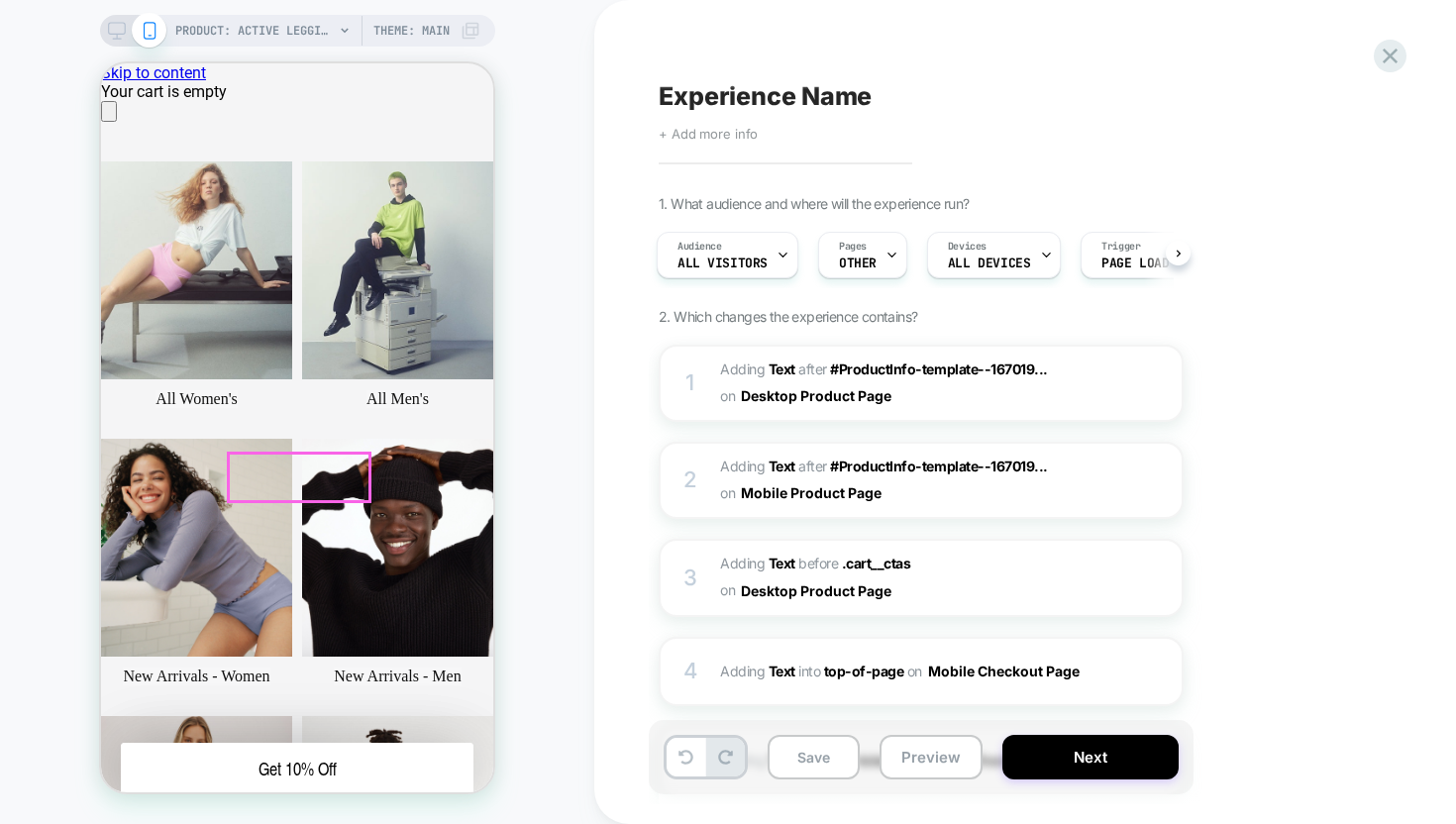 scroll, scrollTop: 0, scrollLeft: 3, axis: horizontal 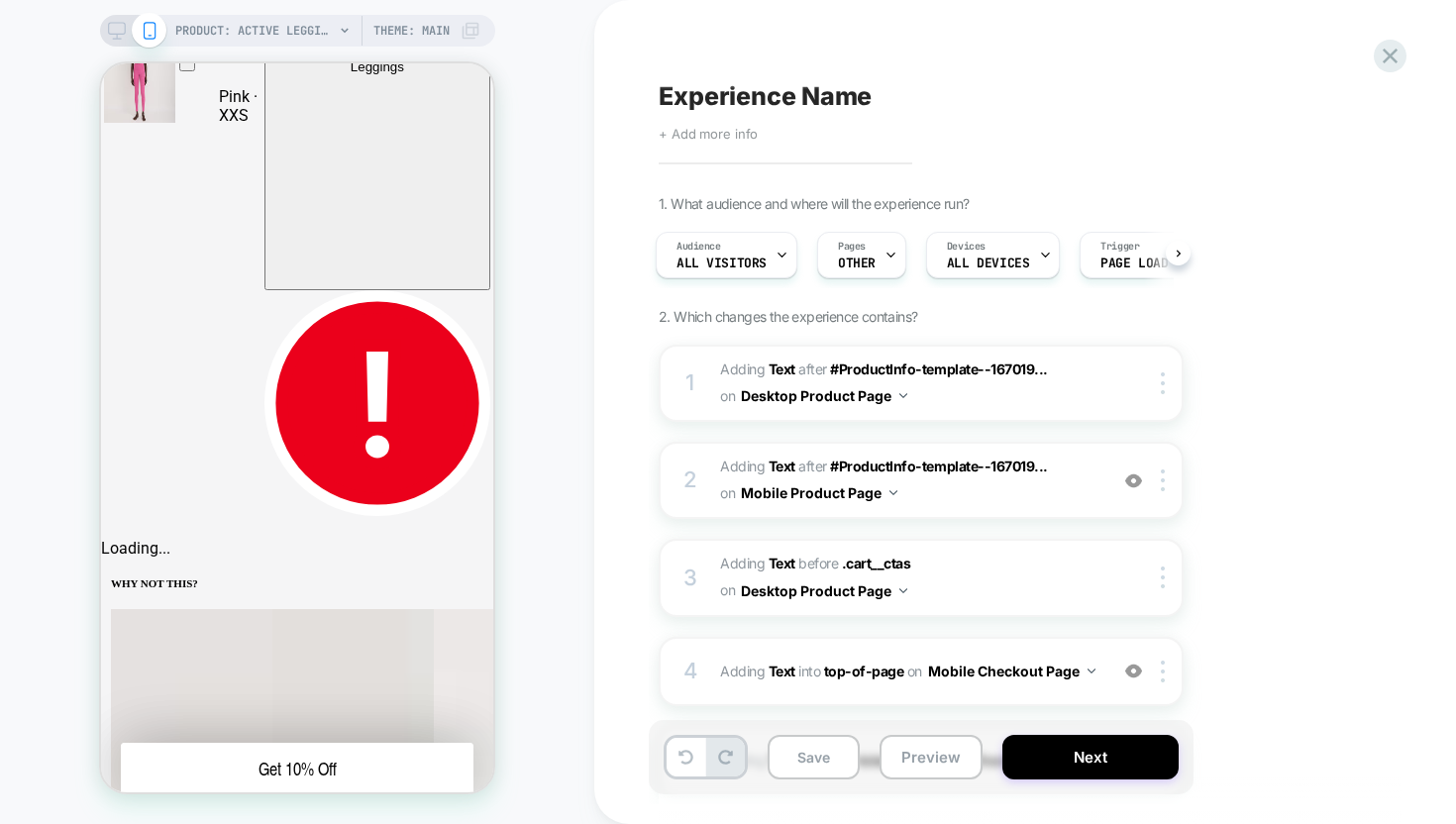 click on "Experience Name Click to edit experience details + Add more info 1. What audience and where will the experience run? Audience All Visitors Pages OTHER Devices ALL DEVICES Trigger Page Load 2. Which changes the experience contains? 1 #_loomi_addon_1751978222767 Adding   Text   AFTER #ProductInfo-template--167019... #ProductInfo-template--16701917528284__main > div:nth-child(12)   on Desktop Product Page Copy CSS Selector Copy Widget Id Rename Copy to   Mobile Target   All Devices Delete 2 #_loomi_addon_1751978402795 Adding   Text   AFTER #ProductInfo-template--167019... #ProductInfo-template--16701917528284__main > div:nth-child(12)   on Mobile Product Page Add Before Add After Duplicate Replace Position Copy CSS Selector Copy Widget Id Rename Copy to   Desktop Target   All Devices Delete 3 #_loomi_addon_1751979316271 Adding   Text   BEFORE .cart__ctas .cart__ctas   on Desktop Product Page Copy CSS Selector Copy Widget Id Rename Copy to   Mobile Target   All Devices Delete 4 #_loomi_addon_1751979762007 Adding" at bounding box center (1020, 412) 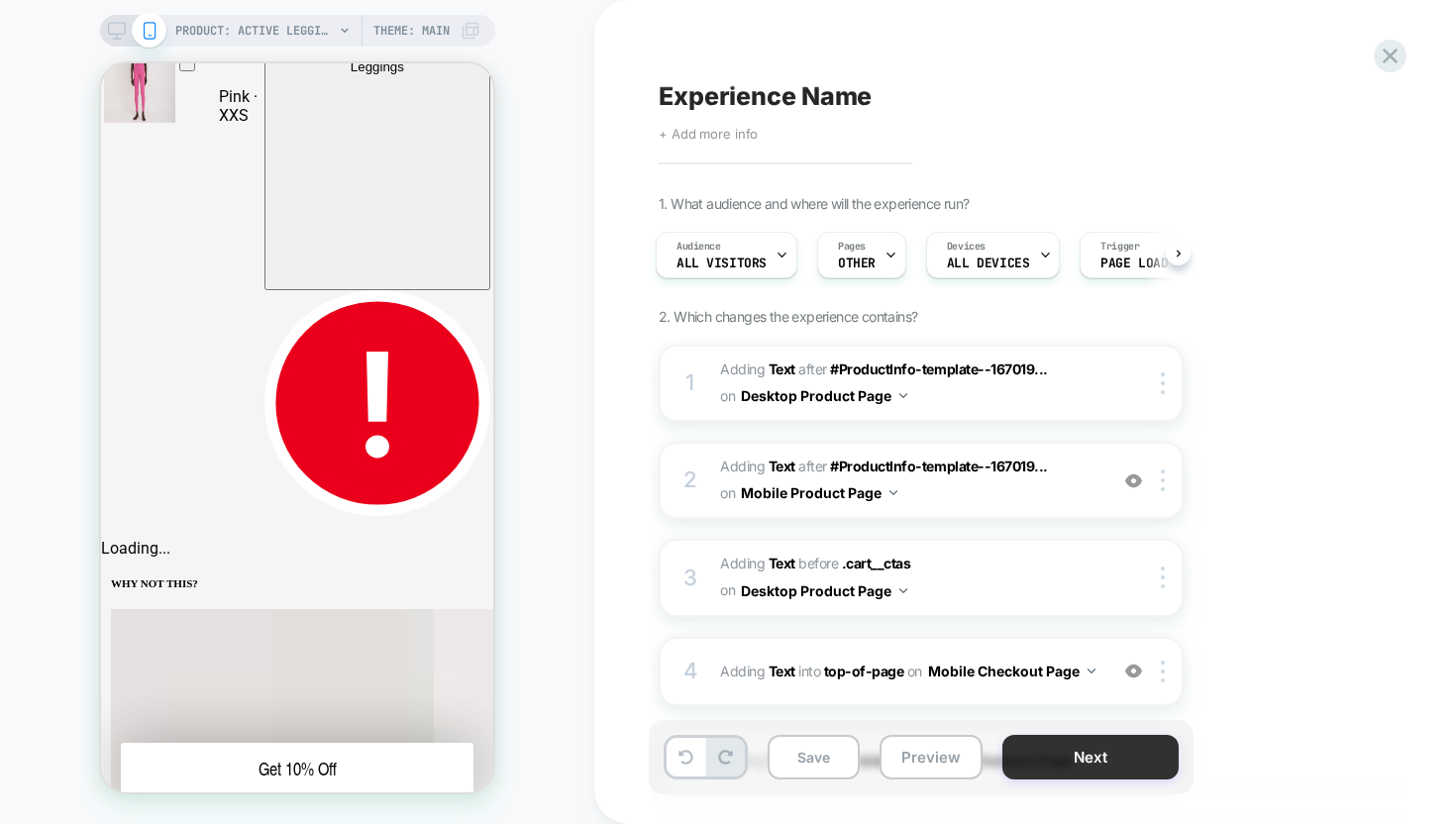 click on "Next" at bounding box center (1091, 757) 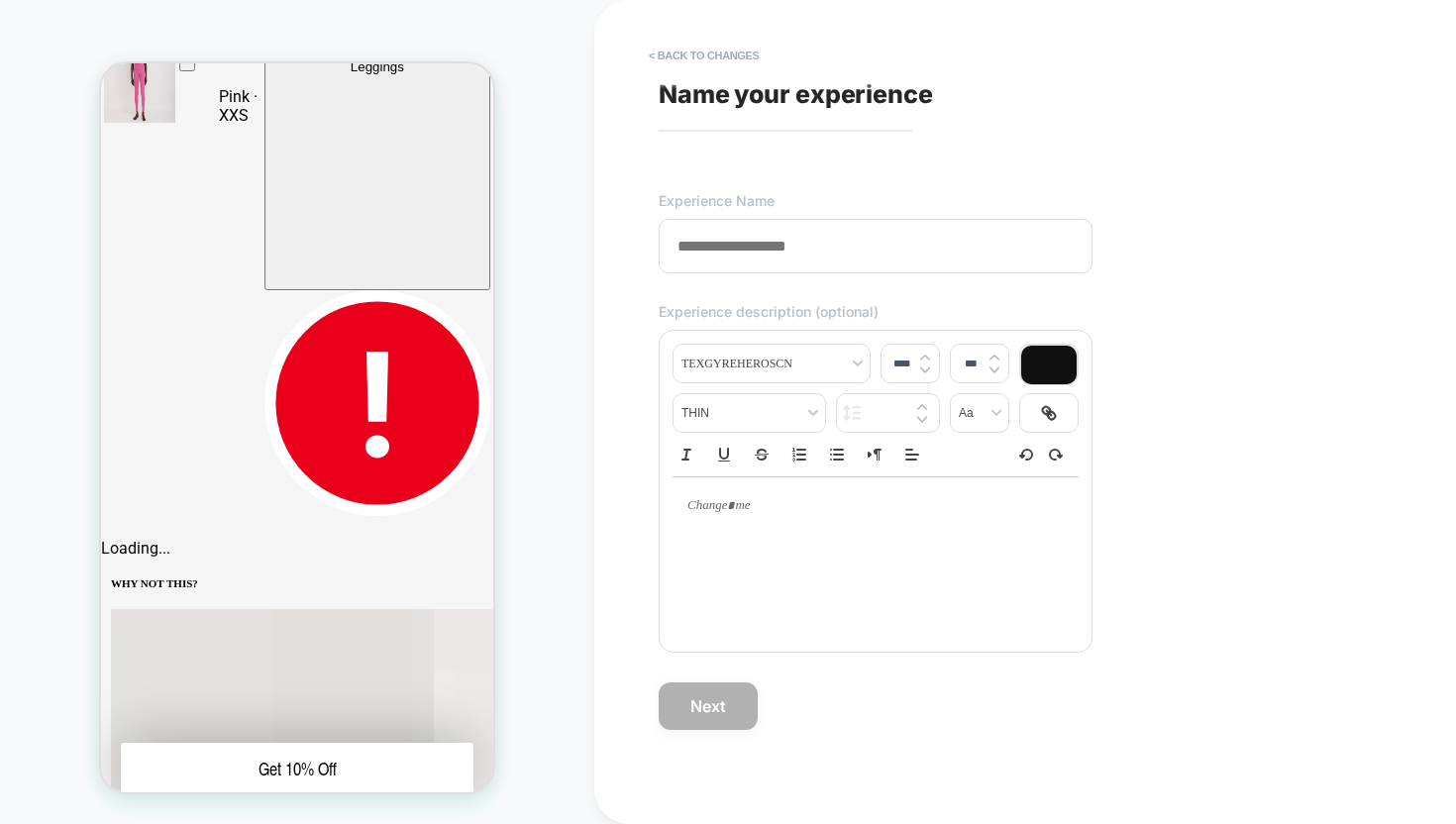 click on "Name your experience" at bounding box center [795, 94] 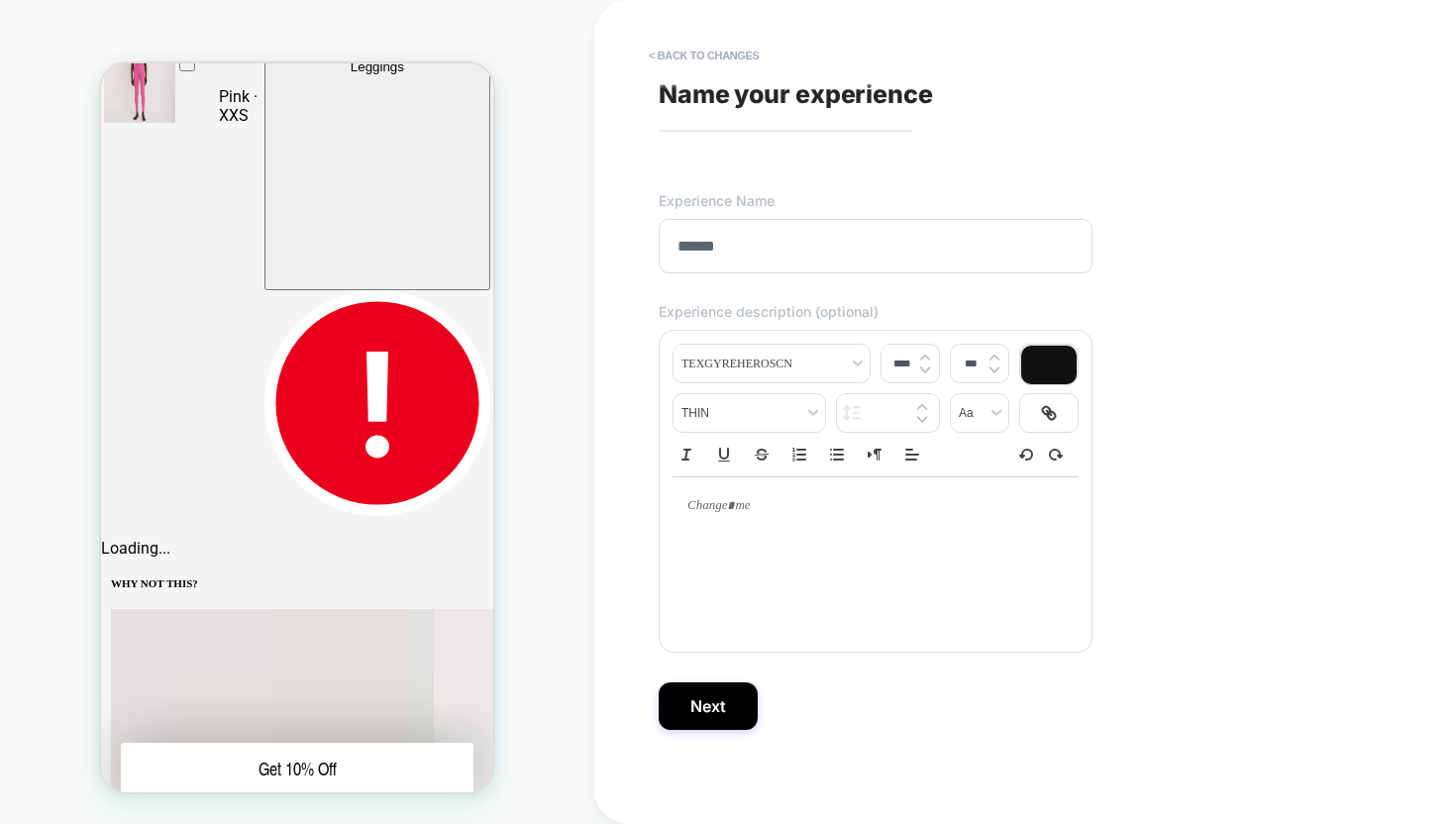 paste on "**********" 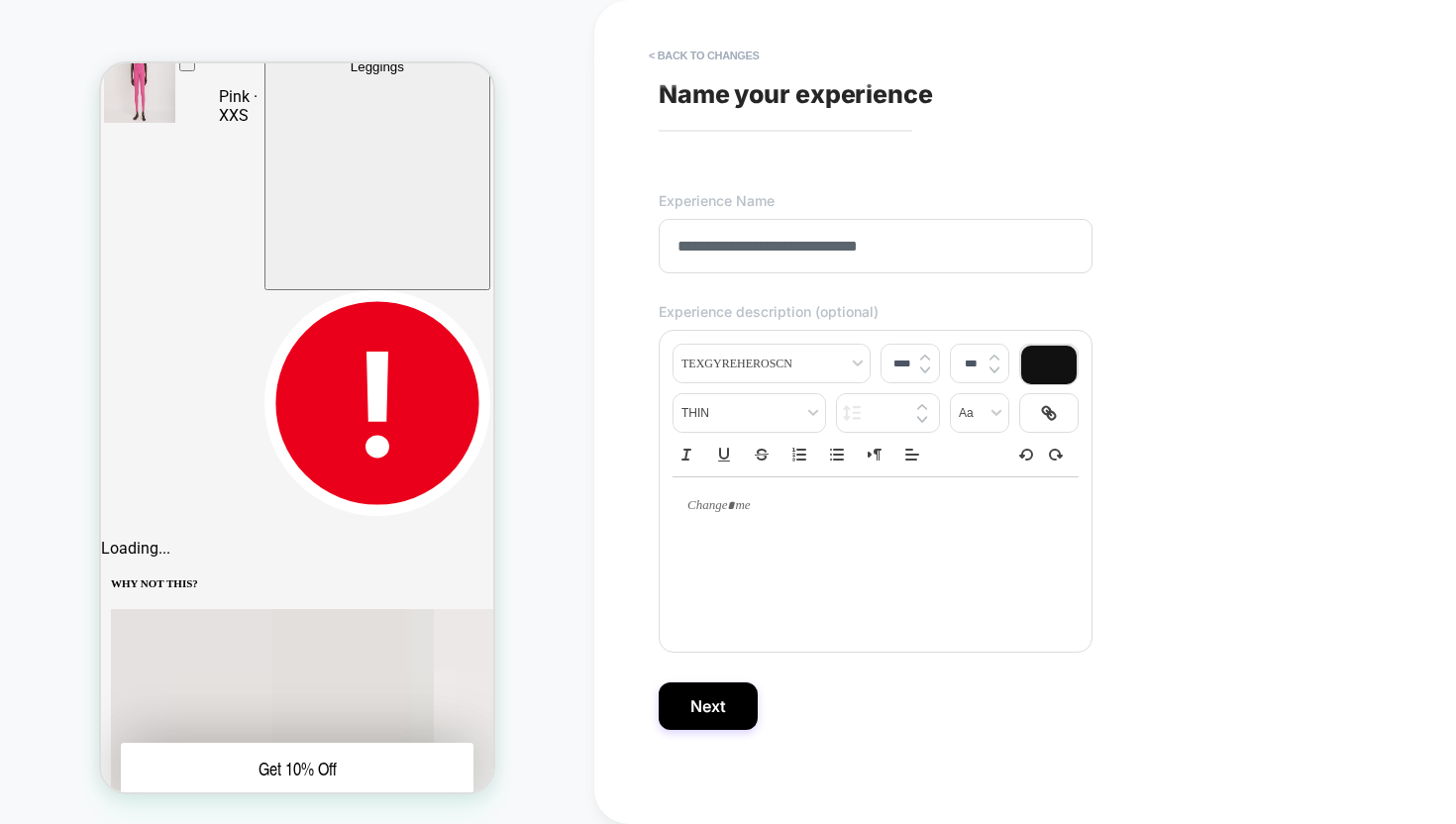 click on "**********" at bounding box center [876, 246] 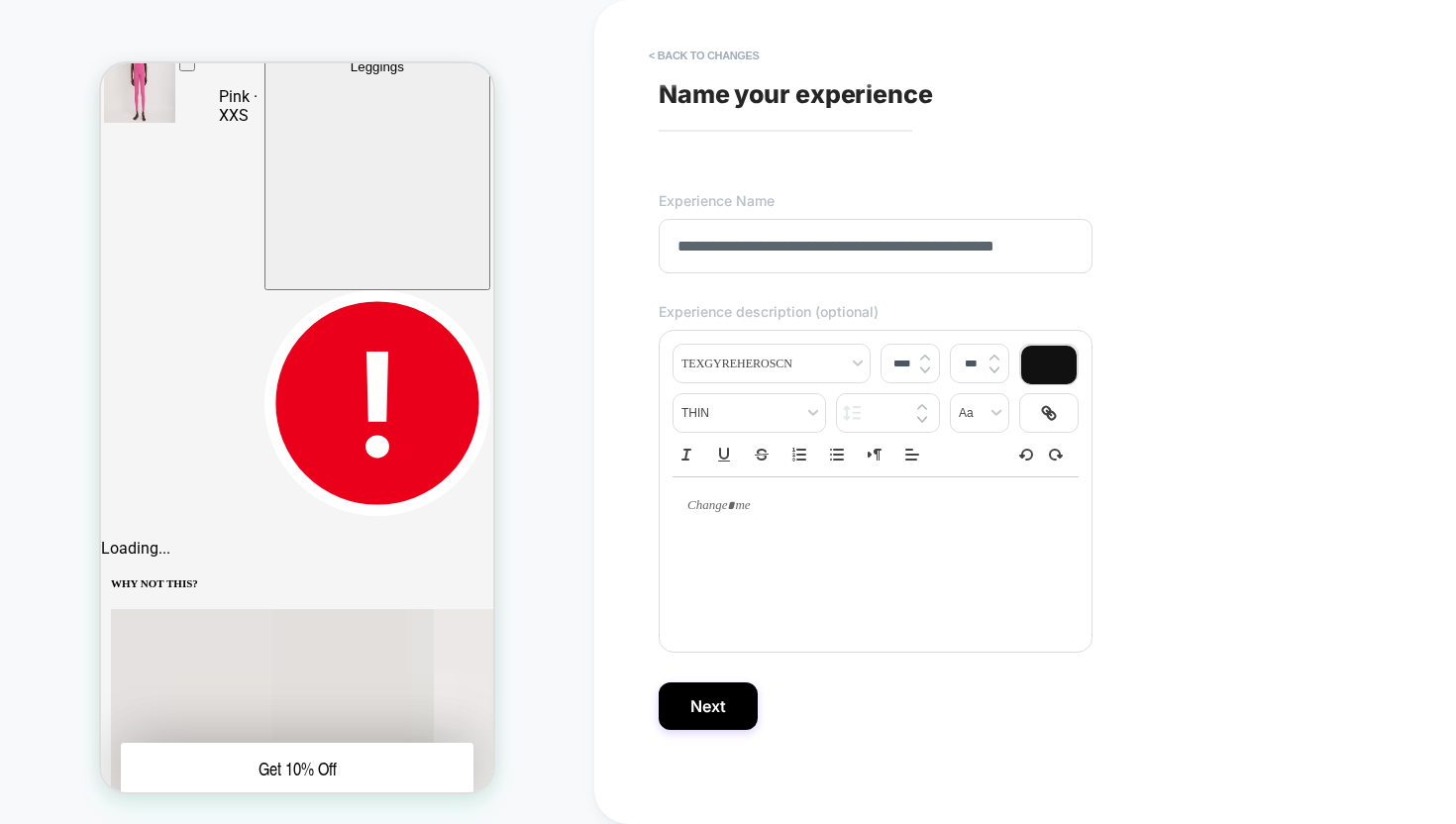 drag, startPoint x: 902, startPoint y: 246, endPoint x: 727, endPoint y: 245, distance: 175.00286 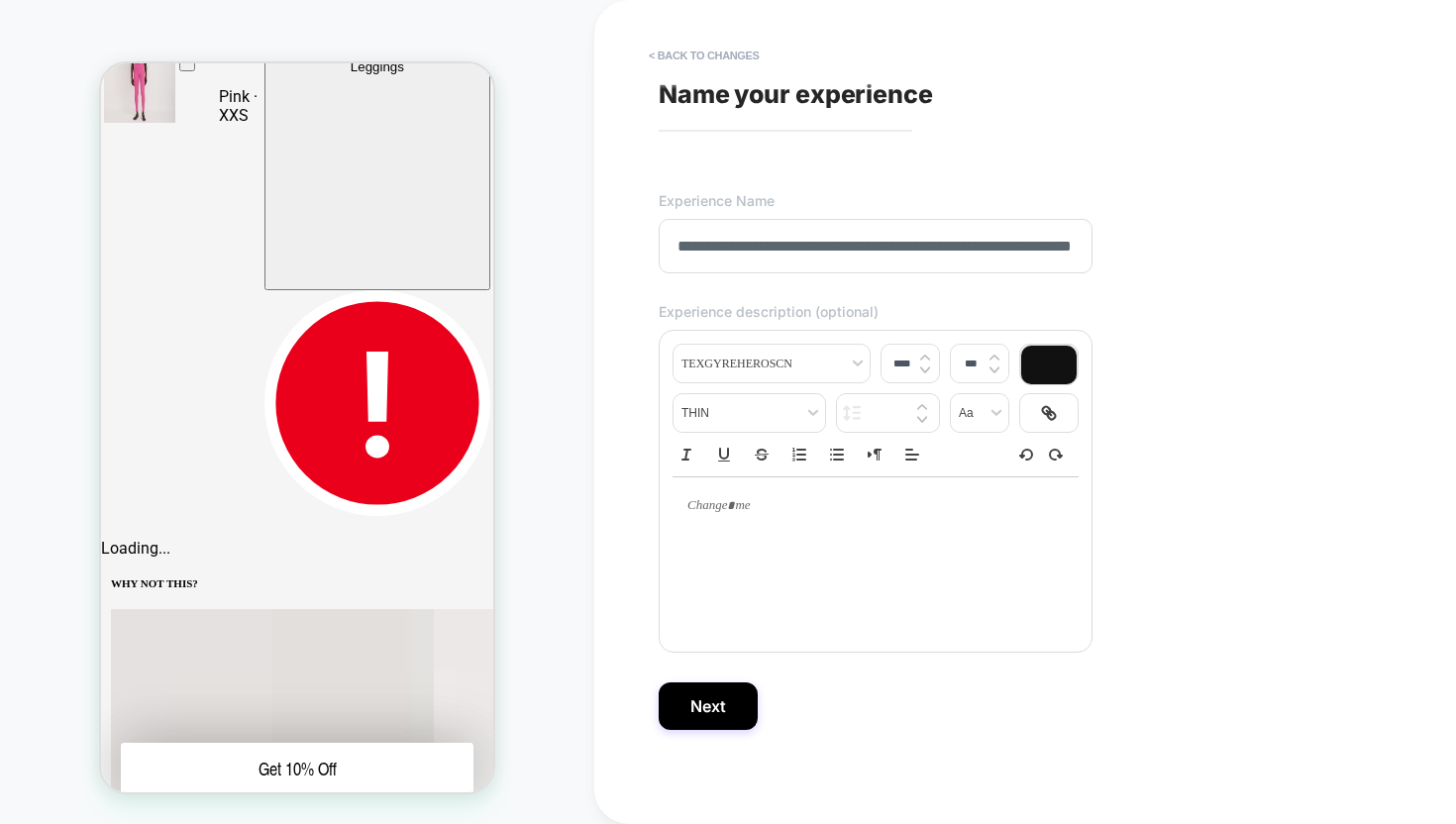scroll, scrollTop: 7, scrollLeft: 0, axis: vertical 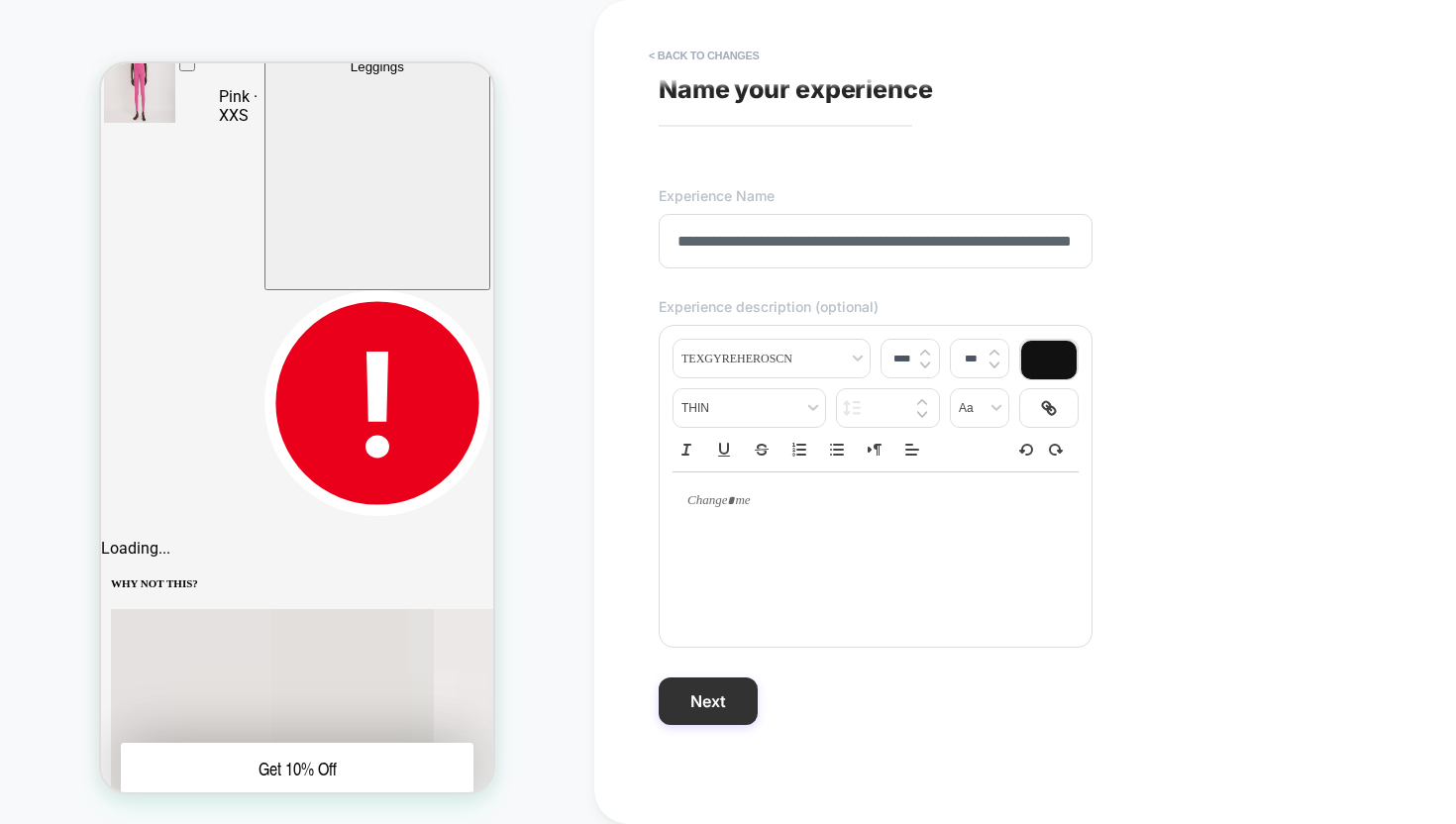 type on "**********" 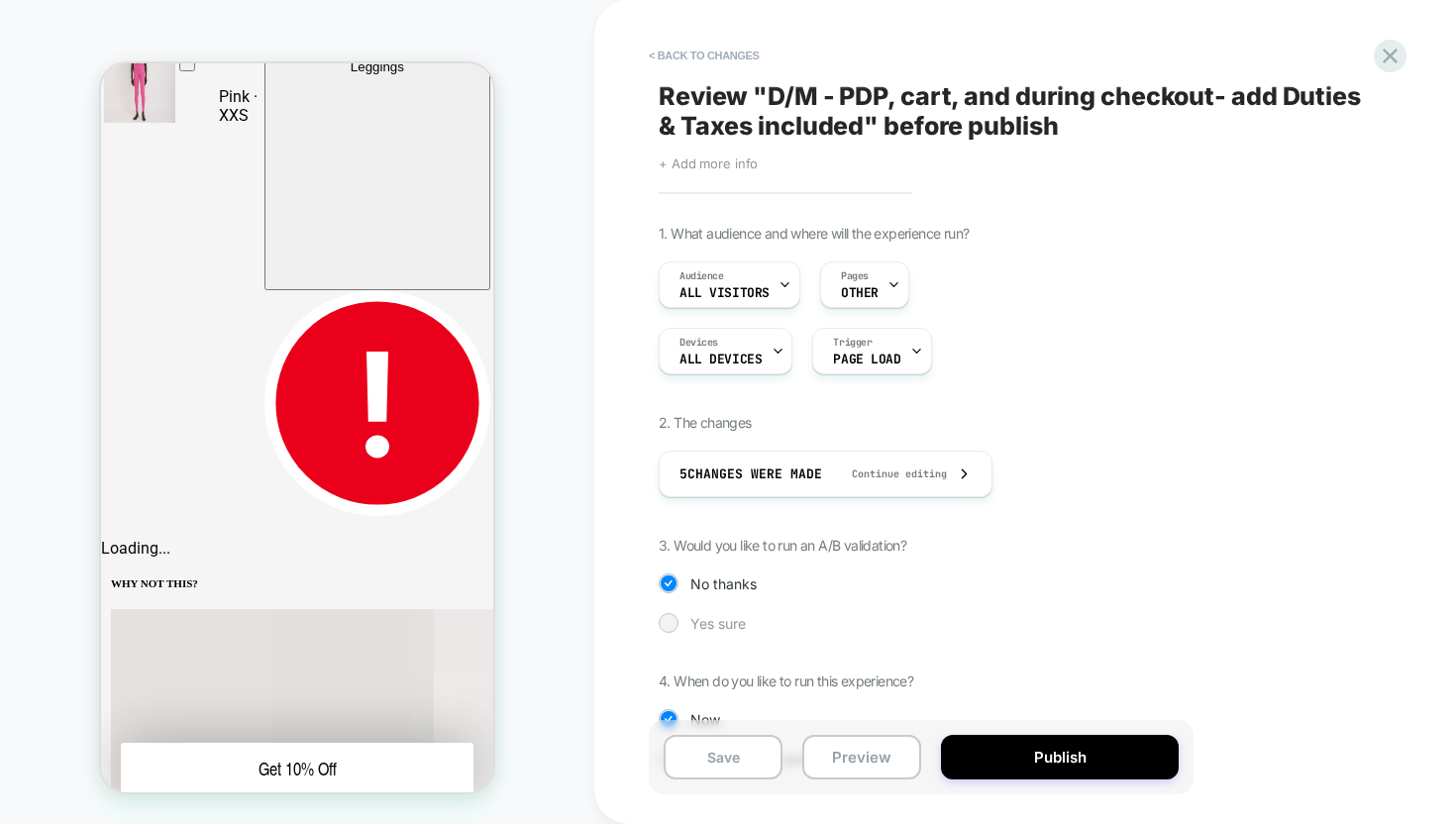 click at bounding box center [668, 622] 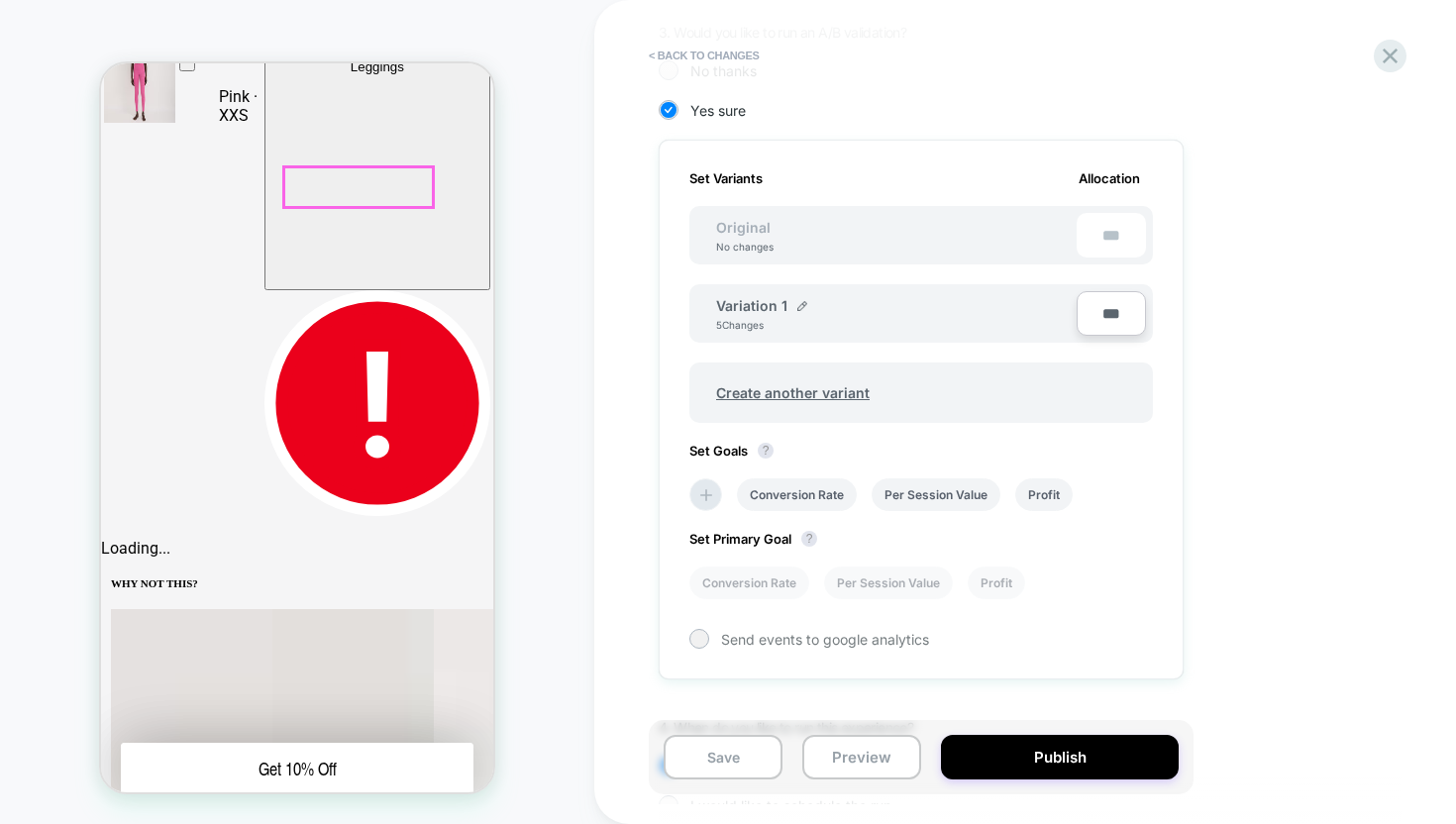 scroll, scrollTop: 633, scrollLeft: 0, axis: vertical 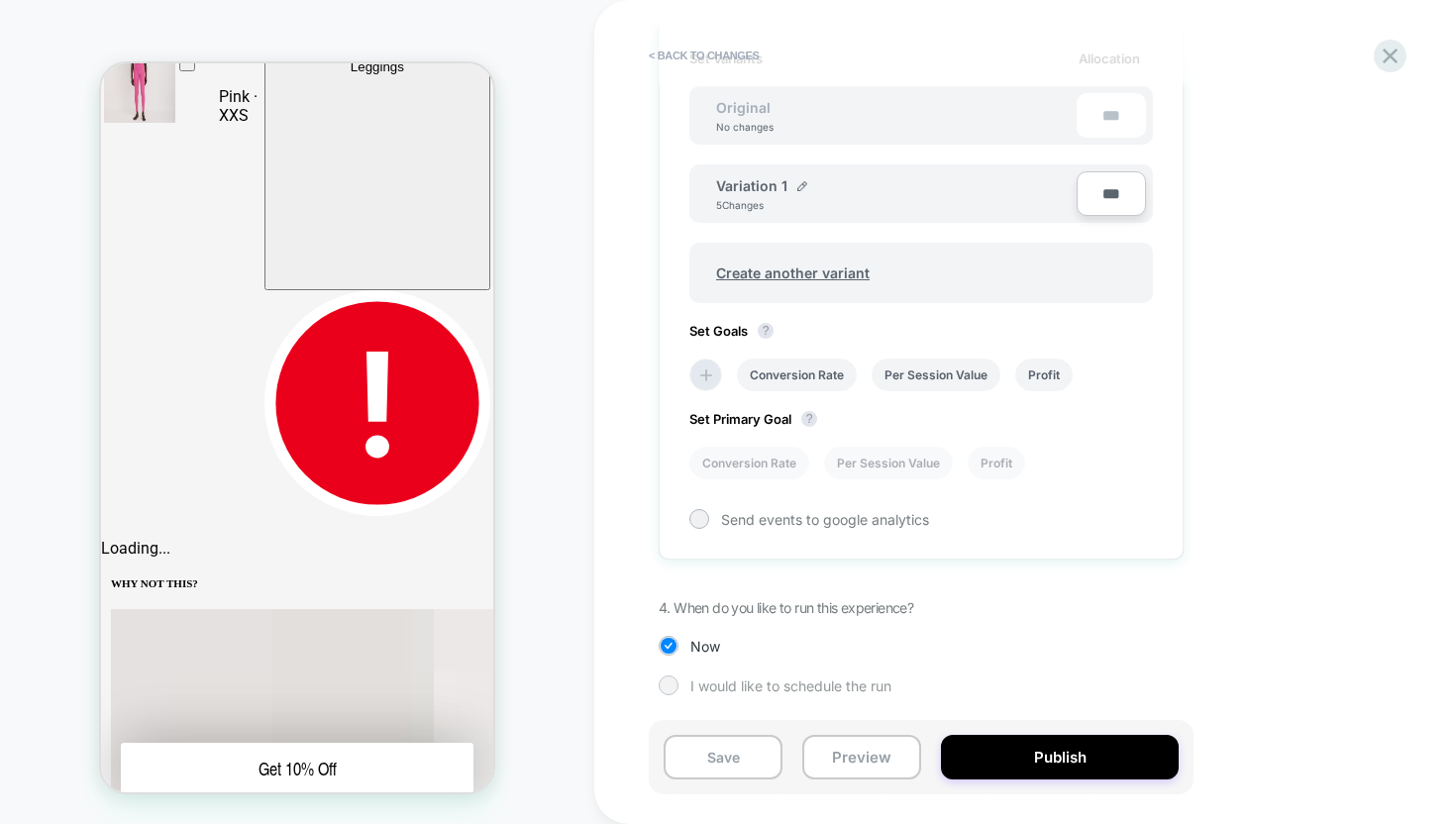 click at bounding box center [668, 684] 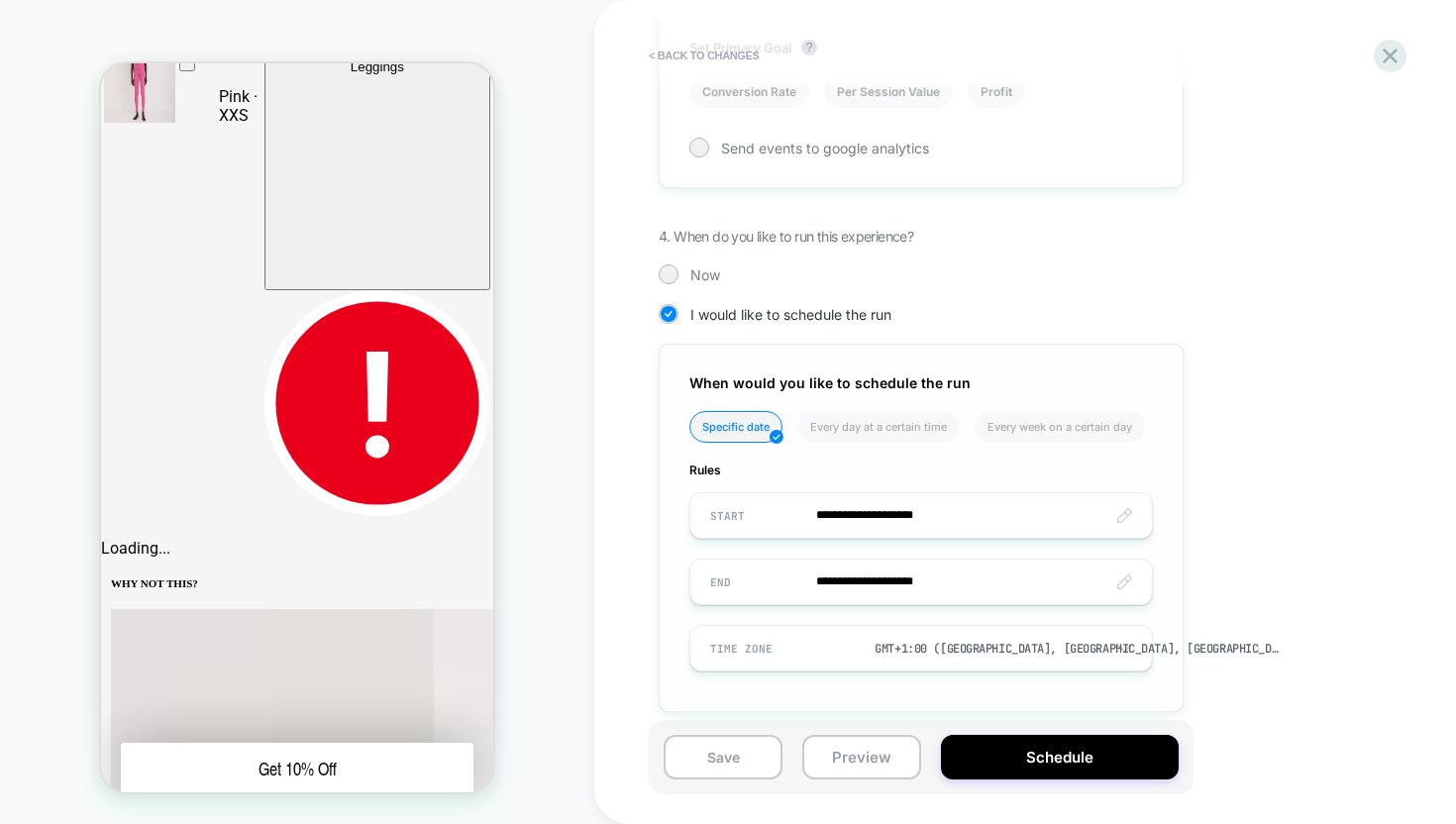 scroll, scrollTop: 1020, scrollLeft: 0, axis: vertical 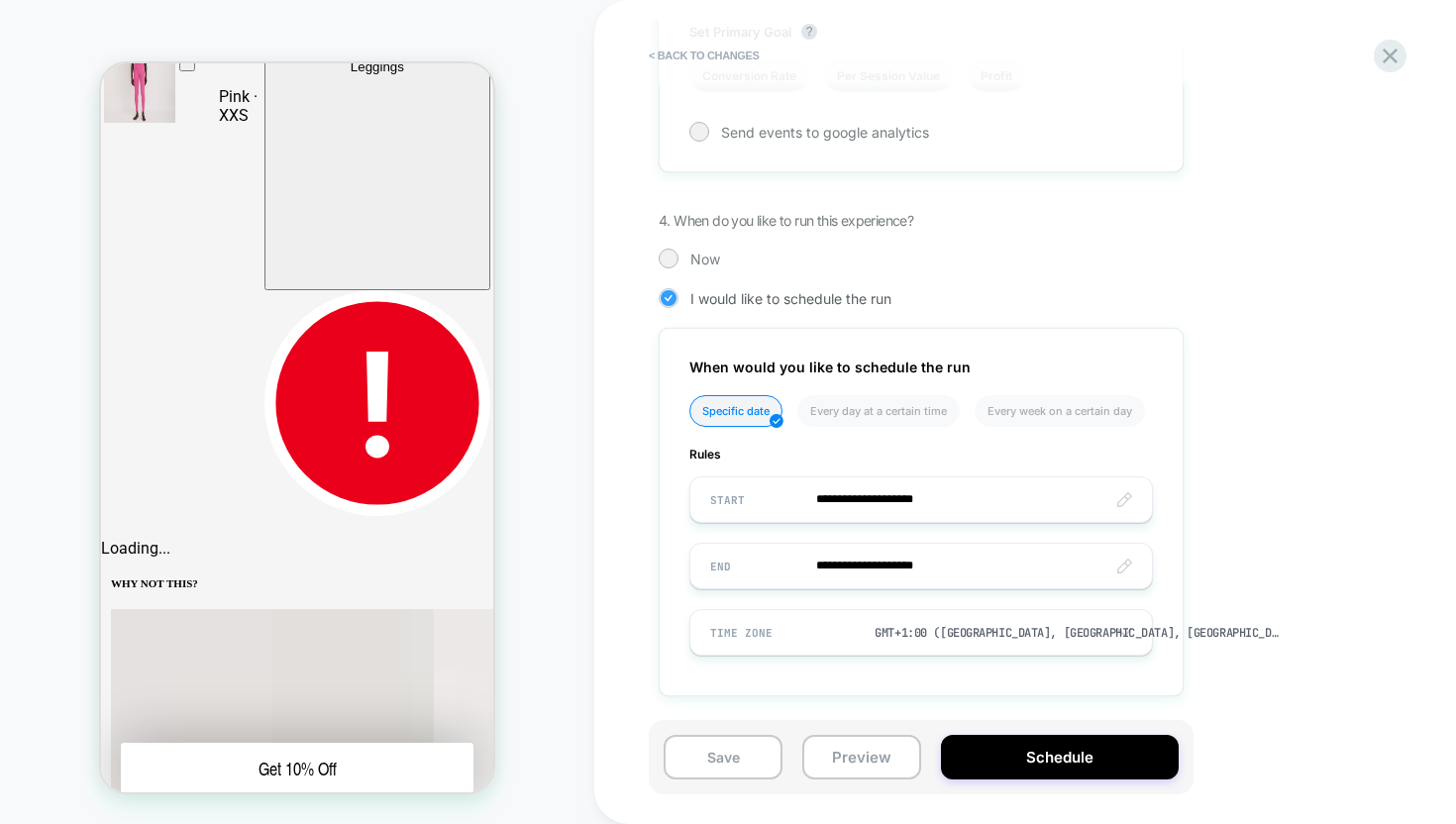 click 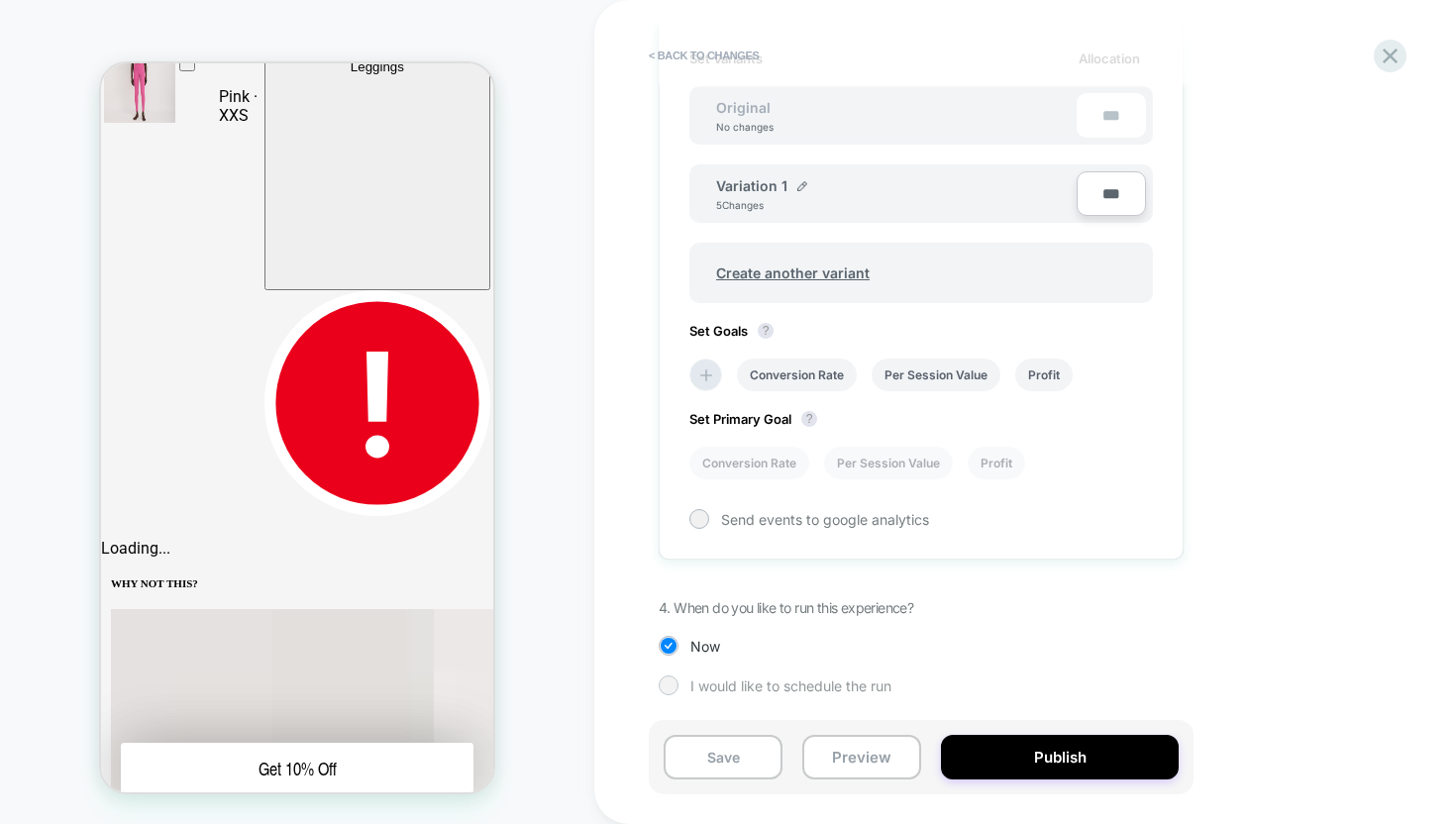 scroll, scrollTop: 633, scrollLeft: 0, axis: vertical 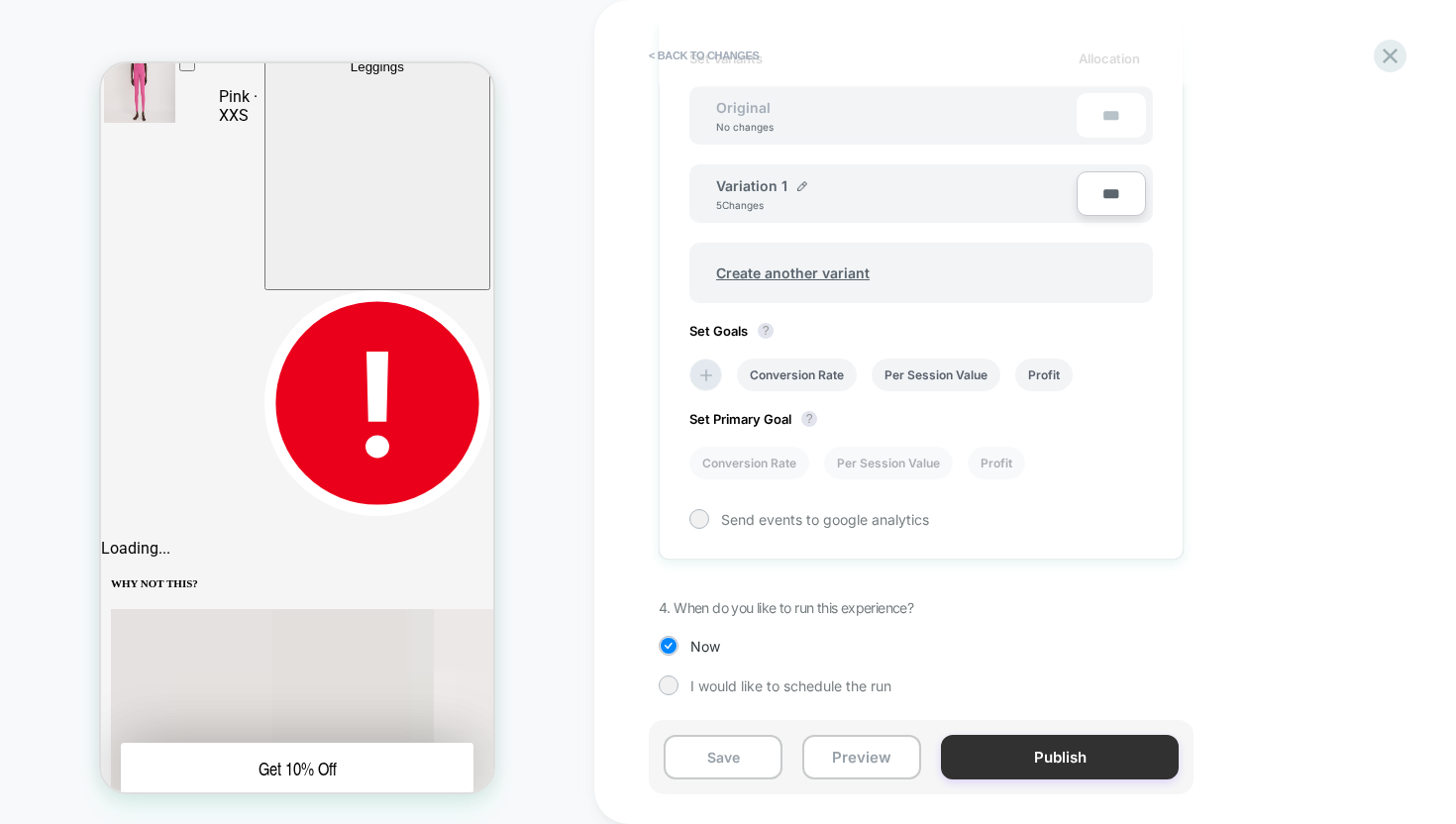 click on "Publish" at bounding box center [1060, 757] 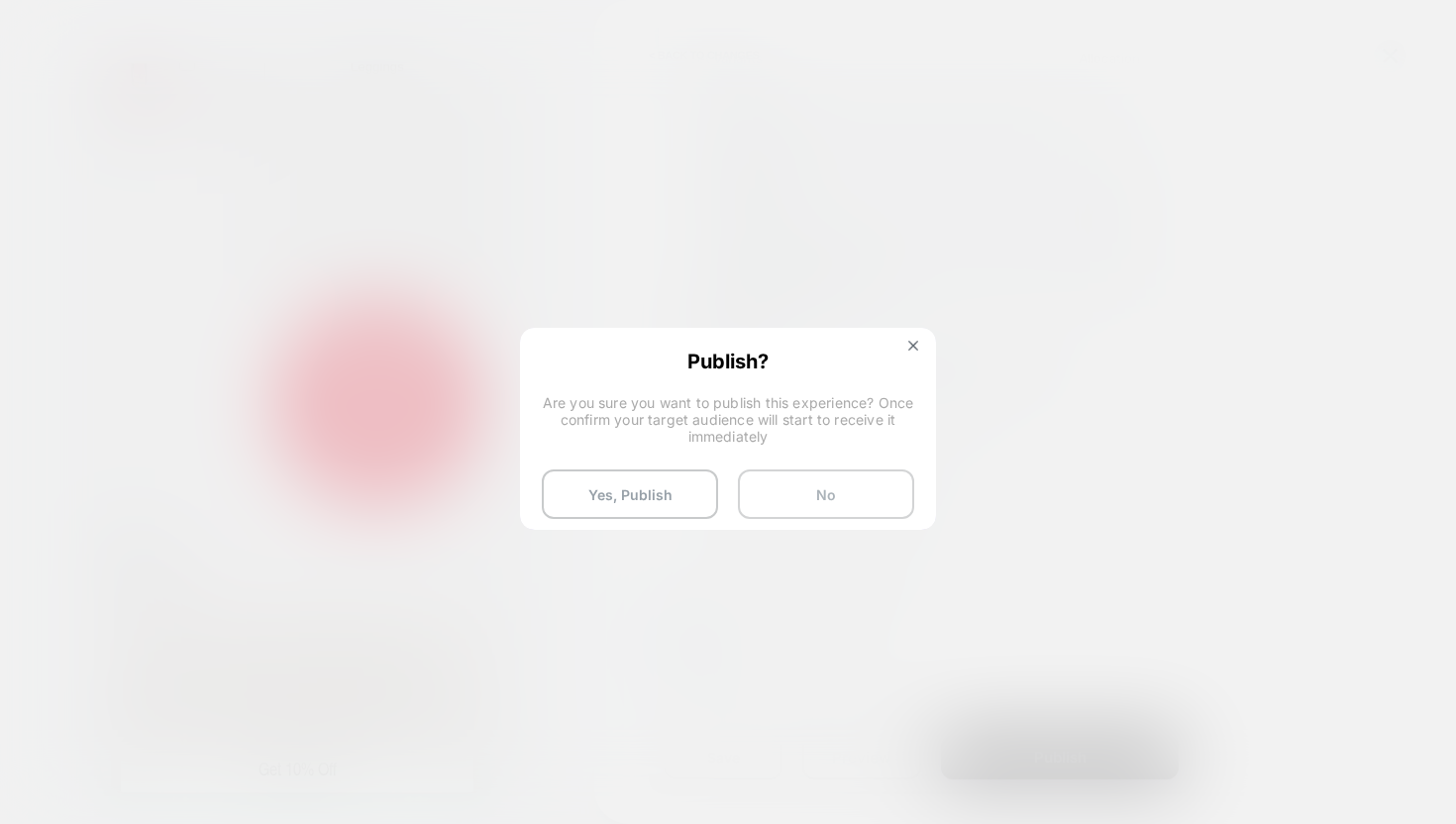 click on "No" at bounding box center [826, 494] 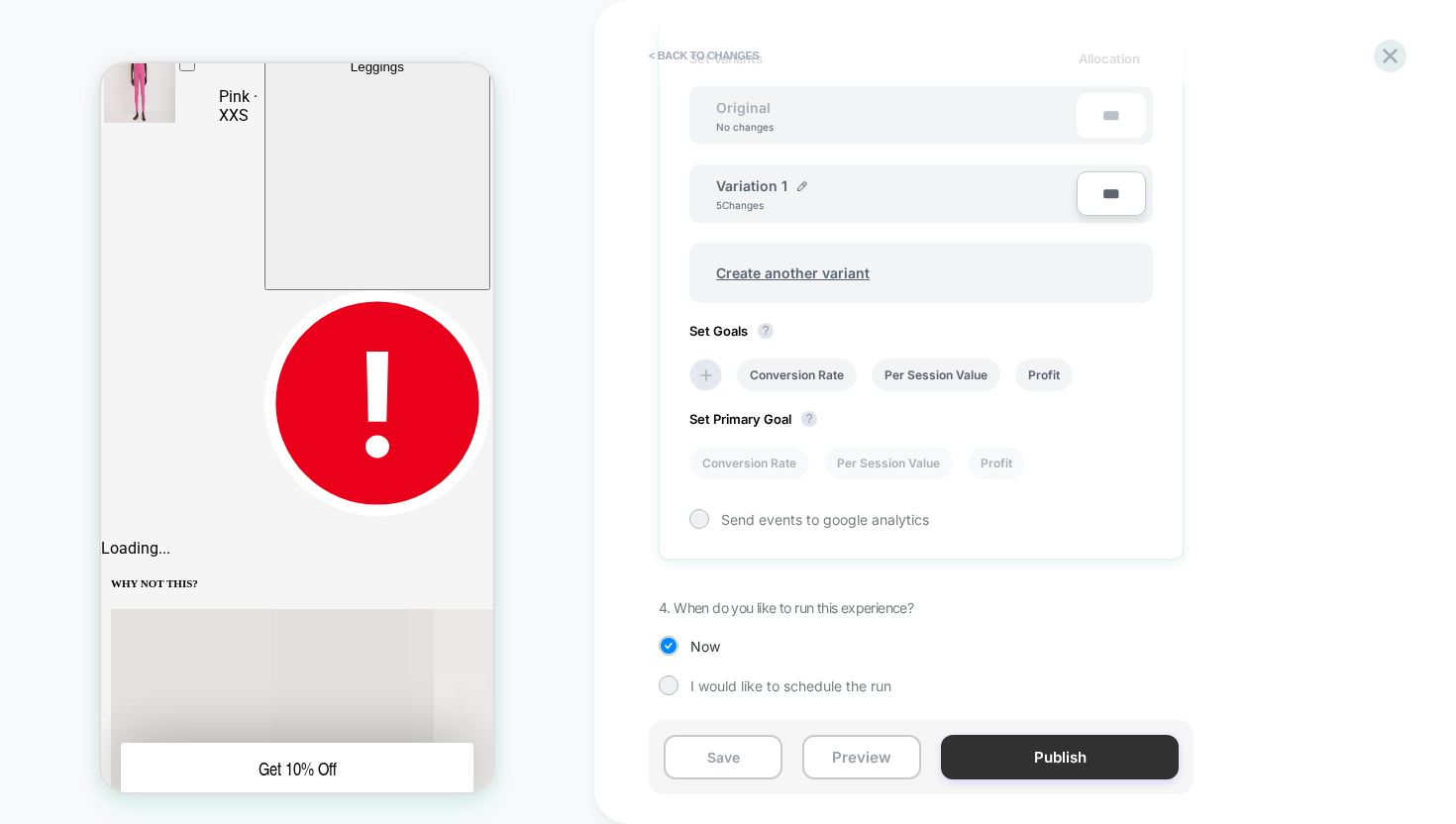 click on "Publish" at bounding box center [1060, 757] 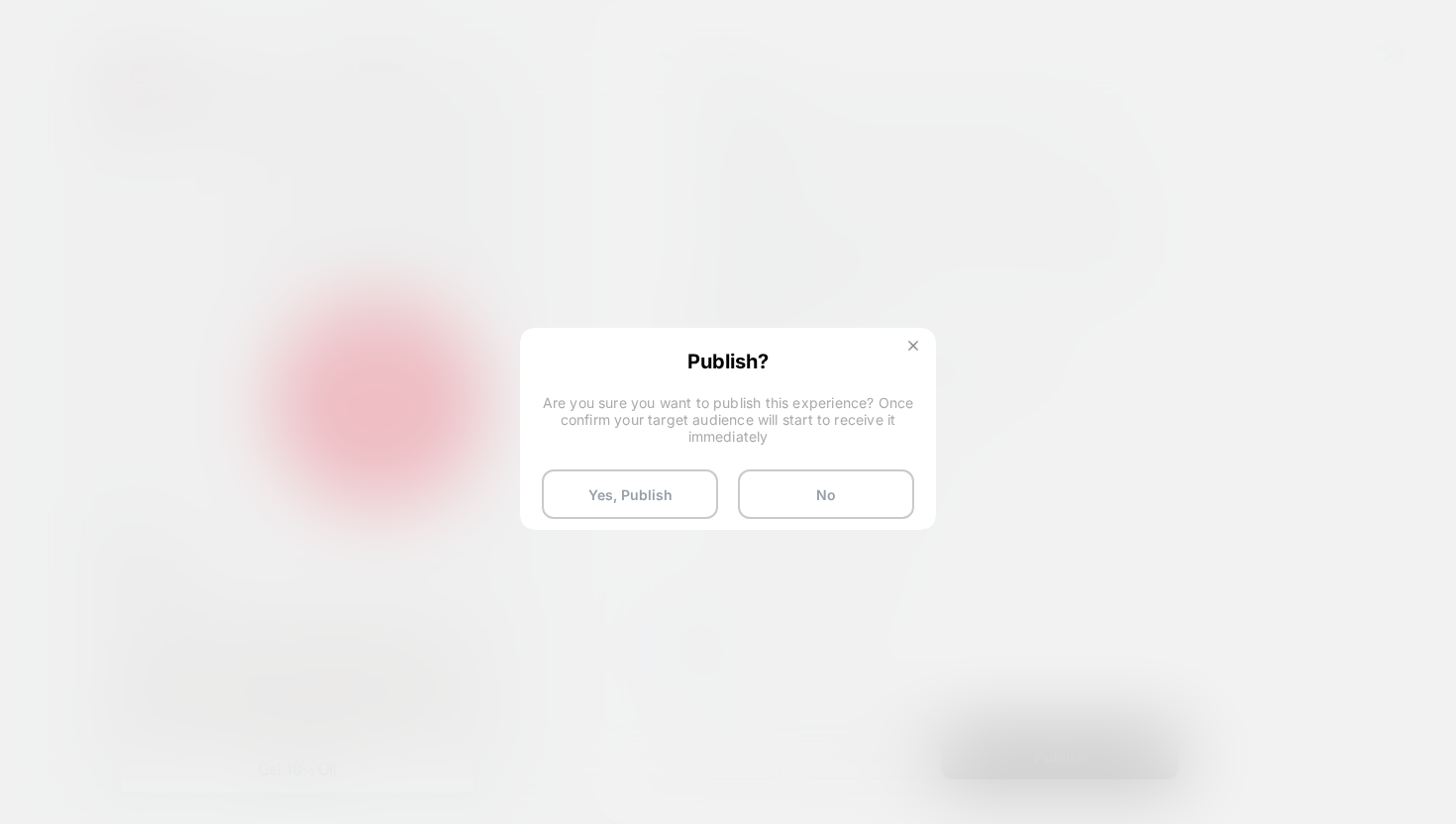 click at bounding box center (913, 348) 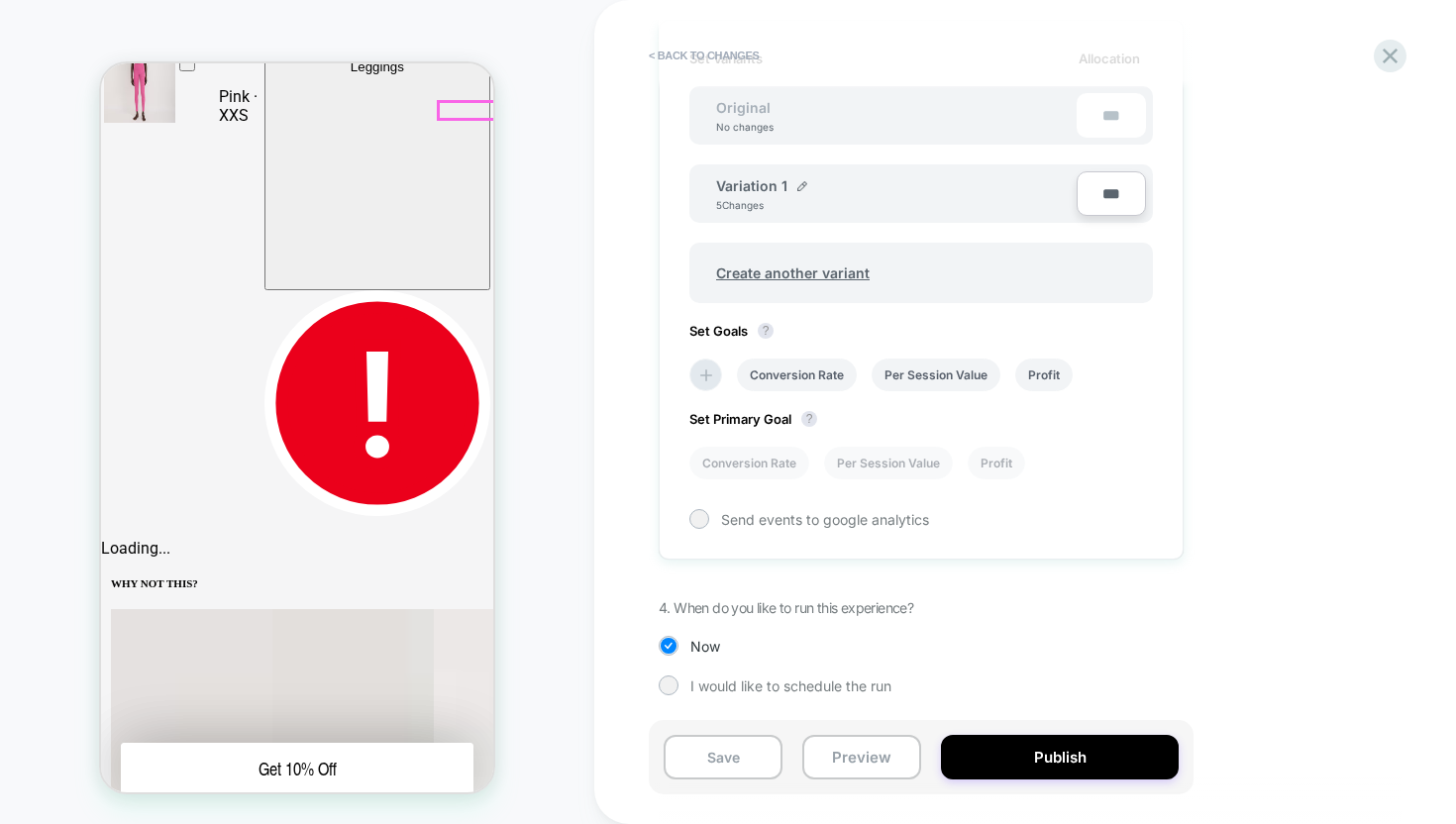 scroll, scrollTop: 0, scrollLeft: 0, axis: both 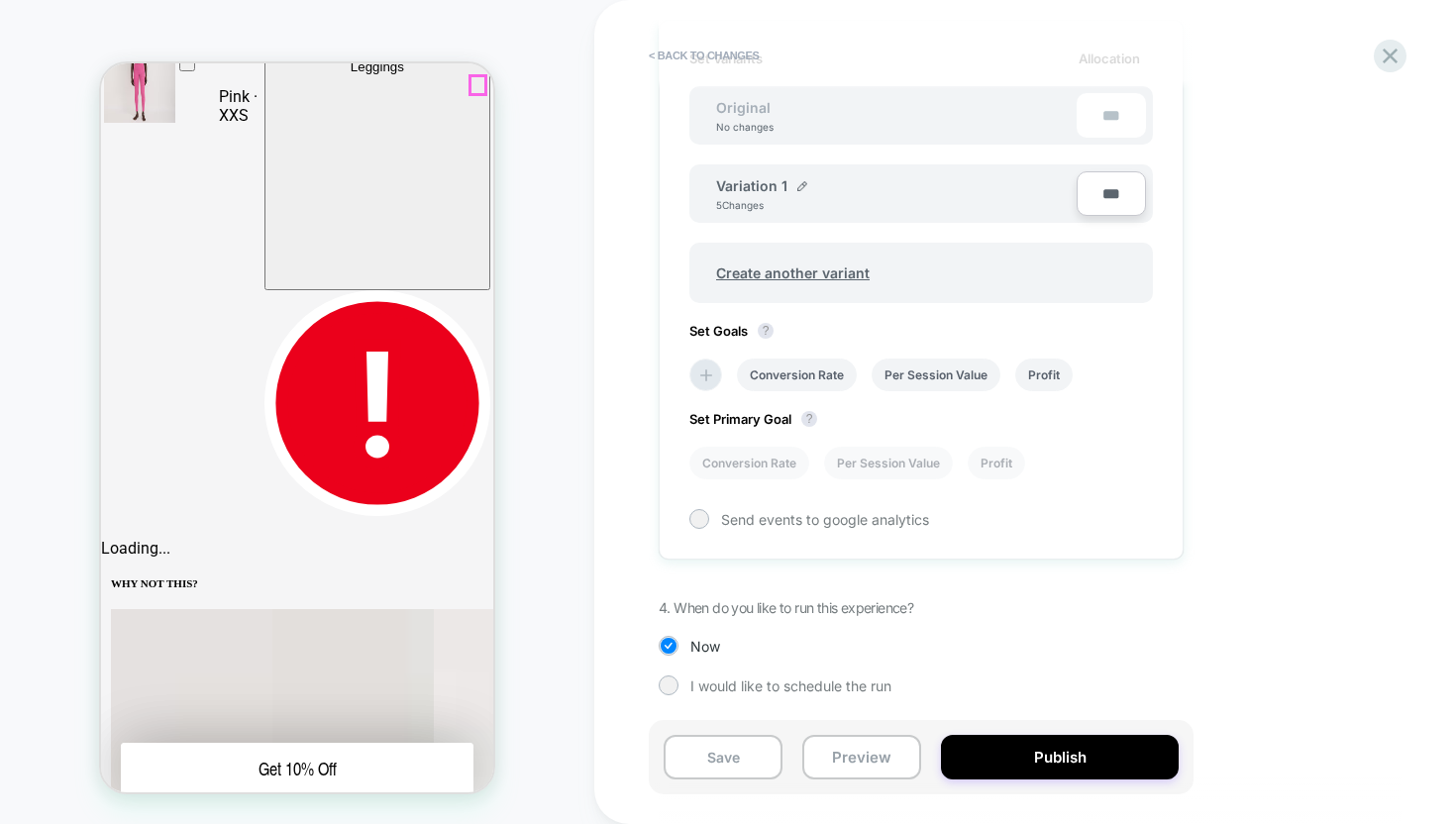 click 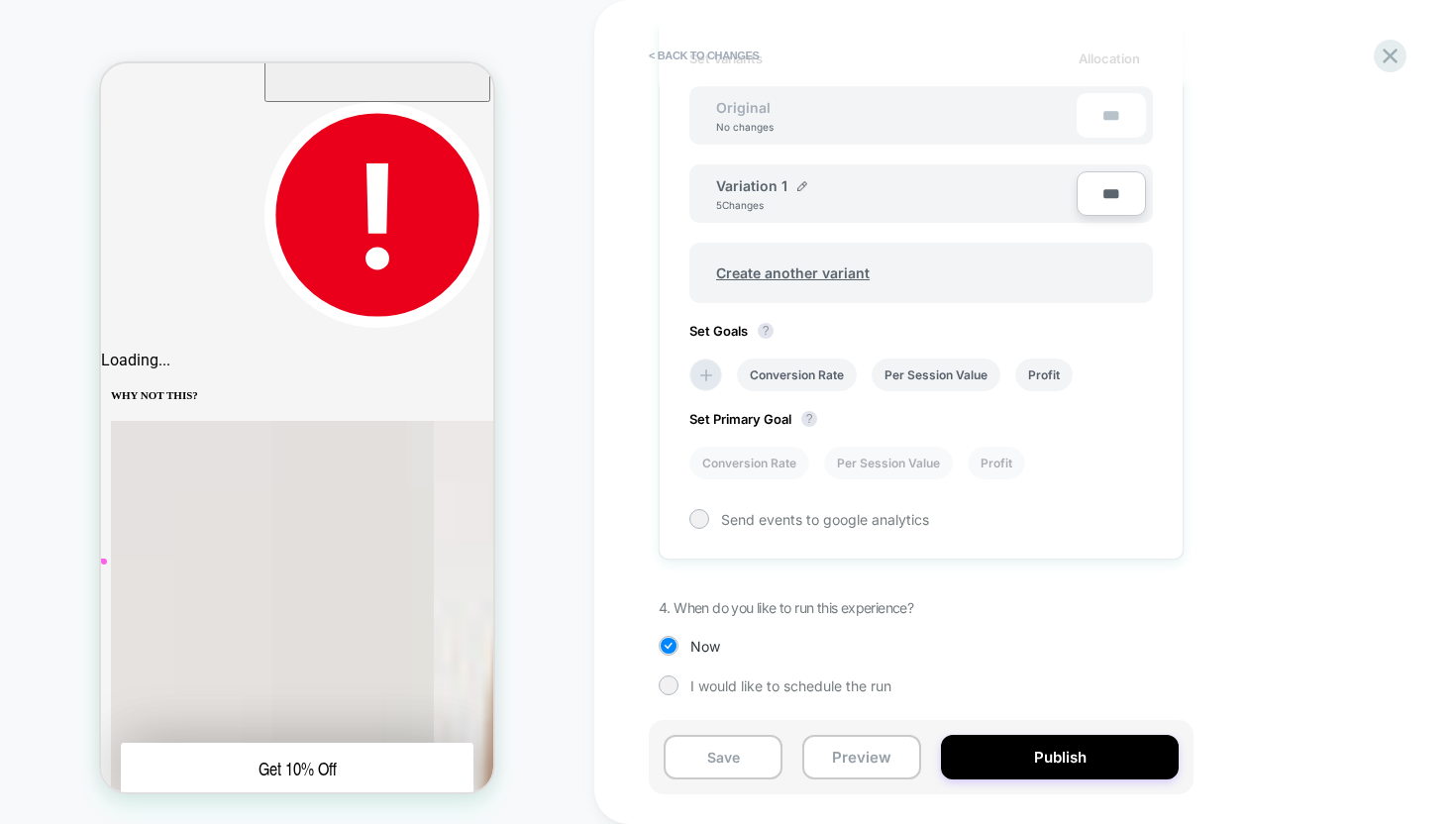 scroll, scrollTop: 0, scrollLeft: 0, axis: both 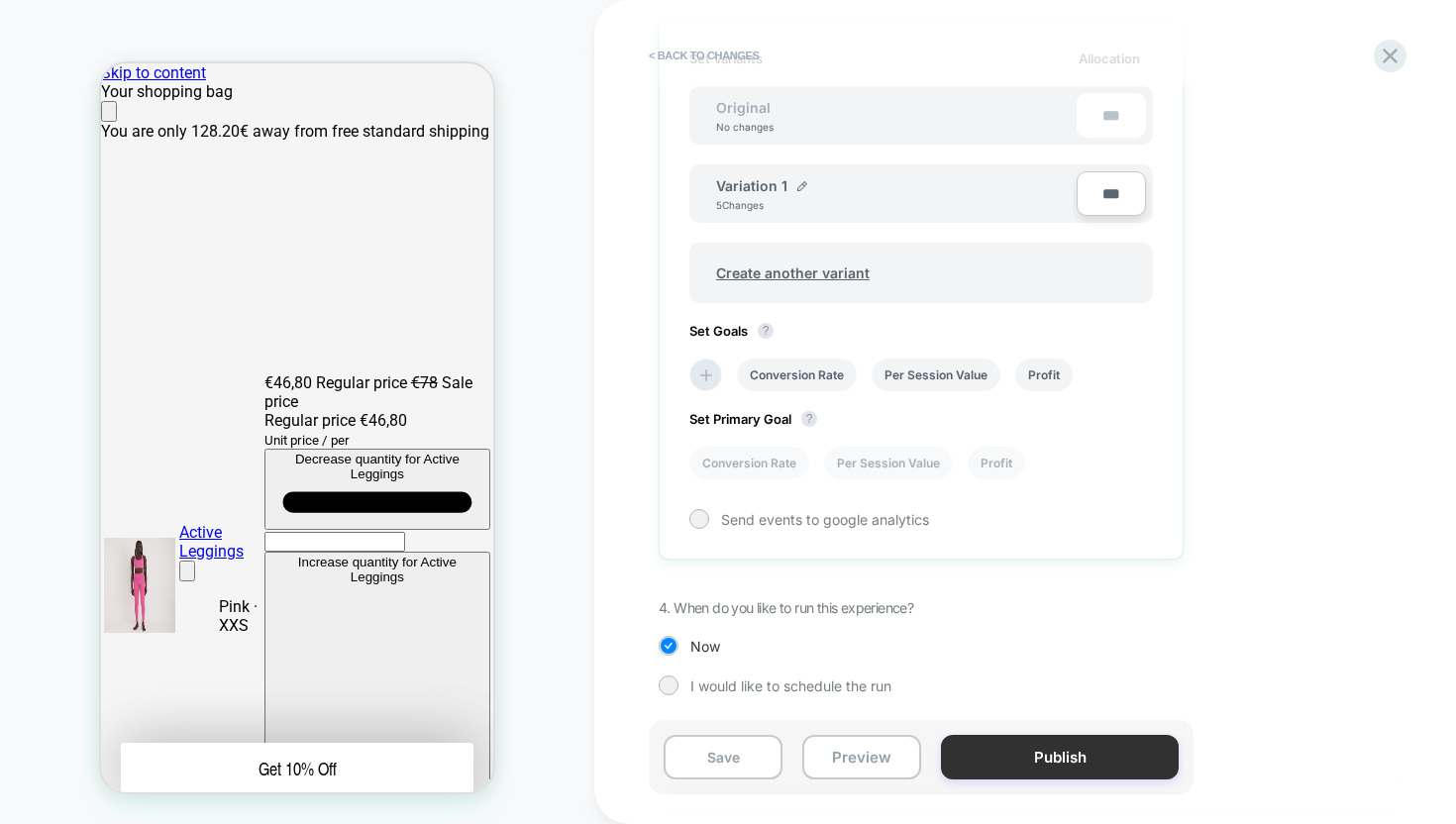 click on "Publish" at bounding box center (1060, 757) 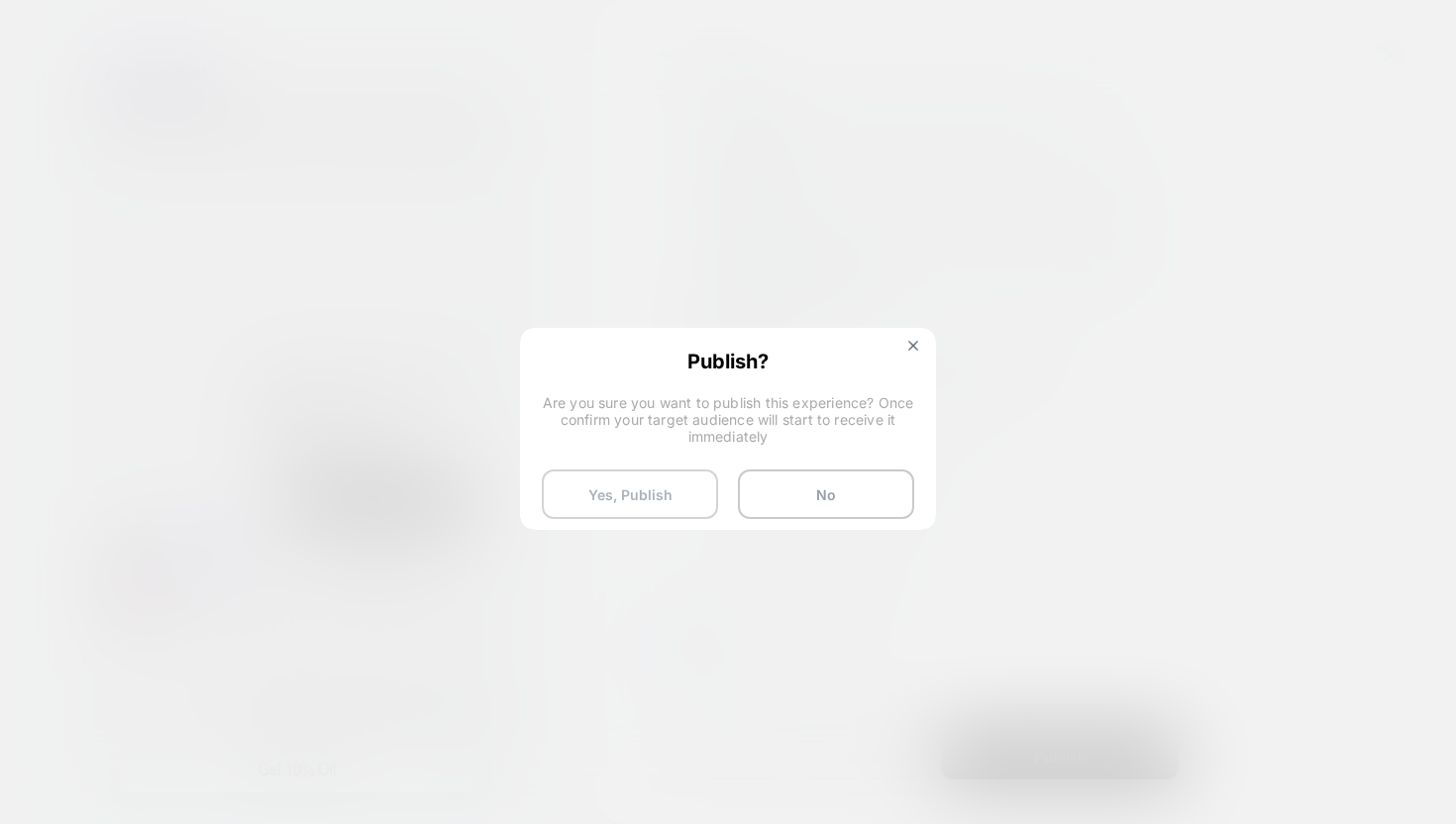 click on "Yes, Publish" at bounding box center [630, 494] 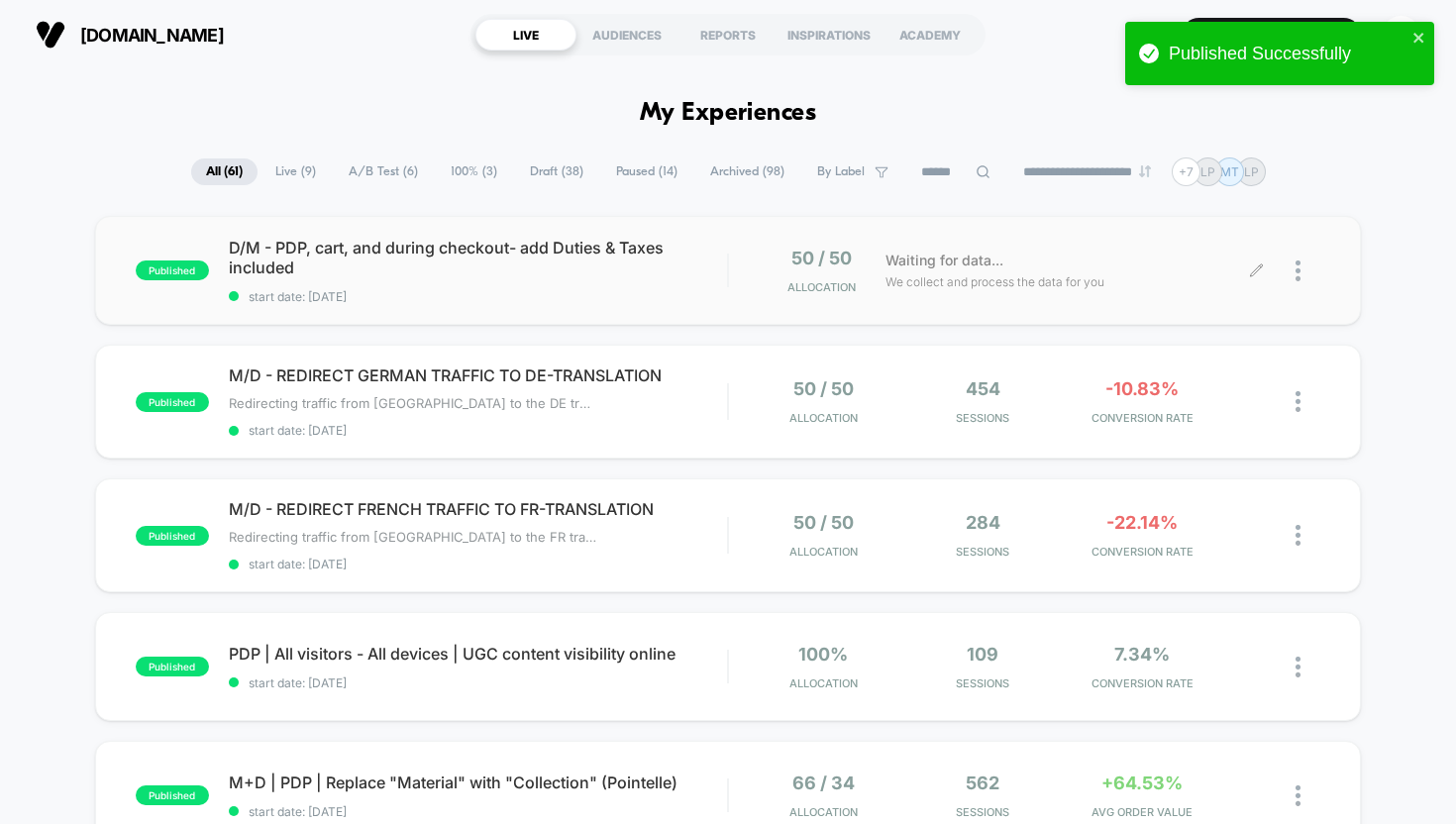 click at bounding box center (1307, 270) 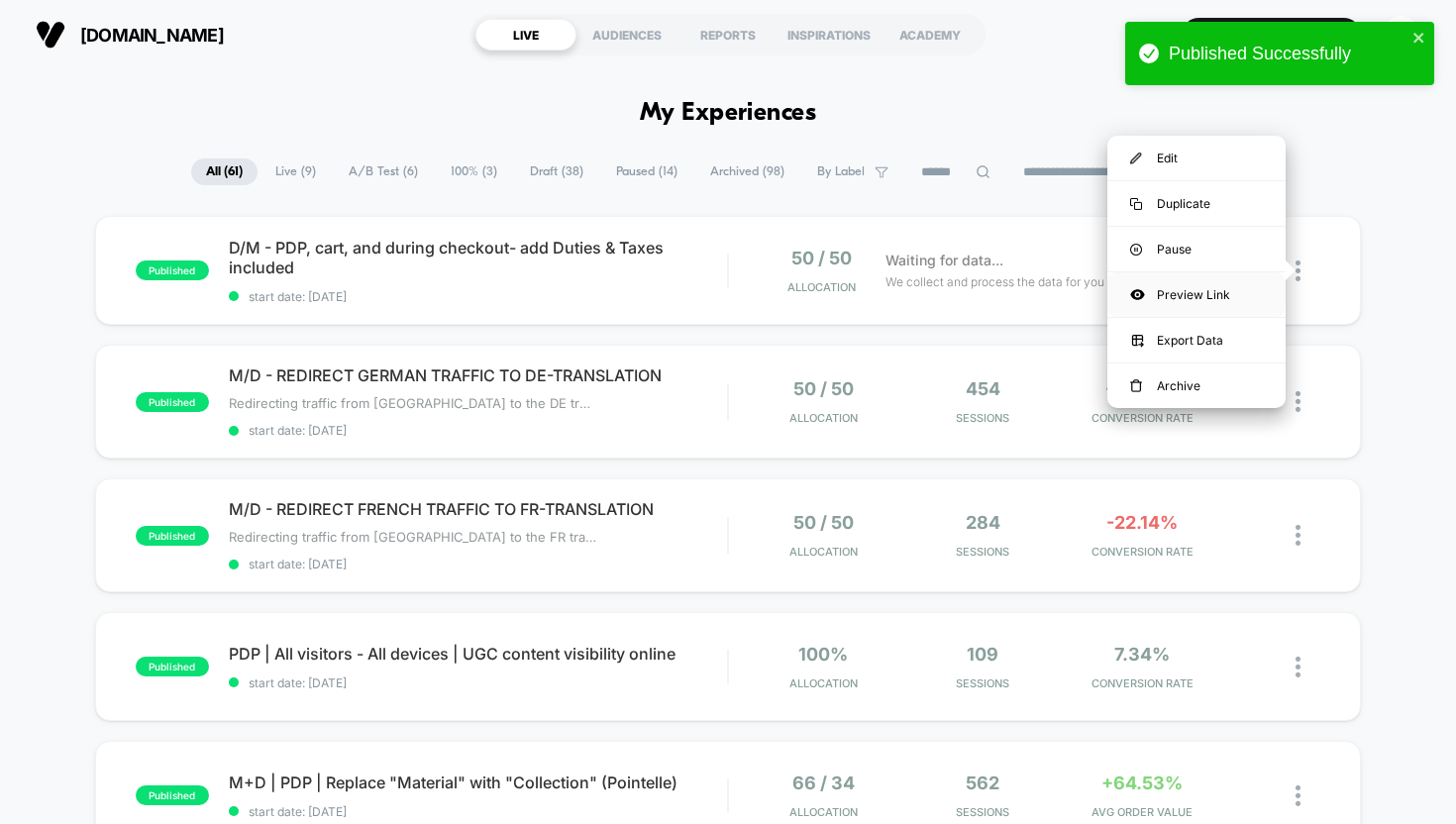 click on "Preview Link" at bounding box center [1196, 294] 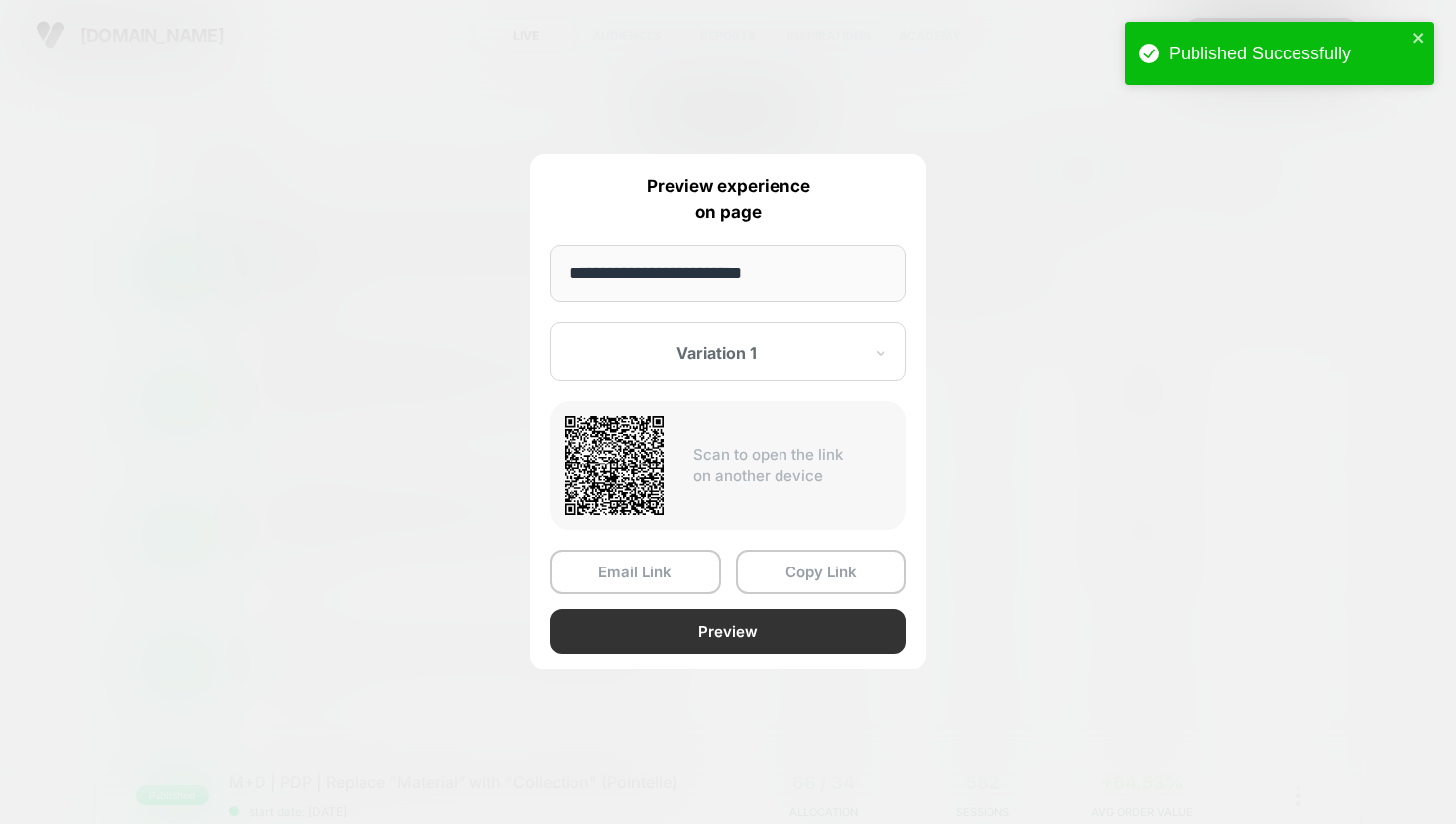 click on "Preview" at bounding box center (728, 631) 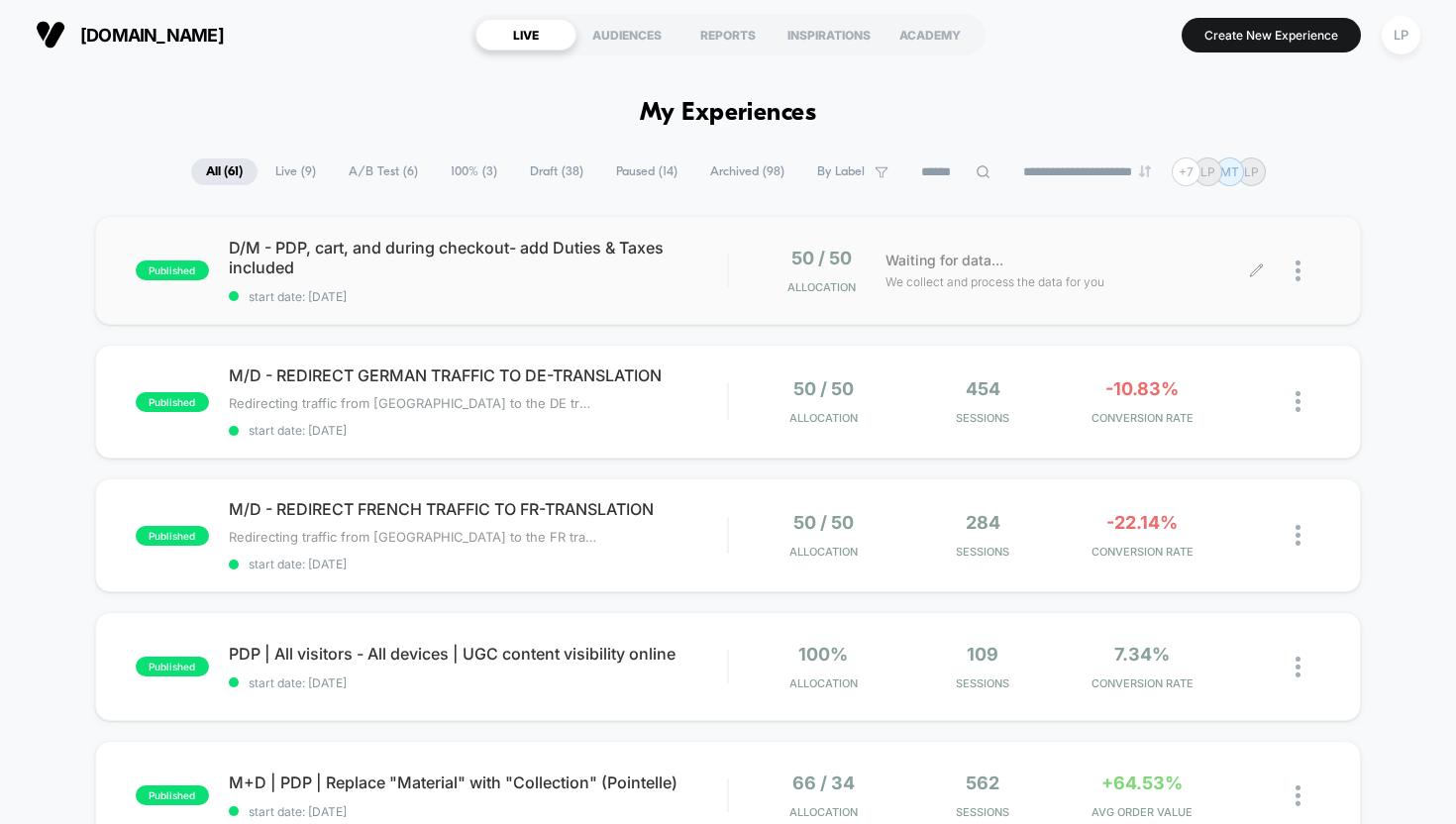 click at bounding box center [1307, 270] 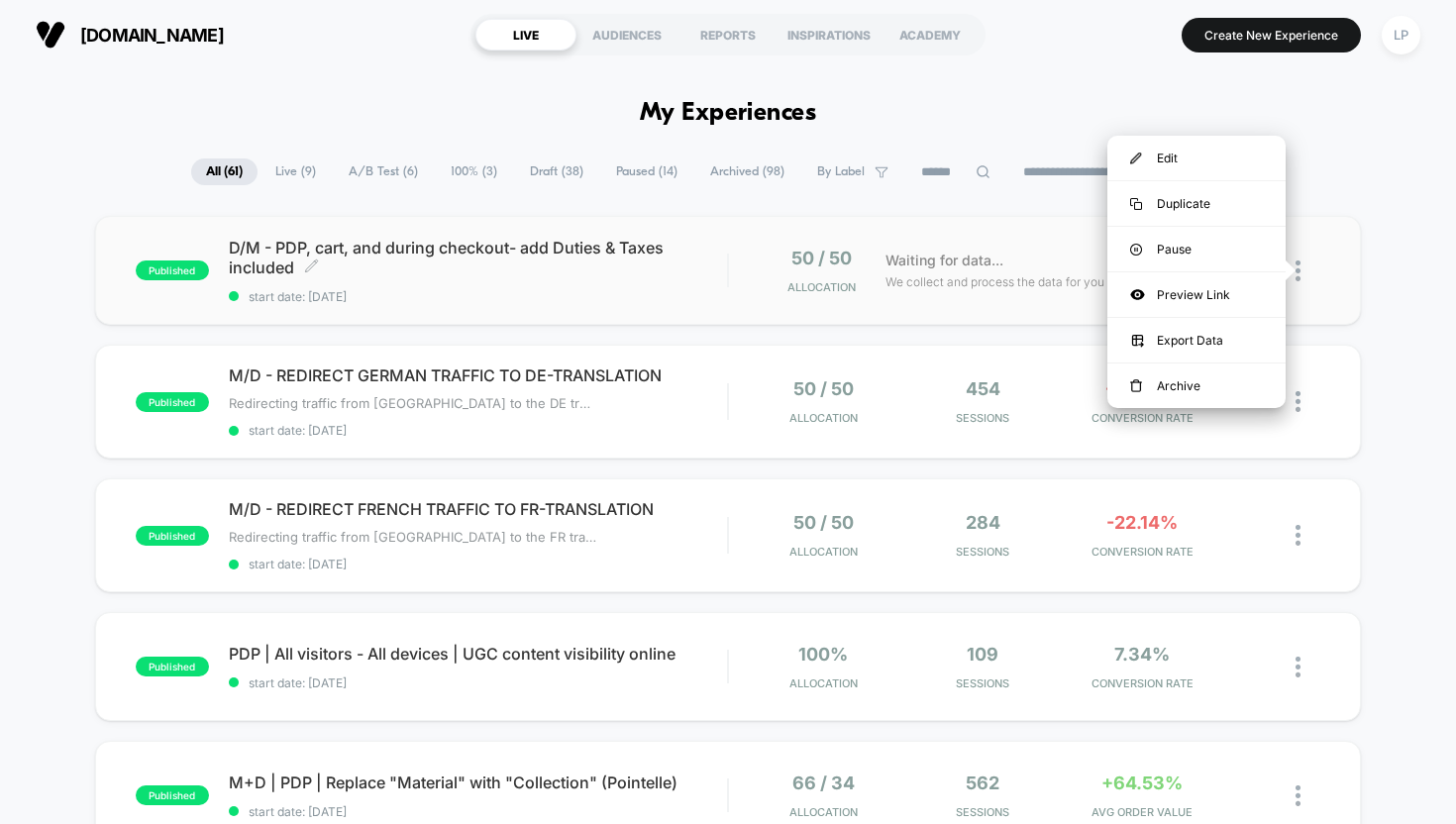 click on "D/M - PDP, cart, and during checkout- add Duties & Taxes included﻿ Click to edit experience details Click to edit experience details start date: 7/8/2025" at bounding box center (478, 270) 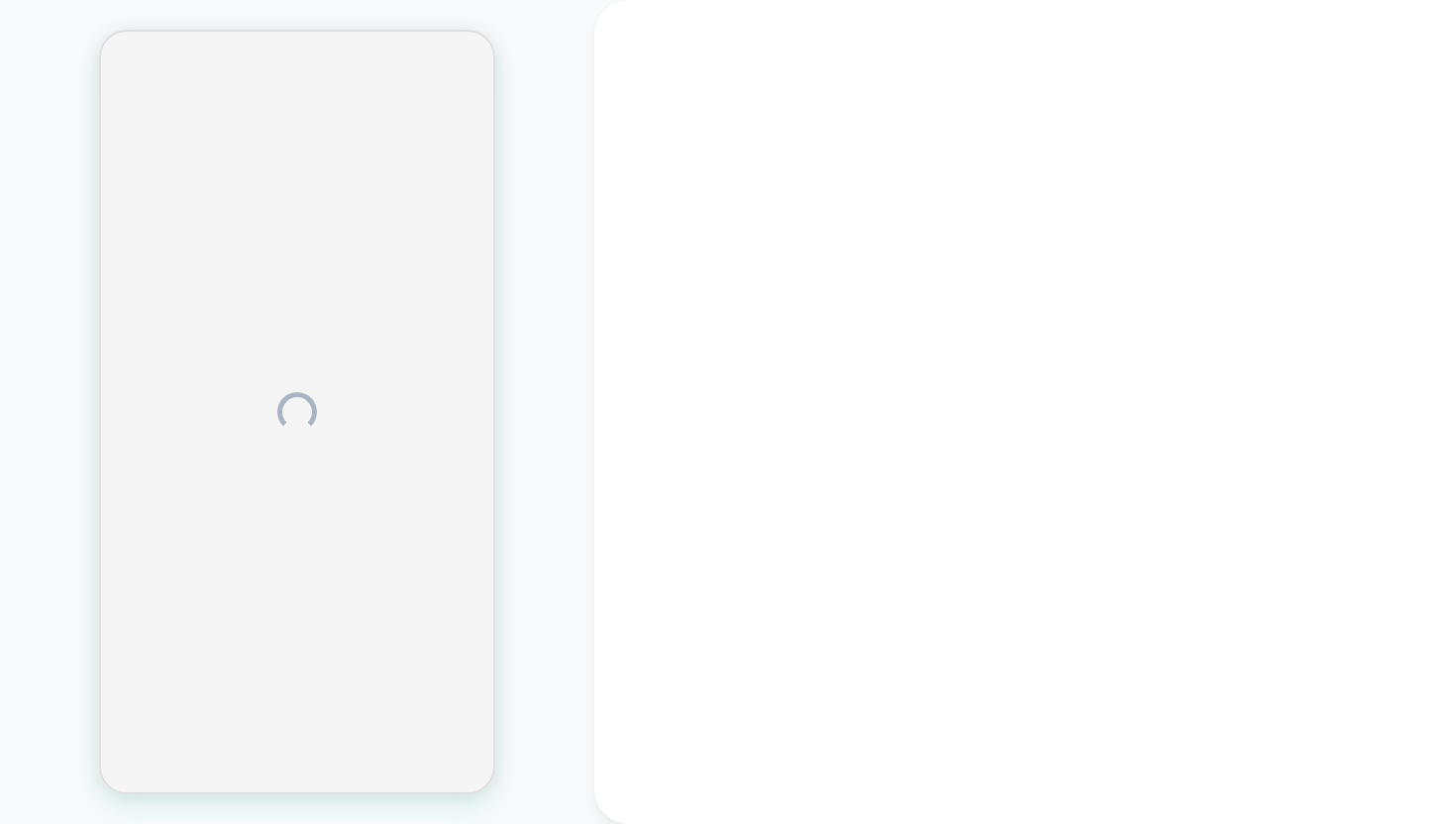 scroll, scrollTop: 0, scrollLeft: 0, axis: both 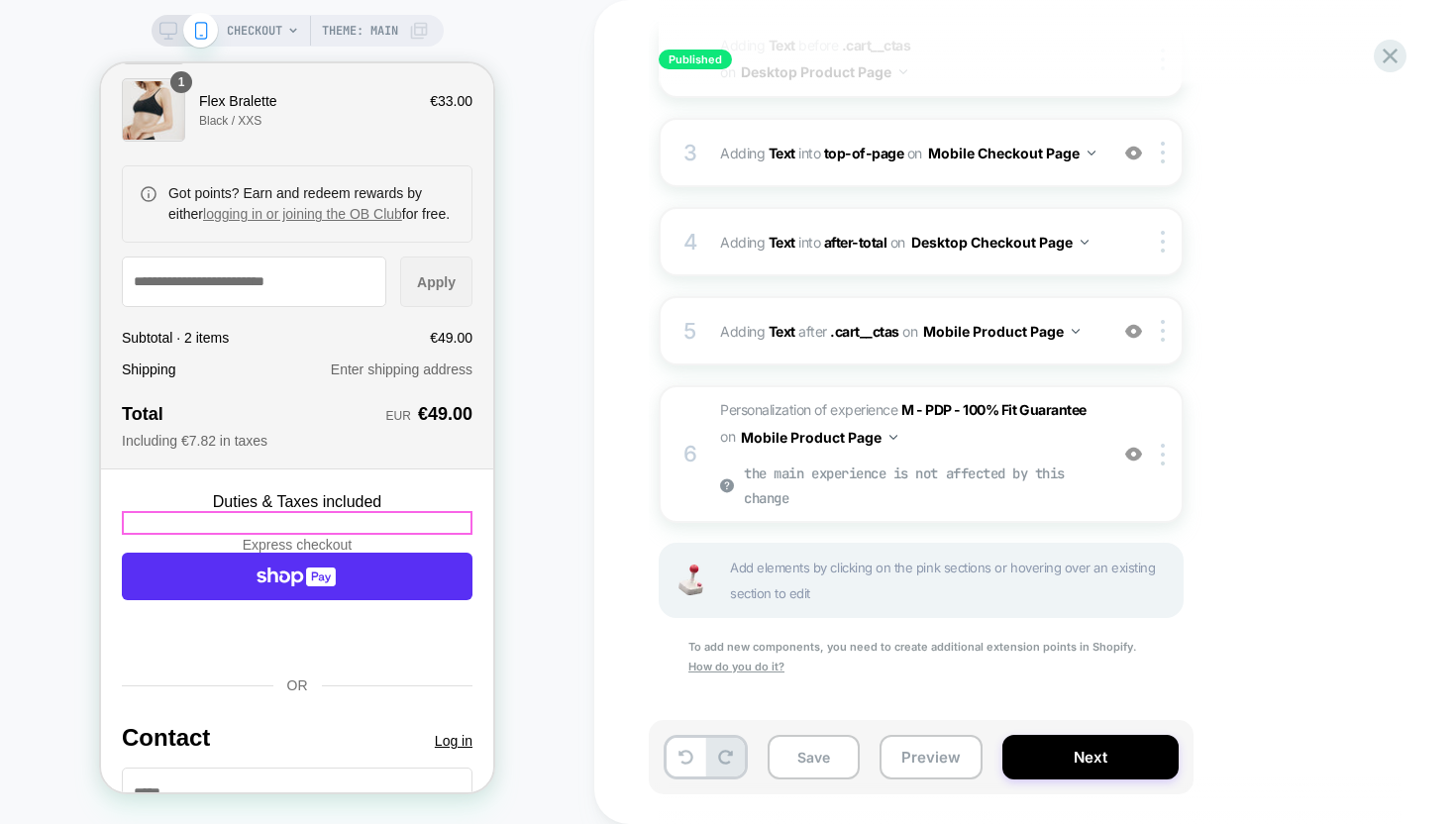 click on "Duties & Taxes included﻿" at bounding box center (297, 501) 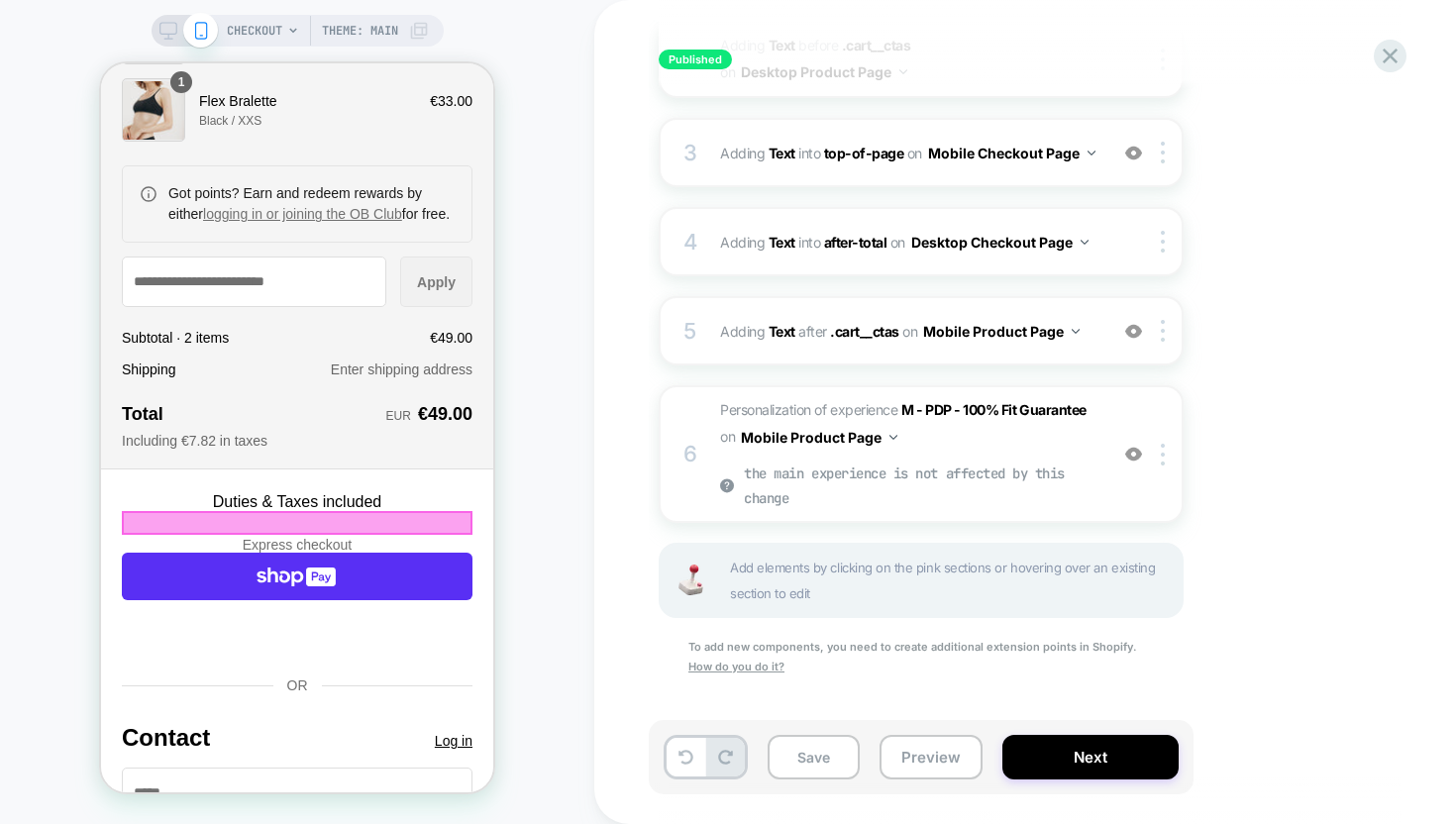 click at bounding box center [297, 523] 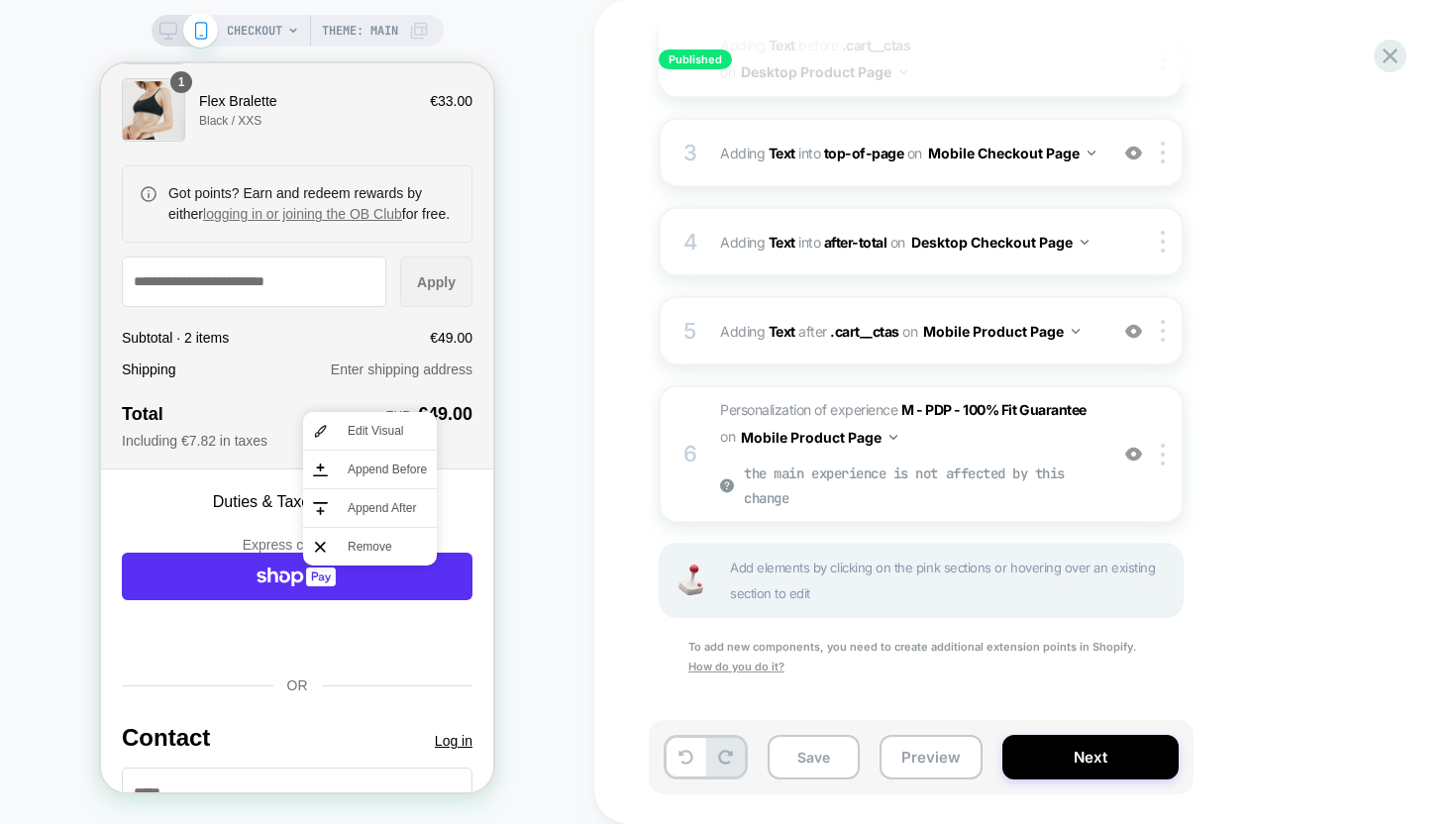 click on "**********" at bounding box center (297, 189) 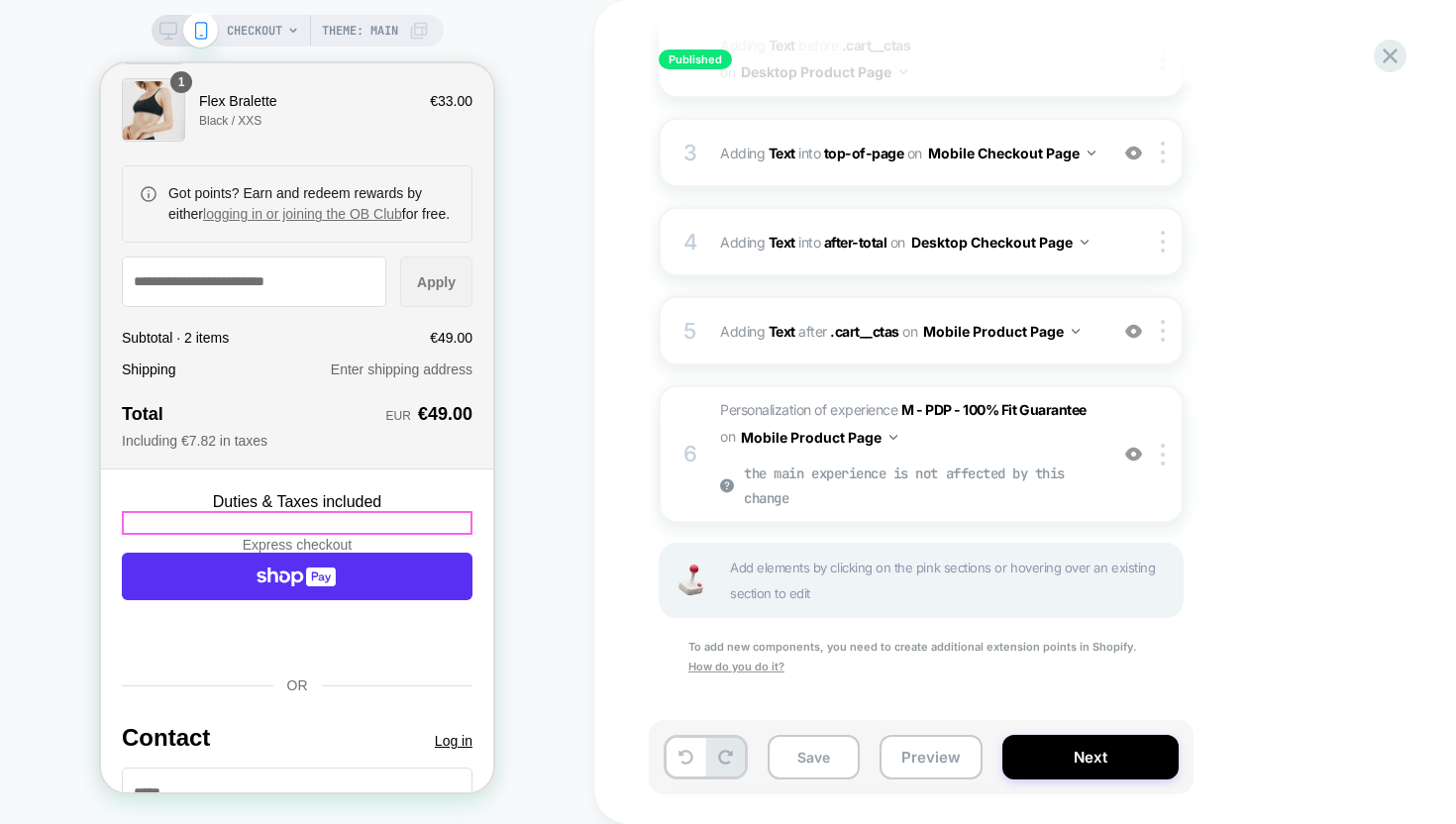 click on "Duties & Taxes included﻿" at bounding box center (297, 501) 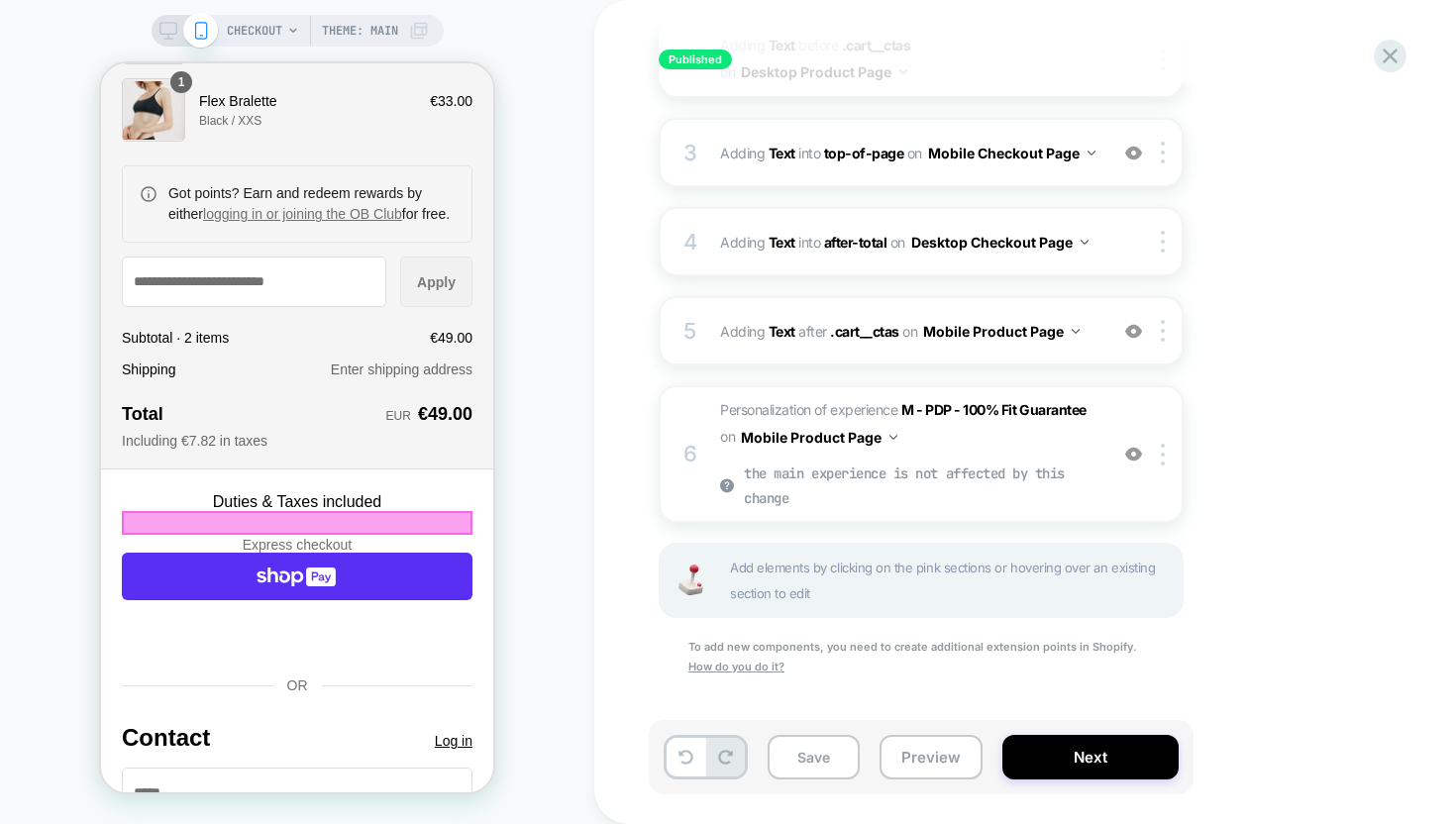 click at bounding box center (297, 523) 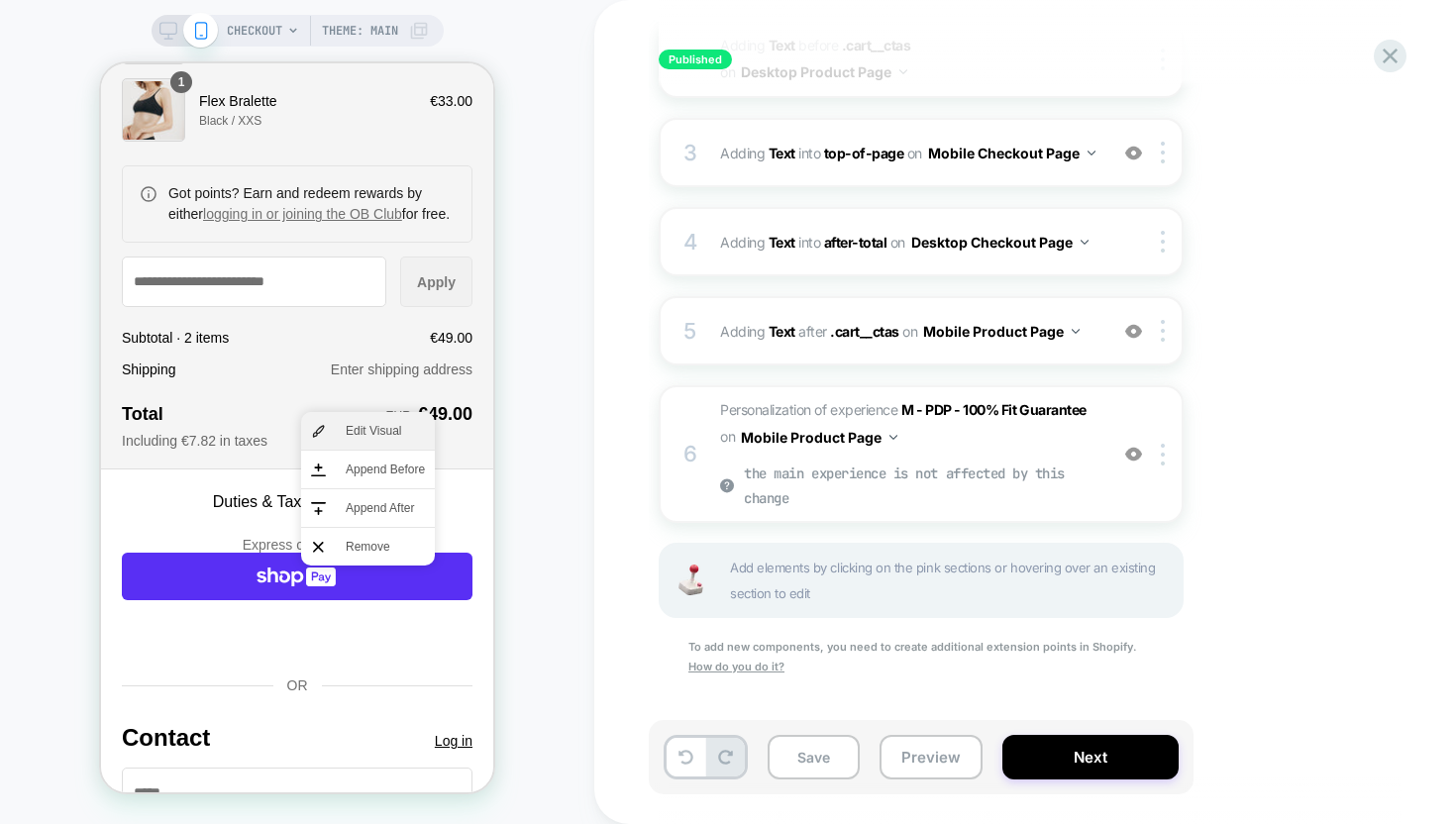 click on "Edit Visual" at bounding box center [385, 431] 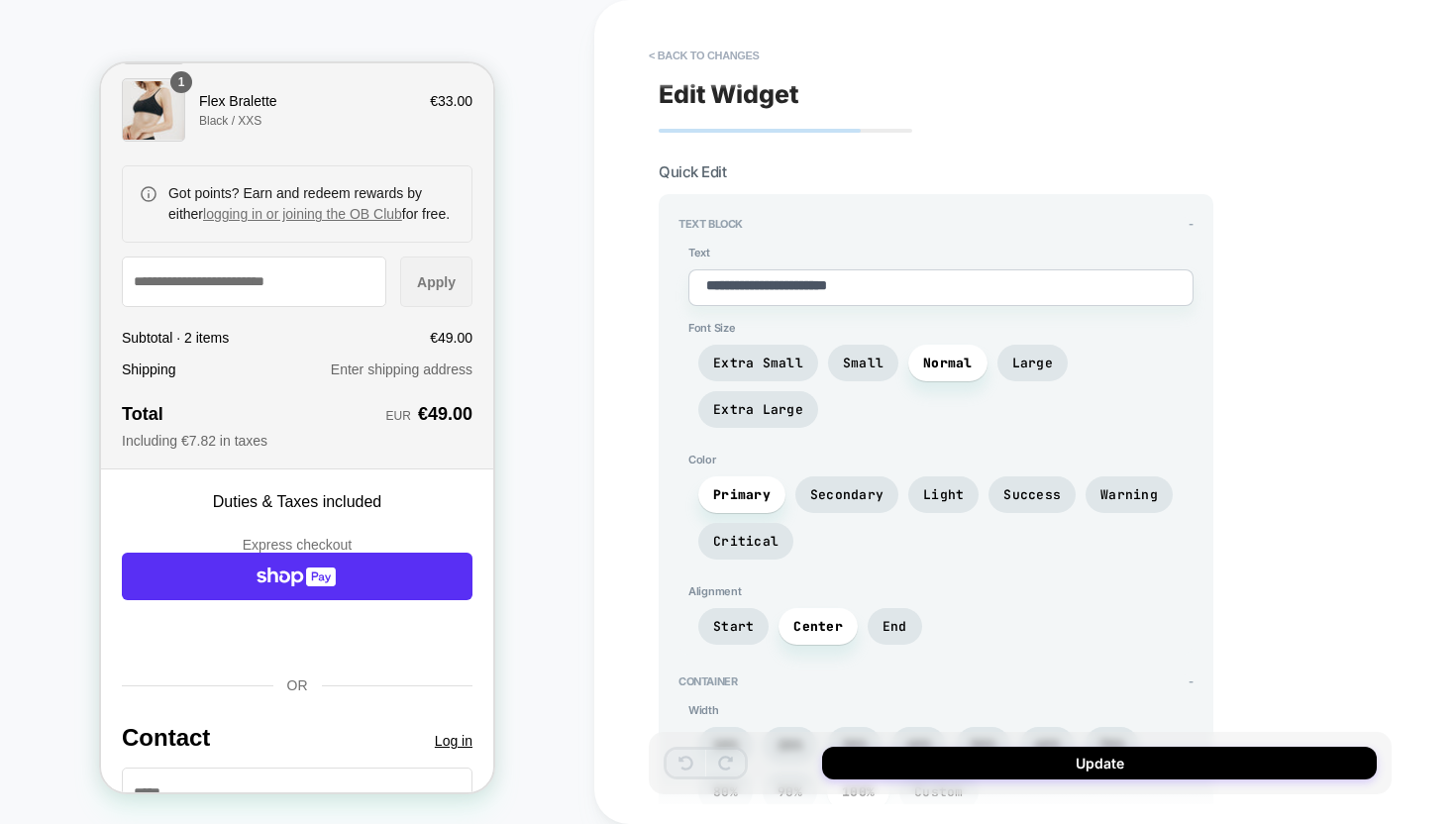 scroll, scrollTop: 11, scrollLeft: 0, axis: vertical 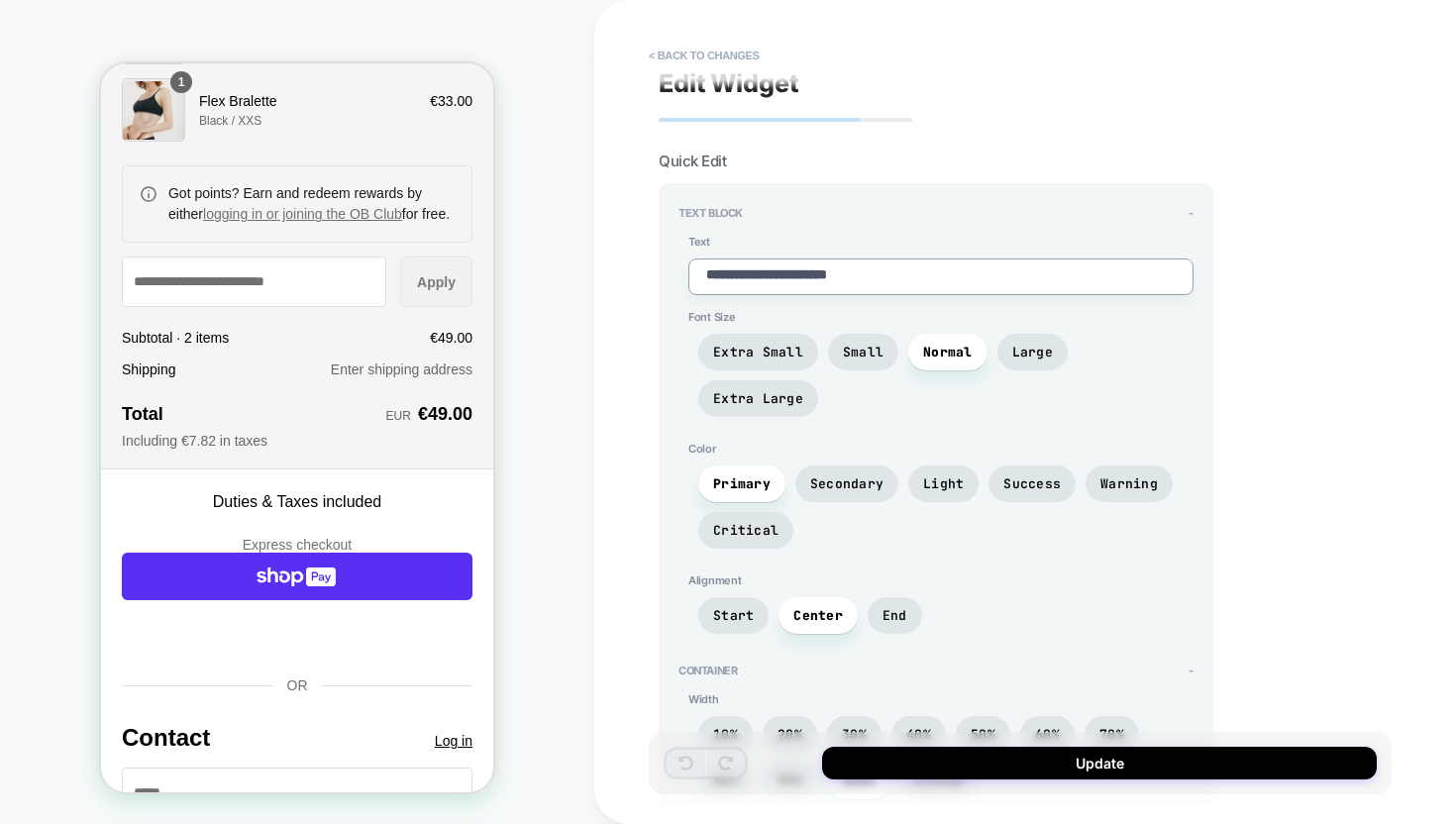 drag, startPoint x: 897, startPoint y: 277, endPoint x: 665, endPoint y: 277, distance: 232 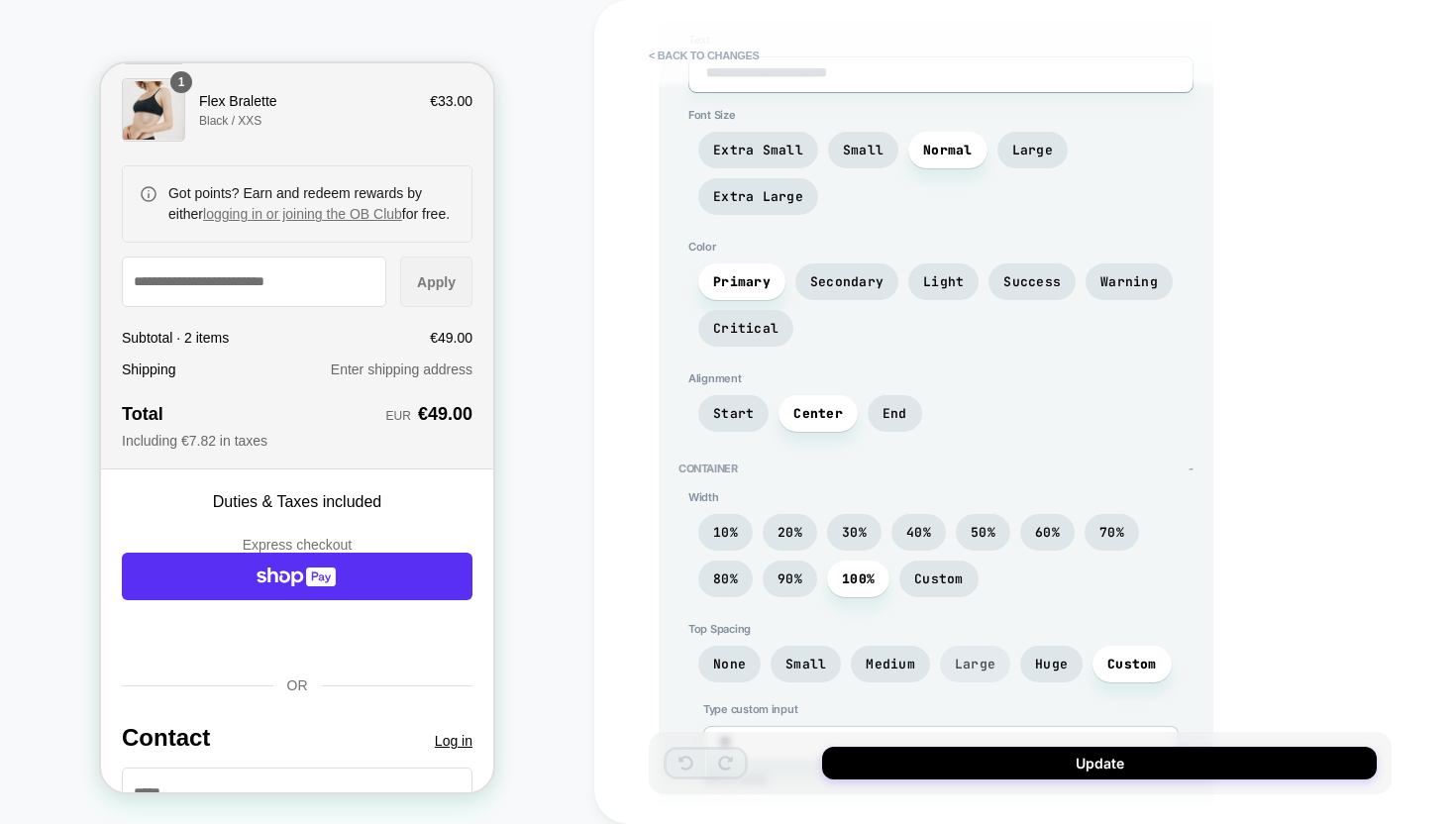 click on "Large" at bounding box center [975, 664] 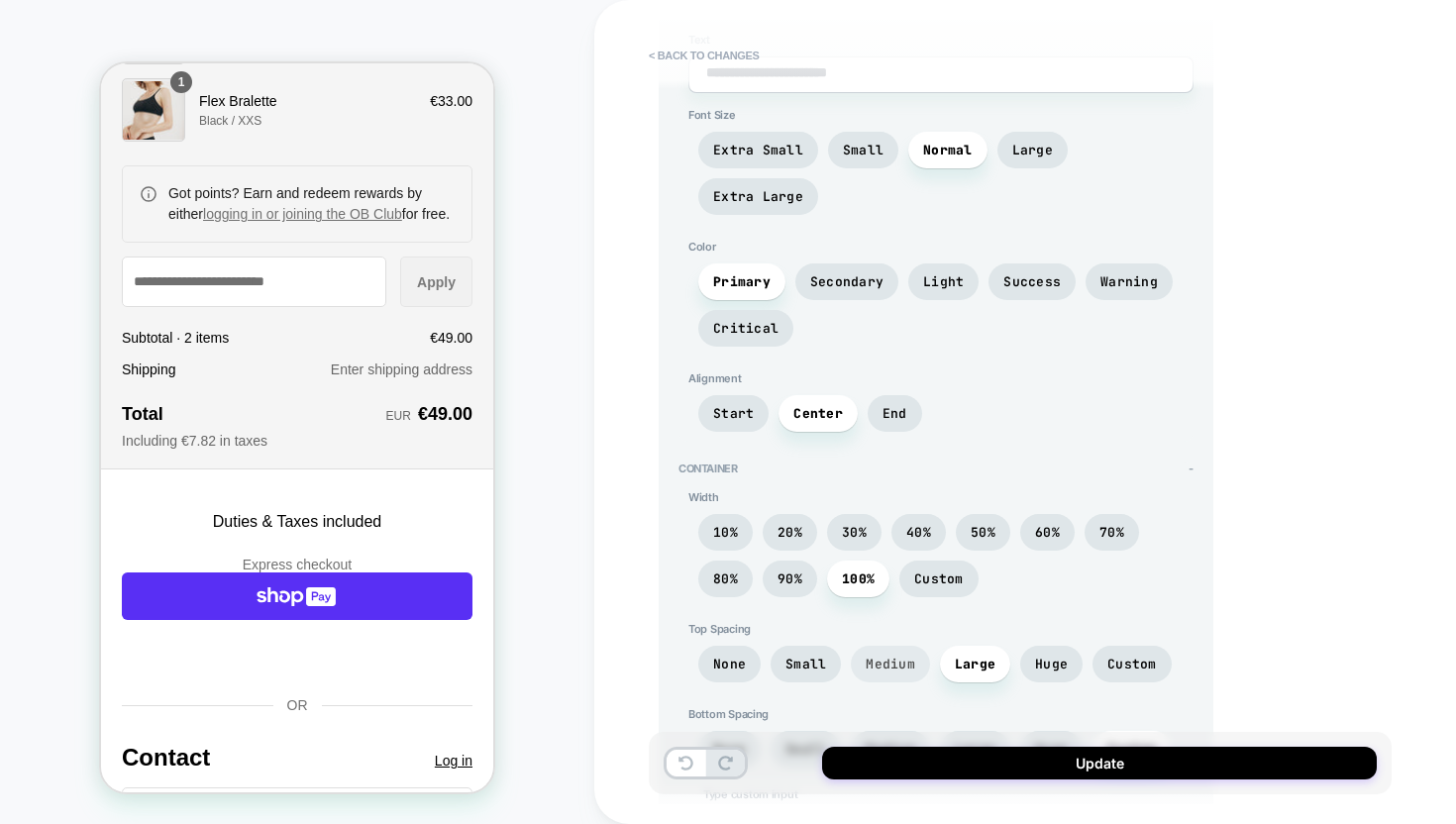 click on "Medium" at bounding box center [890, 664] 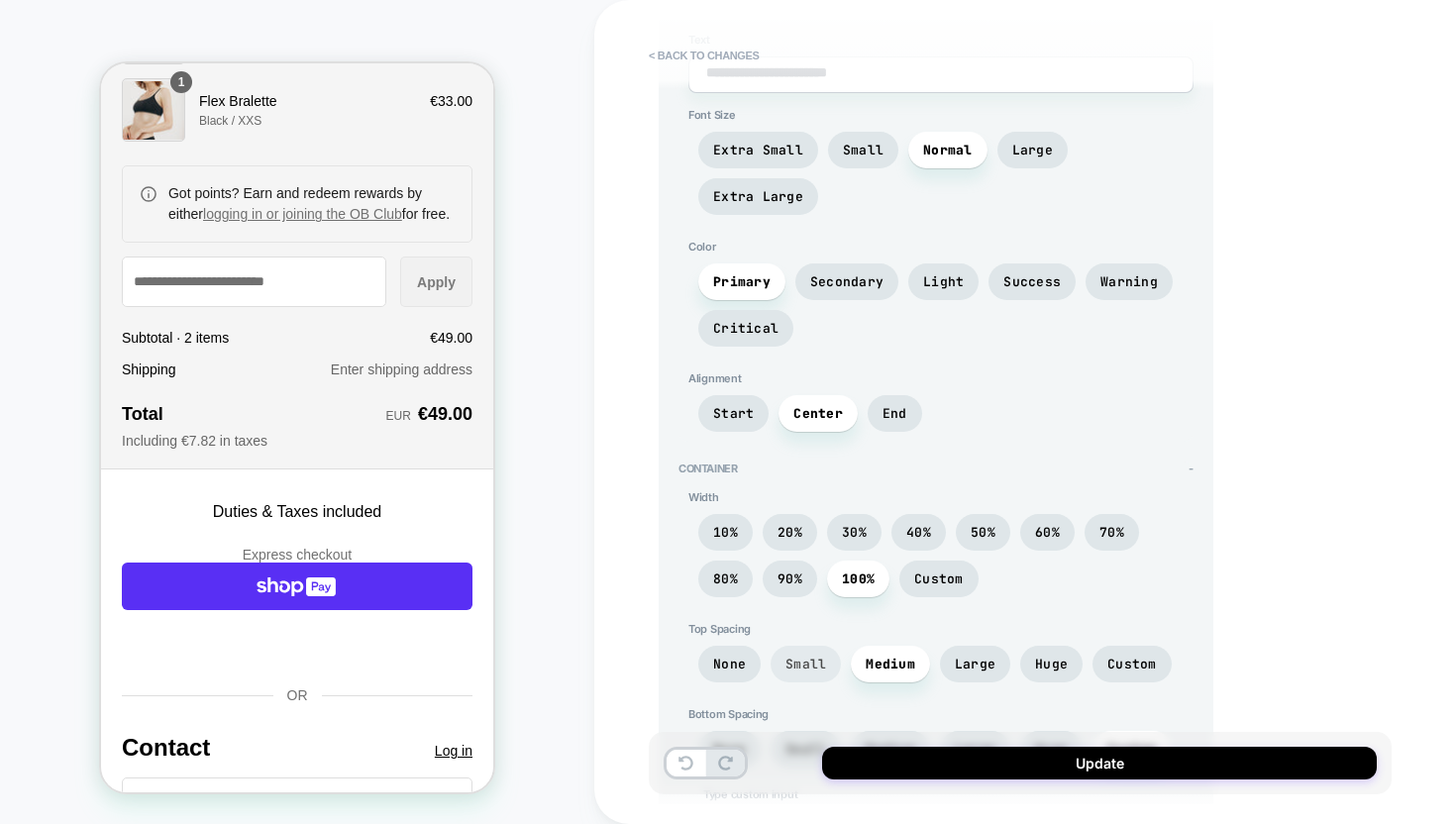 click on "Small" at bounding box center [805, 664] 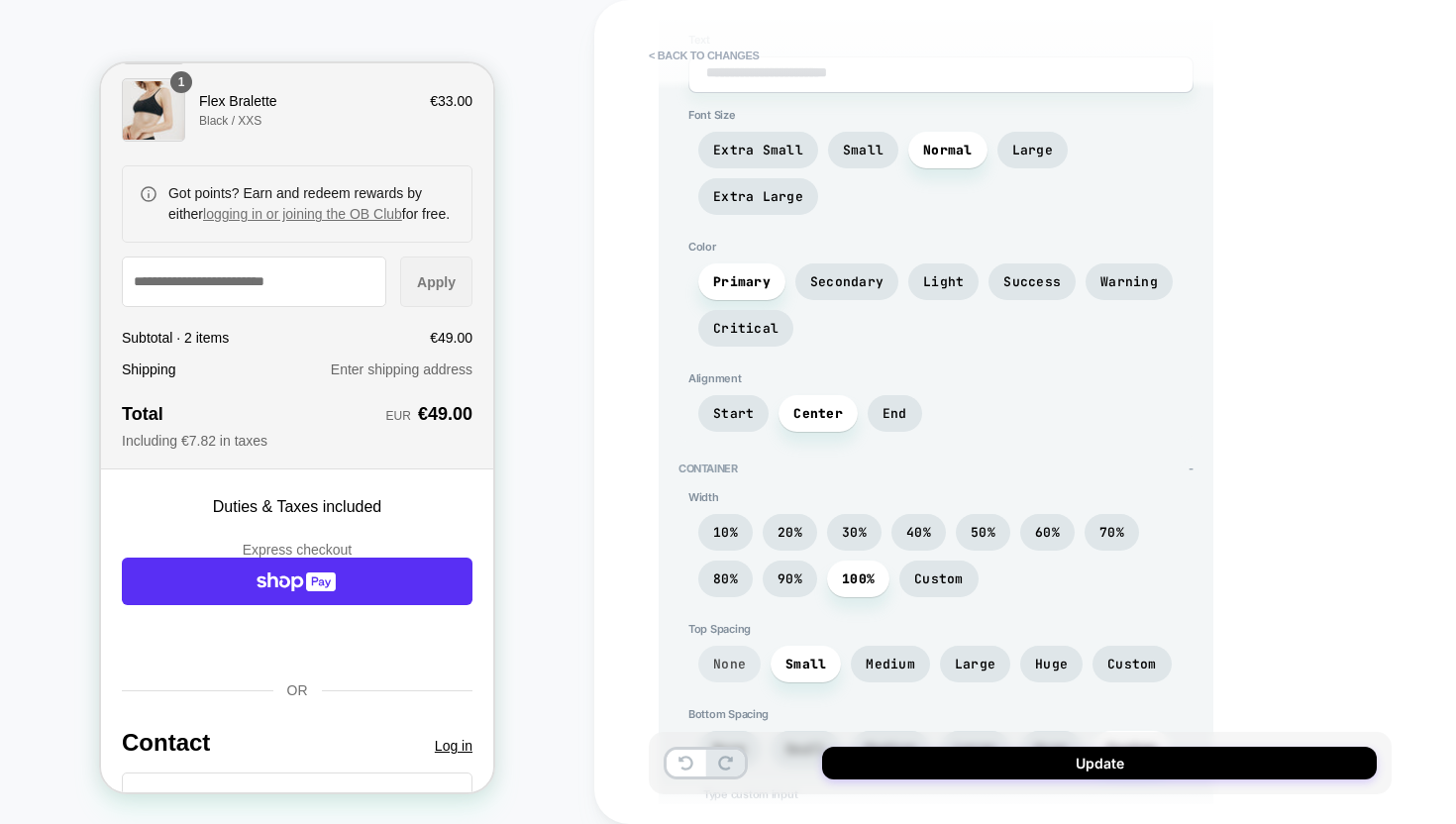 click on "None" at bounding box center [729, 664] 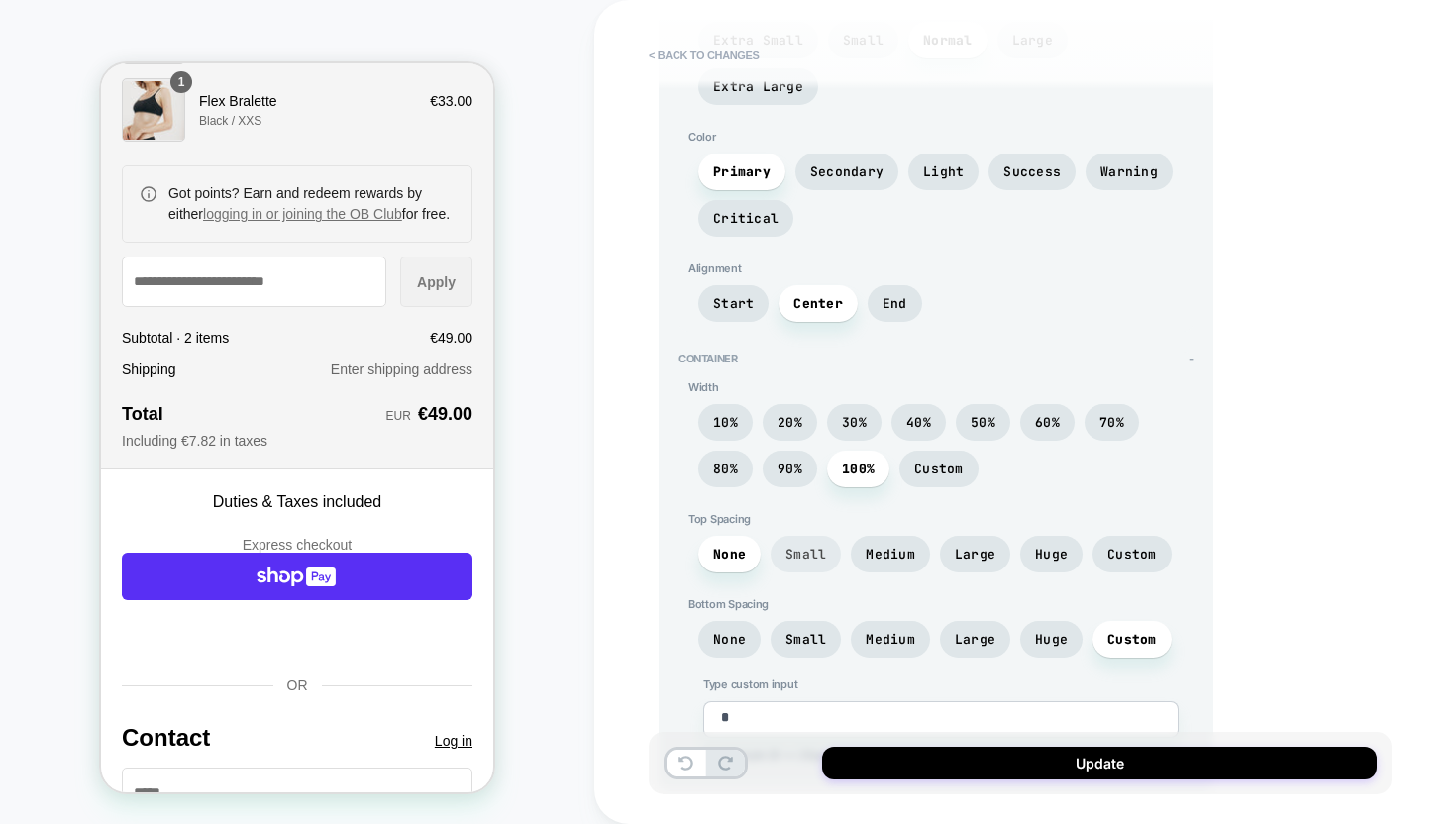 scroll, scrollTop: 334, scrollLeft: 0, axis: vertical 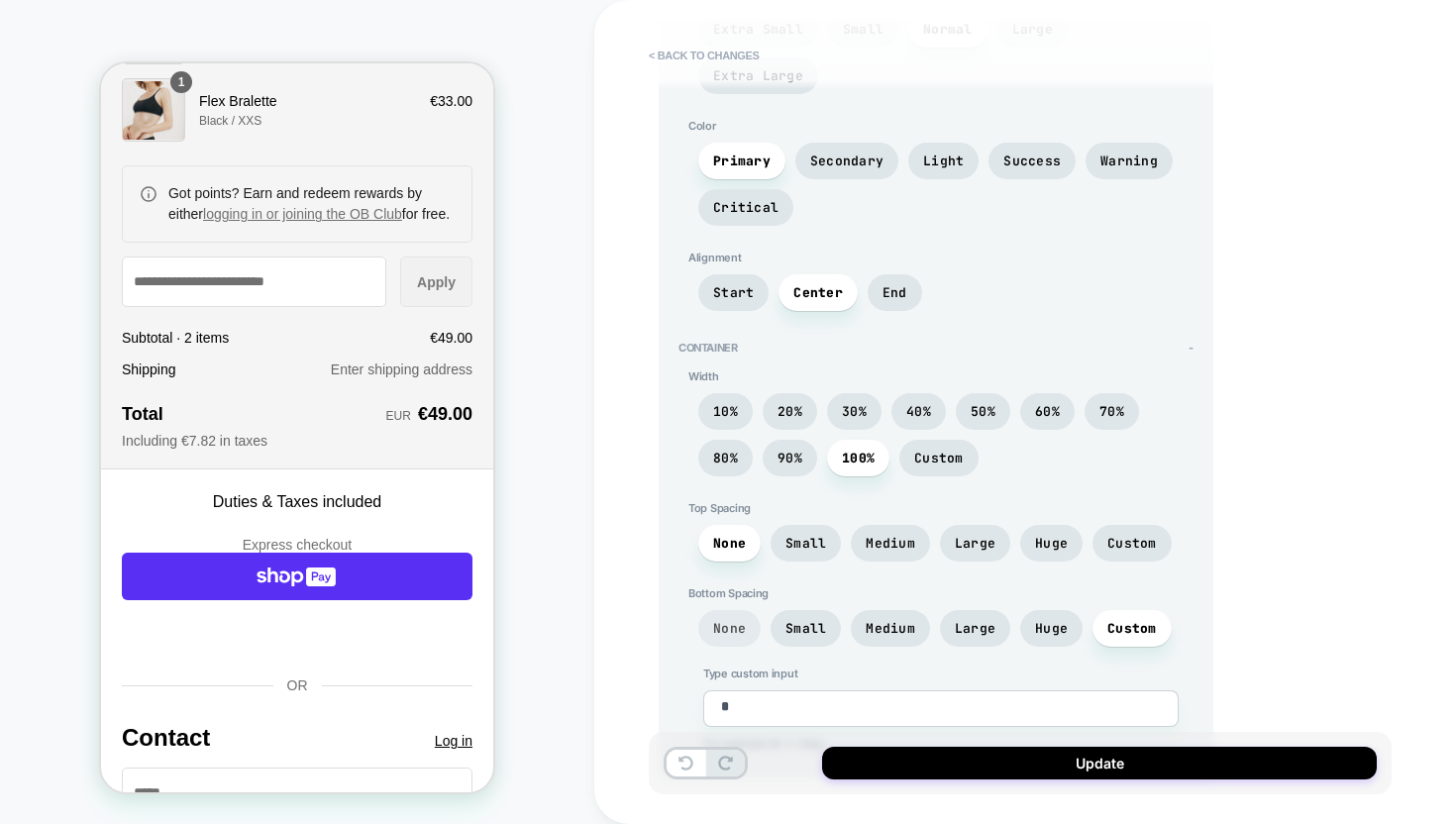 click on "None" at bounding box center [729, 628] 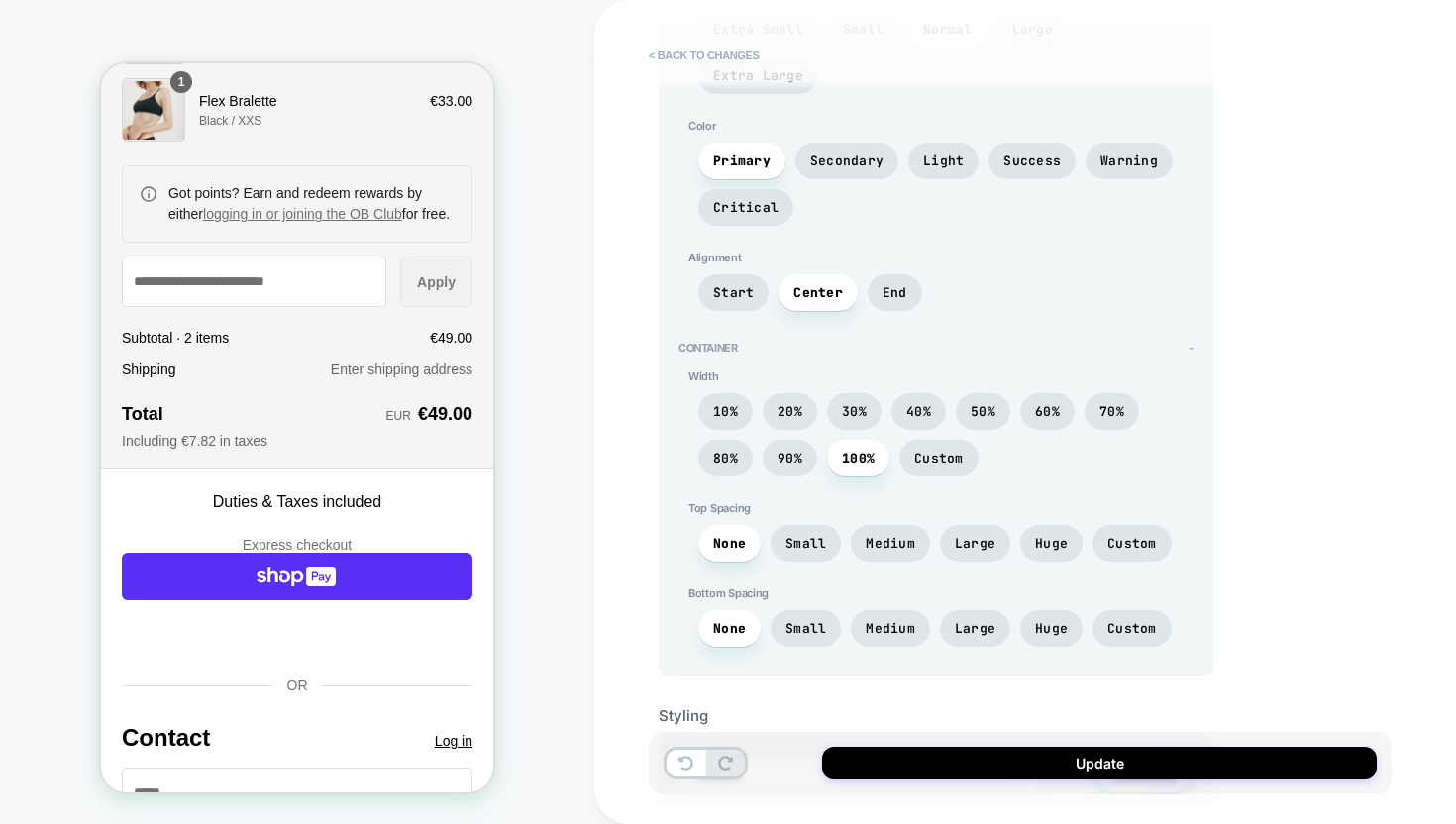 scroll, scrollTop: 368, scrollLeft: 0, axis: vertical 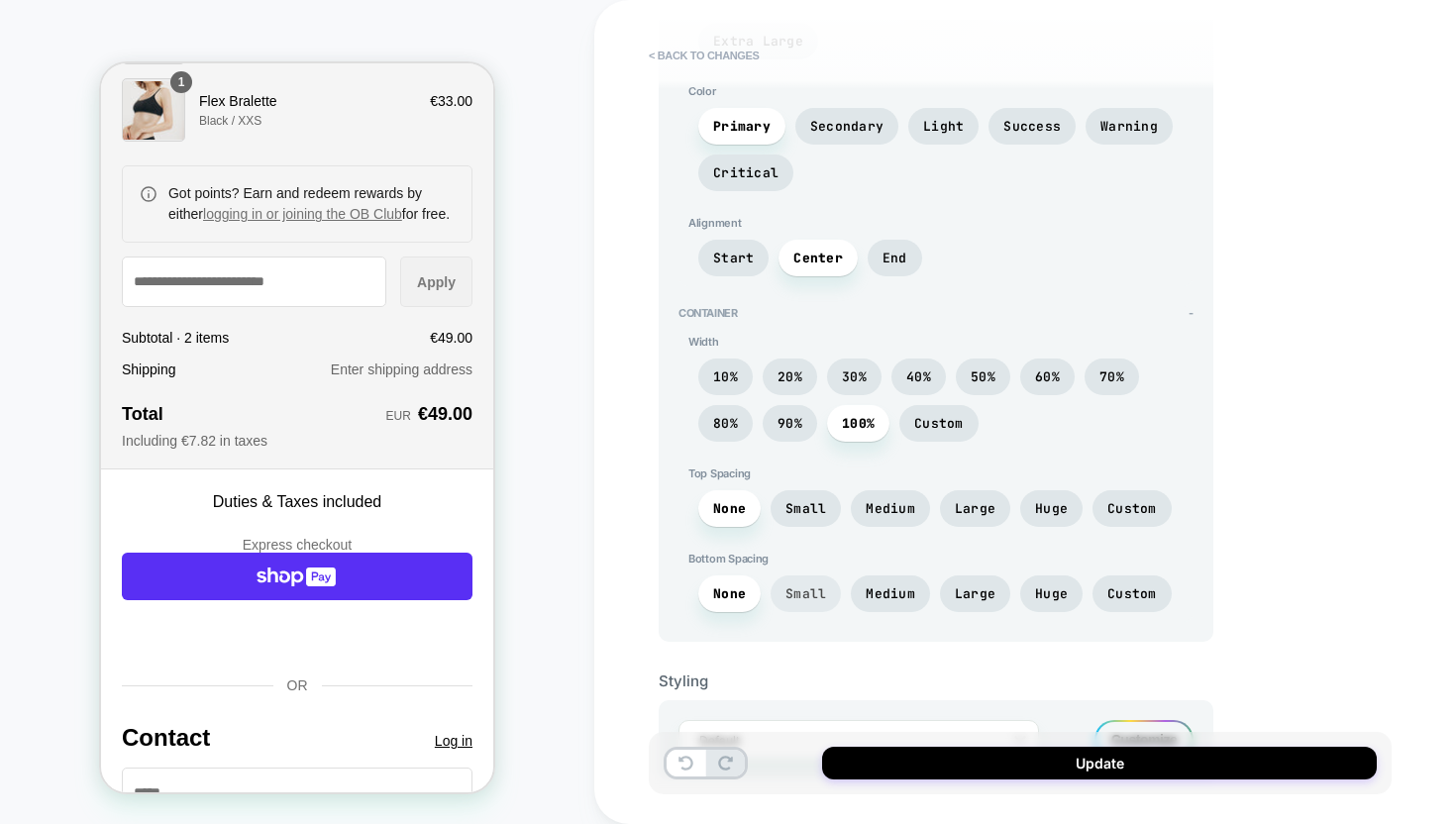 click on "Small" at bounding box center (805, 593) 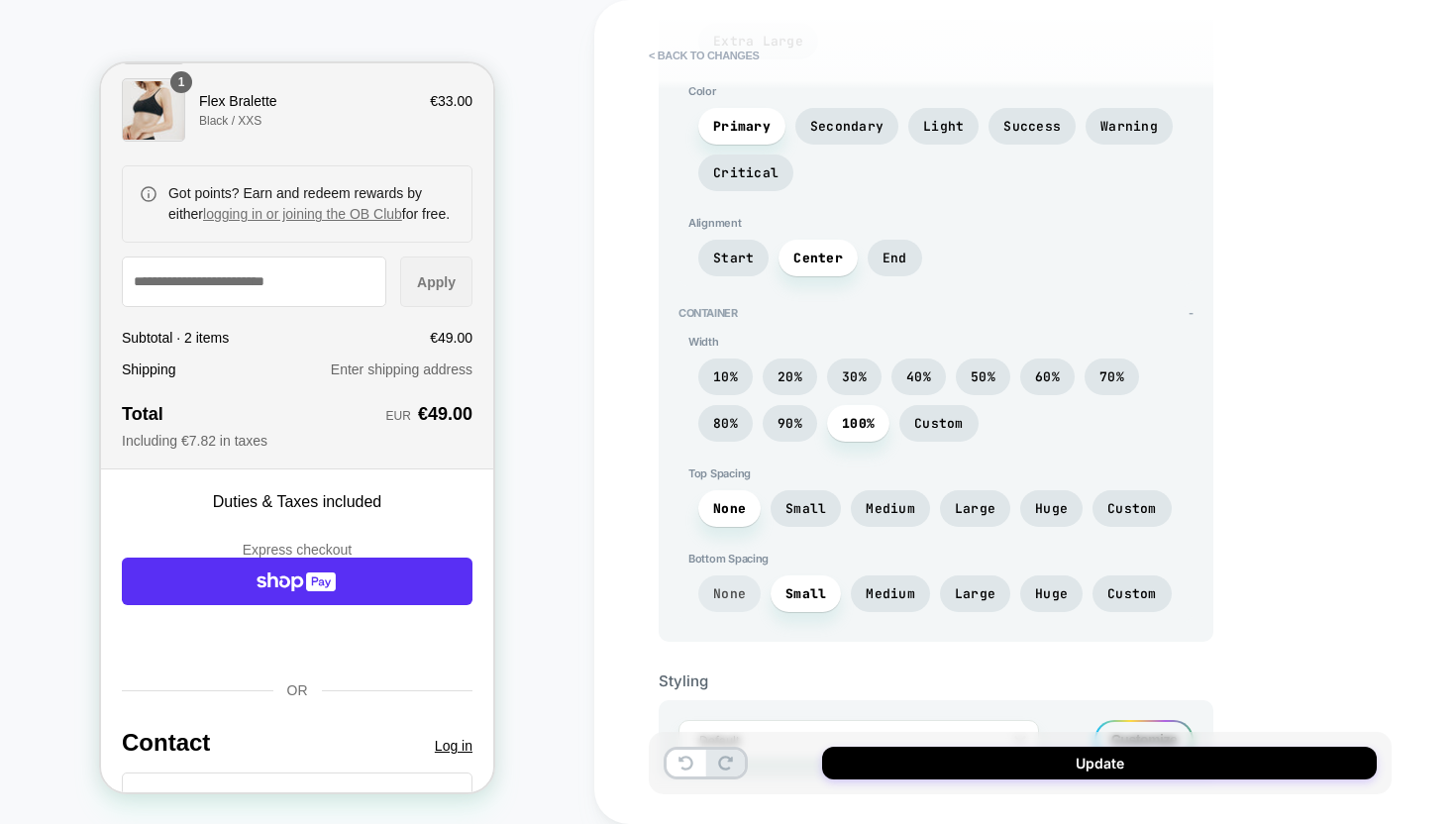 click on "None" at bounding box center [729, 593] 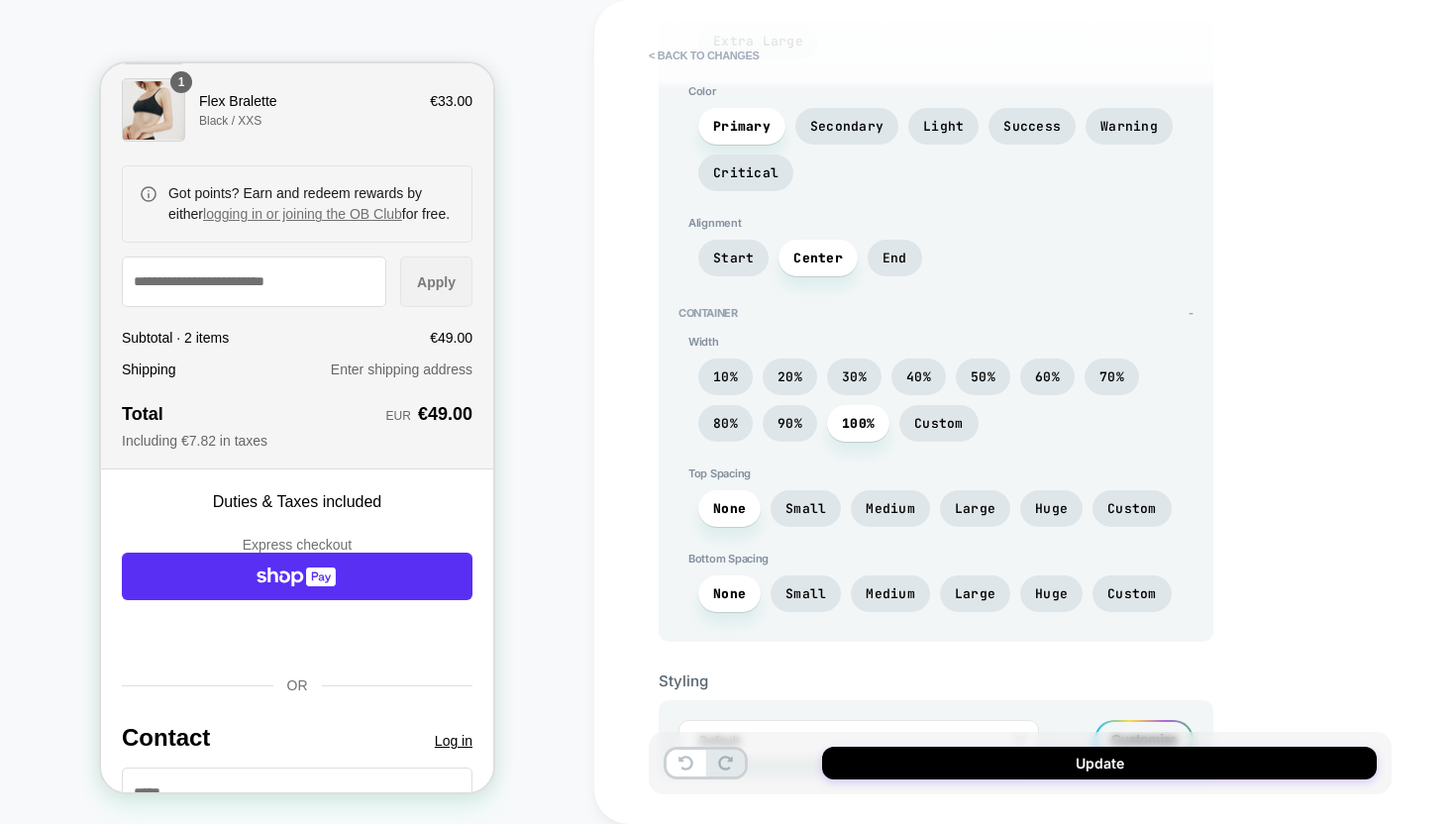 scroll, scrollTop: 369, scrollLeft: 0, axis: vertical 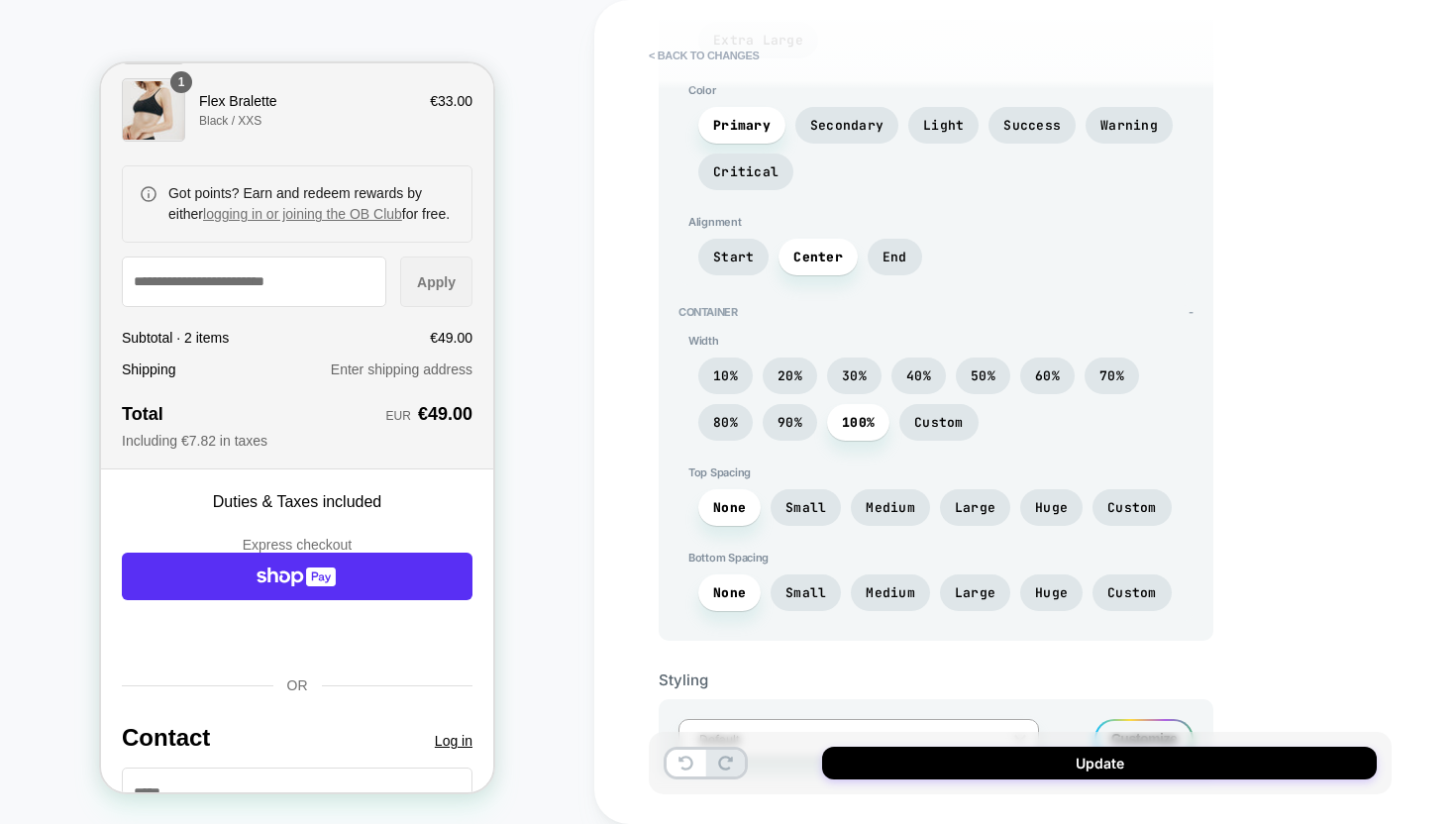click at bounding box center [846, 739] 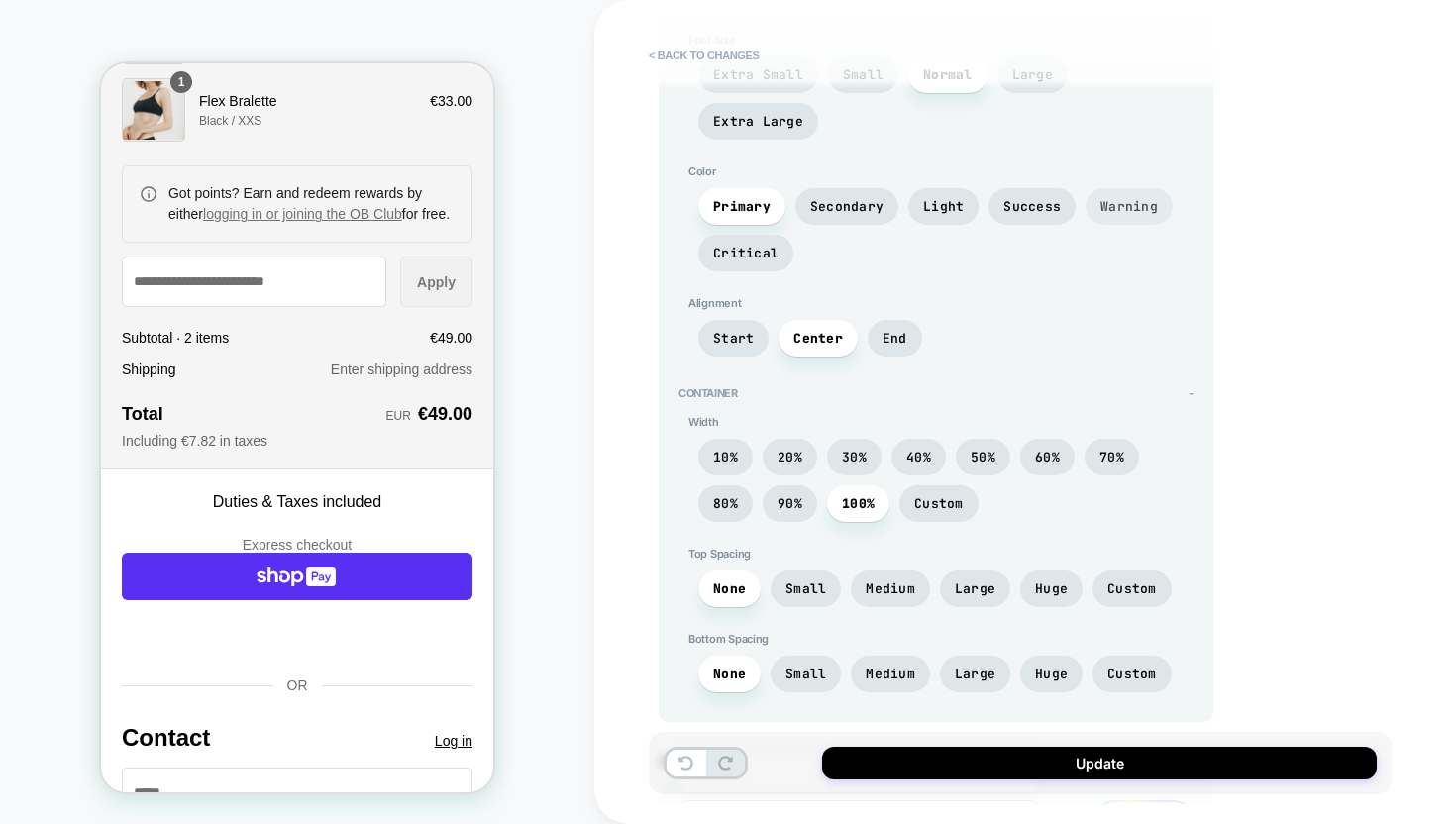 scroll, scrollTop: 330, scrollLeft: 0, axis: vertical 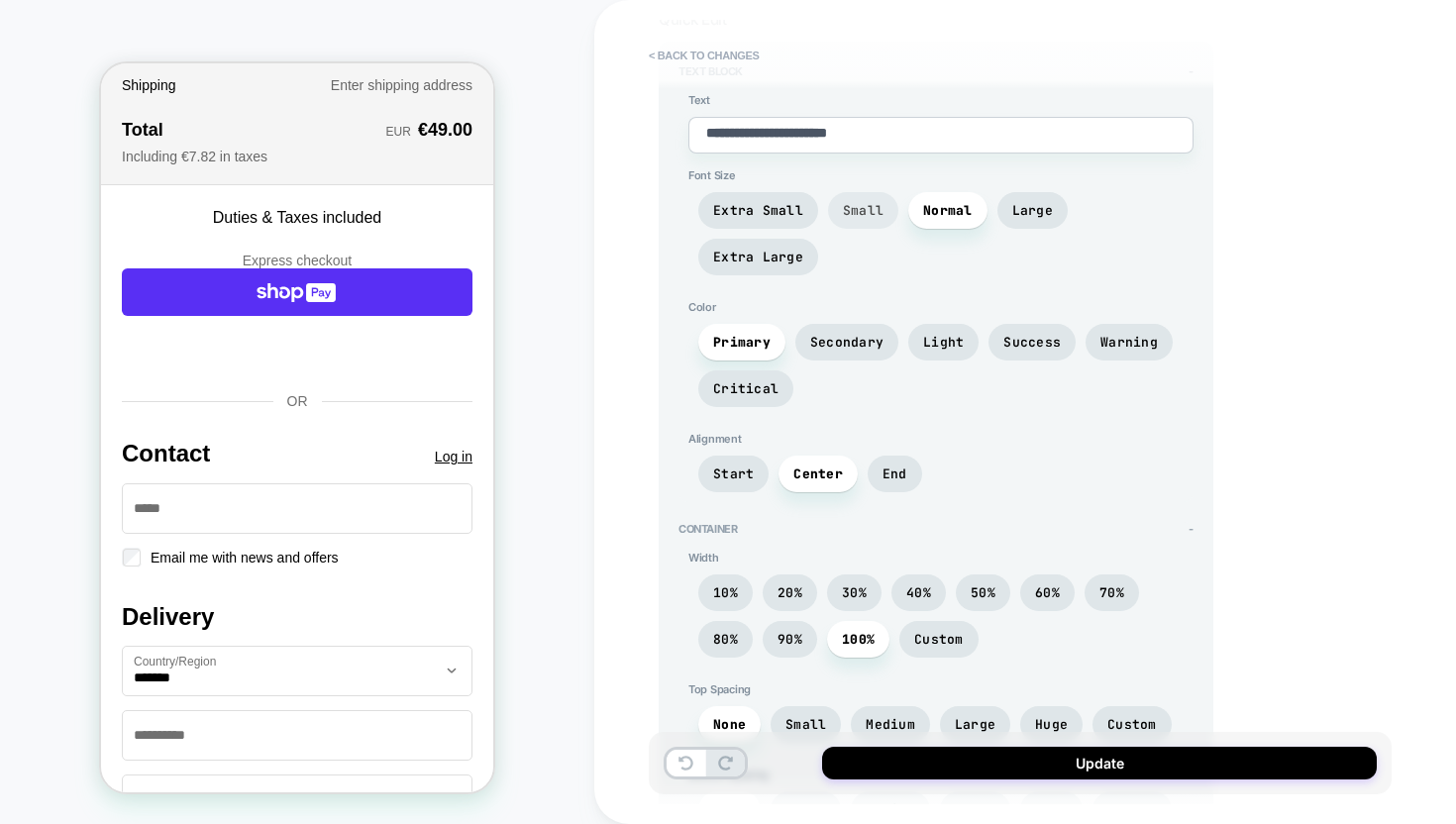 click on "Small" at bounding box center (863, 210) 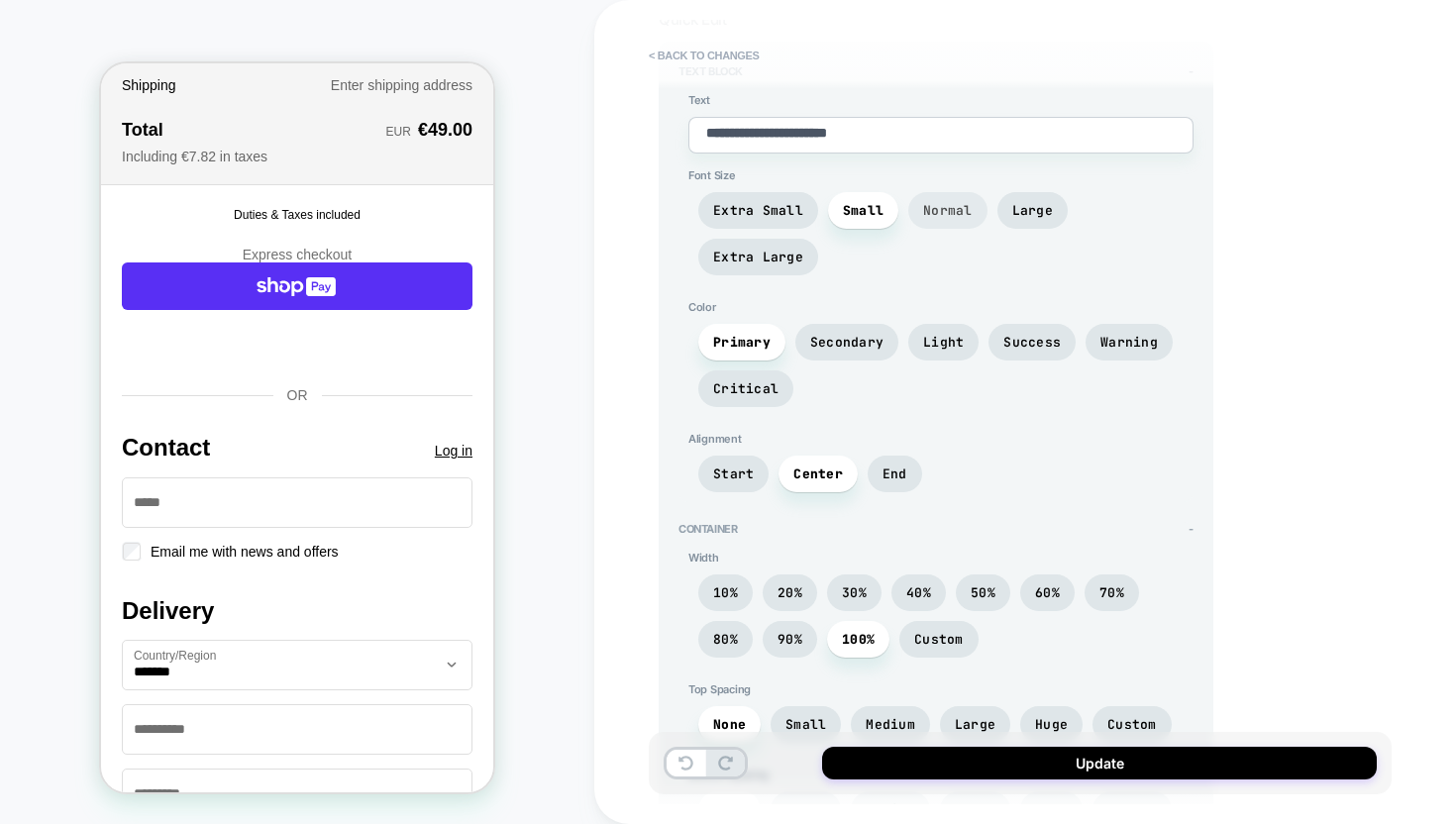 click on "Normal" at bounding box center (948, 210) 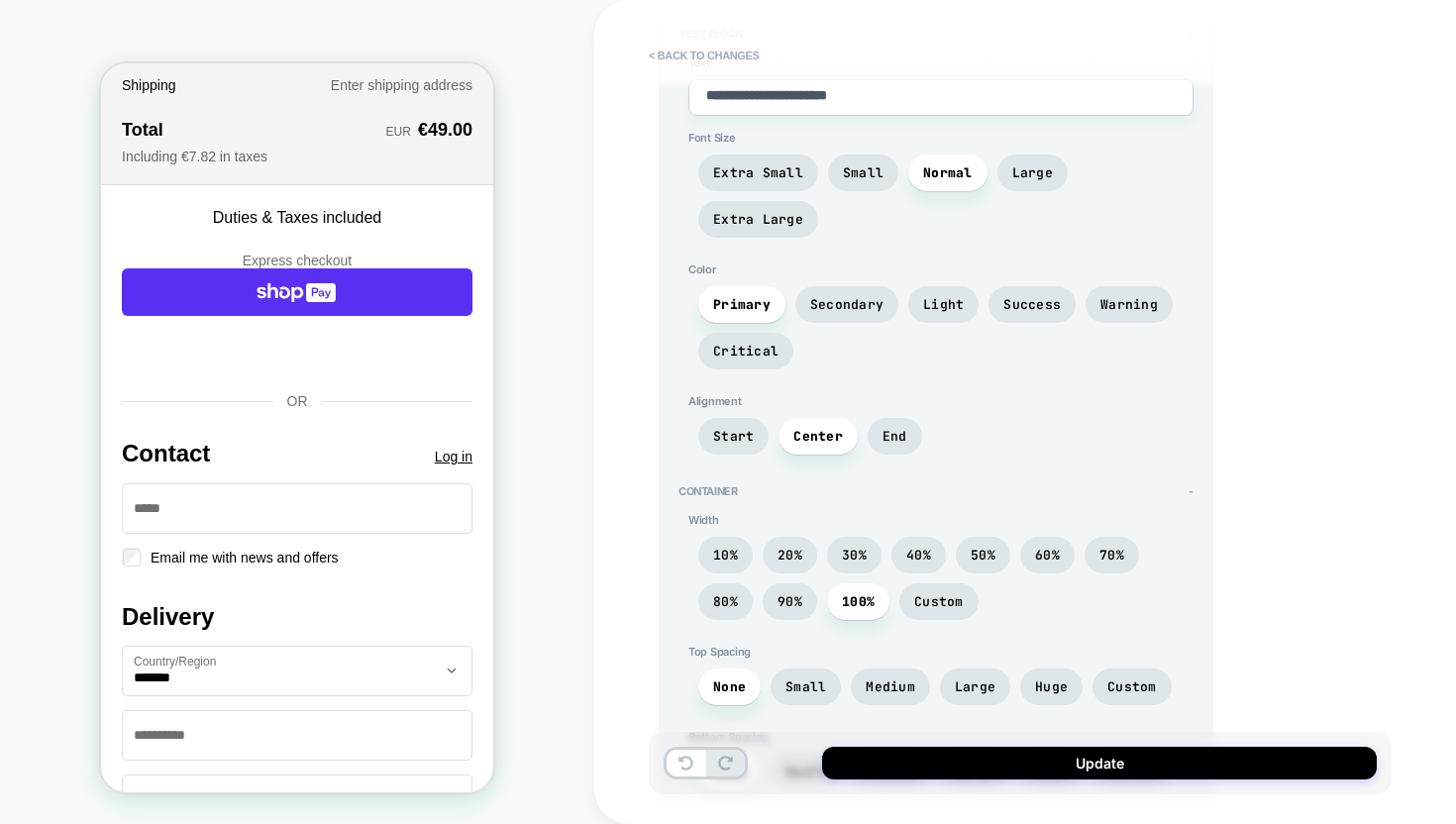 scroll, scrollTop: 200, scrollLeft: 0, axis: vertical 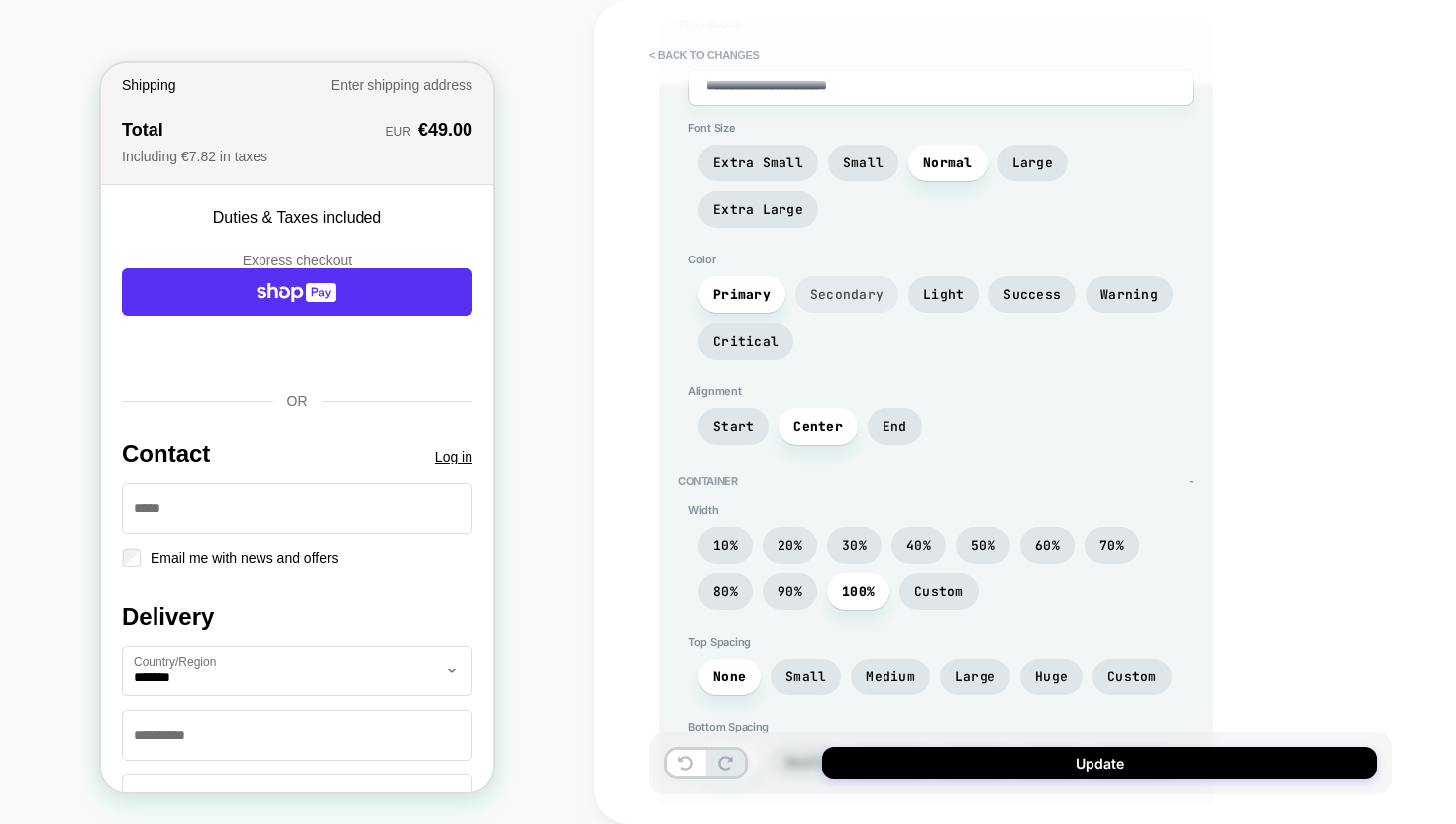 click on "Secondary" at bounding box center (847, 294) 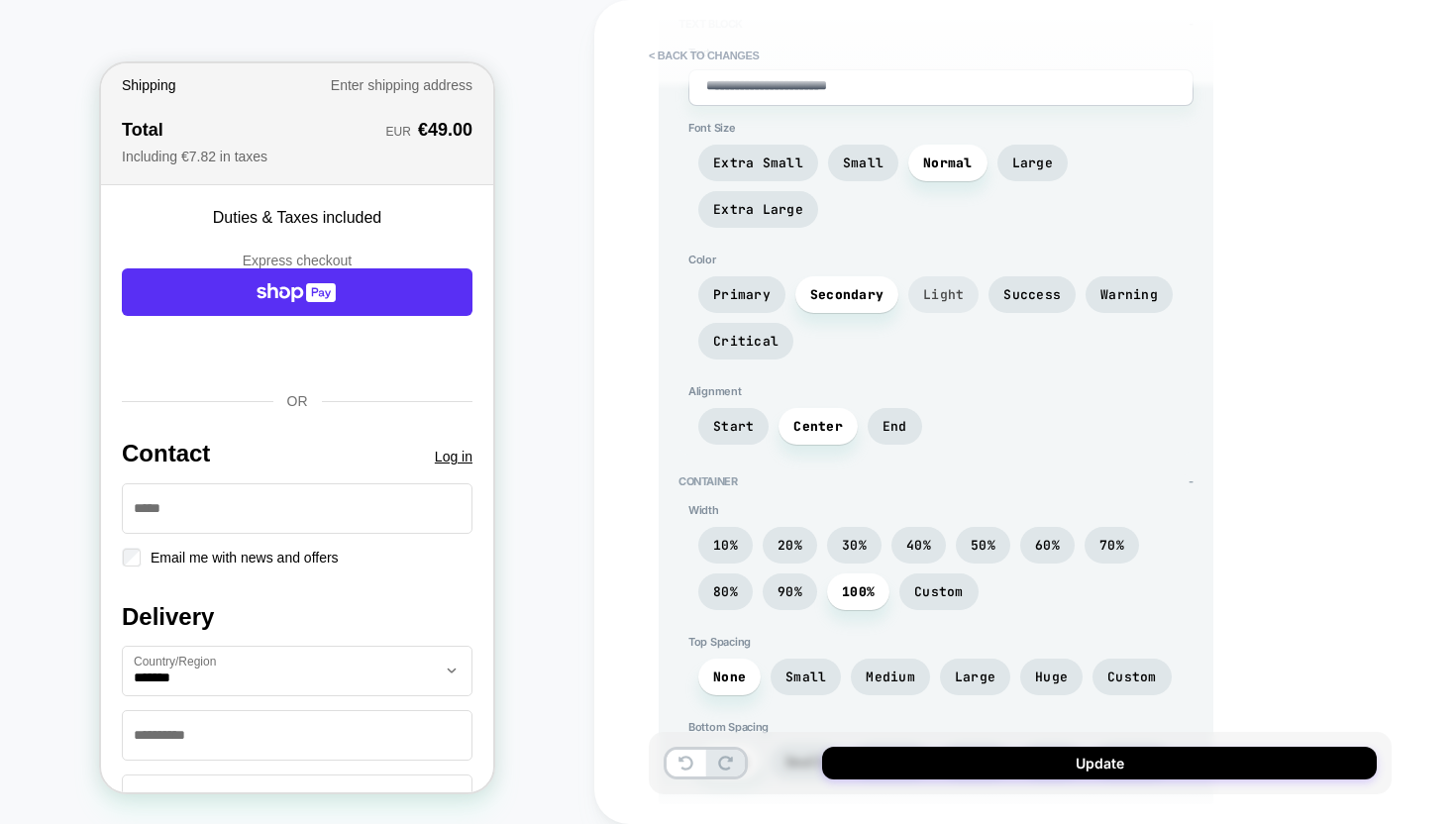 click on "Light" at bounding box center (943, 294) 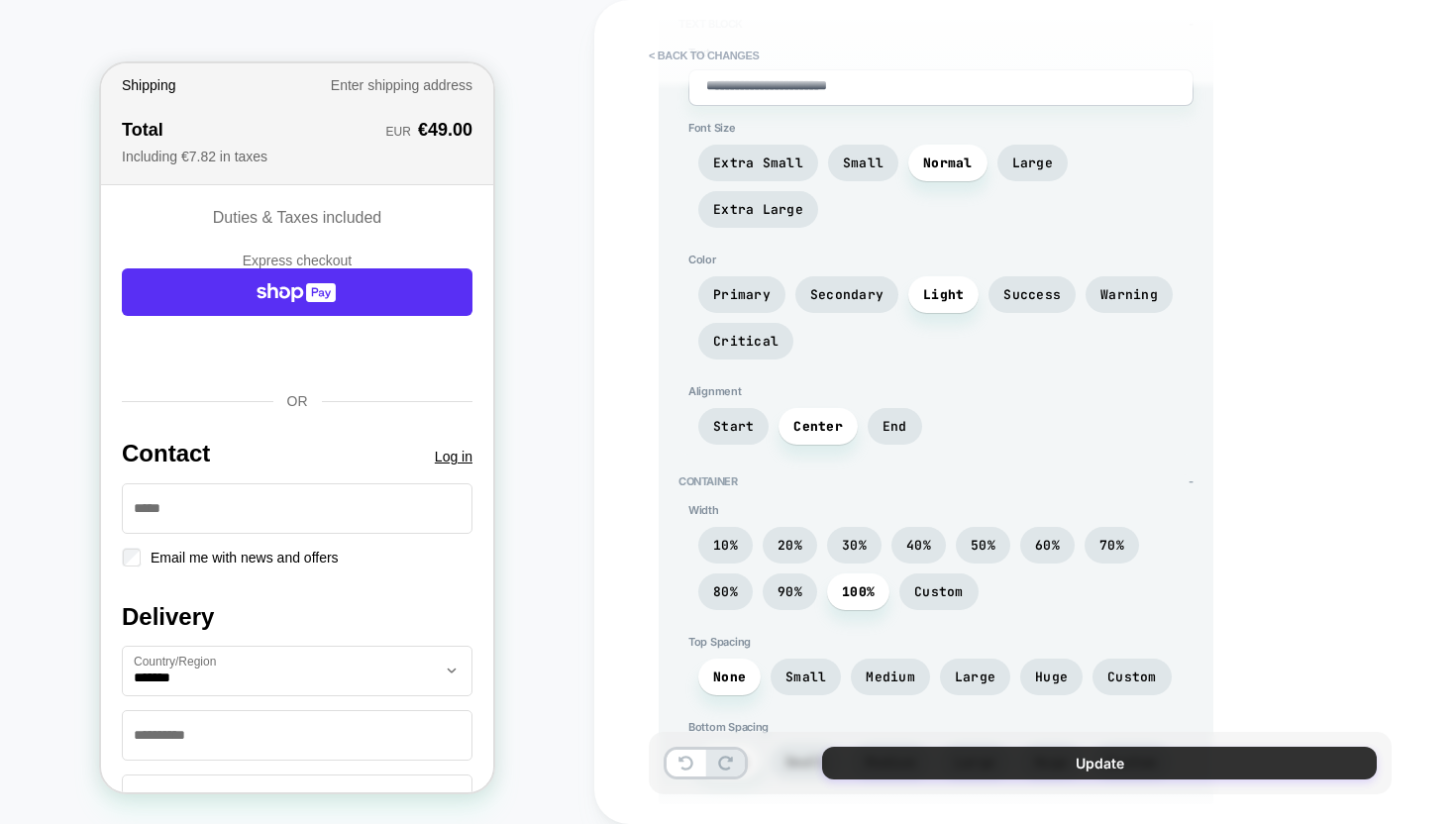 click on "Update" at bounding box center [1099, 763] 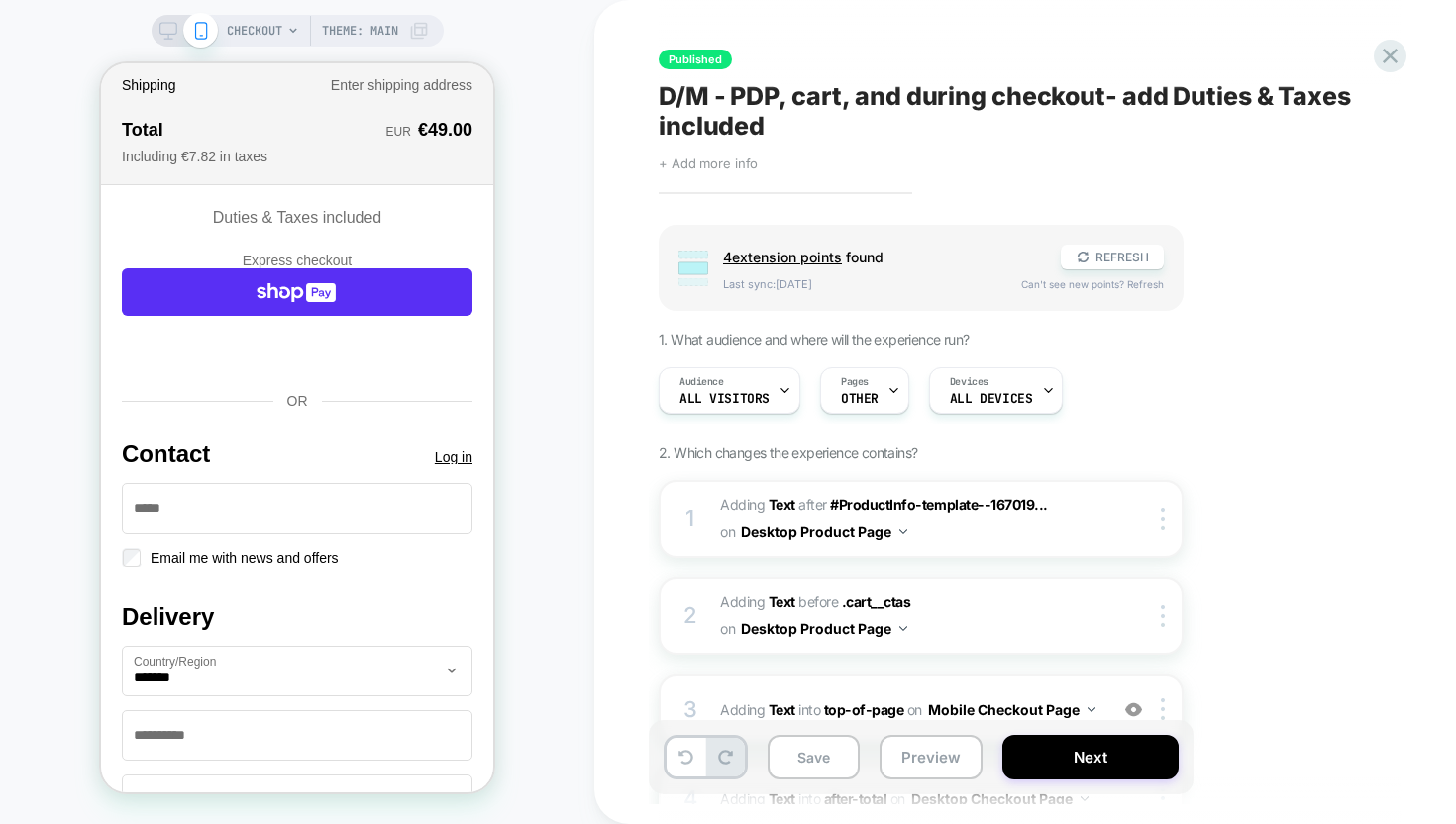 click 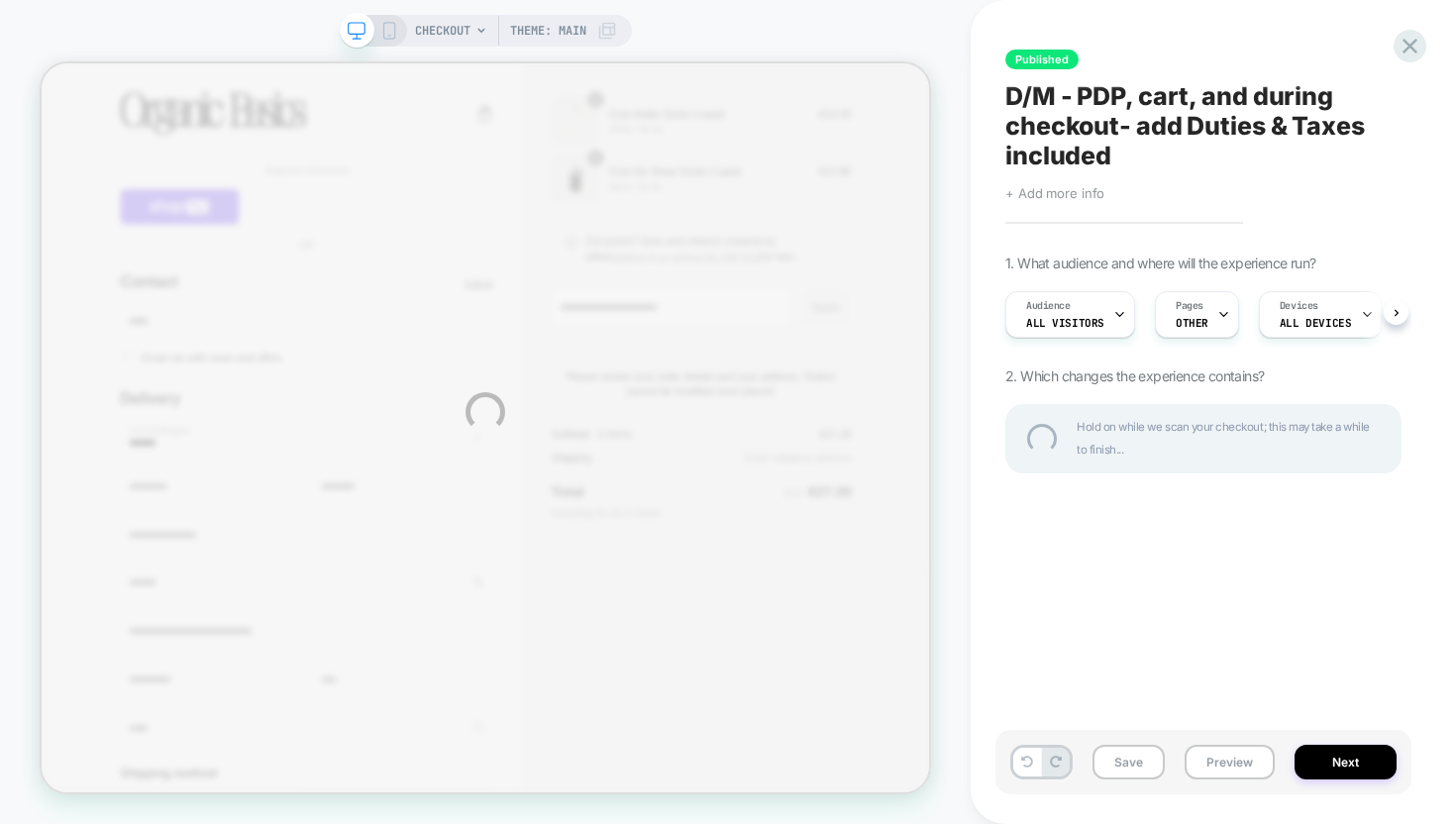scroll, scrollTop: 0, scrollLeft: 0, axis: both 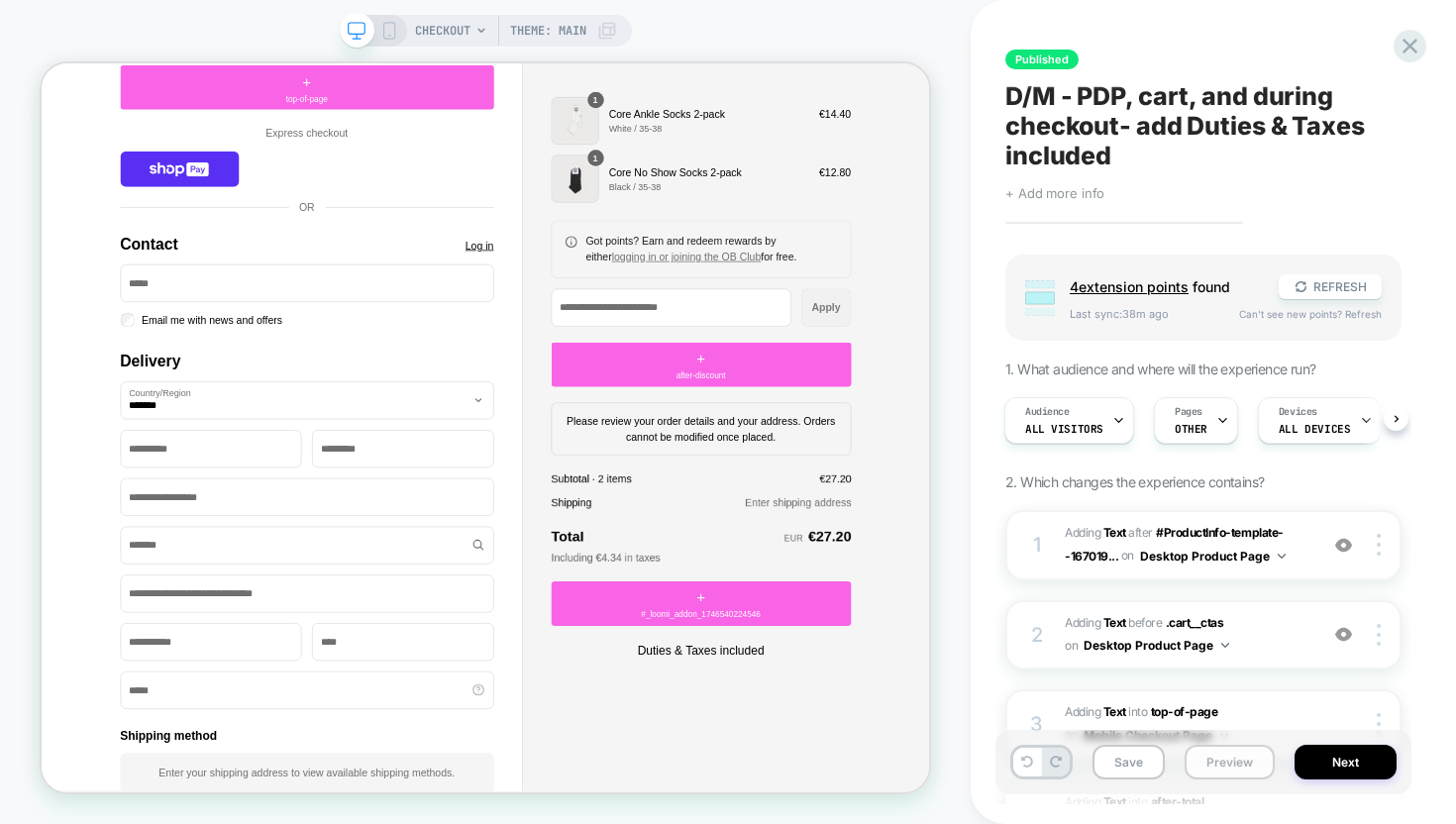 click on "Preview" at bounding box center [1229, 762] 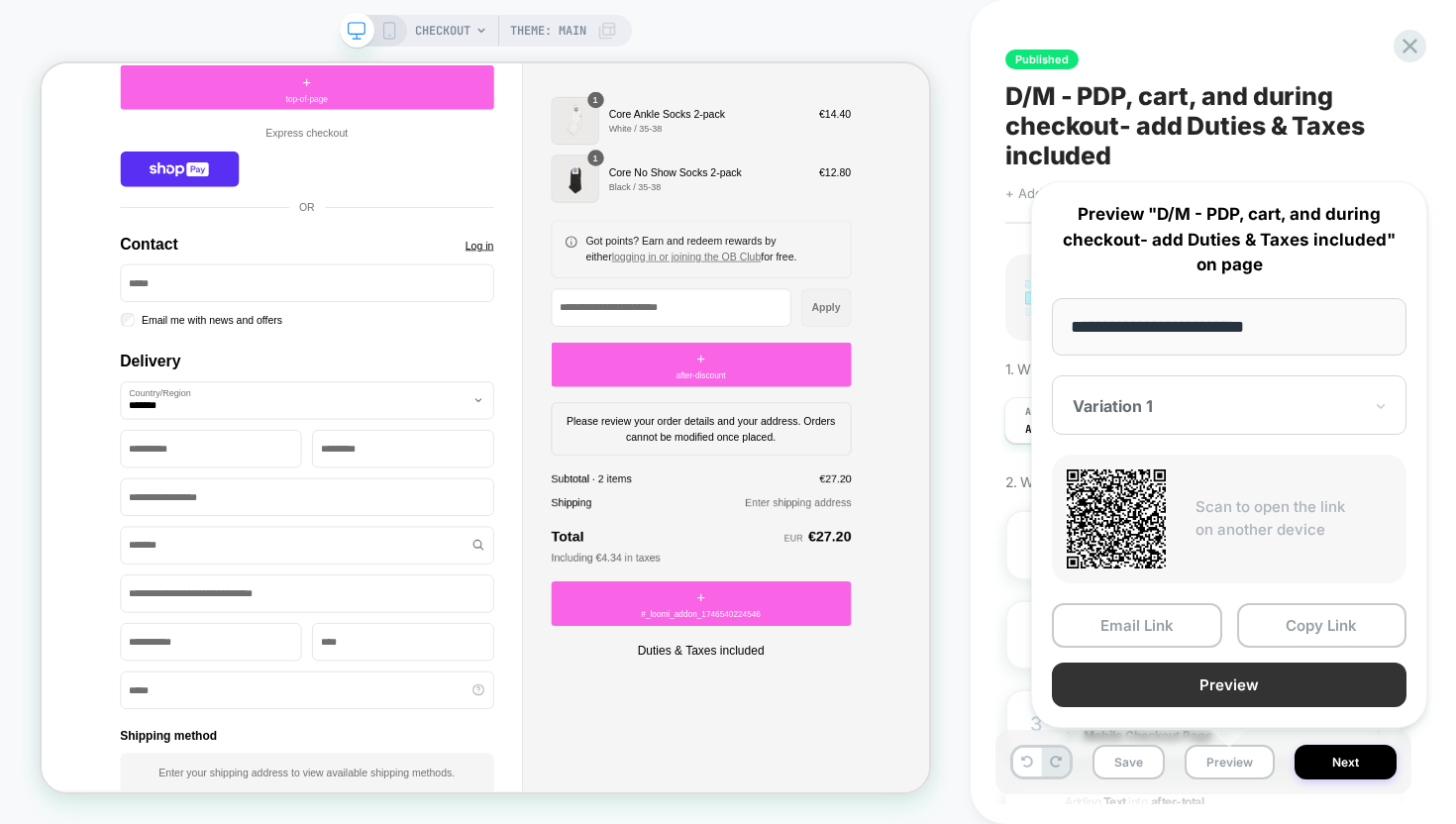 click on "Preview" at bounding box center [1229, 684] 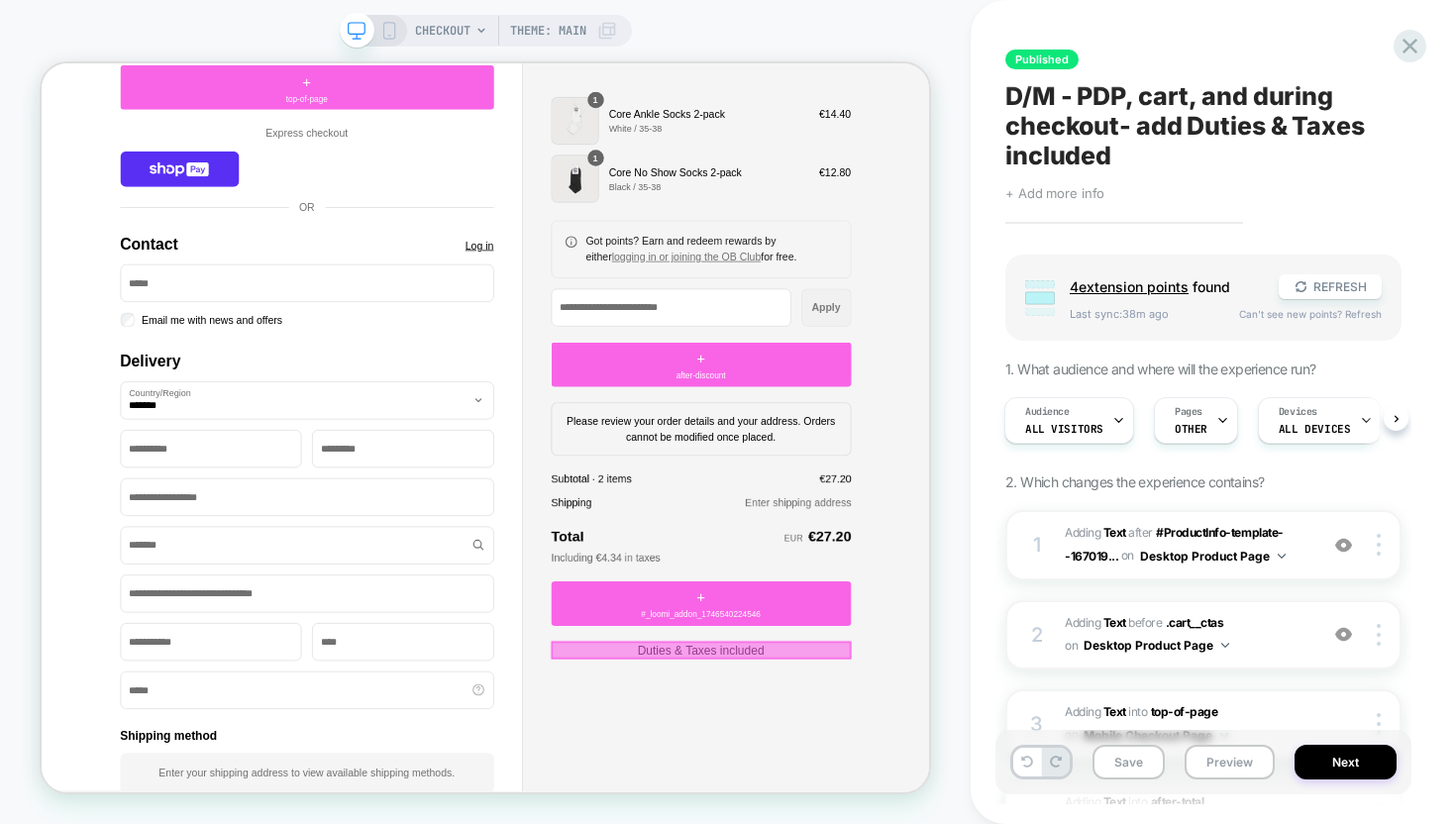 click at bounding box center [921, 846] 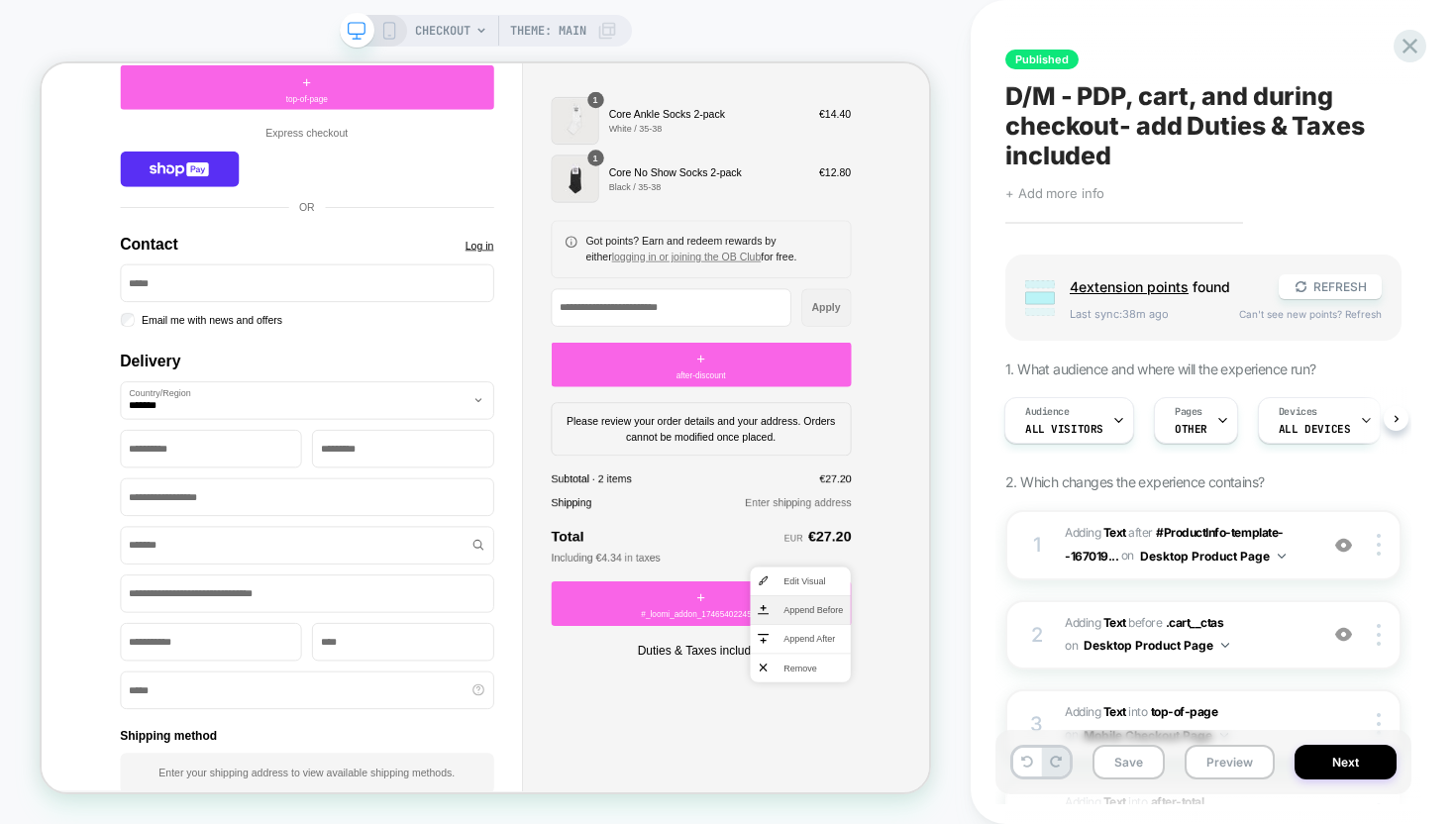 click on "Append Before" at bounding box center [1071, 792] 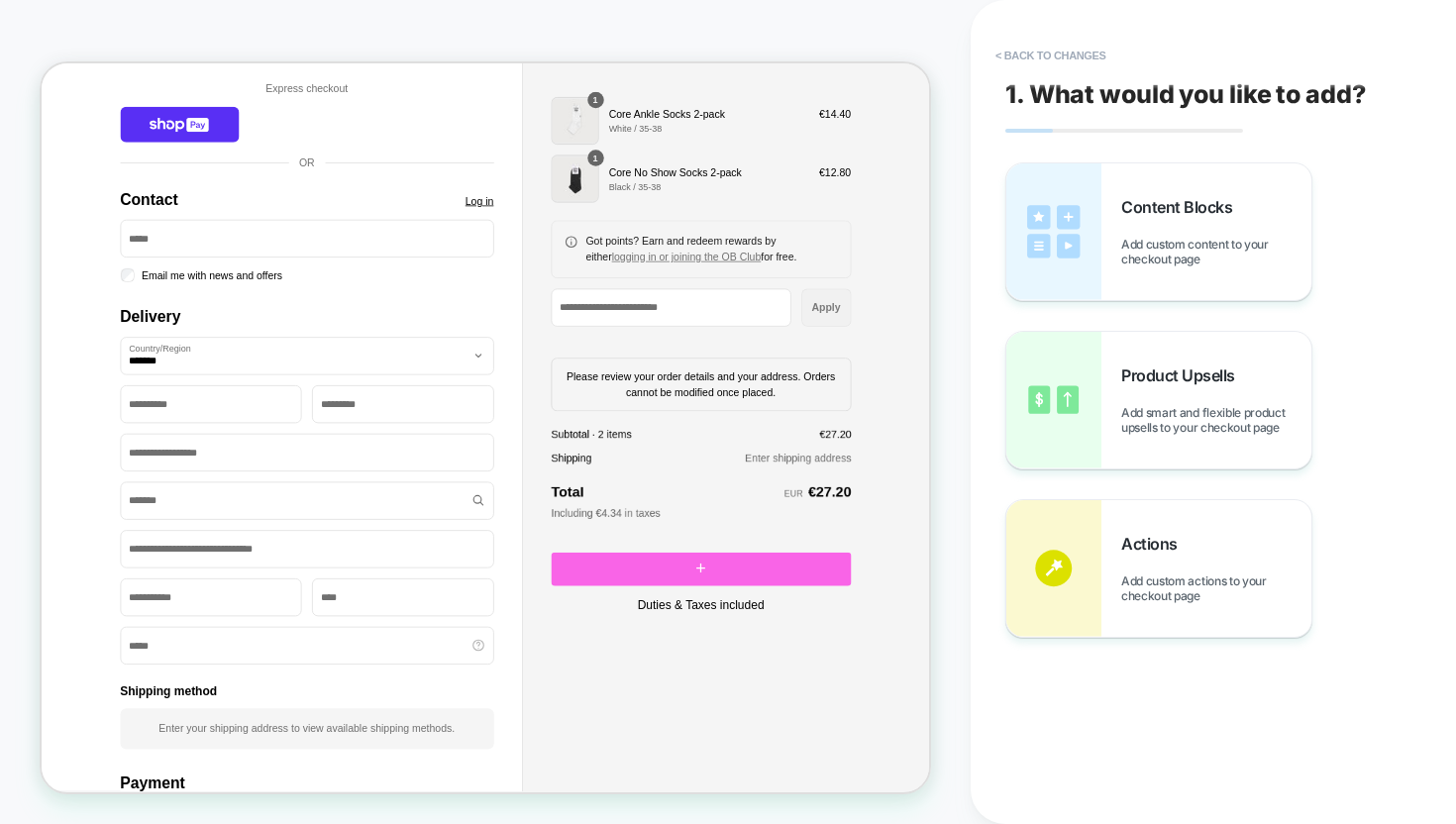 click on "Duties & Taxes included﻿" at bounding box center [920, 784] 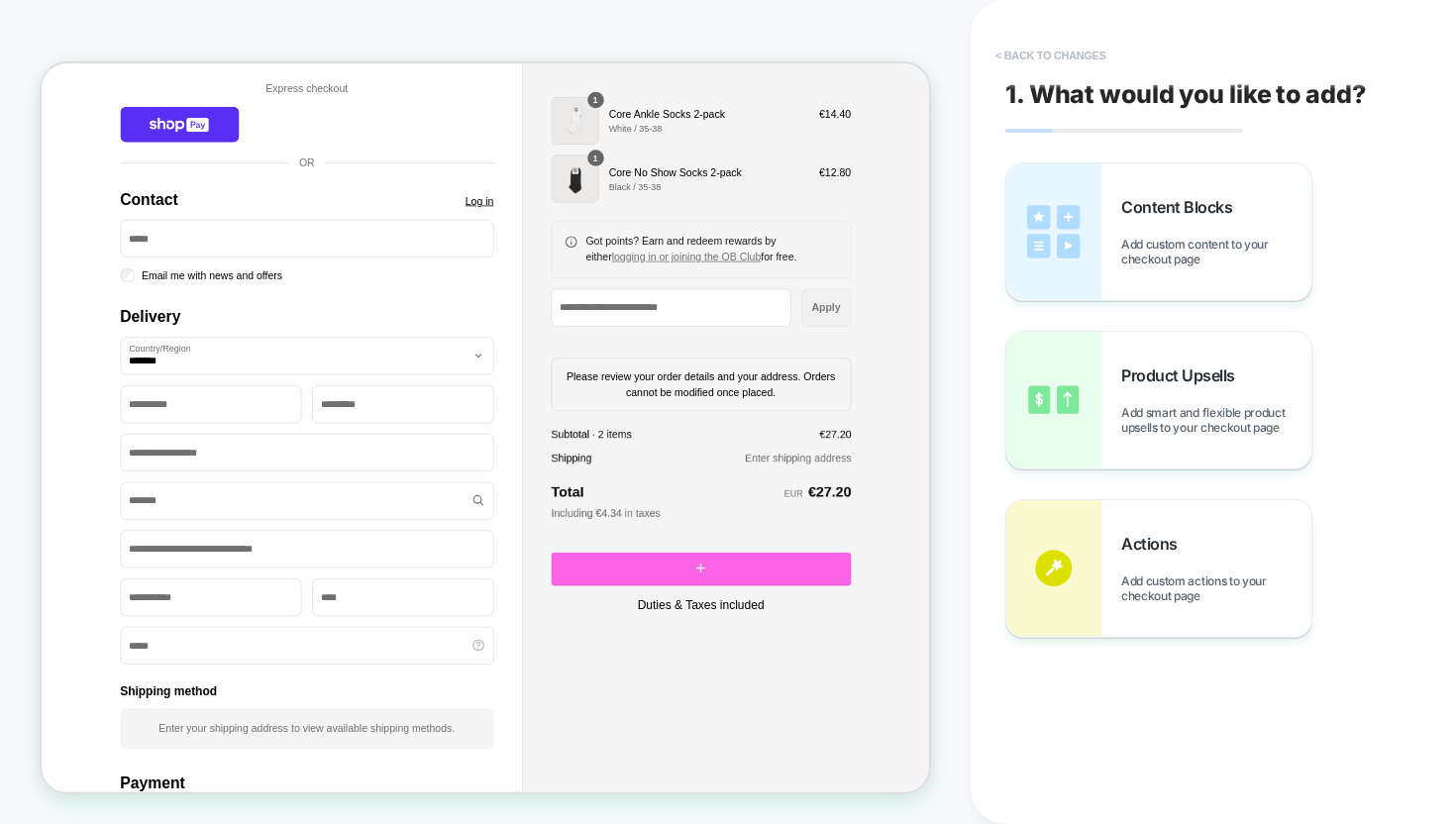 click on "< Back to changes" at bounding box center (1051, 55) 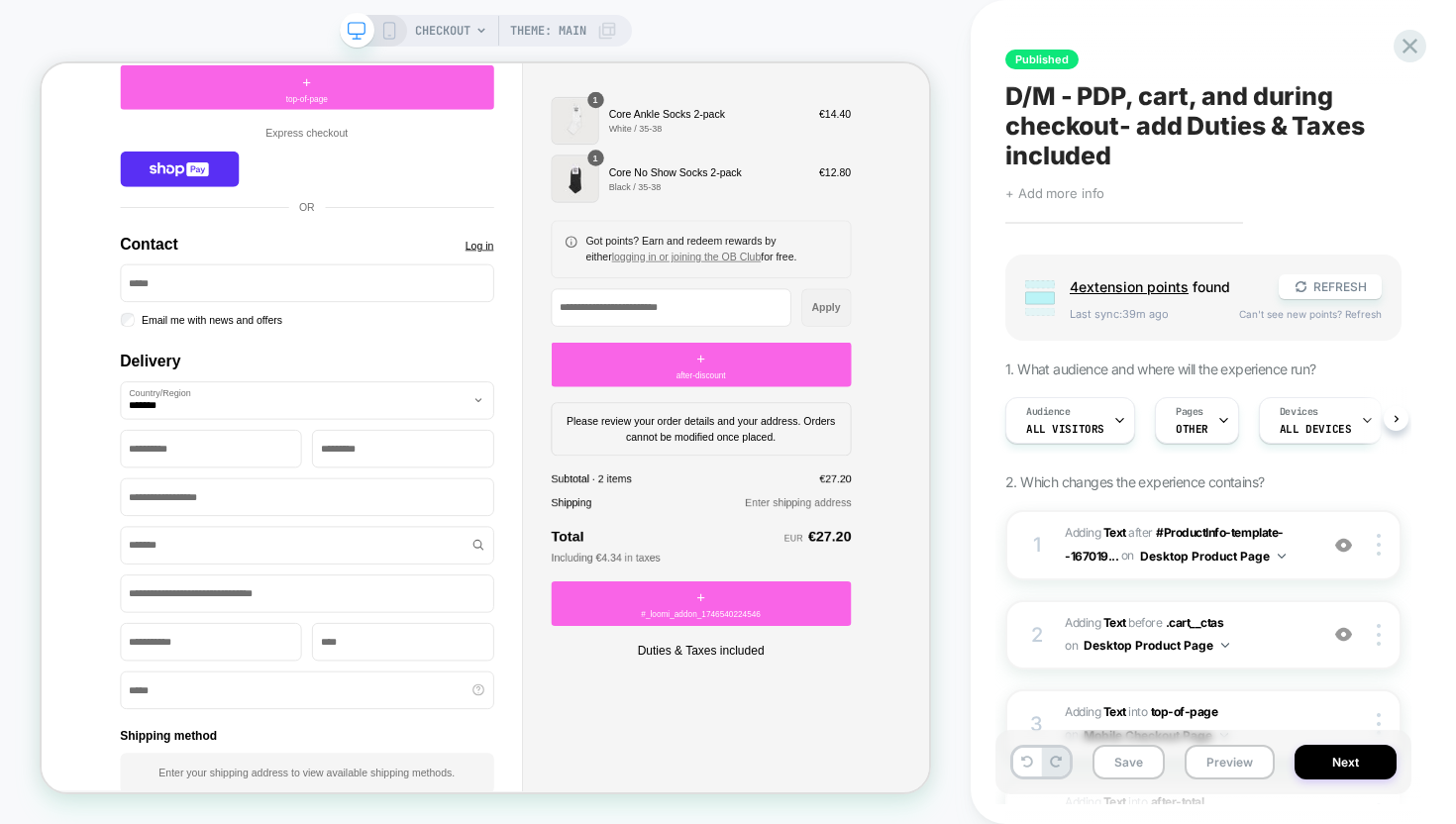 scroll, scrollTop: 0, scrollLeft: 1, axis: horizontal 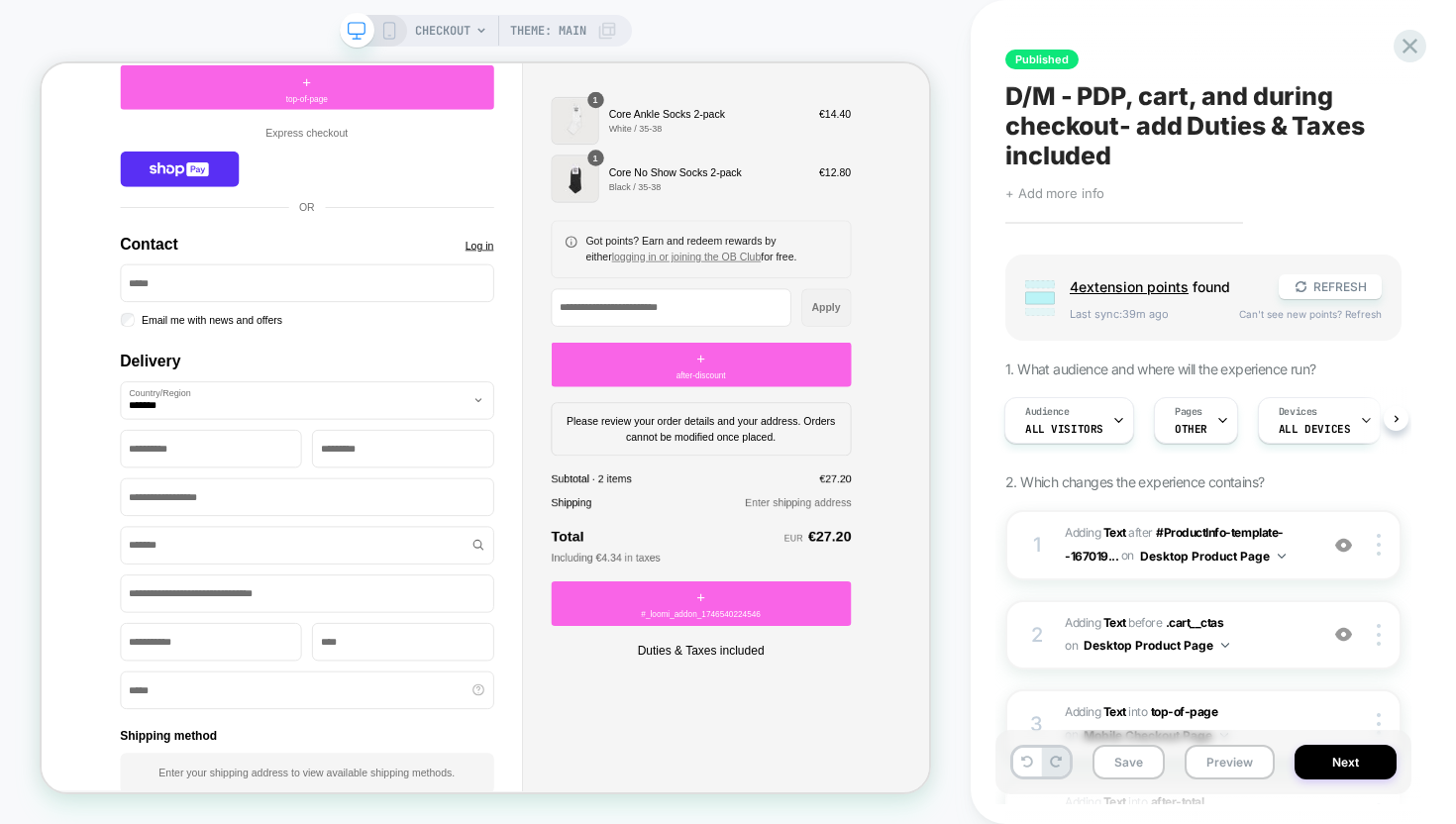 click on "Subtotal · 2 items €27.20" at bounding box center [921, 617] 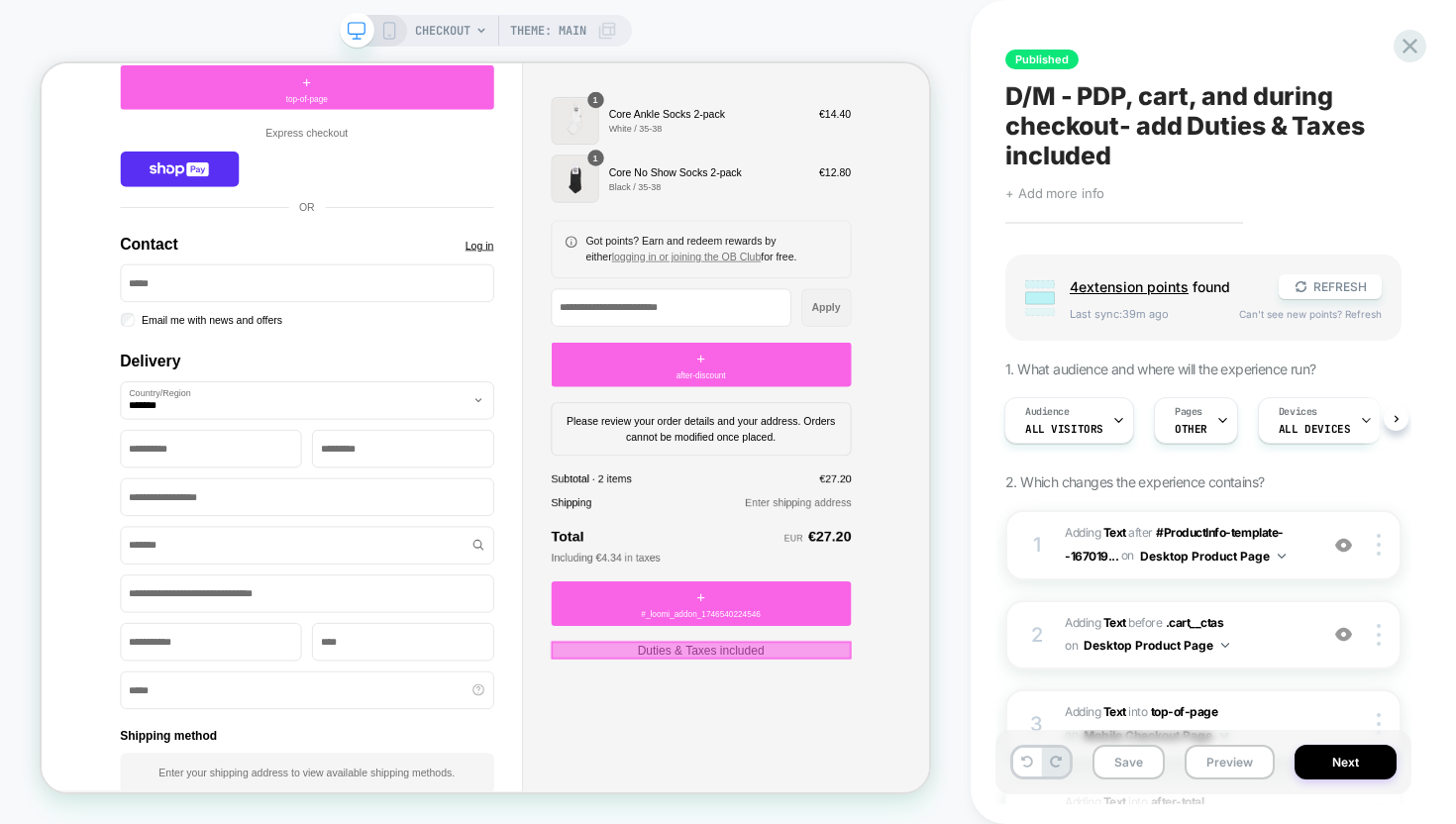 click on "Duties & Taxes included﻿" at bounding box center [920, 845] 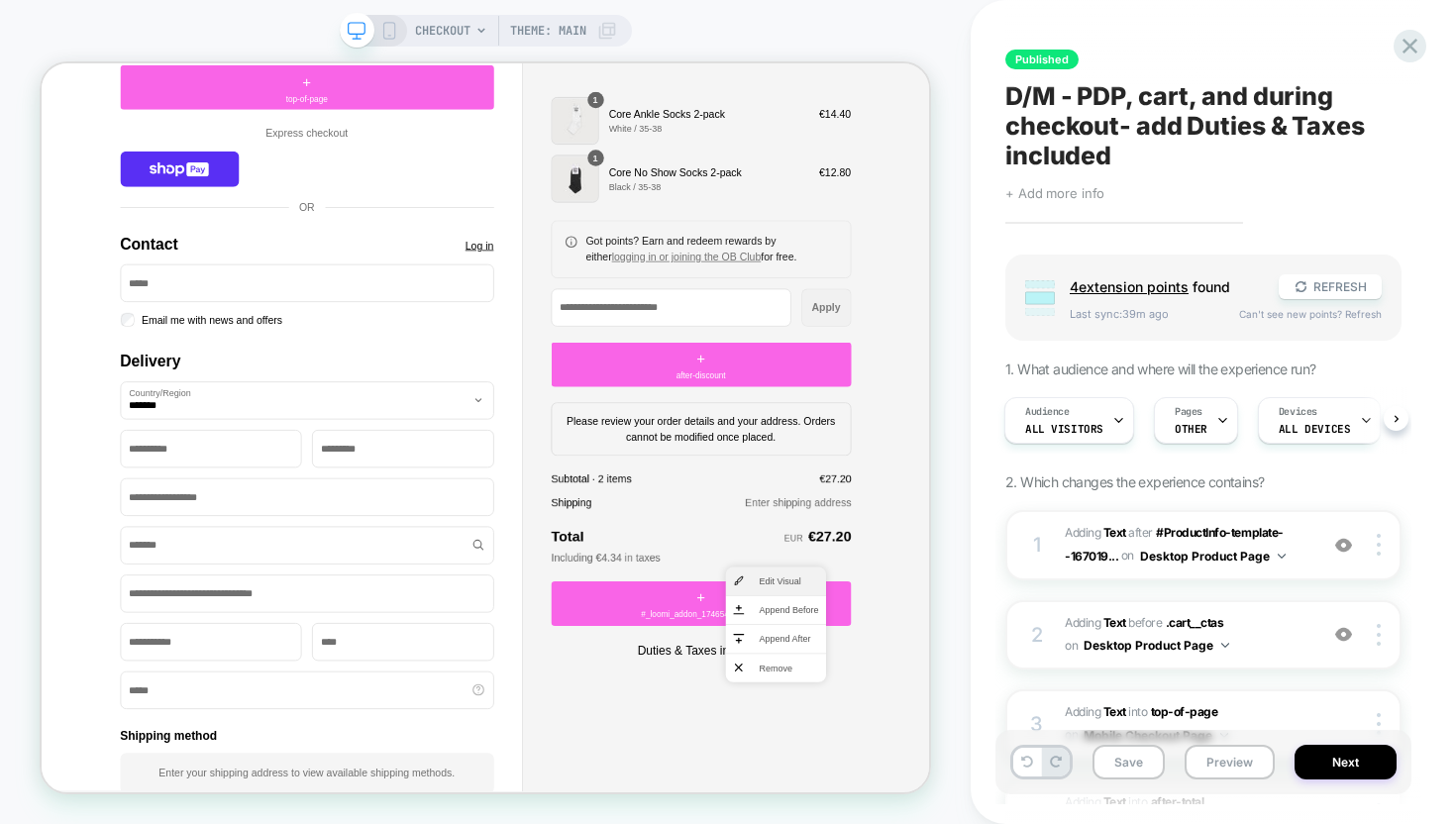 click on "Edit Visual" at bounding box center (1020, 754) 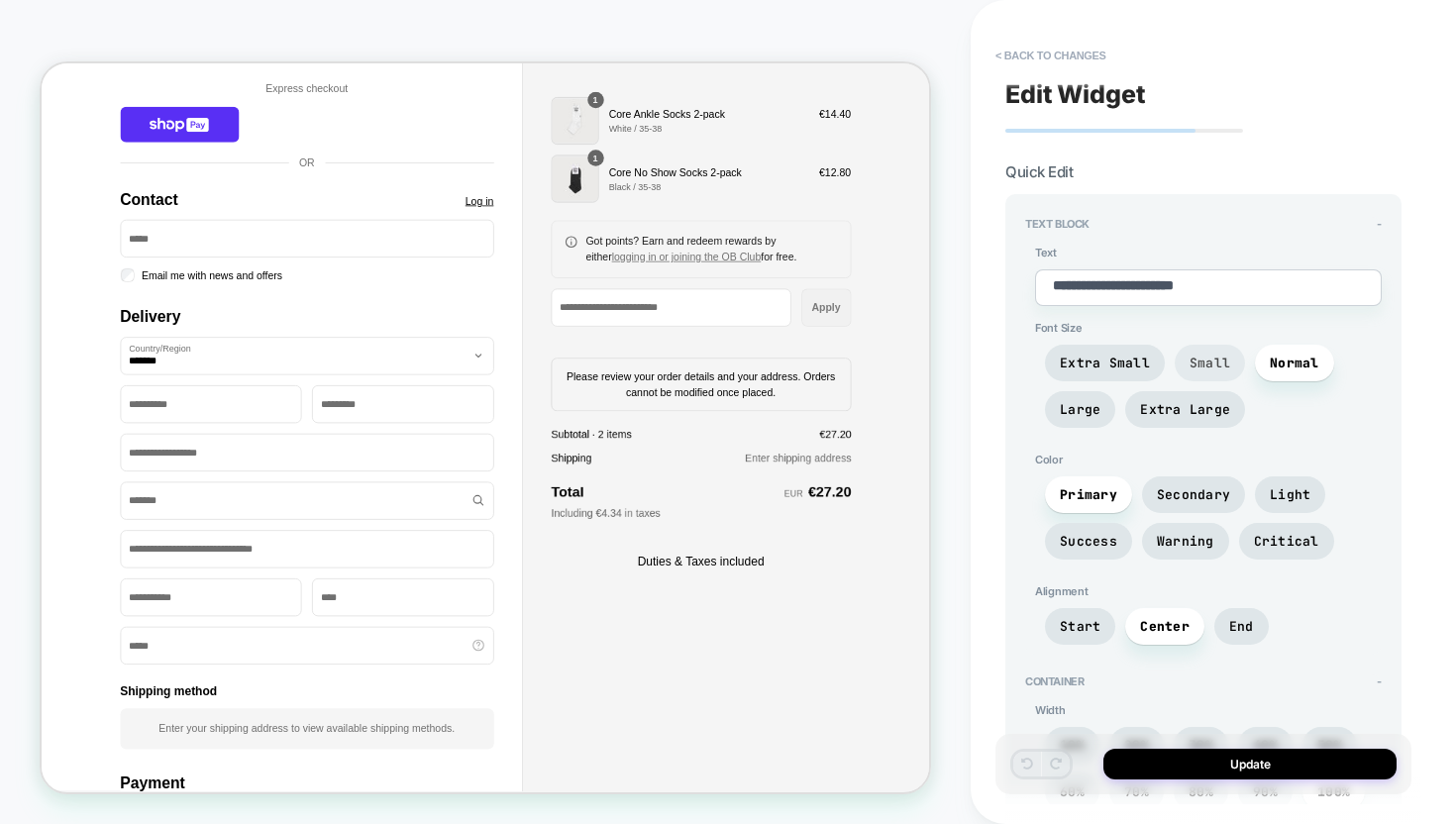 click on "Small" at bounding box center [1209, 362] 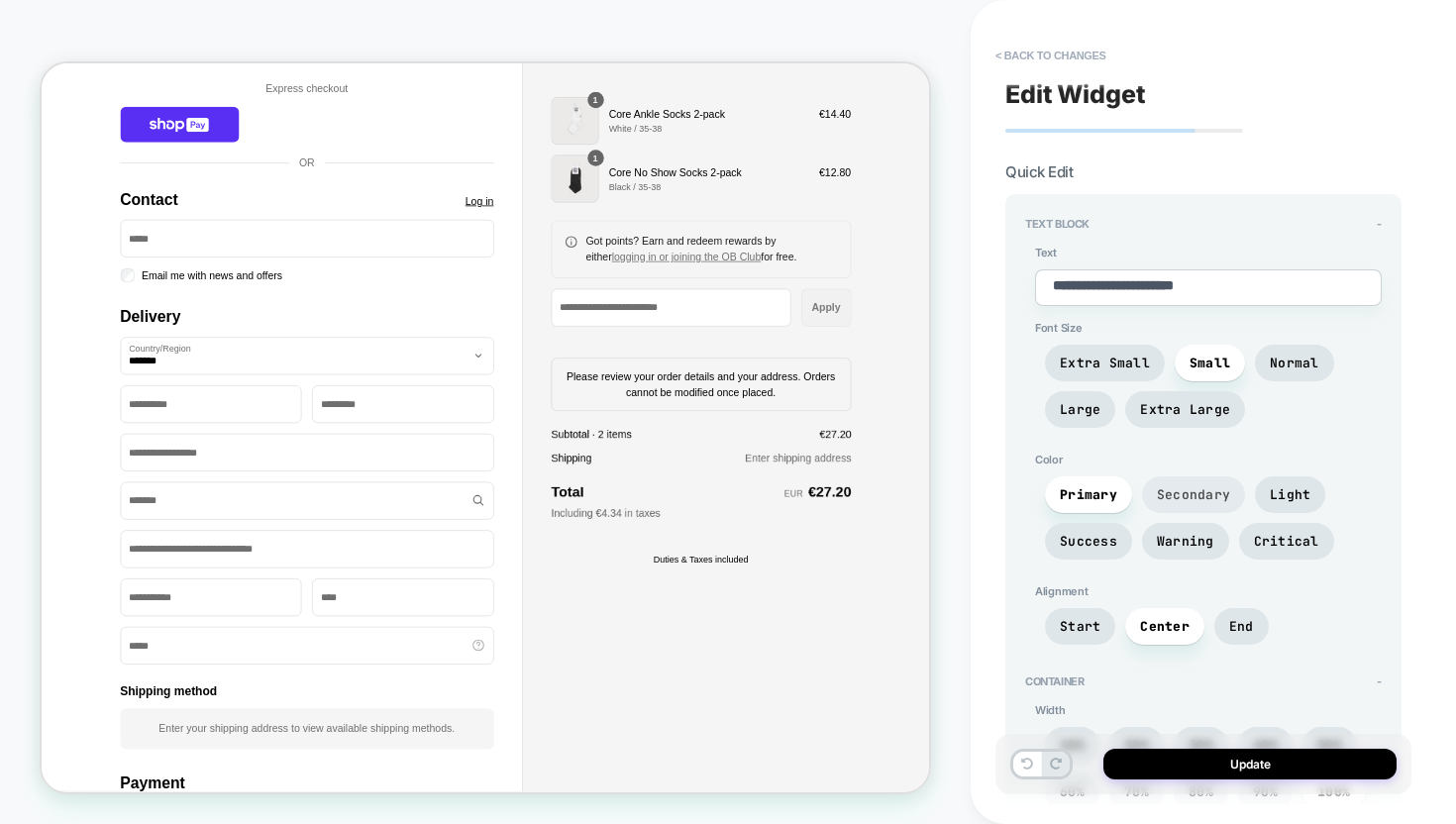 click on "Secondary" at bounding box center [1194, 494] 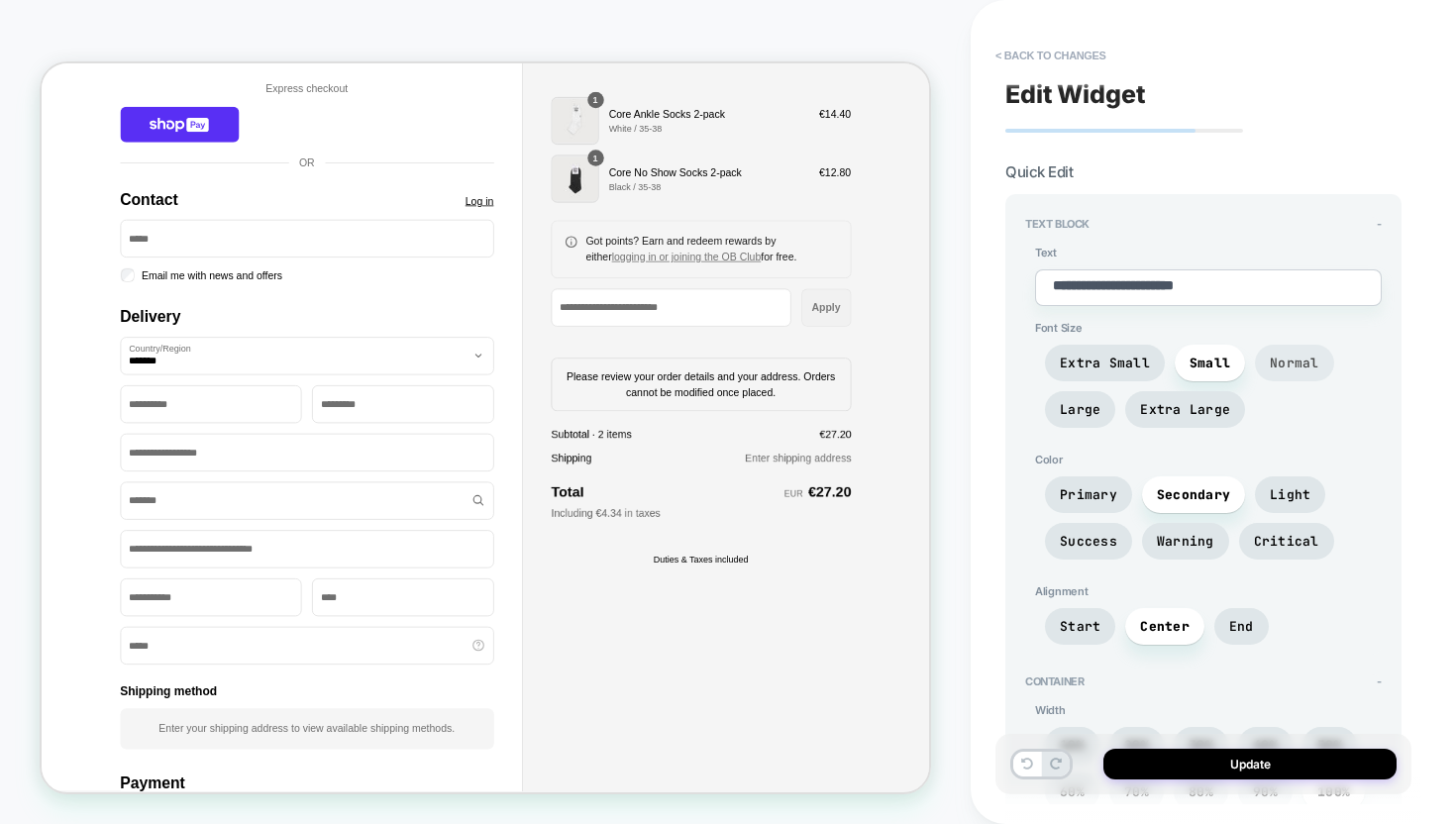 click on "Normal" at bounding box center [1295, 362] 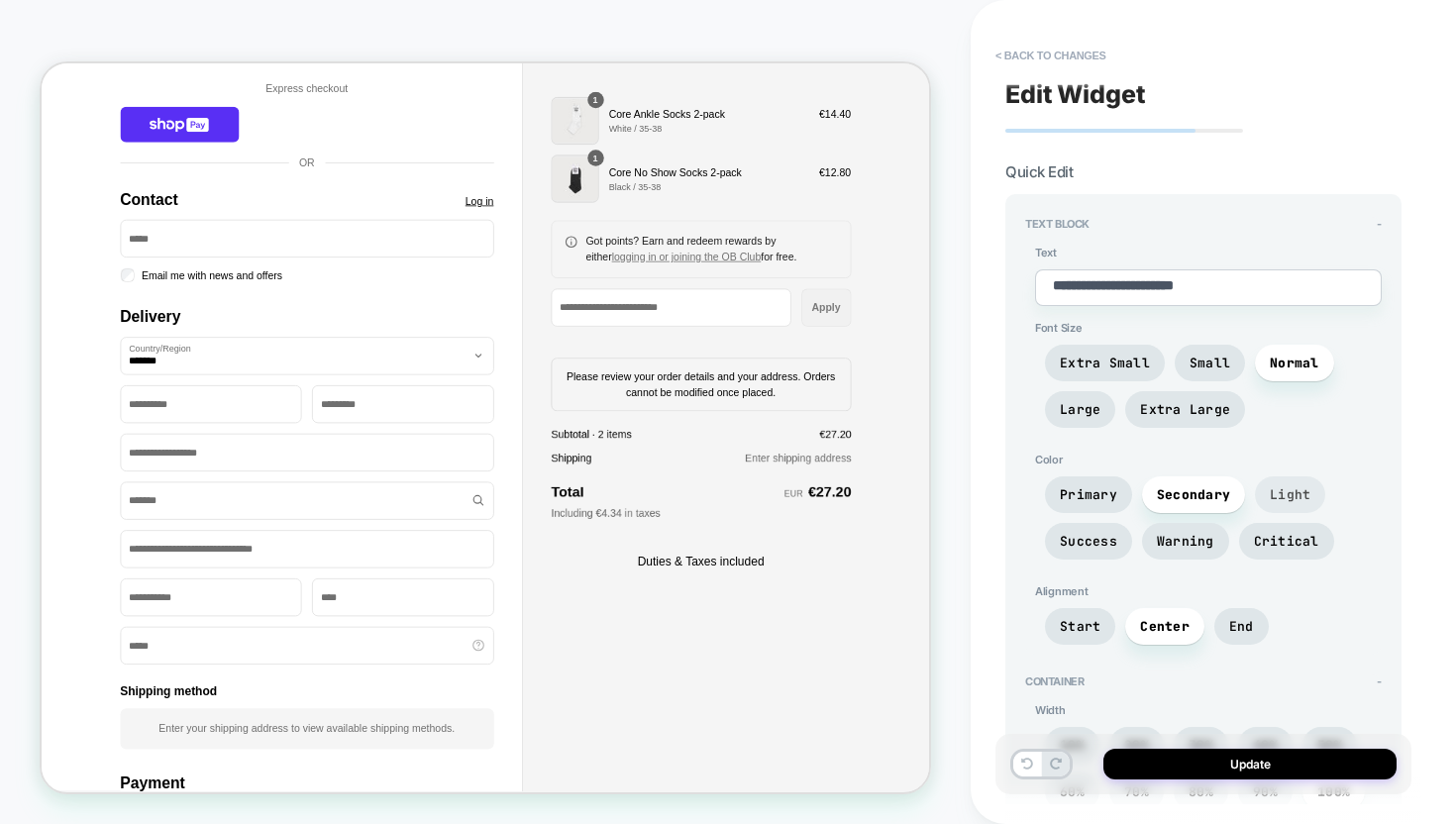 click on "Light" at bounding box center [1290, 494] 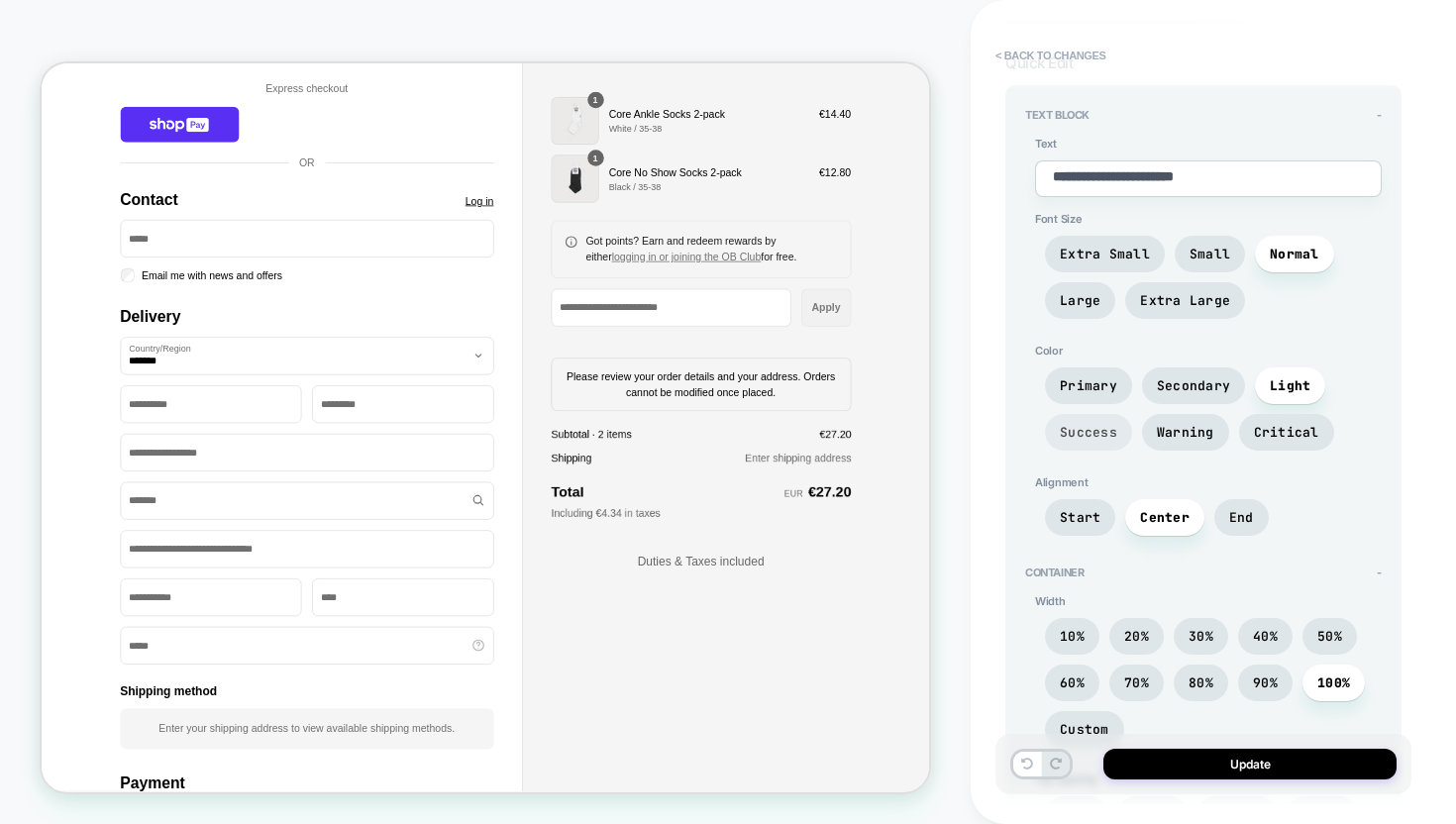 scroll, scrollTop: 145, scrollLeft: 0, axis: vertical 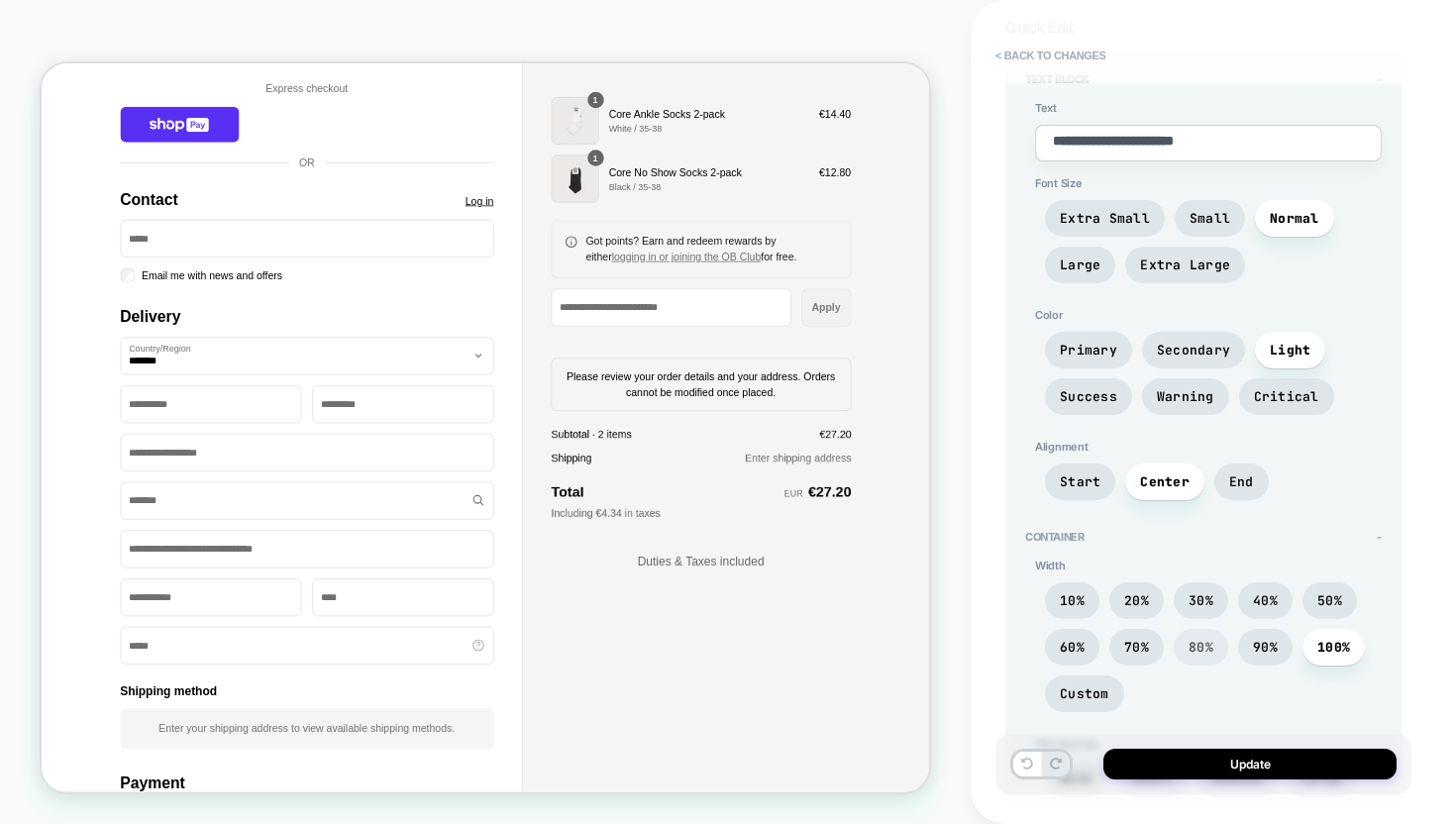 click on "80%" at bounding box center (1200, 647) 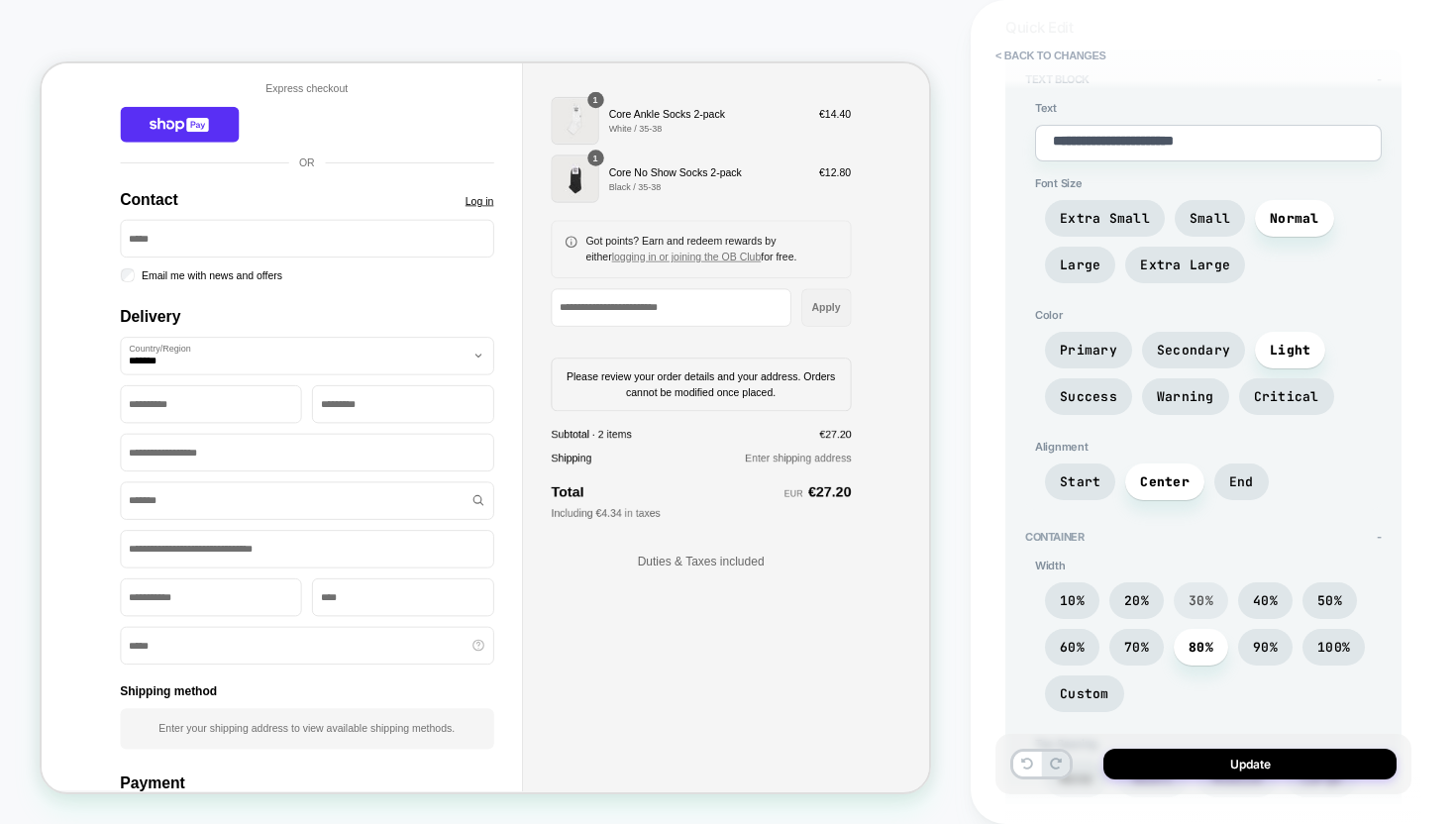 click on "30%" at bounding box center [1200, 600] 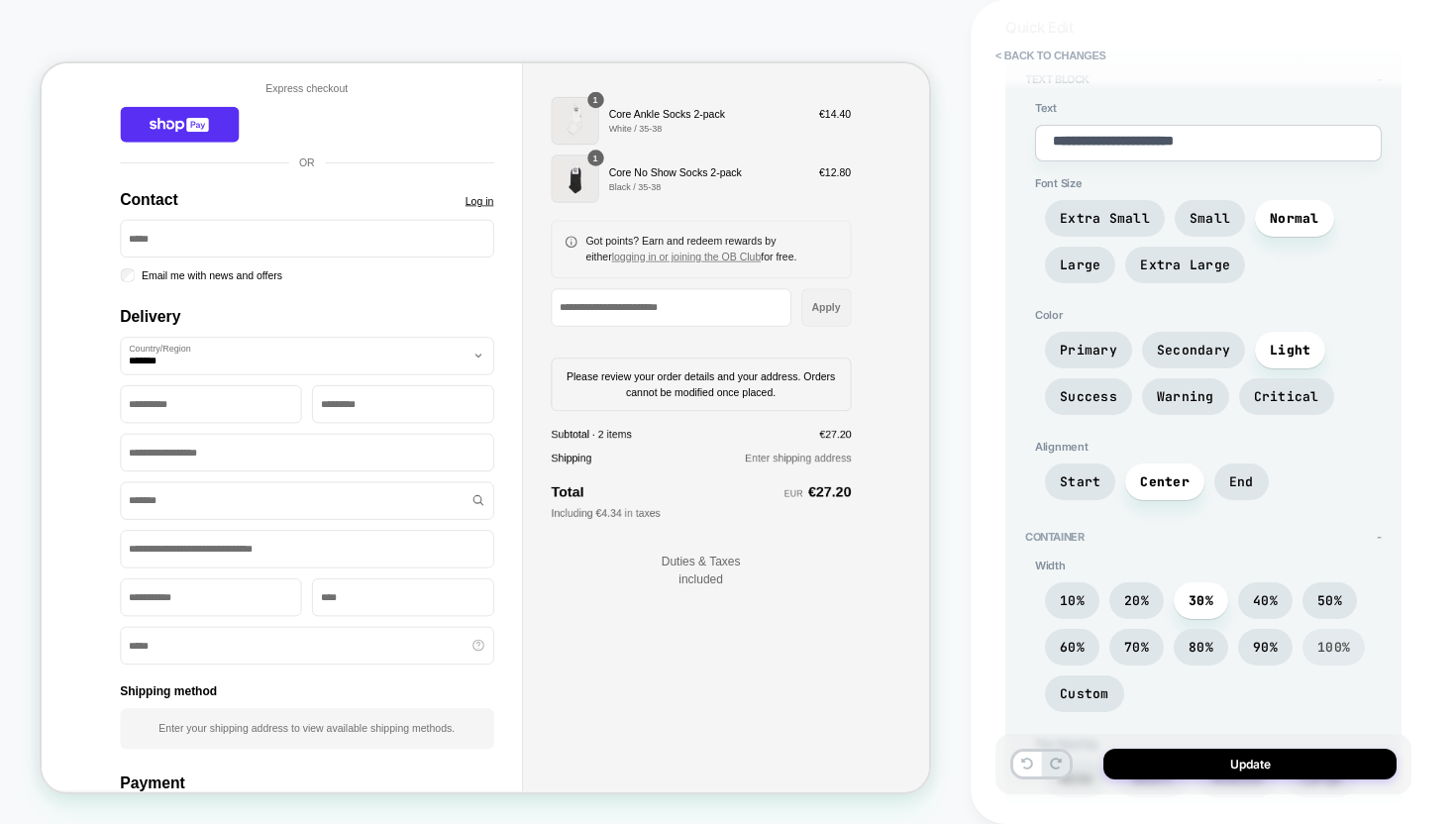 click on "100%" at bounding box center [1333, 647] 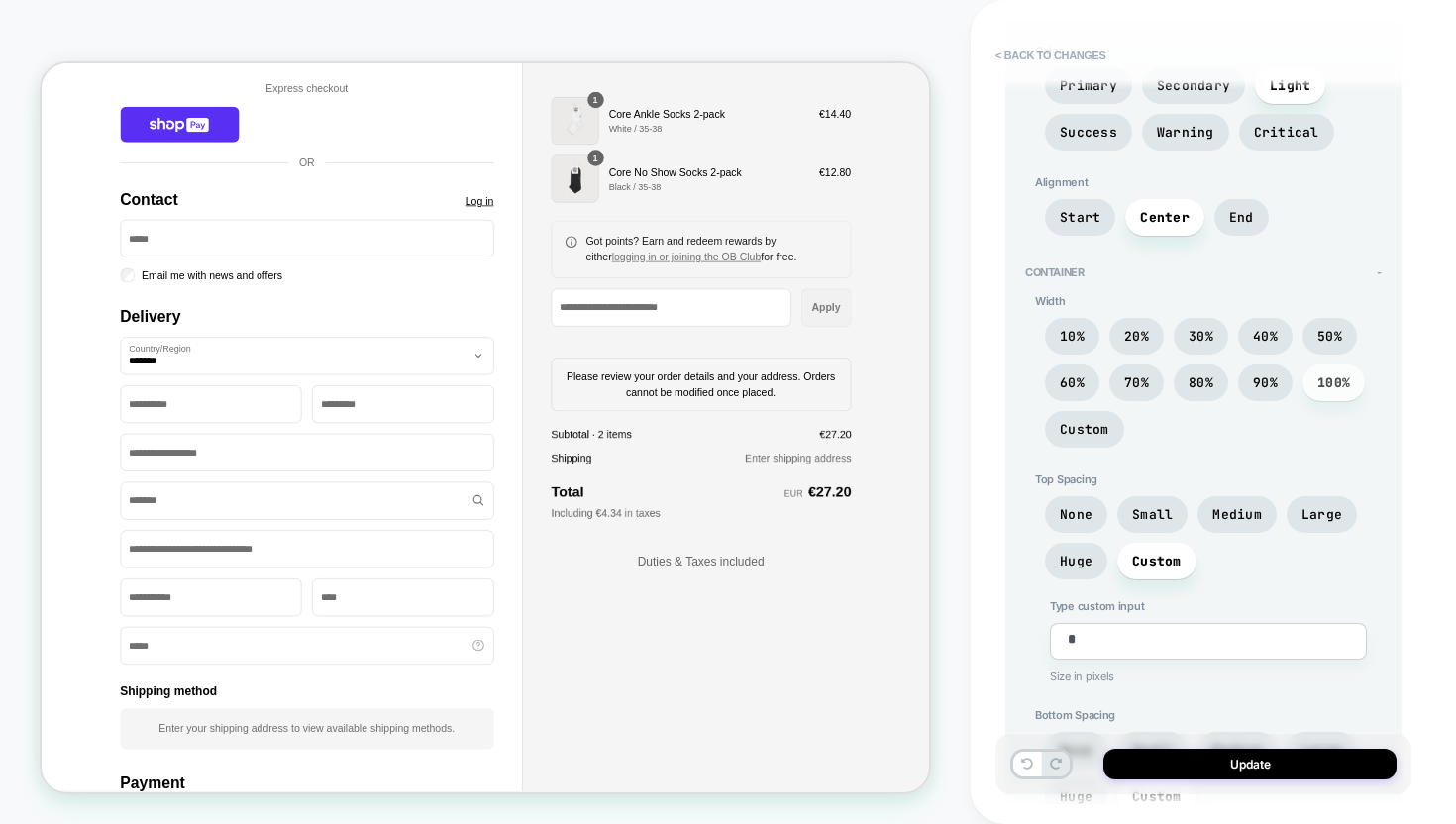 scroll, scrollTop: 411, scrollLeft: 0, axis: vertical 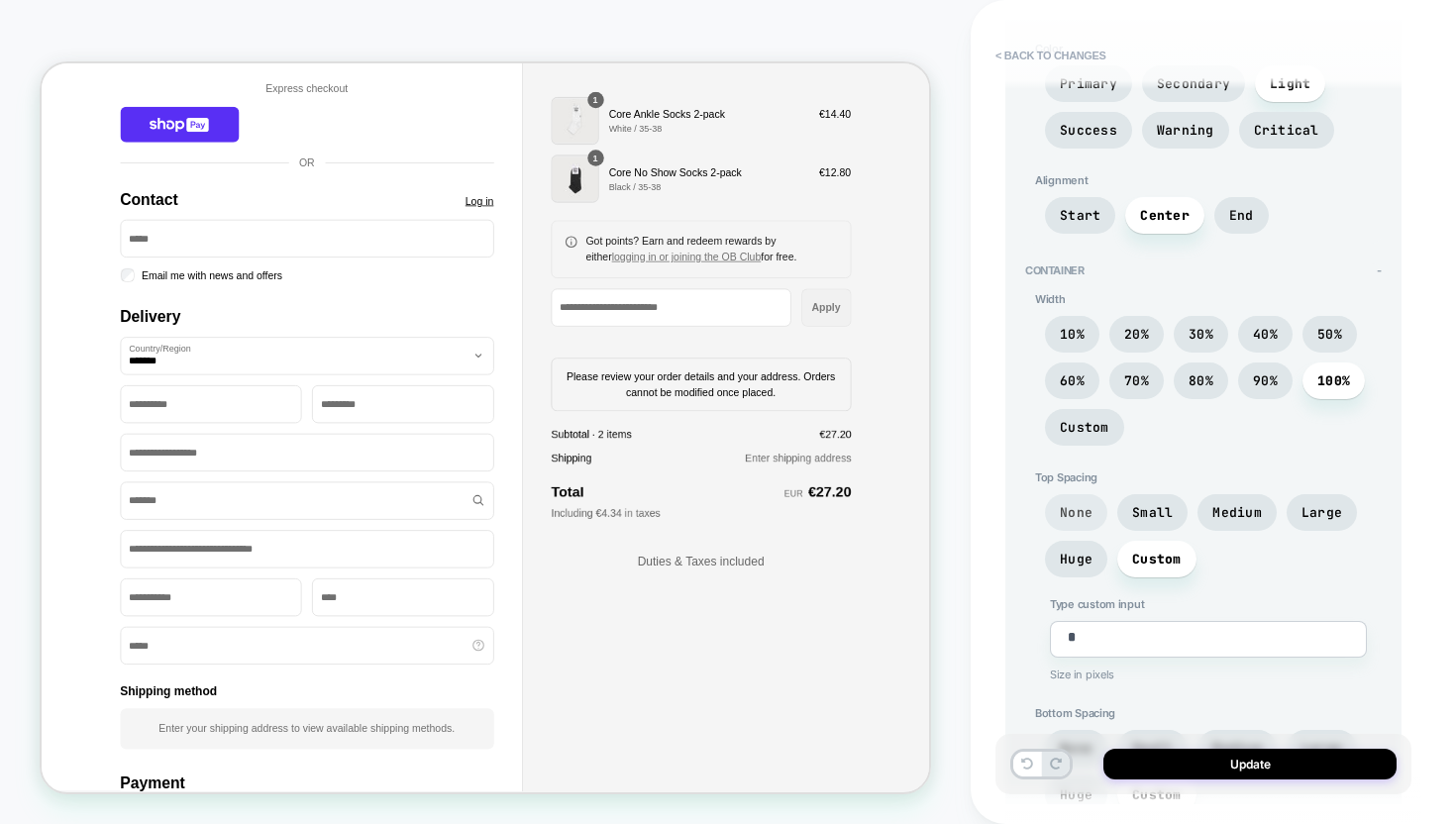 click on "None" at bounding box center (1076, 512) 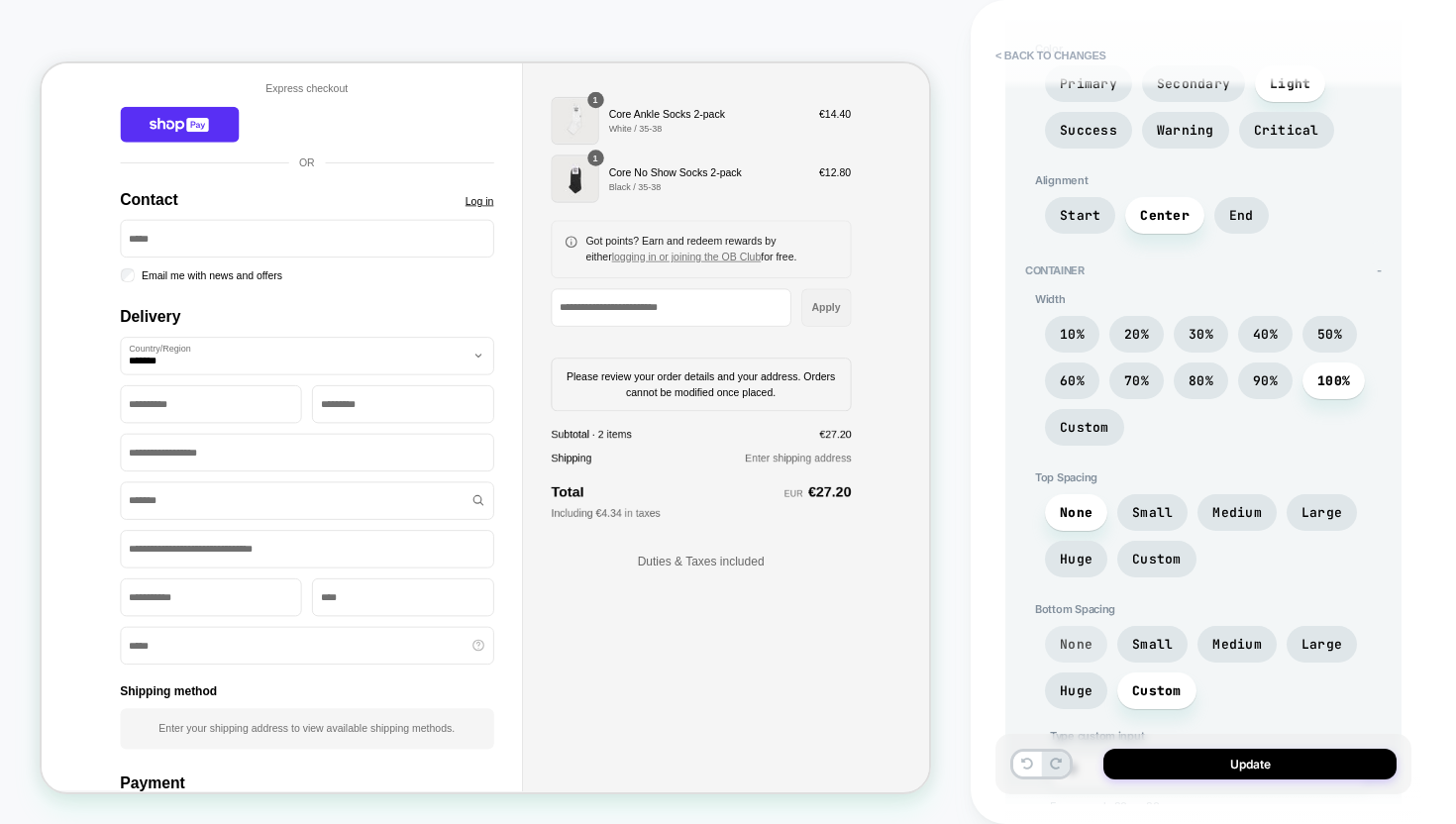 click on "None" at bounding box center (1076, 644) 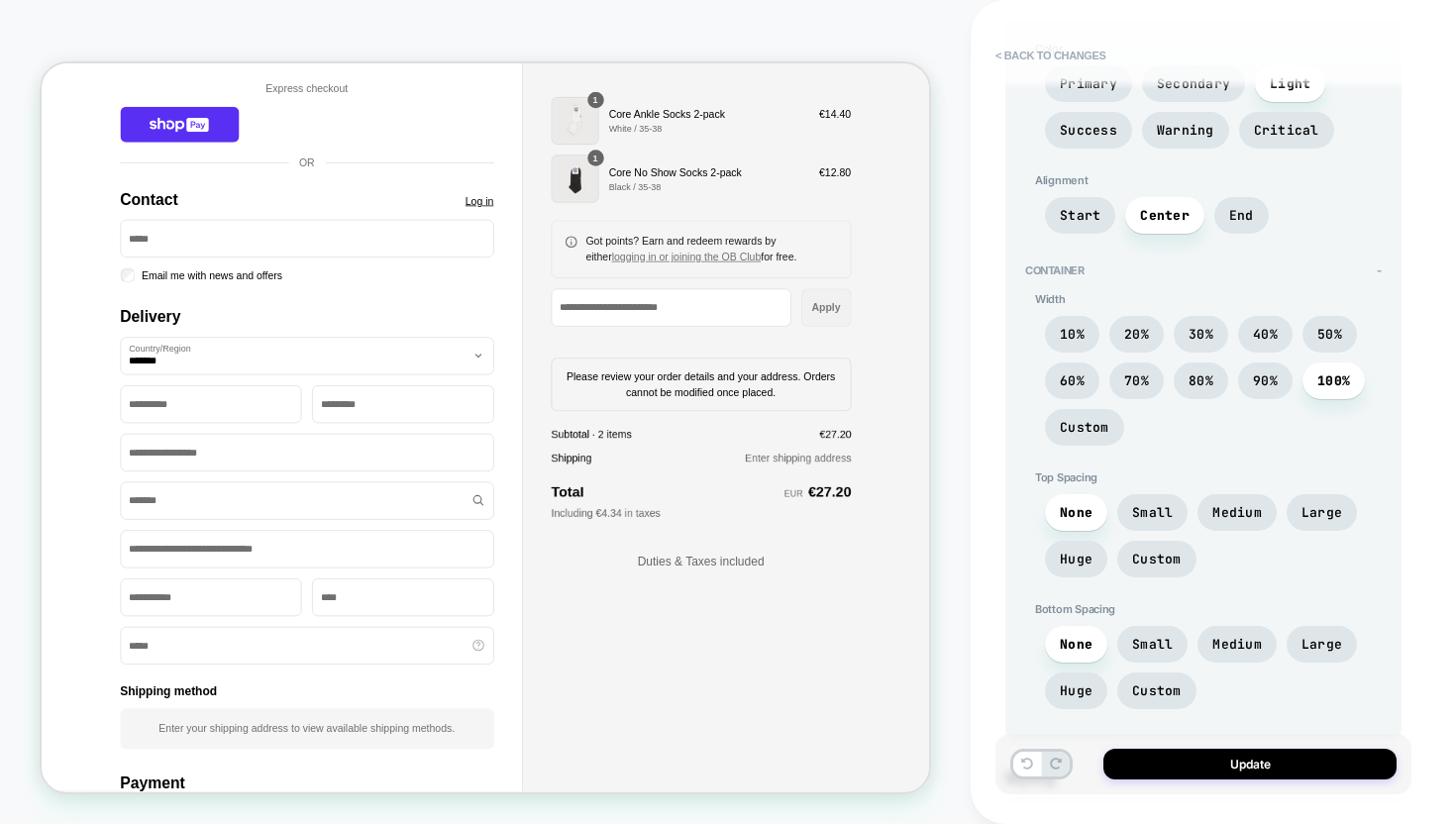 scroll, scrollTop: 558, scrollLeft: 0, axis: vertical 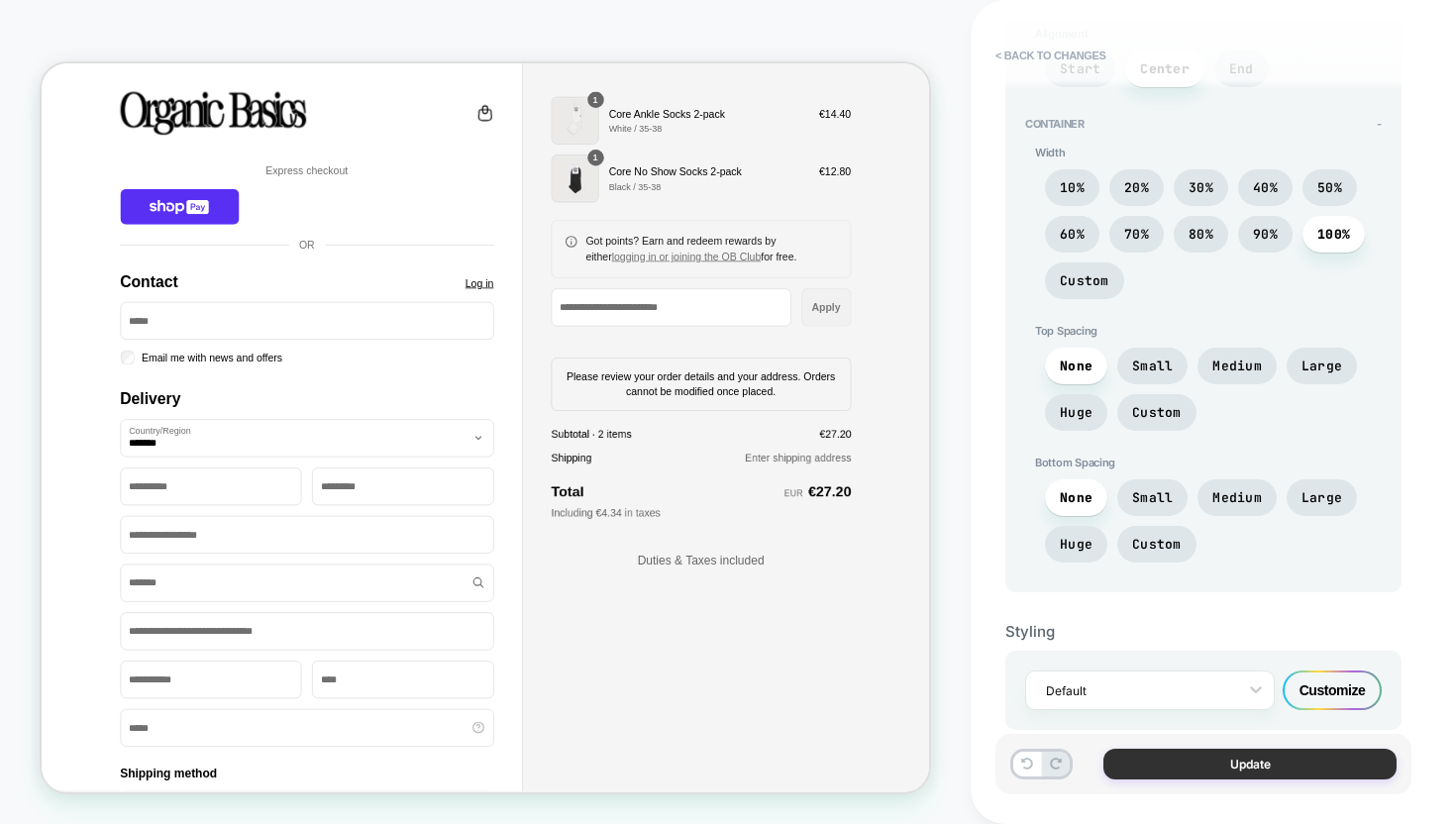 click on "Update" at bounding box center (1250, 764) 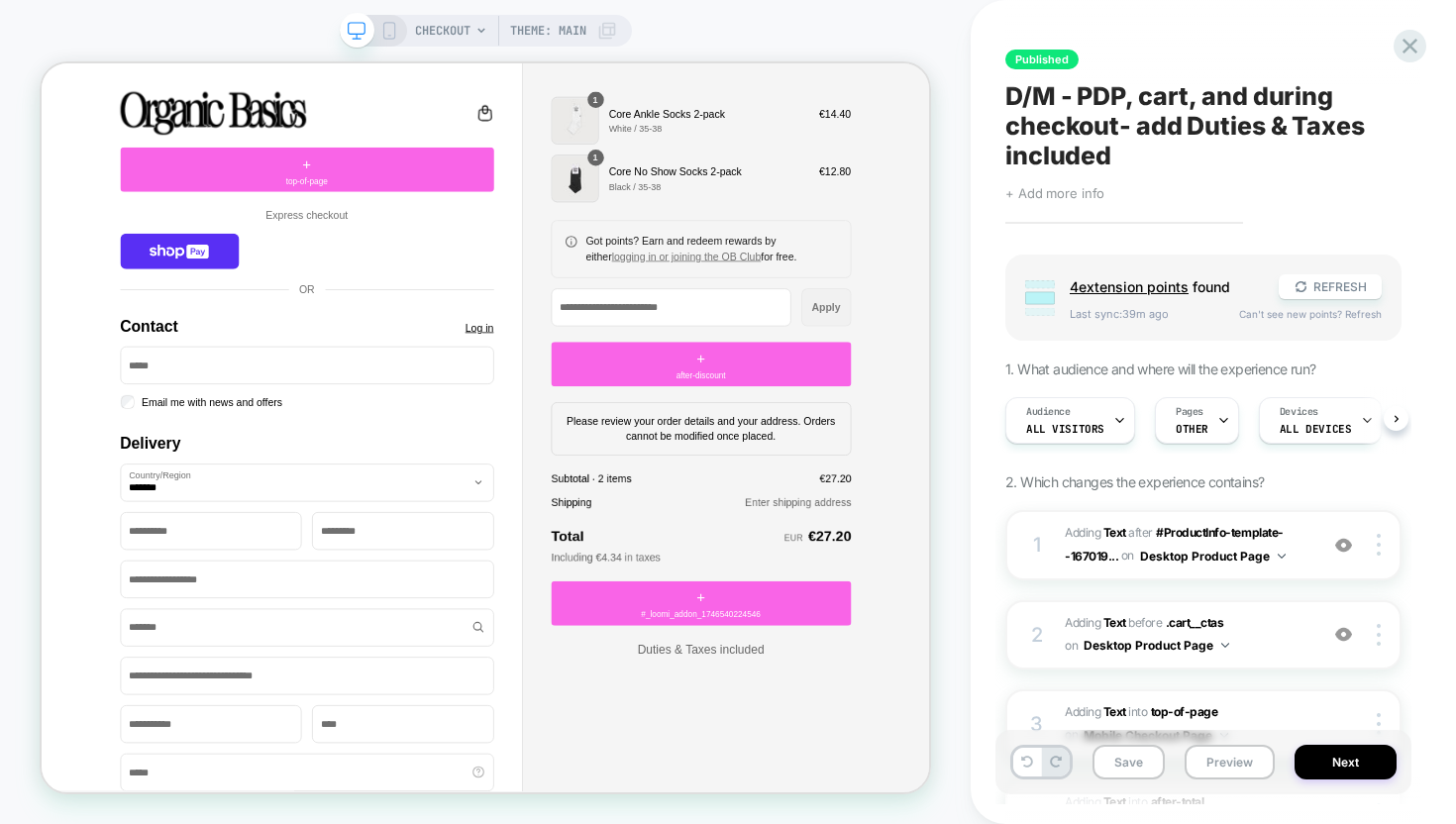scroll, scrollTop: 0, scrollLeft: 1, axis: horizontal 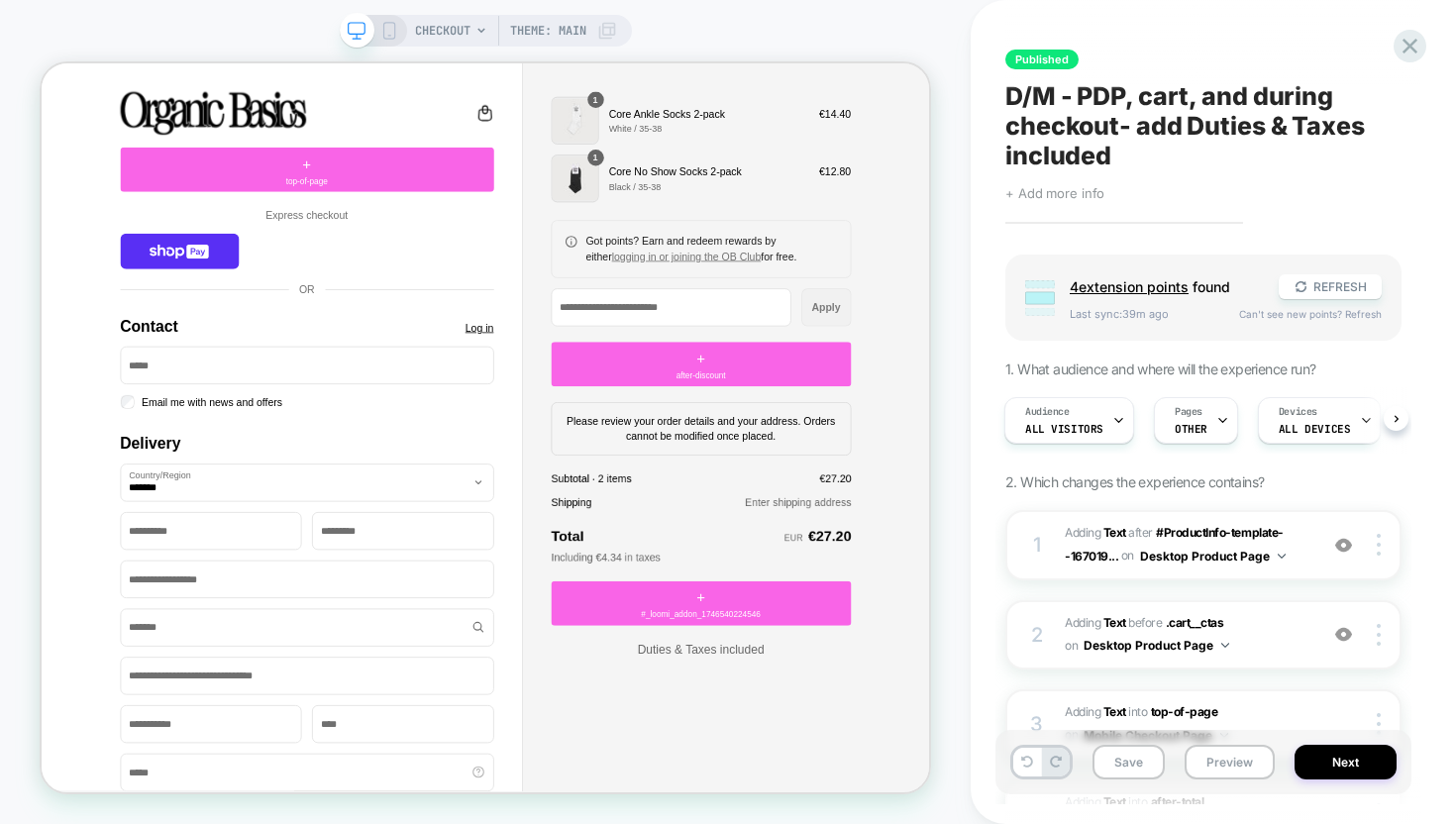 click on "CHECKOUT" at bounding box center [443, 31] 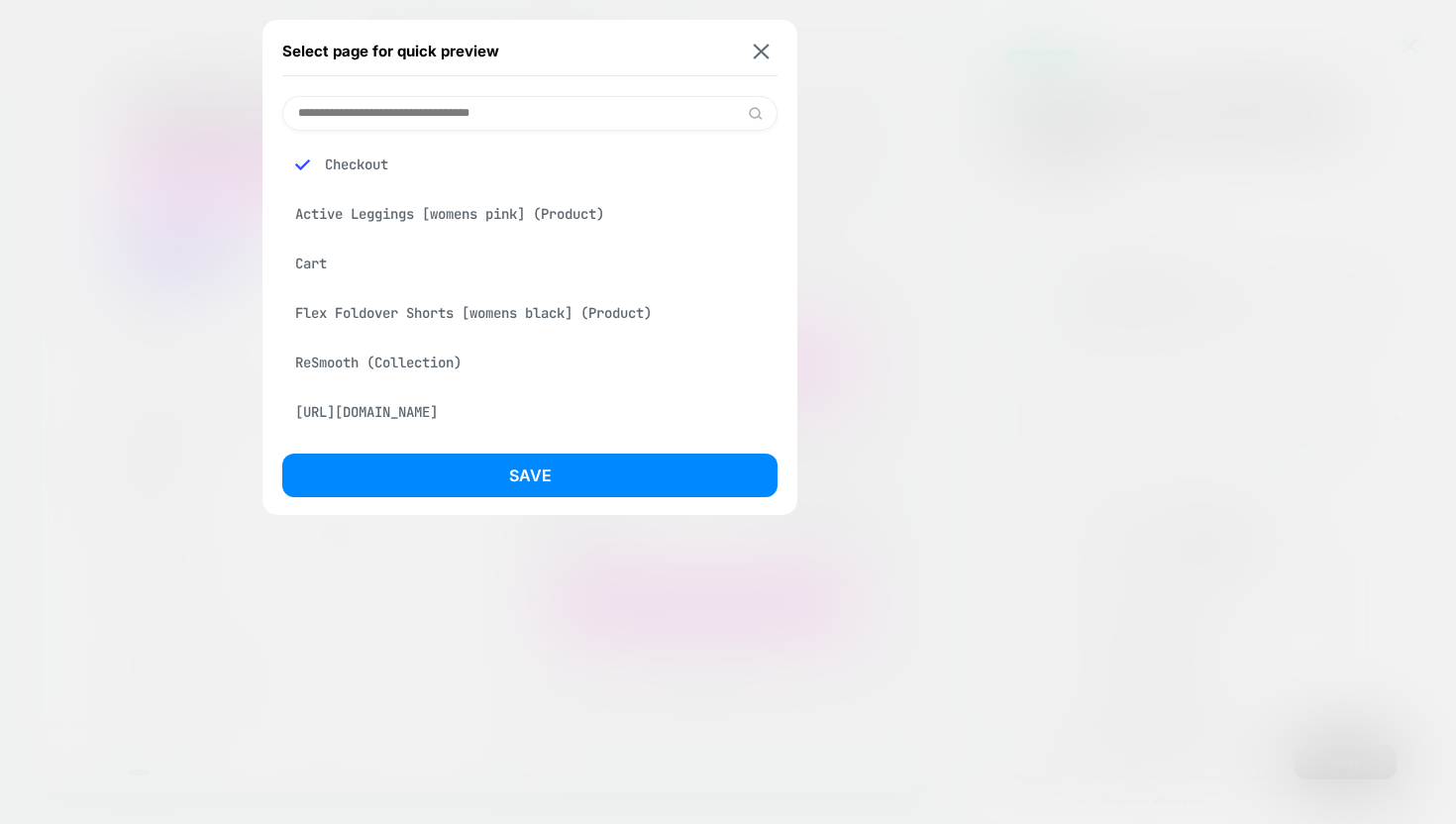click on "Active Leggings [womens pink] (Product)" at bounding box center [530, 214] 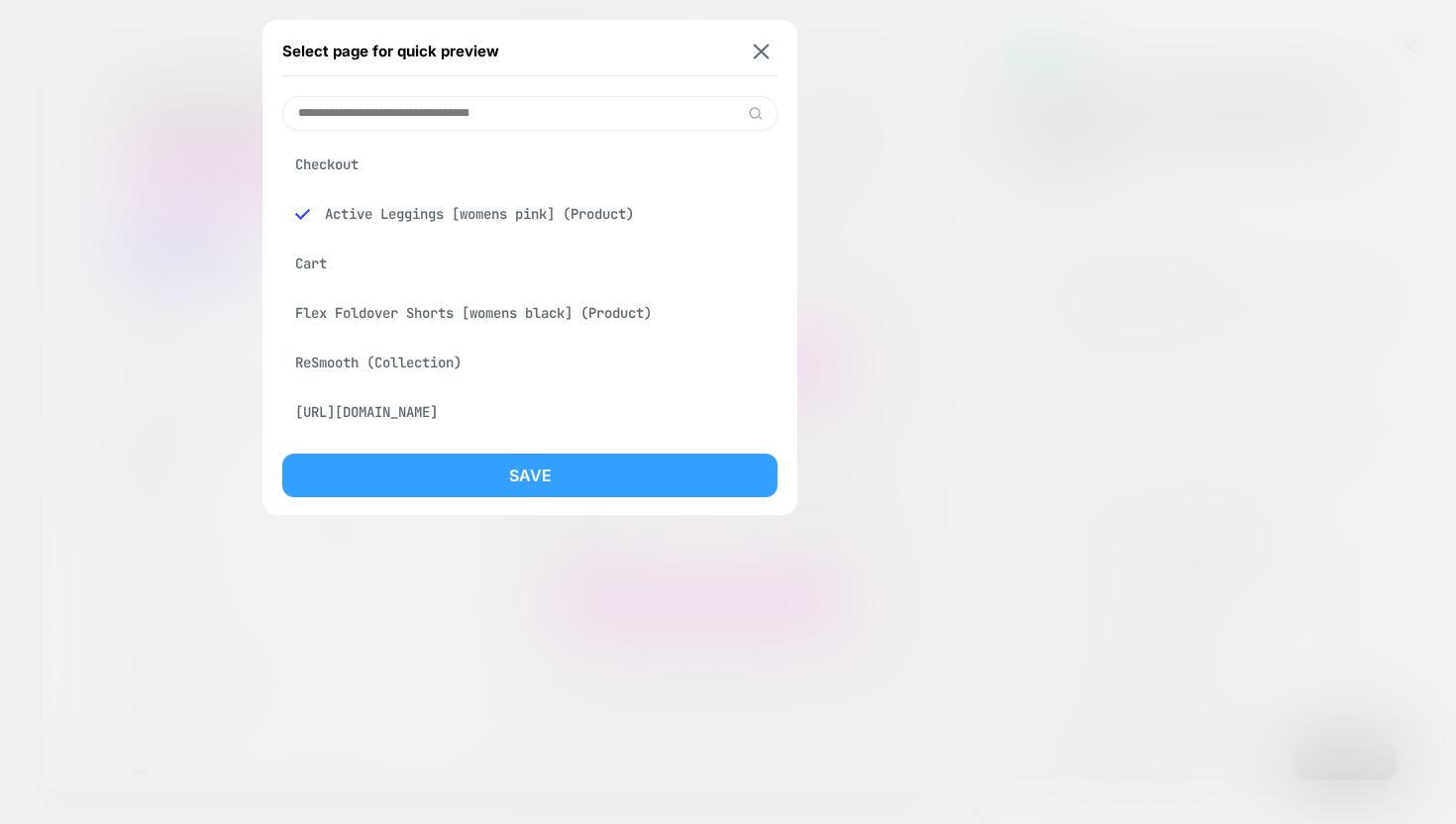 click on "Save" at bounding box center [530, 475] 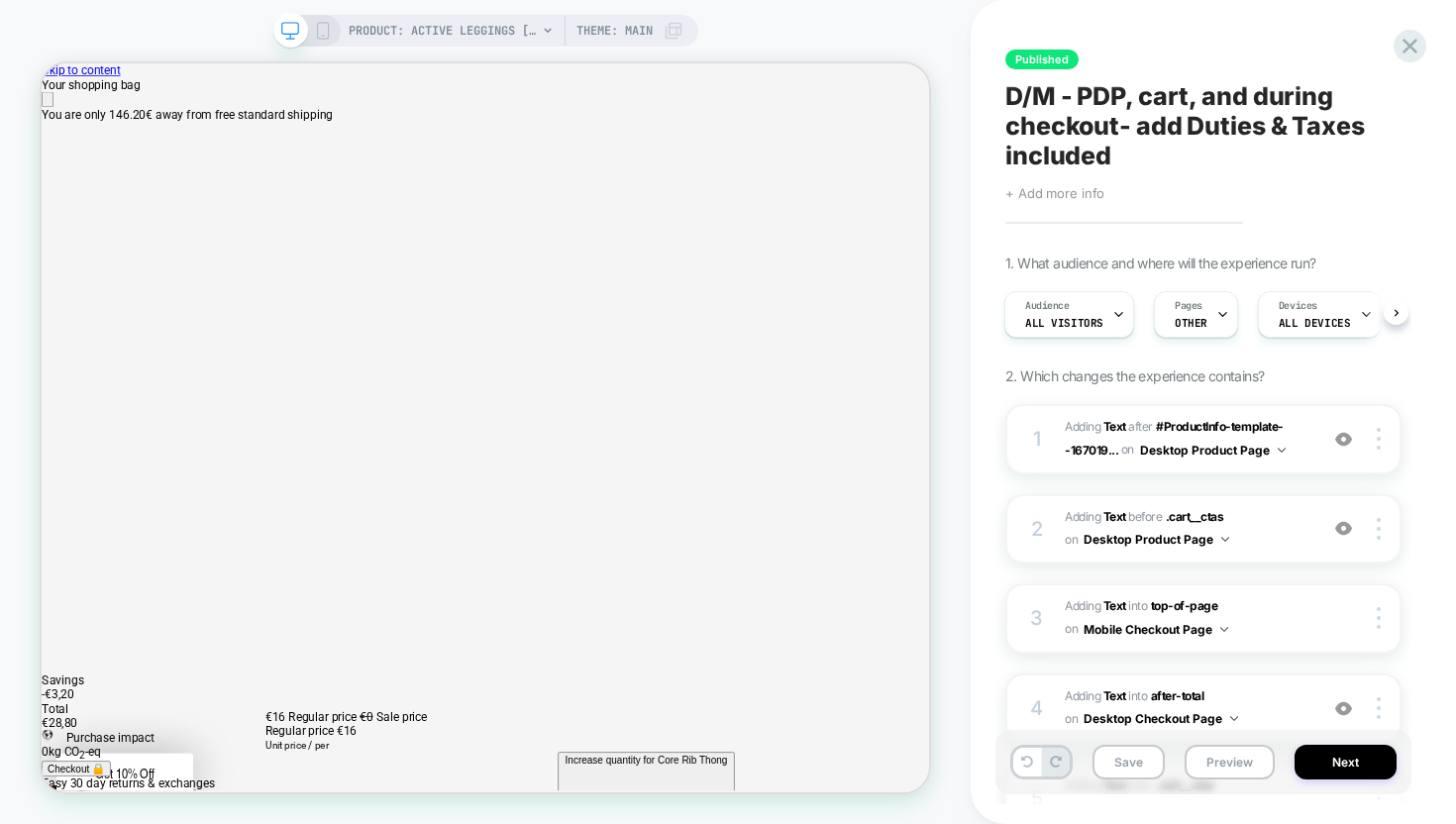 scroll, scrollTop: 0, scrollLeft: 0, axis: both 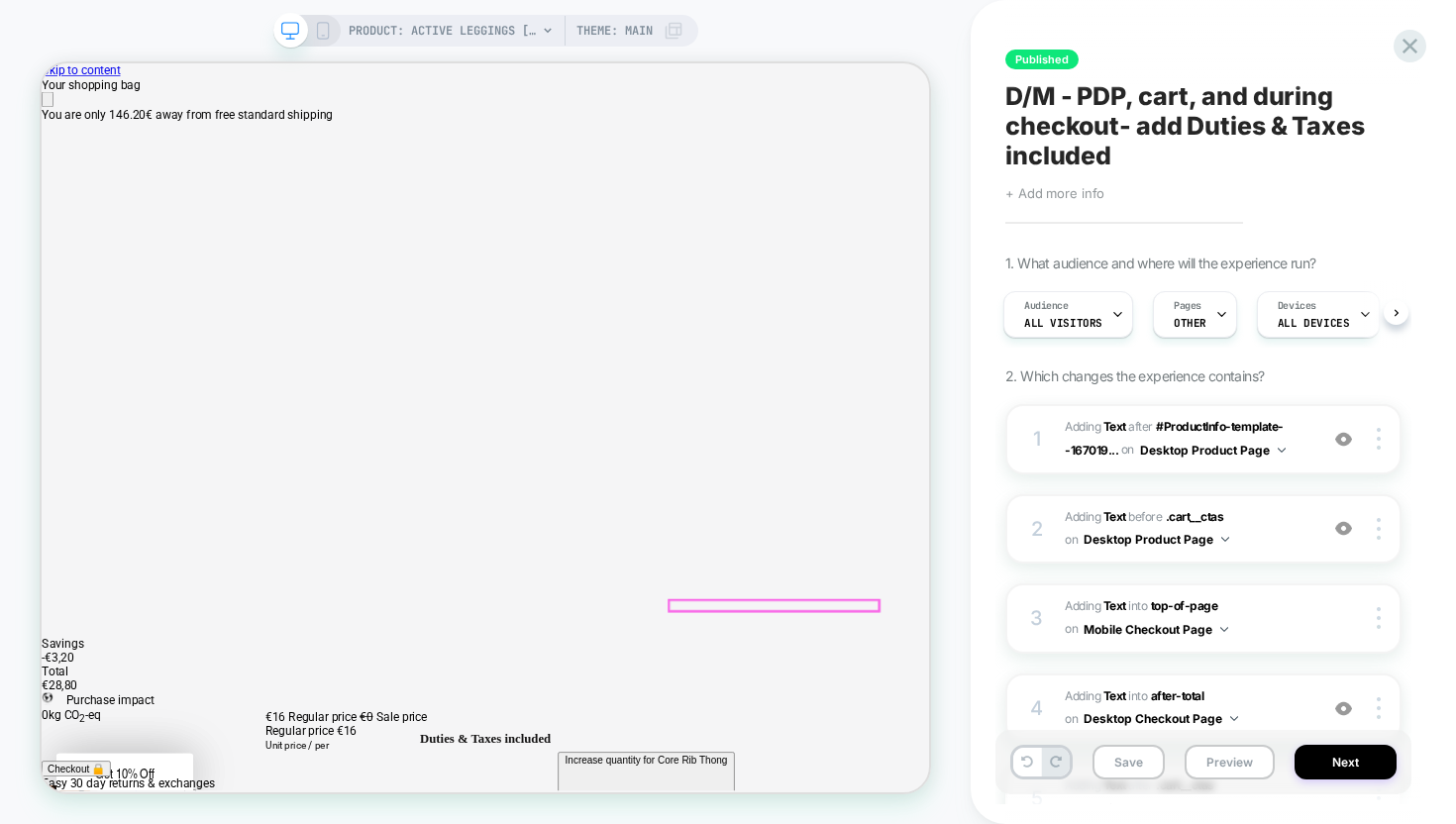 click on "This has a total carbon footprint of 3.6kg CO2-eq" at bounding box center [212, 25092] 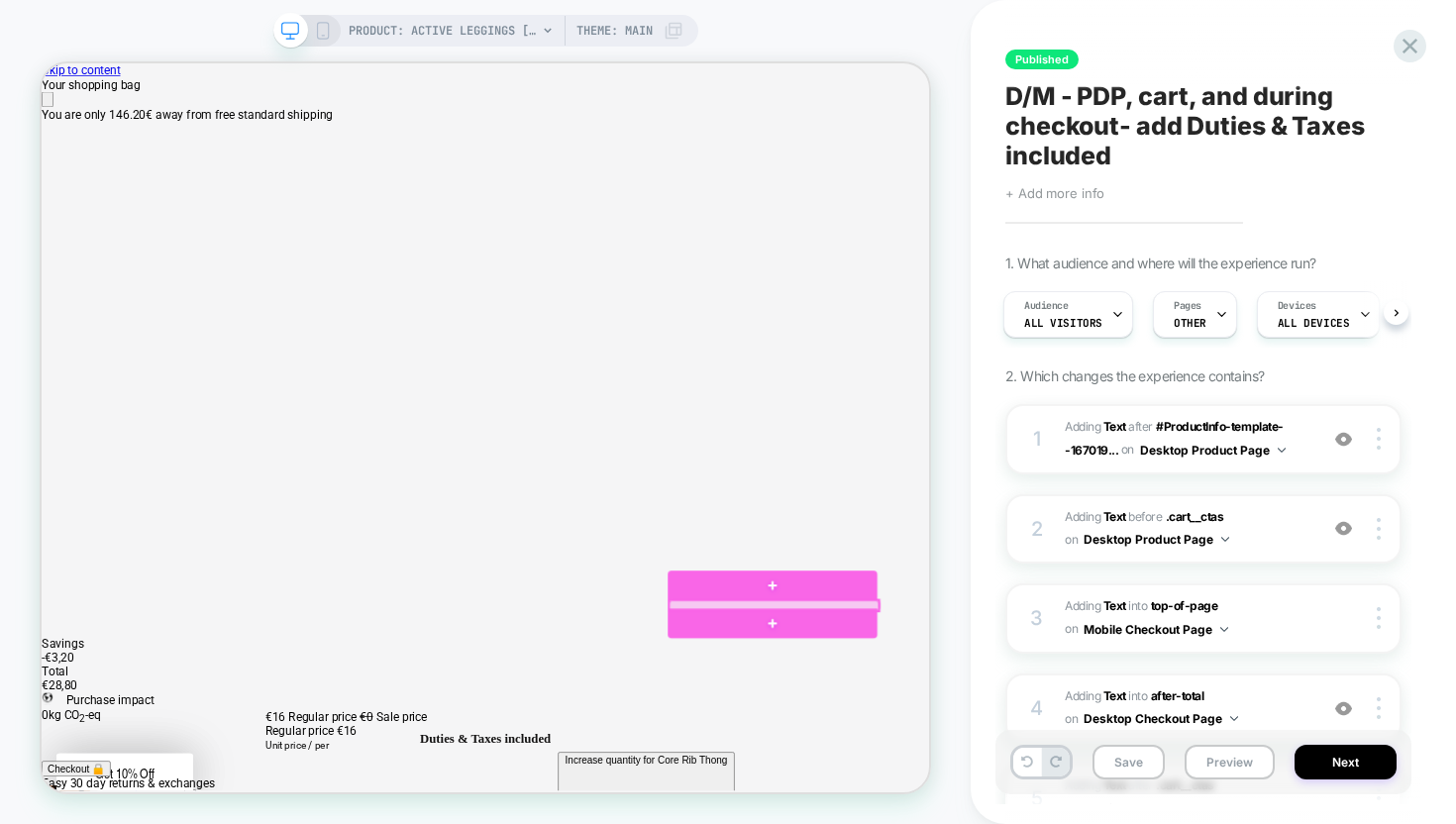 click at bounding box center (1018, 786) 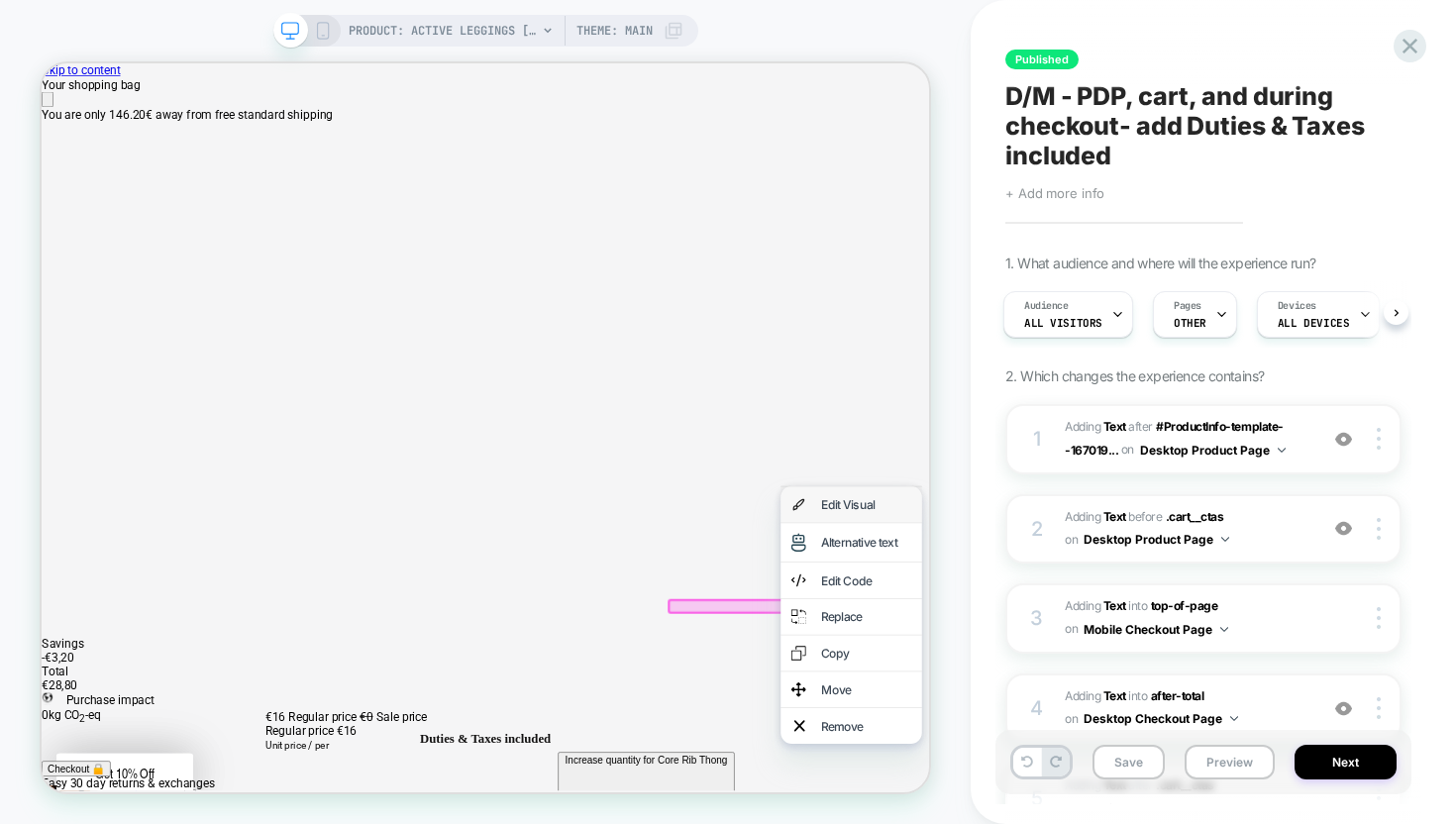 click on "Edit Visual" at bounding box center (1141, 652) 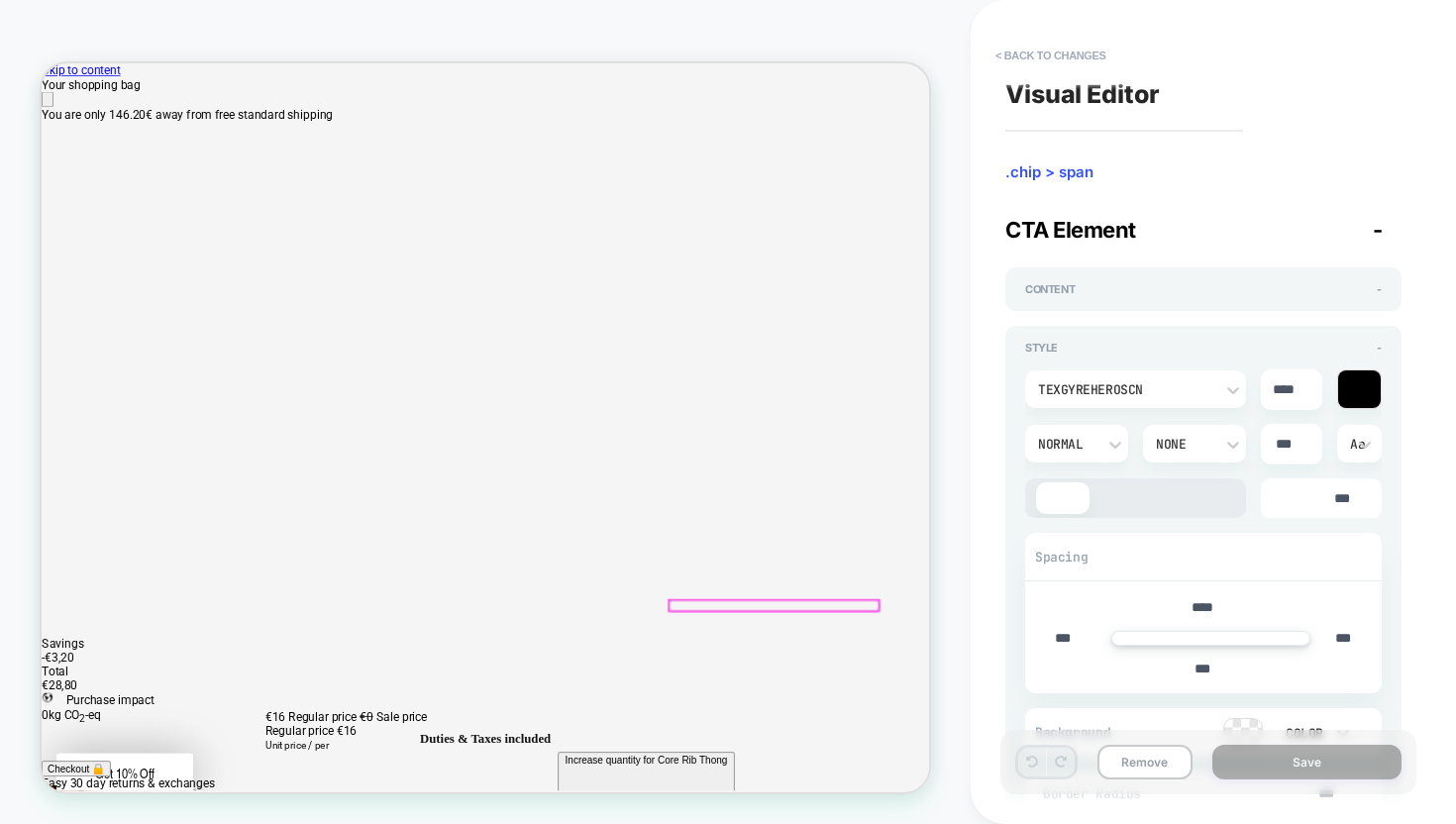 scroll, scrollTop: 65, scrollLeft: 0, axis: vertical 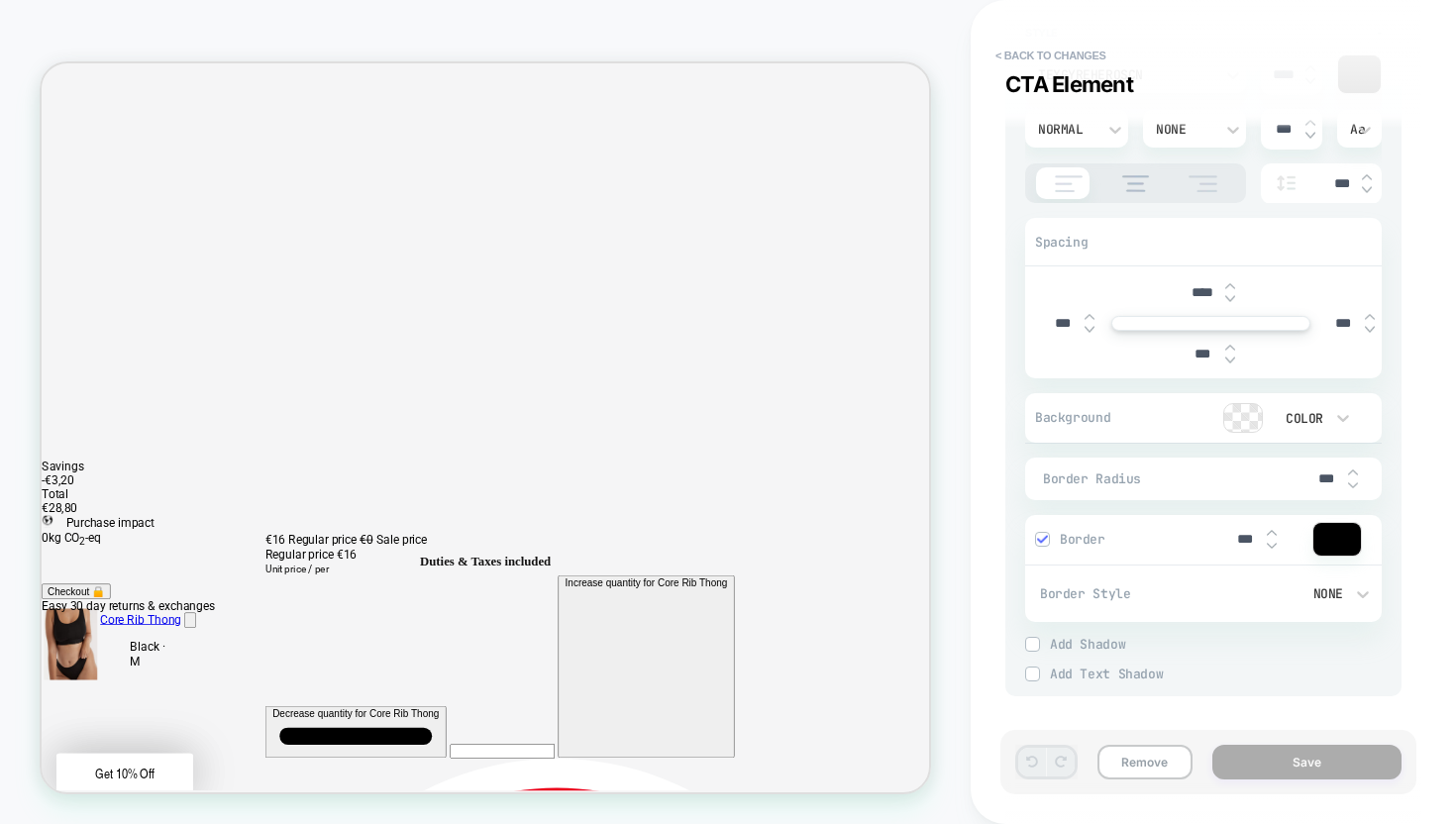 click on "This has a total carbon footprint of 3.6kg CO2-eq" at bounding box center [212, 23972] 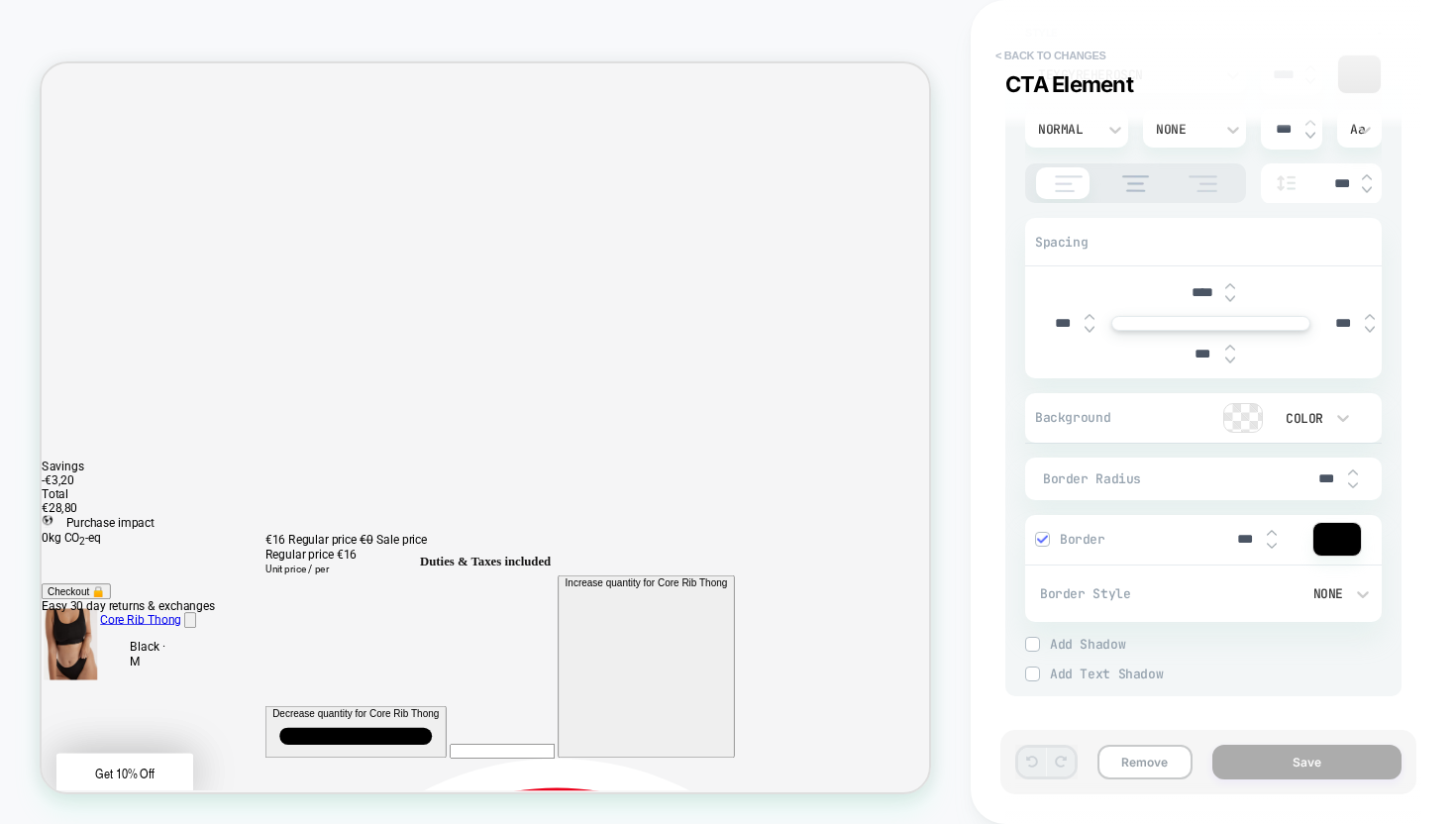 click on "< Back to changes" at bounding box center (1051, 55) 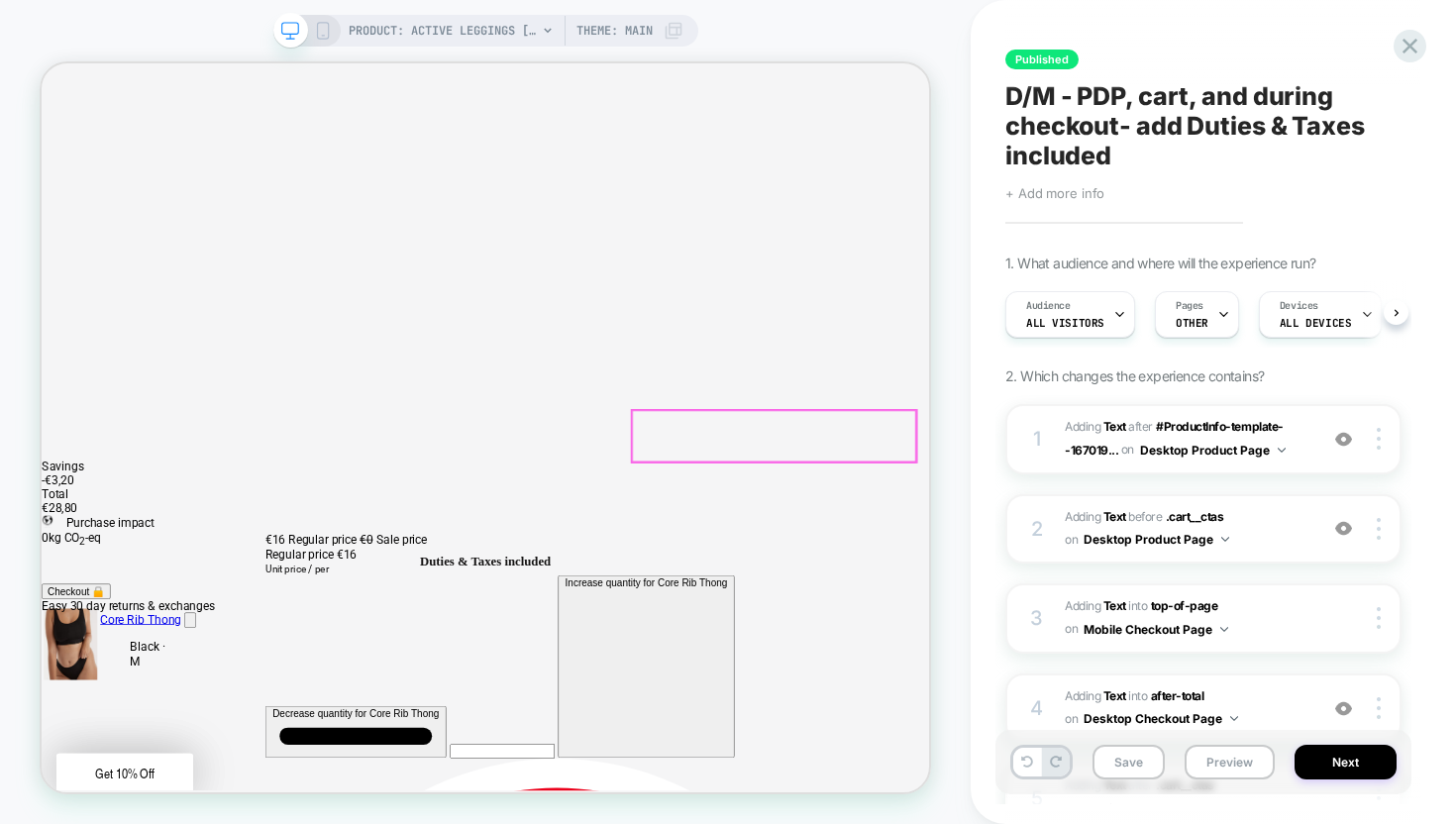 scroll, scrollTop: 0, scrollLeft: 1, axis: horizontal 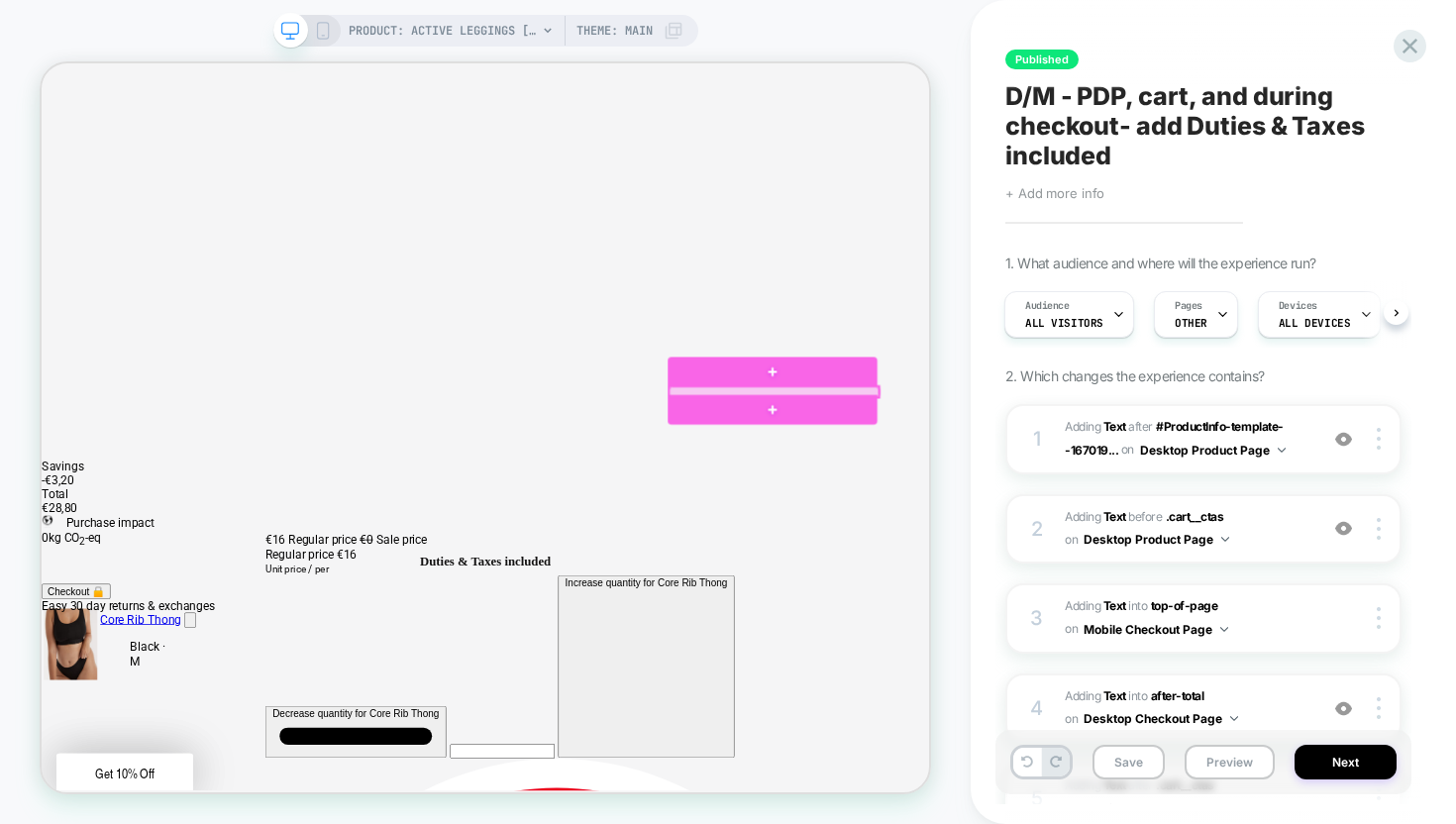 click at bounding box center (1018, 502) 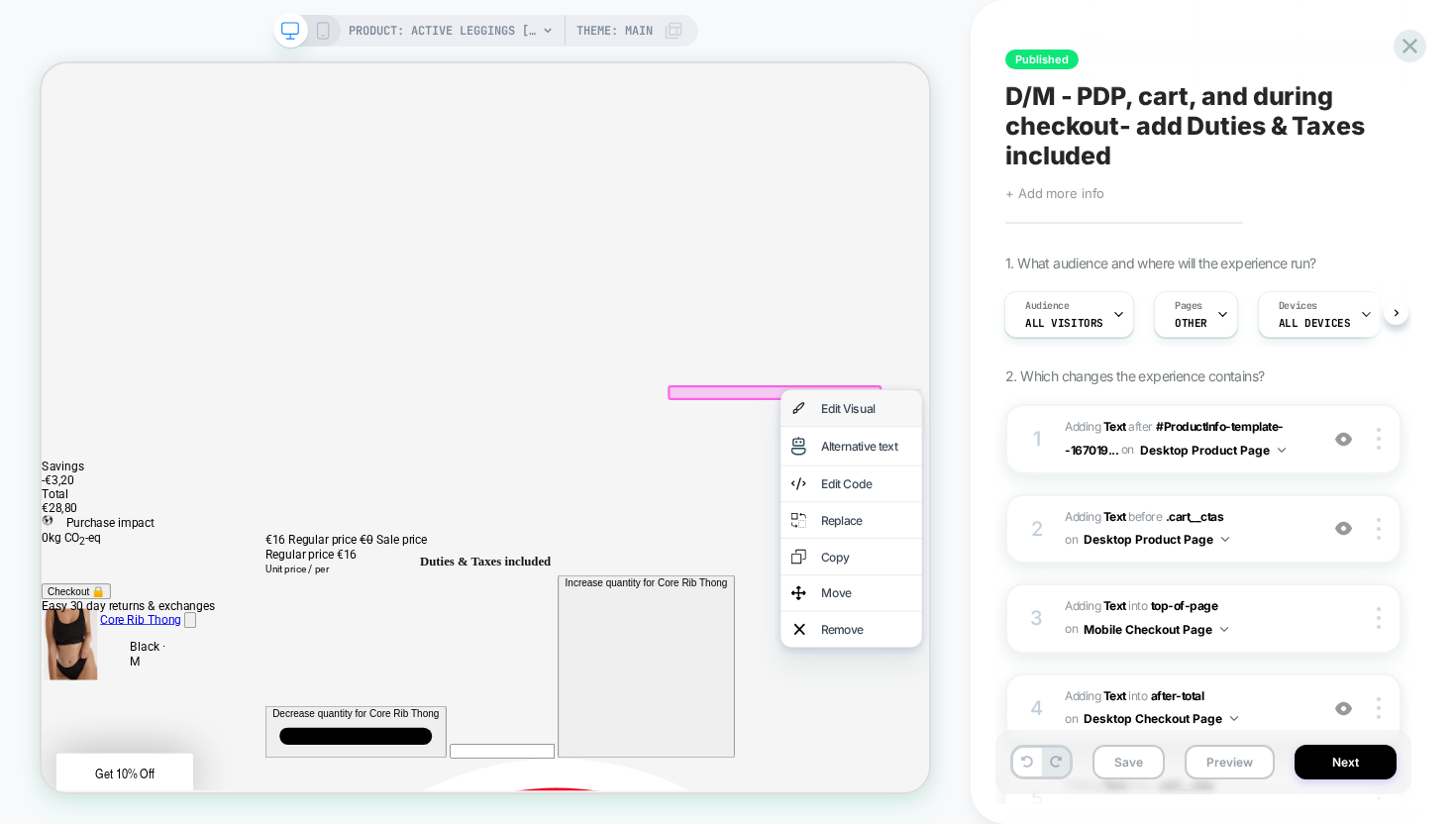 click on "Edit Visual" at bounding box center (1141, 523) 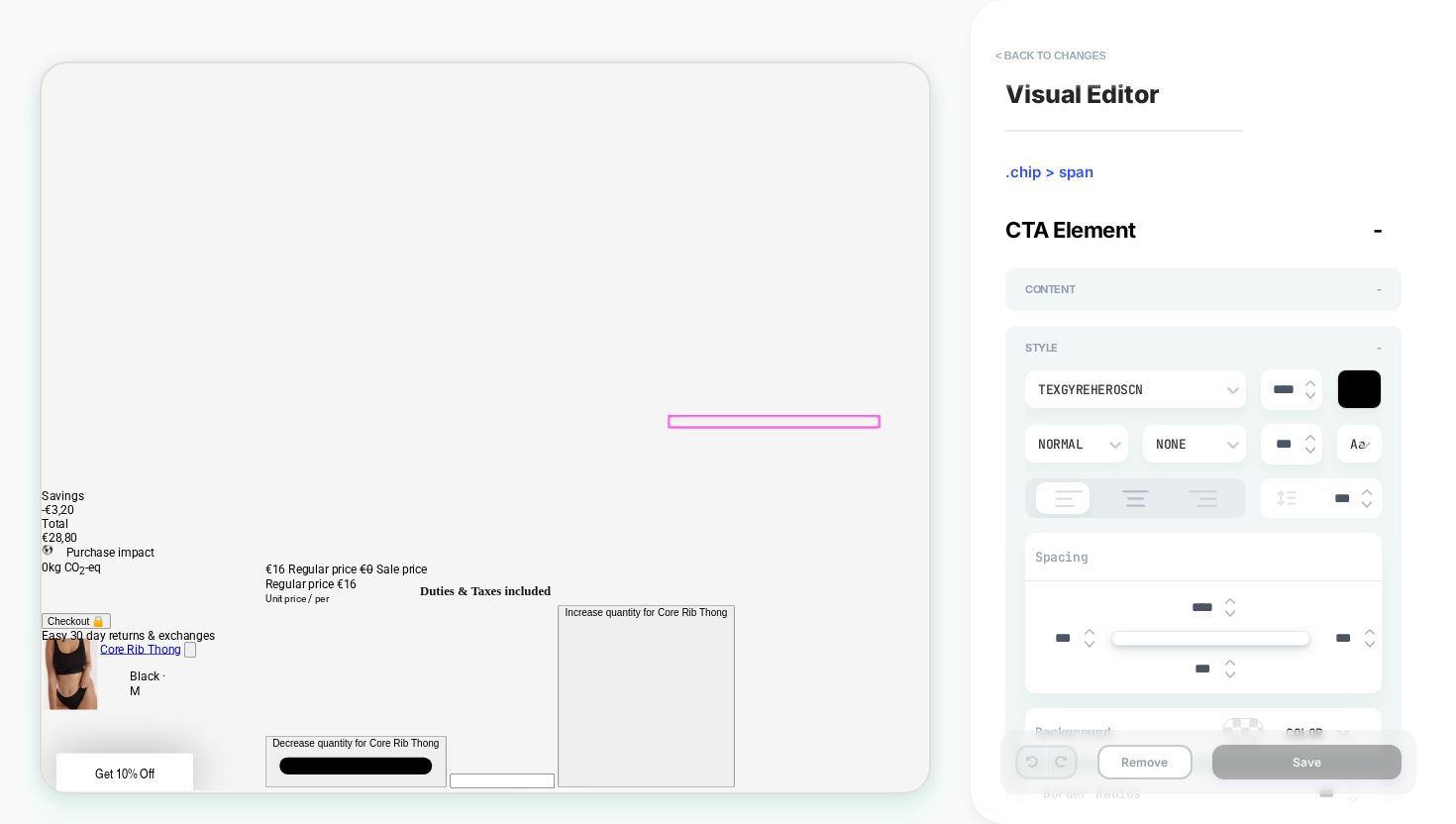 scroll, scrollTop: 187, scrollLeft: 0, axis: vertical 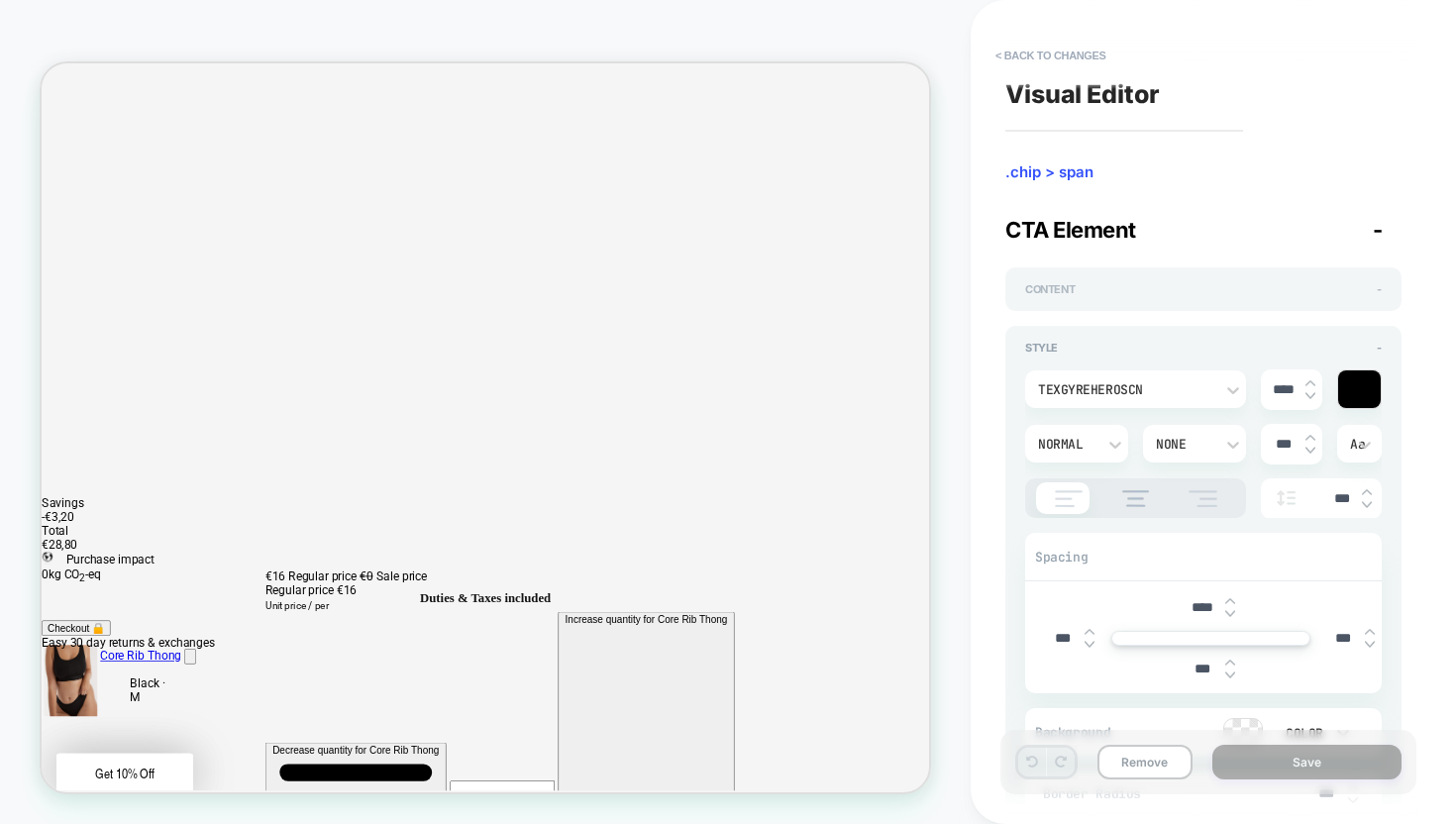 click on "Content -" at bounding box center (1203, 289) 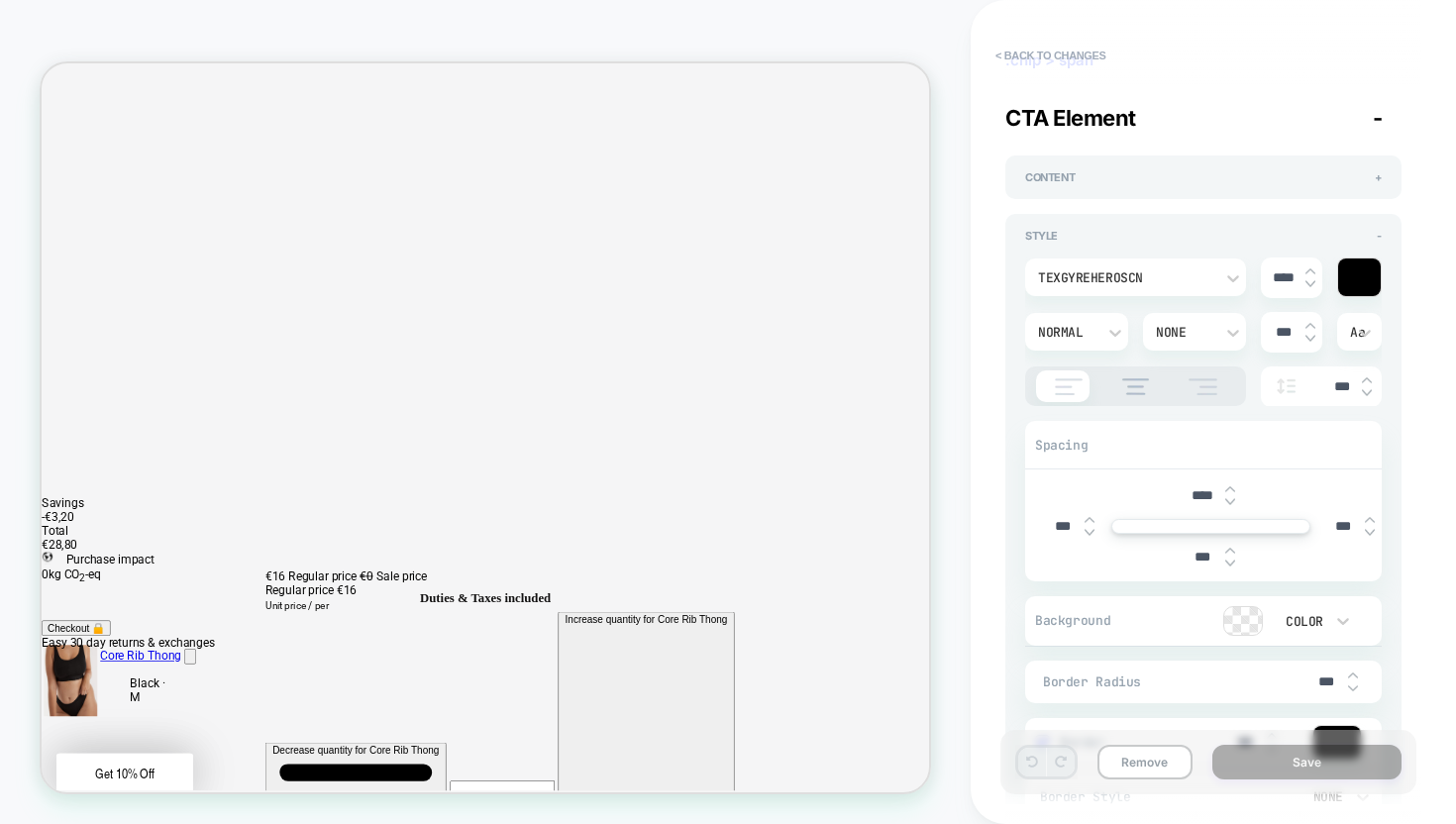 scroll, scrollTop: 311, scrollLeft: 0, axis: vertical 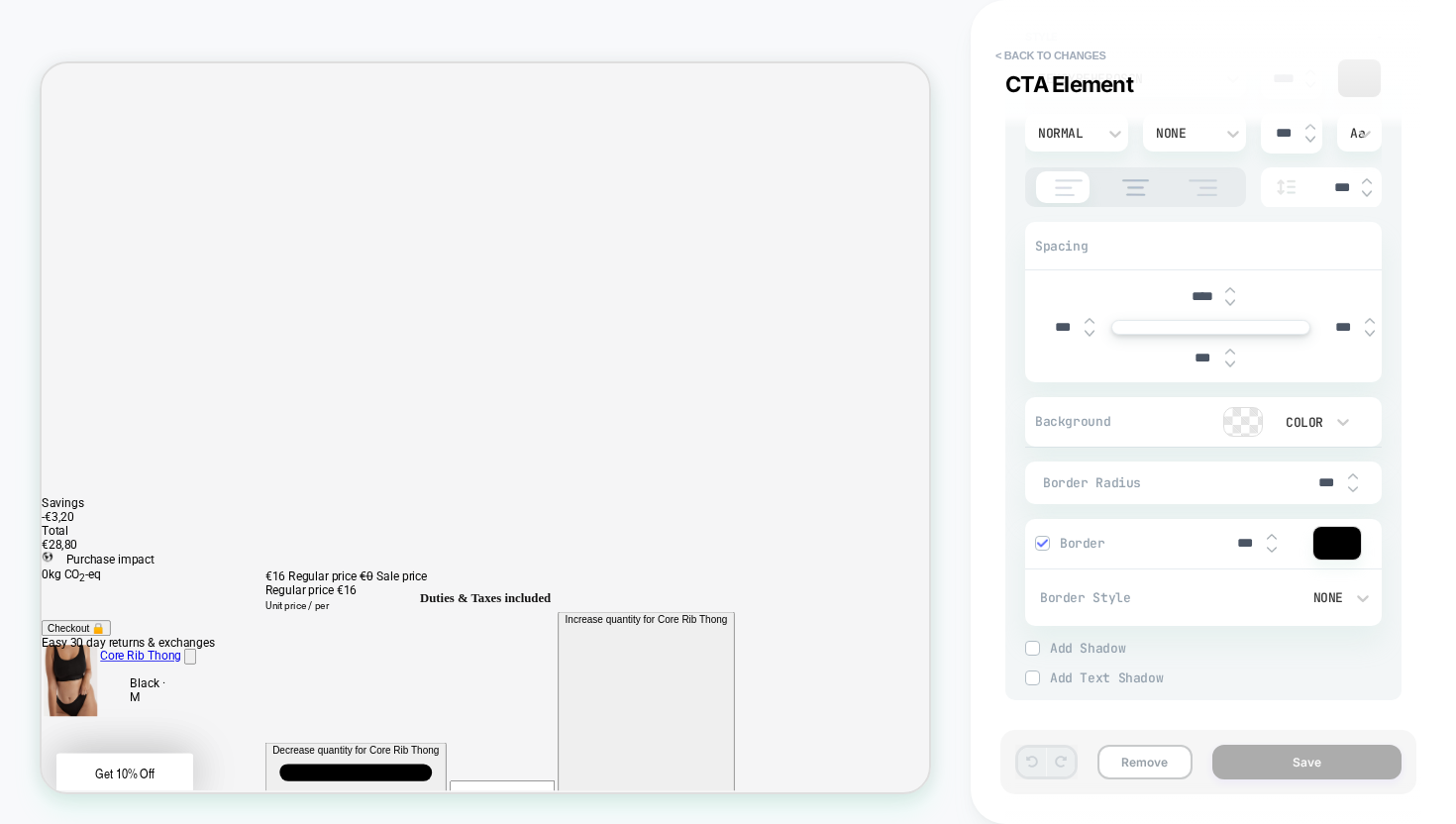 click on "Duties & Taxes included" at bounding box center (633, 23977) 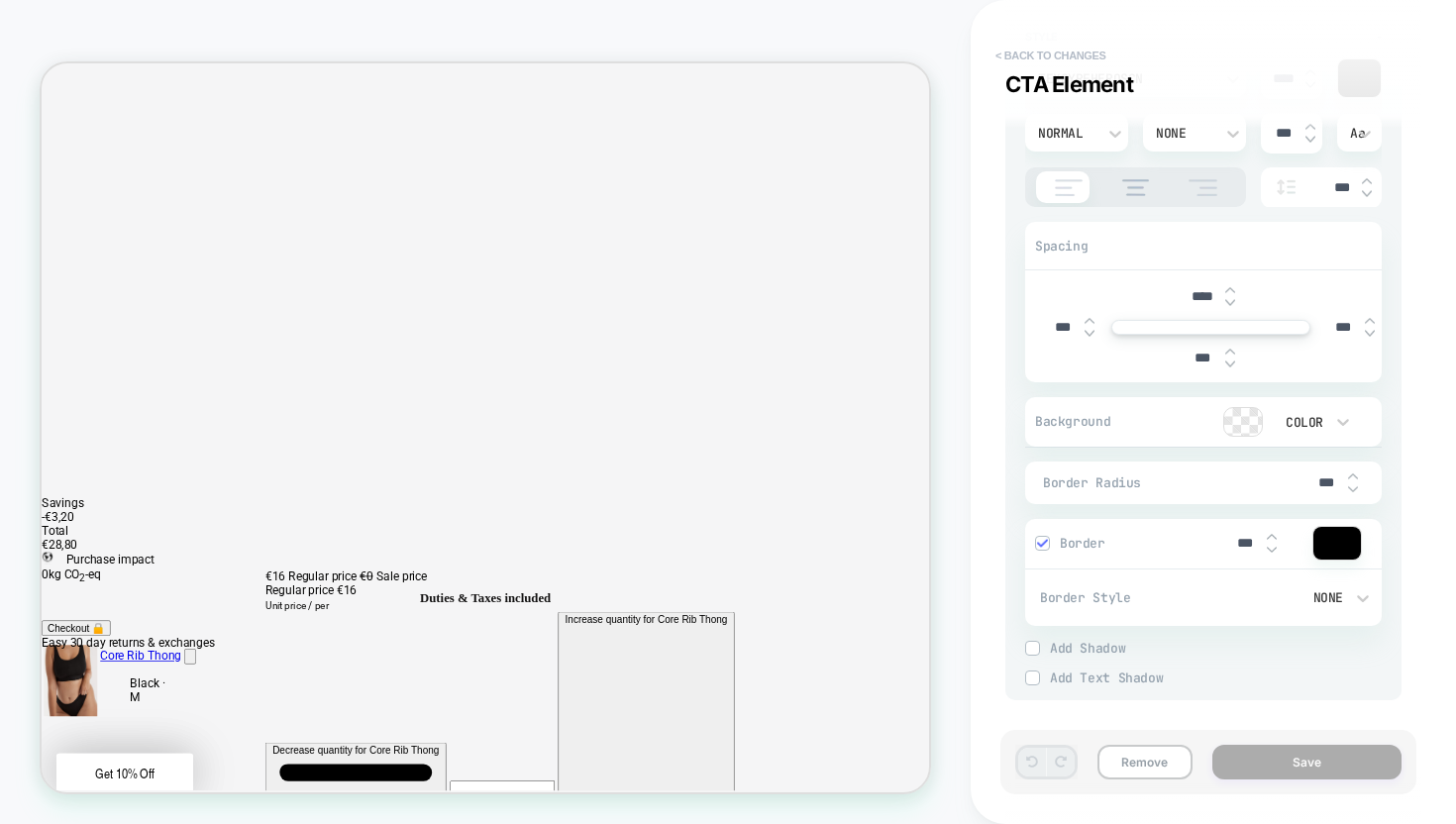 click on "< Back to changes" at bounding box center (1051, 55) 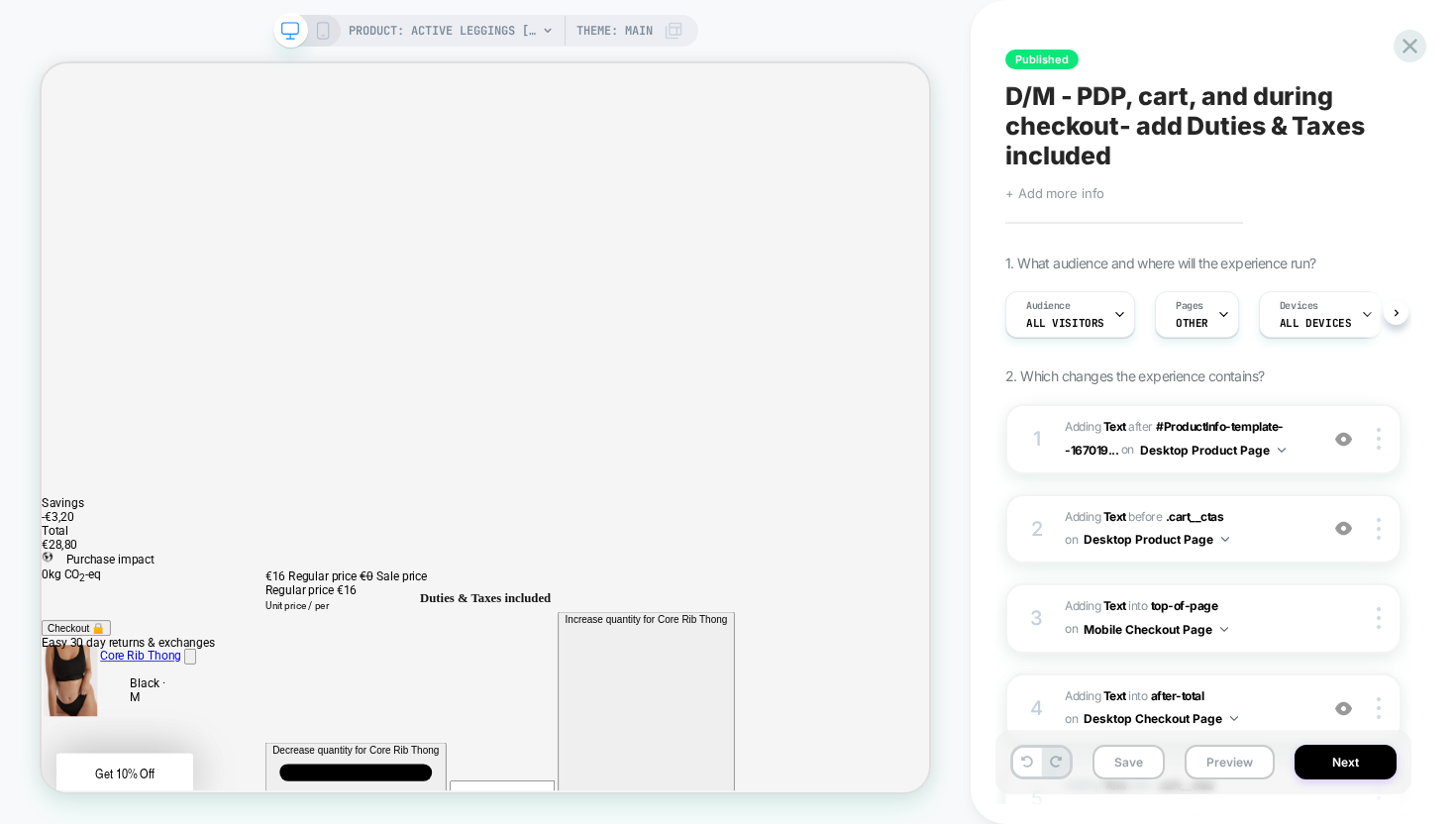 scroll, scrollTop: 0, scrollLeft: 1, axis: horizontal 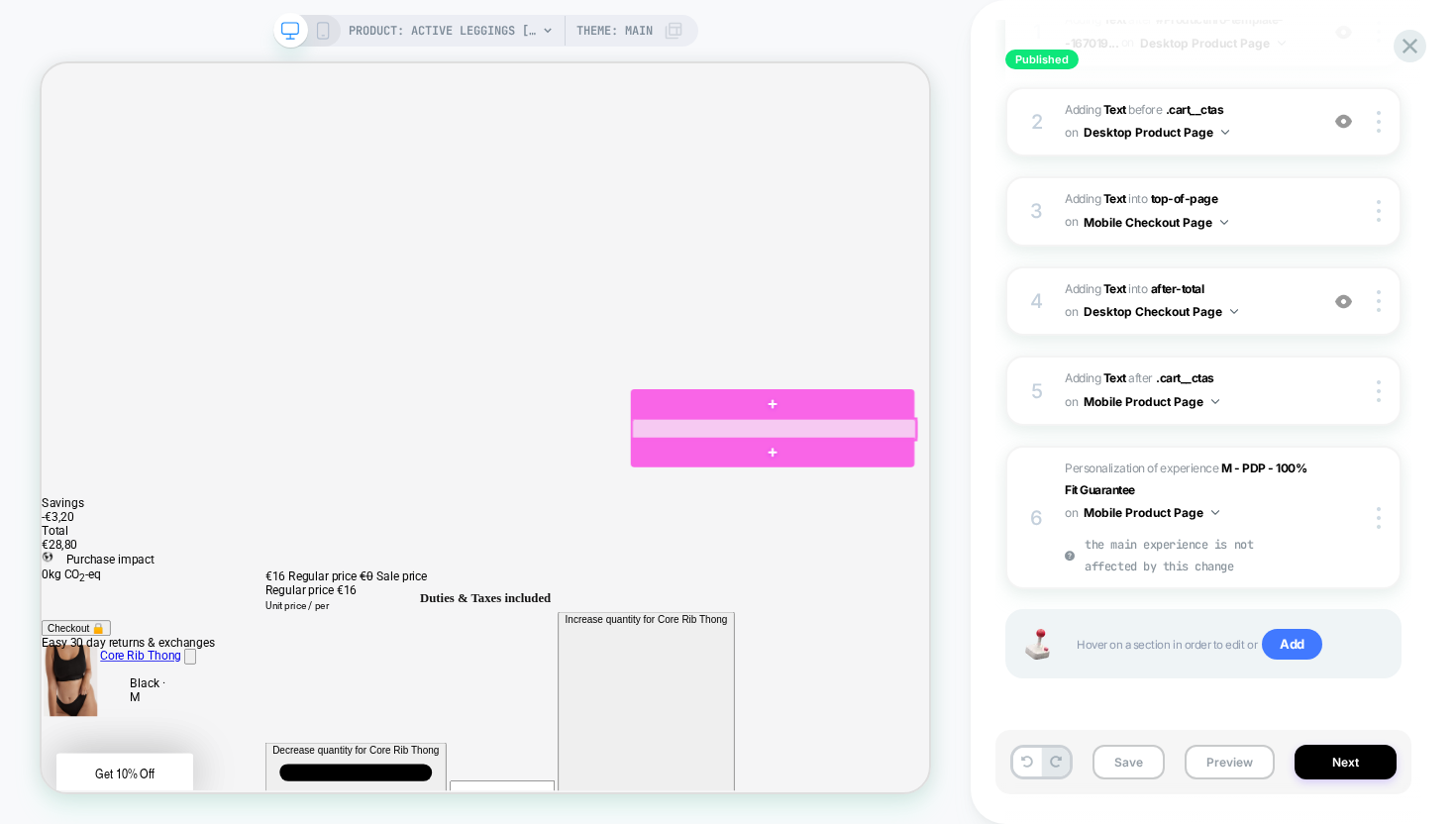 click at bounding box center (1018, 552) 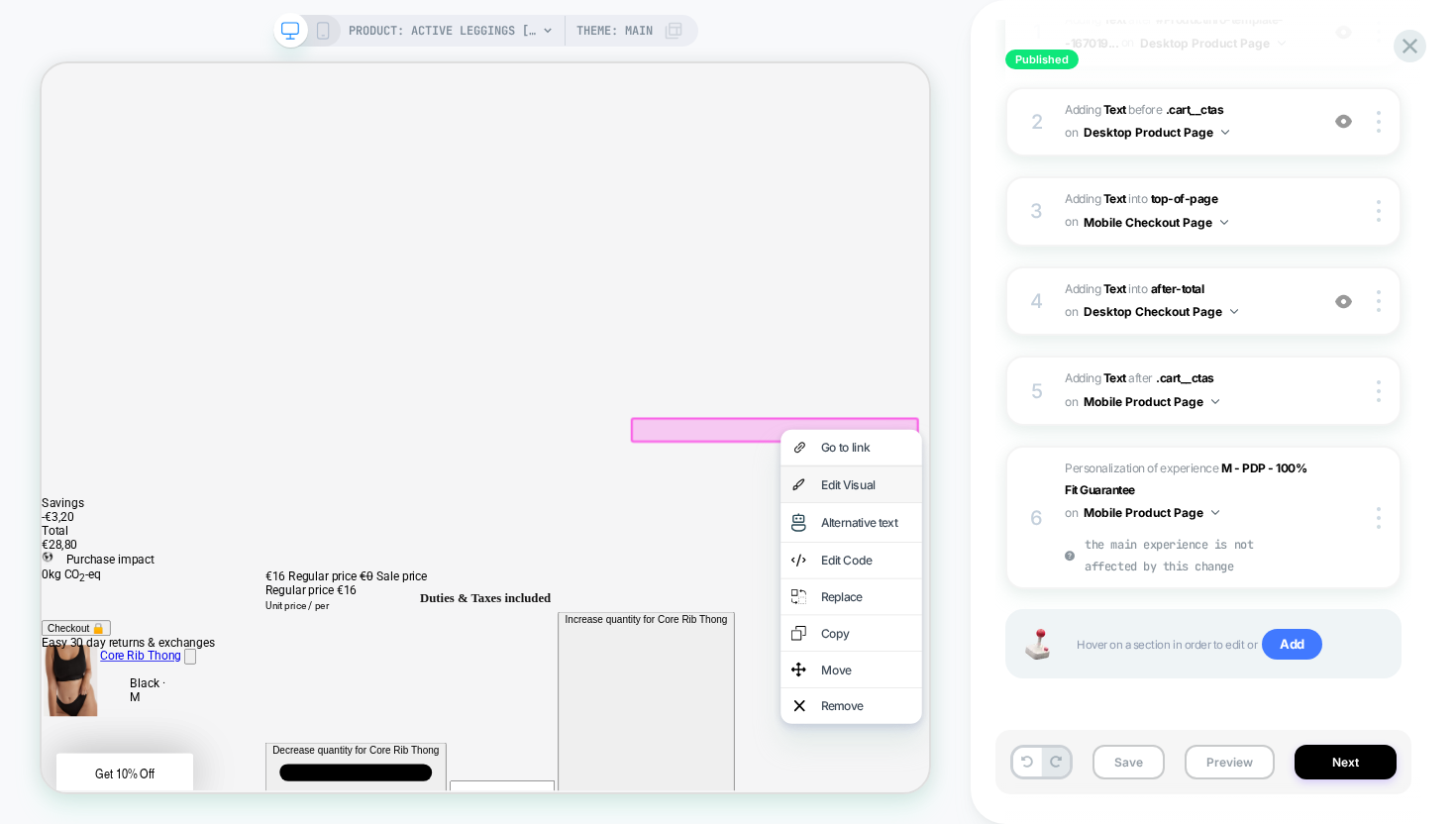 click on "Edit Visual" at bounding box center [1141, 625] 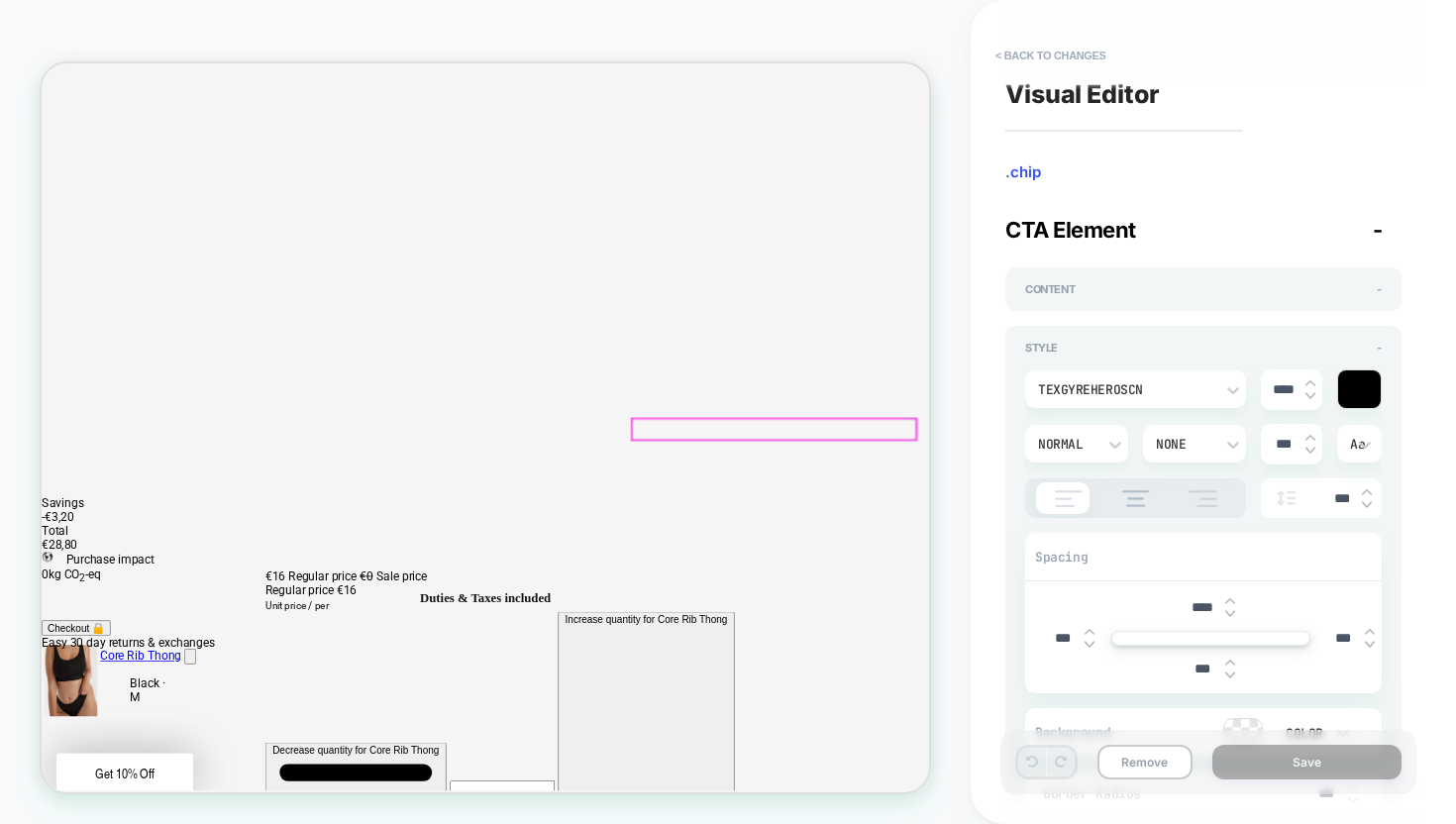 scroll, scrollTop: 188, scrollLeft: 0, axis: vertical 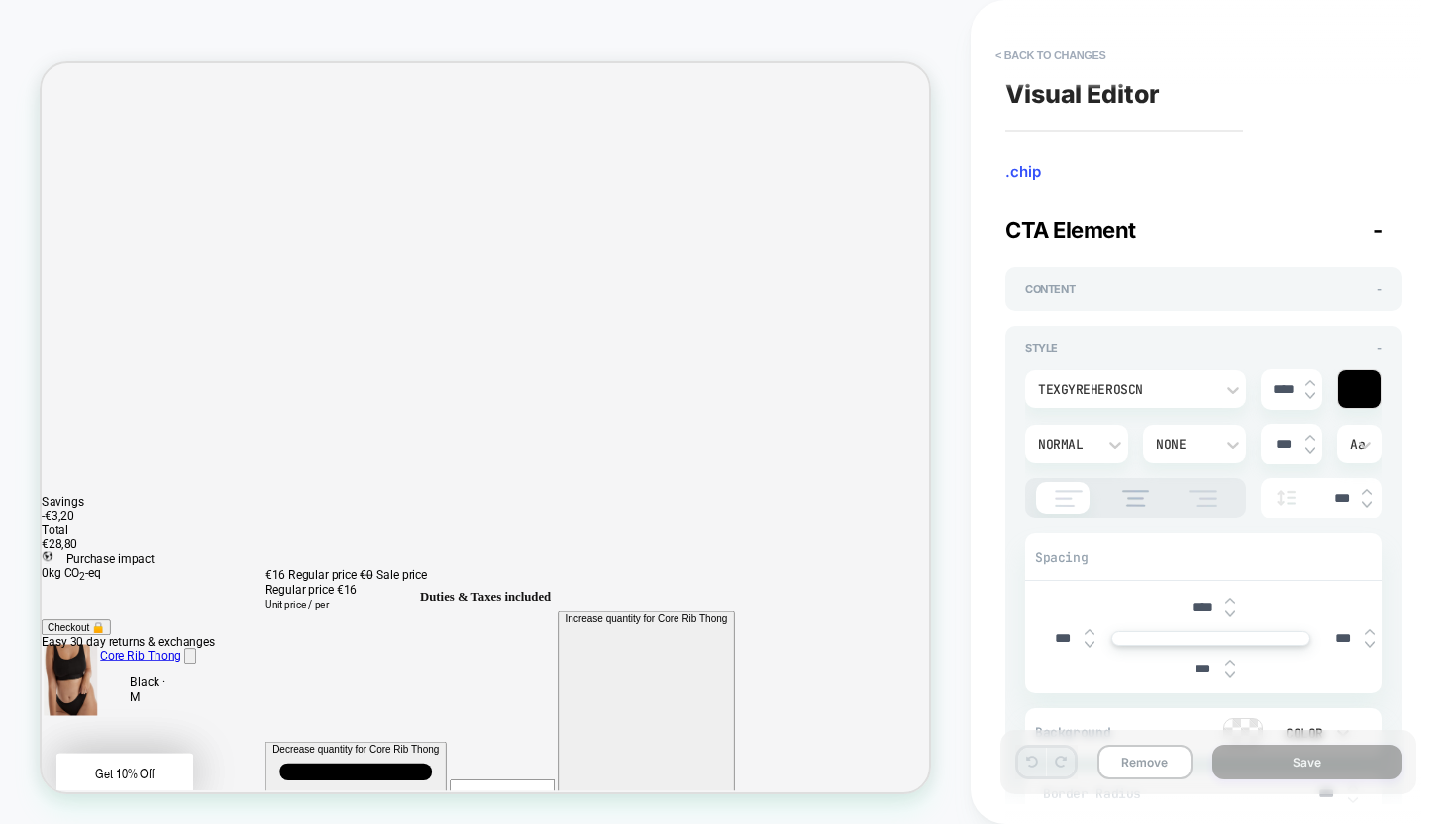 click on ".chip" at bounding box center (1203, 172) 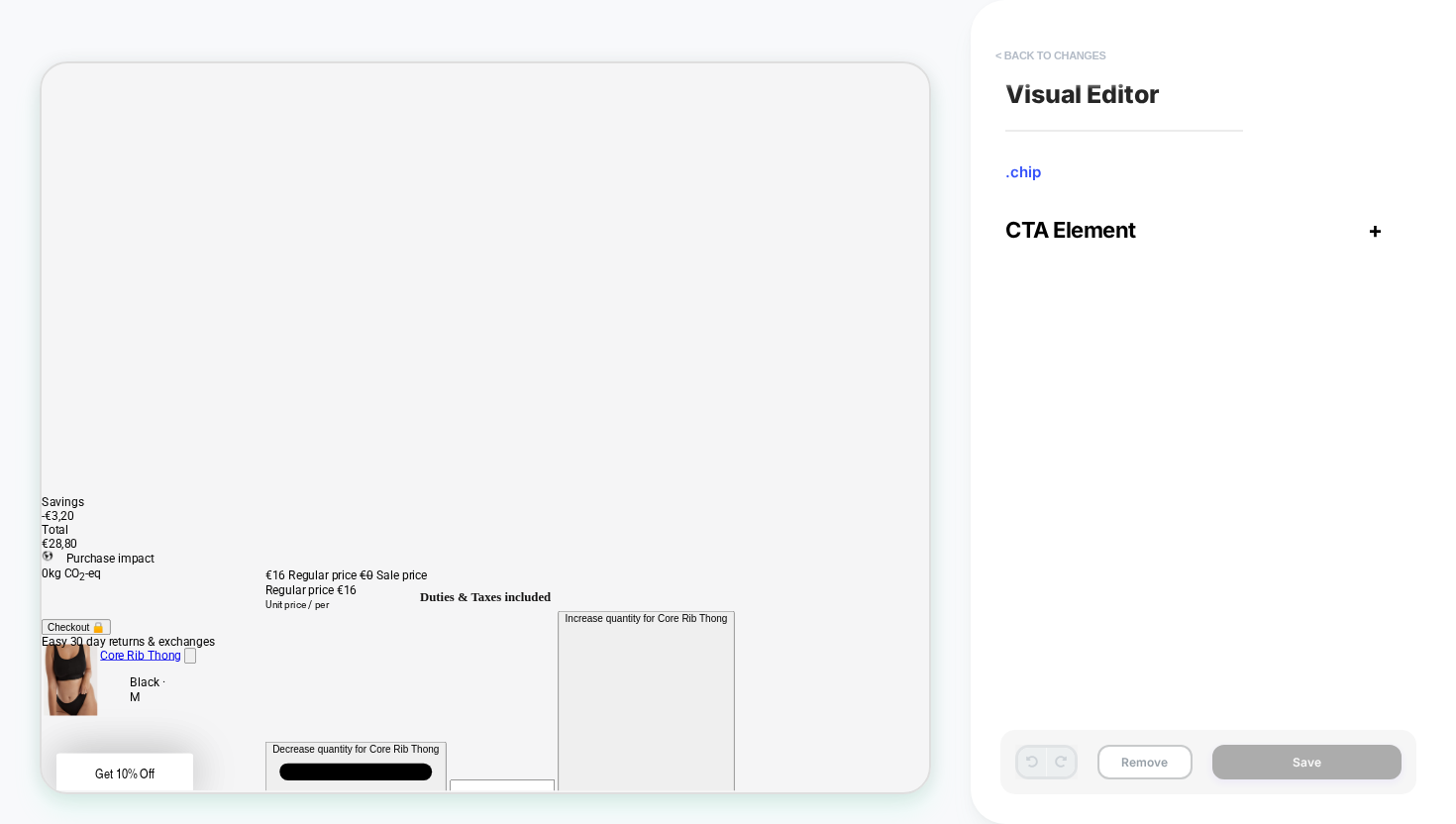 click on "< Back to changes" at bounding box center [1051, 55] 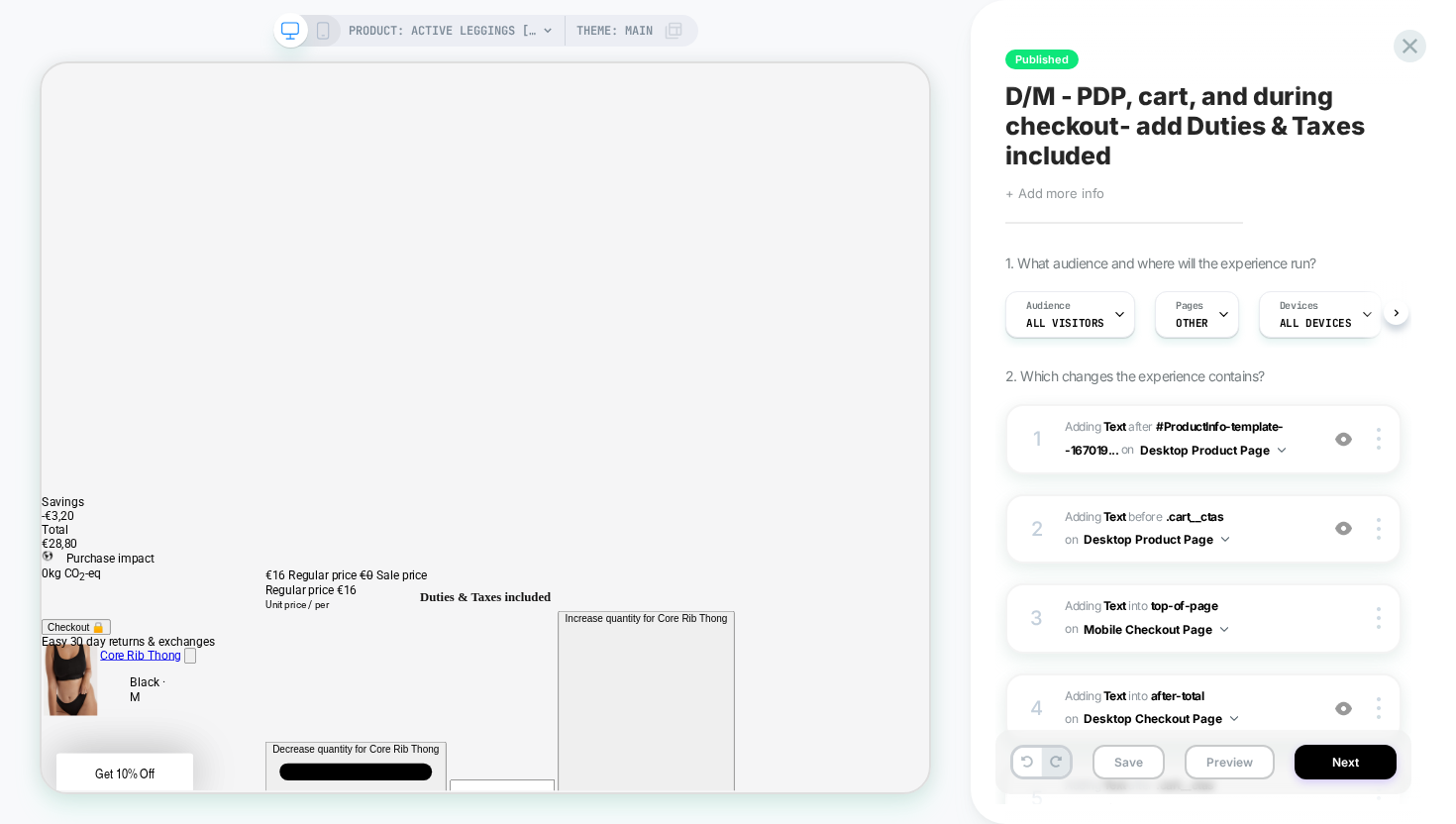 scroll, scrollTop: 0, scrollLeft: 1, axis: horizontal 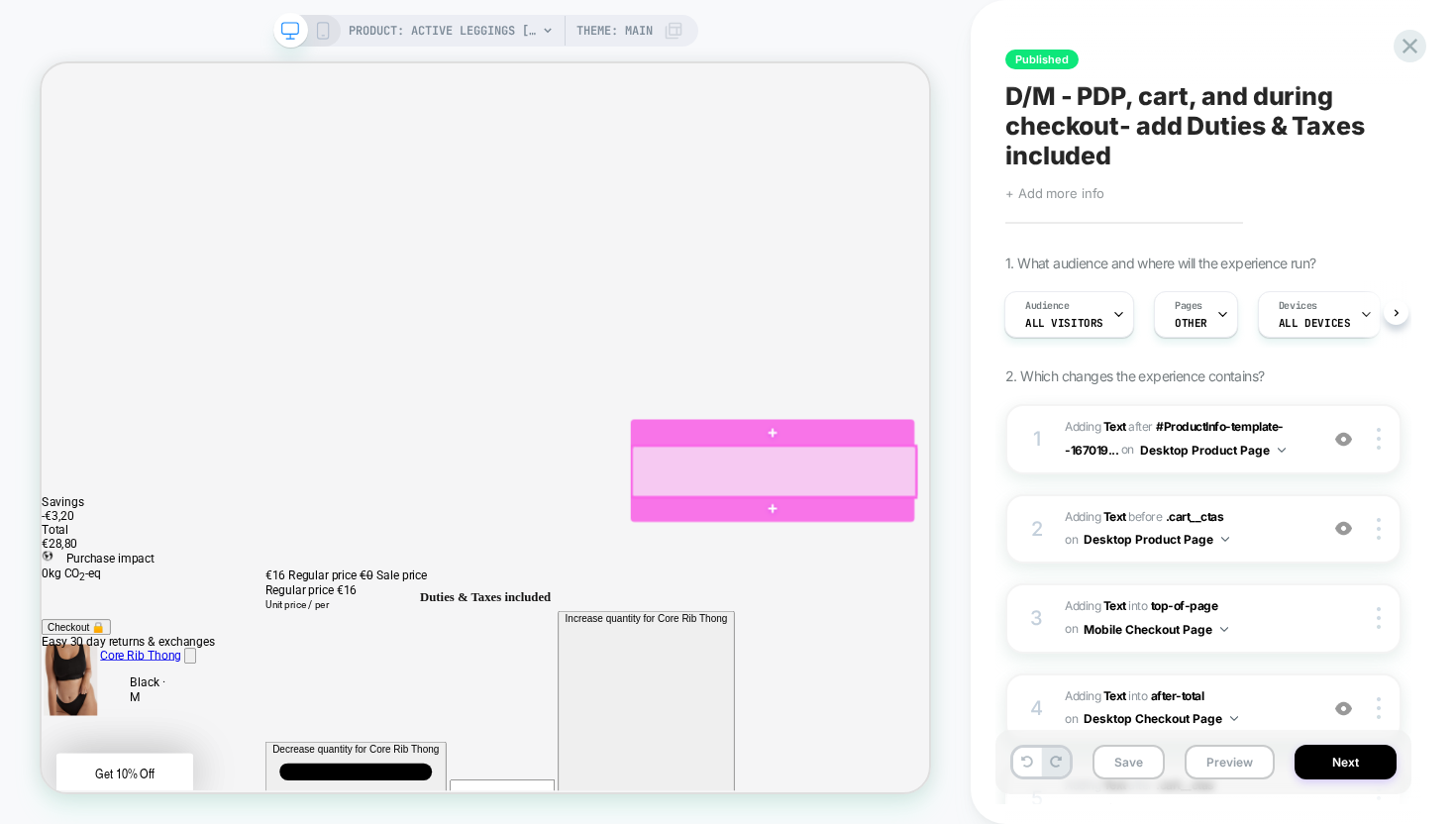 click at bounding box center (1018, 608) 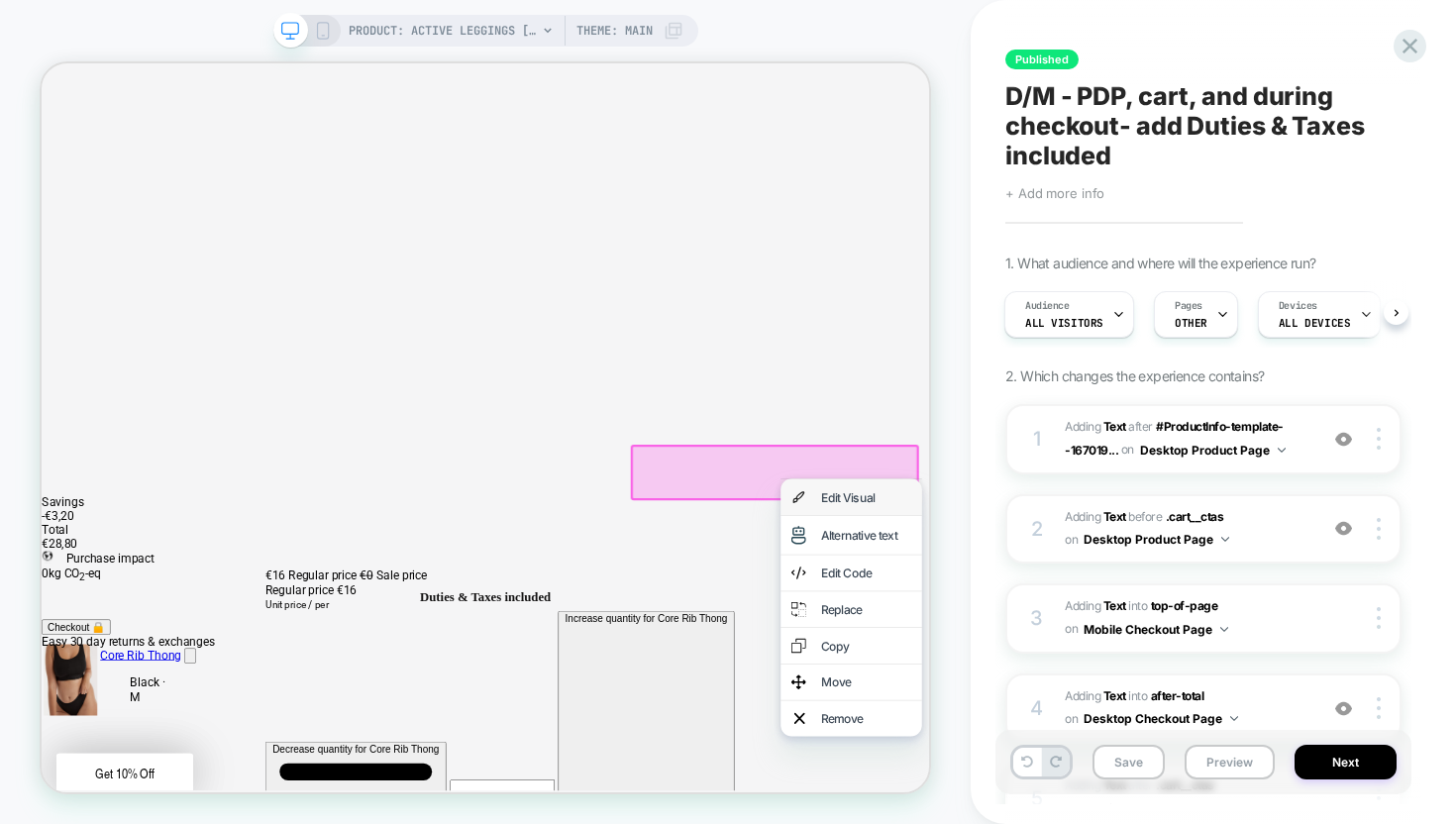click on "Edit Visual" at bounding box center [1141, 642] 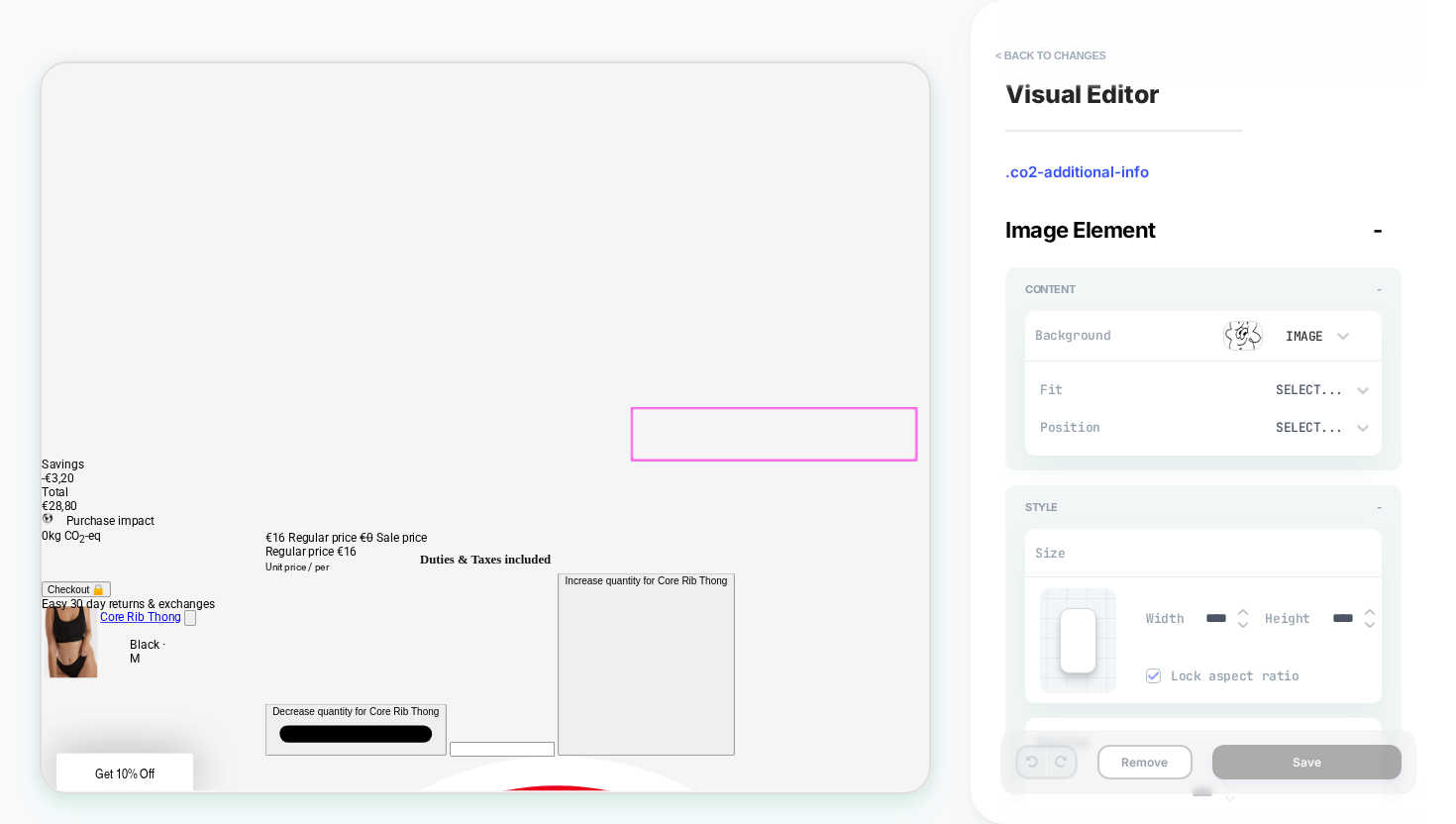 scroll, scrollTop: 247, scrollLeft: 0, axis: vertical 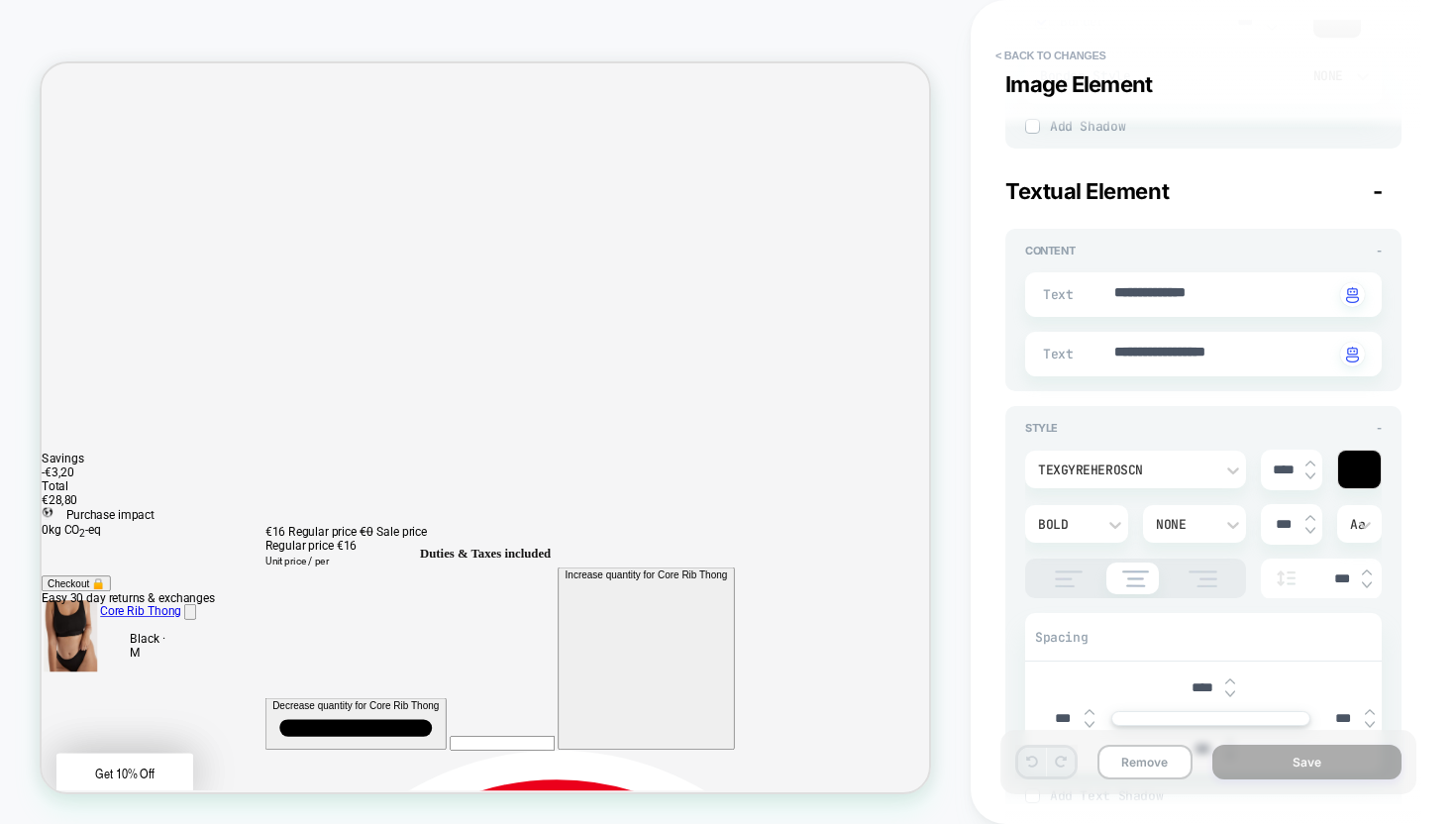 type on "*" 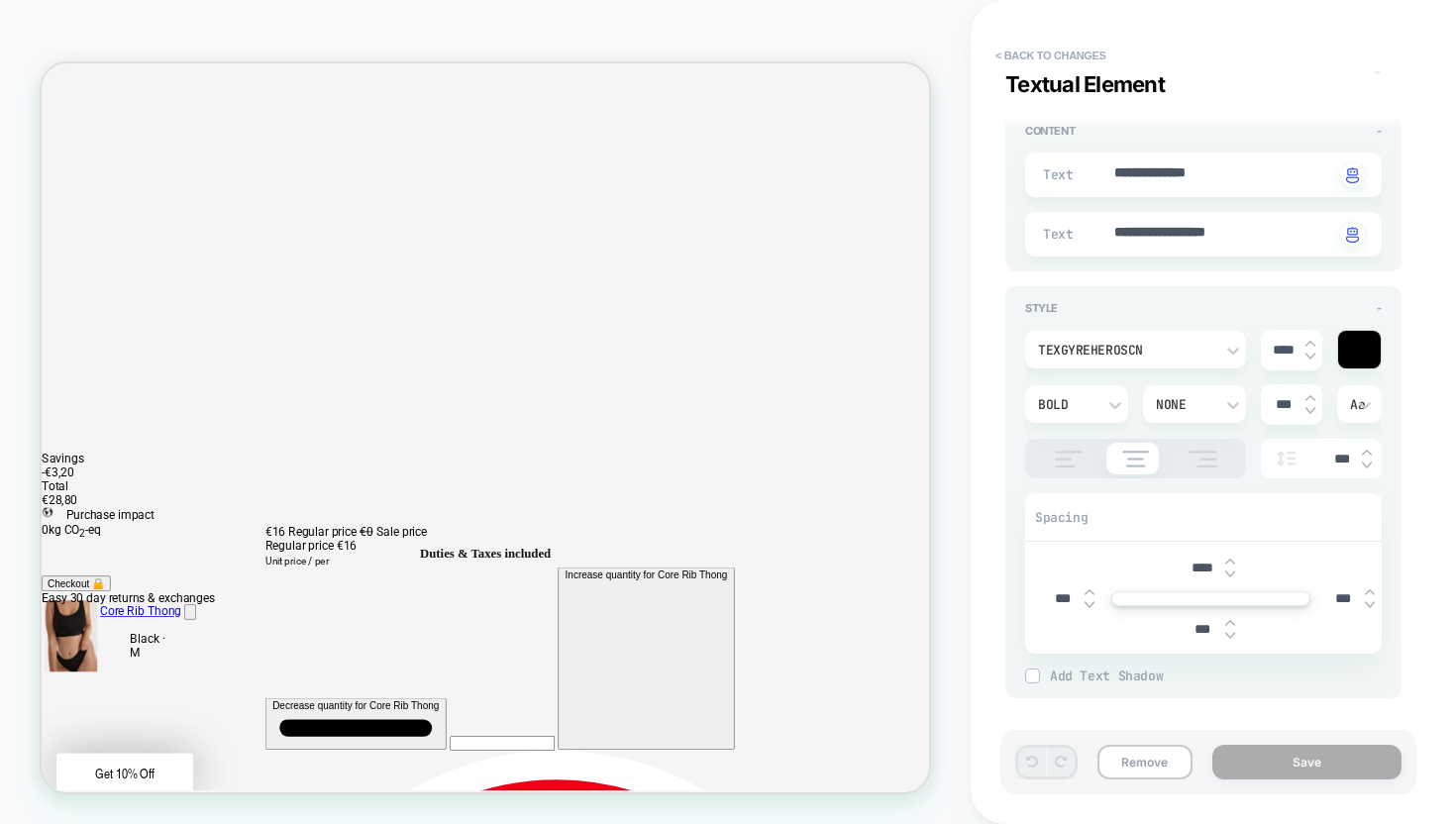 scroll, scrollTop: 1075, scrollLeft: 0, axis: vertical 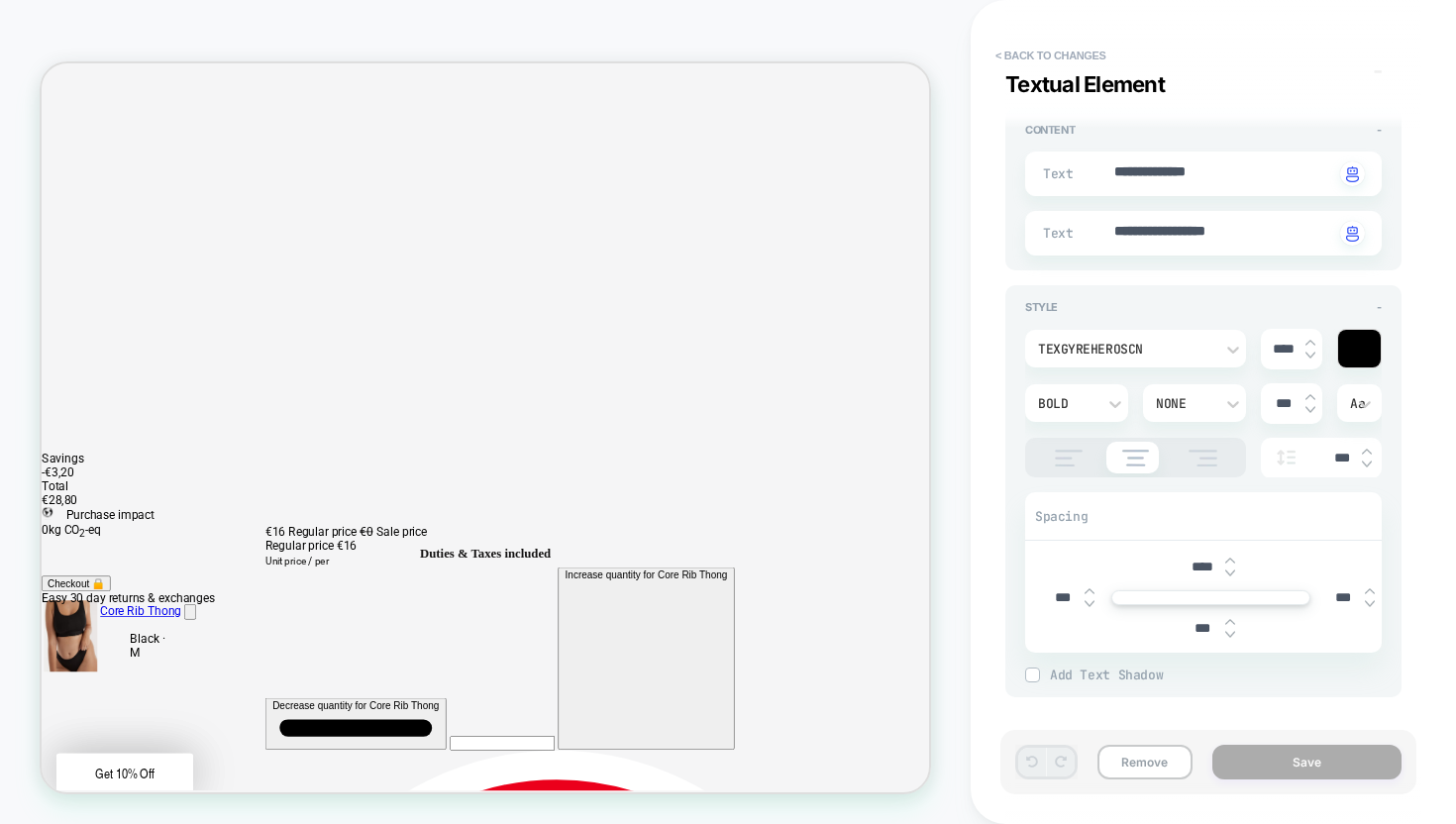 click on "RECYCLED NYLON
Active Leggings
Active Leggings
€46,80
Regular price
€78
Sale price
Regular price
€46,80
Unit price
/
per" at bounding box center (633, 26156) 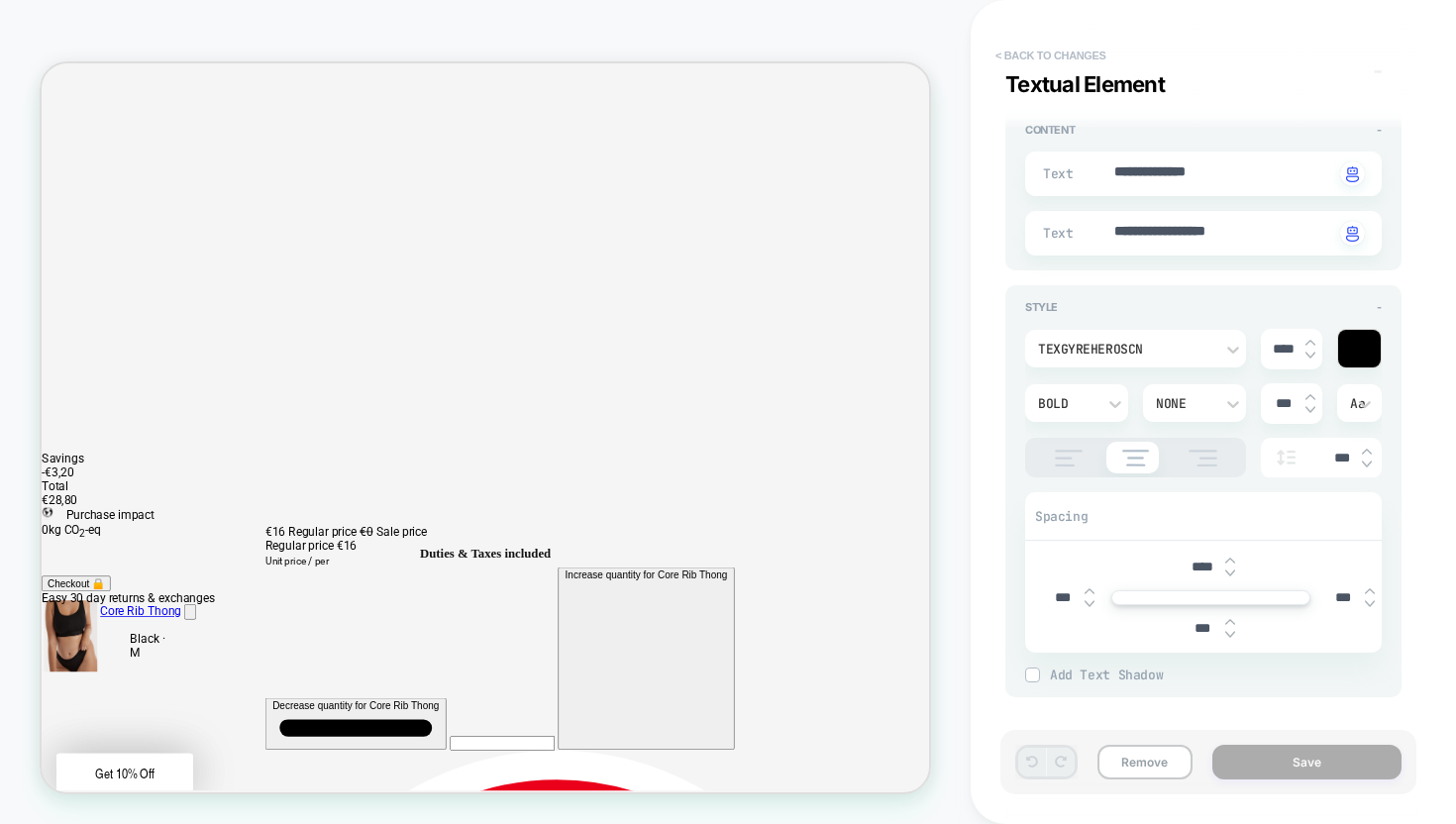 click on "< Back to changes" at bounding box center (1051, 55) 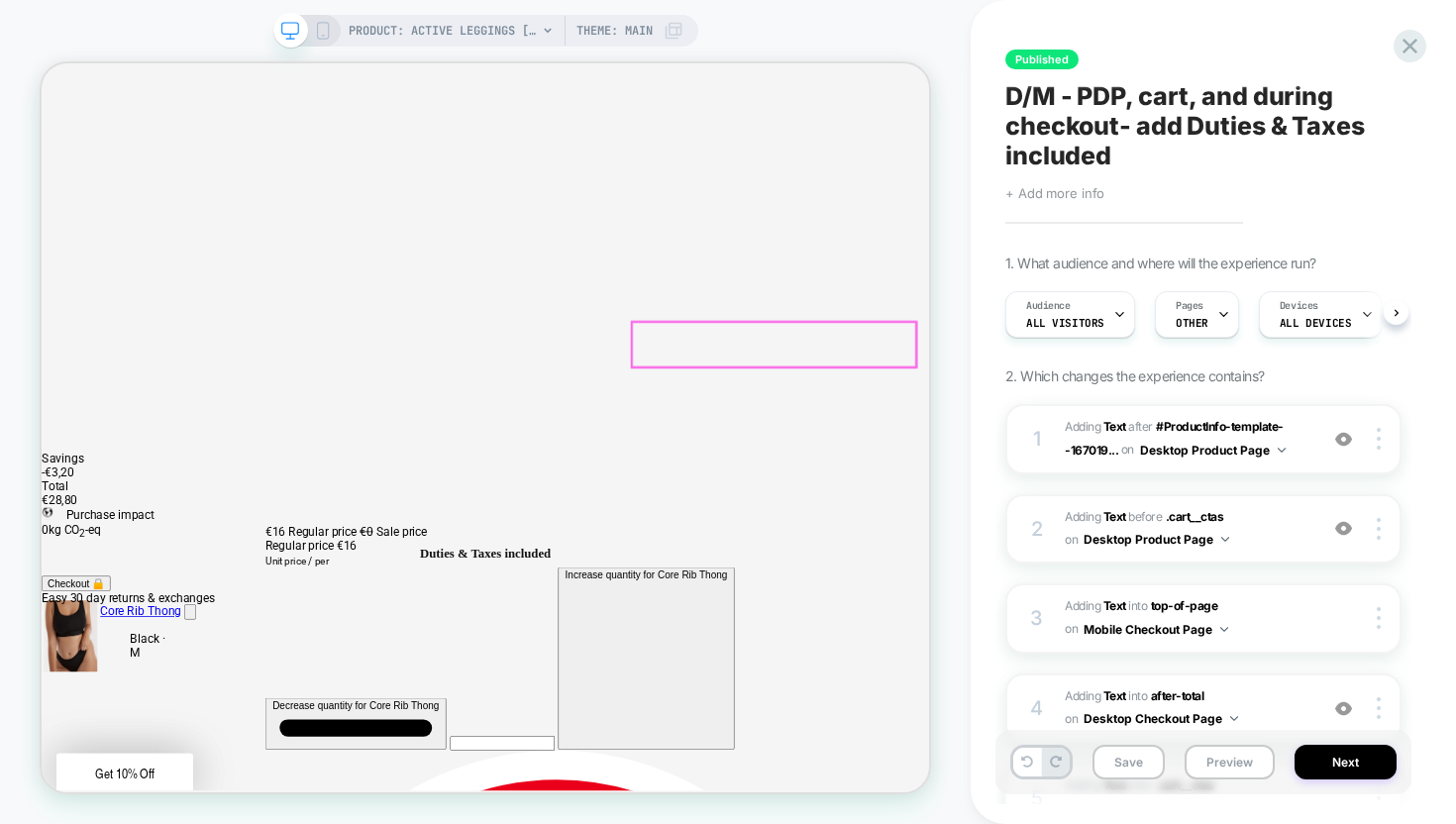 scroll, scrollTop: 0, scrollLeft: 1, axis: horizontal 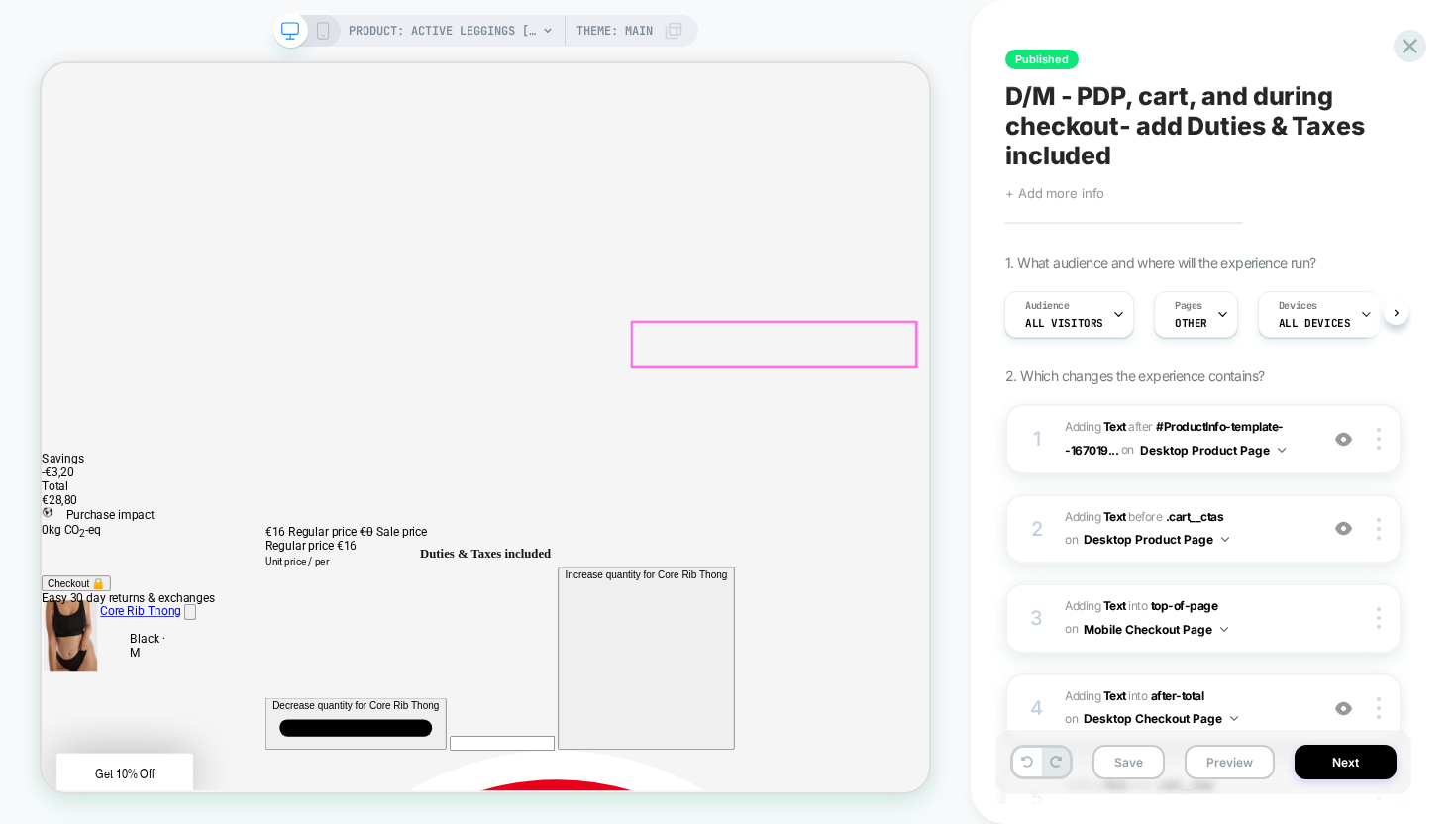 click on "Duties & Taxes included" at bounding box center (633, 23918) 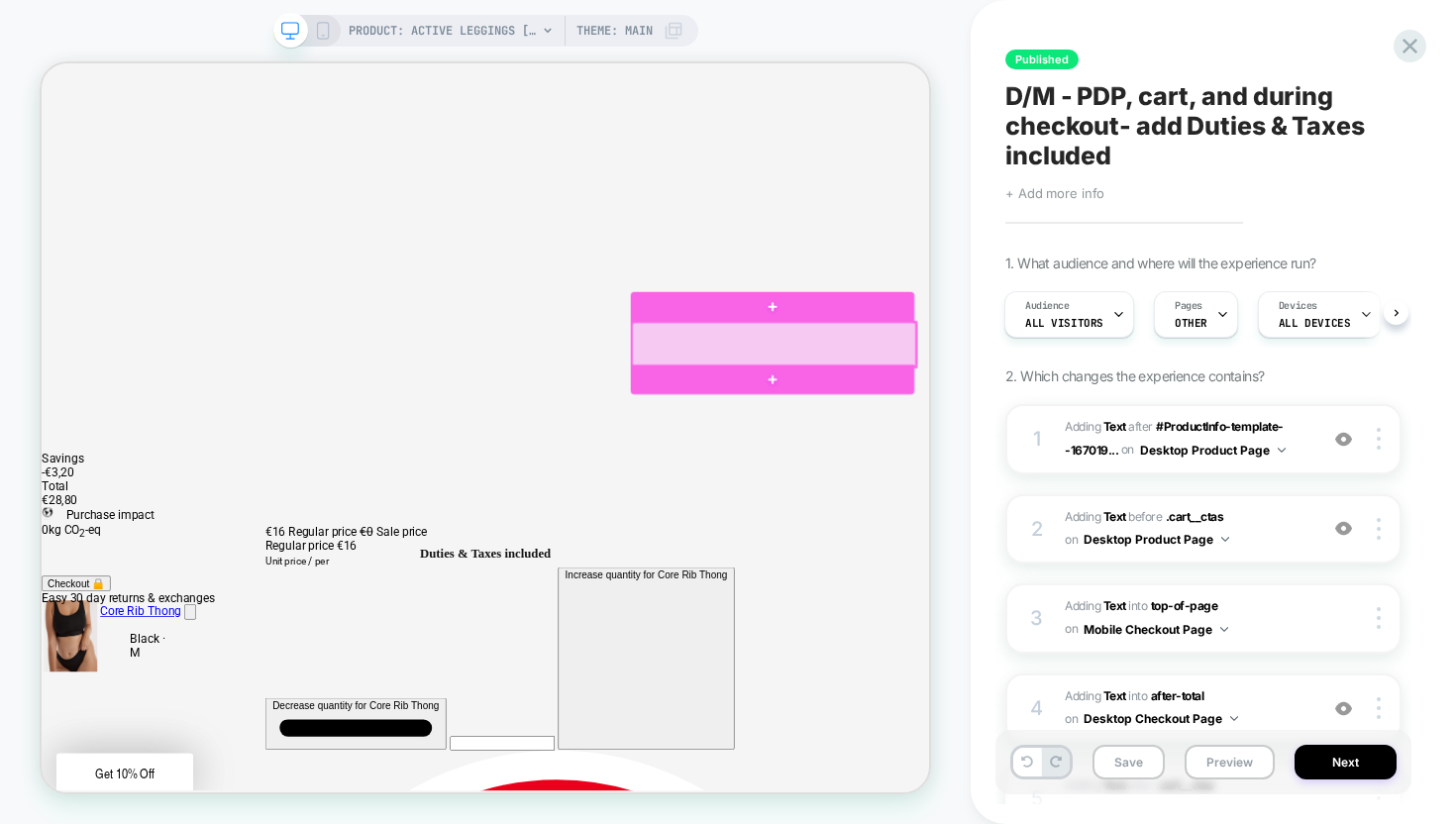 click at bounding box center (1018, 439) 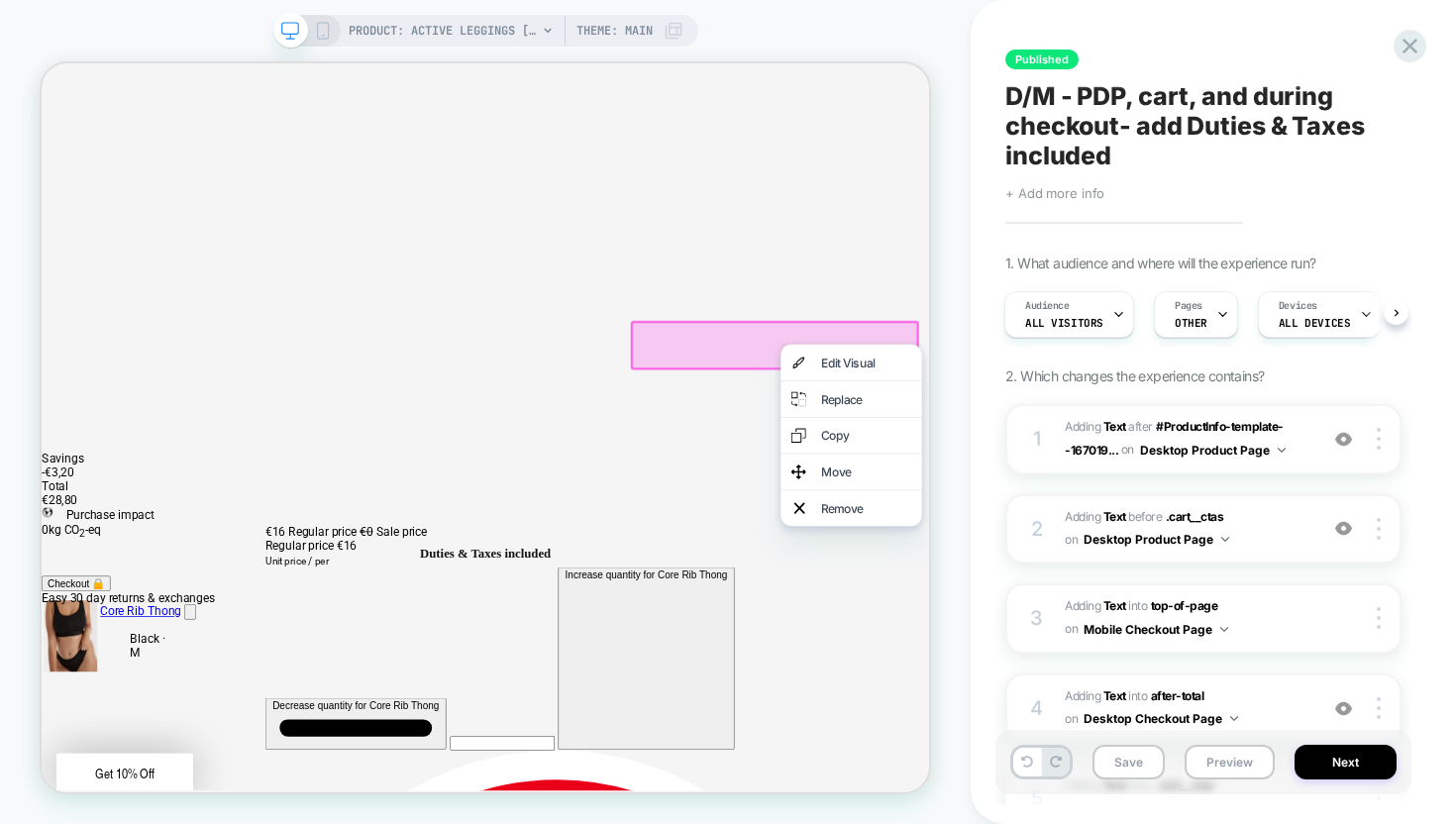 click on "RECYCLED NYLON
Active Leggings
Active Leggings
€46,80
Regular price
€78
Sale price
Regular price
€46,80
Unit price
/
per" at bounding box center (633, 26156) 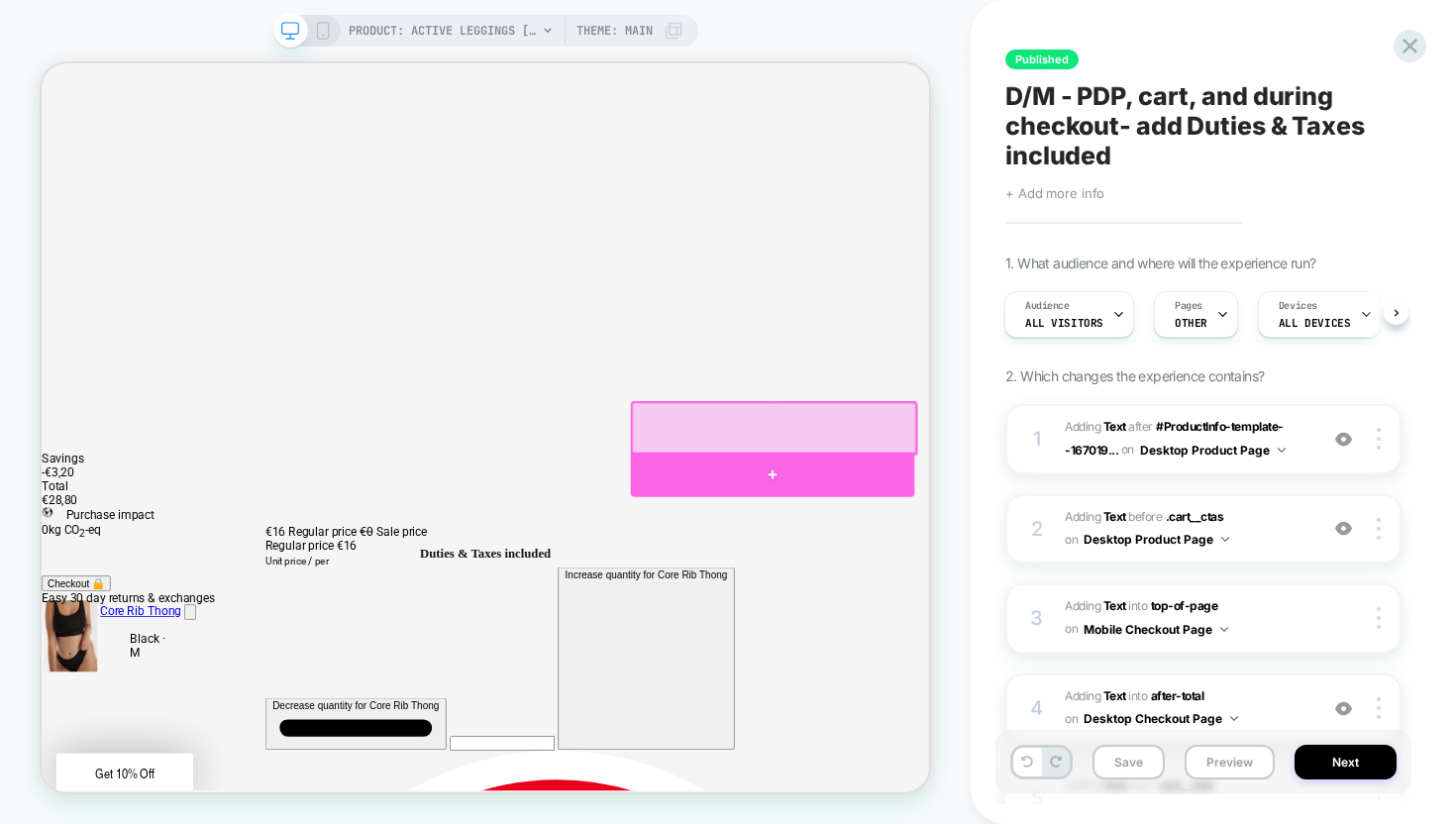 click at bounding box center (1016, 611) 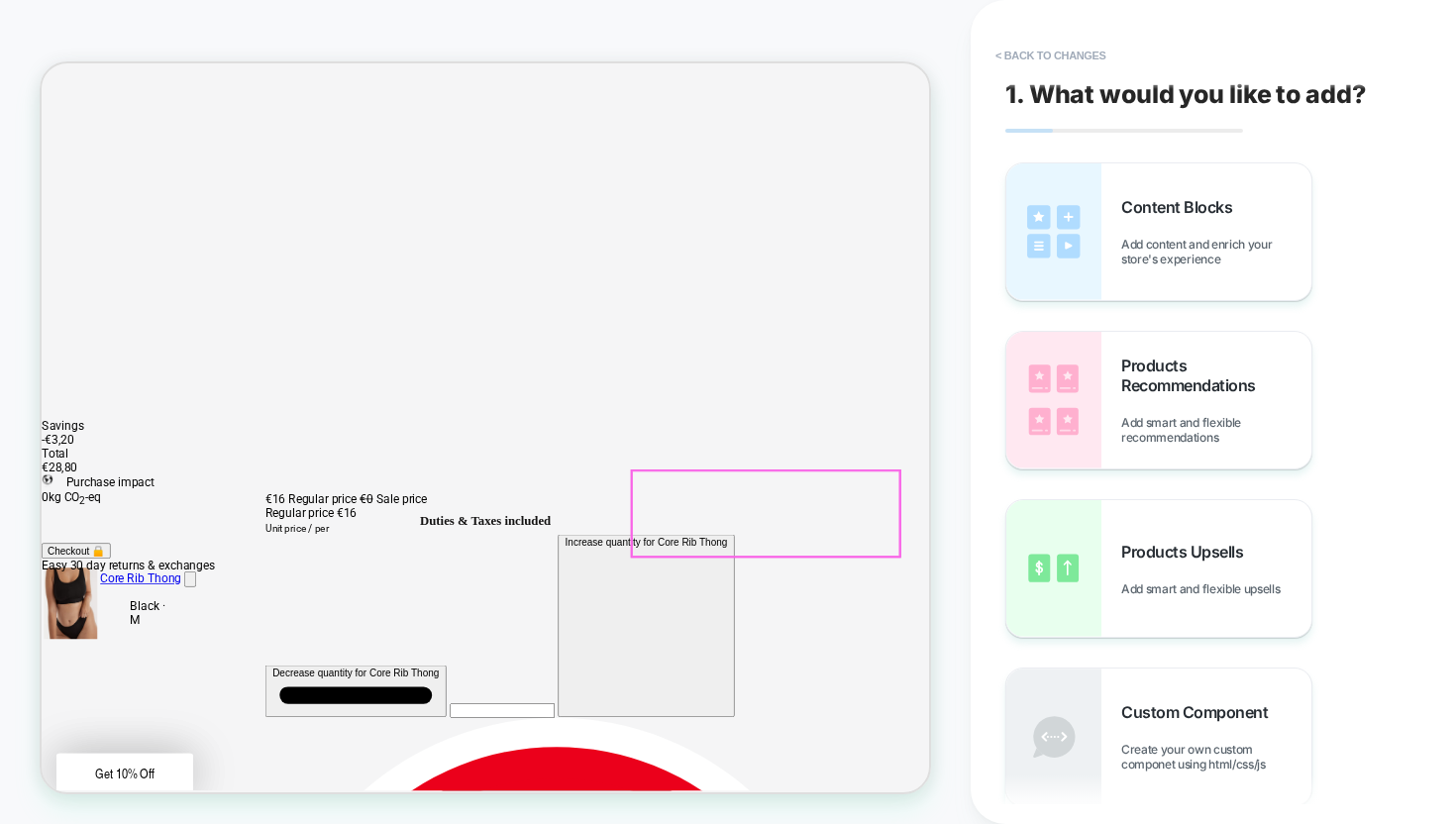 scroll, scrollTop: 308, scrollLeft: 0, axis: vertical 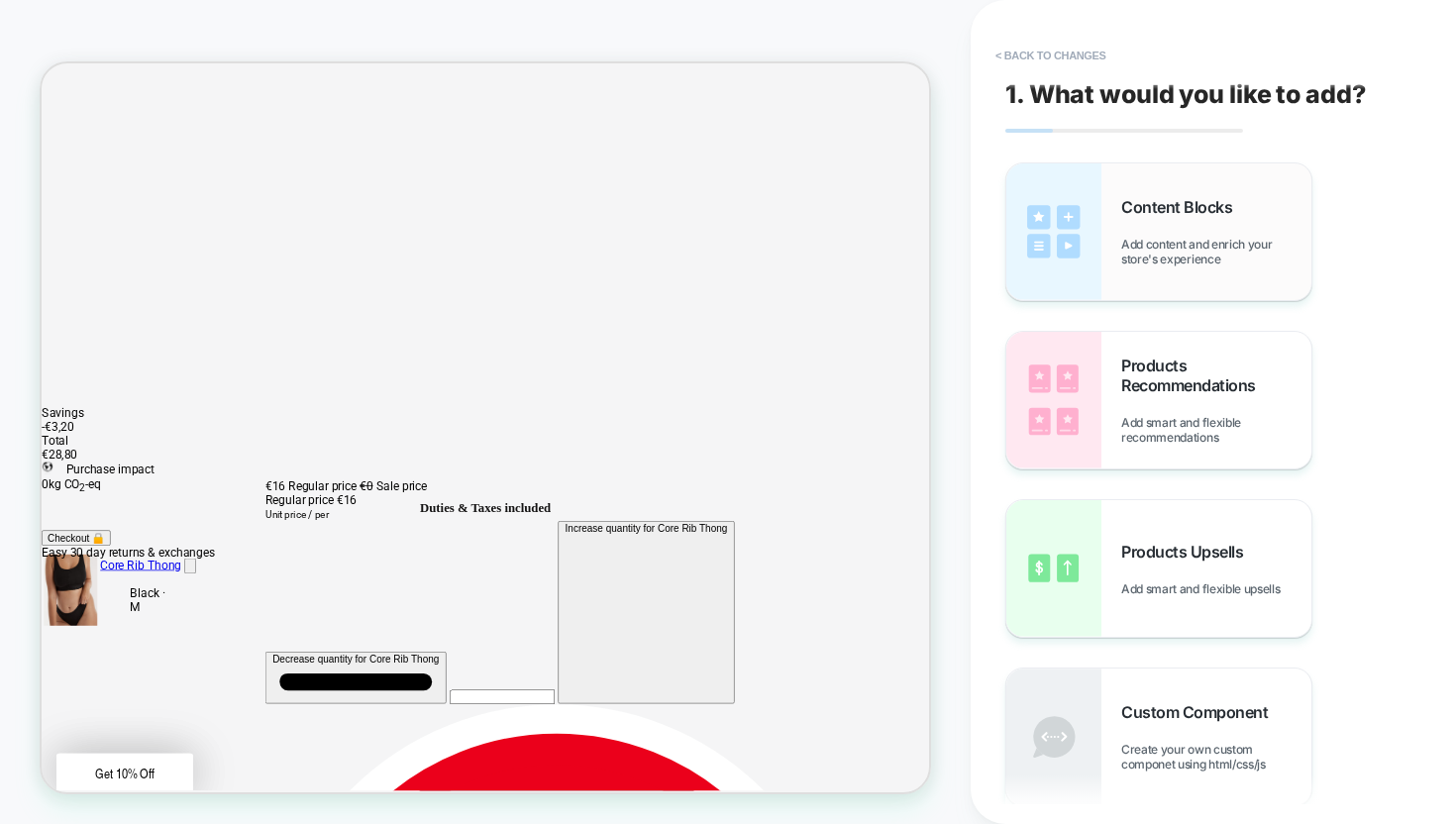 click on "Content Blocks Add content and enrich your store's experience" at bounding box center (1159, 232) 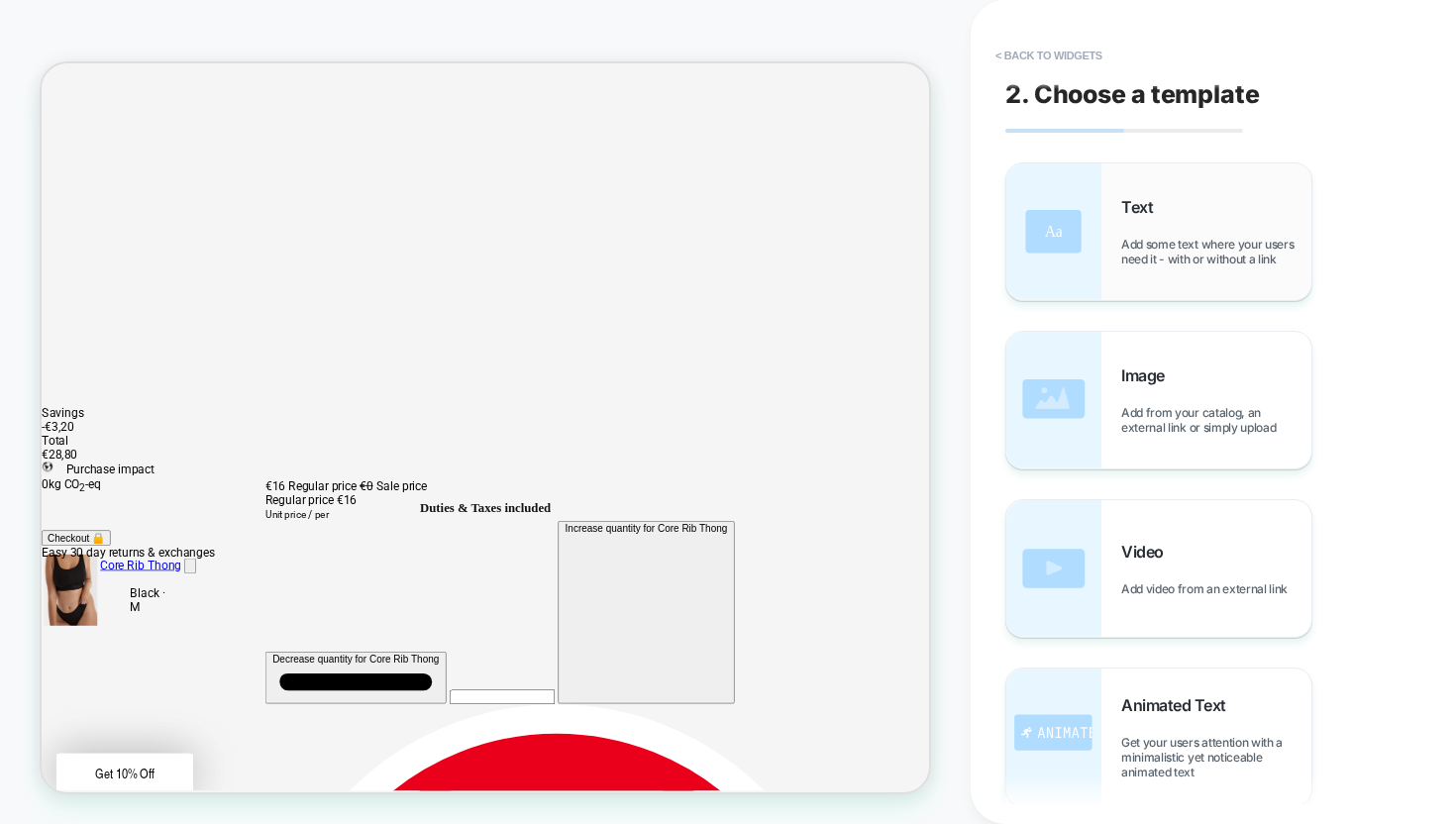 click at bounding box center (1054, 232) 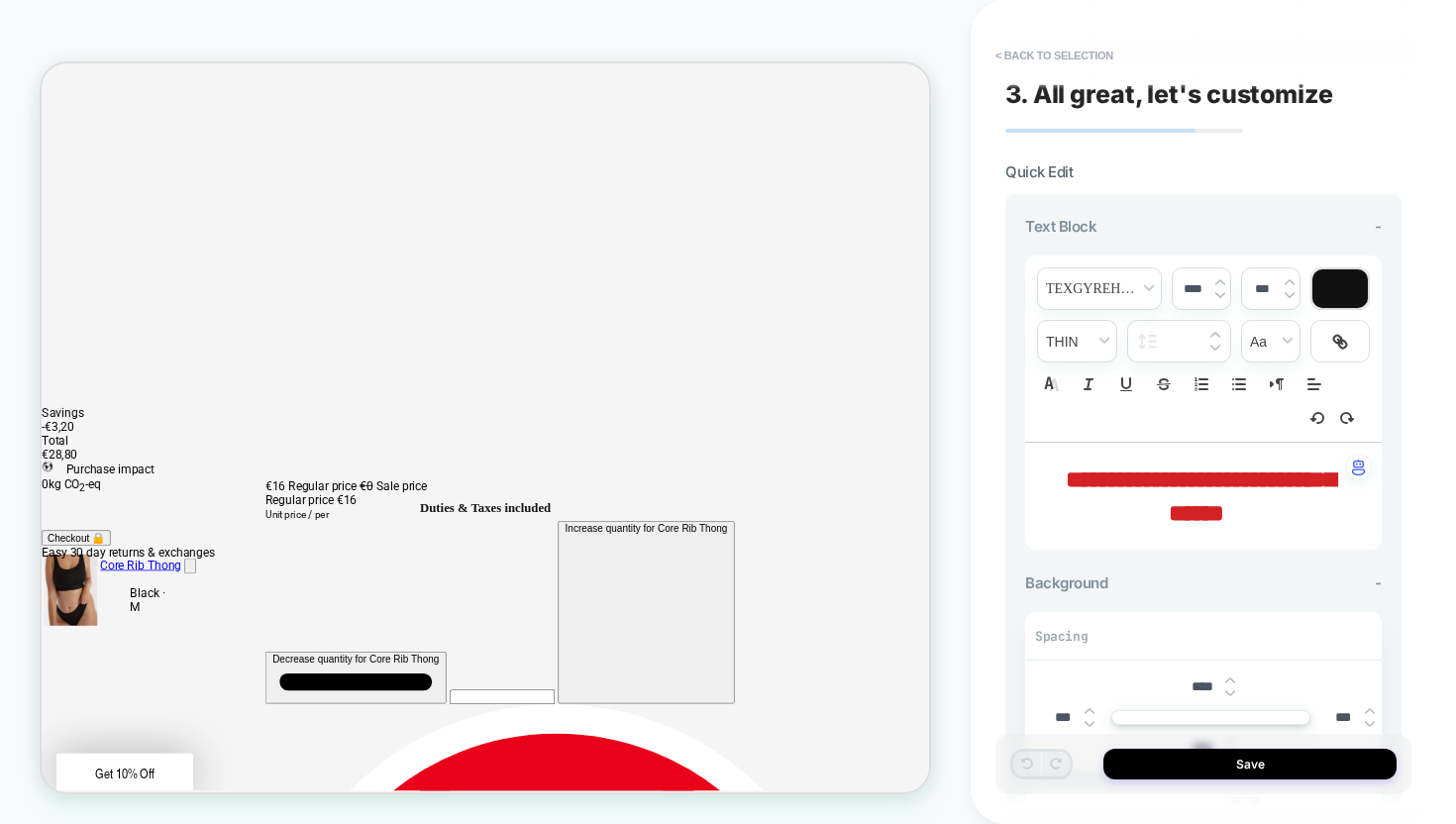 scroll, scrollTop: 343, scrollLeft: 0, axis: vertical 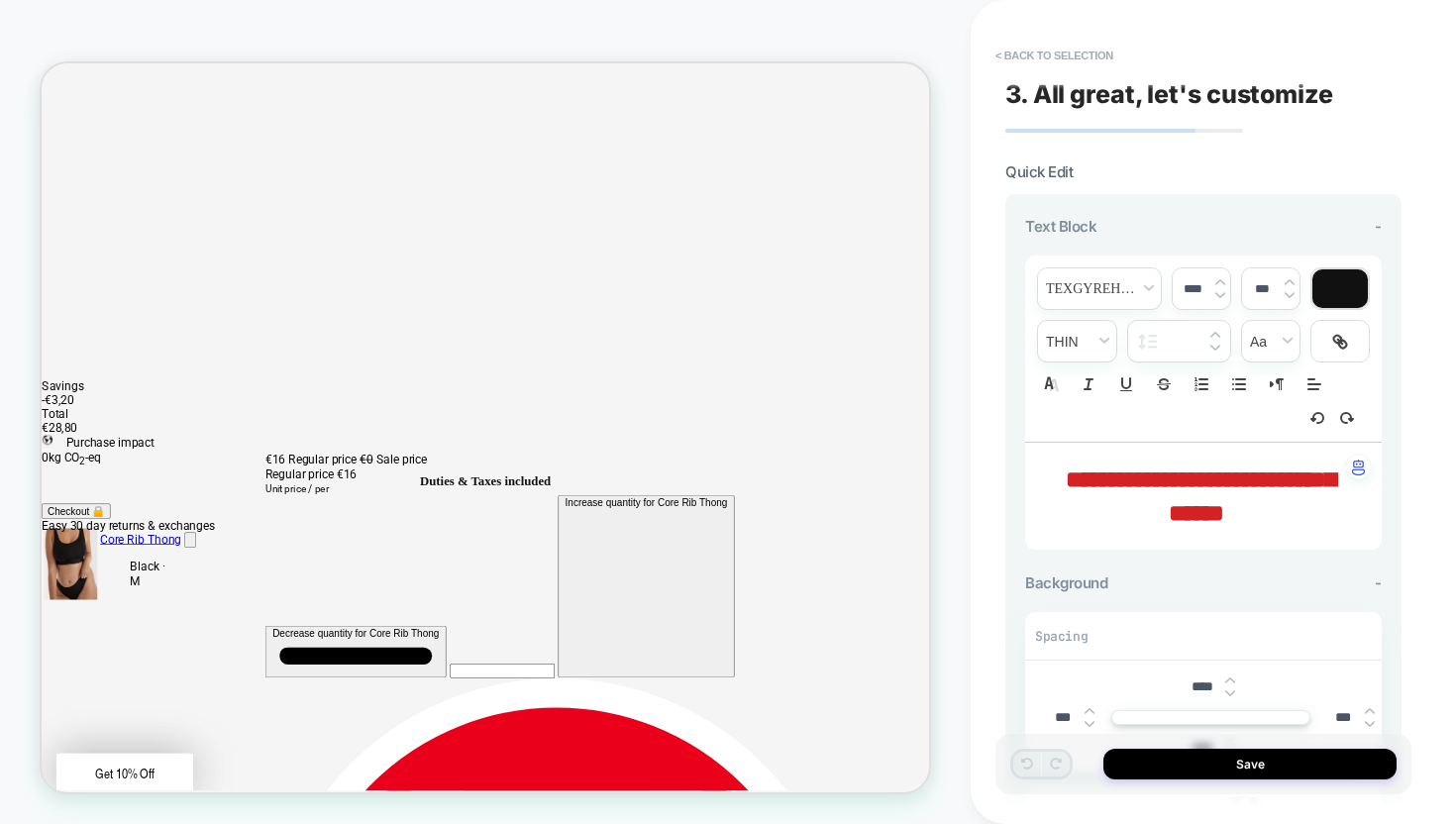drag, startPoint x: 1270, startPoint y: 508, endPoint x: 1051, endPoint y: 475, distance: 221.47235 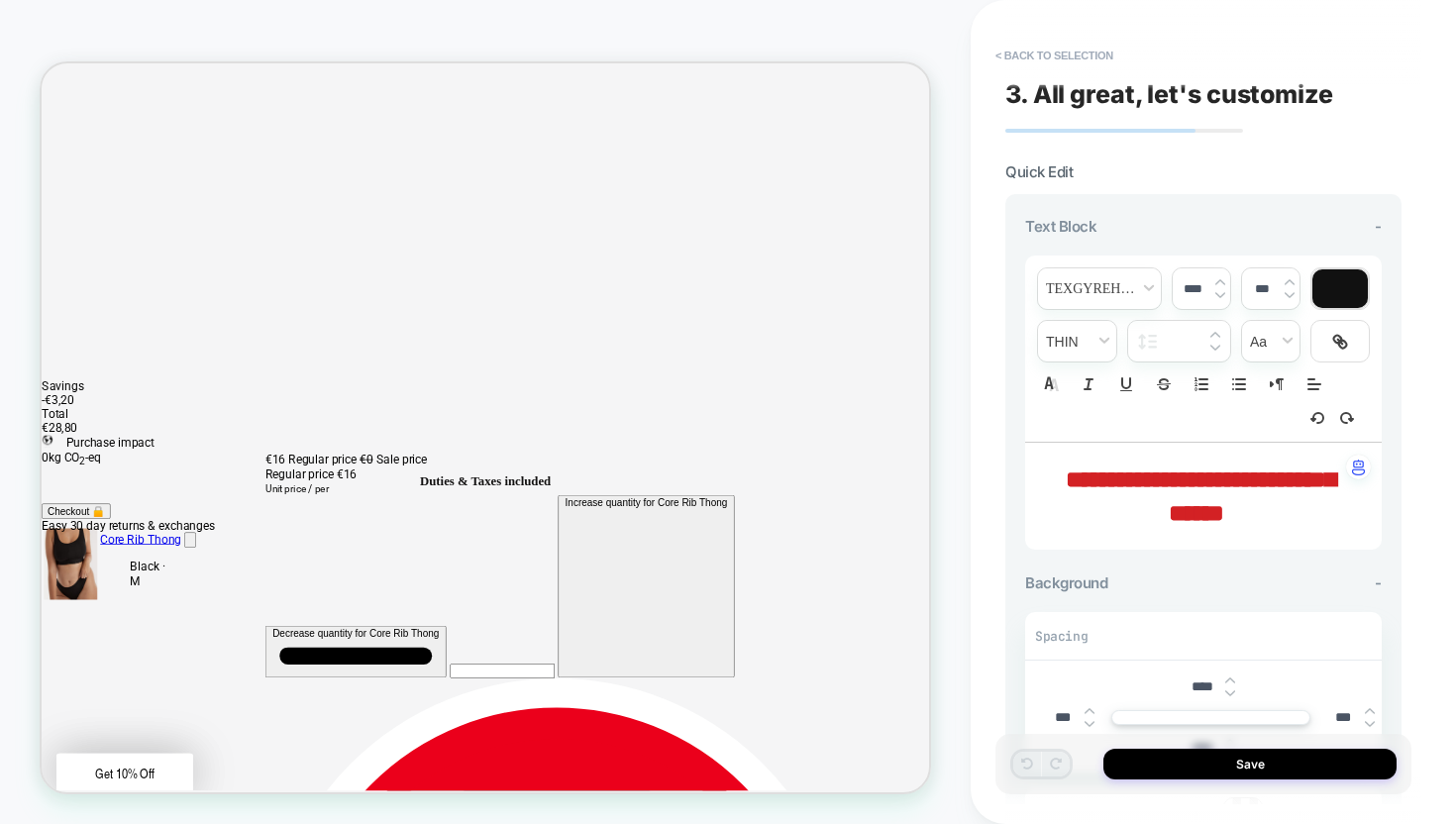 click on "**********" at bounding box center (1196, 496) 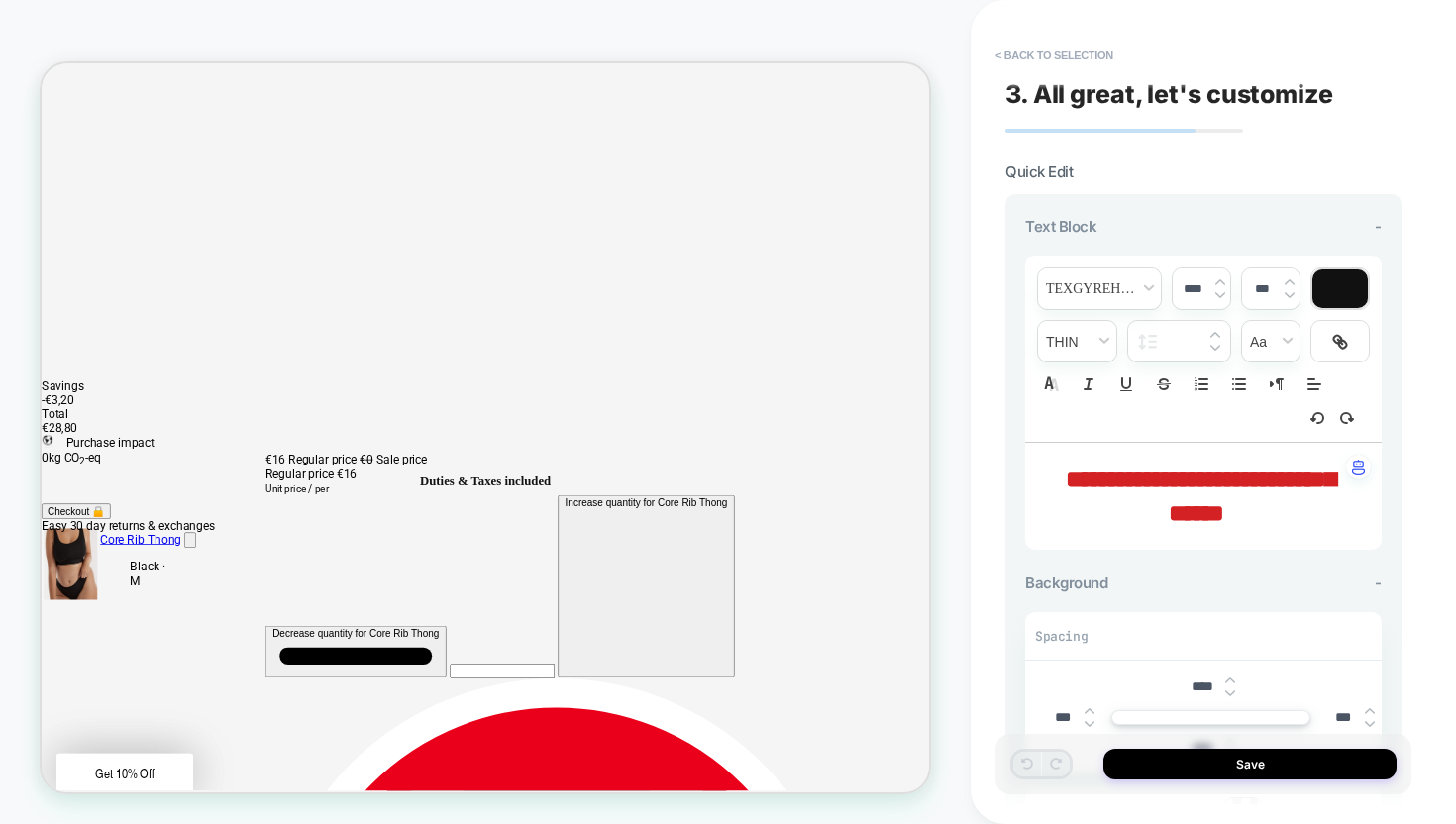 click on "**********" at bounding box center (1200, 496) 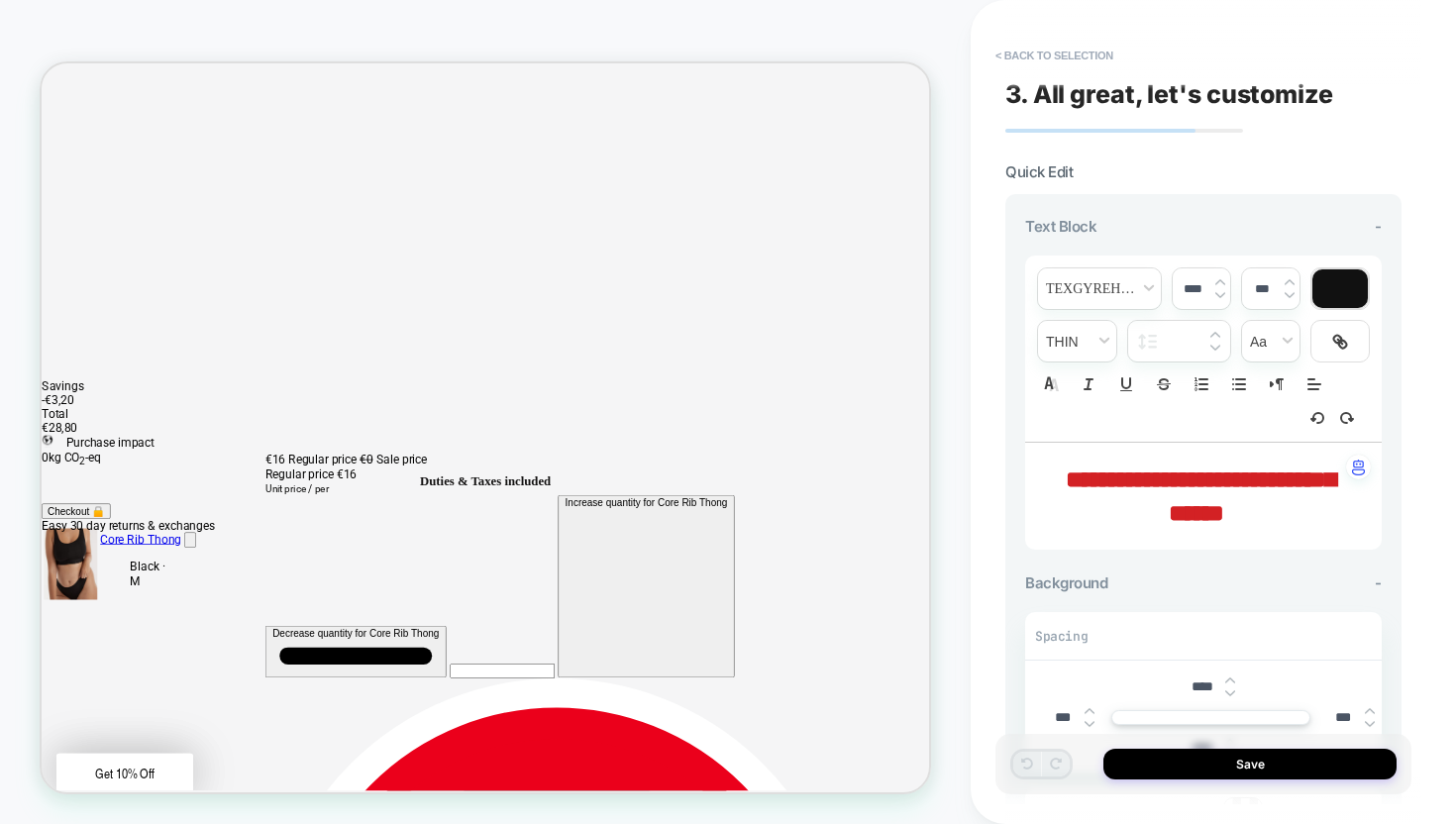 type on "****" 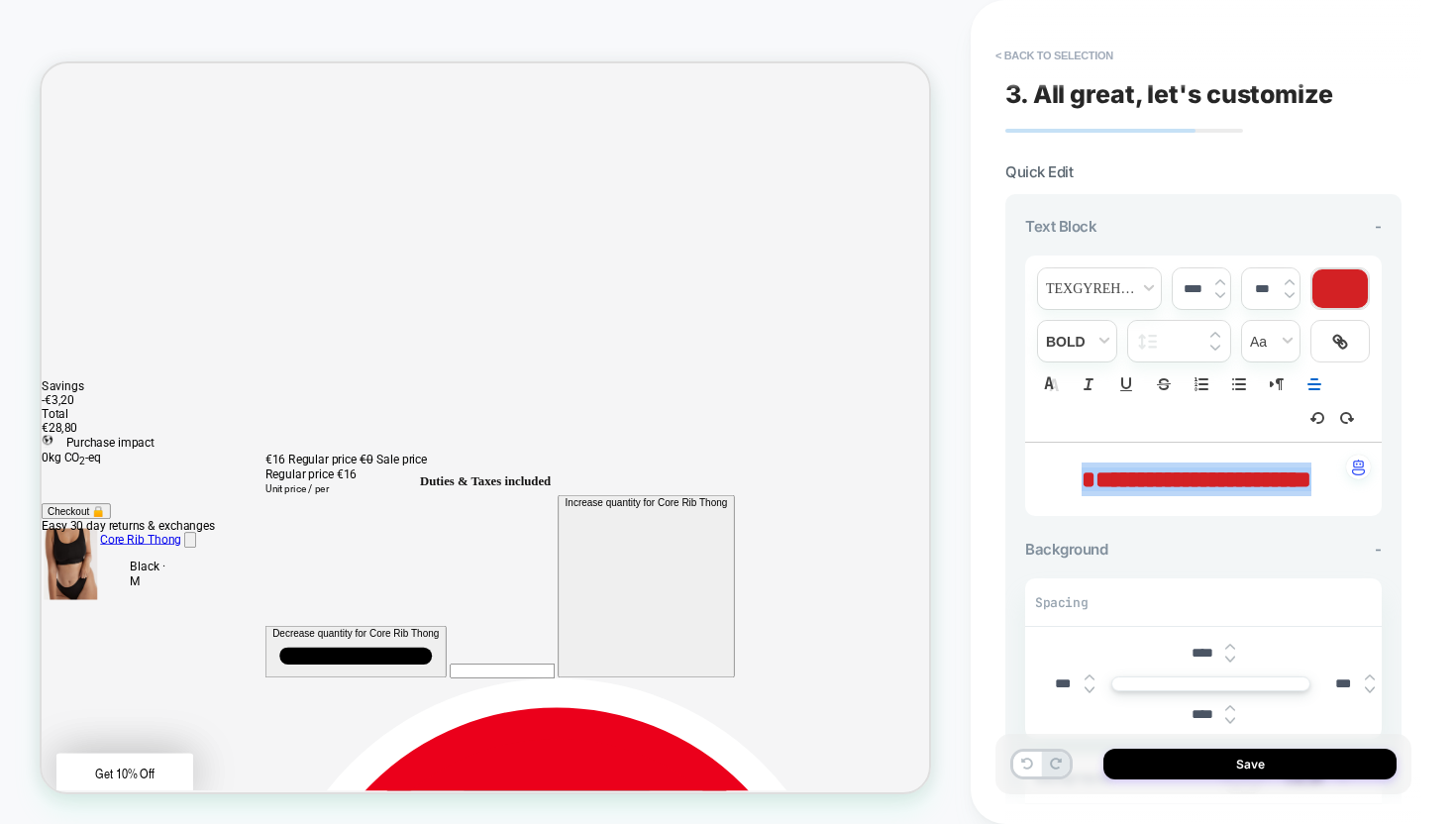 click at bounding box center [1340, 288] 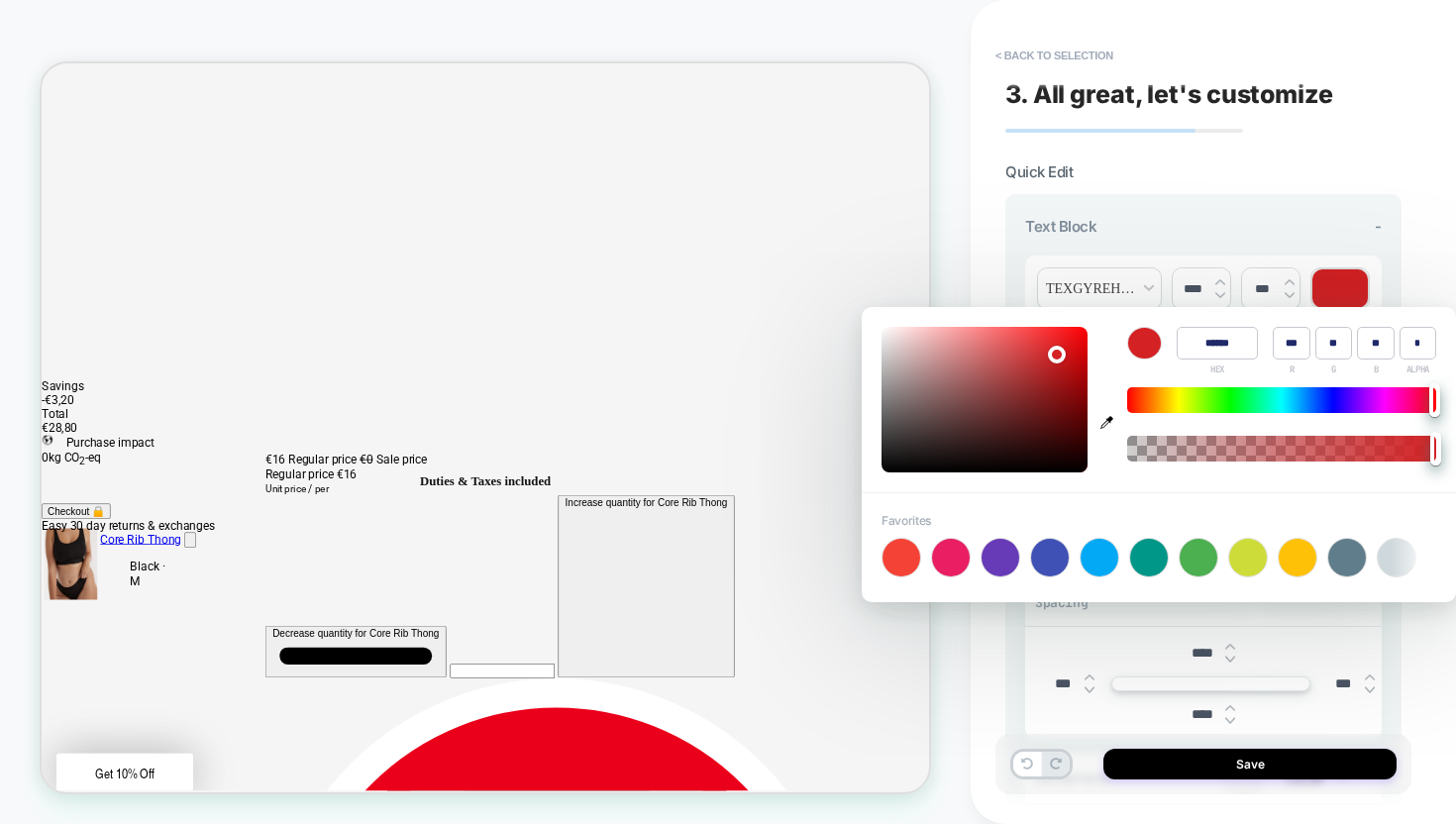 type on "******" 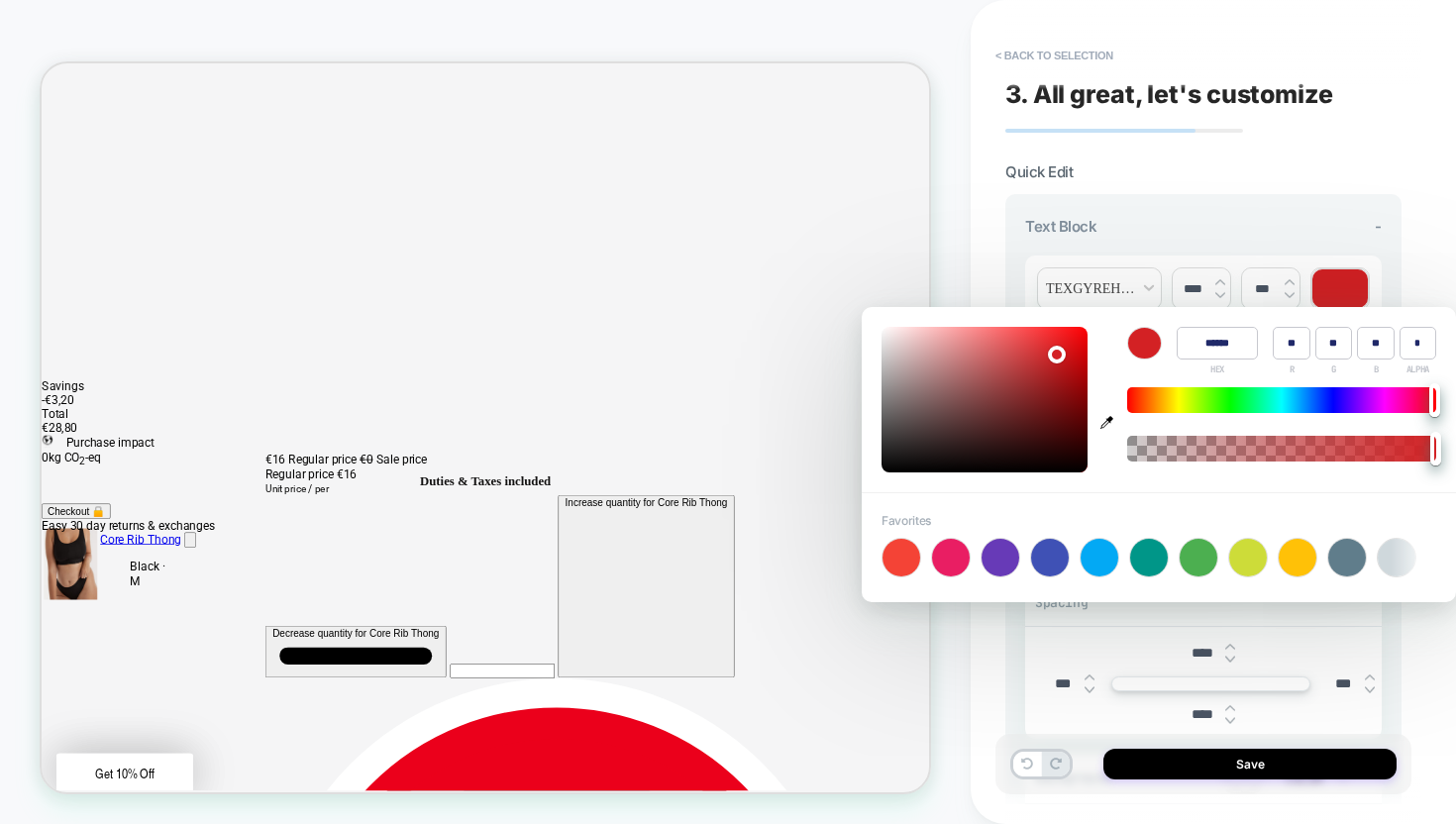 click at bounding box center [985, 399] 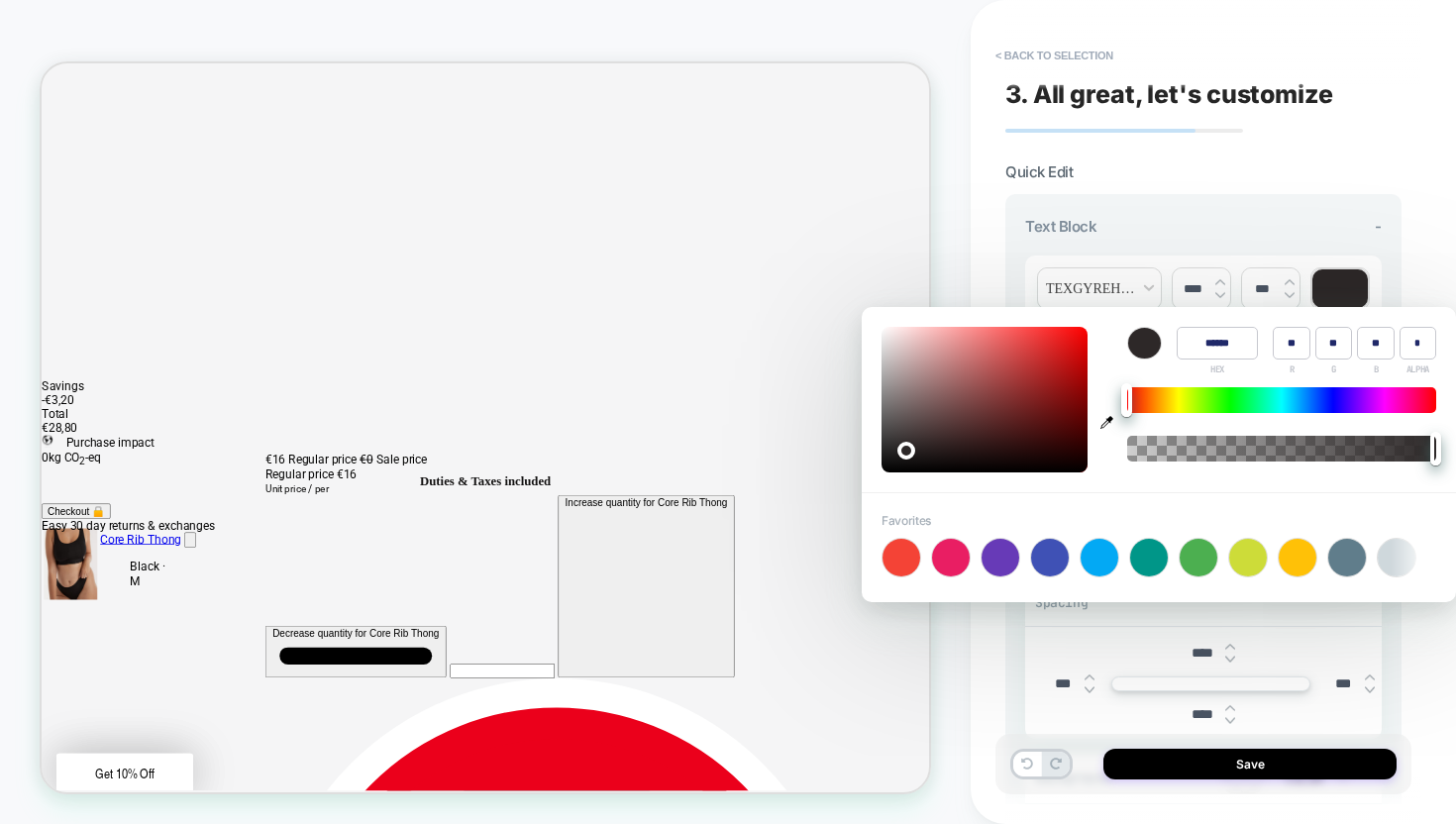 type on "******" 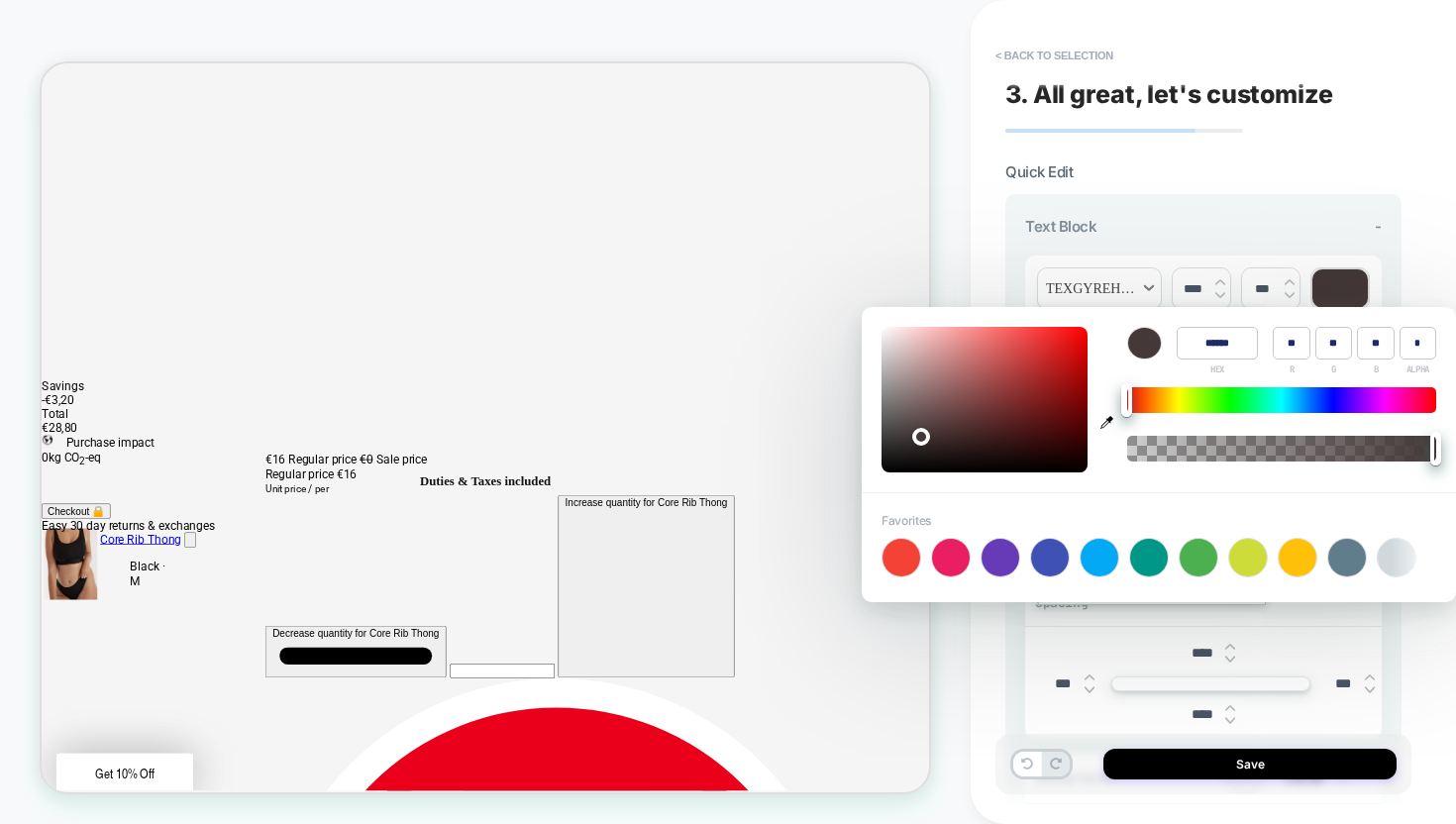 click at bounding box center [1099, 288] 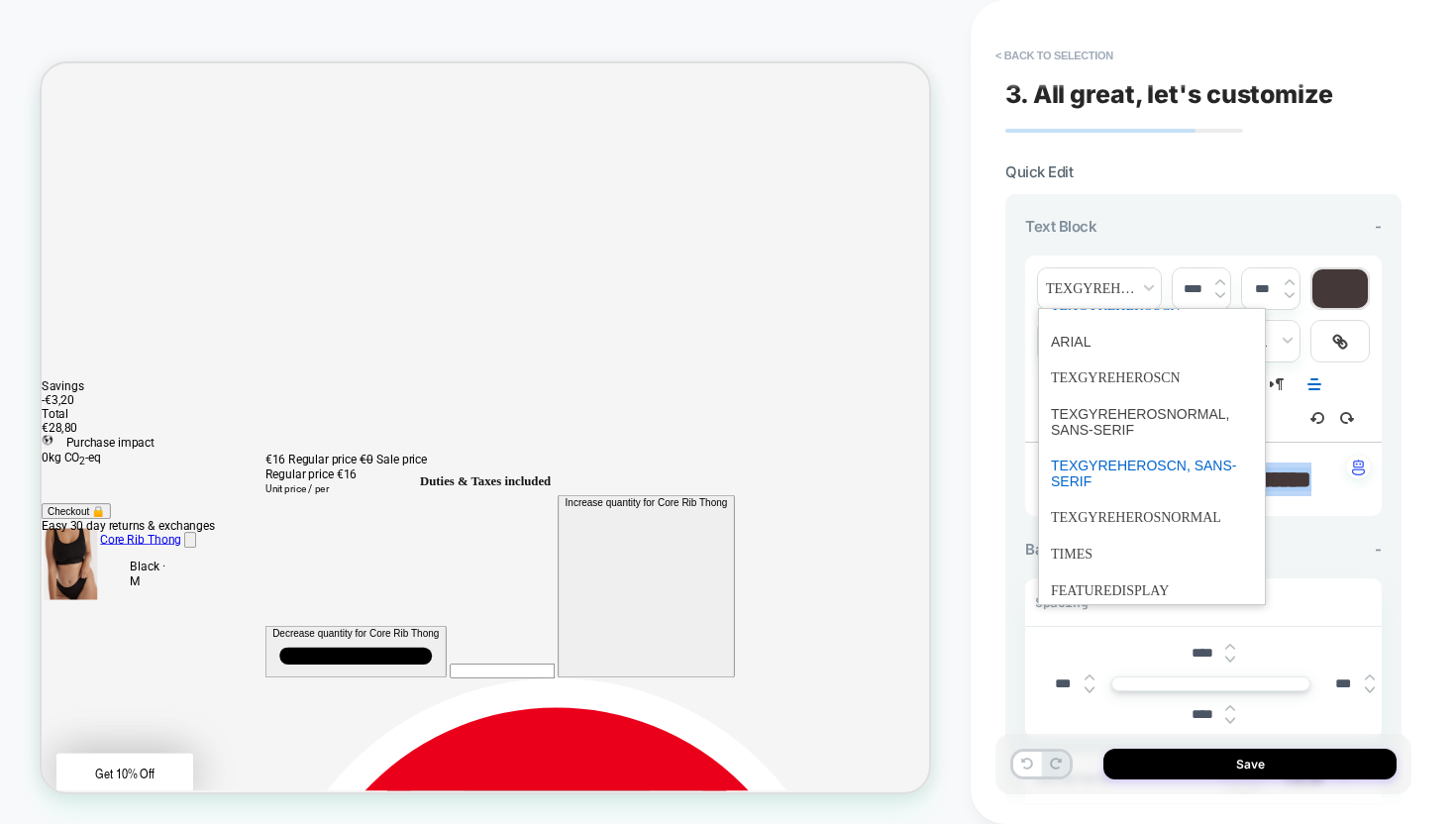 scroll, scrollTop: 40, scrollLeft: 0, axis: vertical 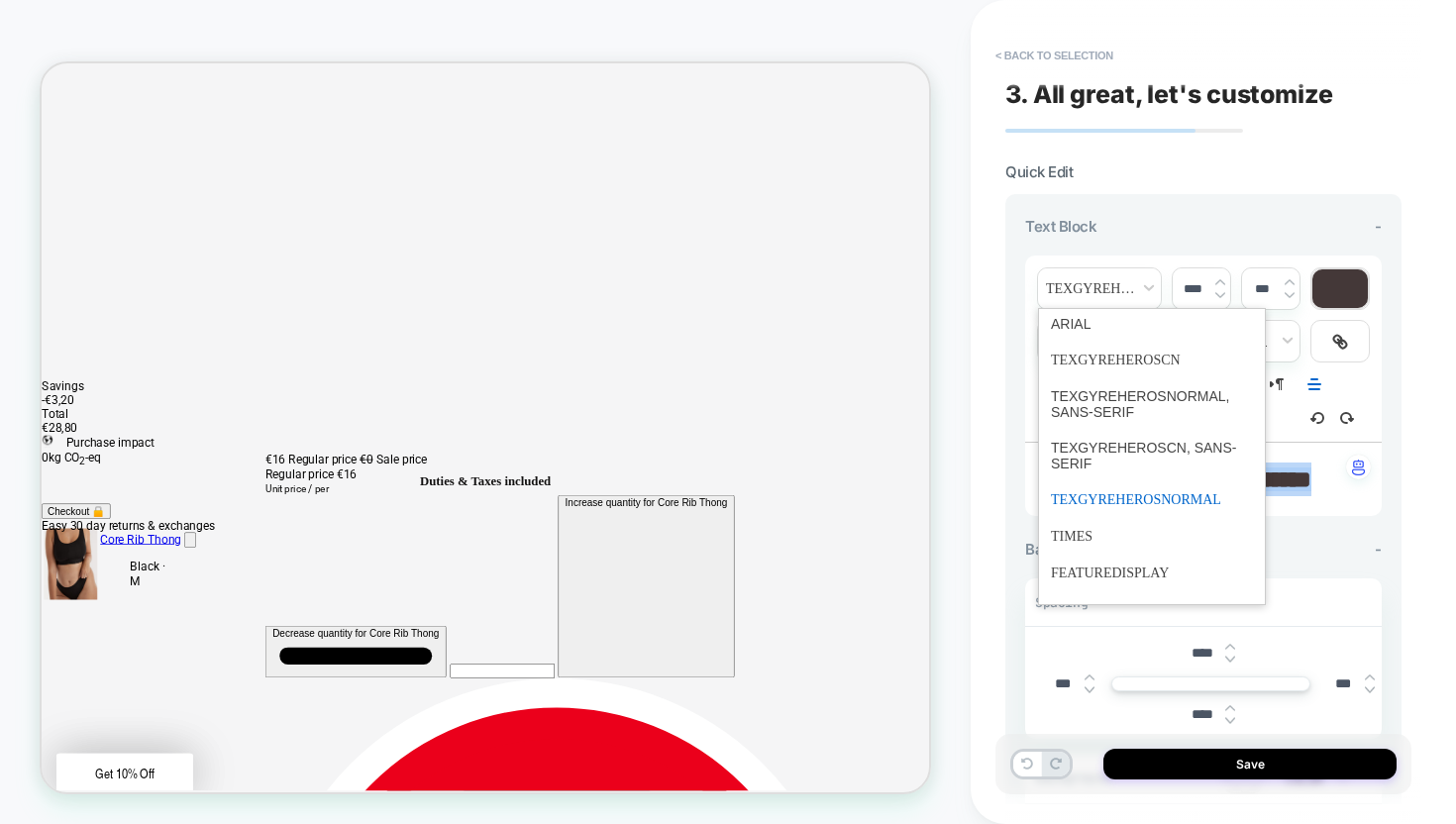 click at bounding box center [1152, 499] 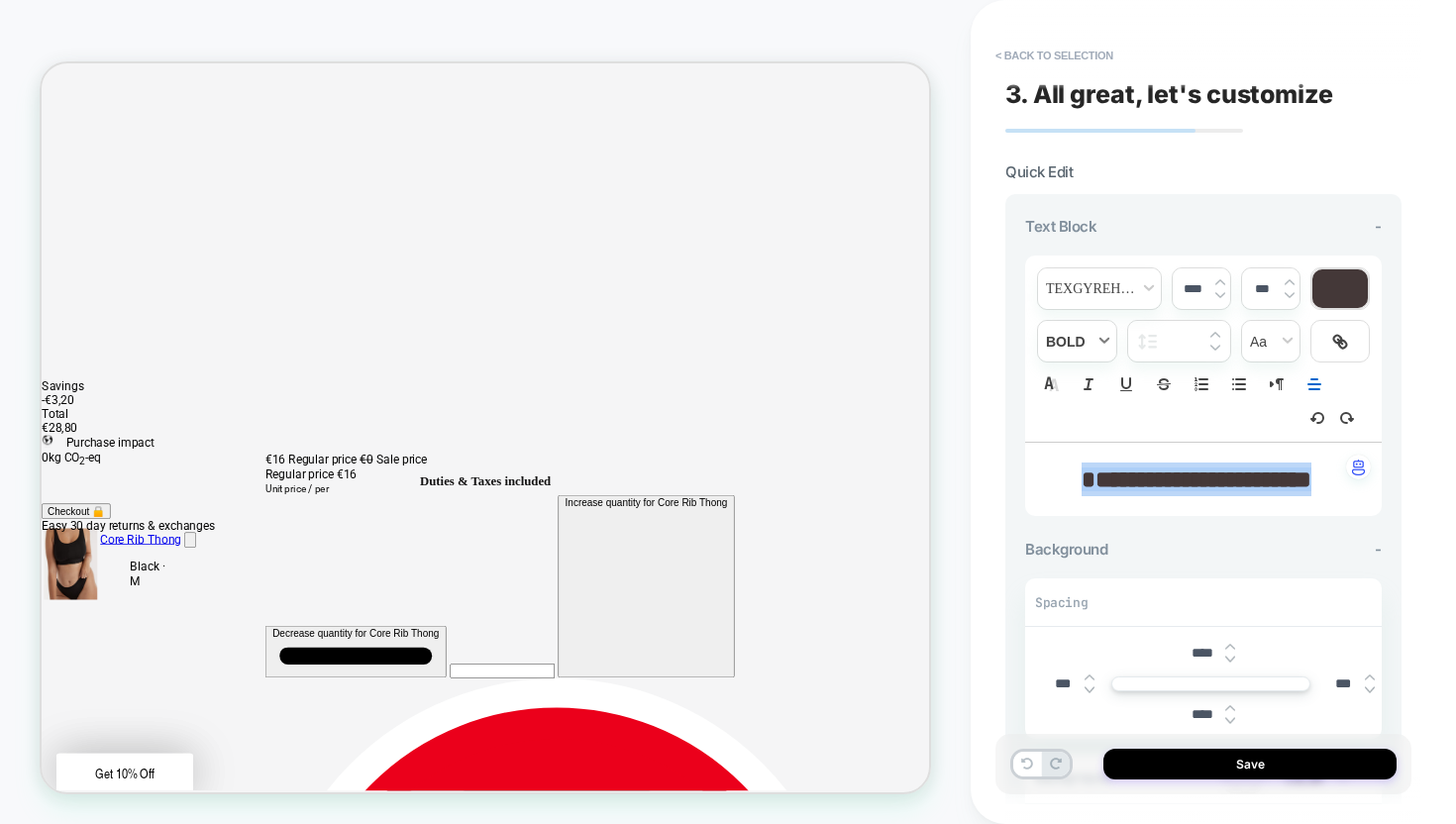 click at bounding box center (1077, 341) 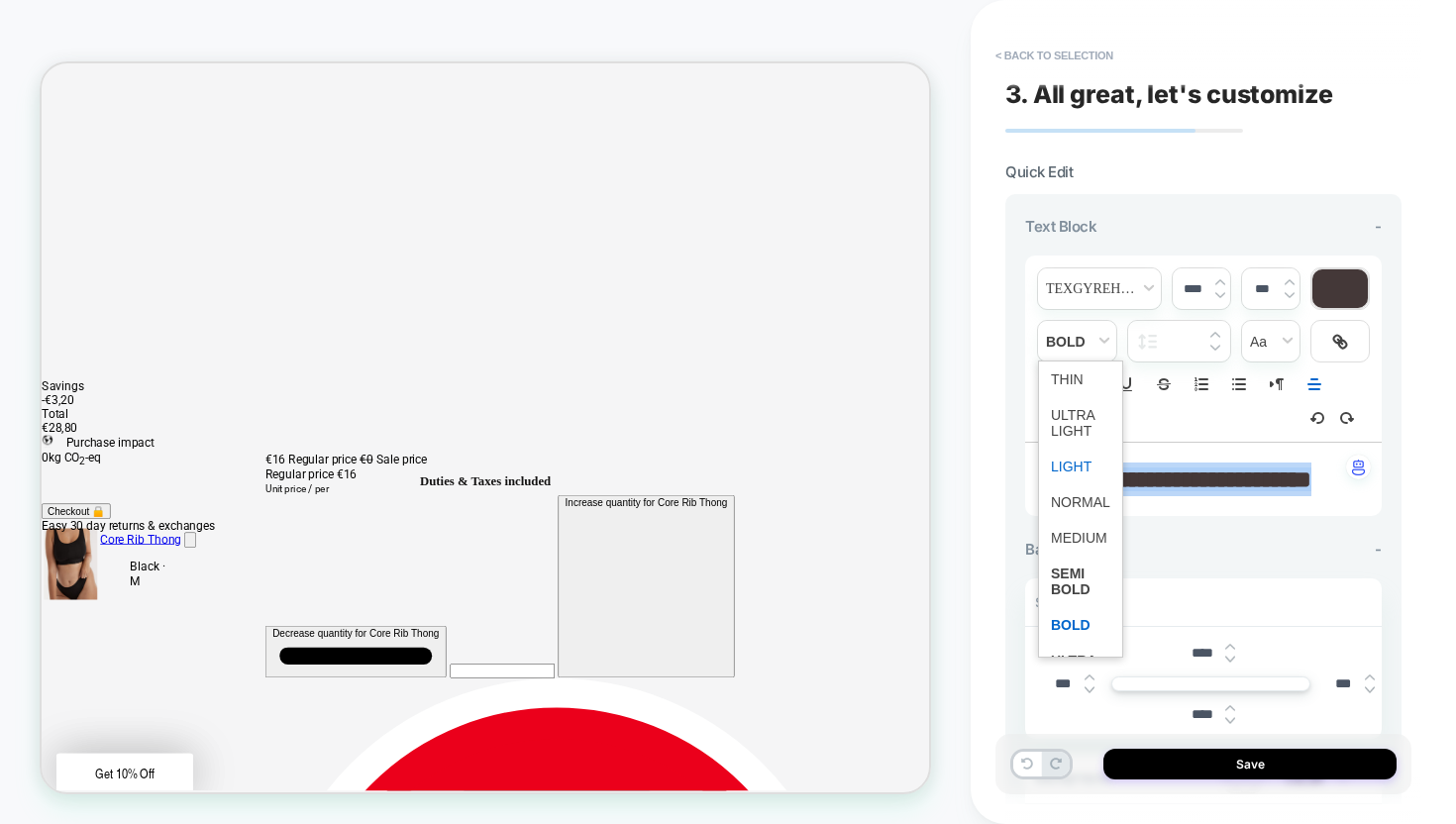 click at bounding box center [1081, 466] 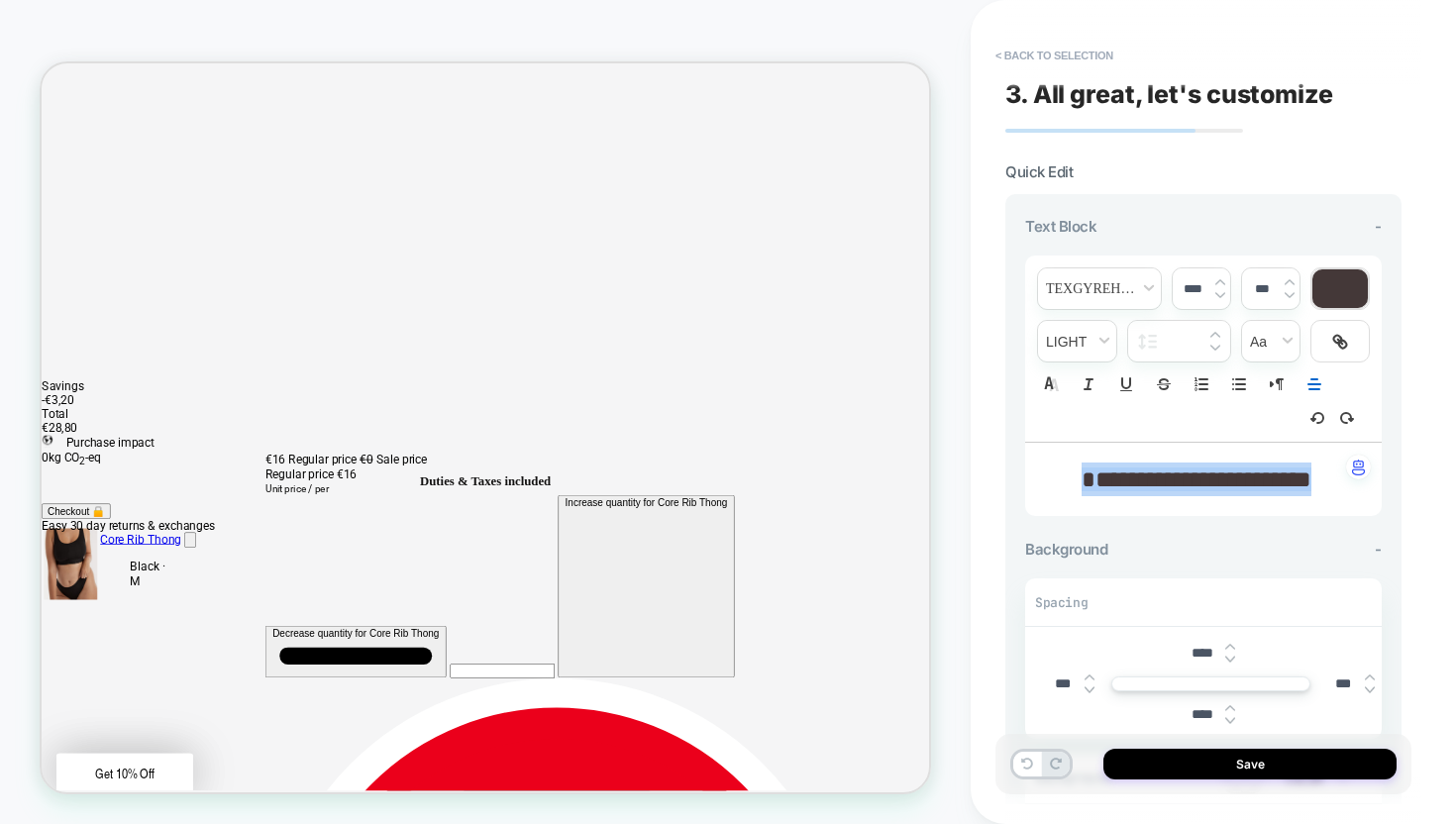 click at bounding box center [1220, 295] 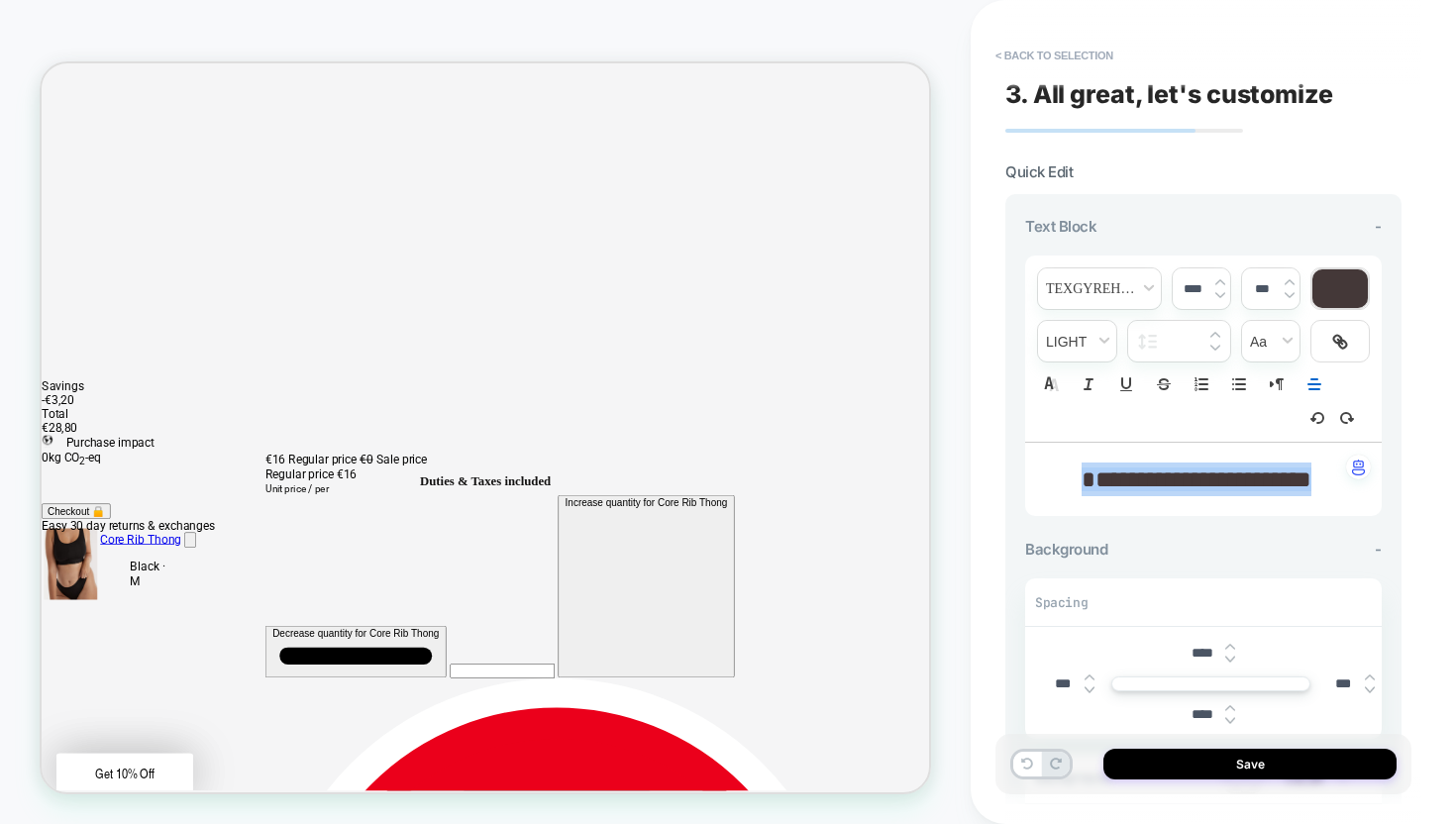 click at bounding box center (1220, 295) 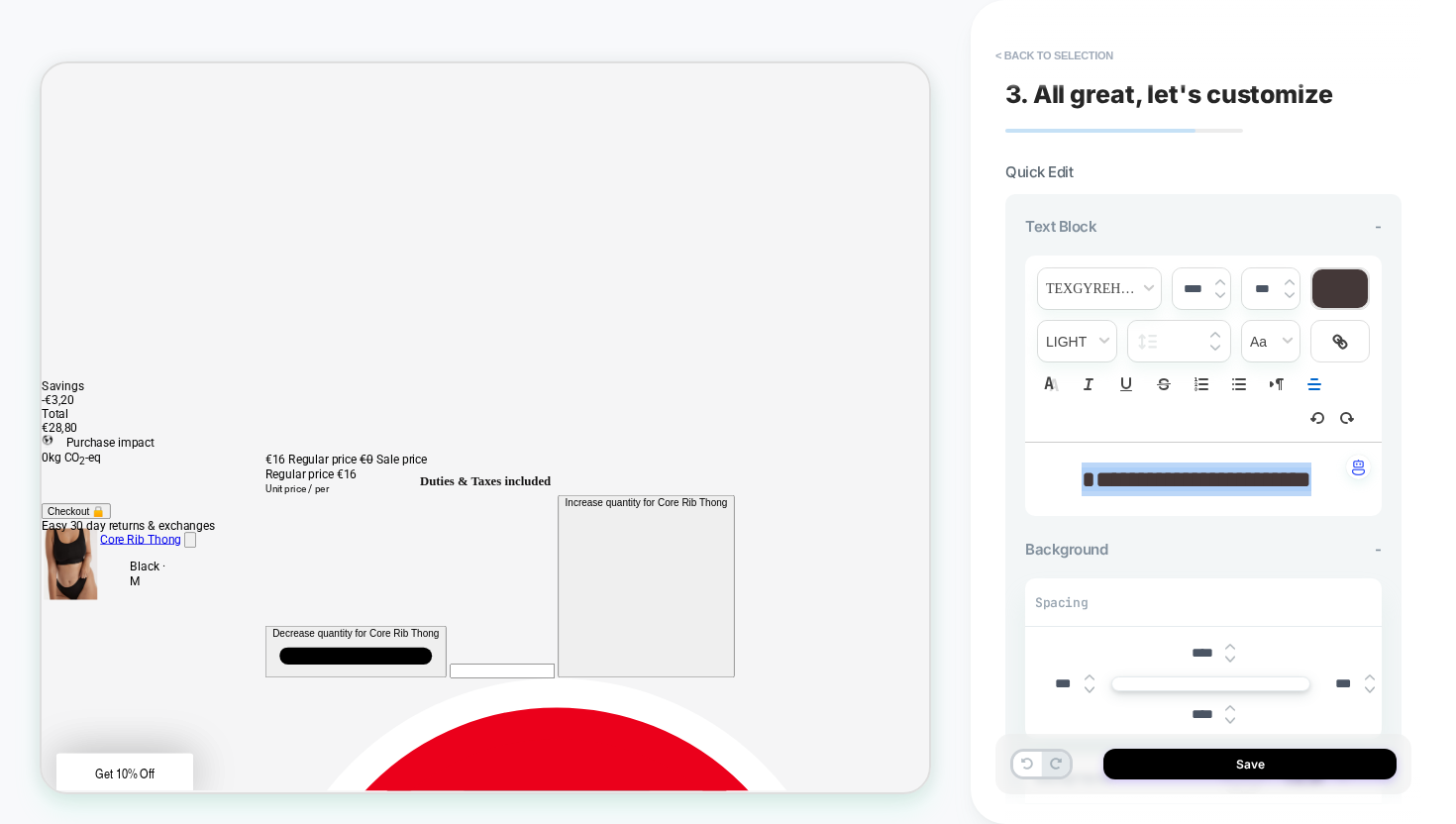 click at bounding box center [1220, 295] 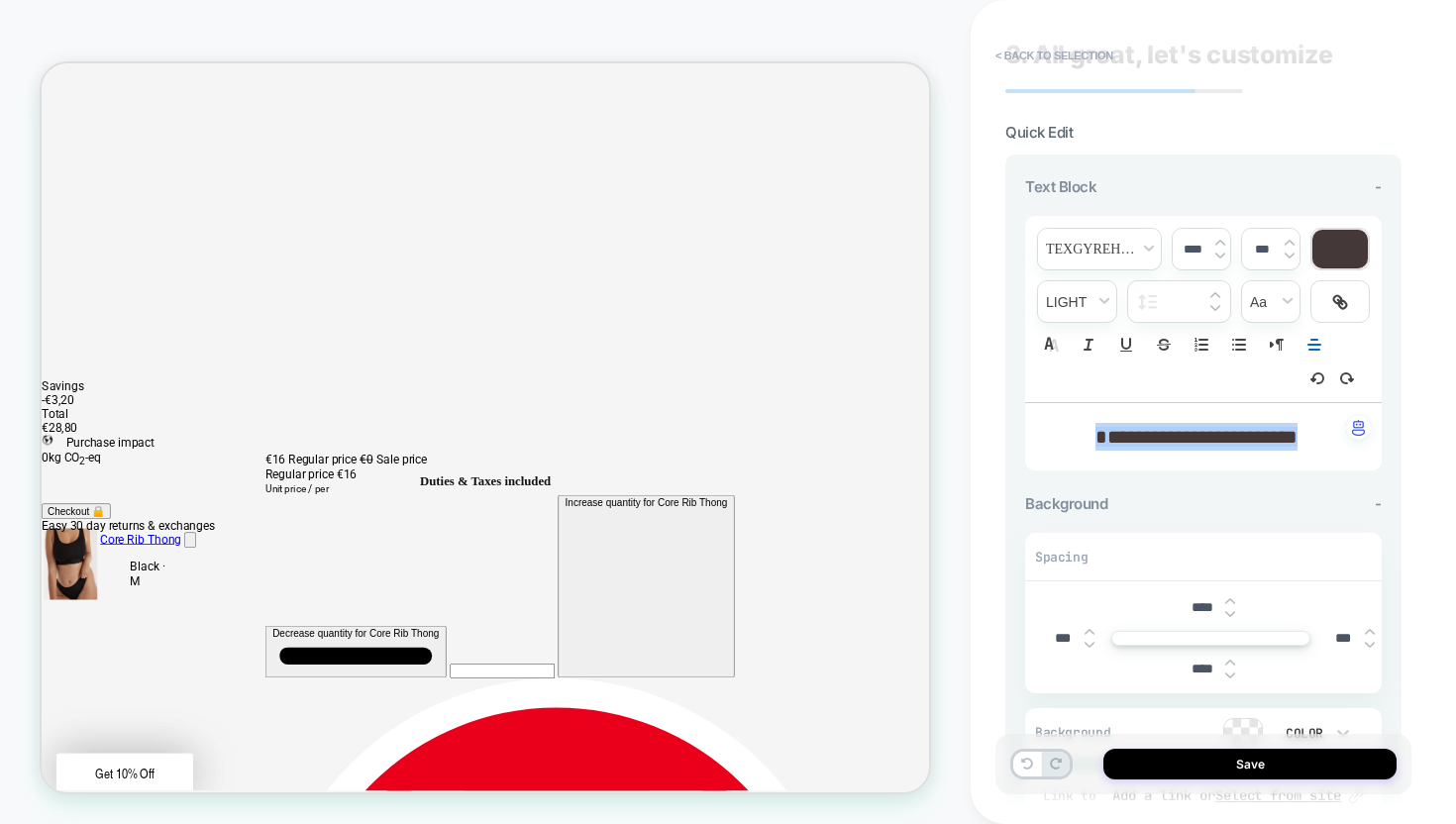scroll, scrollTop: 43, scrollLeft: 0, axis: vertical 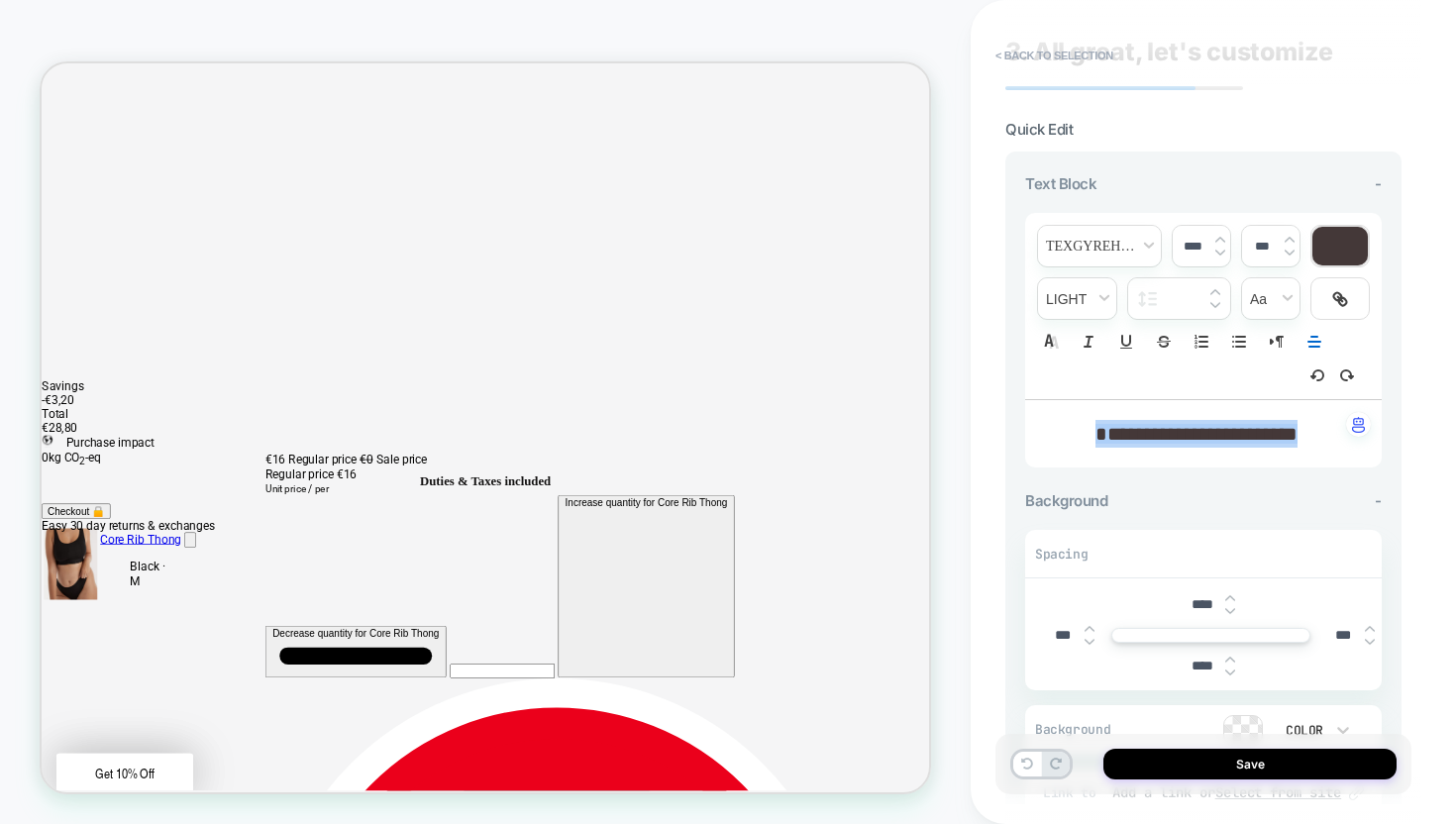 click at bounding box center [1230, 598] 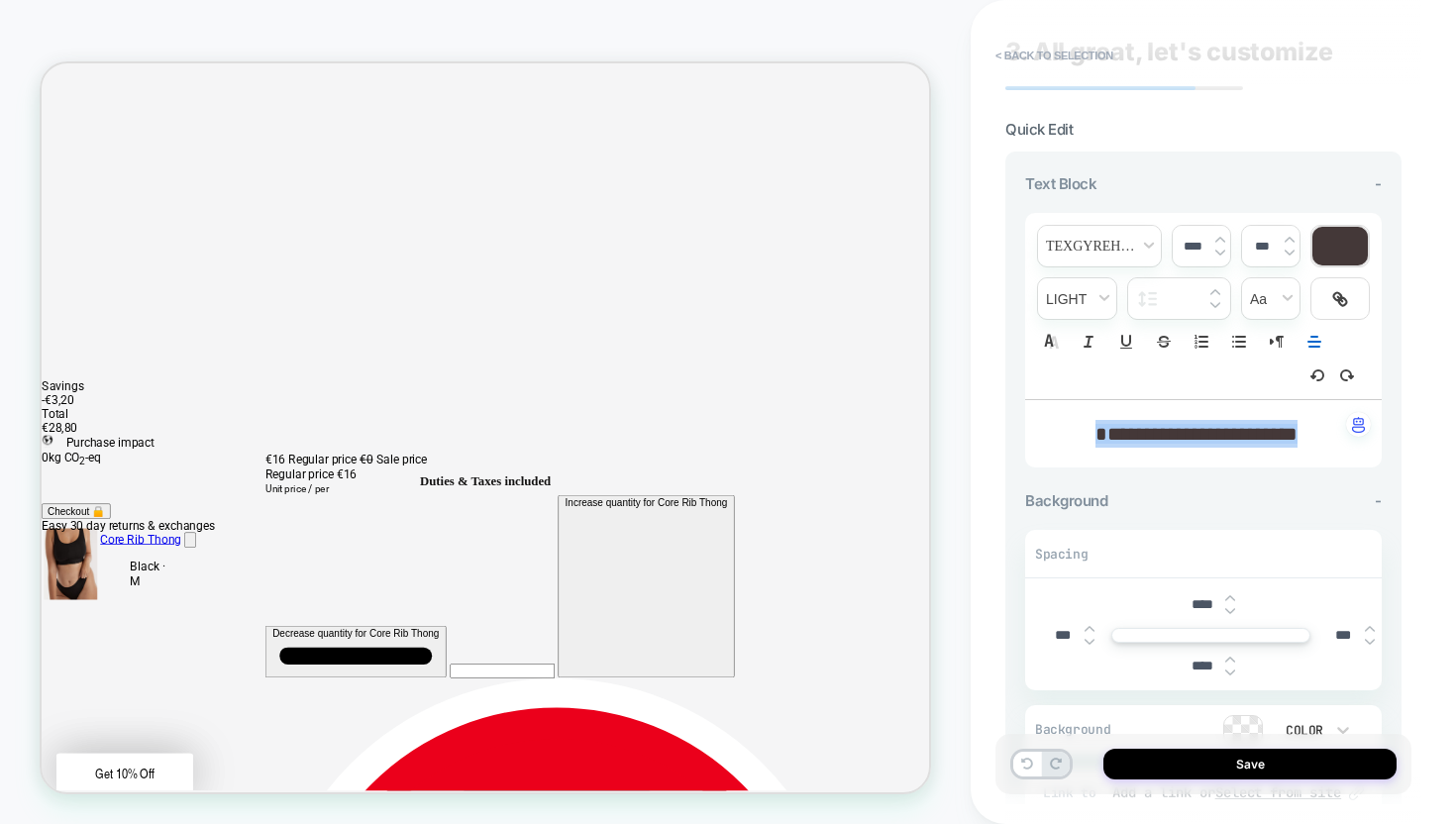 click at bounding box center (1230, 598) 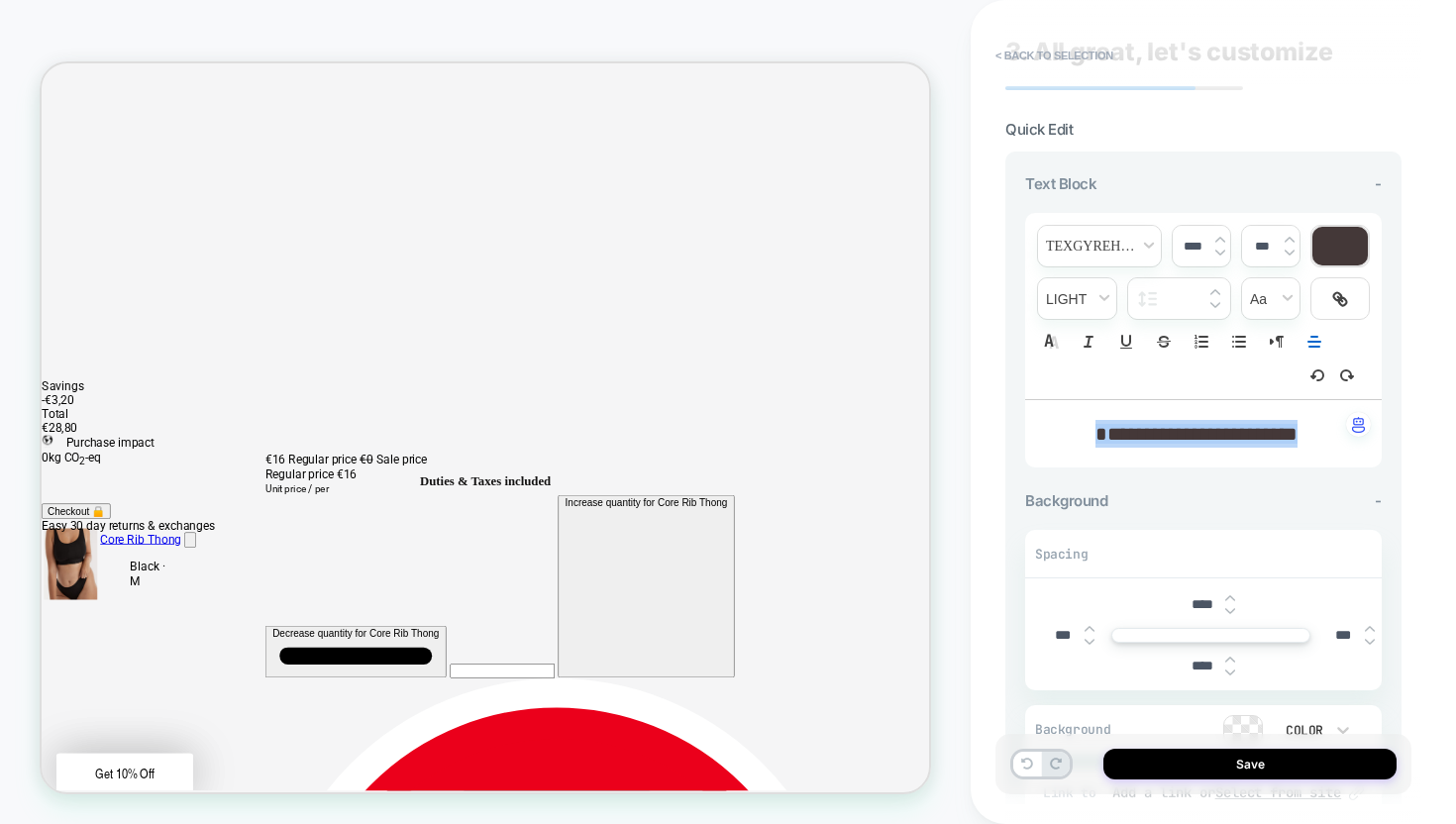 click at bounding box center [1230, 598] 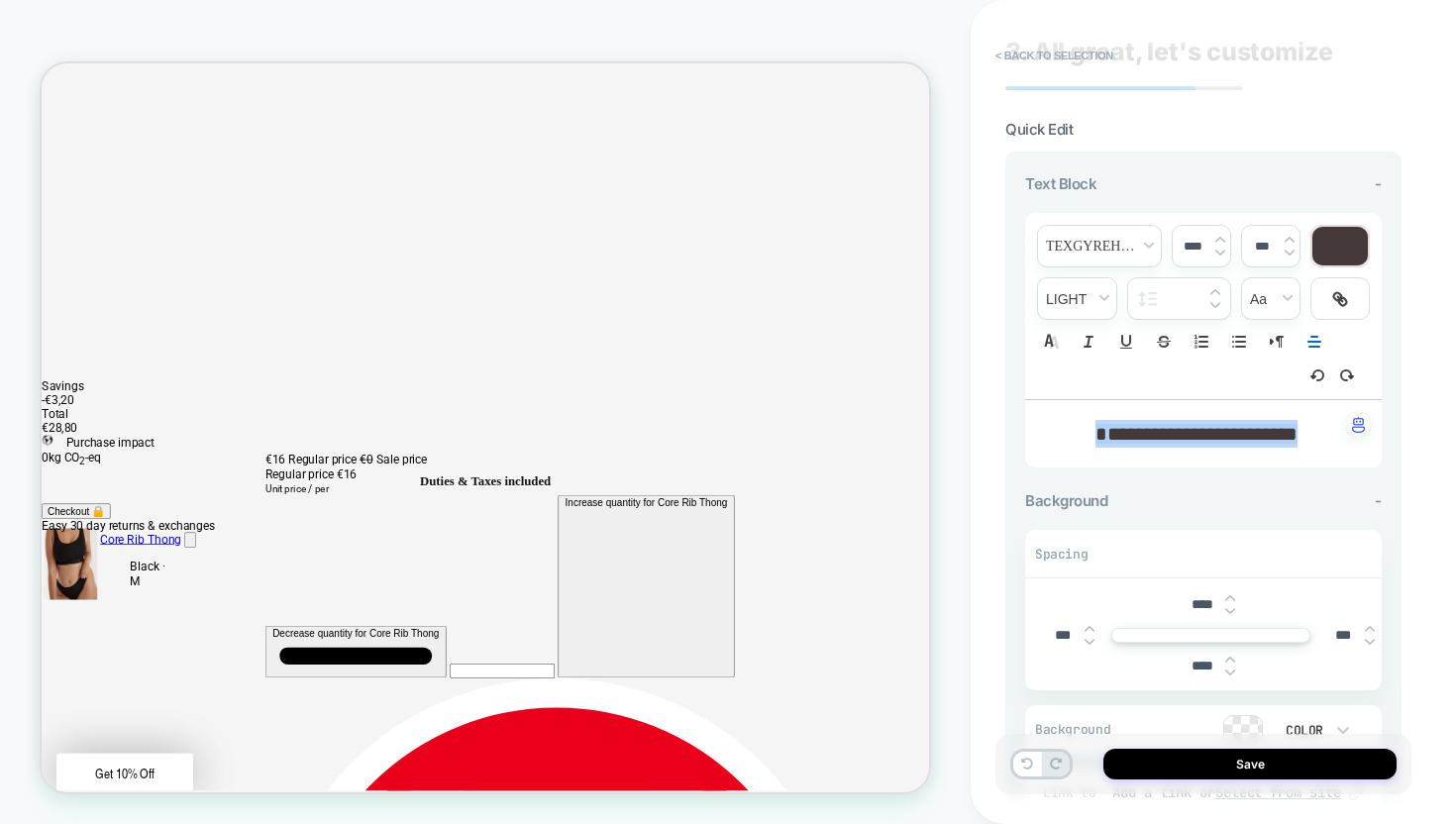 click at bounding box center (1230, 611) 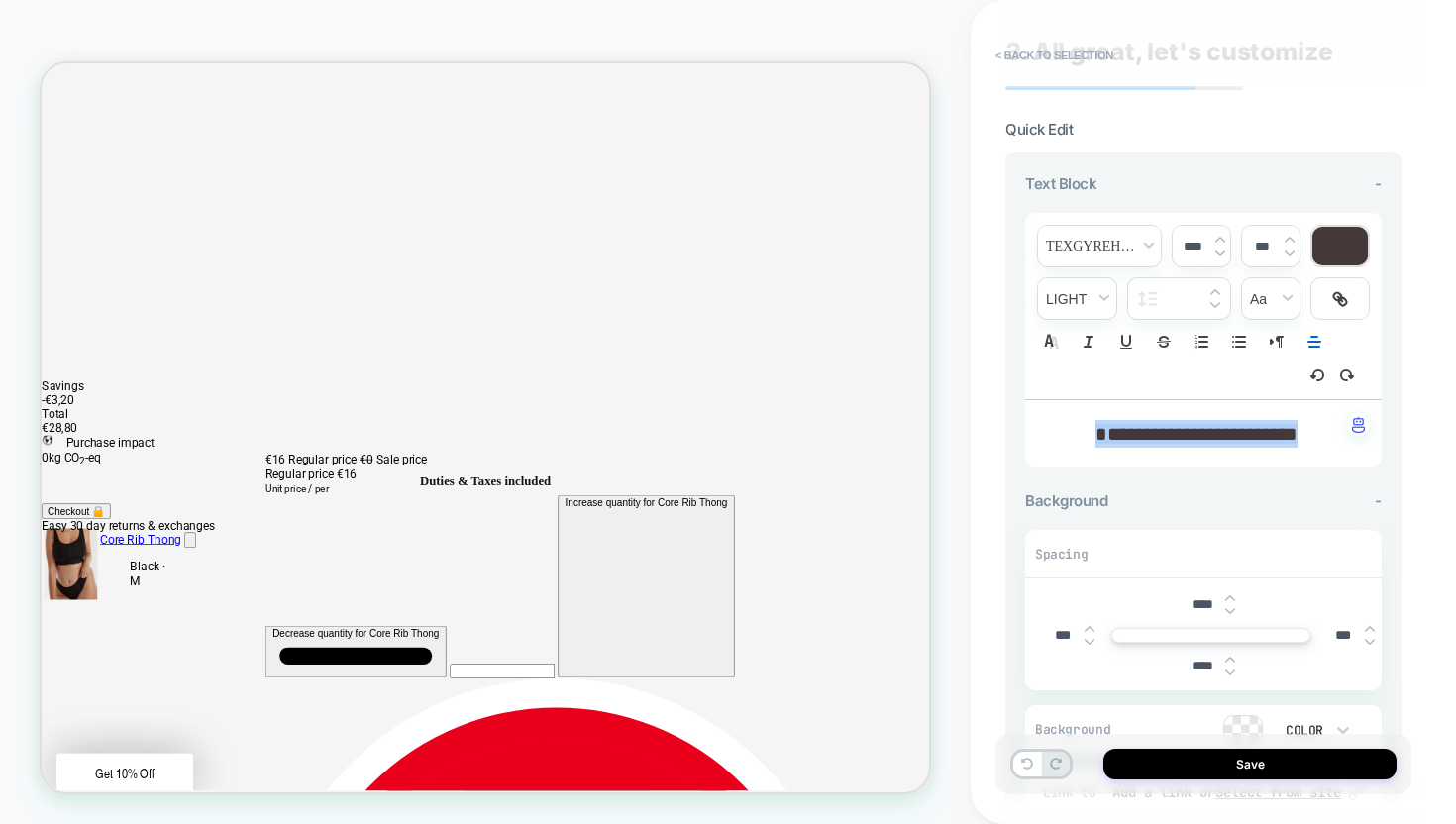 click at bounding box center [1230, 611] 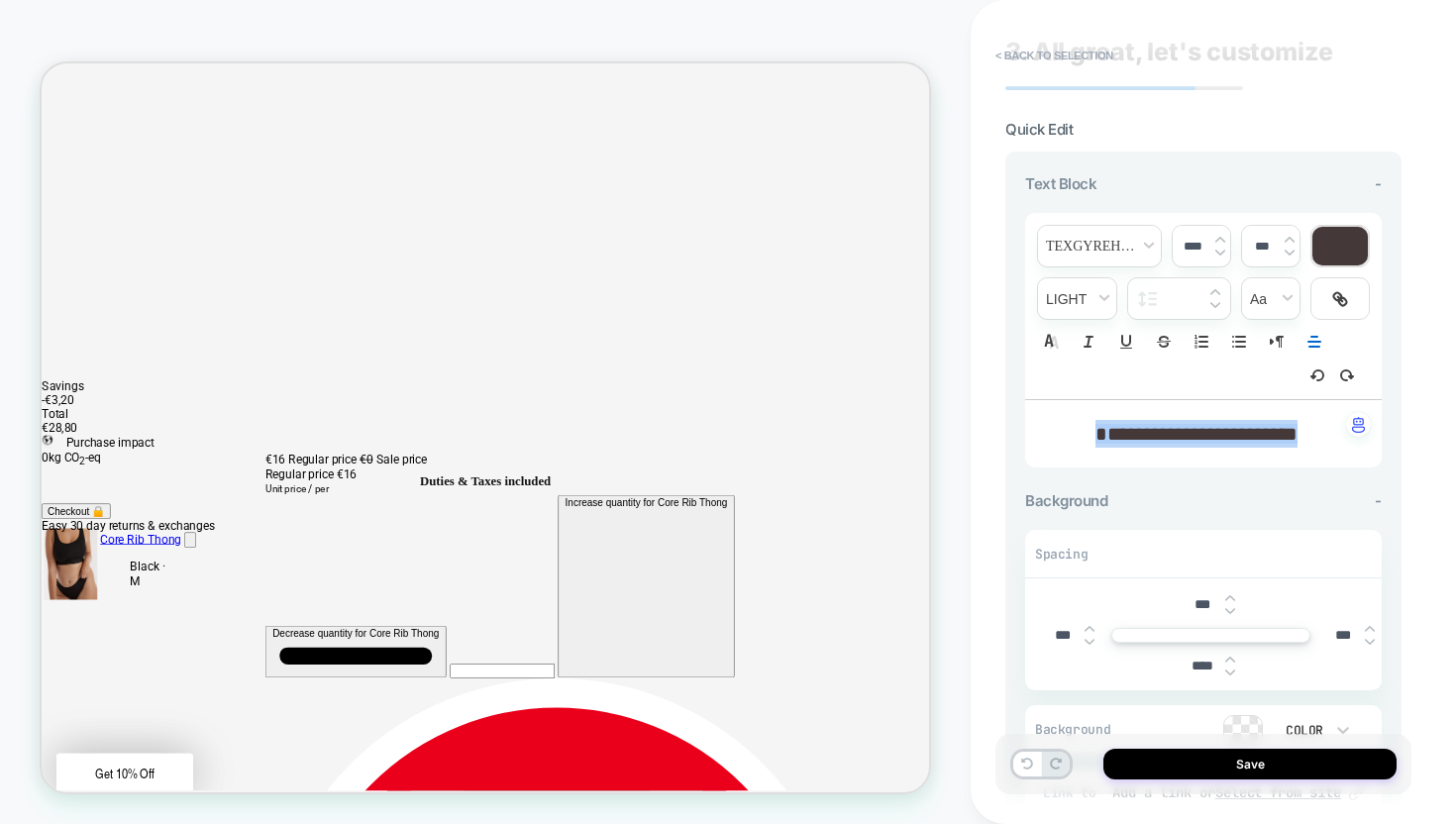 click at bounding box center (1230, 611) 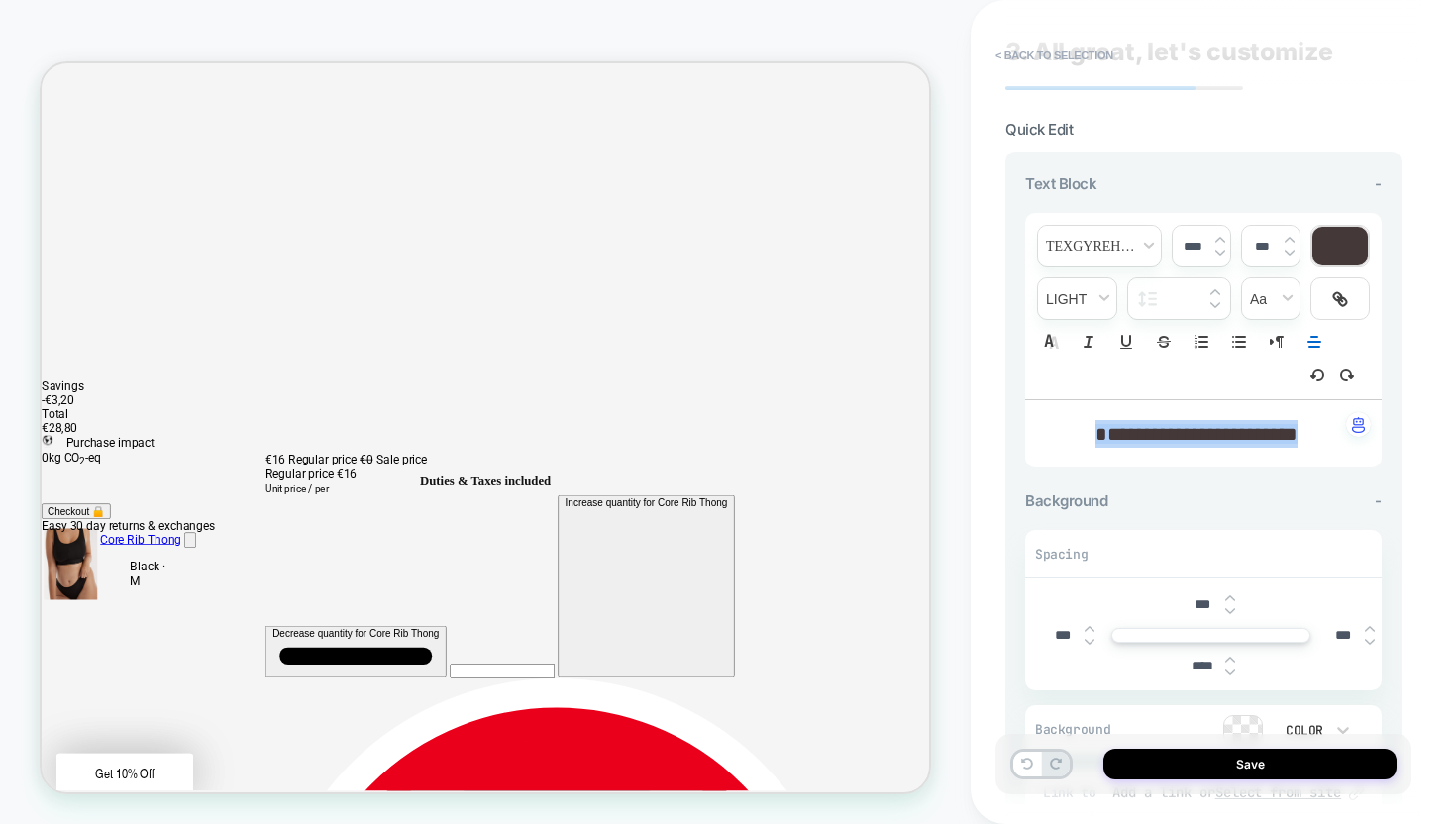 click at bounding box center (1230, 611) 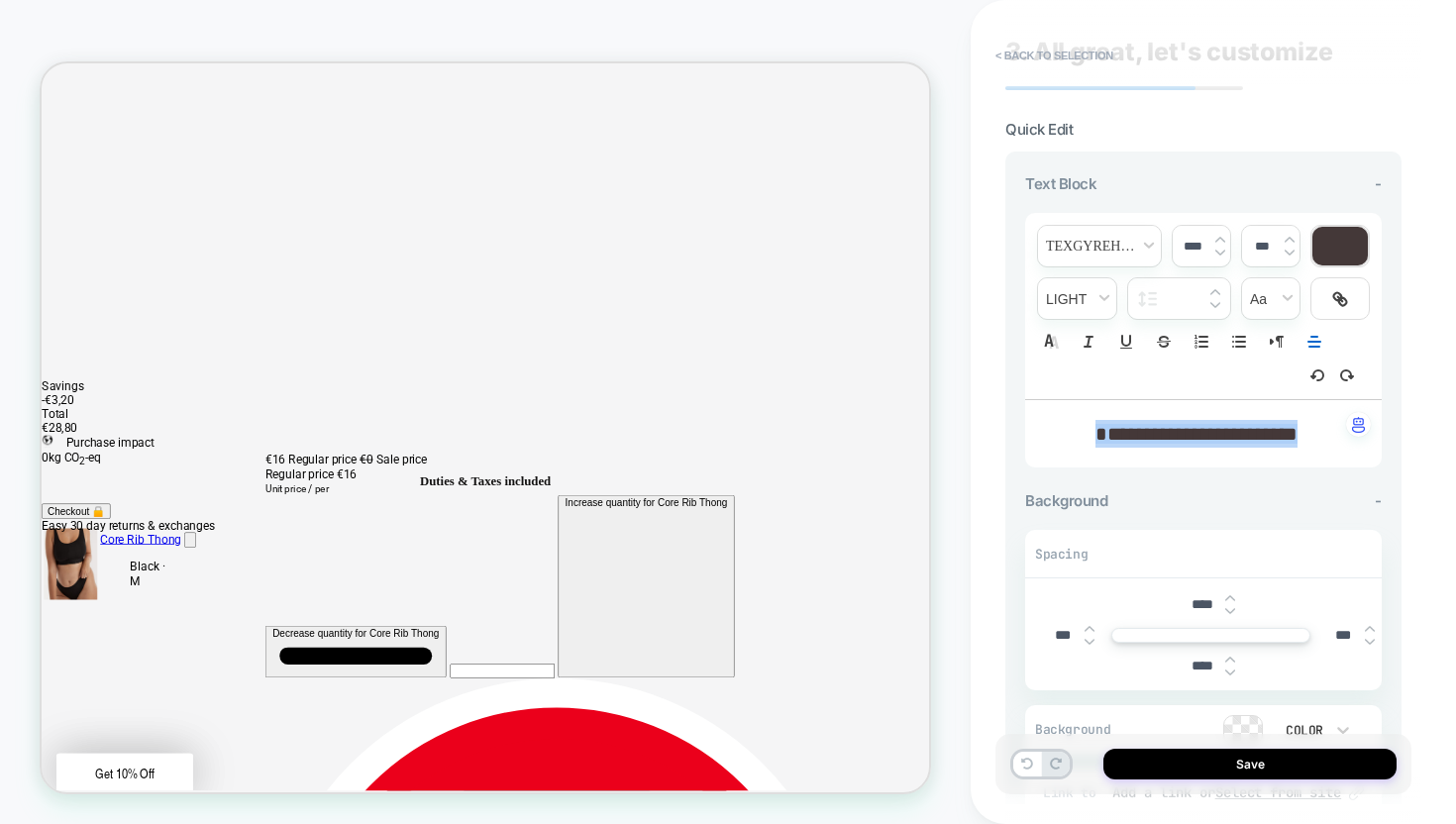 click at bounding box center [1230, 672] 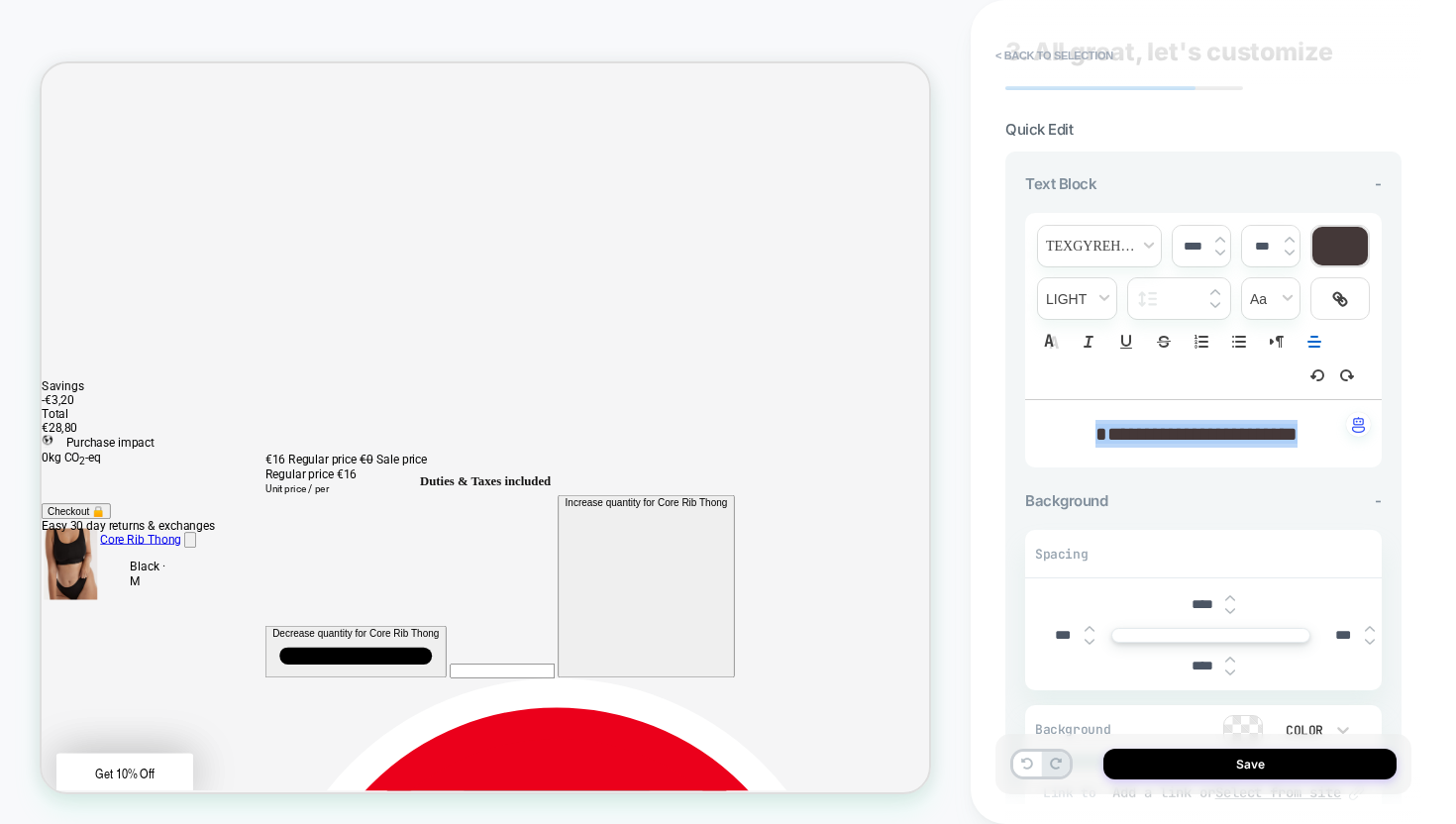 click at bounding box center [1230, 672] 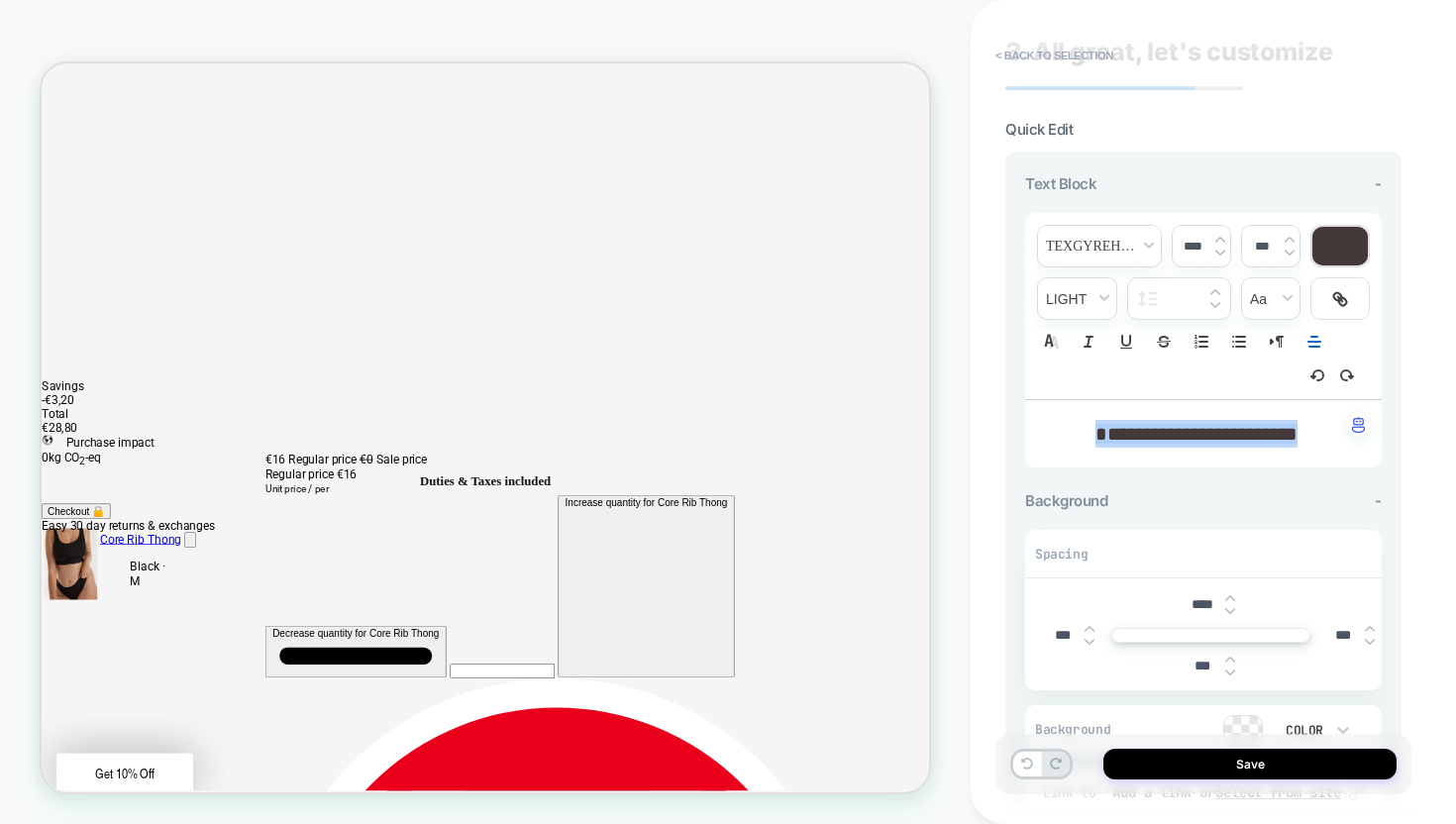 click at bounding box center (1230, 672) 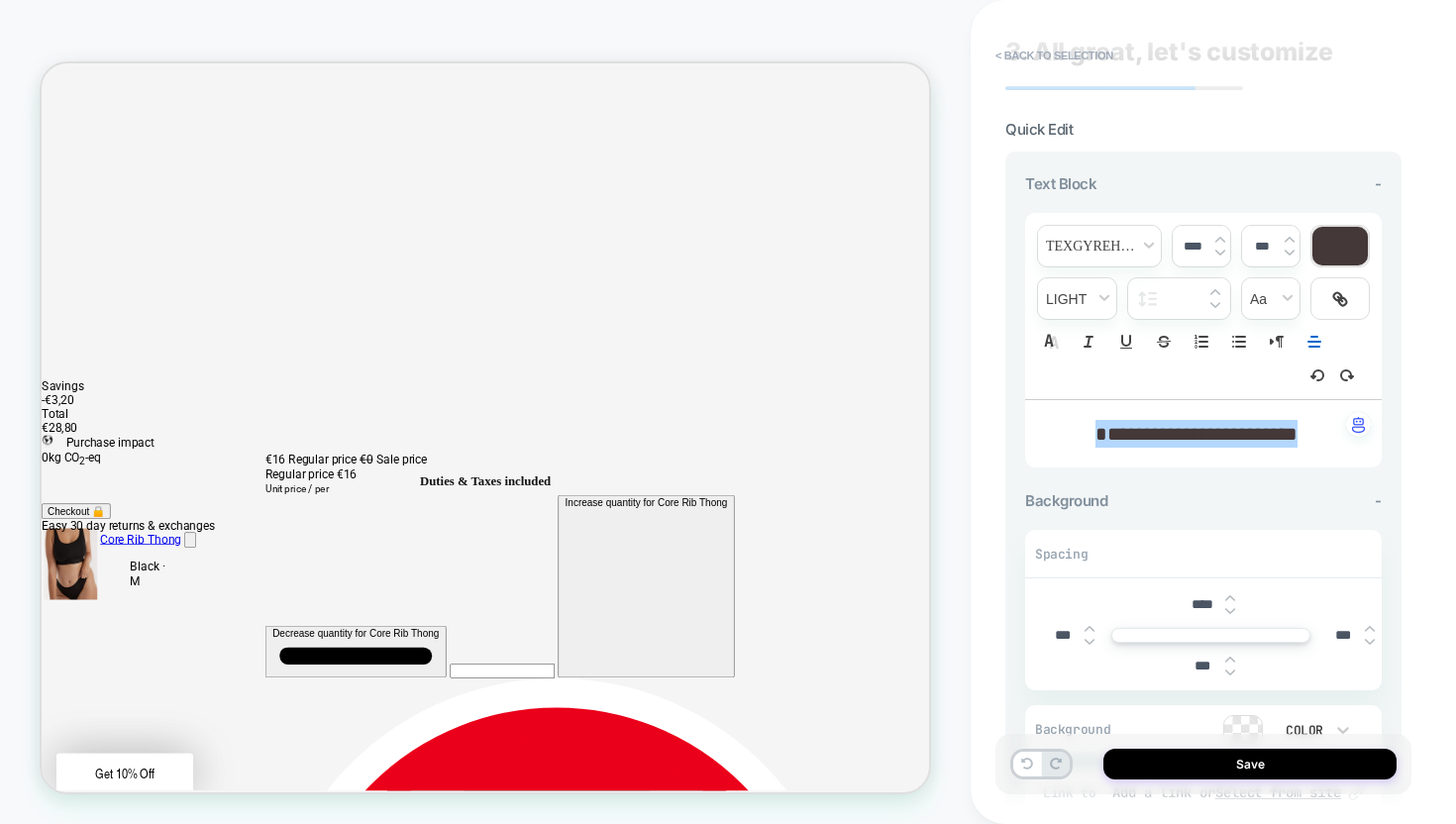 click on "Duties & Taxes included" at bounding box center [633, 23822] 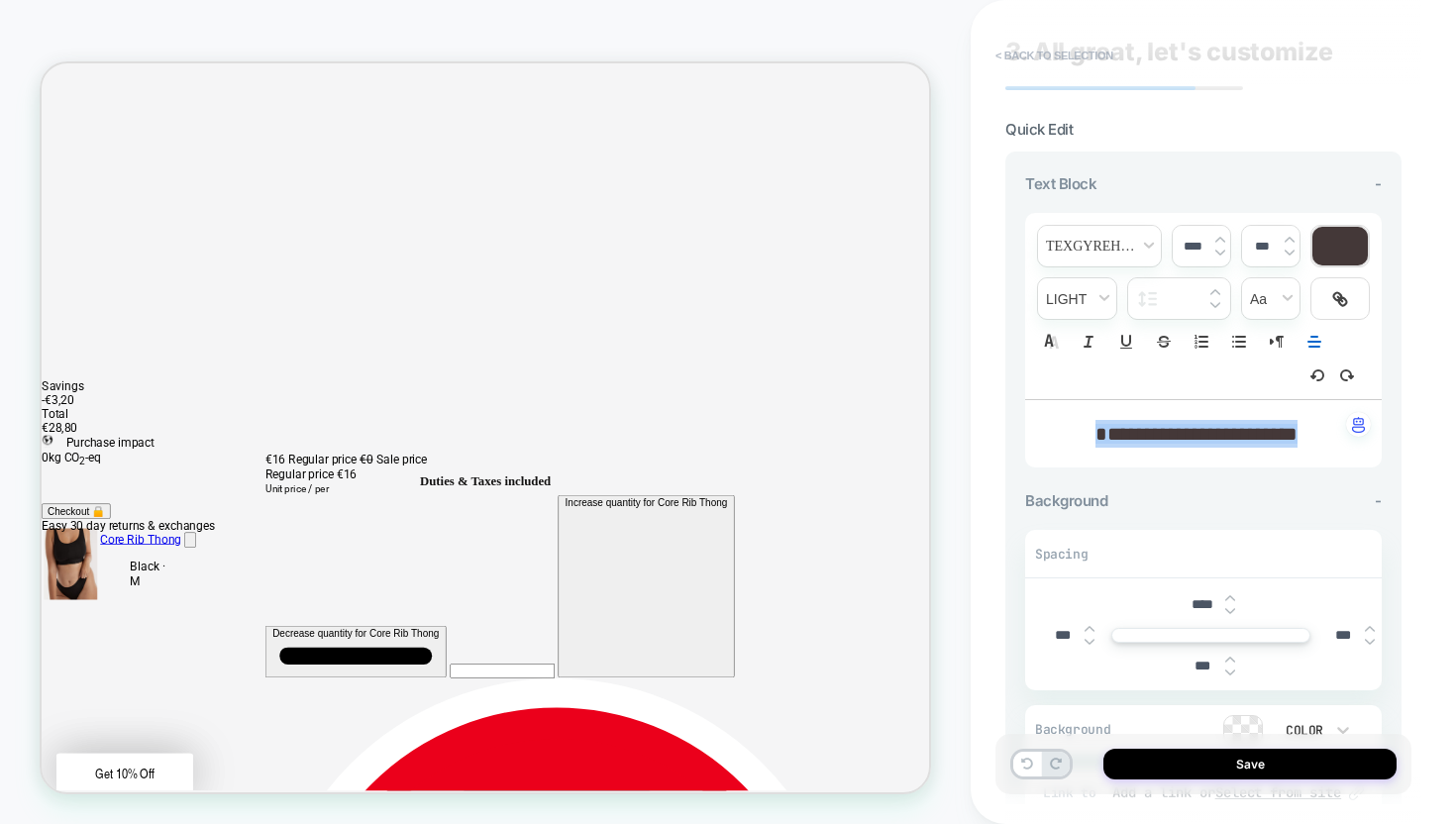 click on "< Back to selection" at bounding box center (1054, 55) 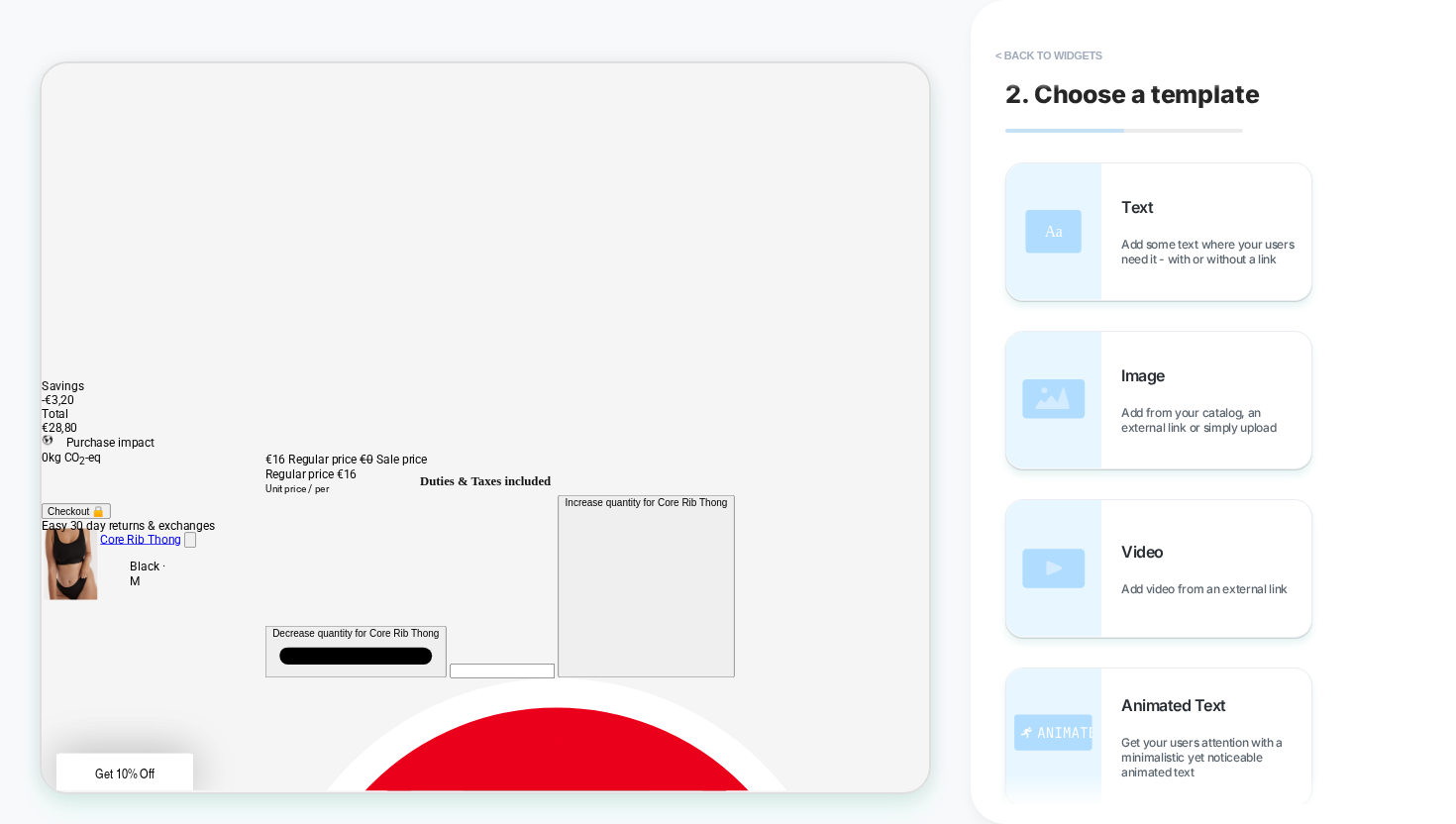 scroll, scrollTop: 364, scrollLeft: 0, axis: vertical 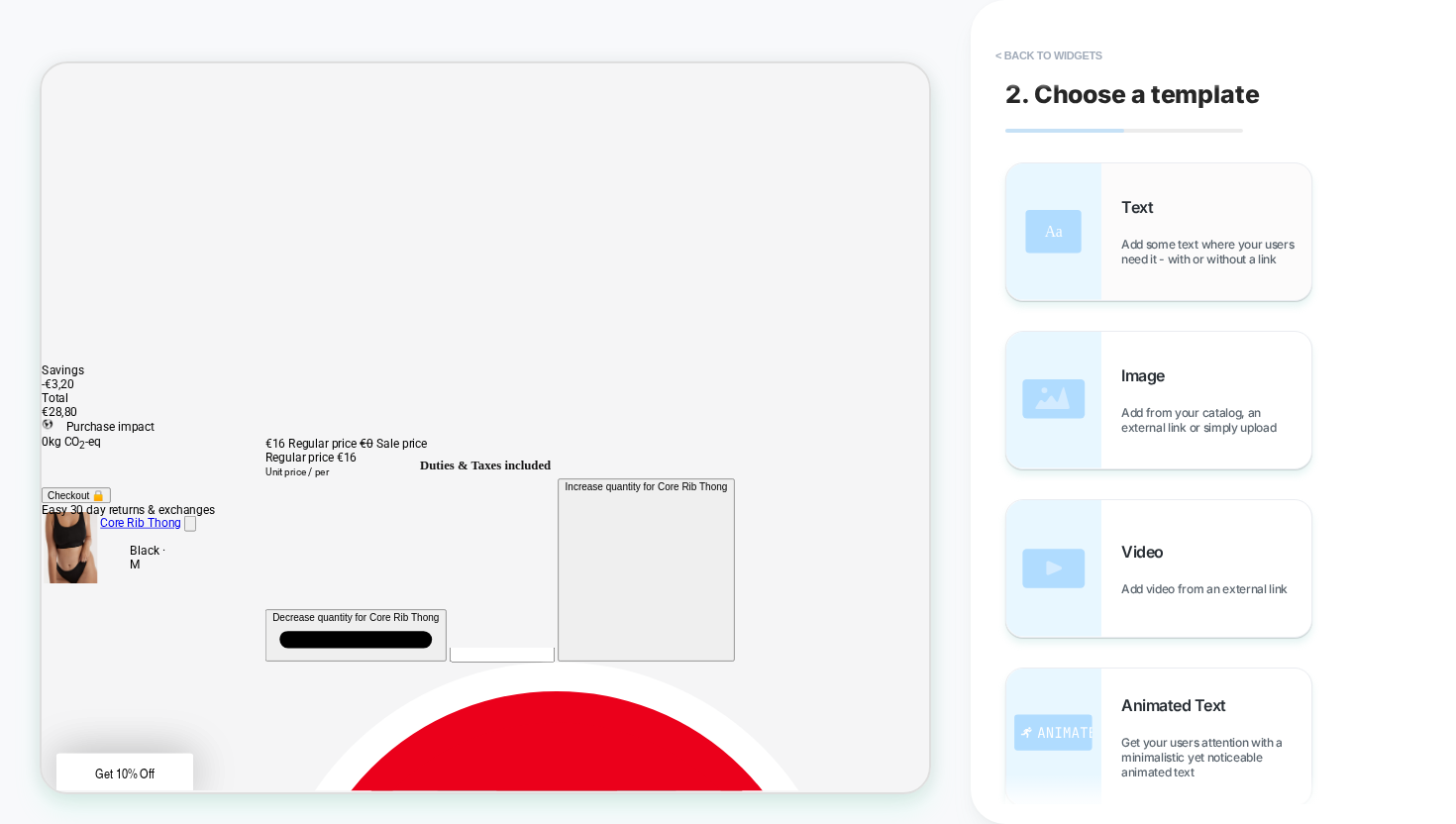 click on "Text Add some text where your users need it - with or without a link" at bounding box center (1159, 232) 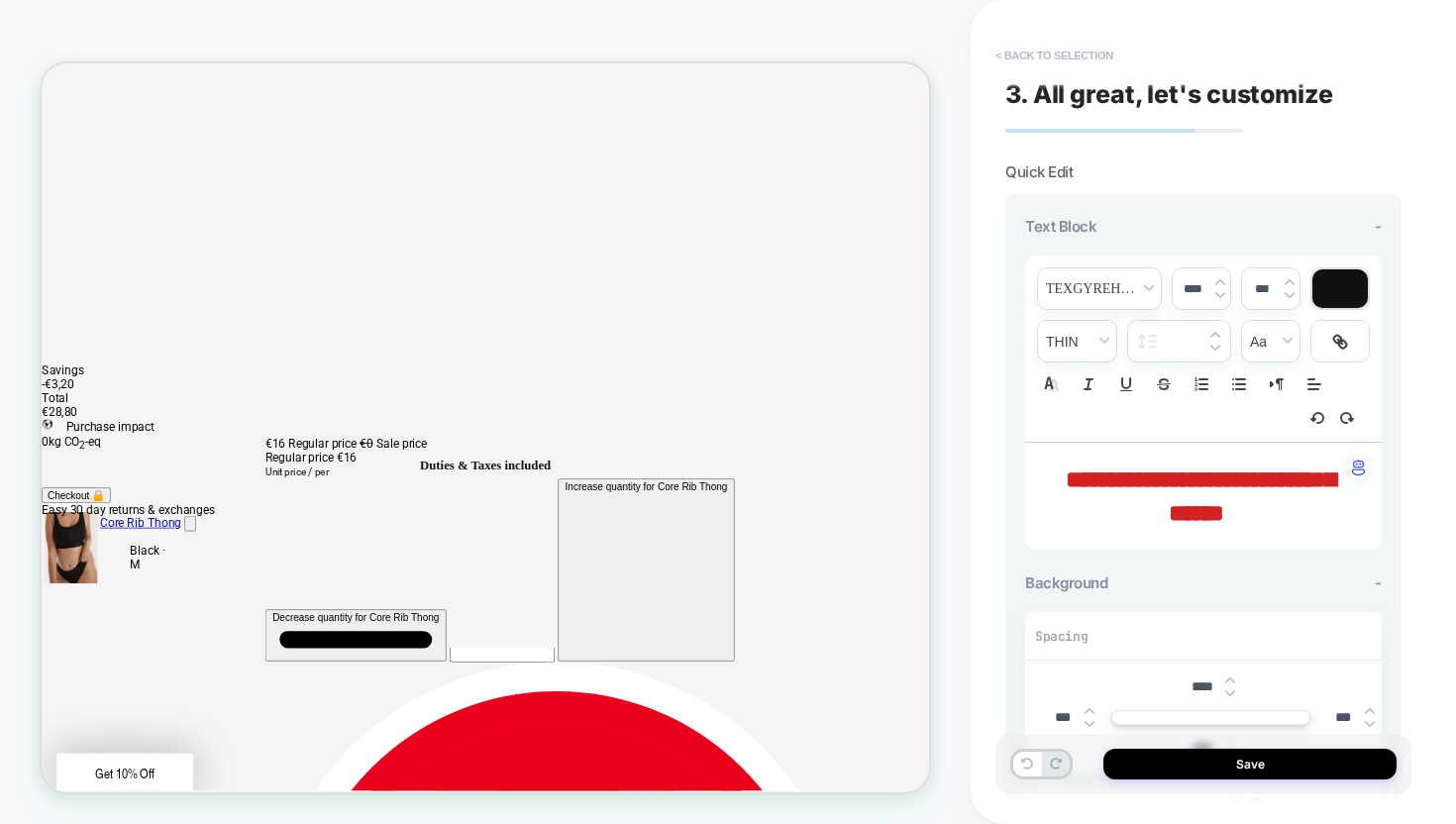 click on "< Back to selection" at bounding box center (1054, 55) 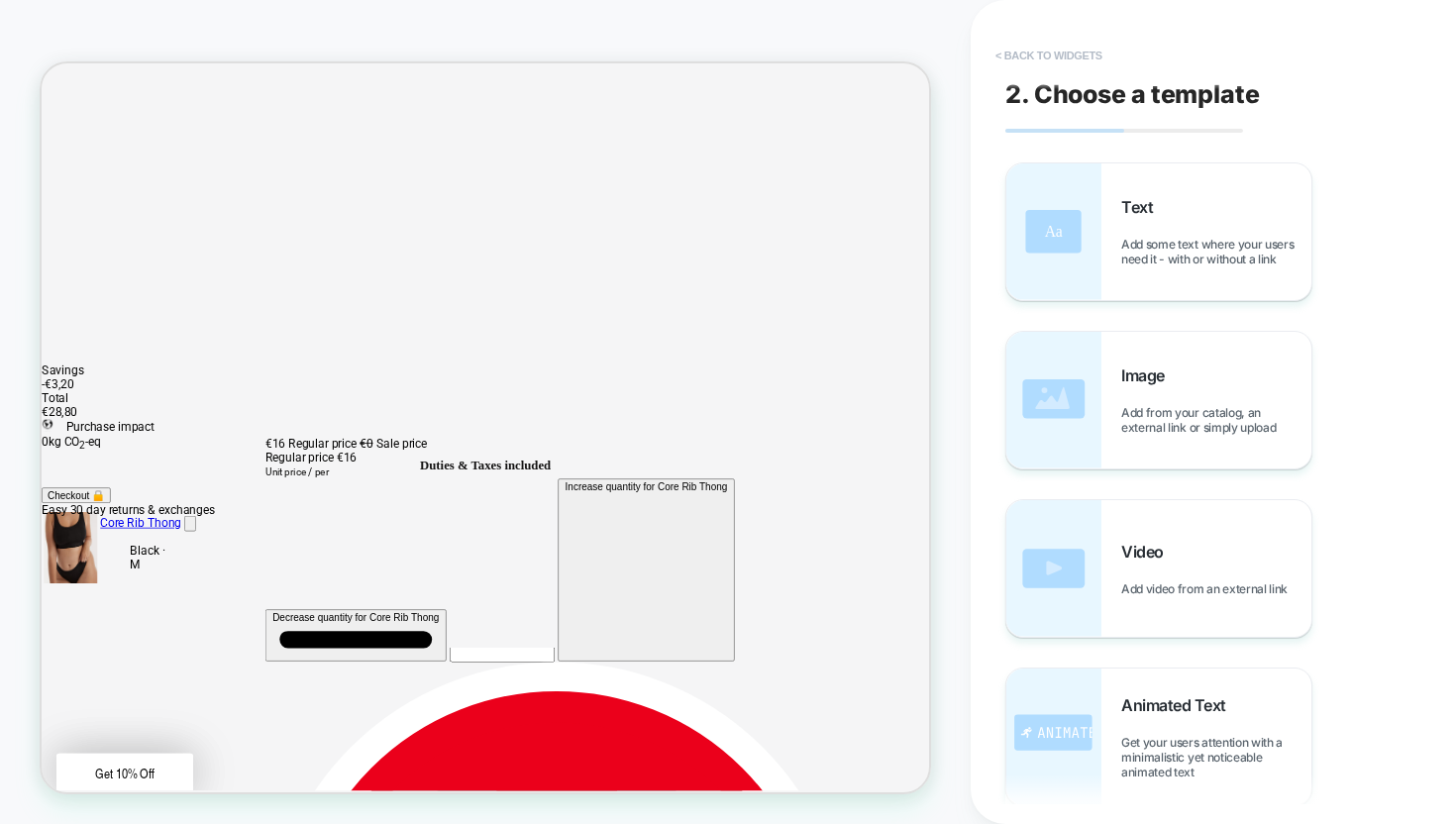 click on "< Back to widgets" at bounding box center [1049, 55] 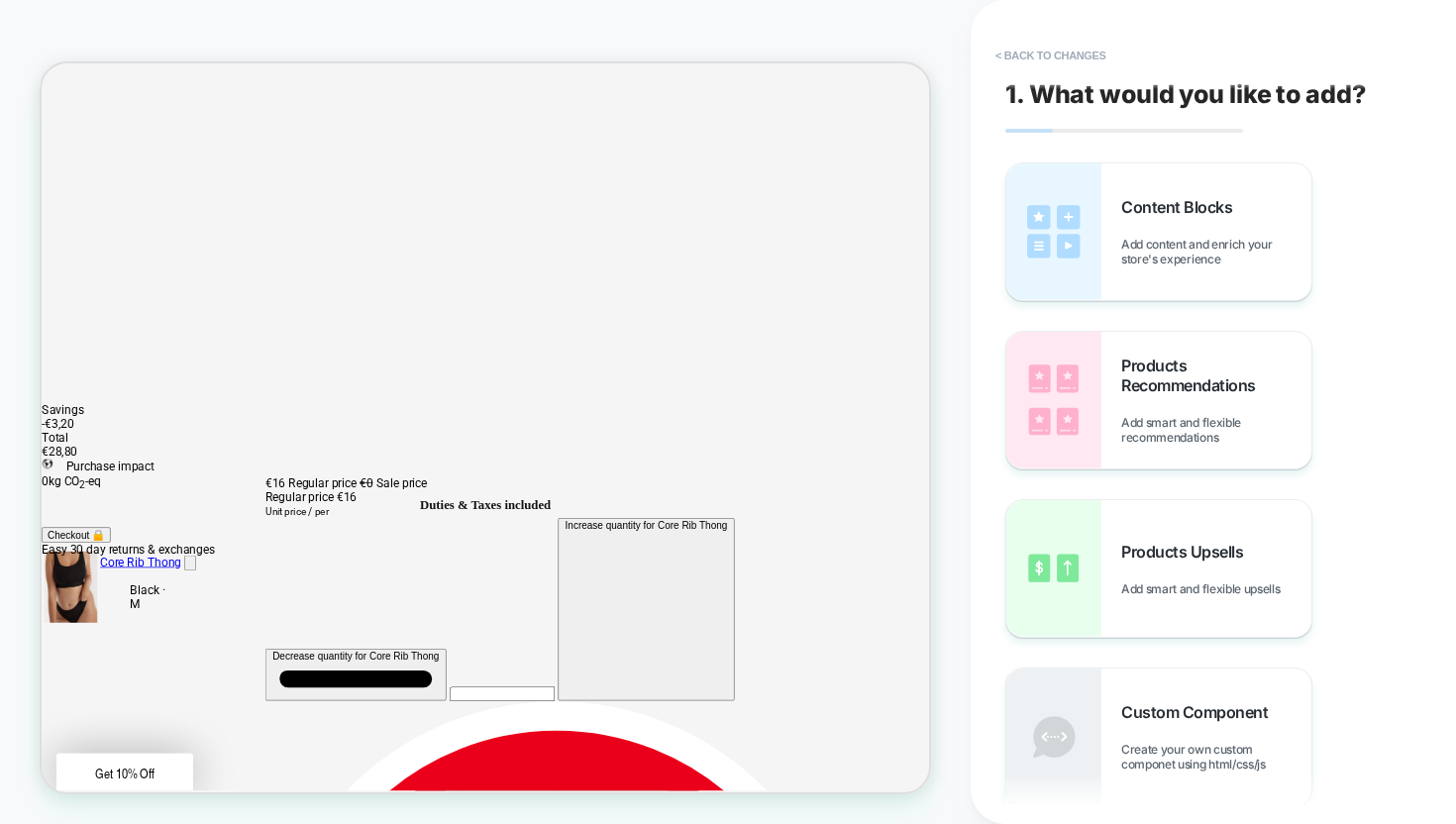 scroll, scrollTop: 300, scrollLeft: 0, axis: vertical 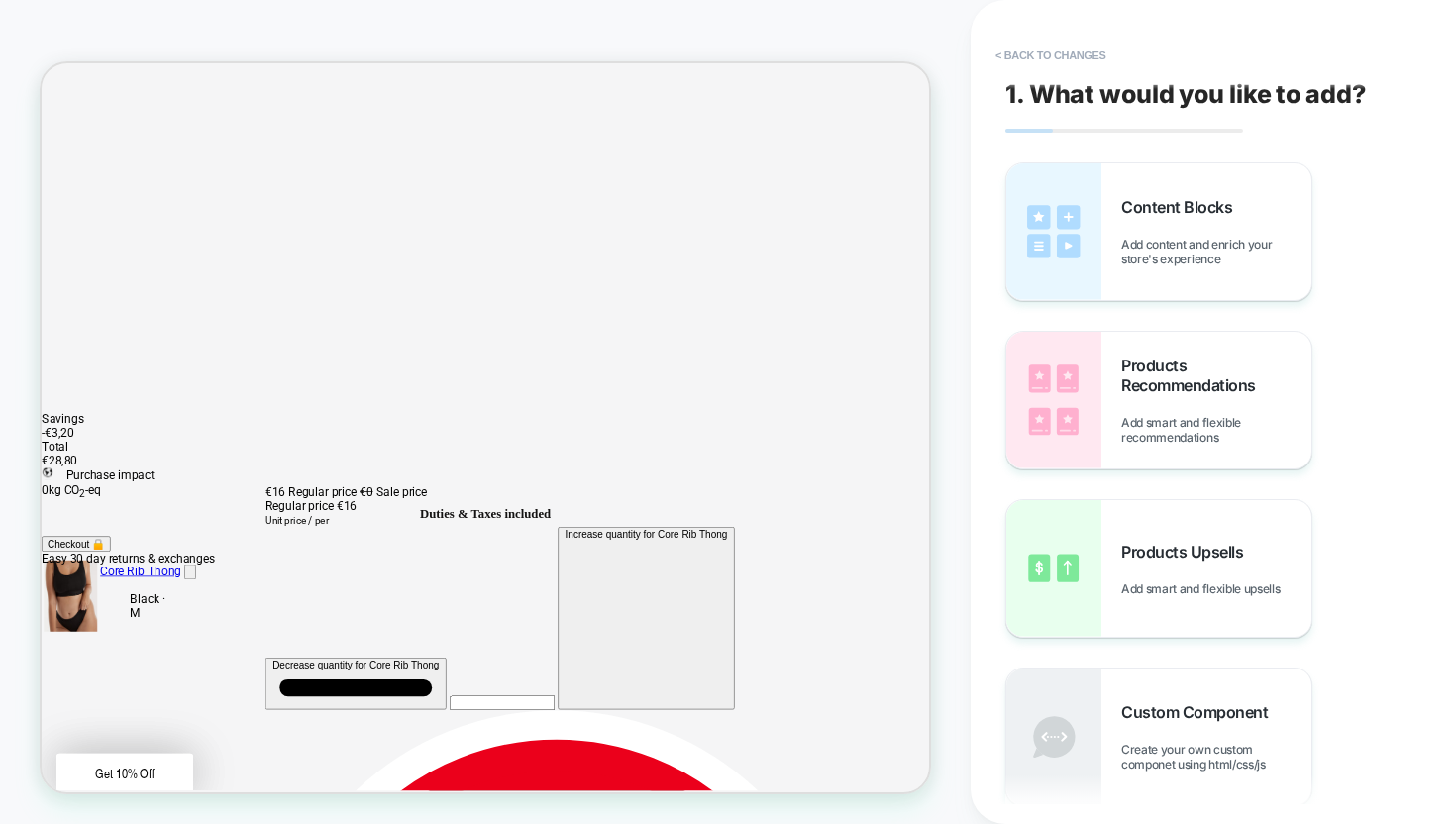 click on "Duties & Taxes included" at bounding box center (633, 23864) 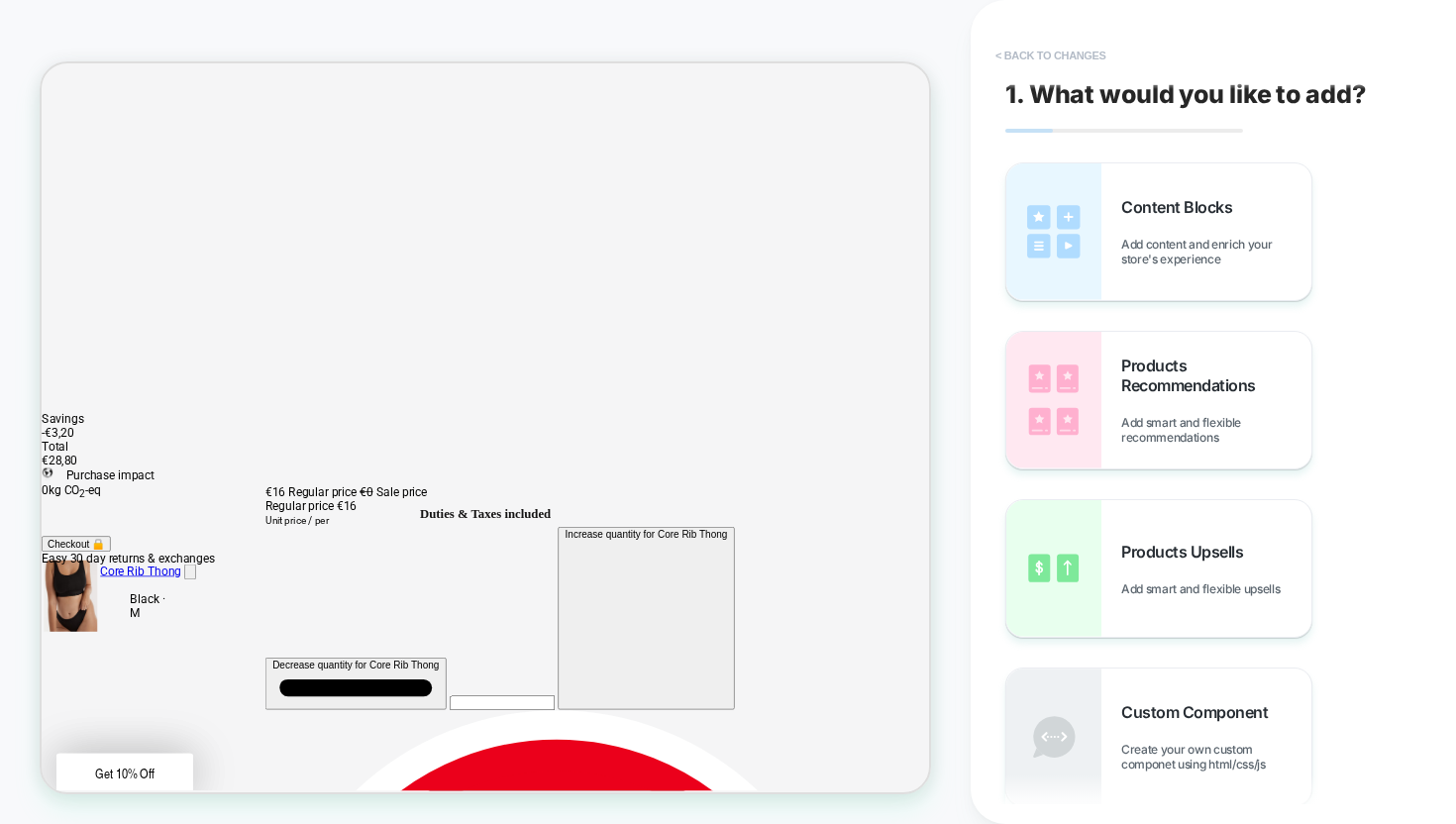 click on "< Back to changes" at bounding box center [1051, 55] 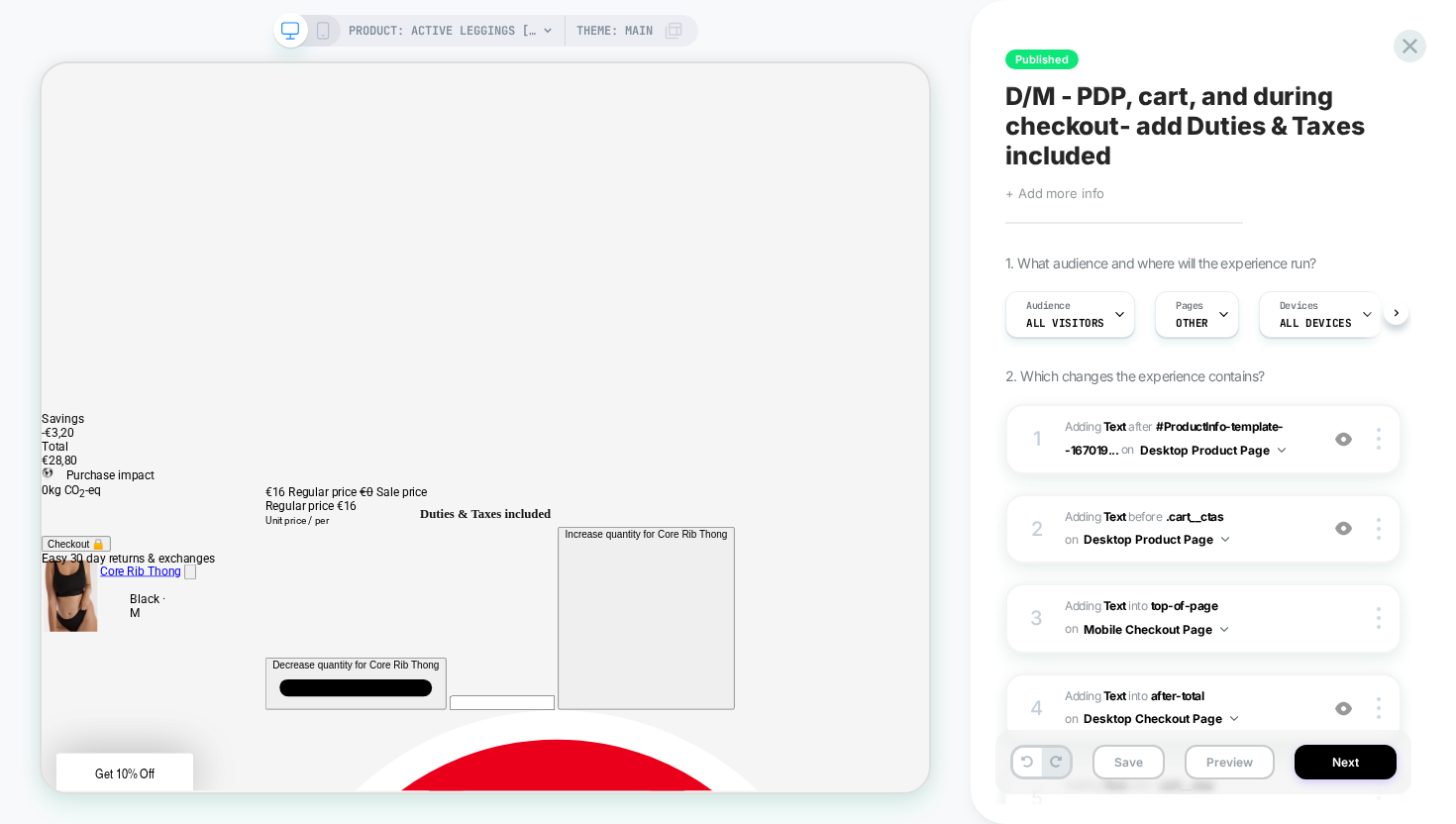 scroll, scrollTop: 0, scrollLeft: 1, axis: horizontal 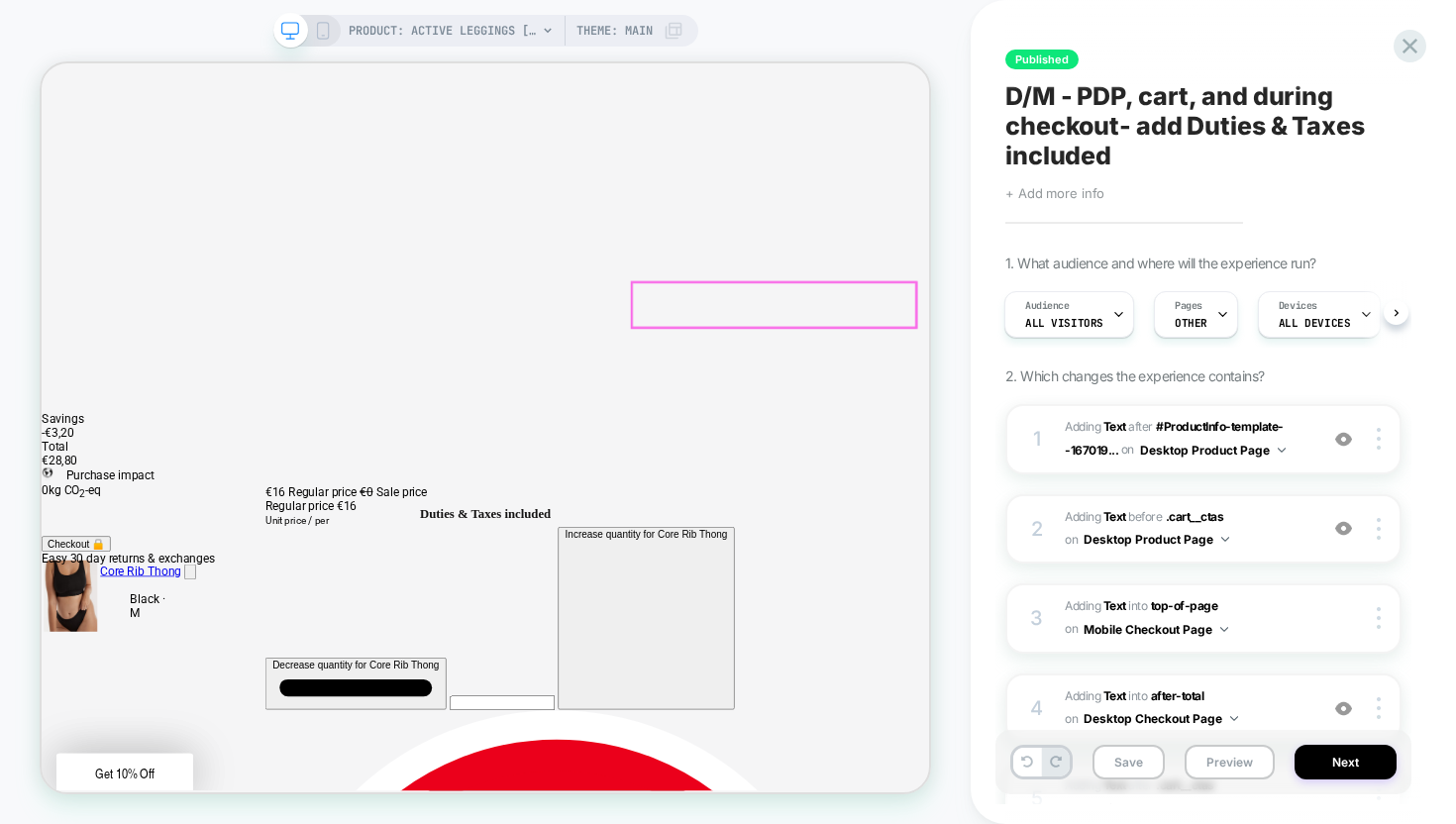 click on "Duties & Taxes included" at bounding box center (633, 23864) 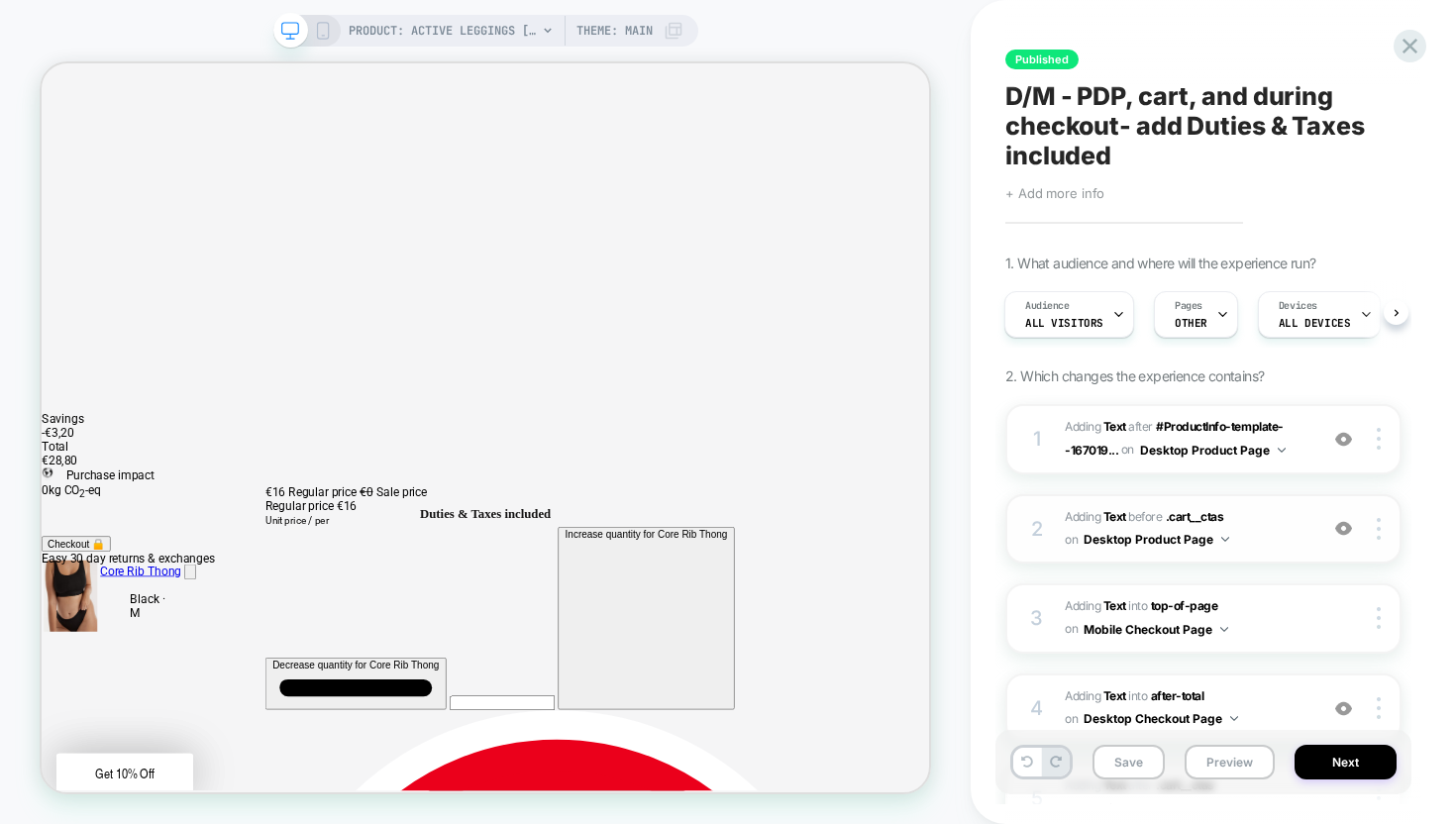 scroll, scrollTop: 35, scrollLeft: 0, axis: vertical 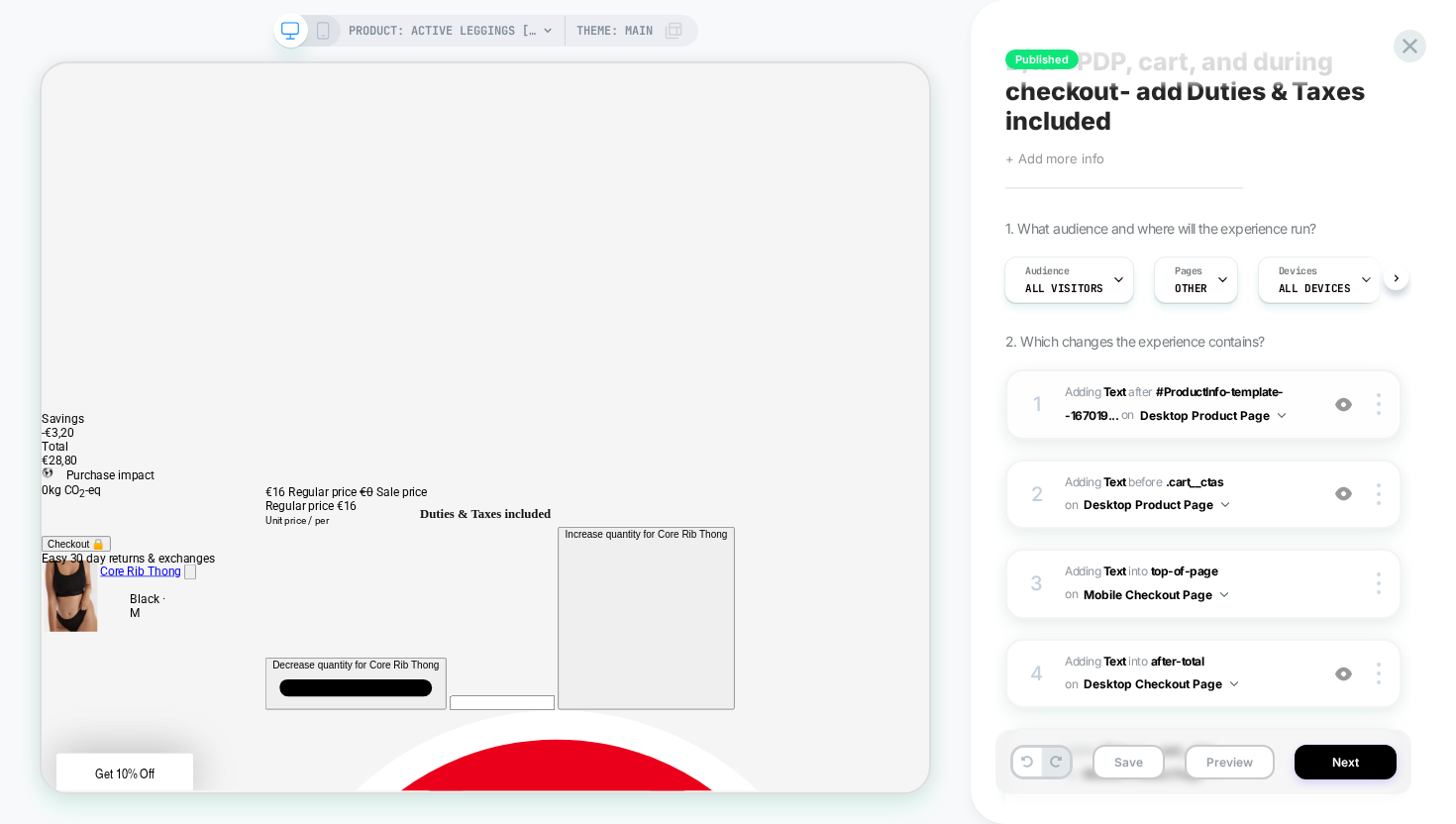 click at bounding box center (1343, 404) 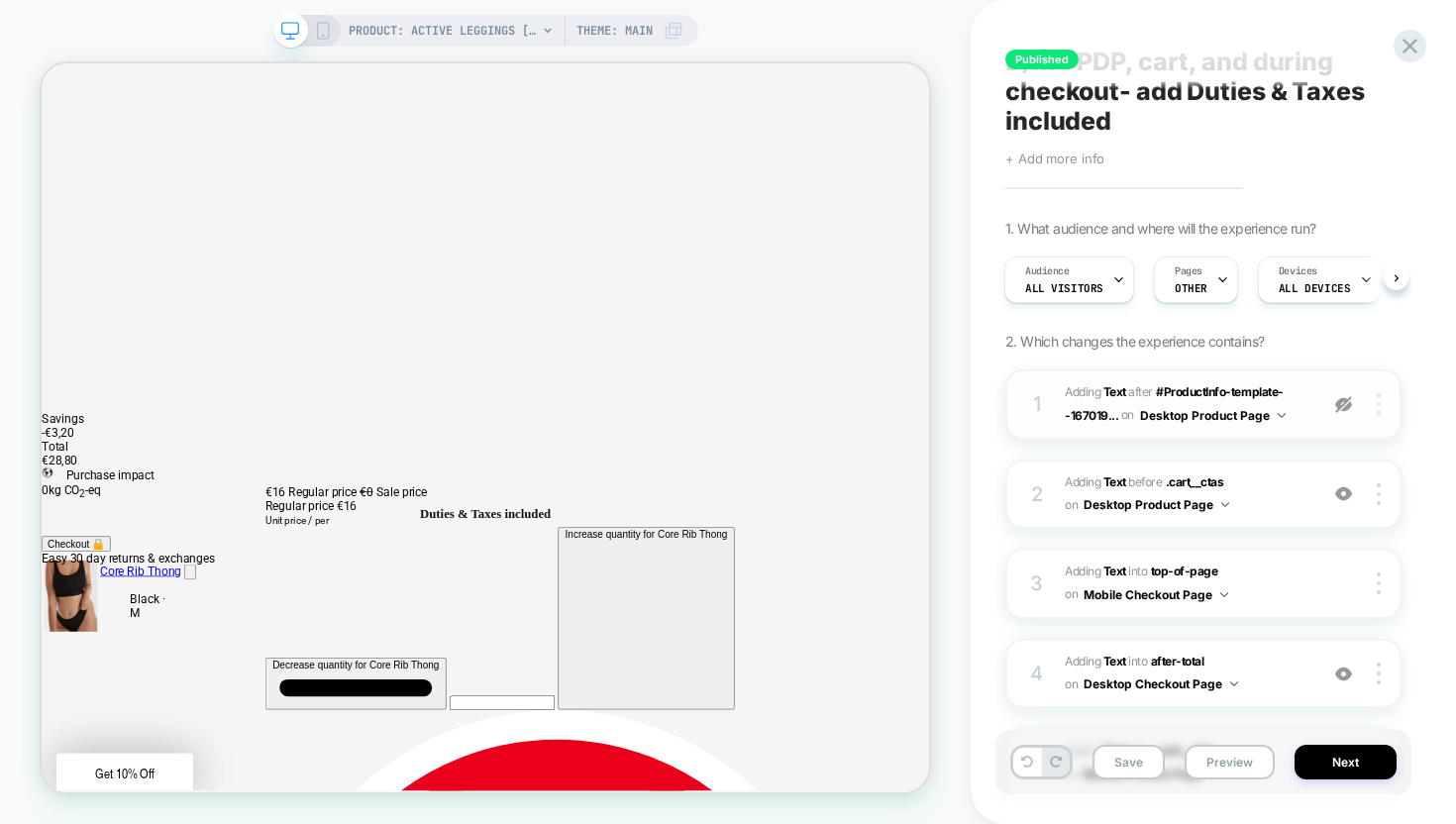 click at bounding box center [1382, 404] 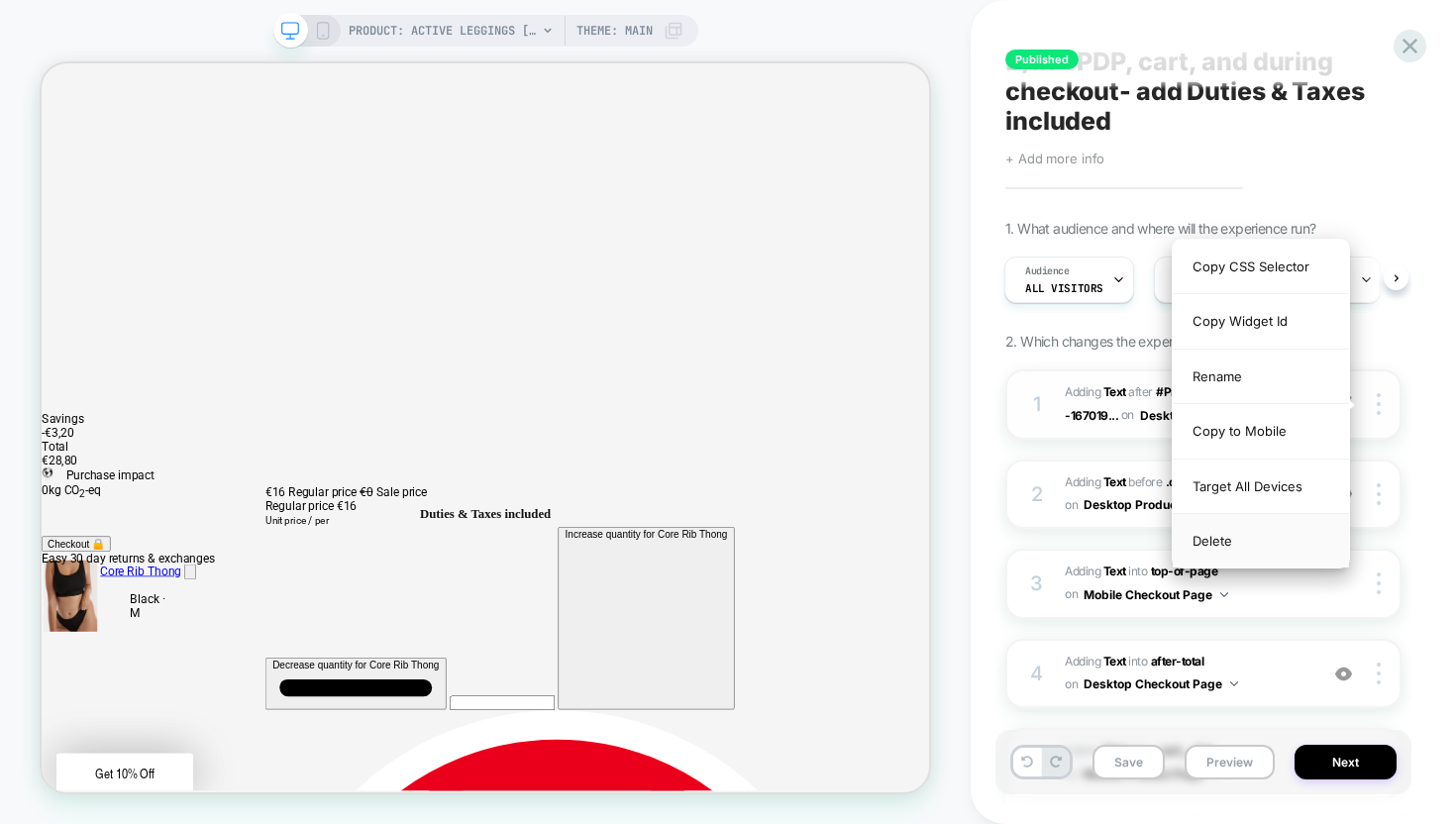 click on "Delete" at bounding box center (1261, 541) 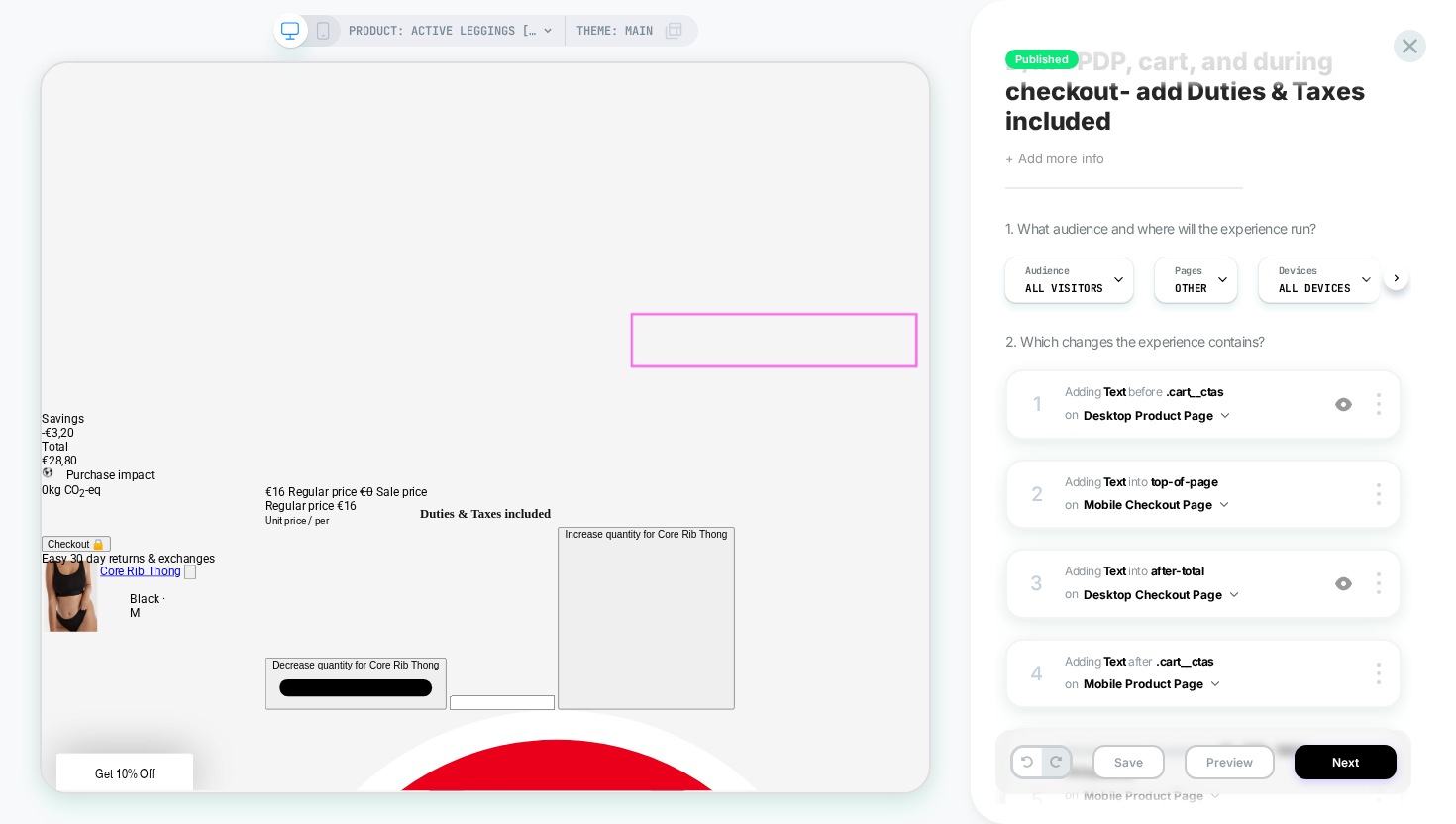 click on "Free worldwide
shipping available" at bounding box center [633, 23874] 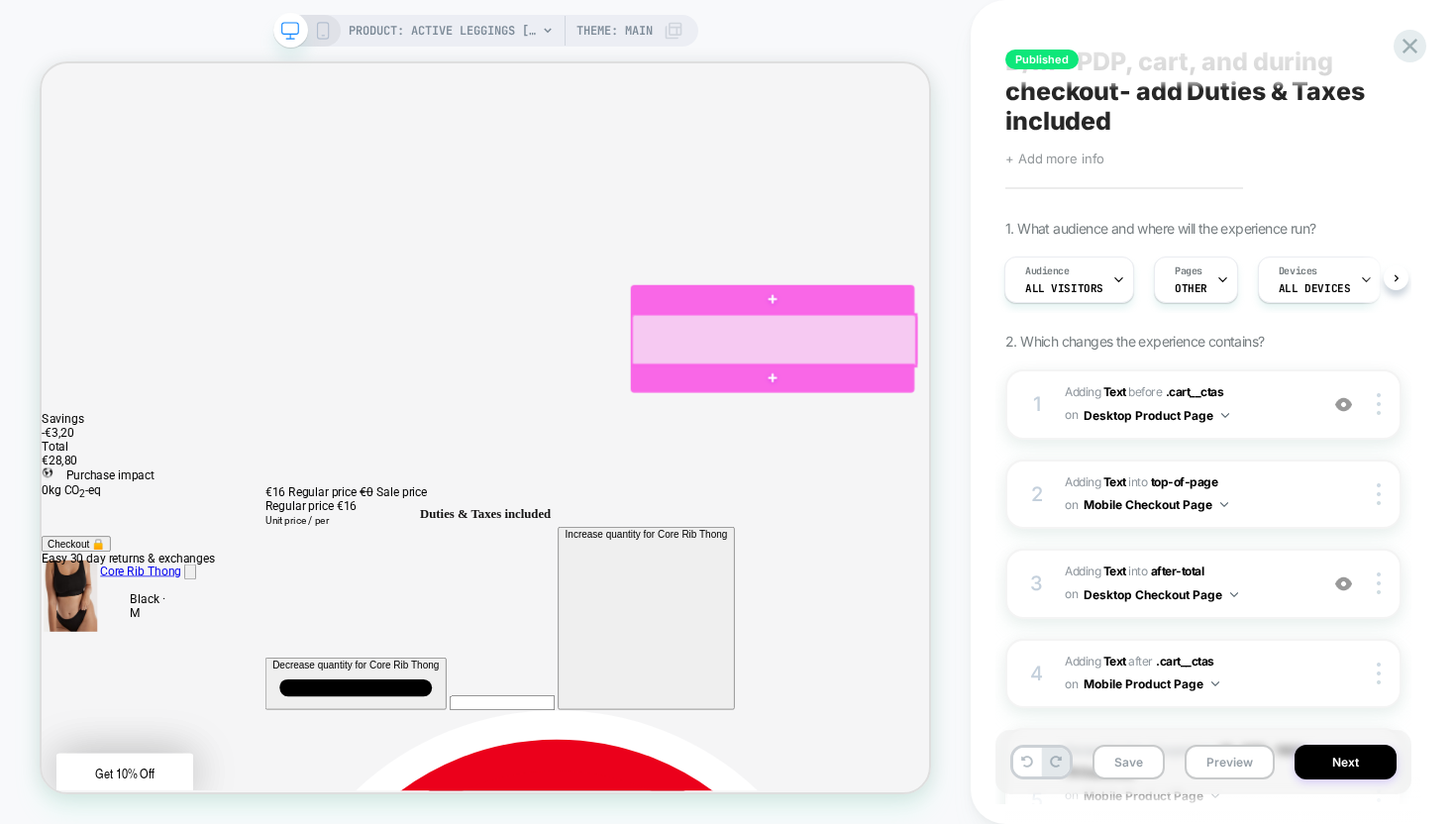 click at bounding box center [1018, 432] 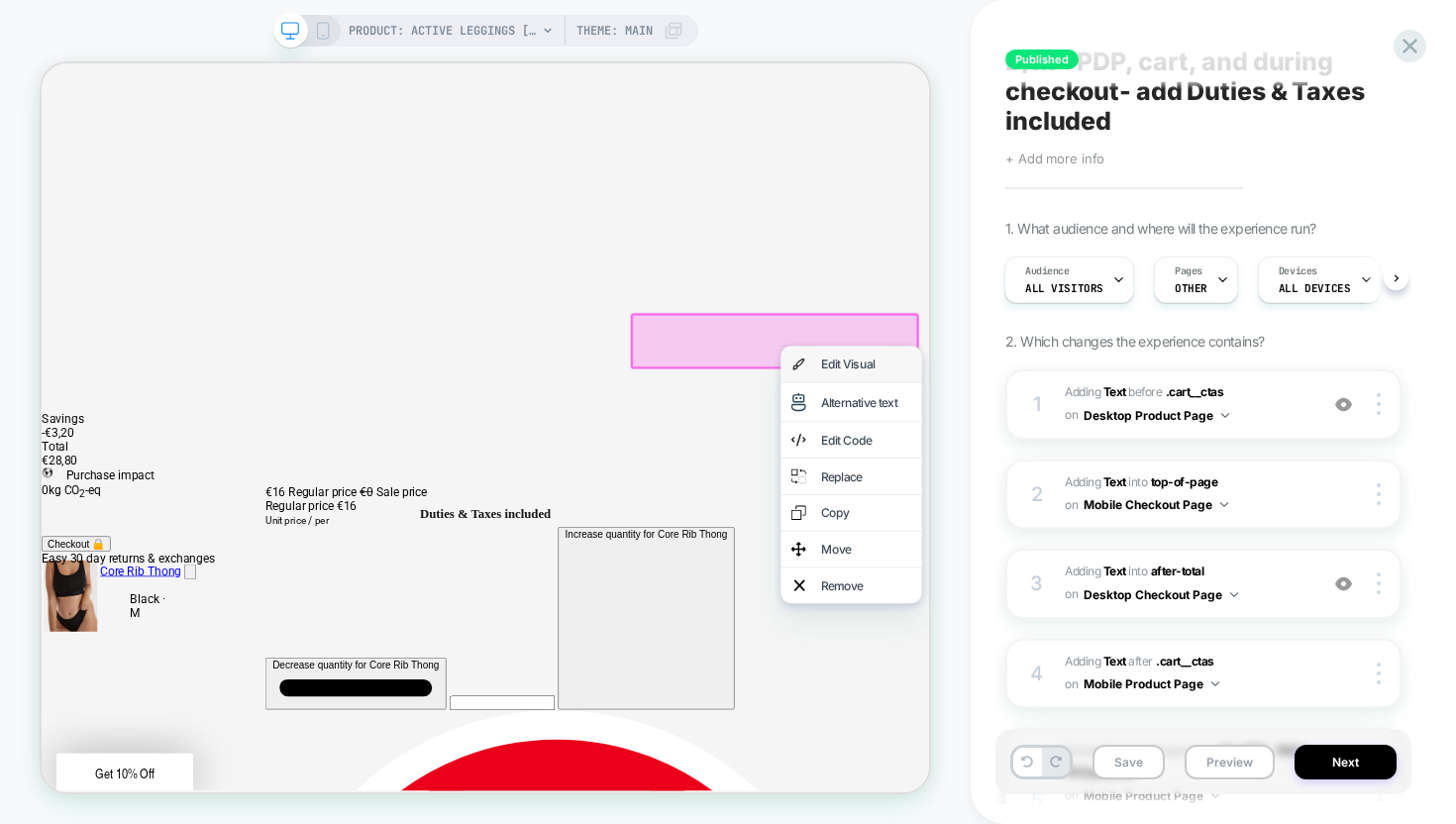 click on "Edit Visual" at bounding box center [1141, 464] 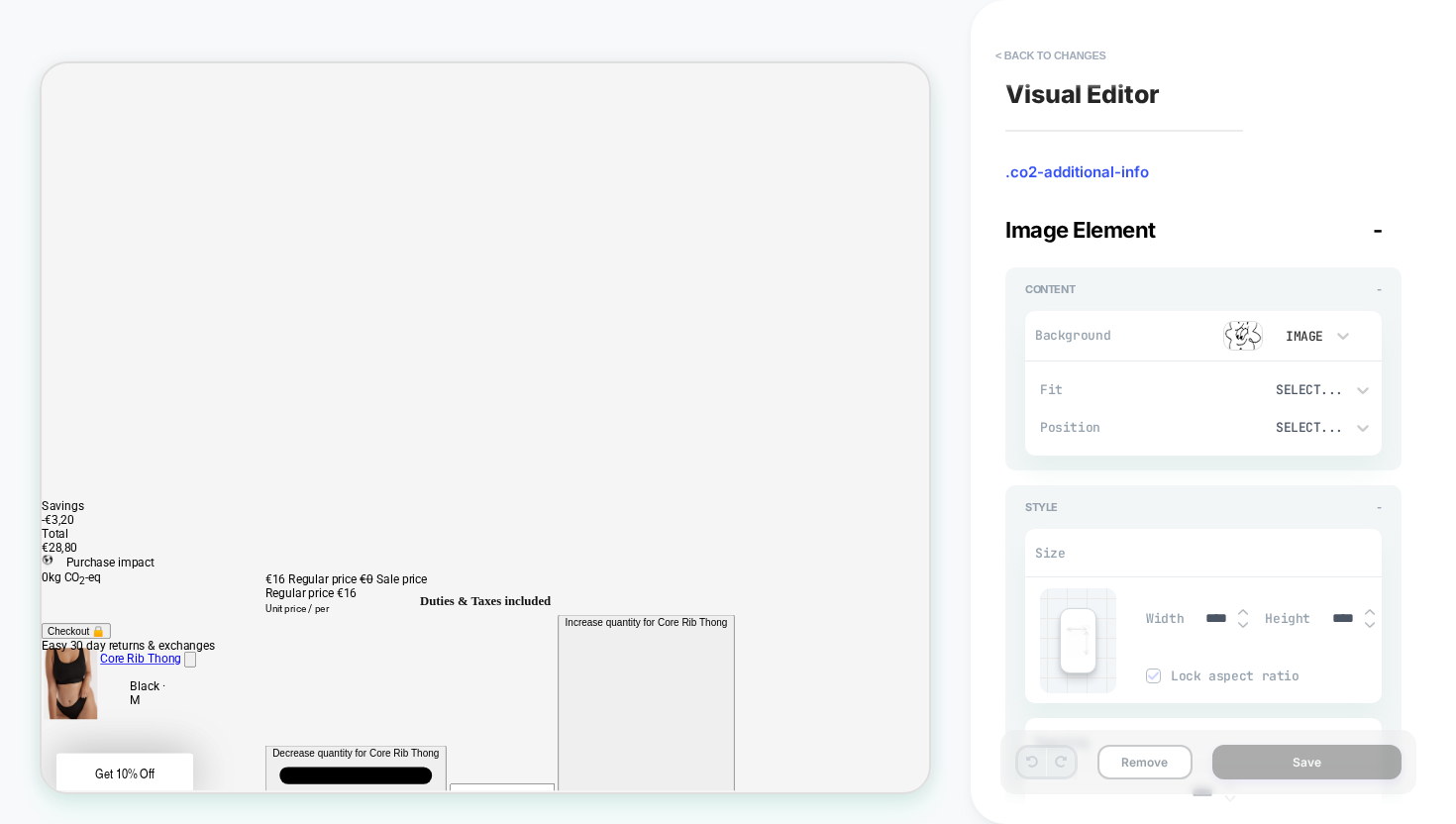 scroll, scrollTop: 181, scrollLeft: 0, axis: vertical 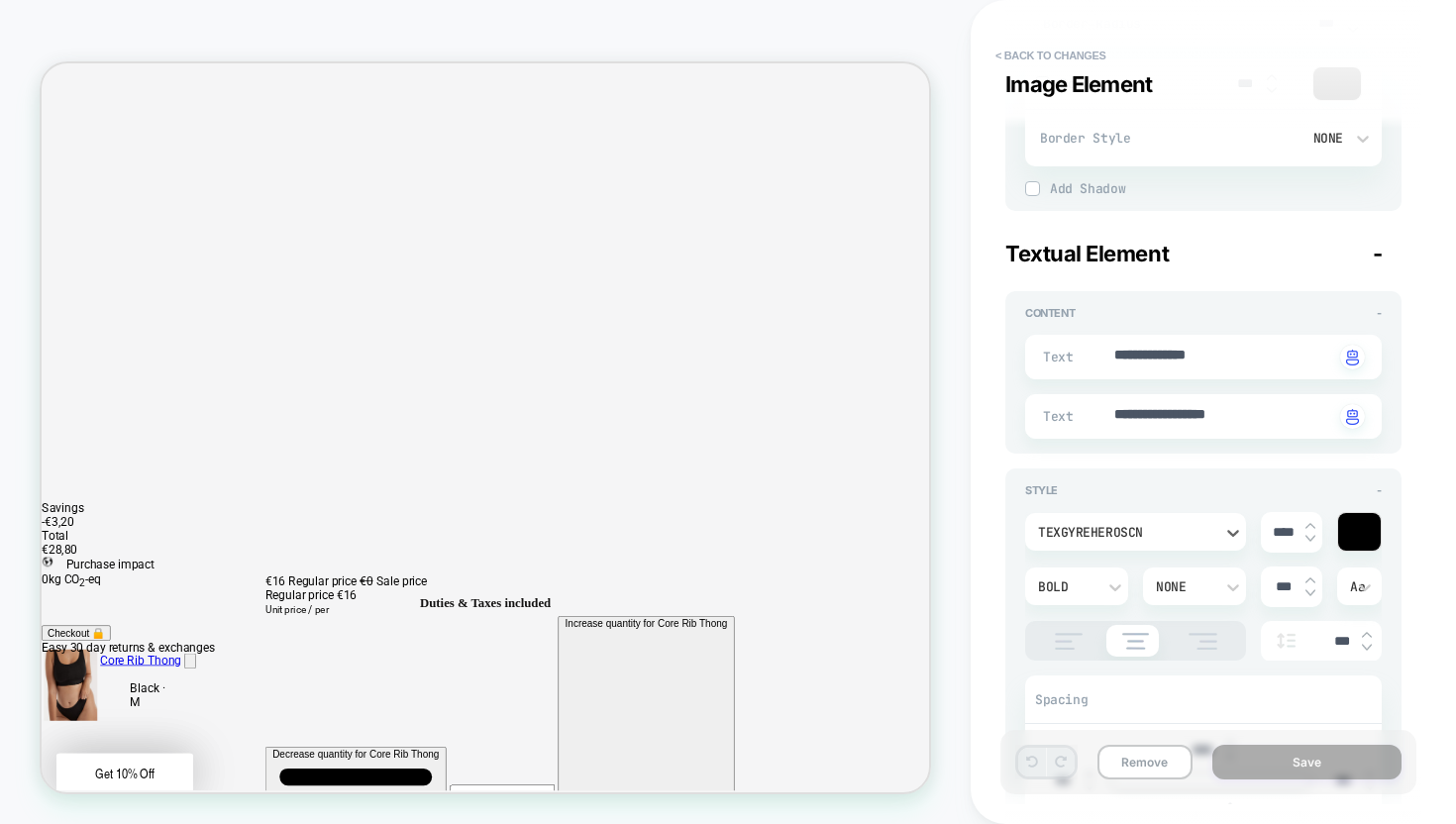 click on "TexGyreHerosCN" at bounding box center [1125, 532] 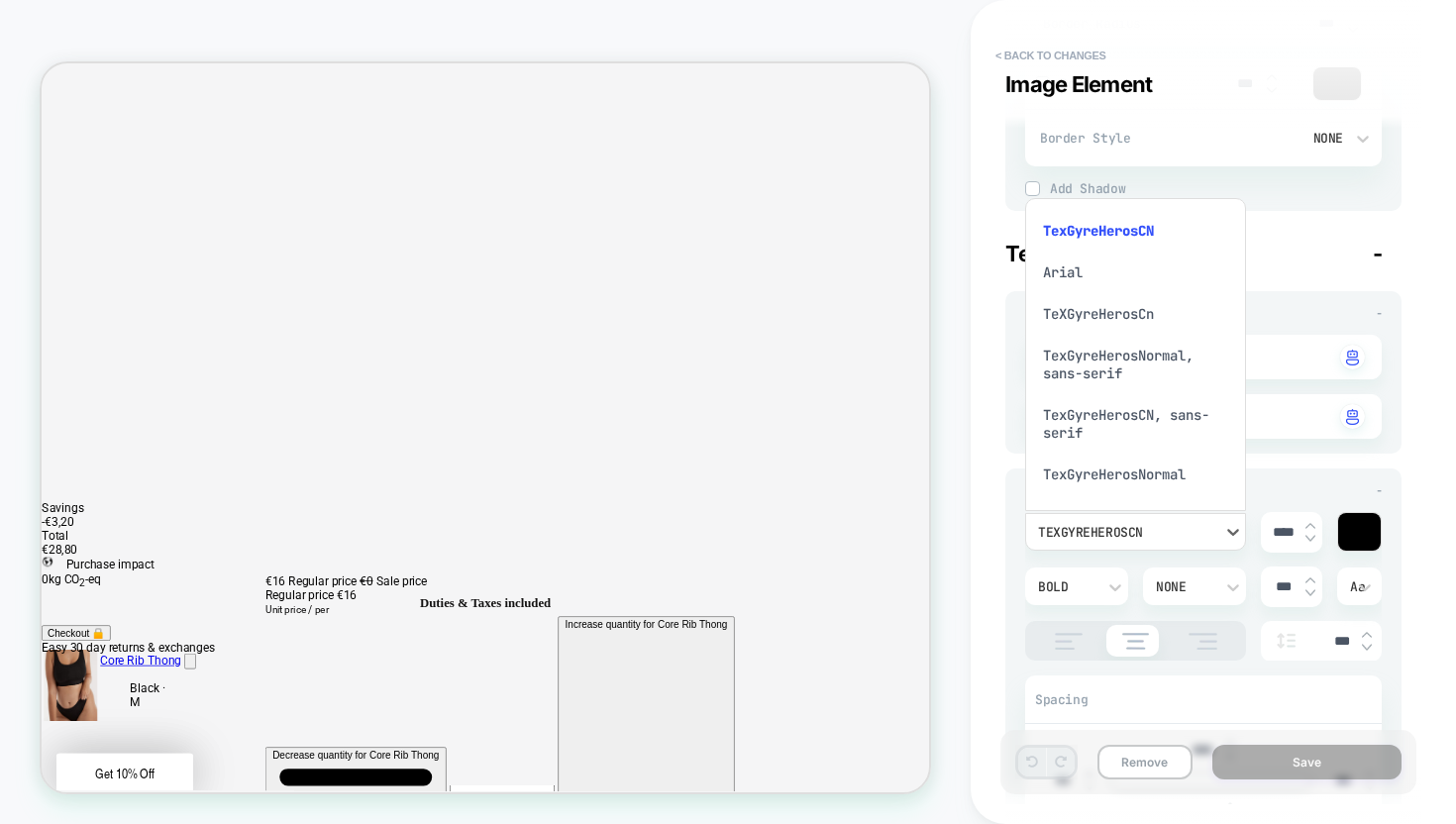 click at bounding box center [728, 412] 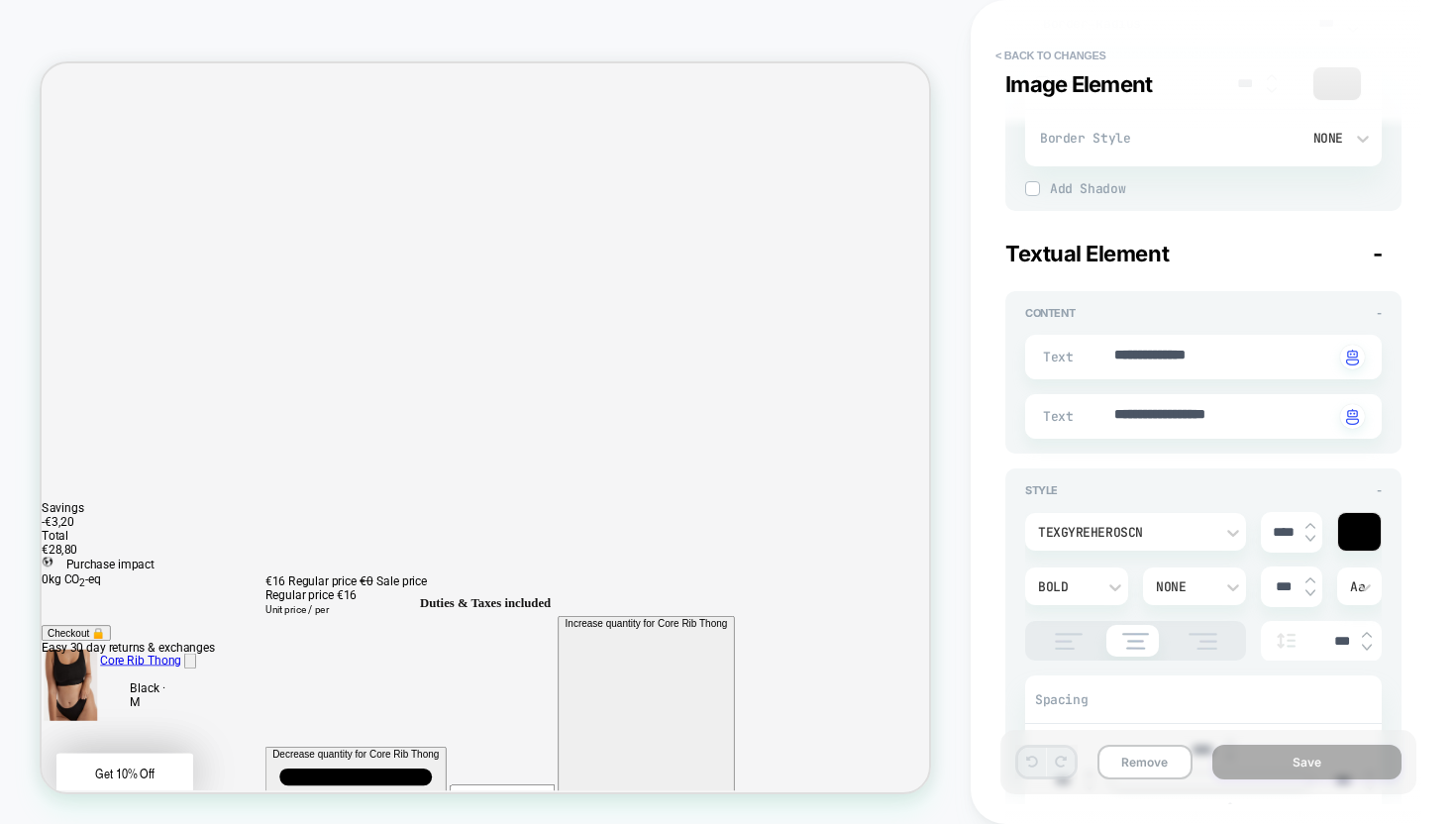 click on "Free worldwide
shipping available" at bounding box center (633, 23993) 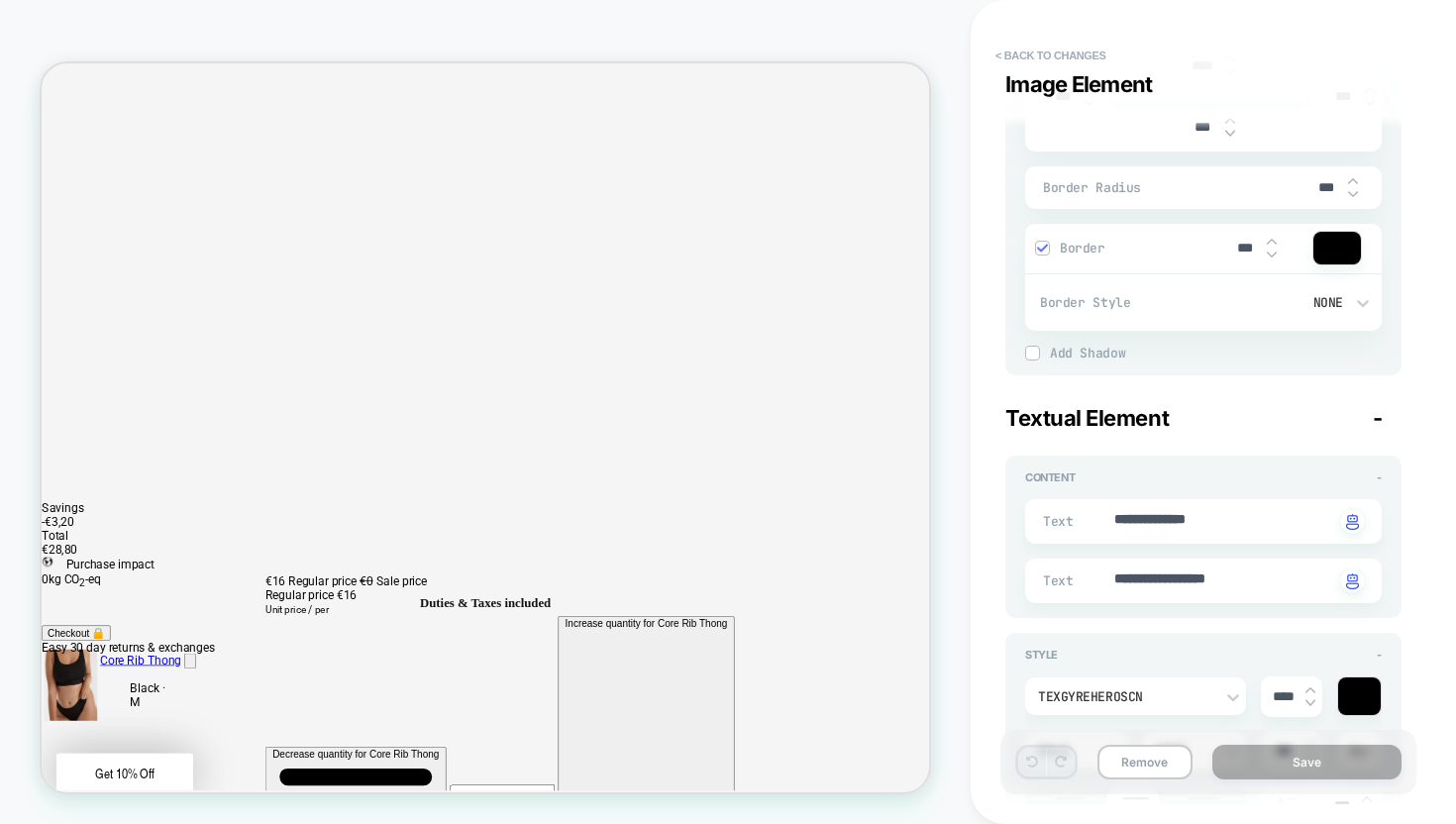 scroll, scrollTop: 727, scrollLeft: 0, axis: vertical 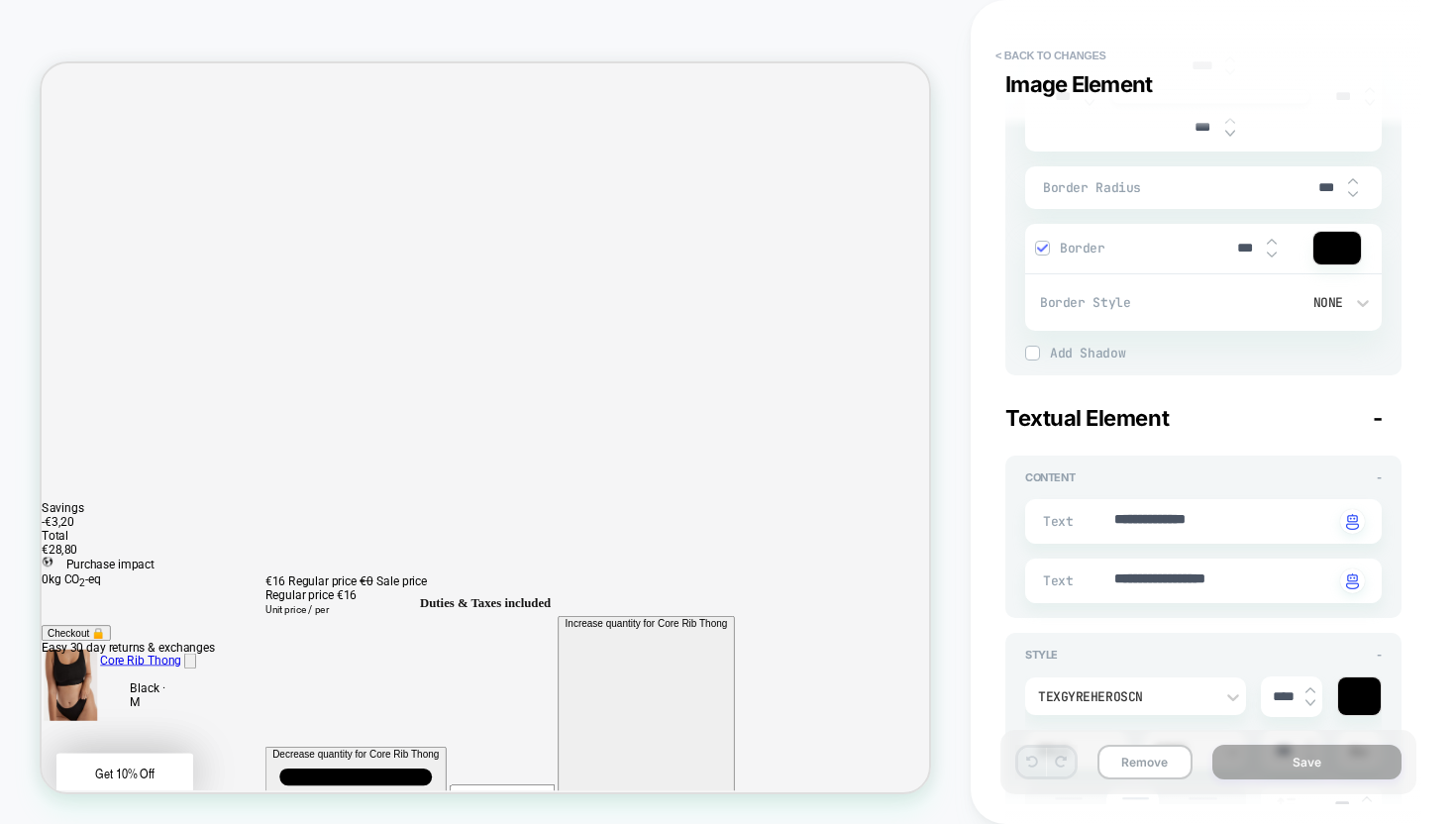 click on "-" at bounding box center [1378, 418] 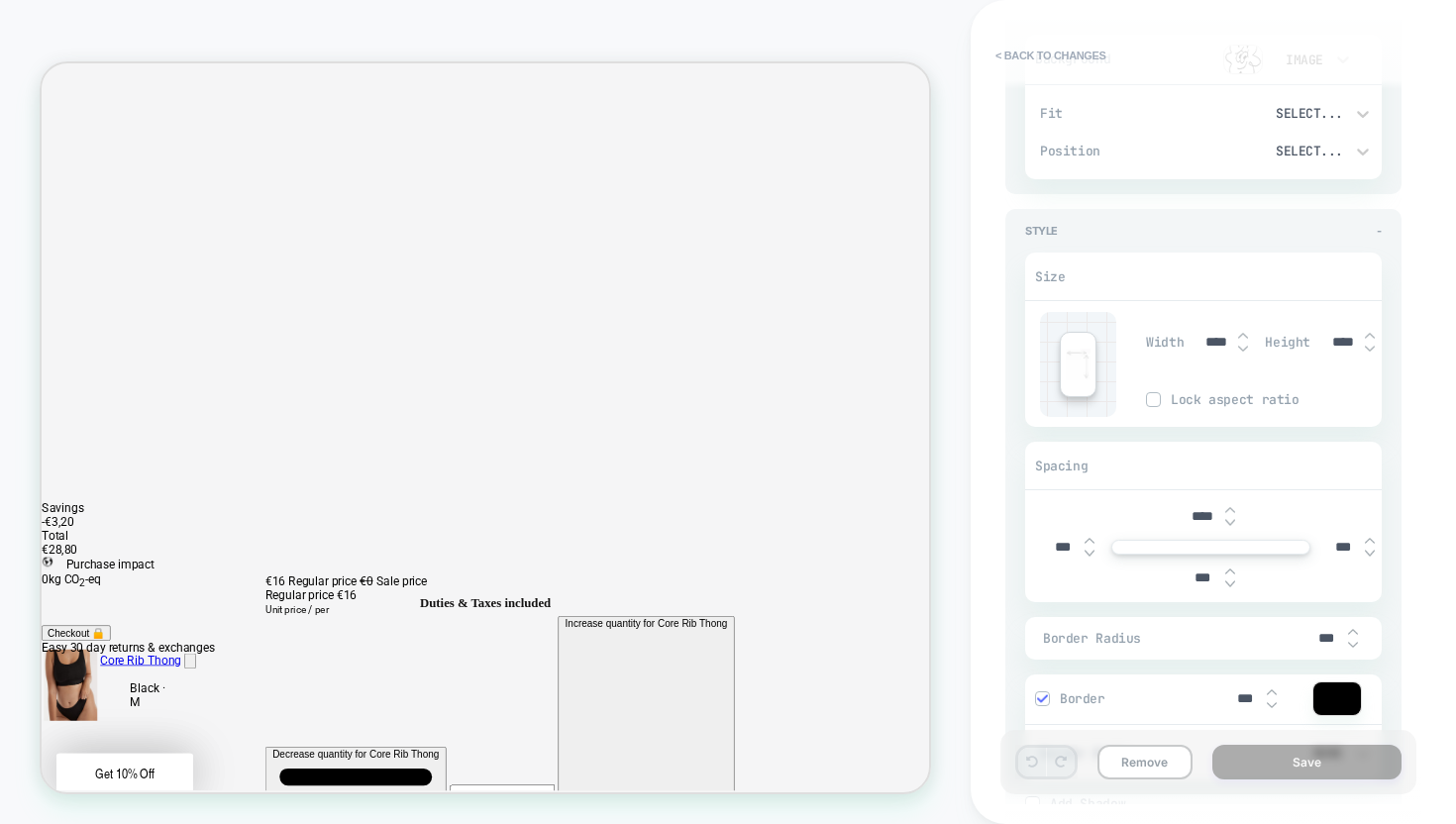 scroll, scrollTop: 463, scrollLeft: 0, axis: vertical 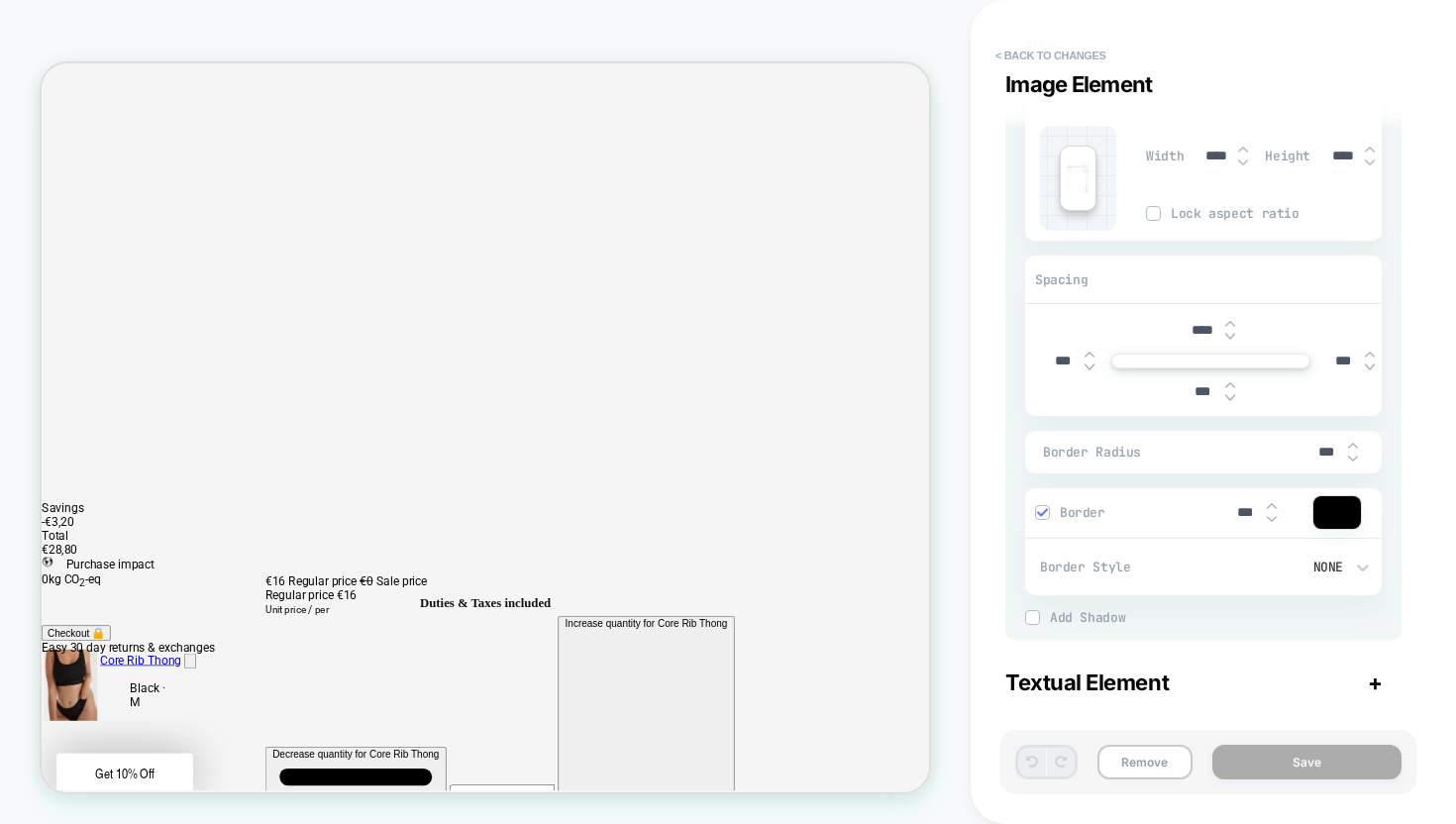 click on "+" at bounding box center (1375, 682) 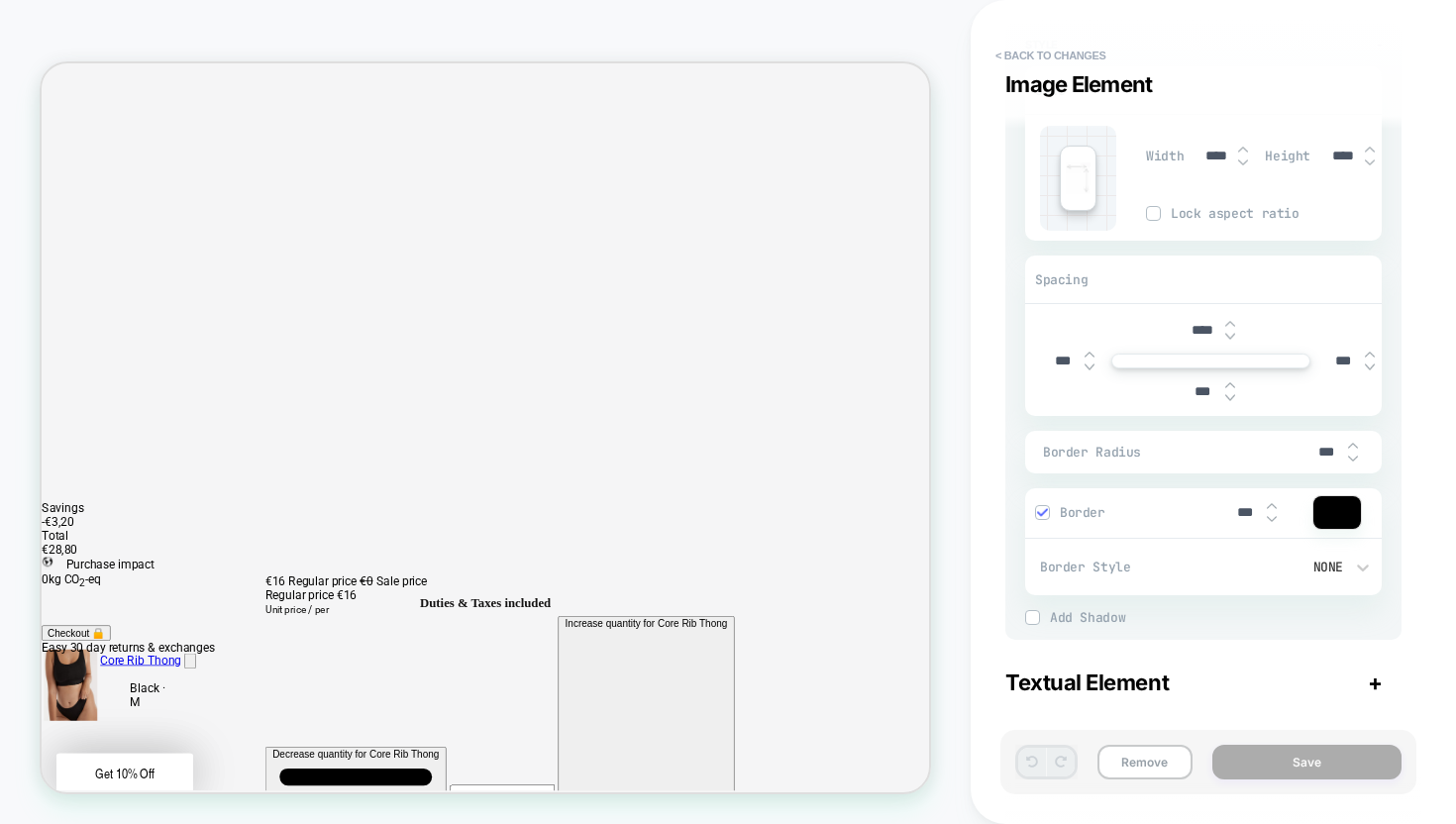 type on "*" 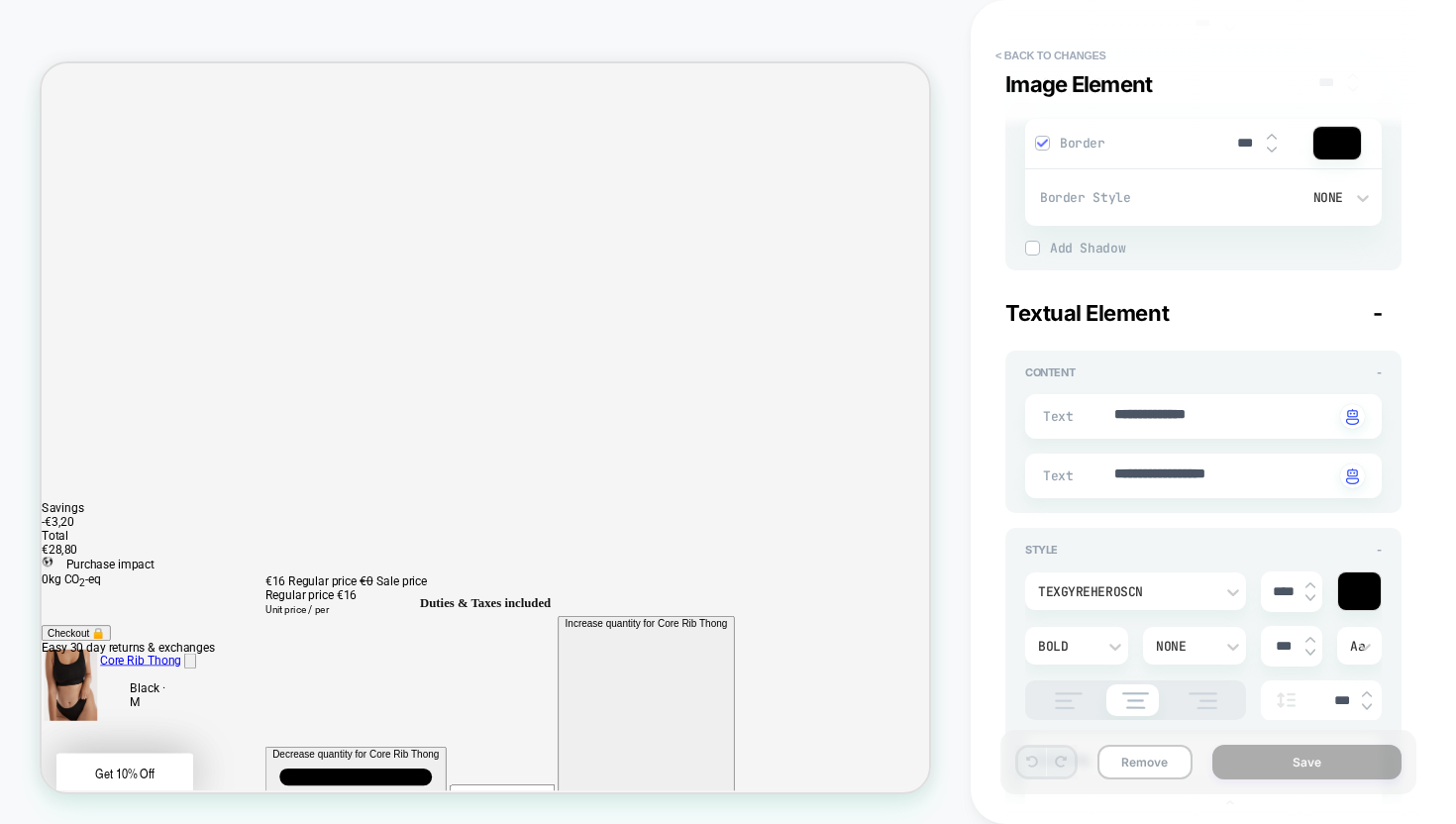 scroll, scrollTop: 849, scrollLeft: 0, axis: vertical 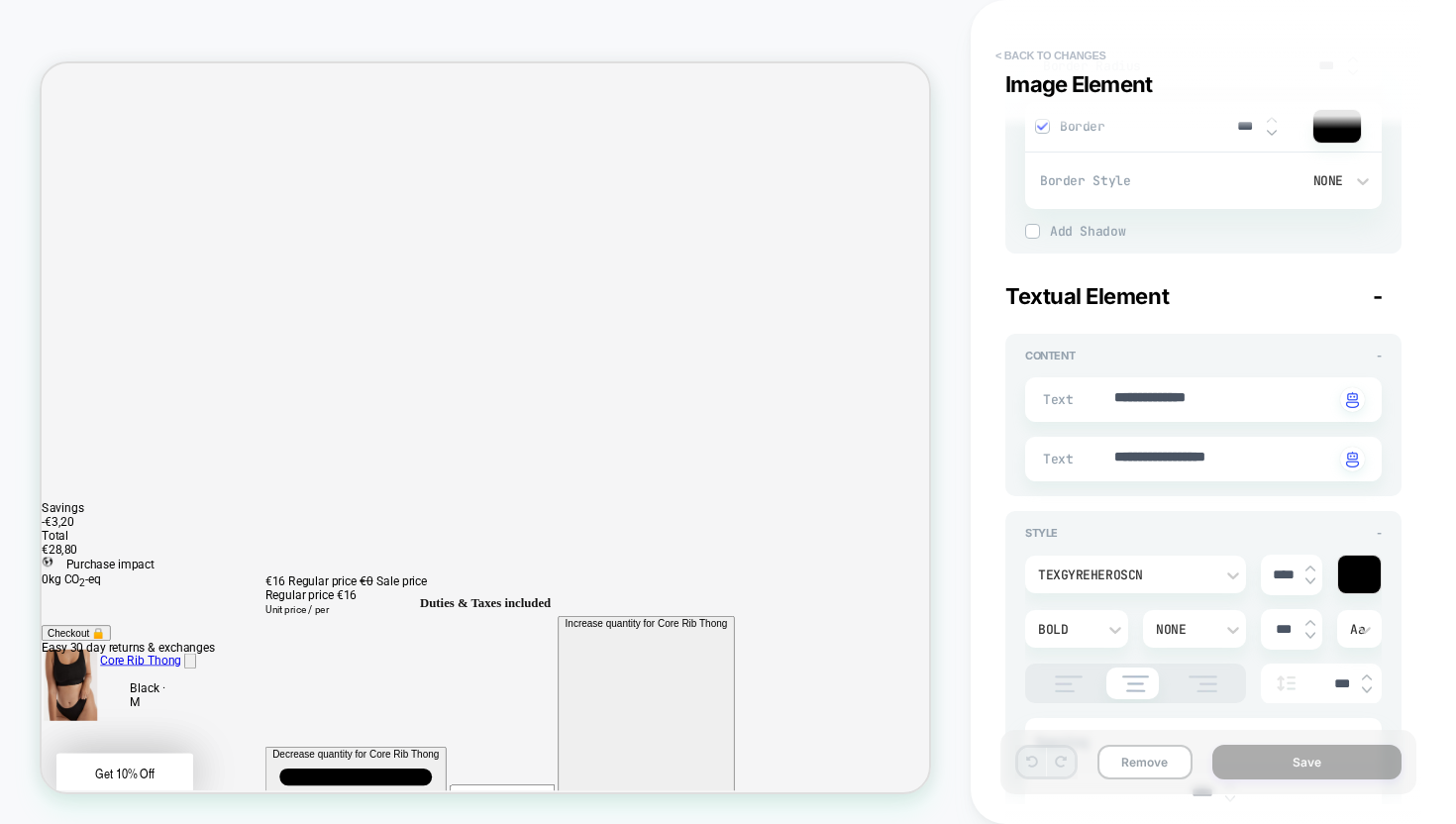 click on "< Back to changes" at bounding box center (1051, 55) 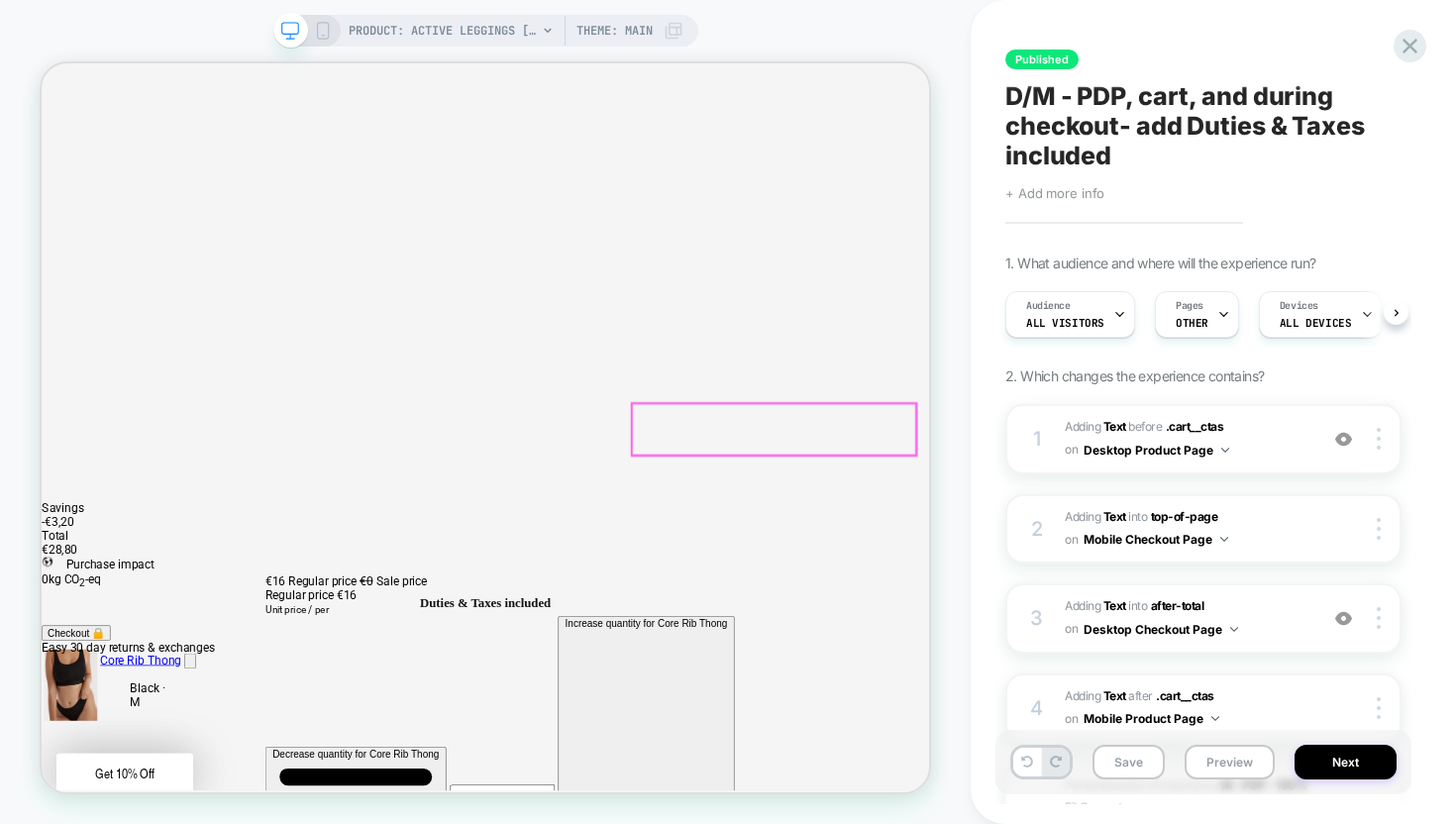scroll, scrollTop: 0, scrollLeft: 1, axis: horizontal 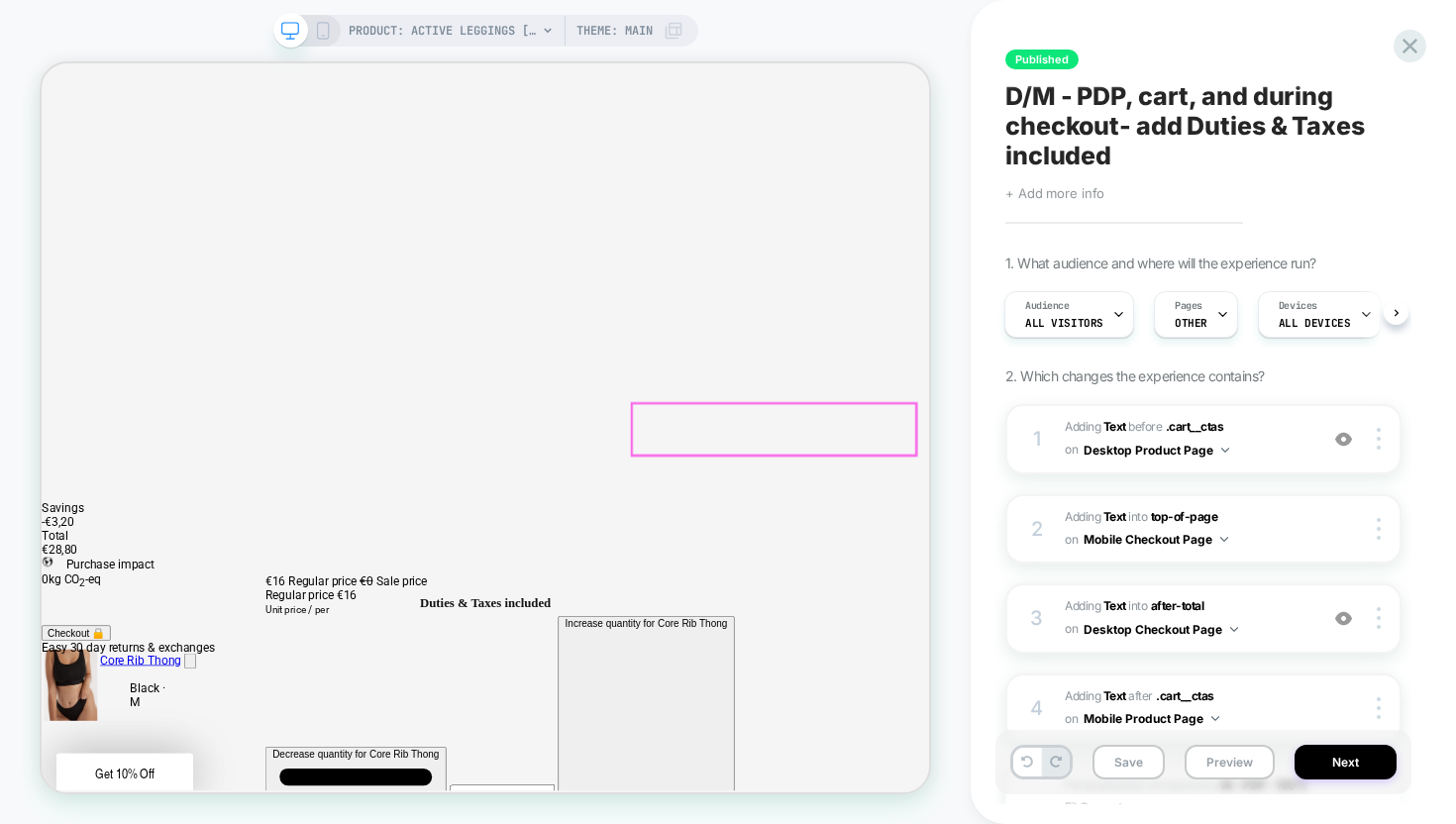 click on "Free worldwide
shipping available" at bounding box center [633, 23993] 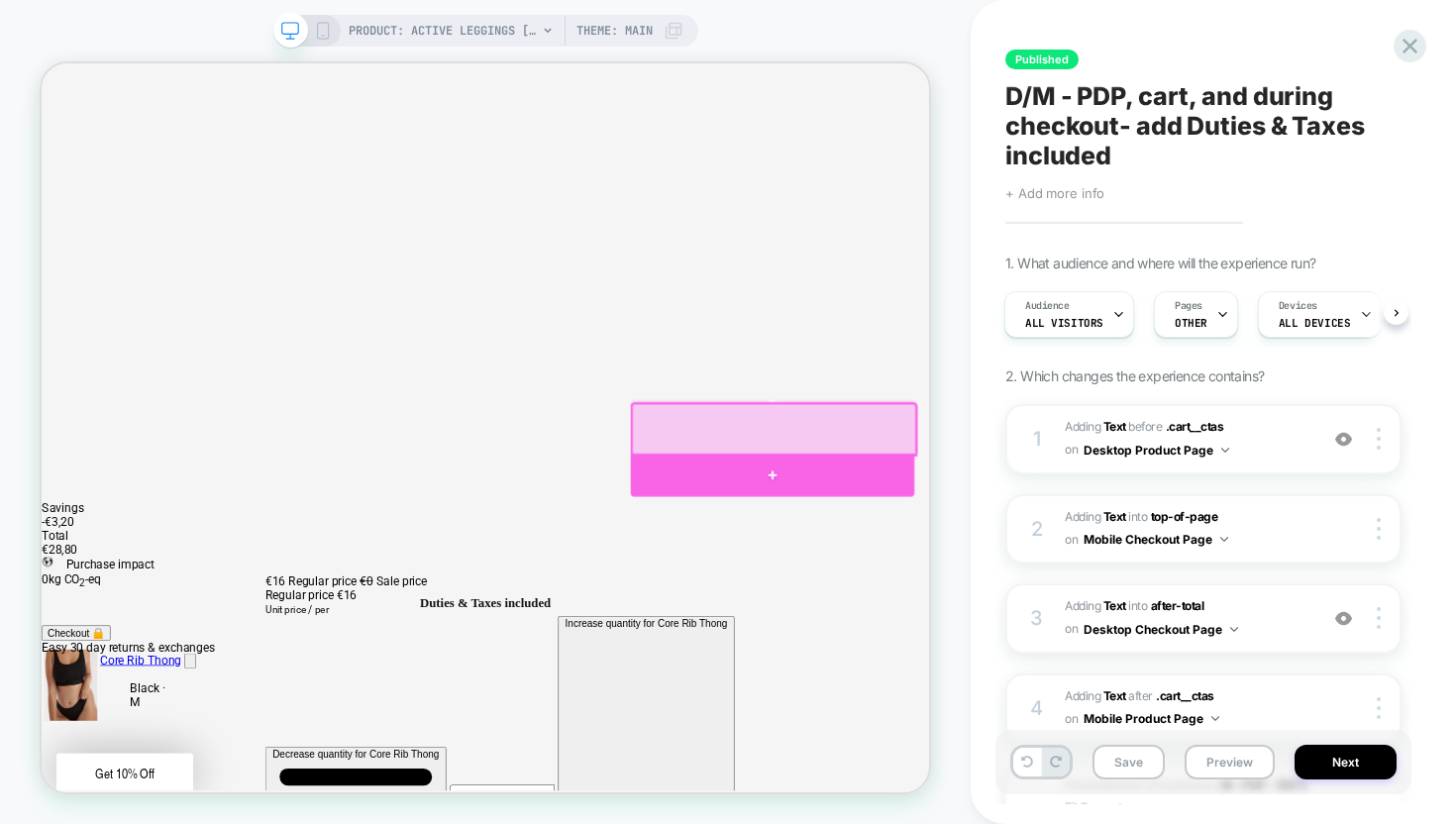 click at bounding box center (1016, 612) 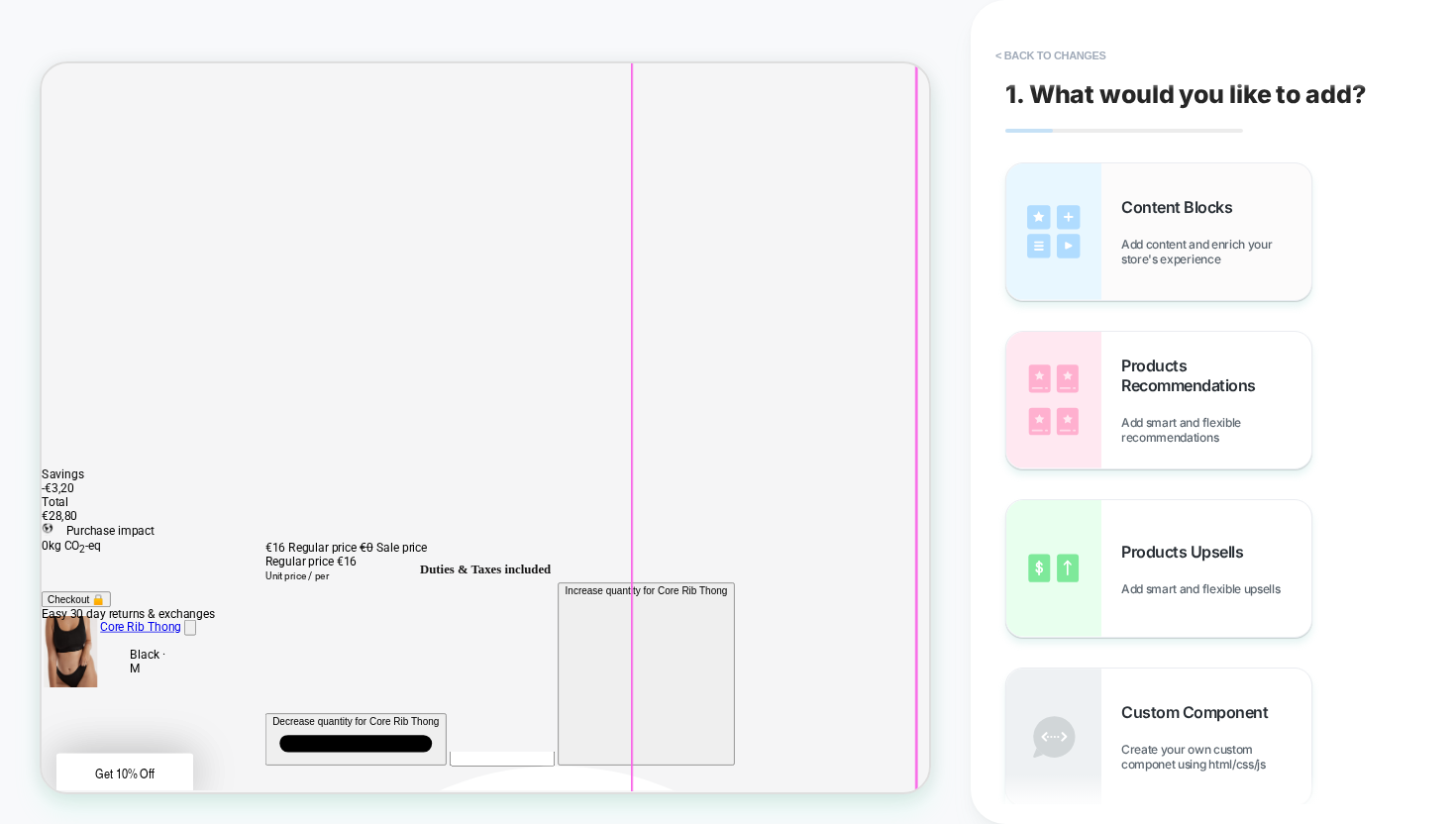 scroll, scrollTop: 243, scrollLeft: 0, axis: vertical 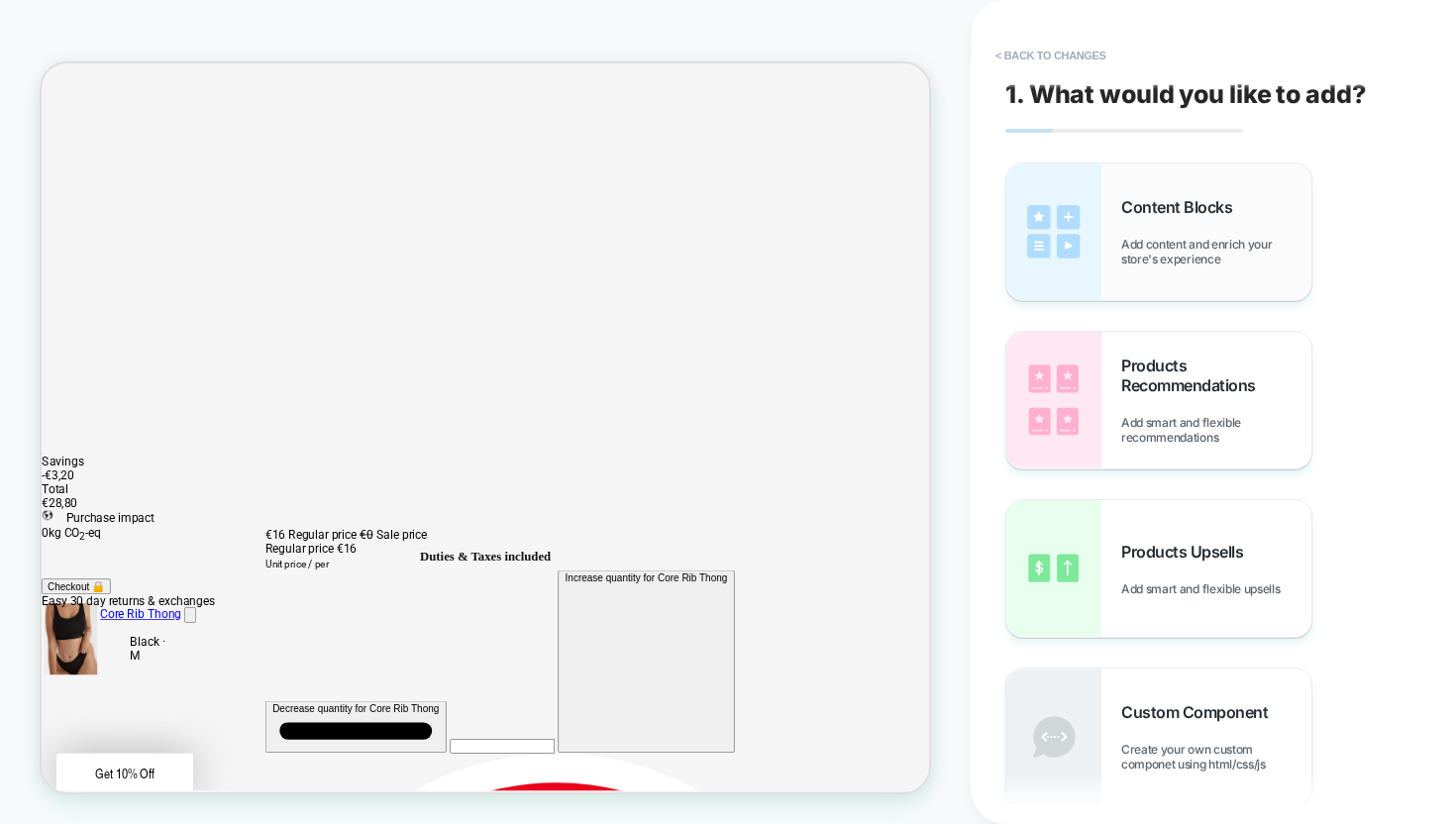 click on "Content Blocks Add content and enrich your store's experience" at bounding box center (1159, 232) 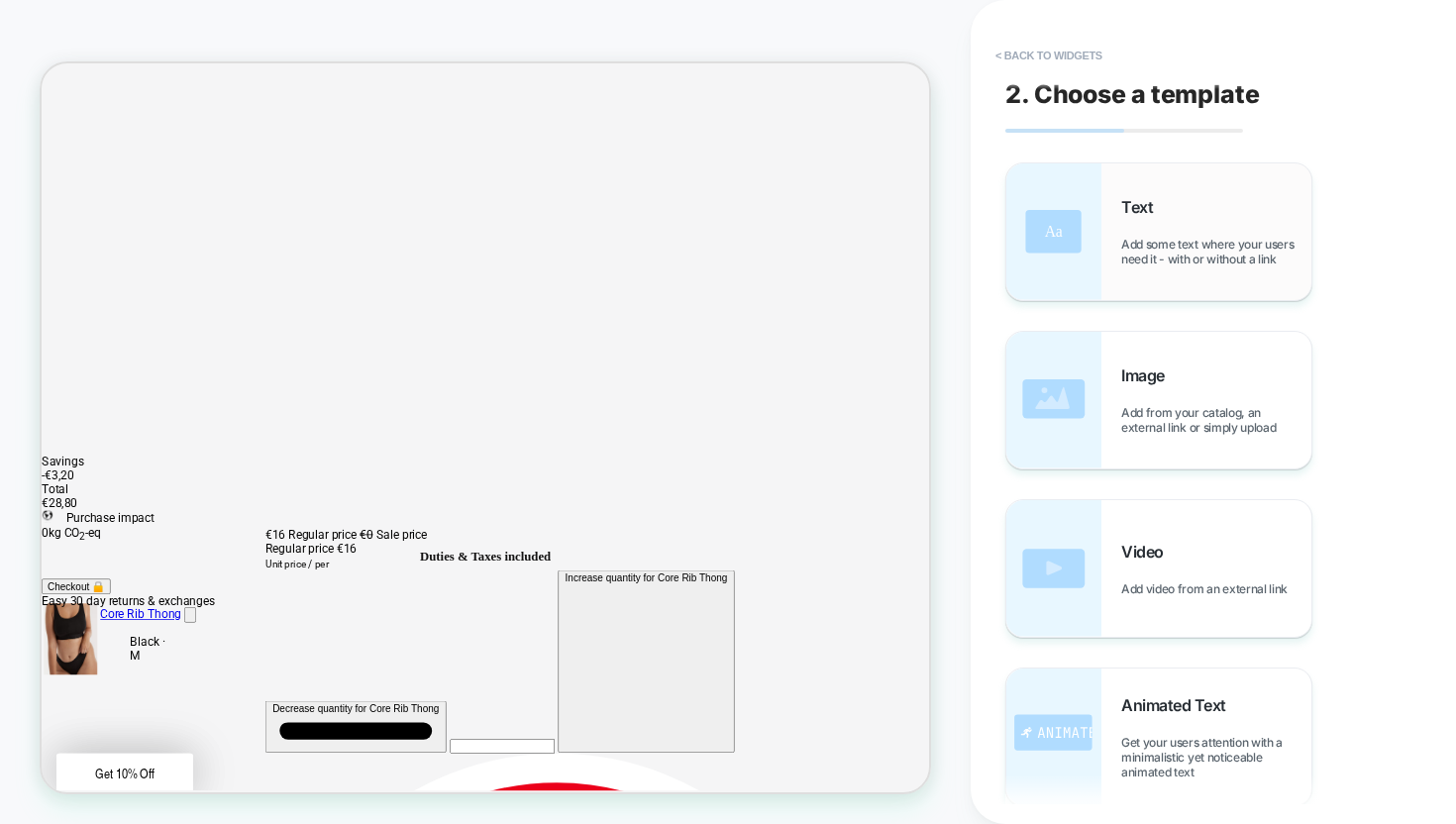 click on "Text" at bounding box center [1142, 207] 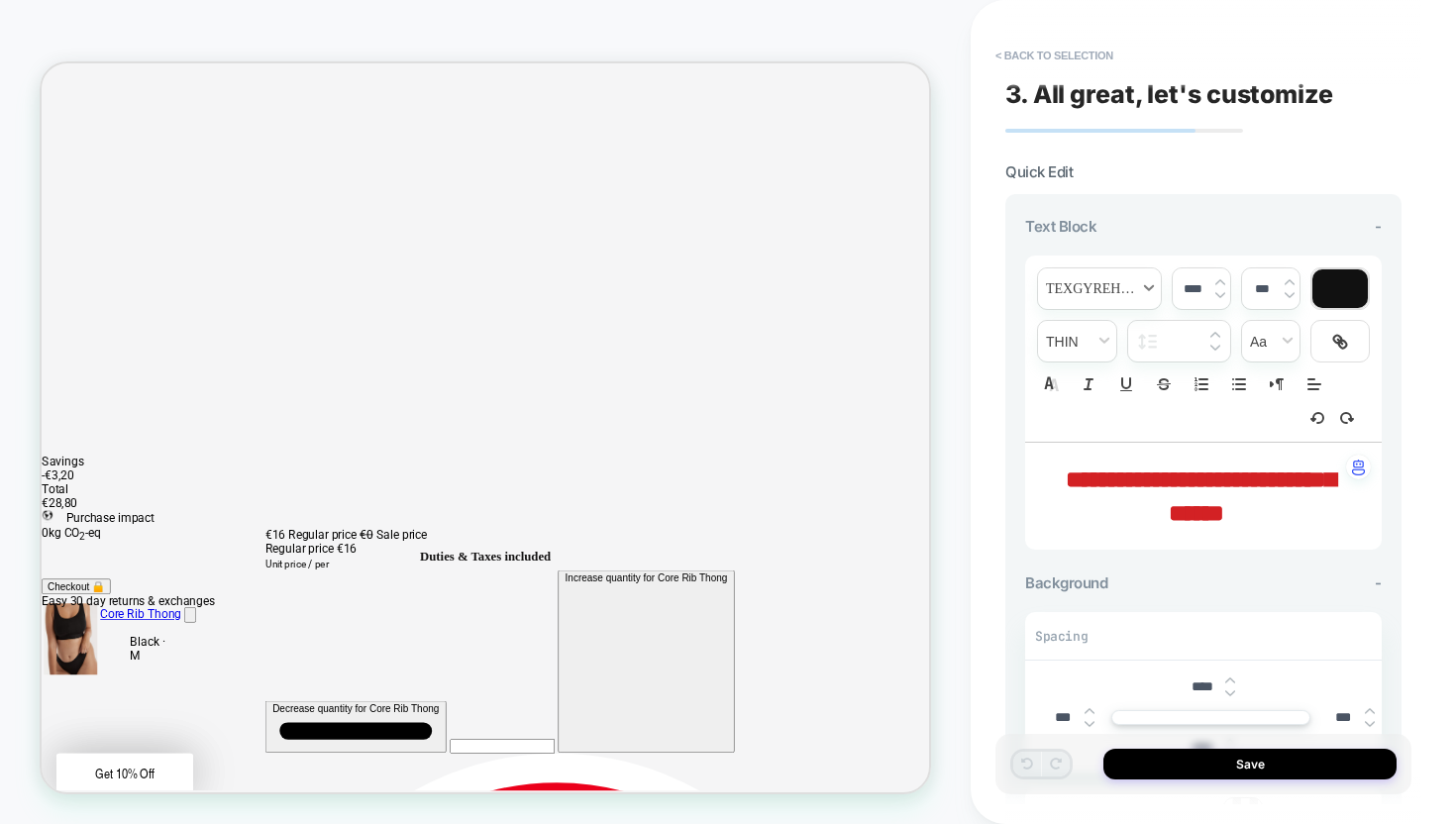 scroll, scrollTop: 277, scrollLeft: 0, axis: vertical 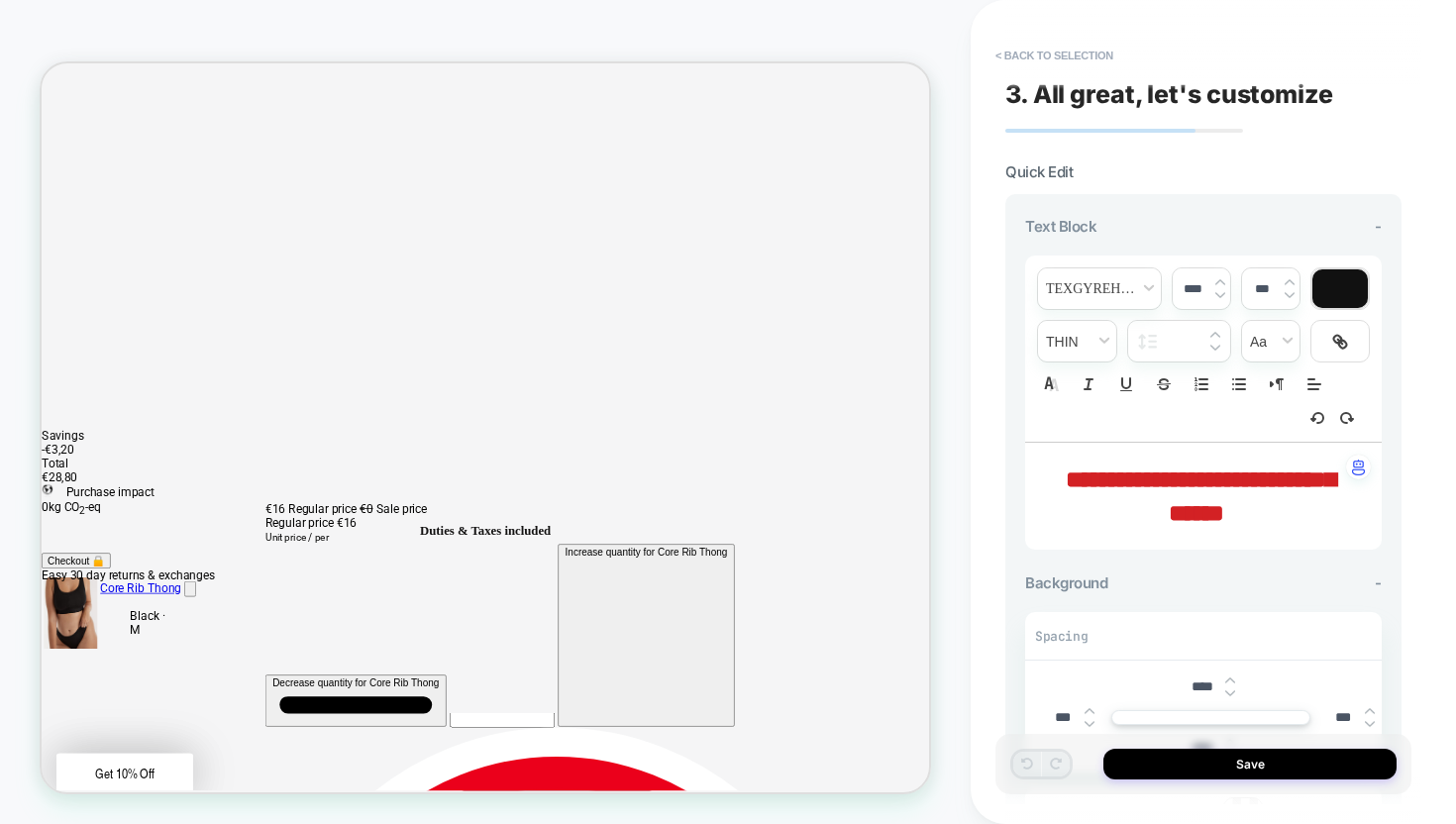 click on "**********" at bounding box center (1200, 496) 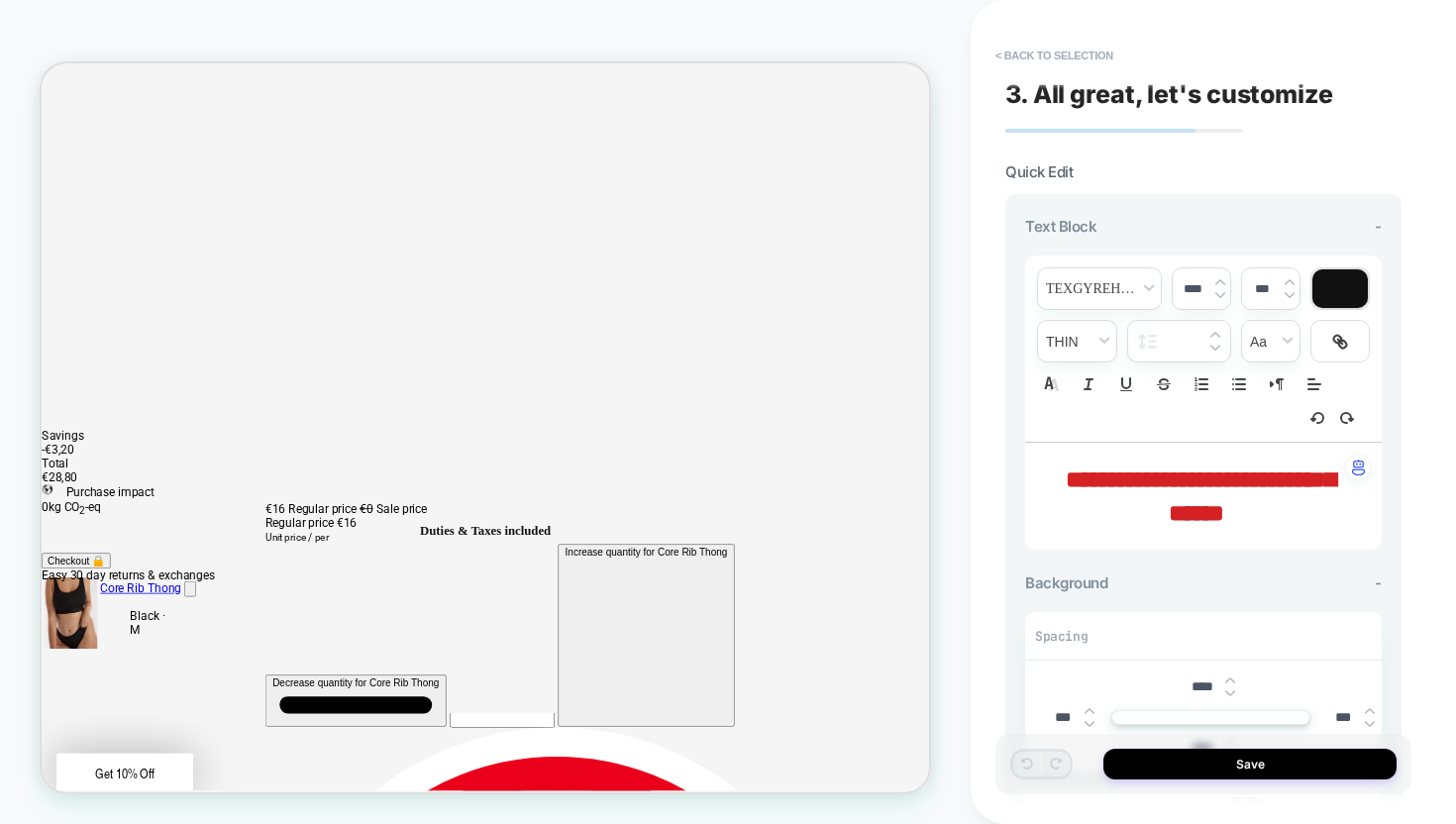 click on "**********" at bounding box center (1200, 496) 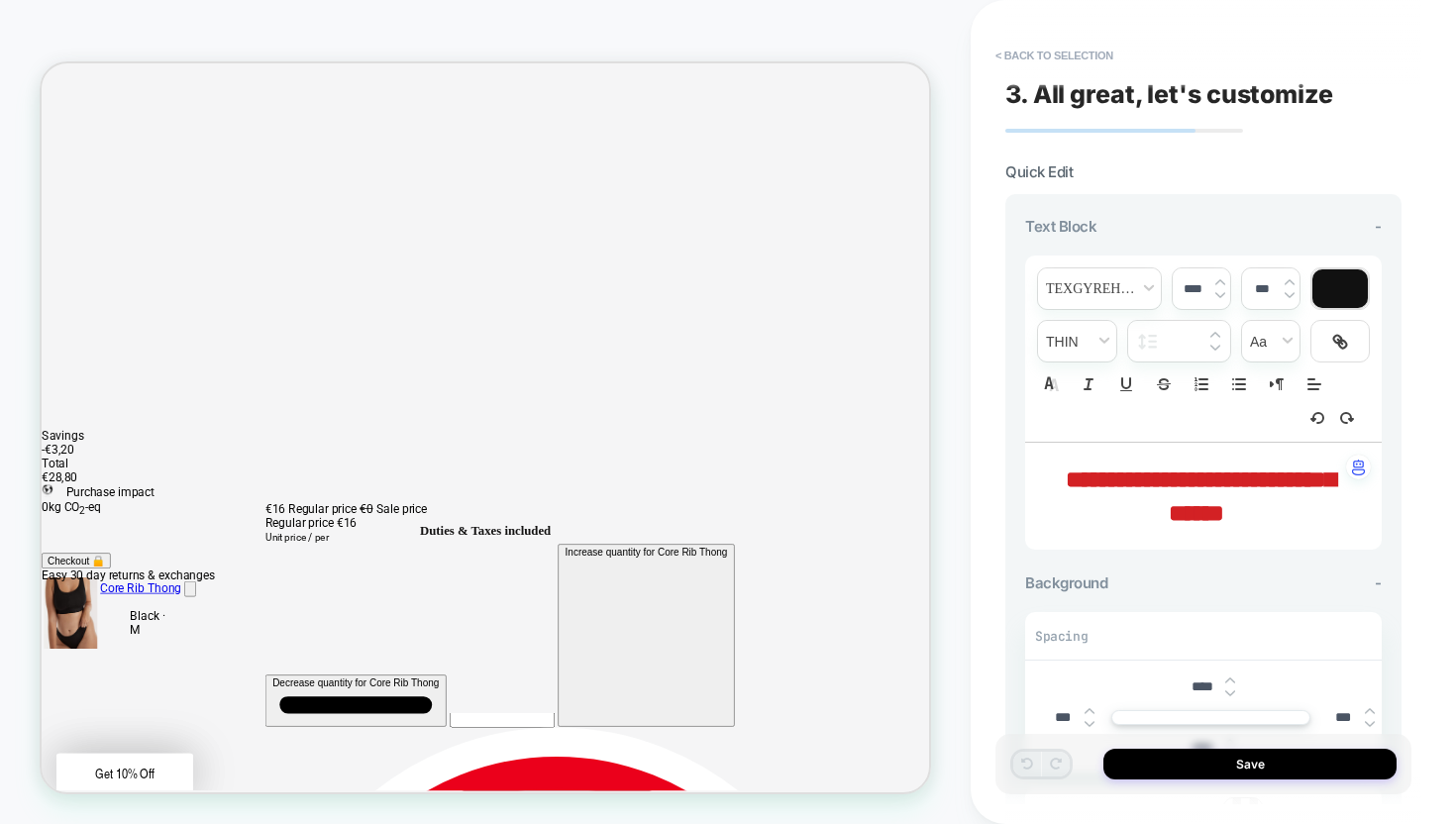 type on "****" 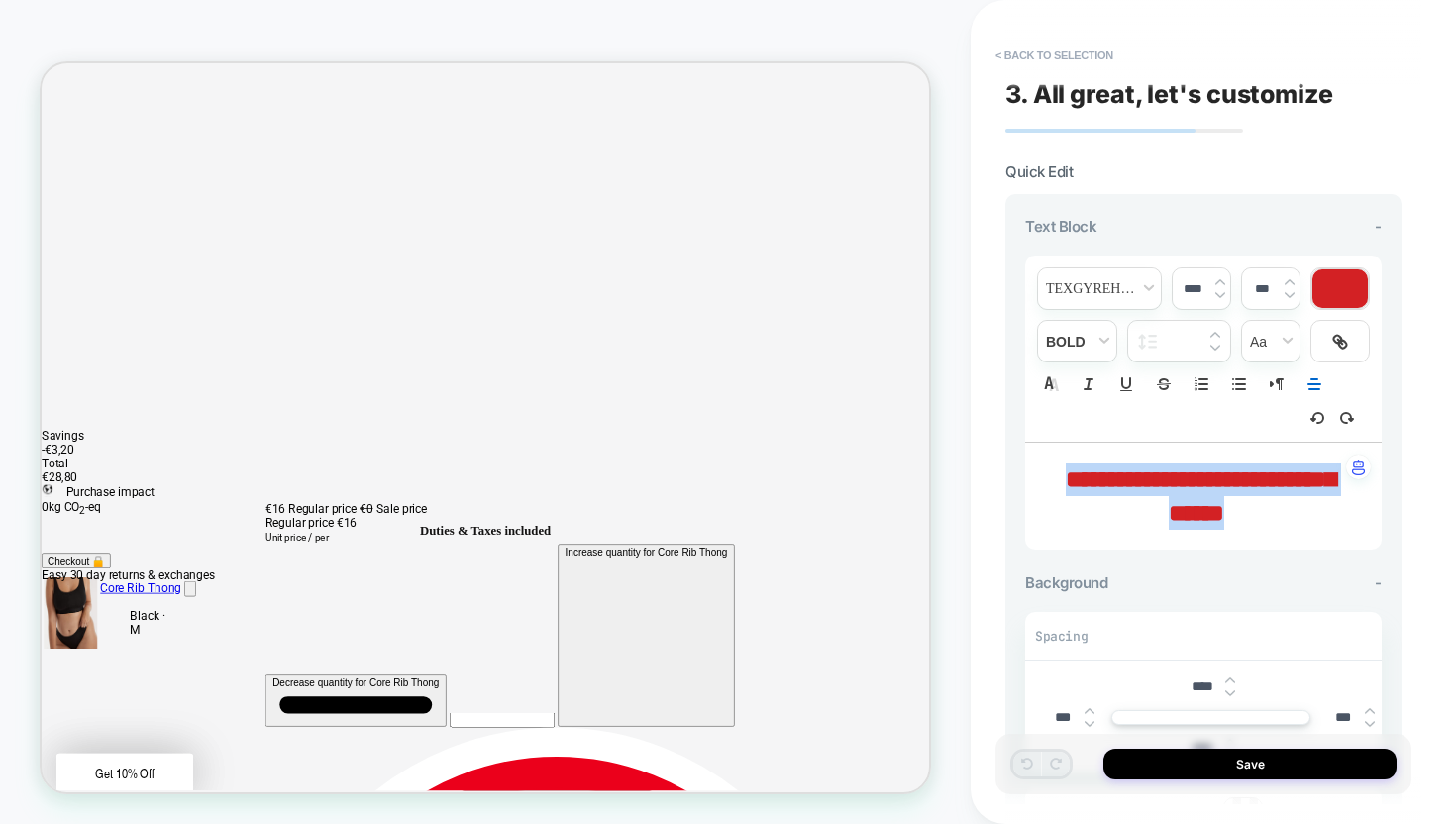 drag, startPoint x: 1292, startPoint y: 514, endPoint x: 1052, endPoint y: 477, distance: 242.83534 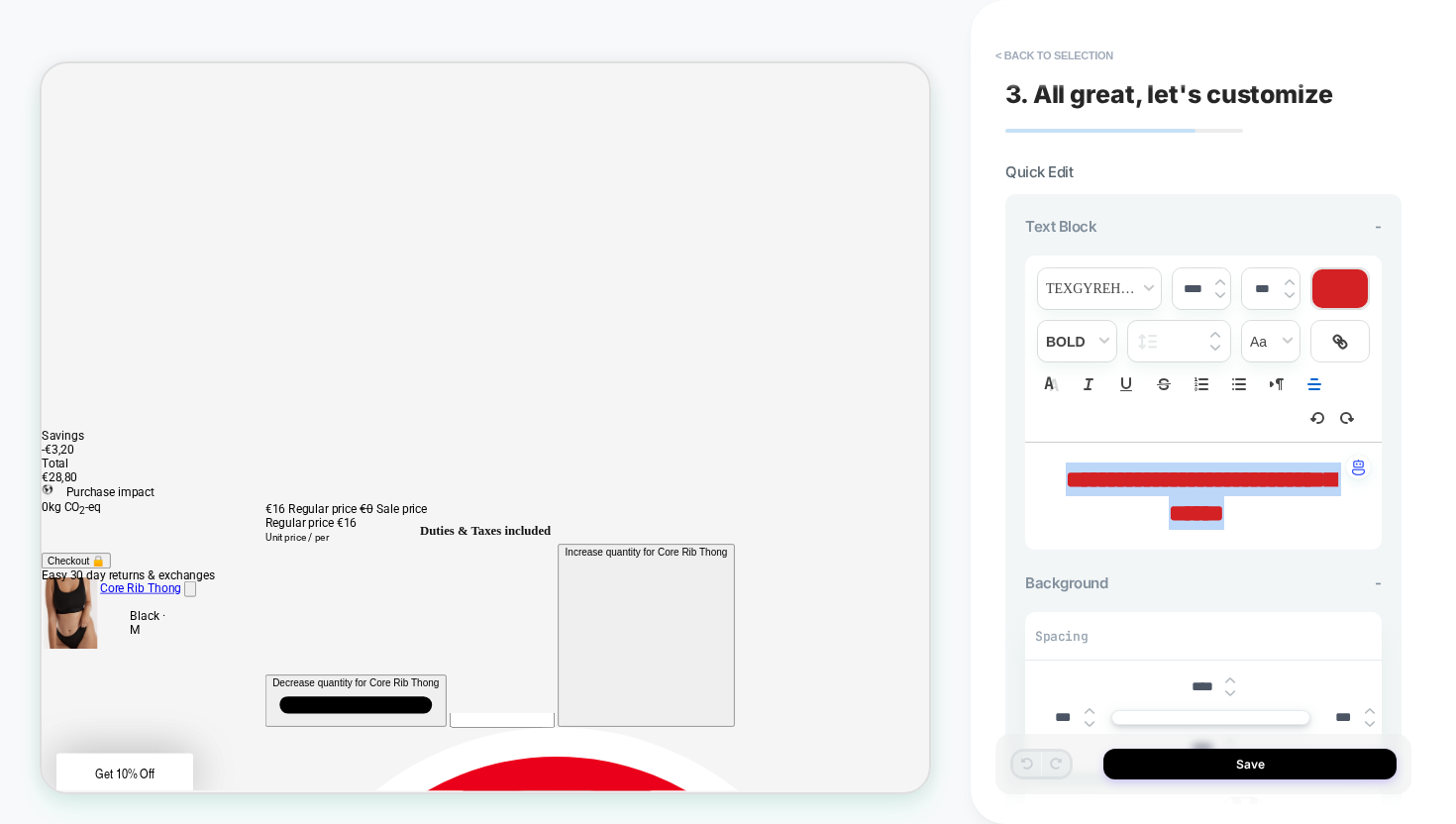 click on "**********" at bounding box center [1196, 496] 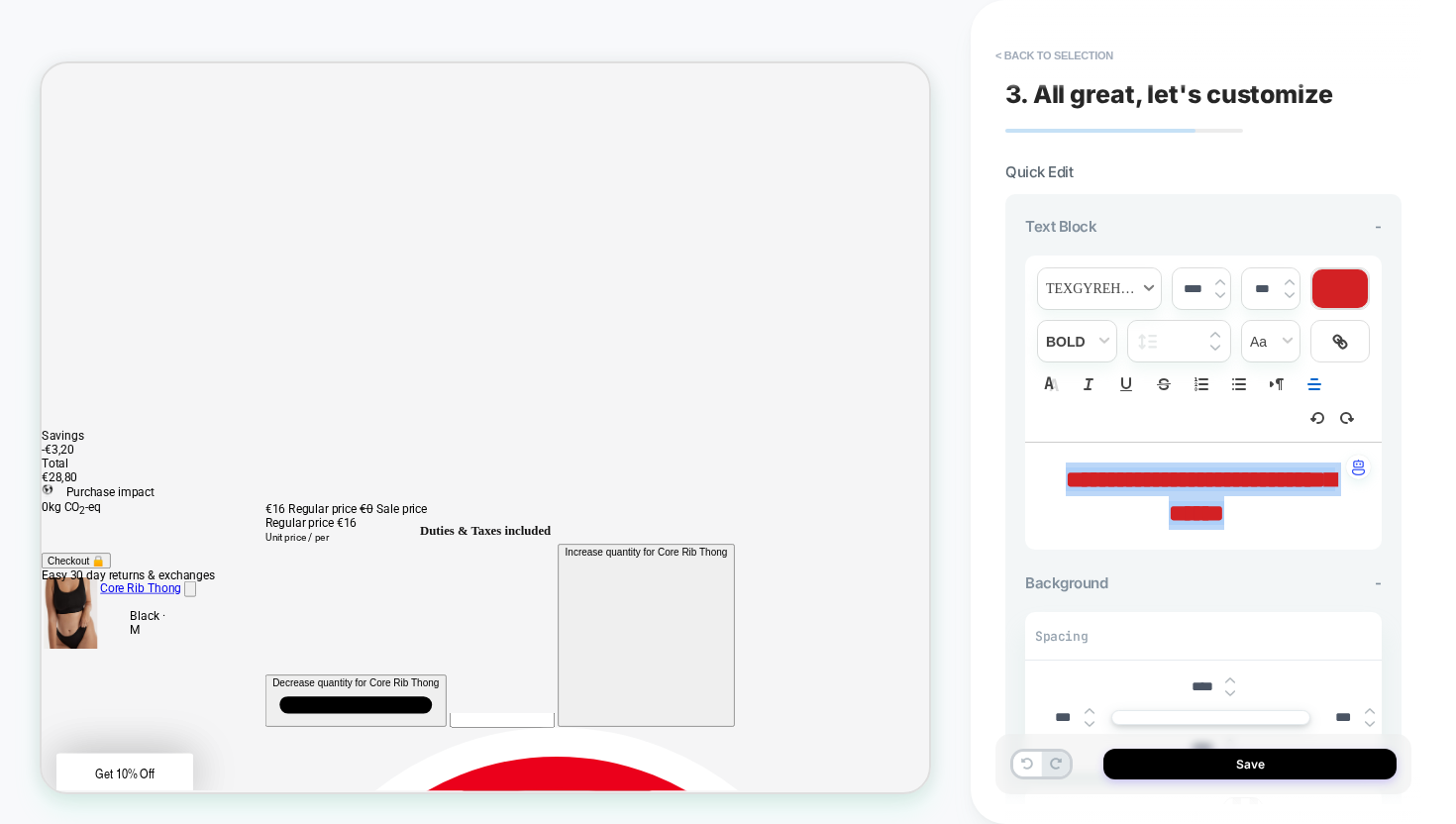 click at bounding box center [1099, 288] 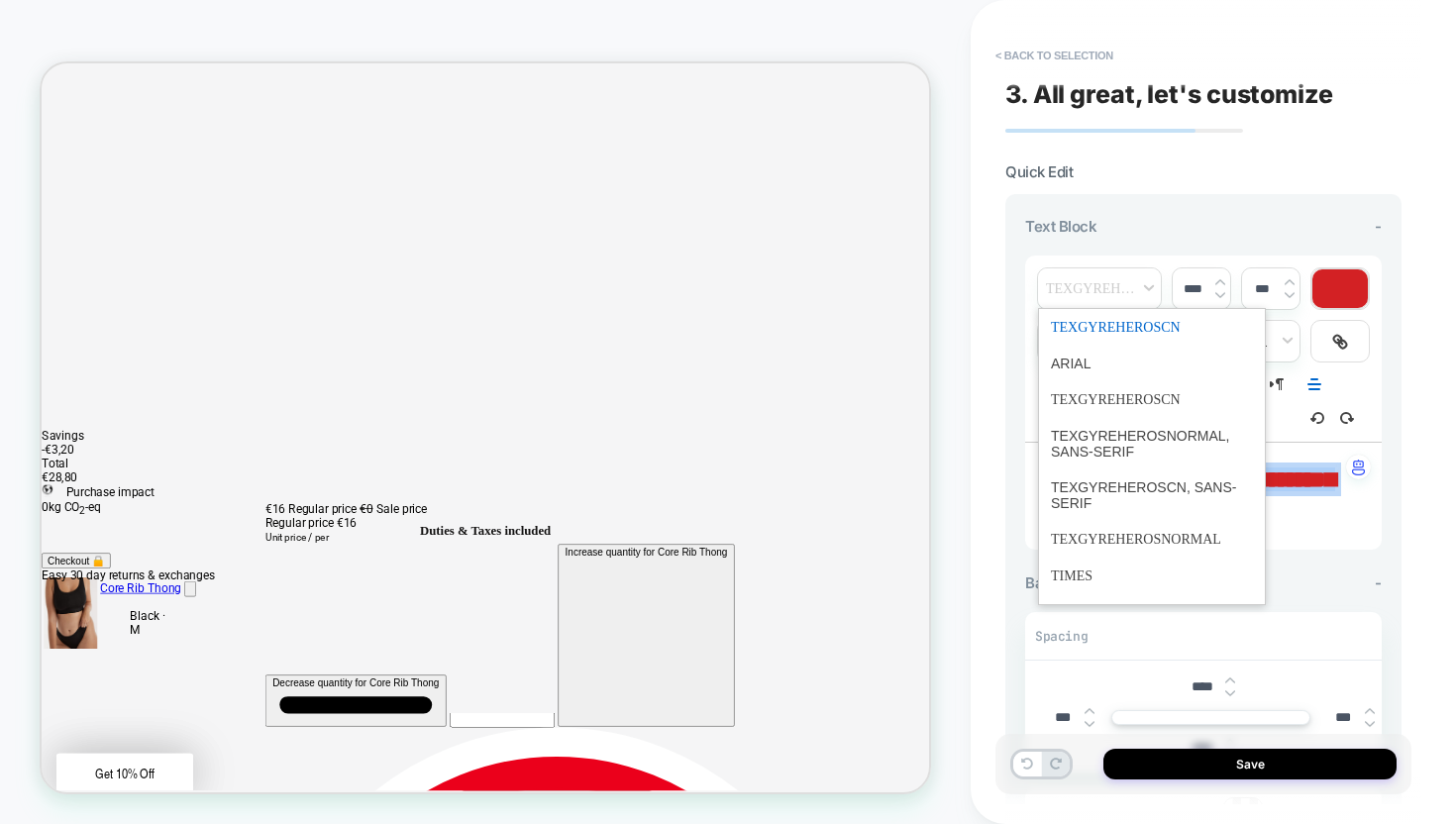 click at bounding box center [1152, 327] 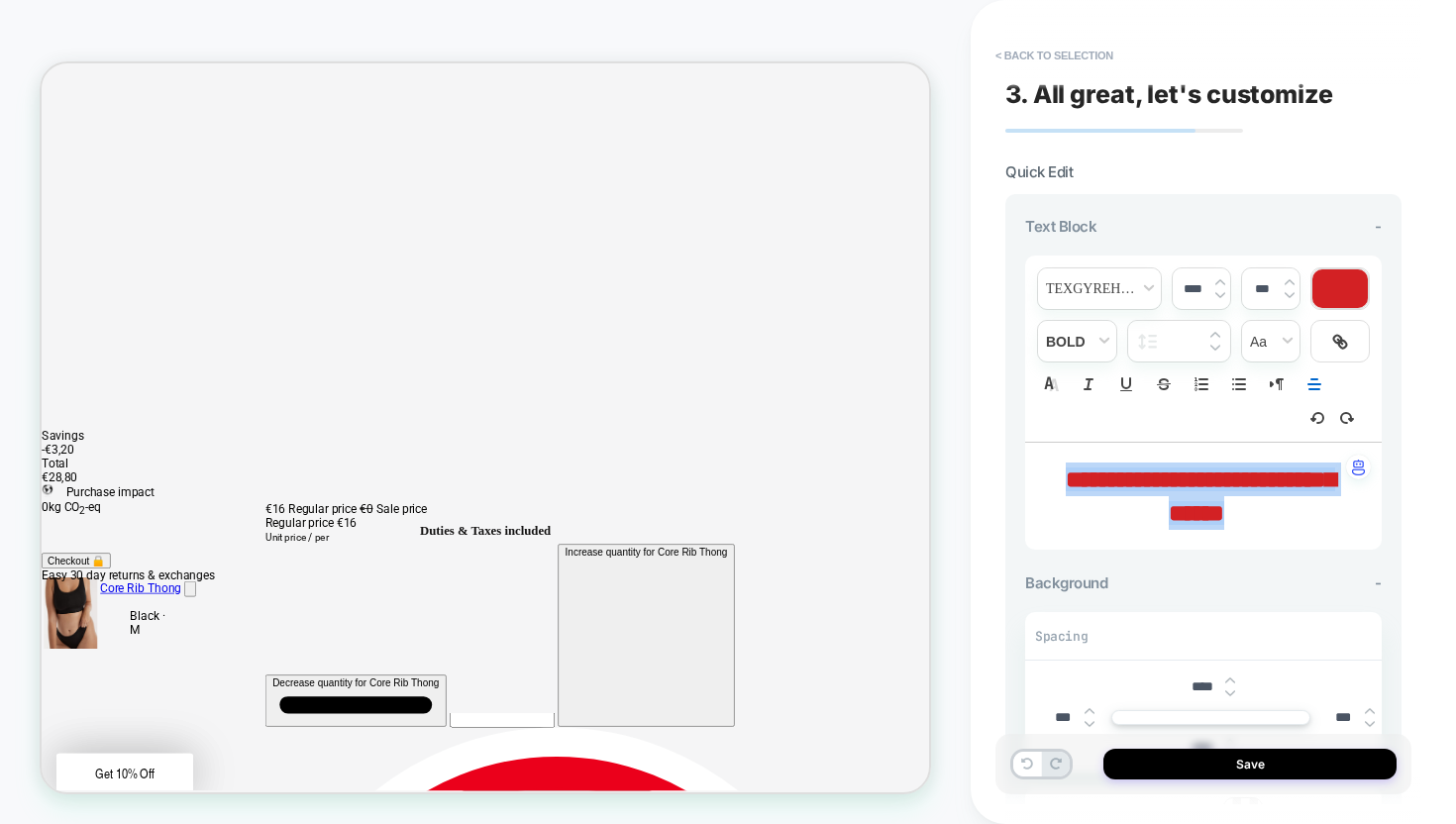 click at bounding box center (1340, 288) 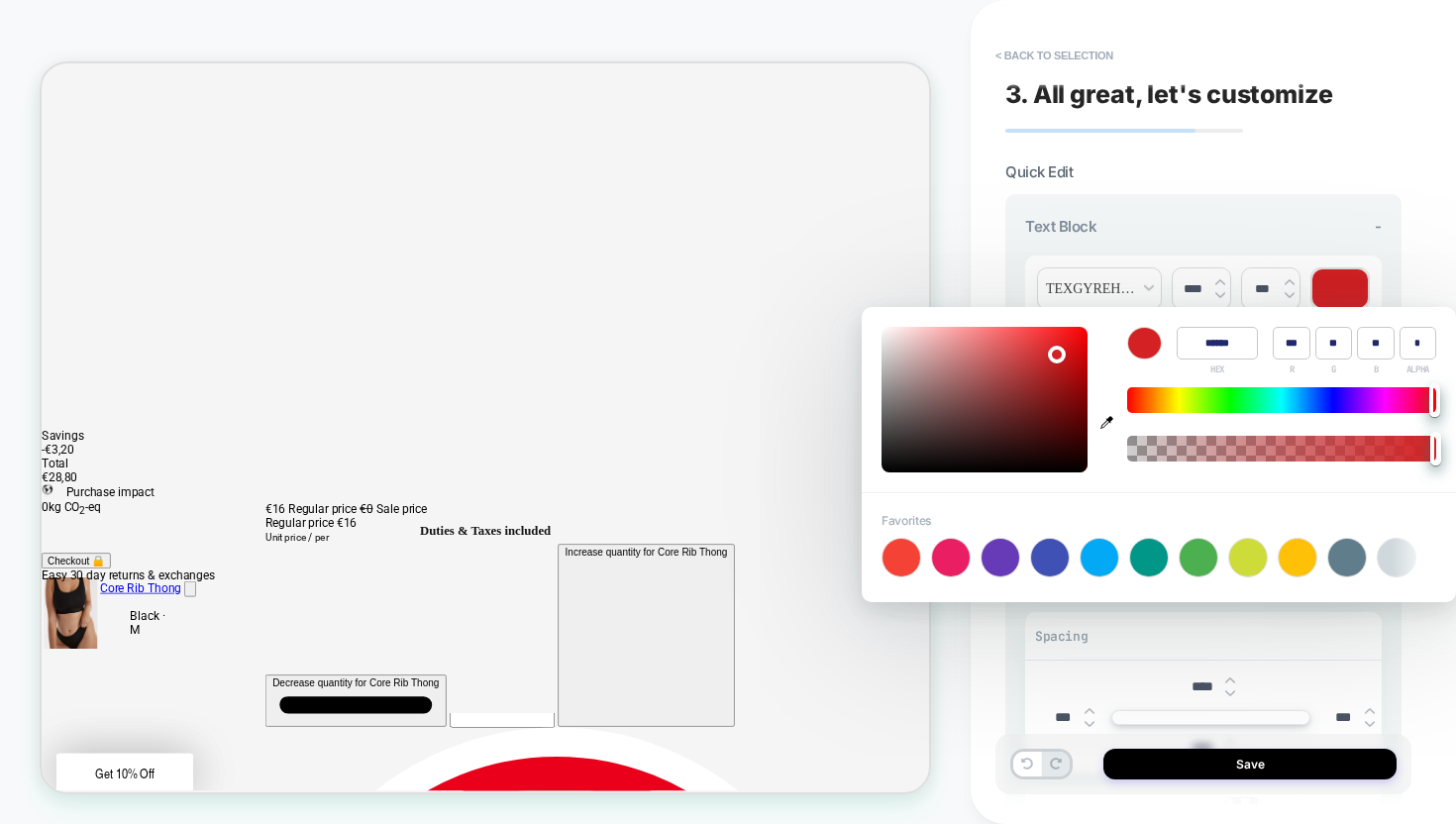 type on "******" 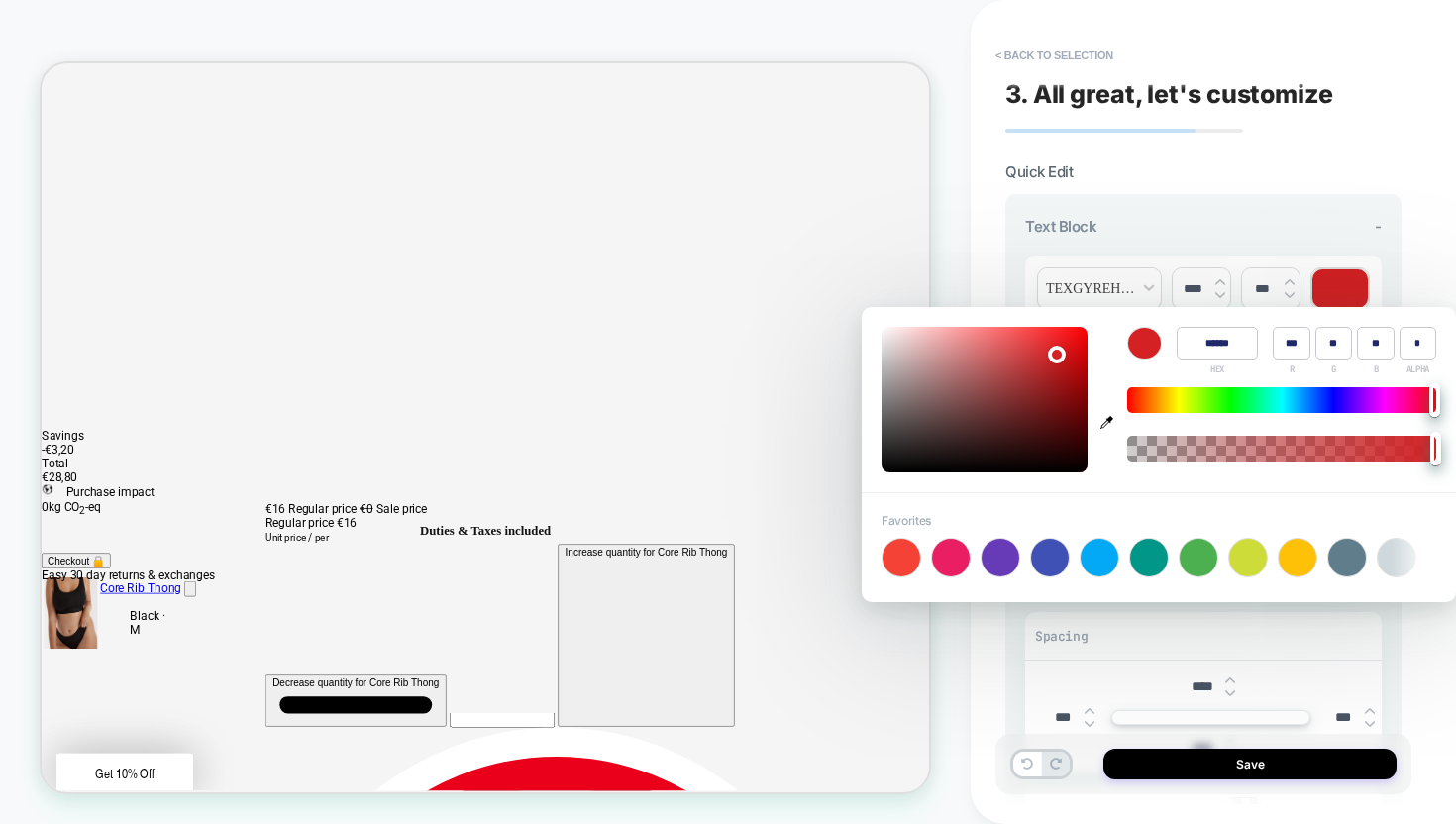 type on "******" 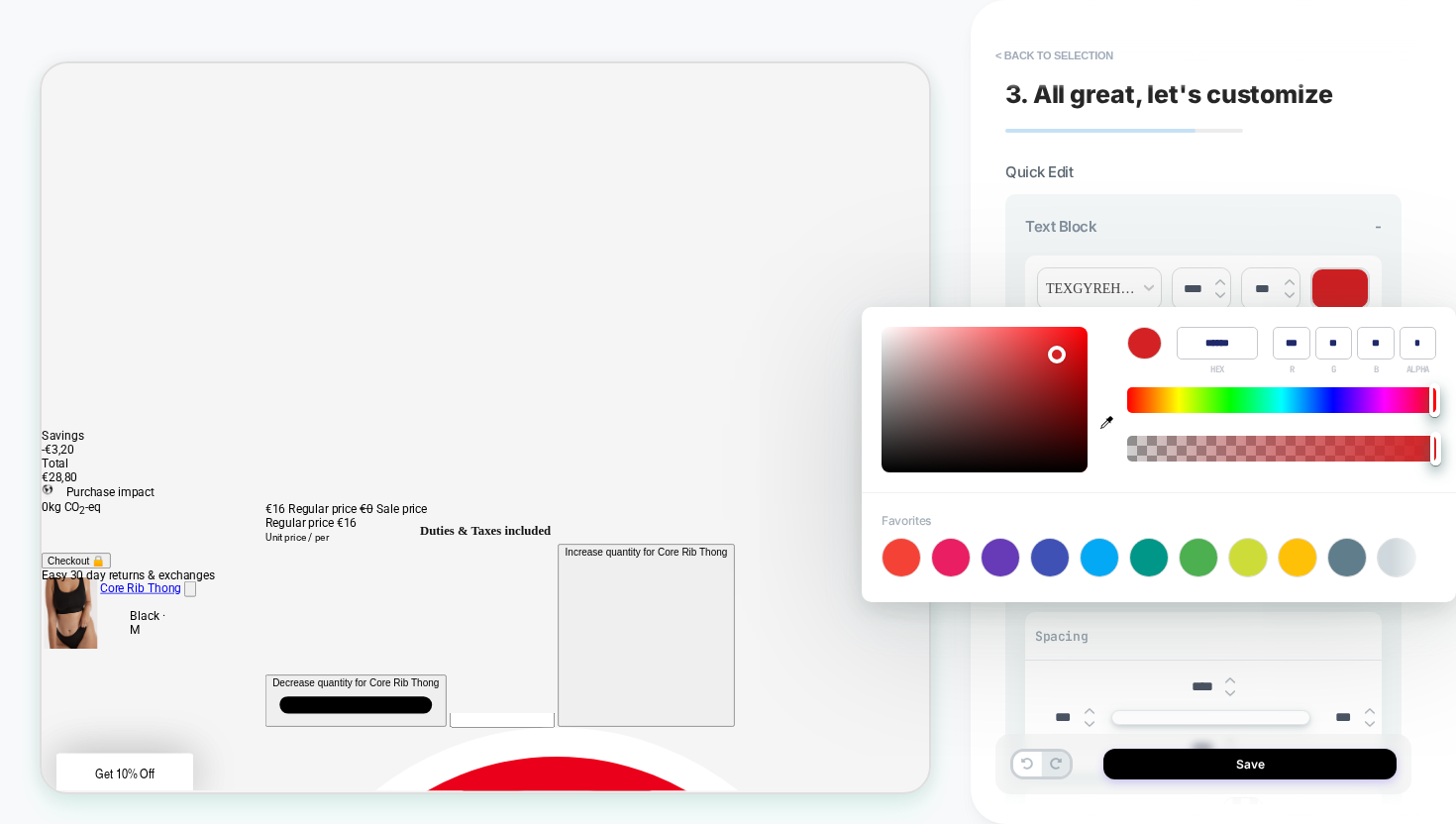 type on "***" 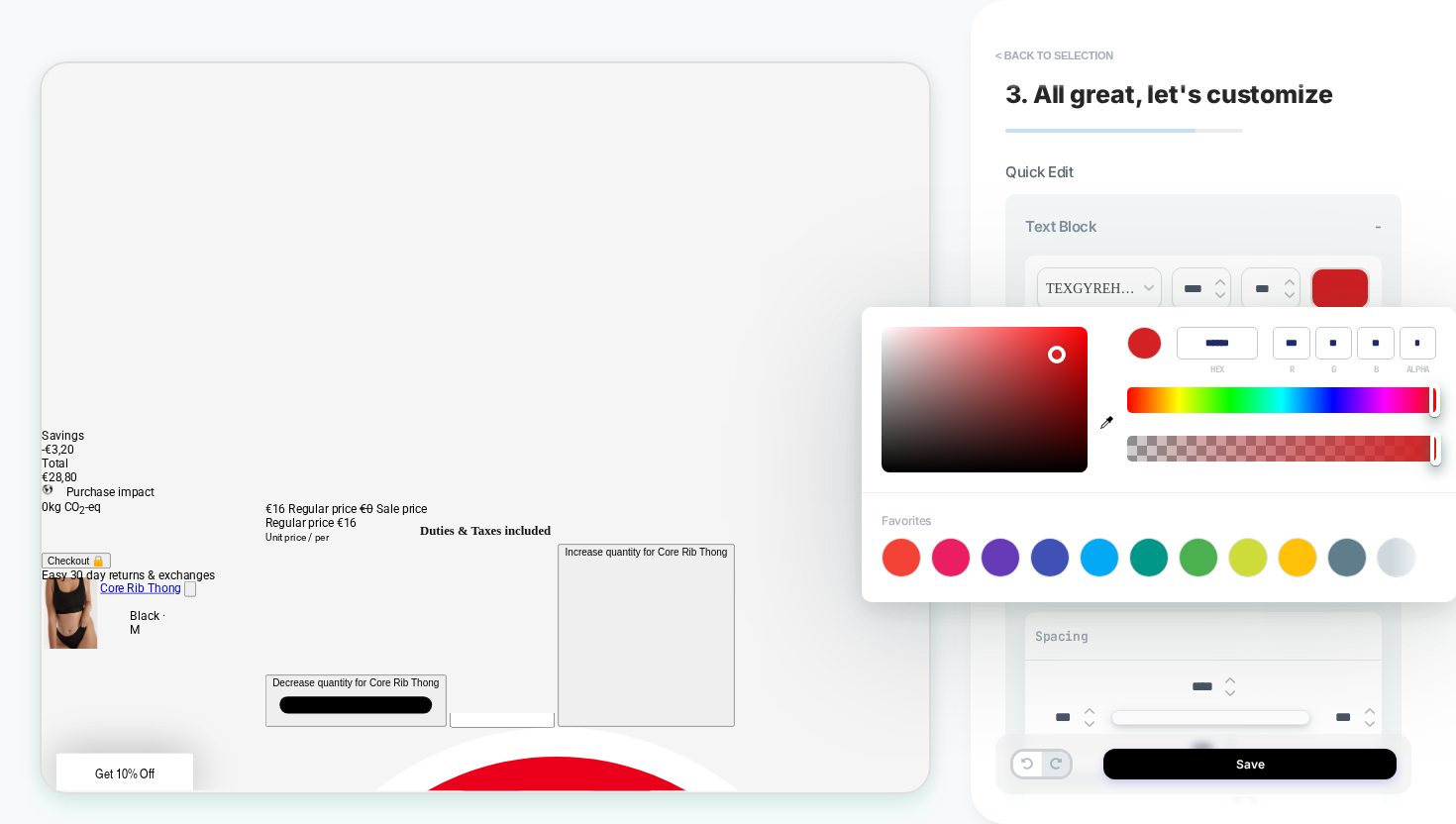 type on "******" 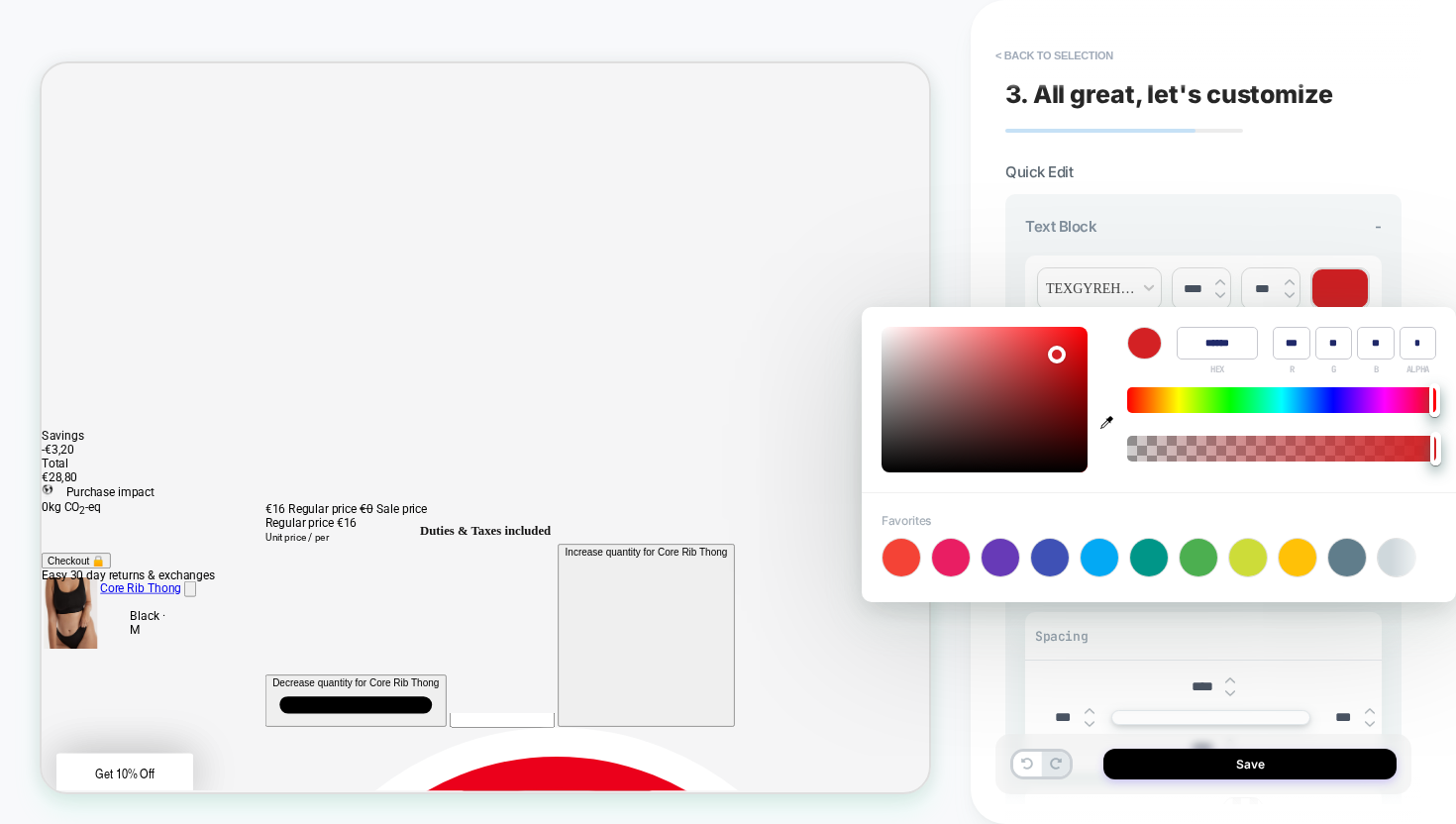 type on "***" 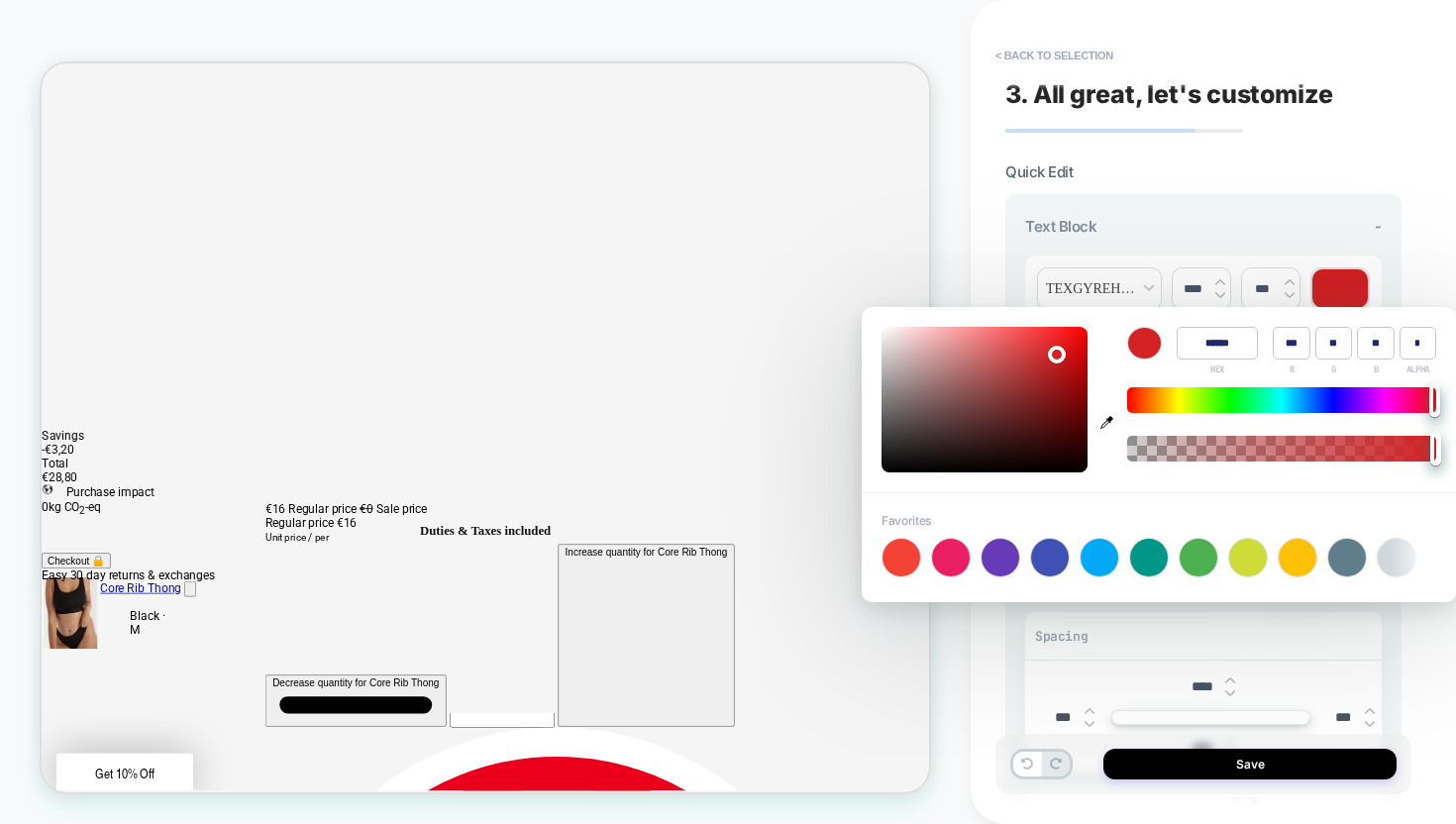 type on "******" 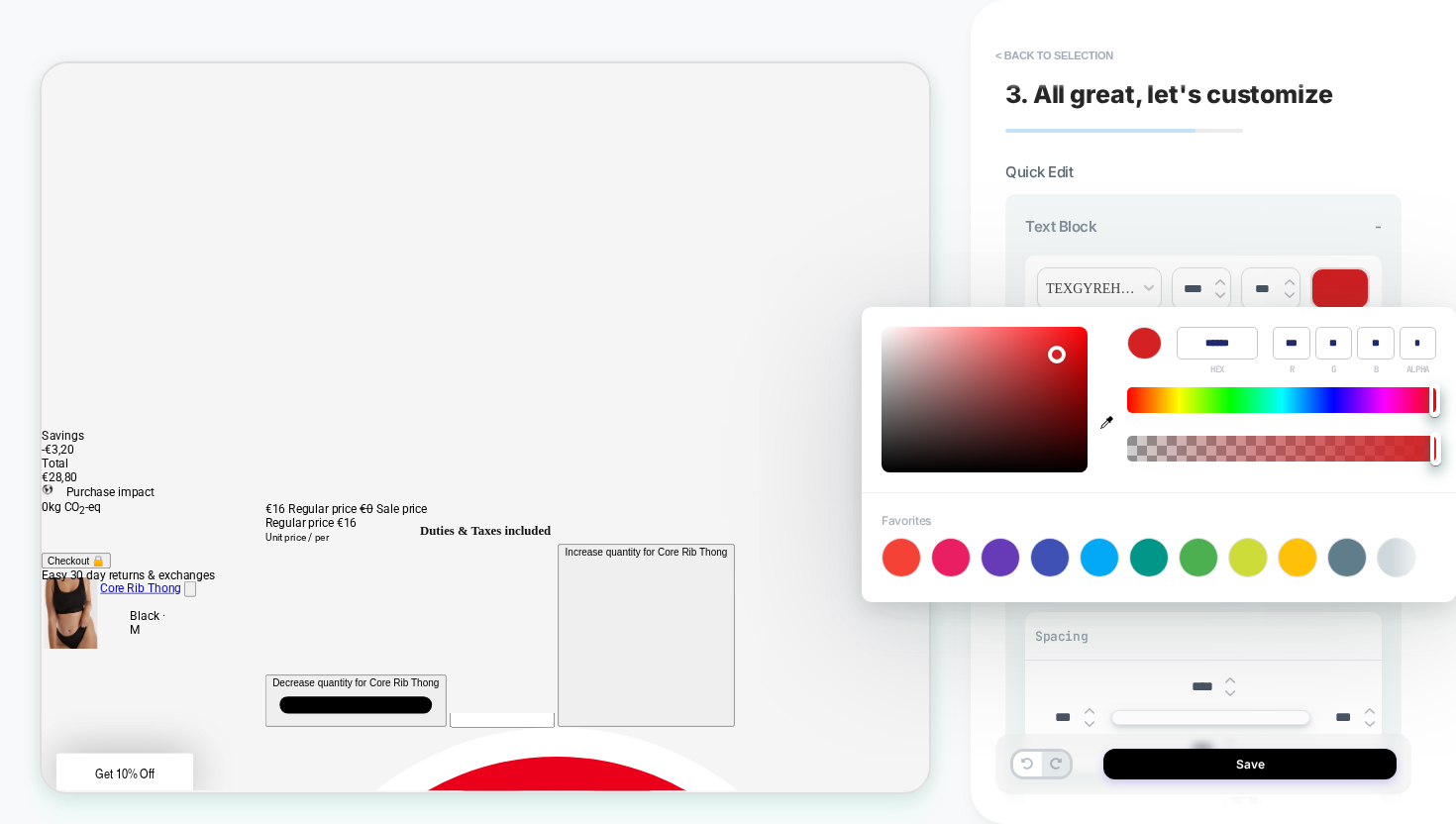 type on "***" 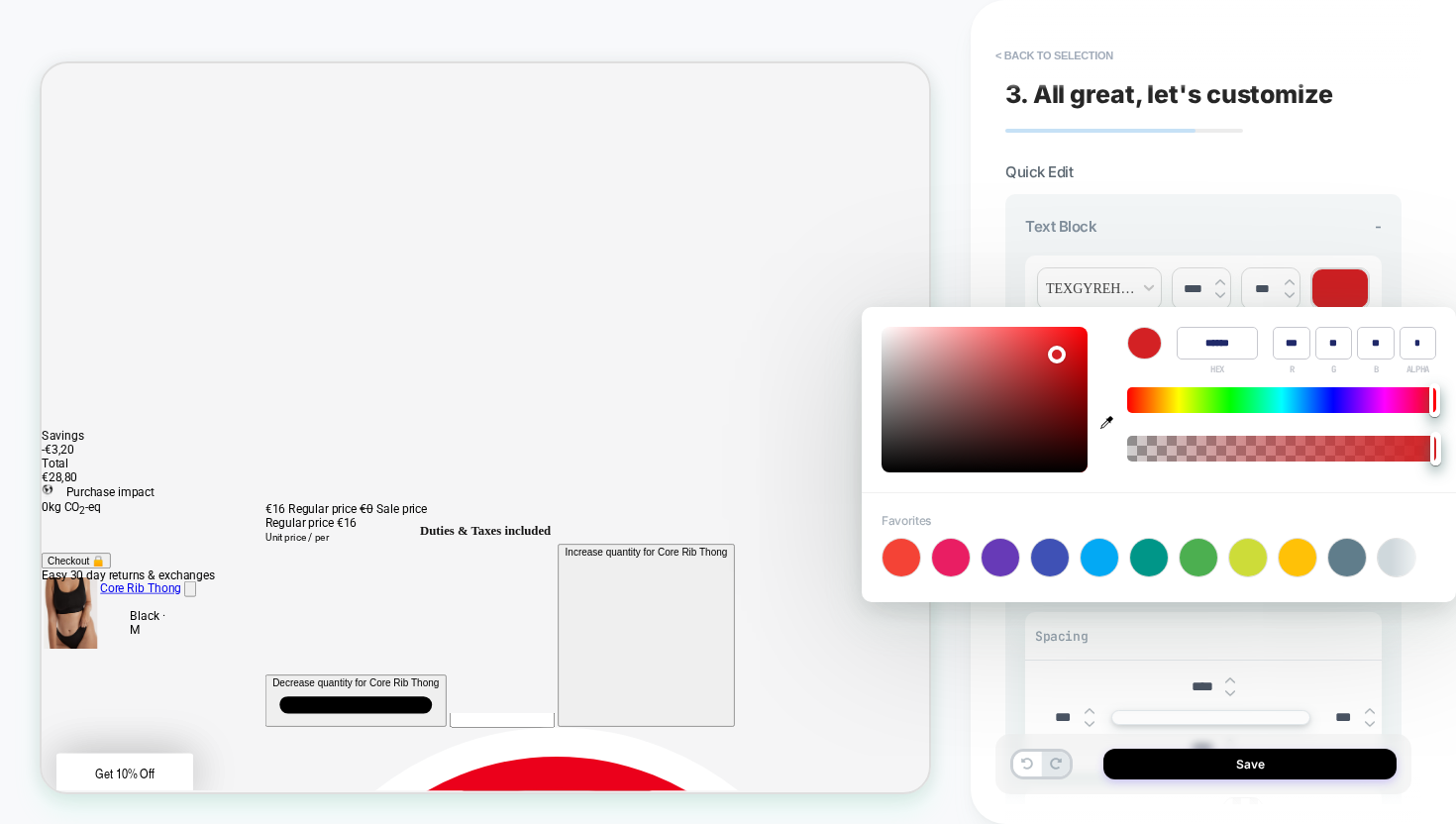 type on "******" 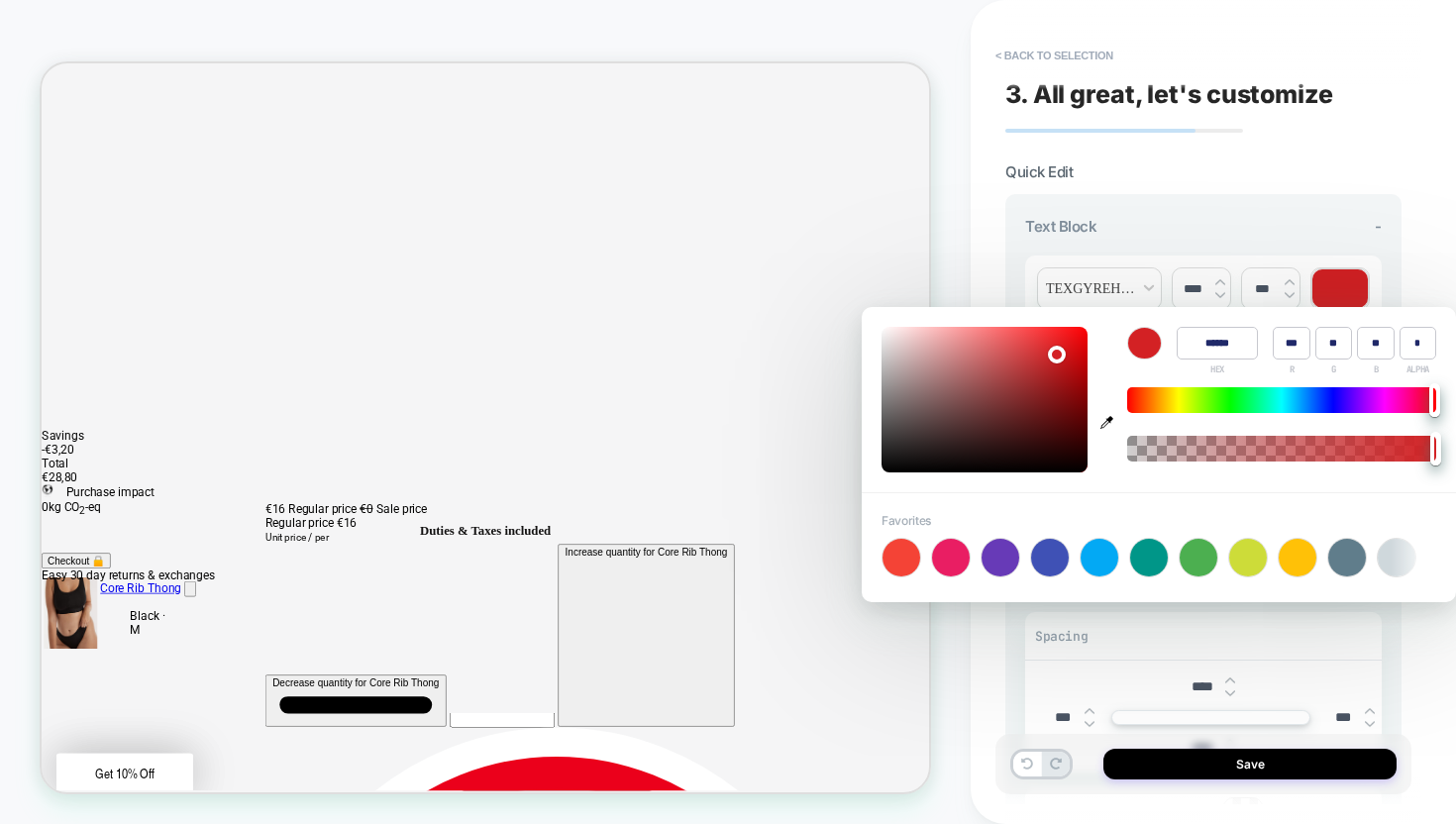 type on "***" 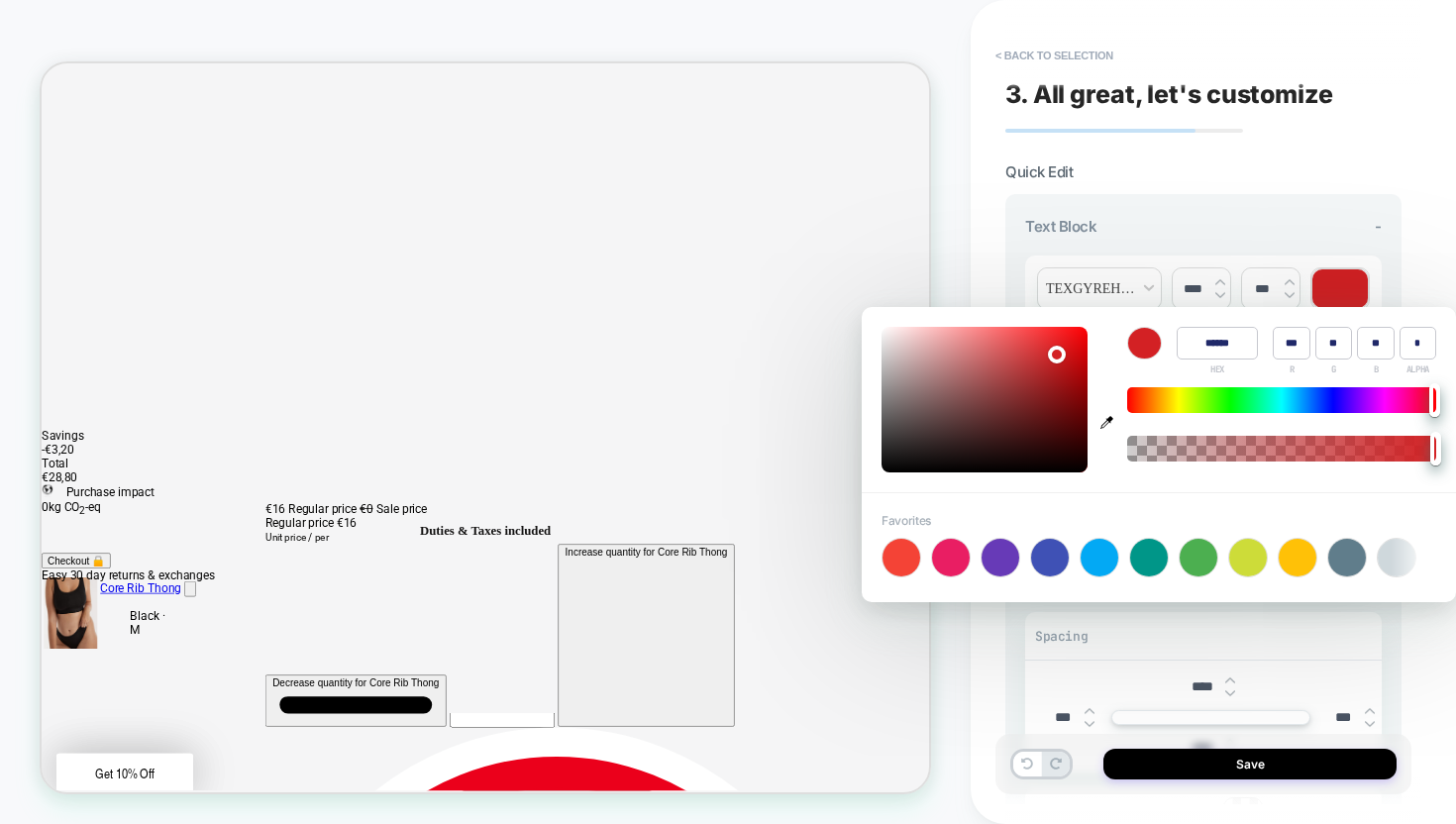 type on "******" 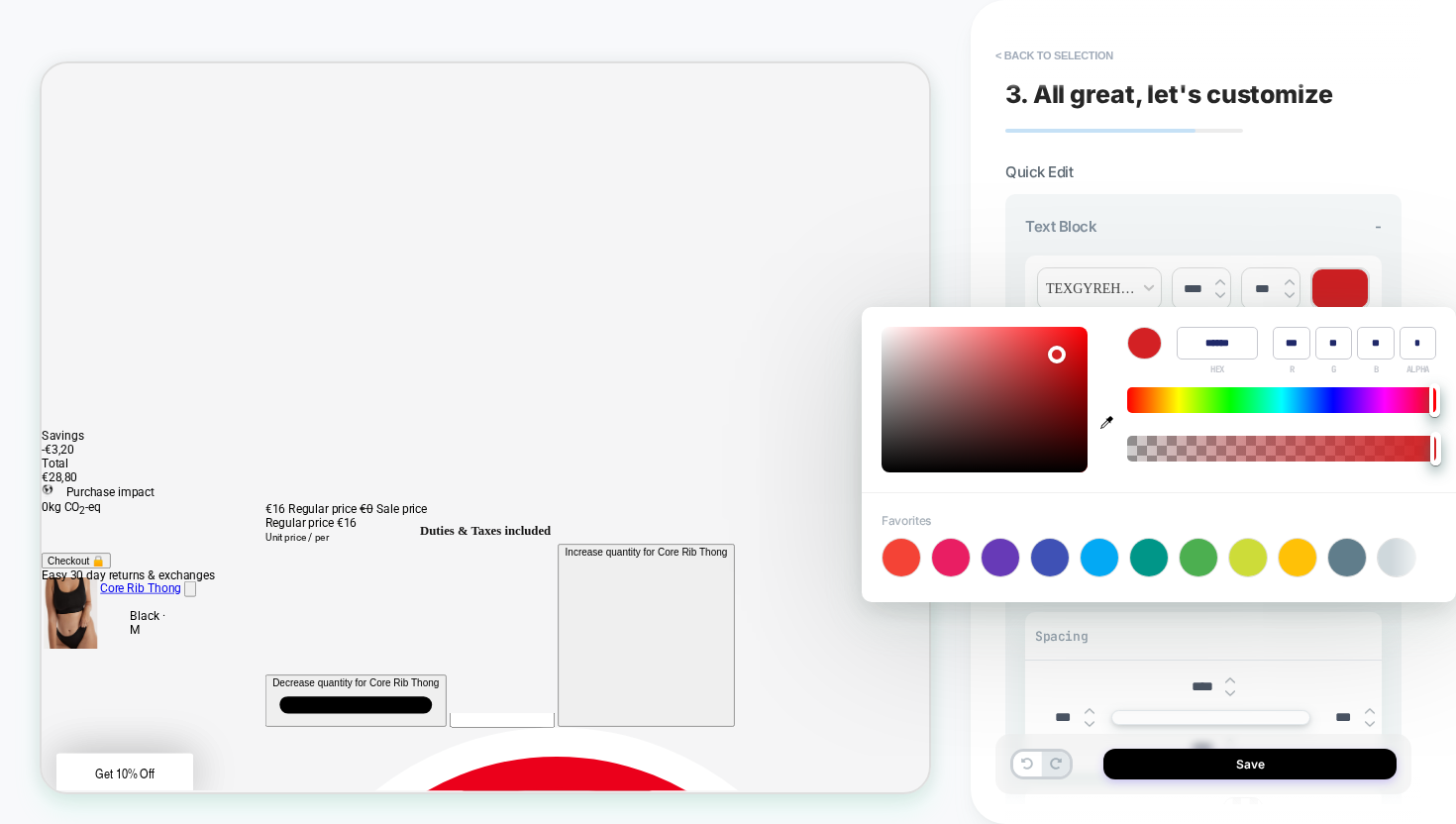 type on "***" 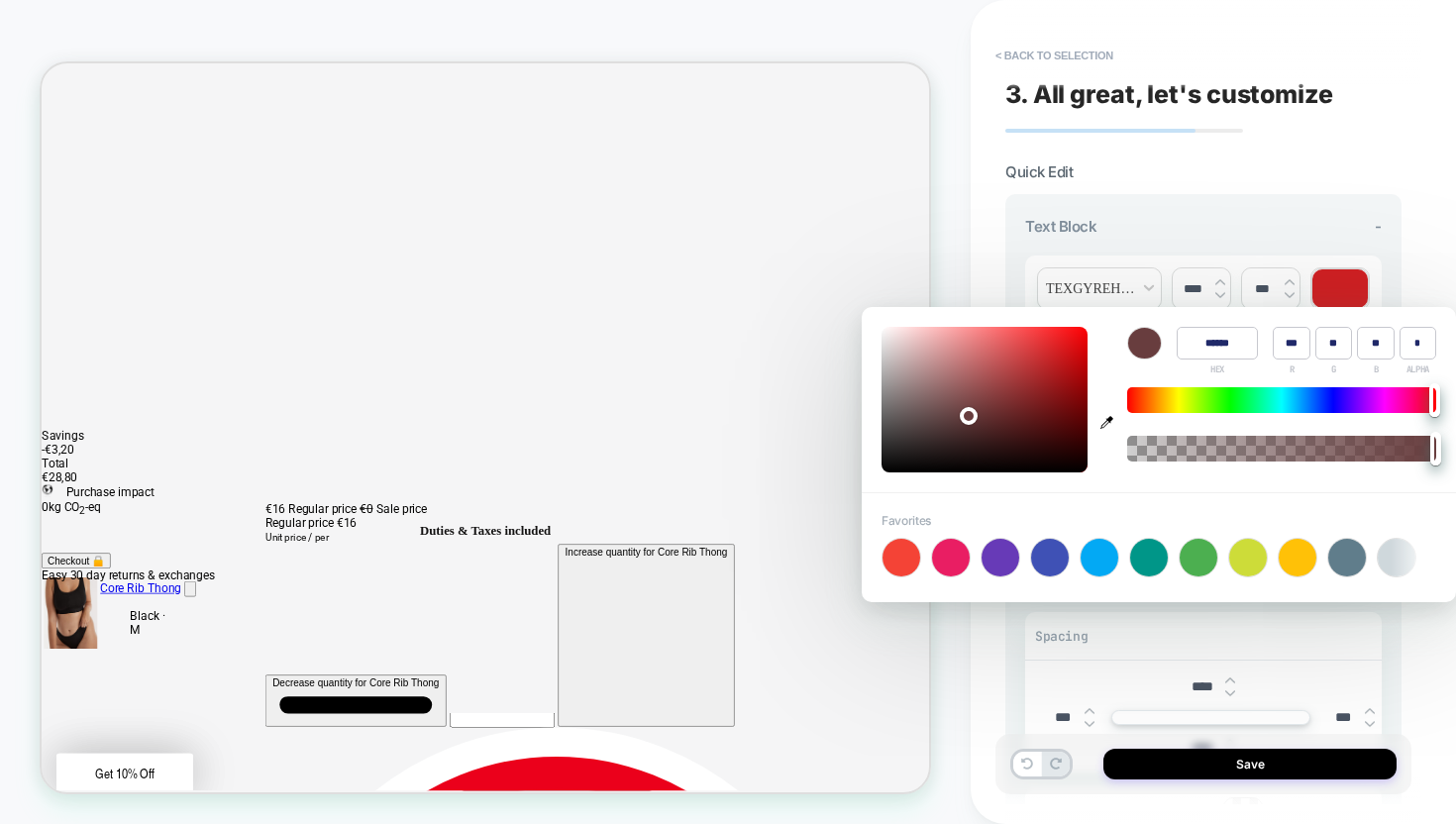 type on "******" 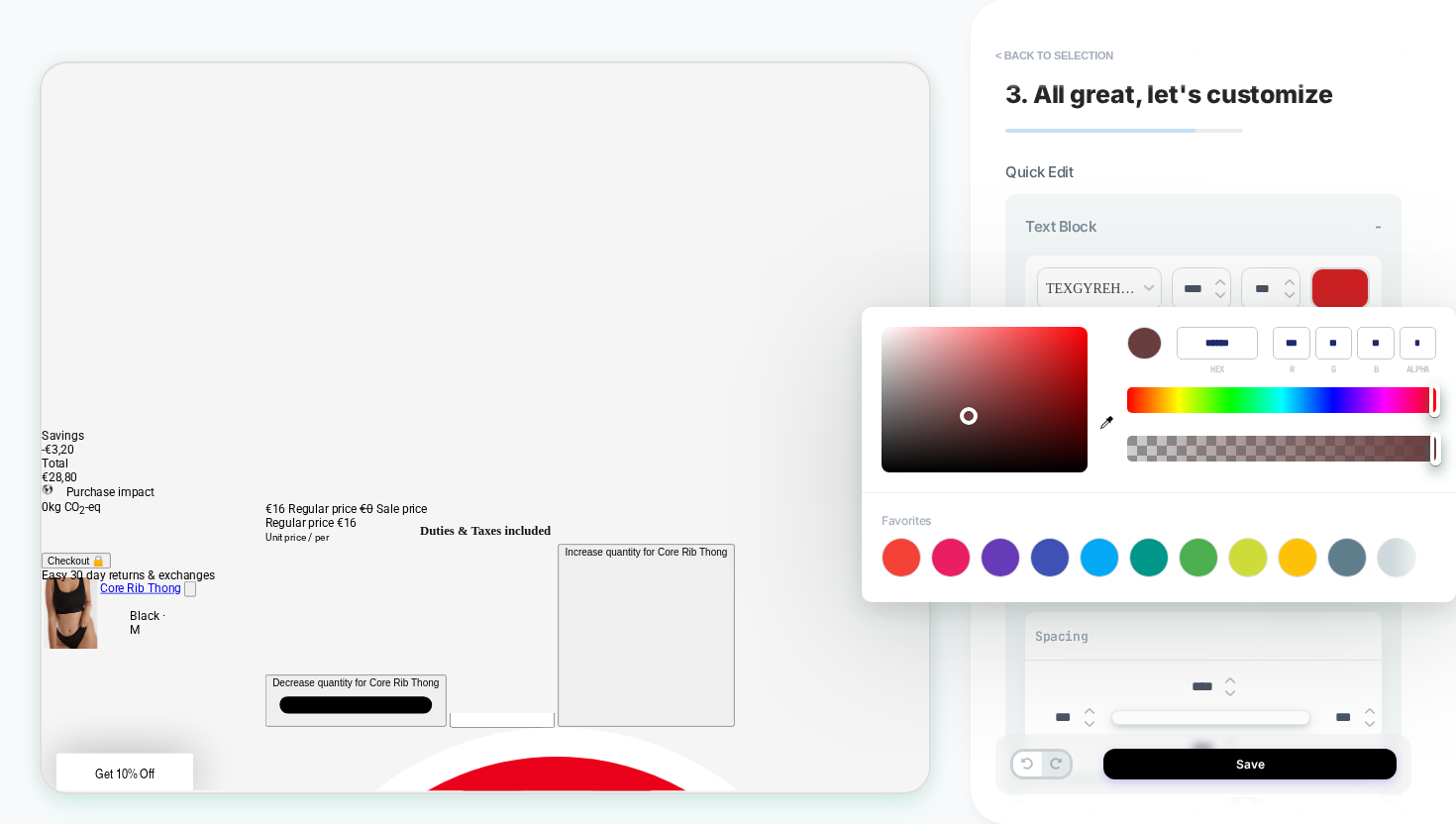 type on "**" 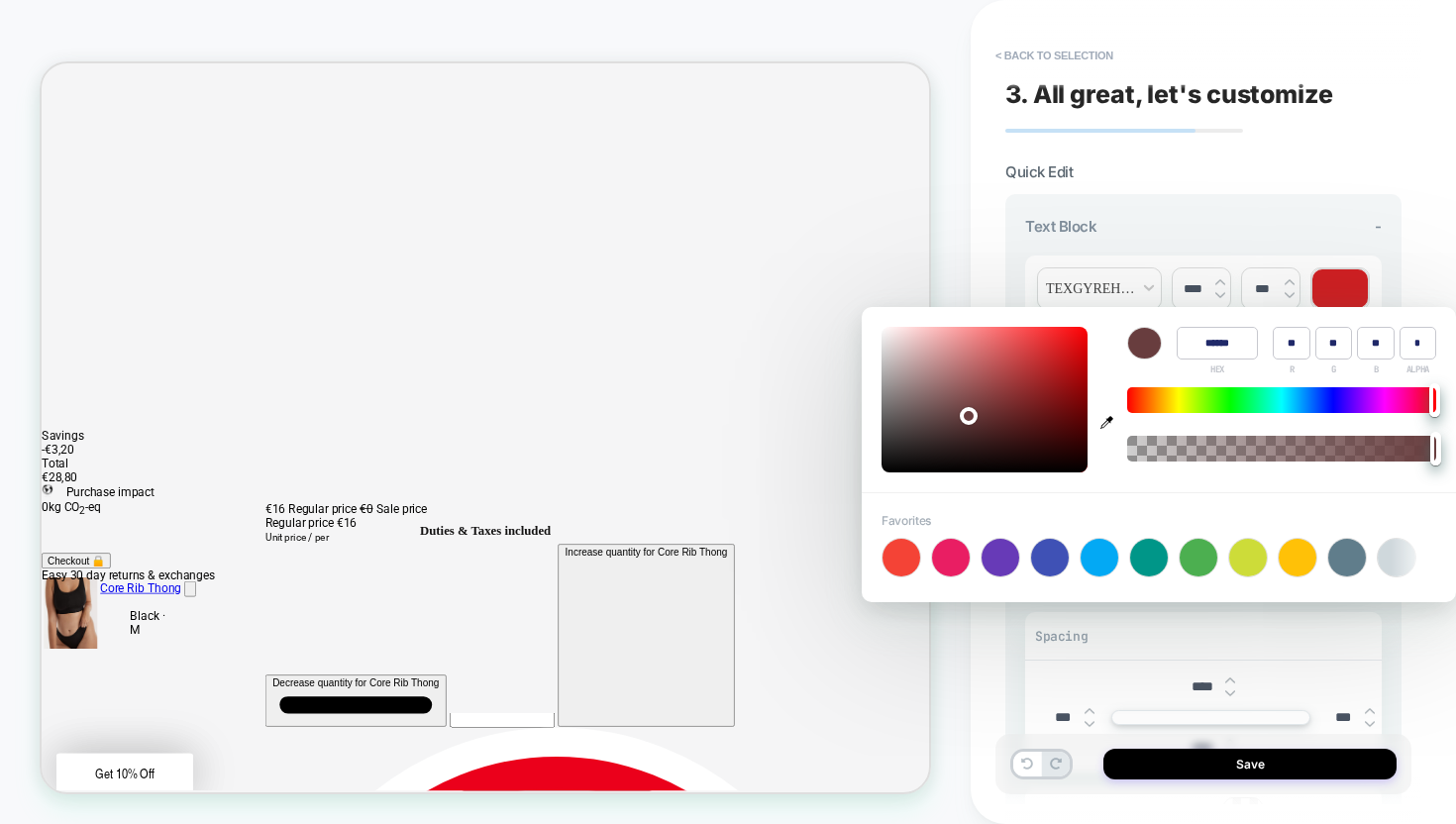 type on "******" 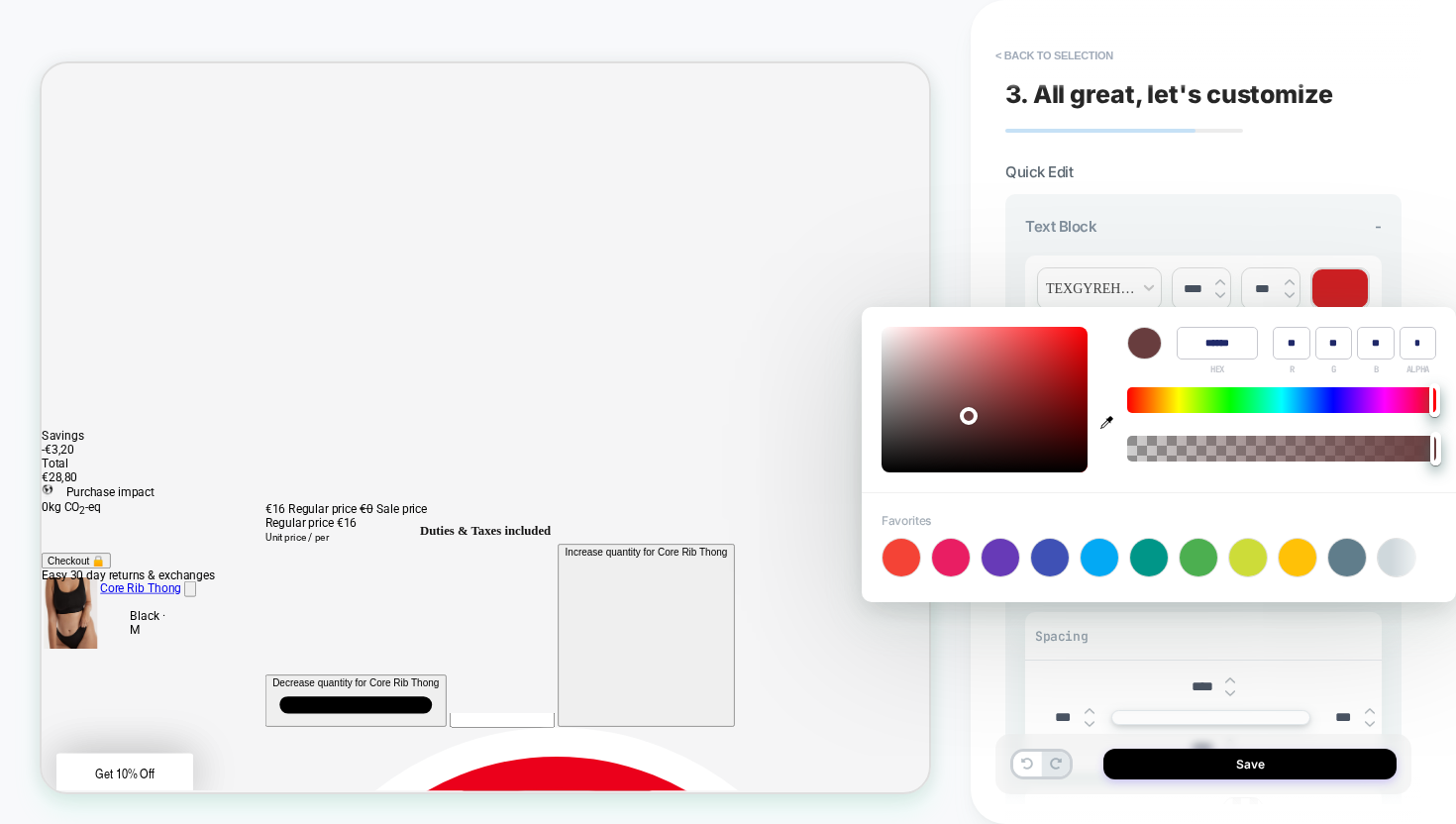 type on "**" 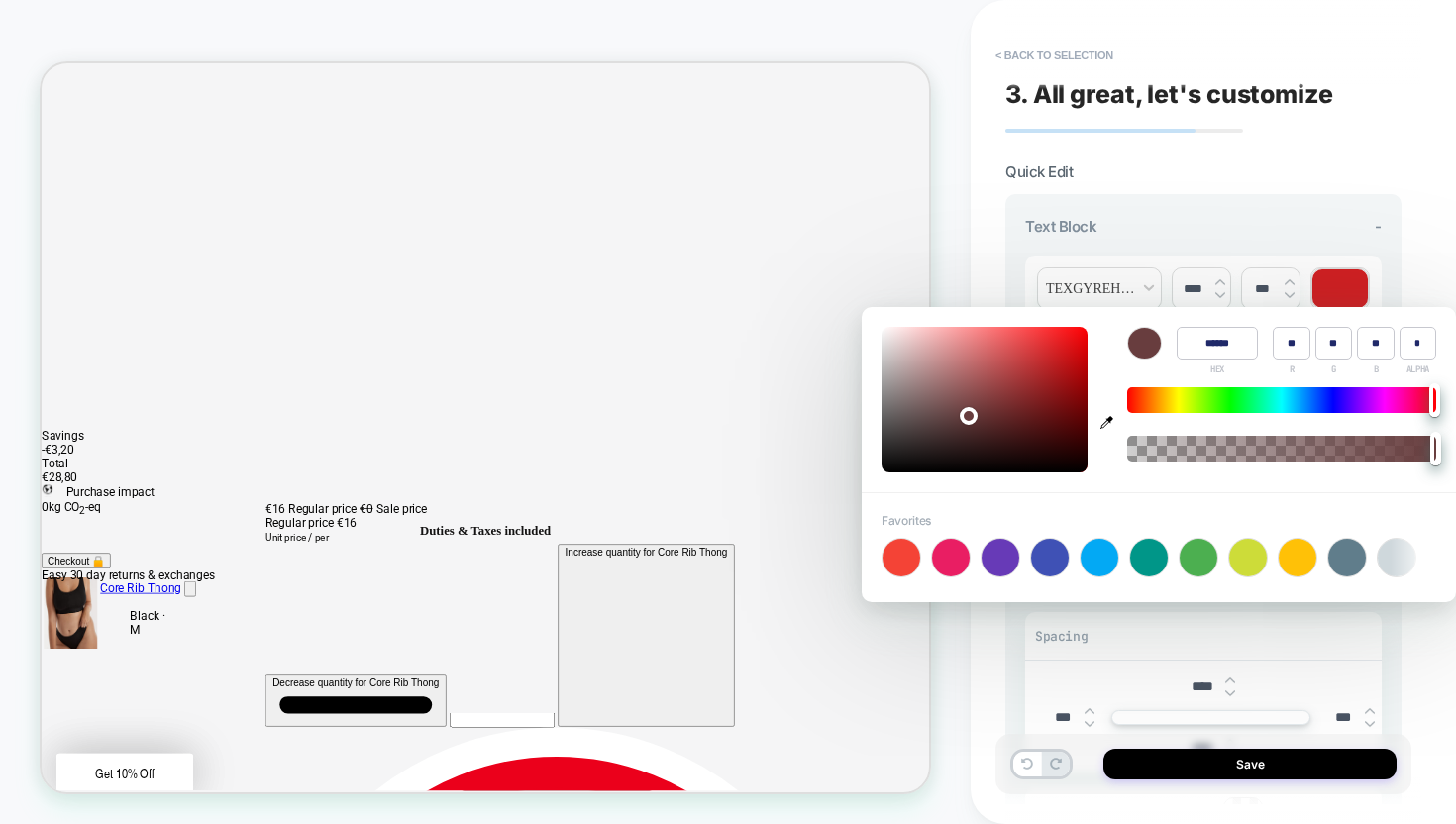 type on "******" 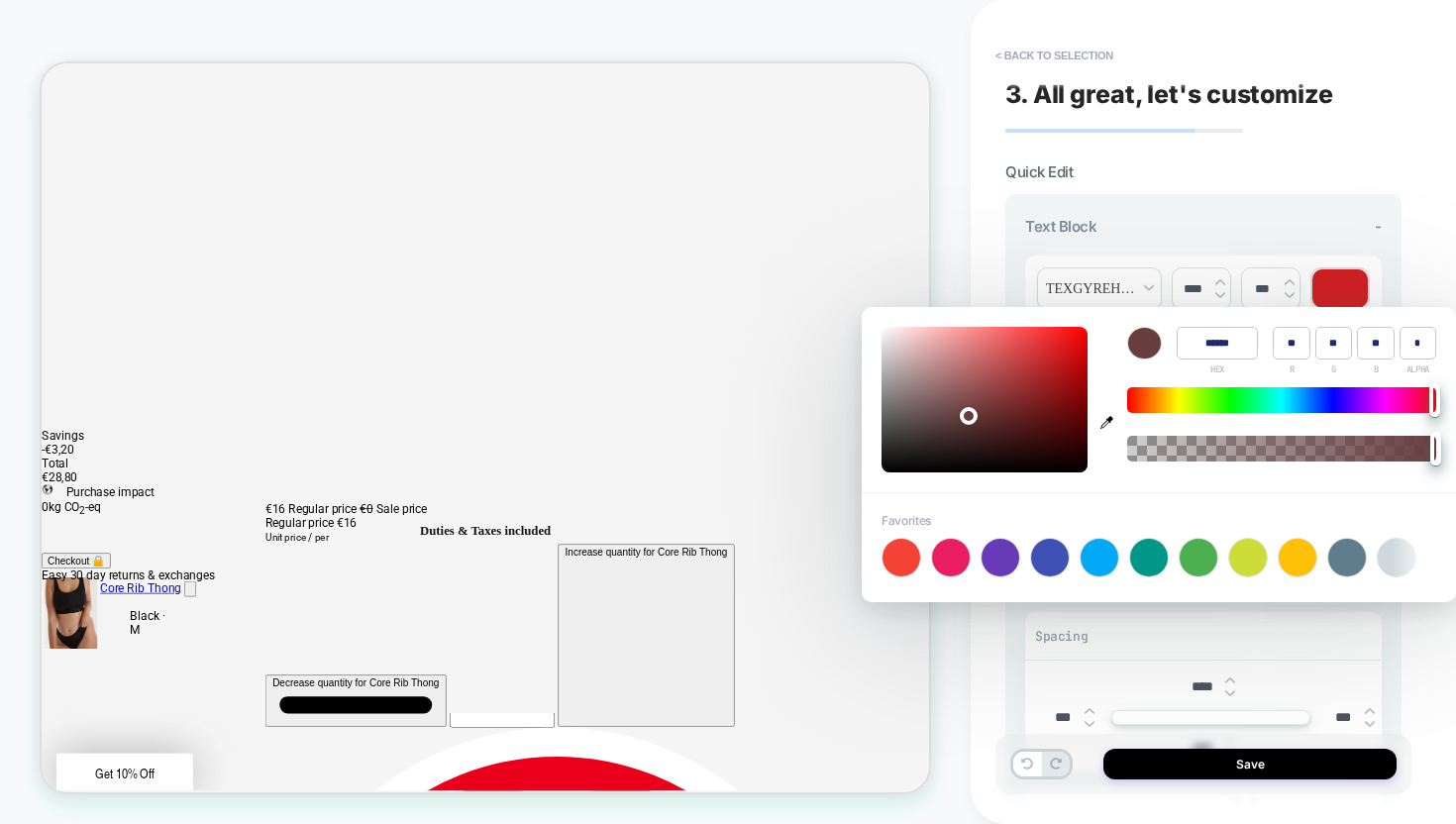 type on "**" 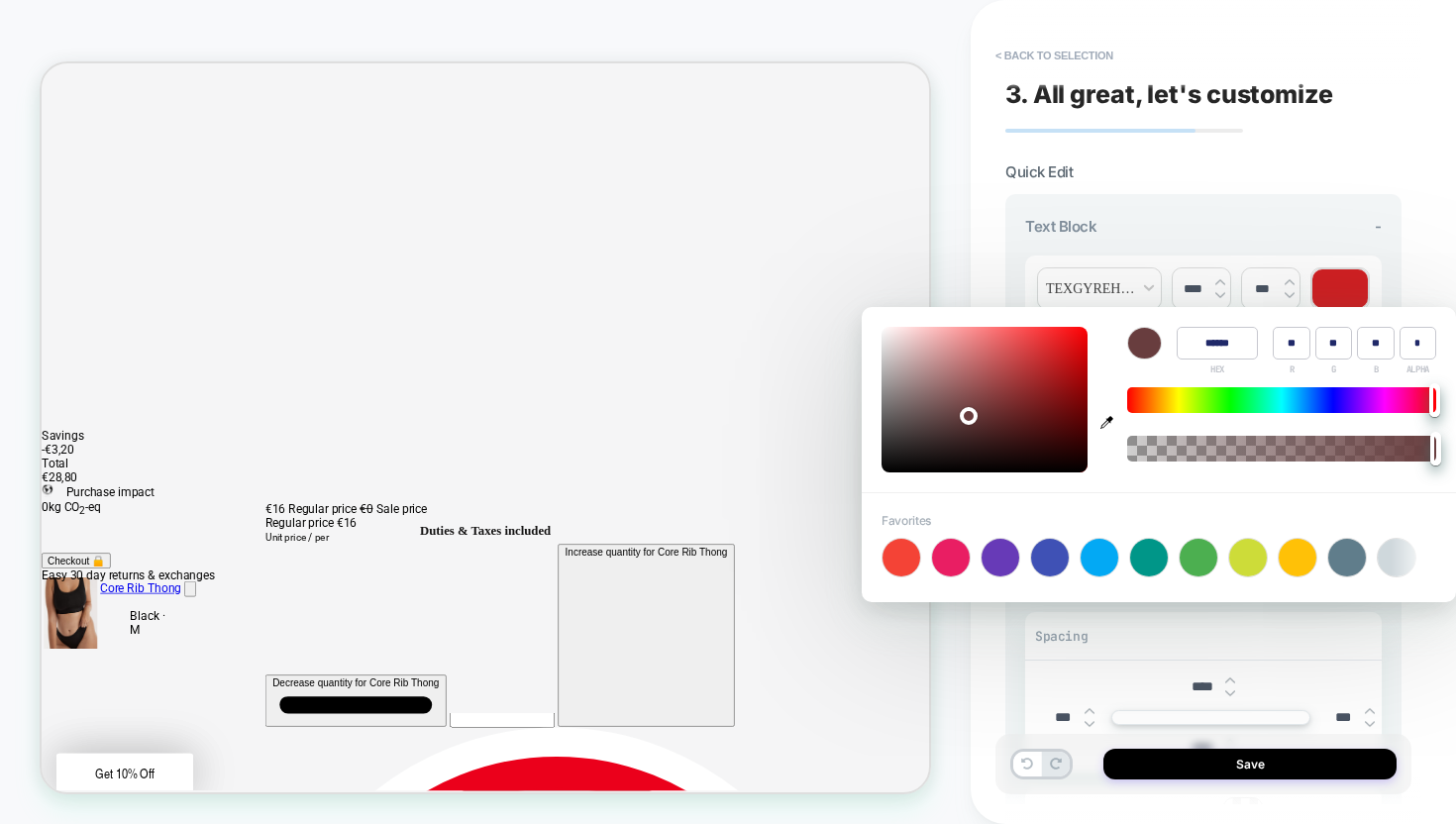 type on "******" 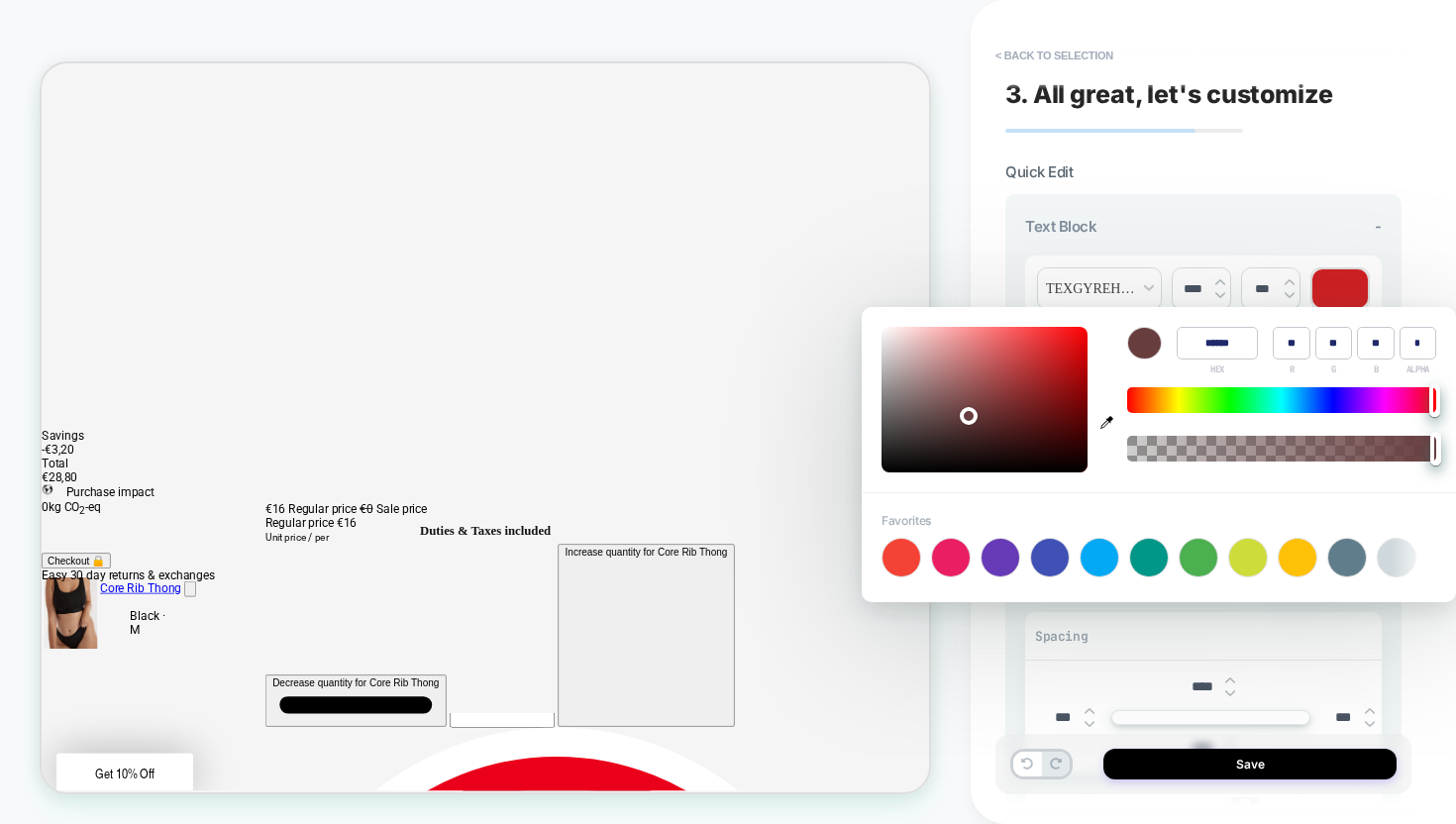 type on "**" 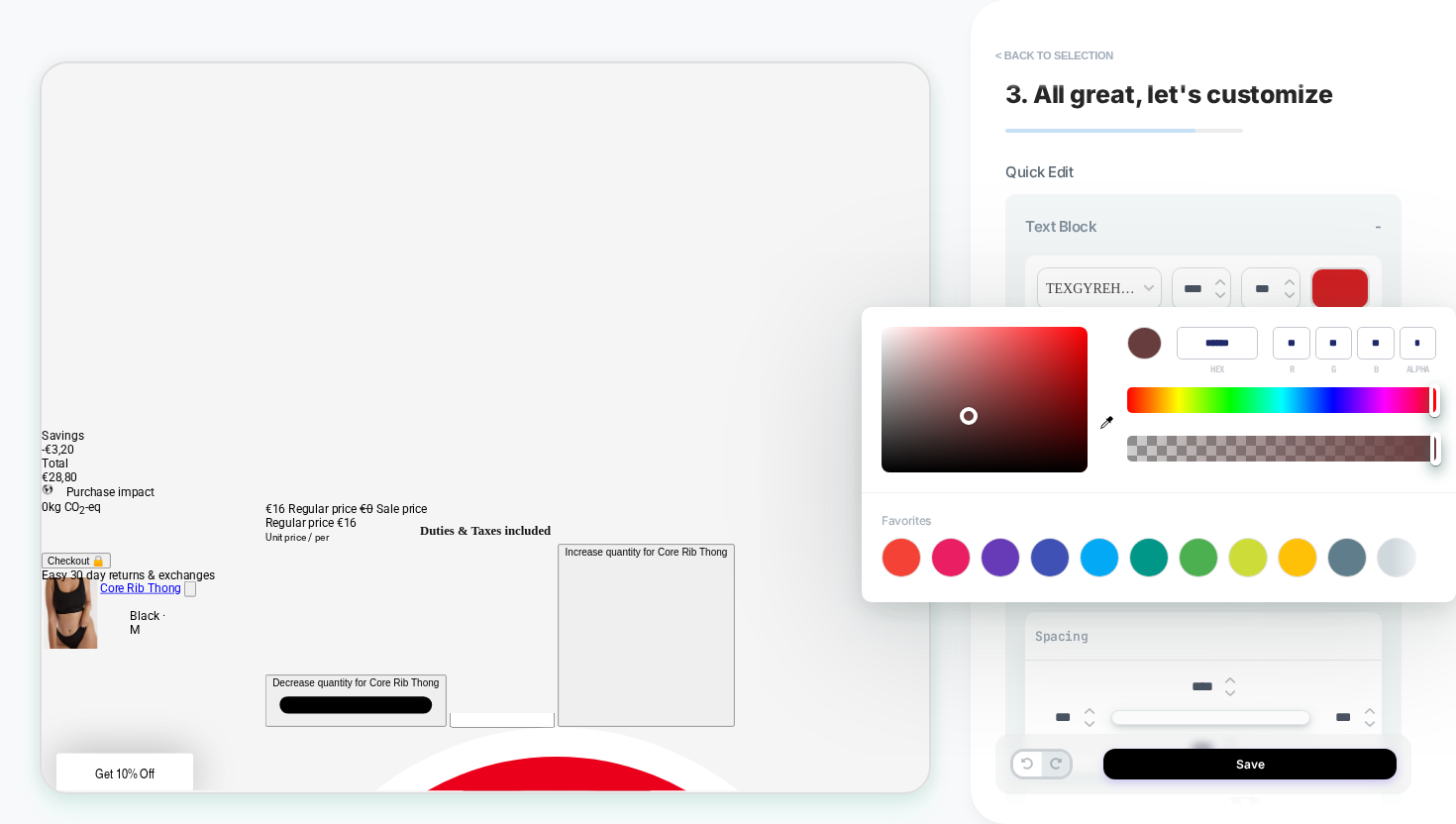 type on "******" 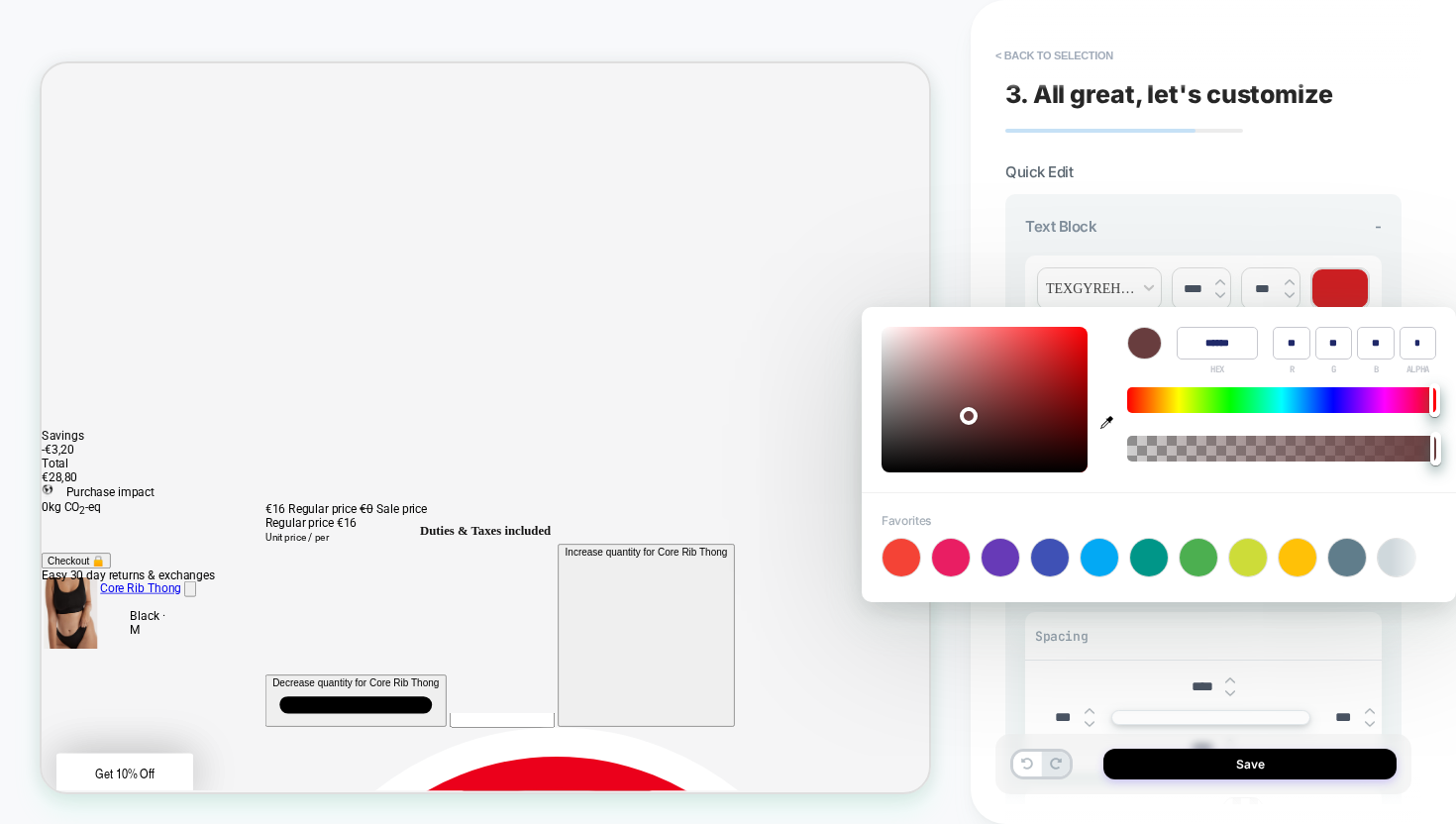type on "**" 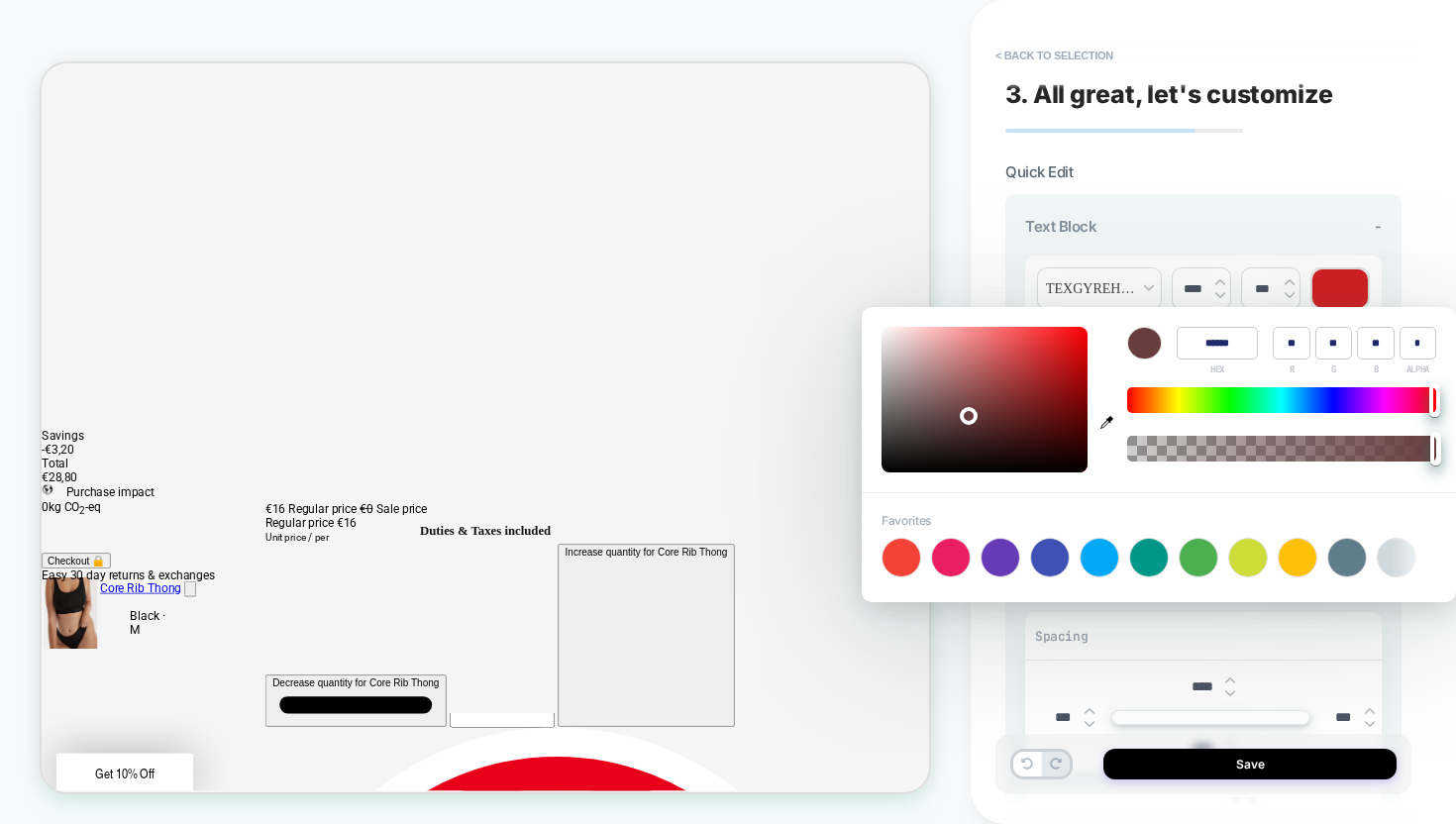 type on "******" 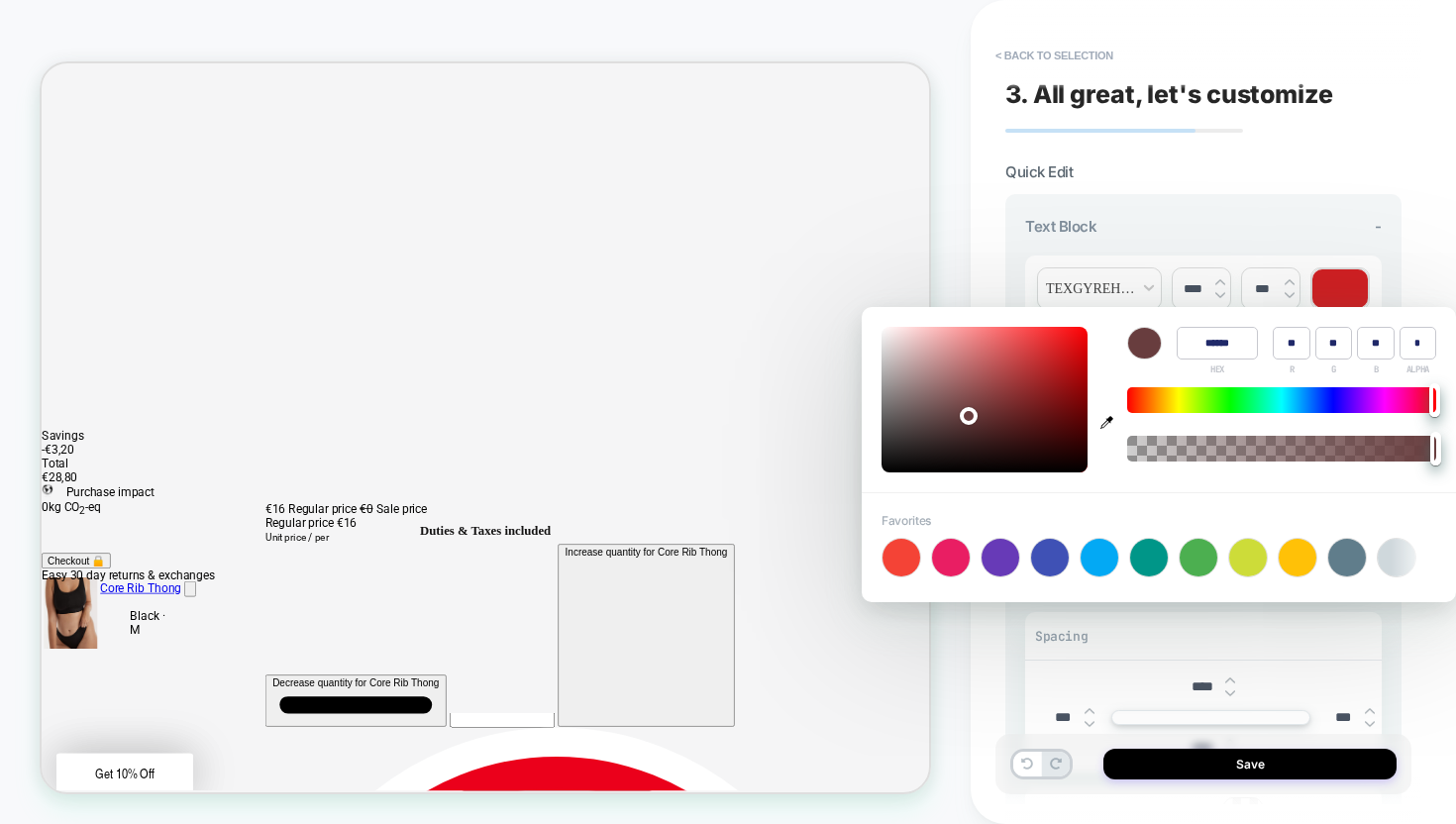 type on "**" 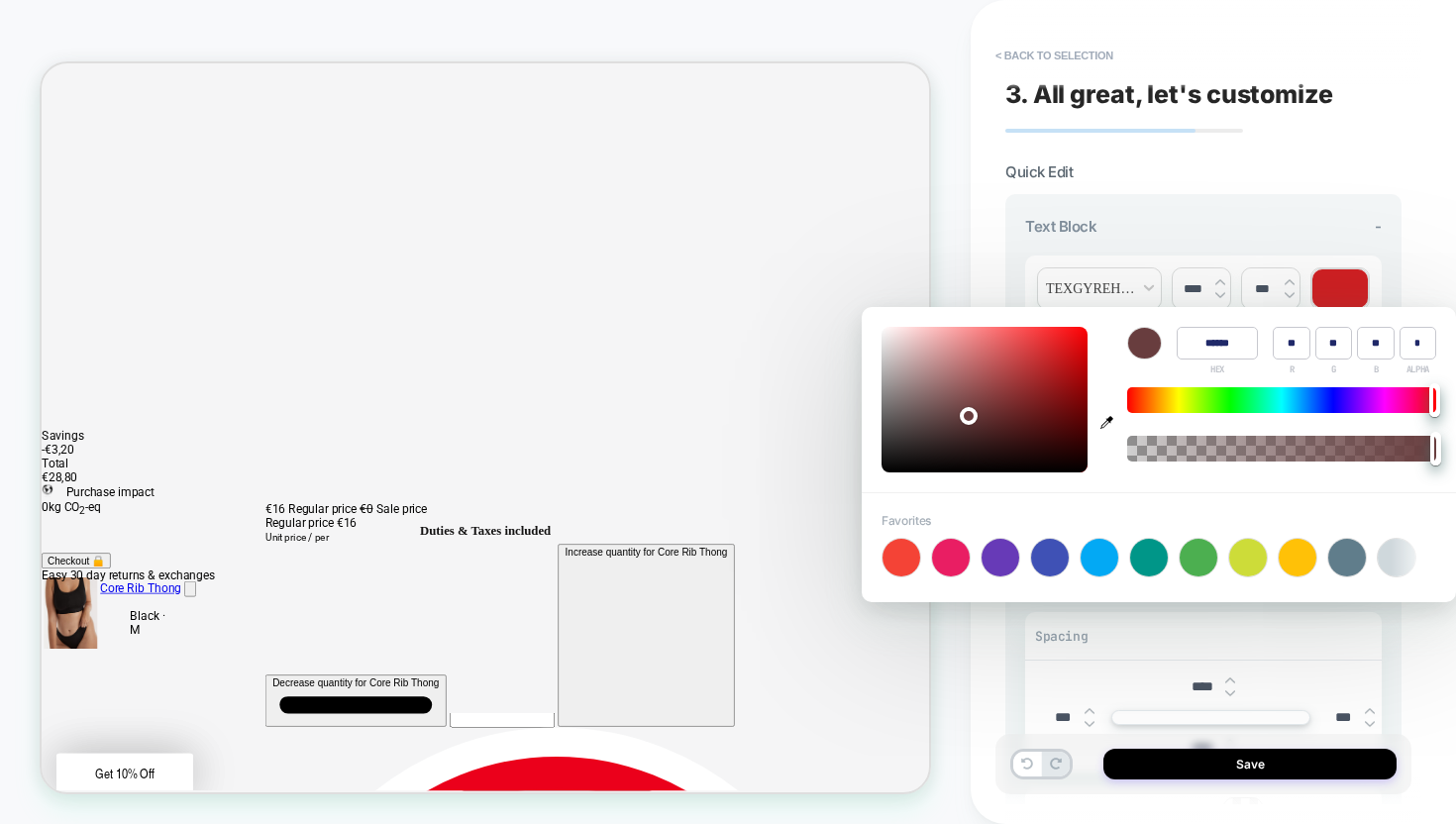 type on "******" 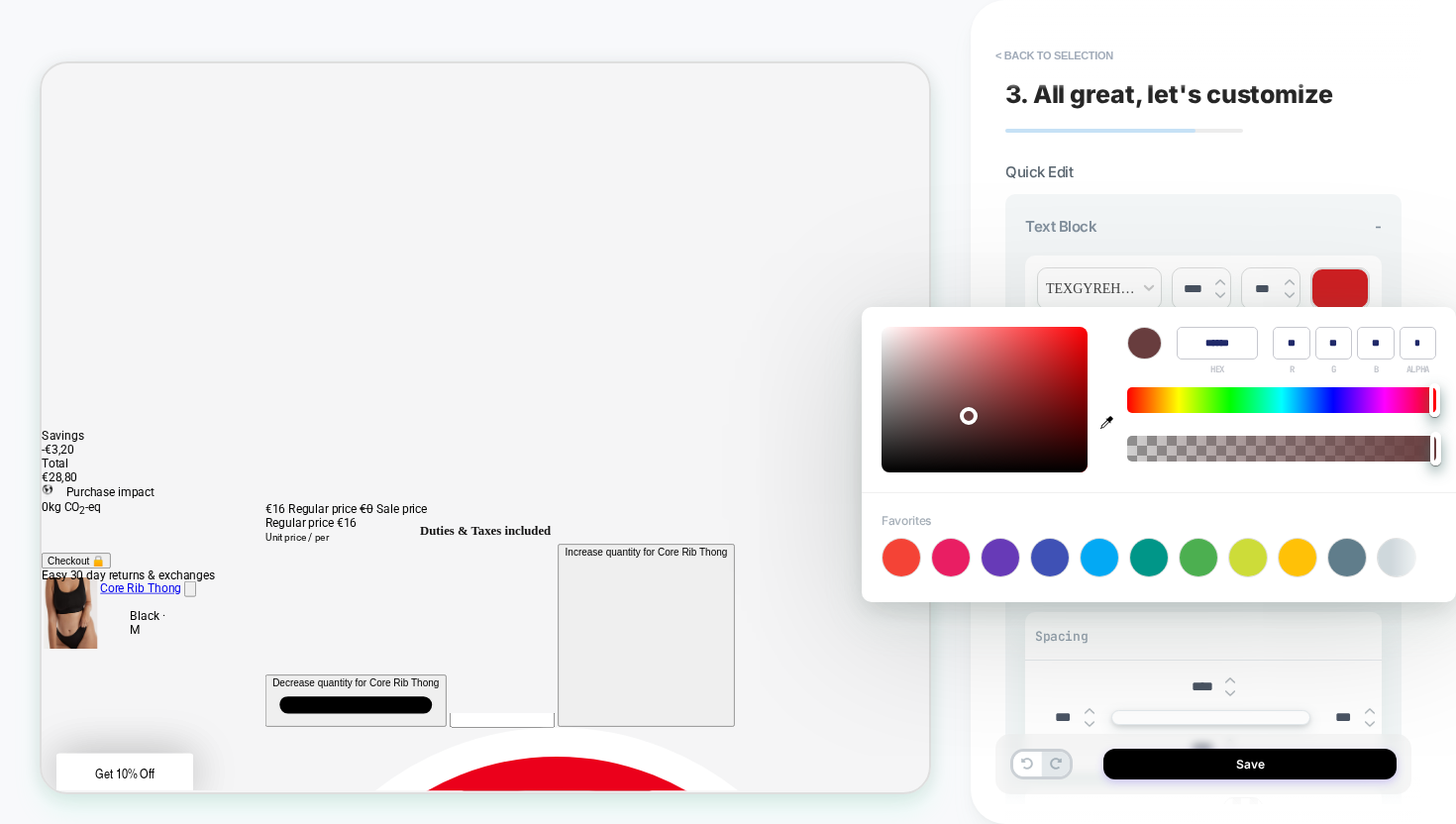 type on "**" 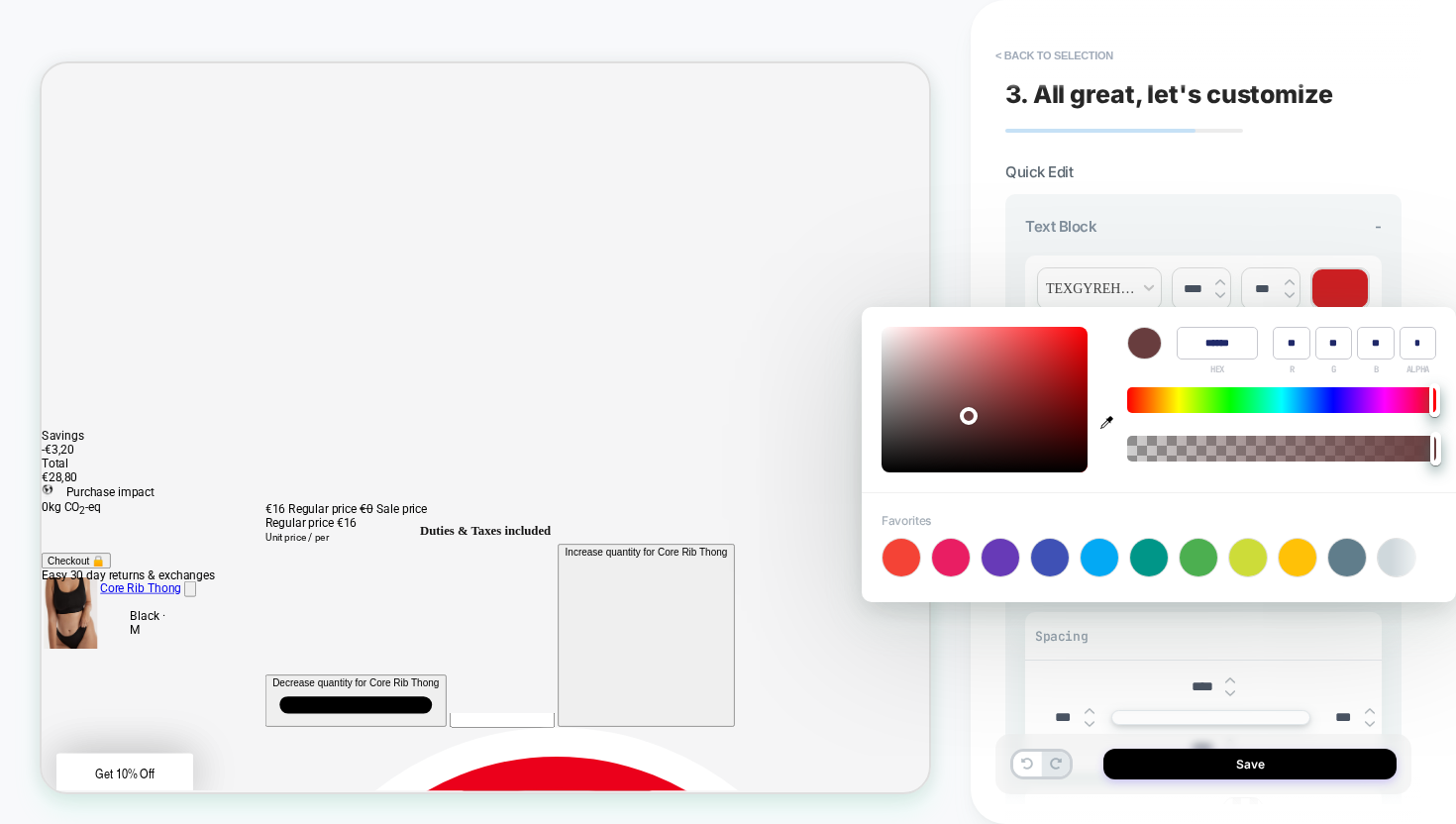 type on "******" 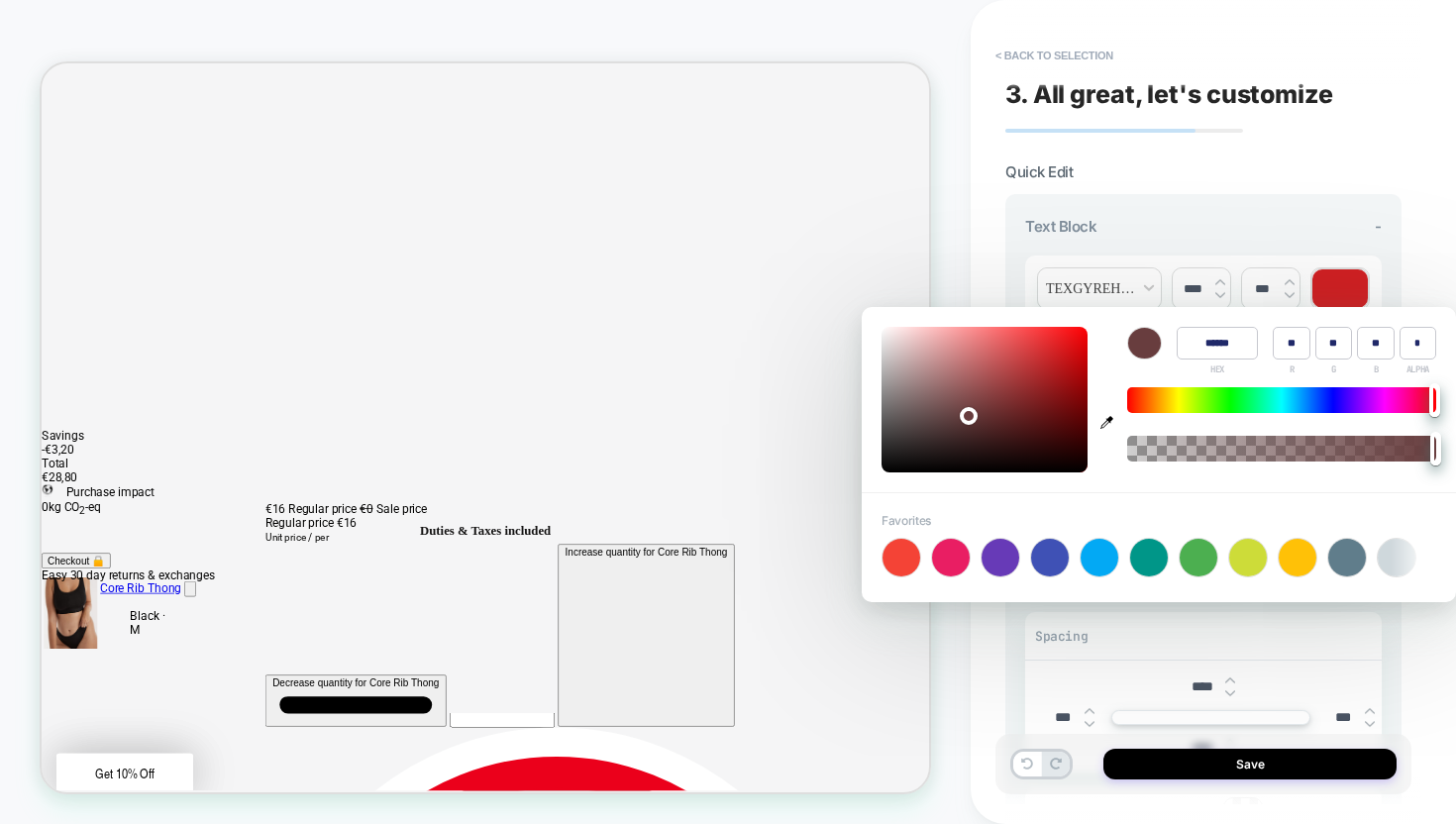 type on "**" 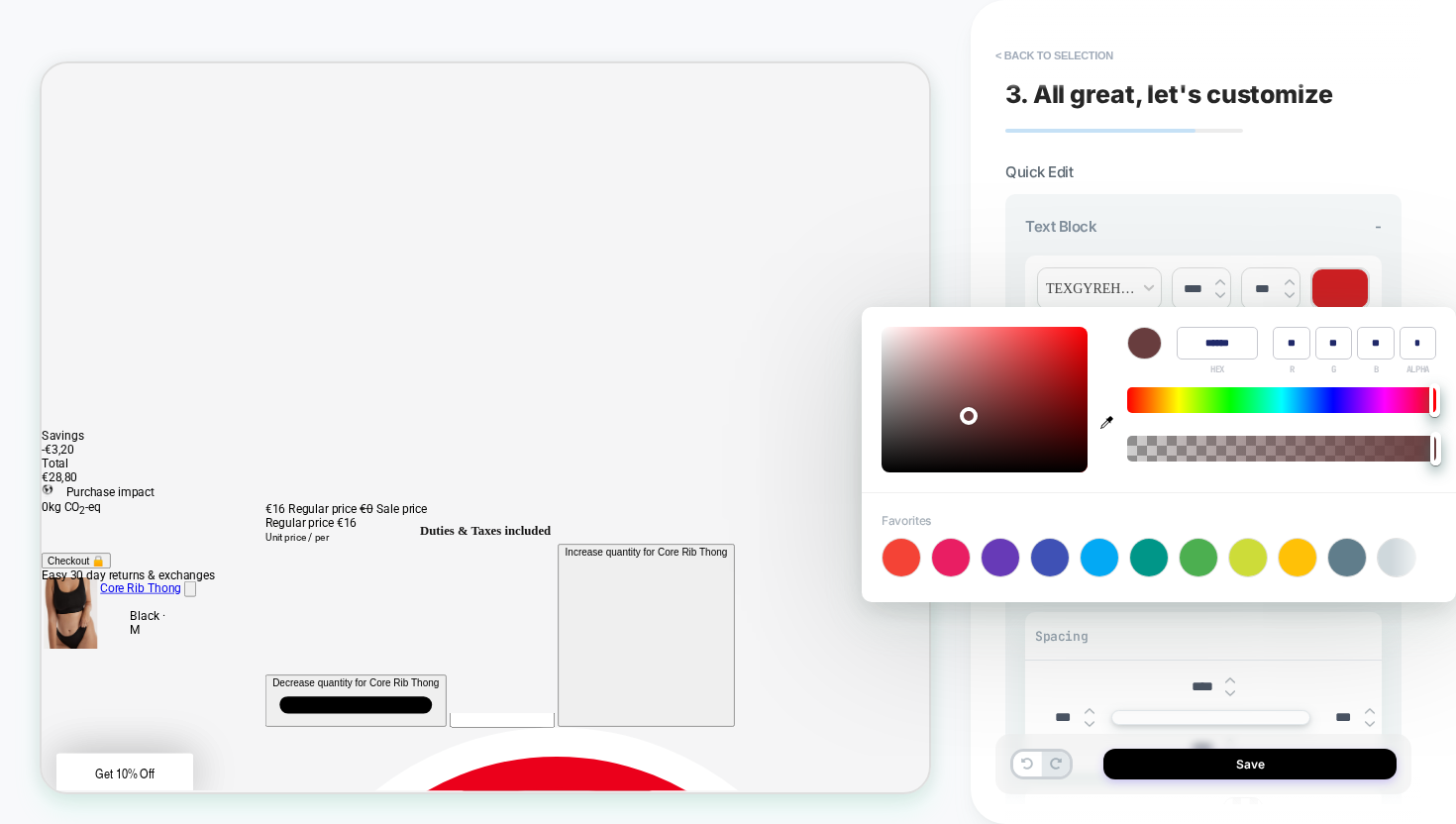 type on "******" 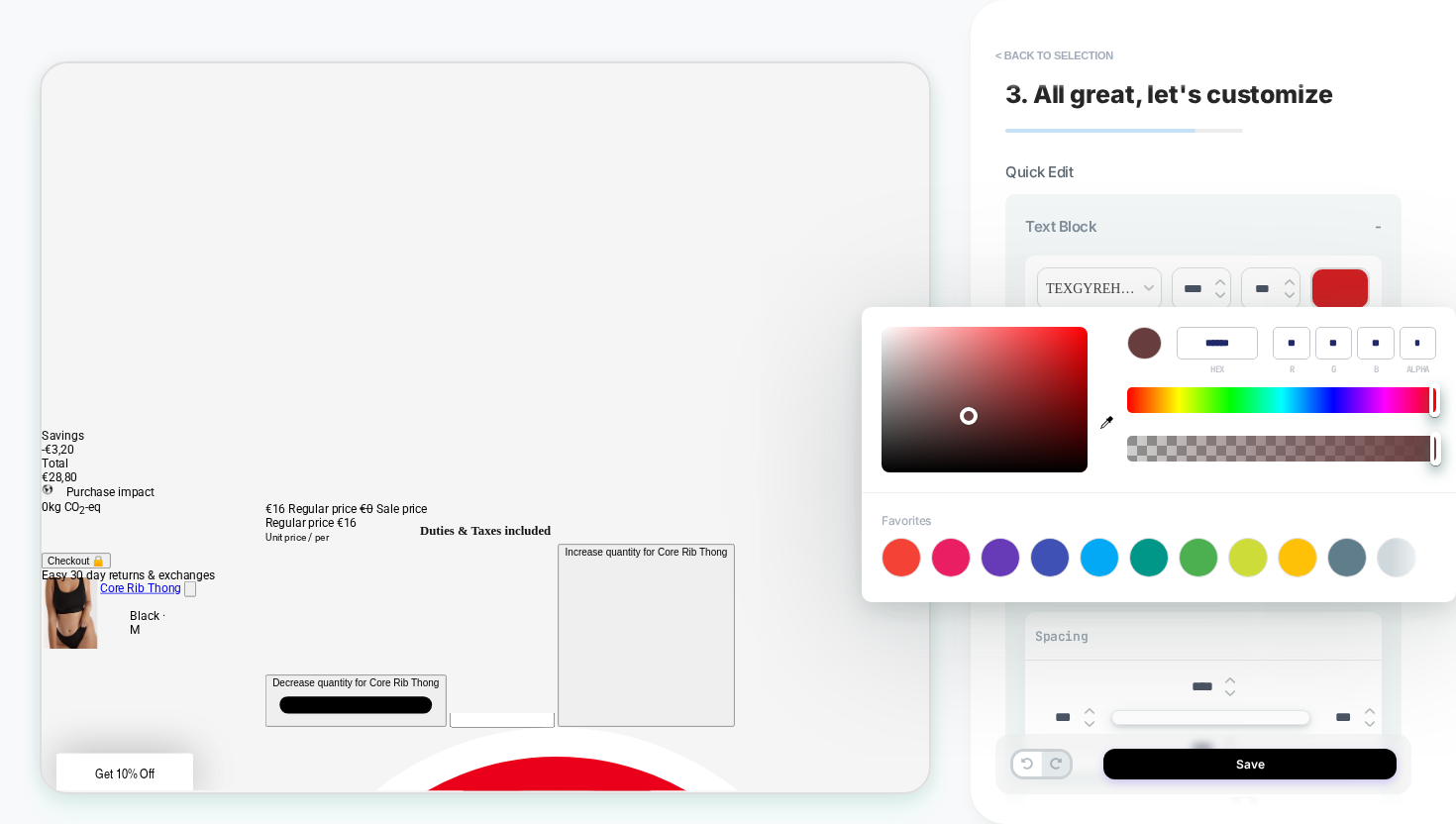 type on "**" 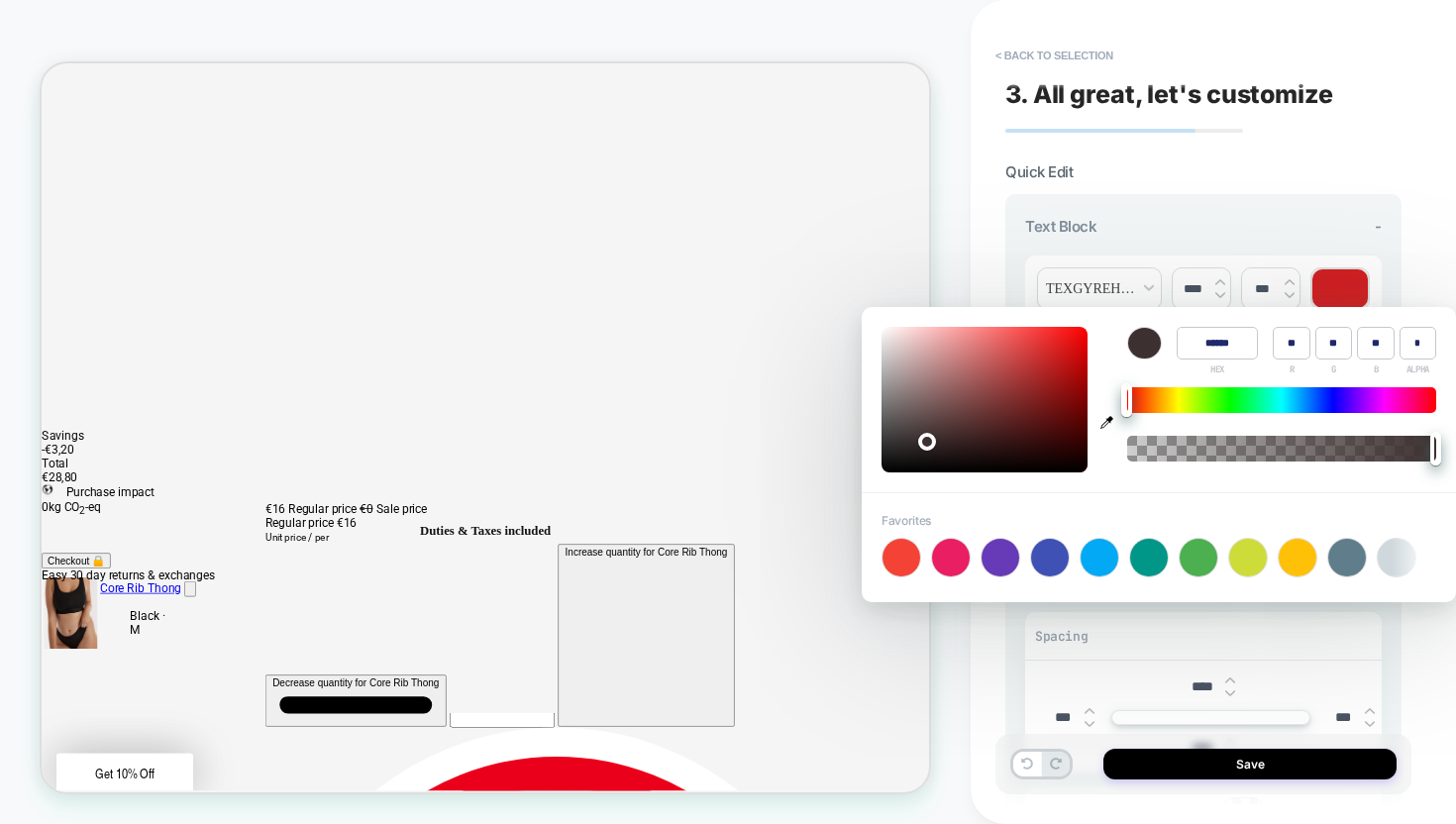type on "******" 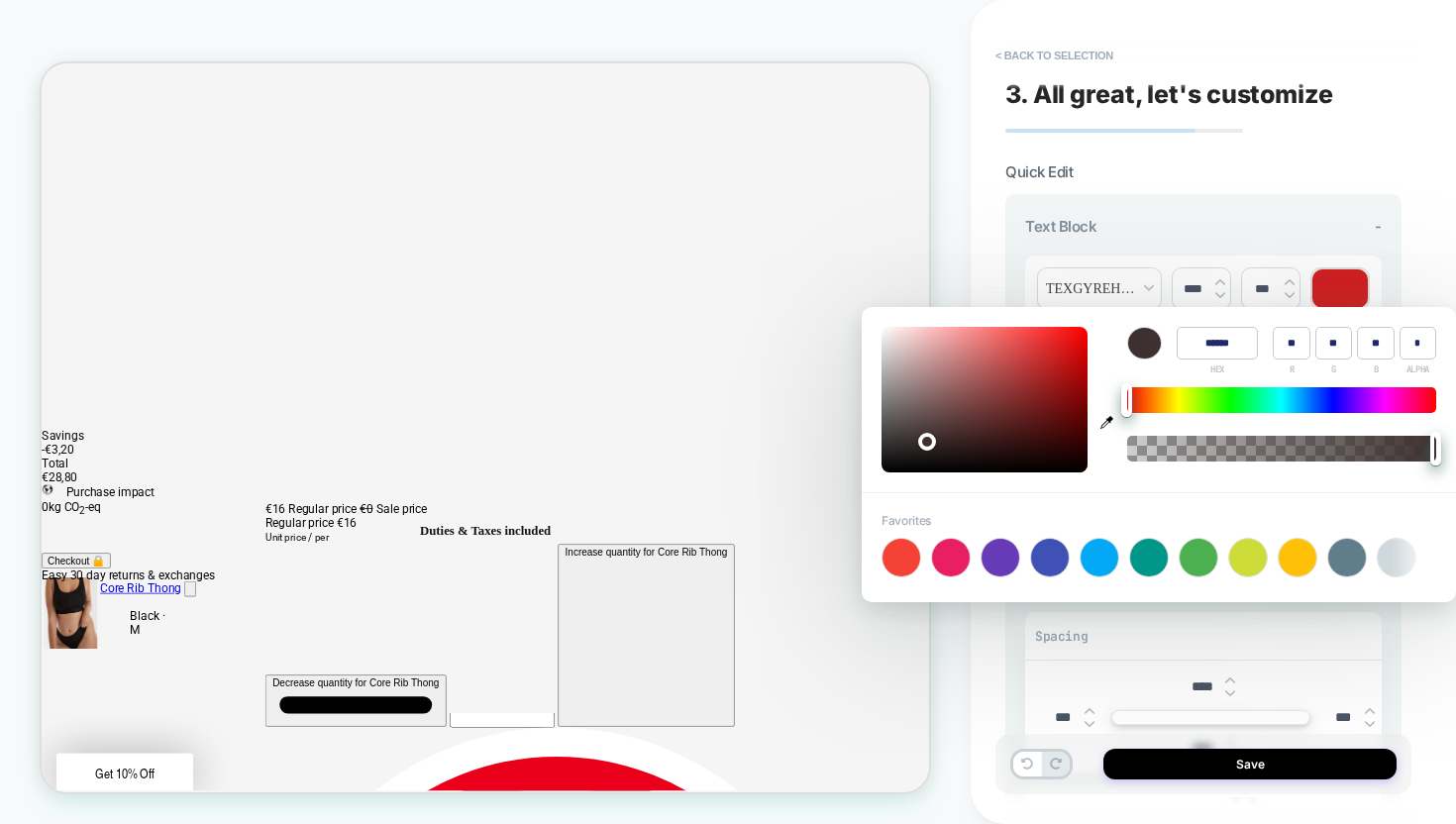 type on "**" 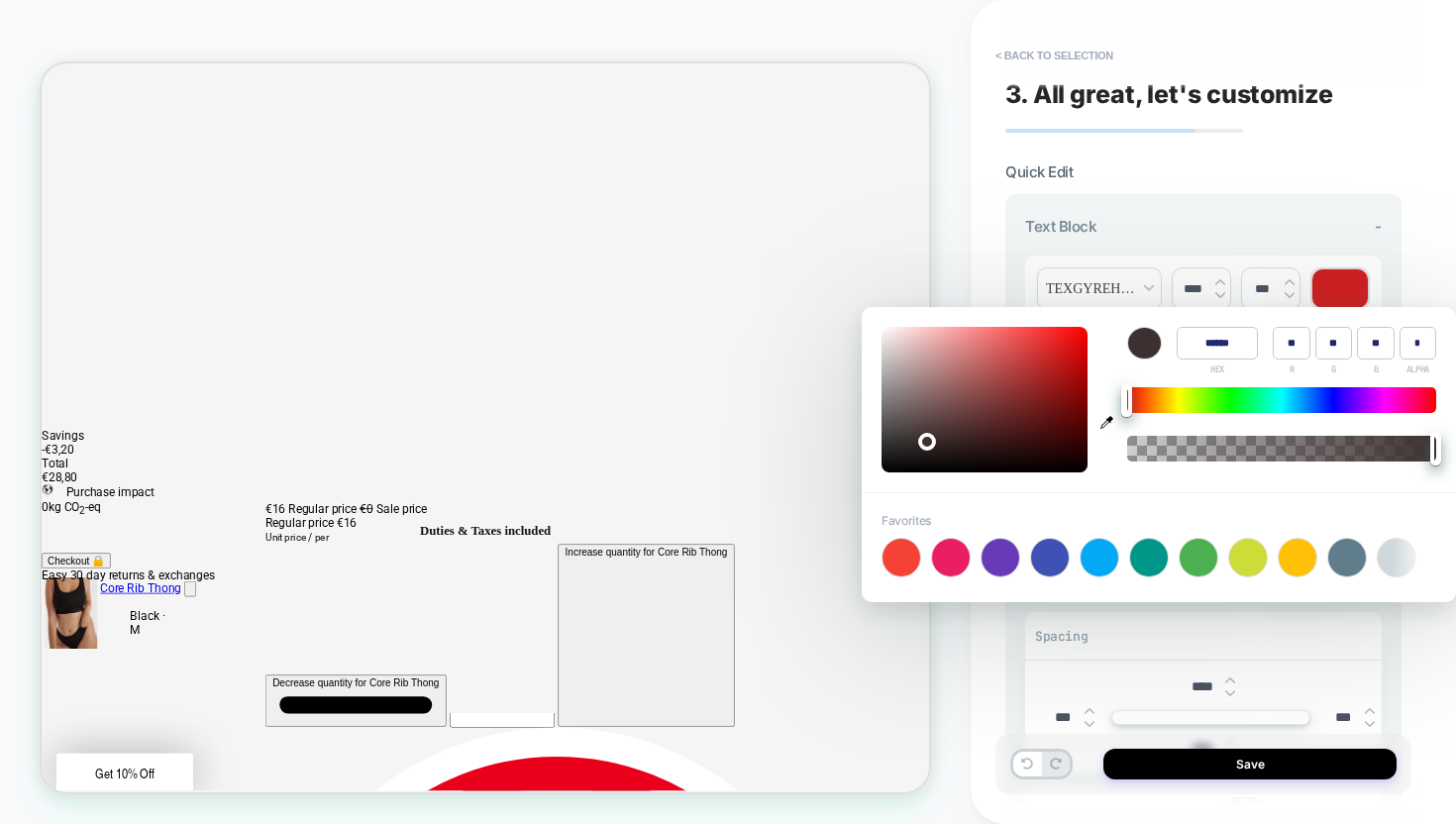 type on "******" 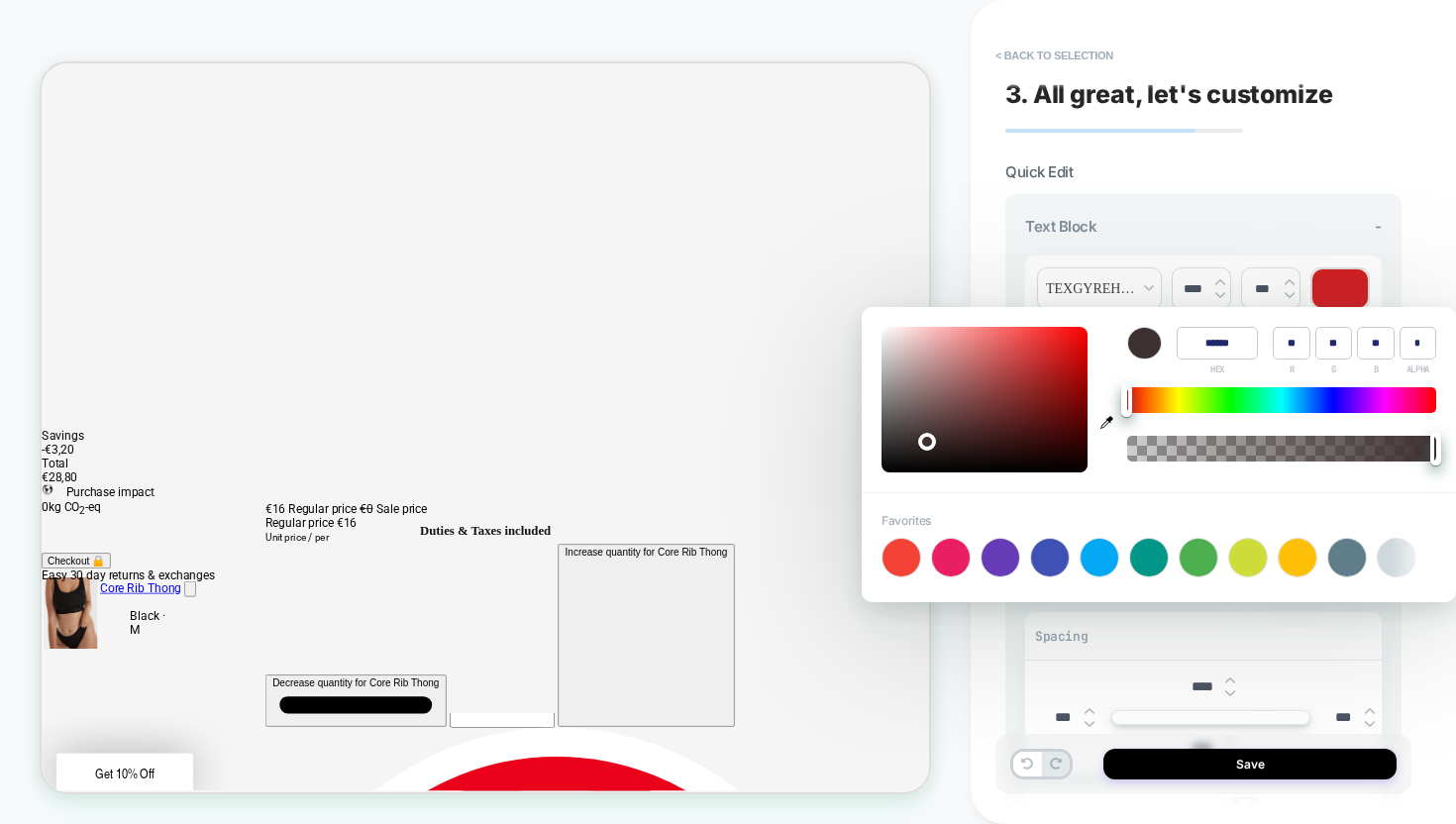 type on "**" 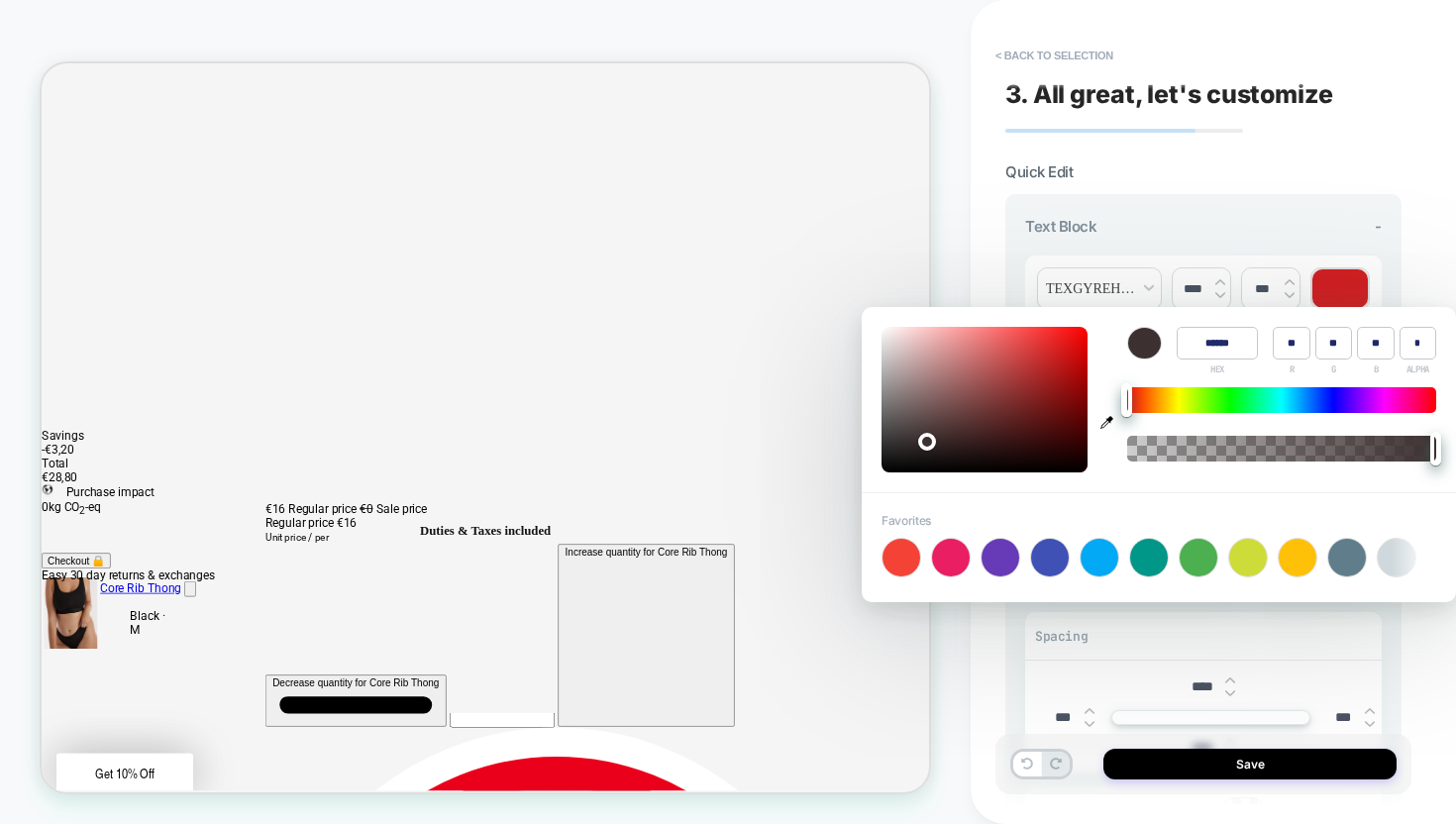 type on "******" 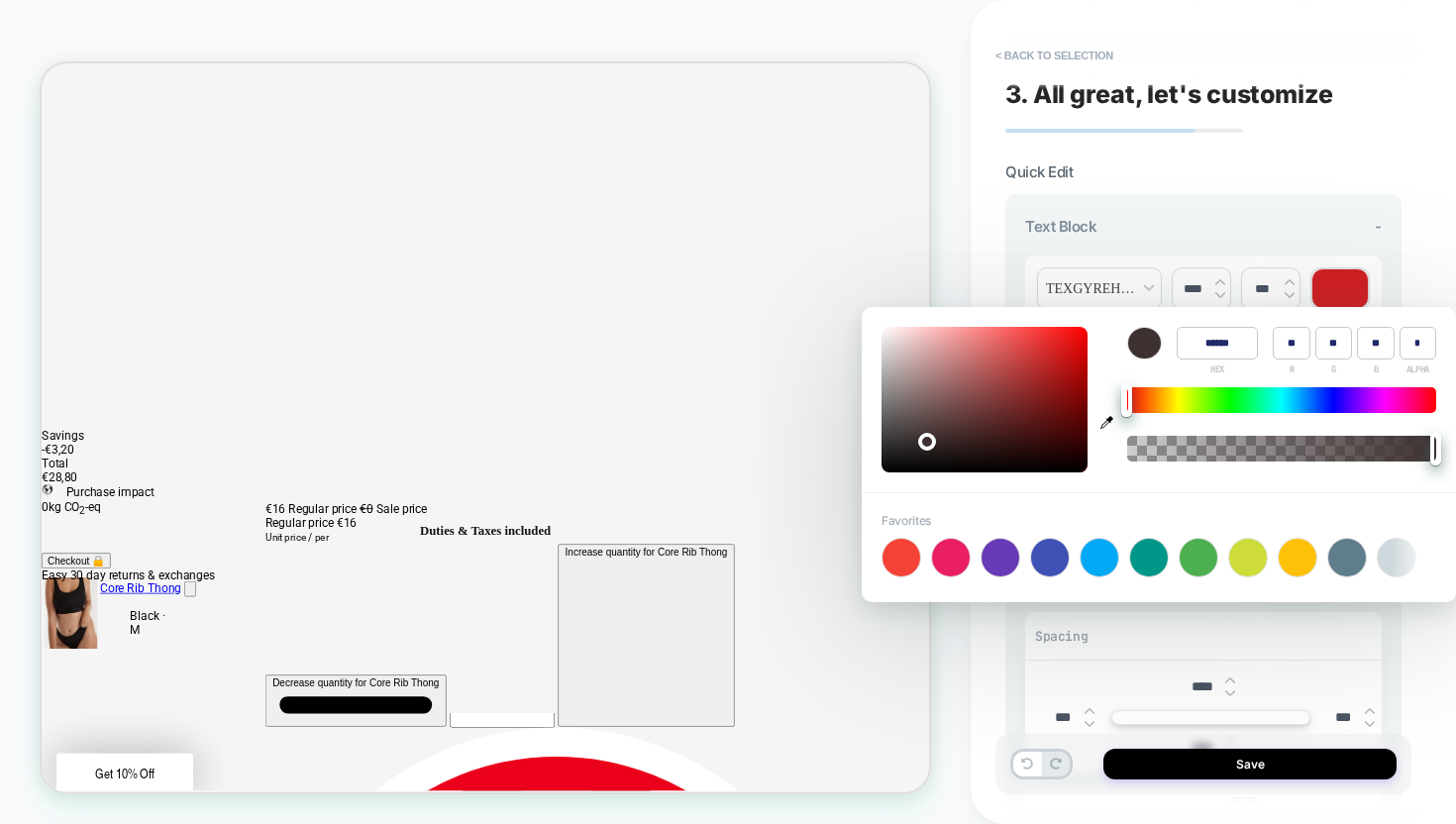 type on "**" 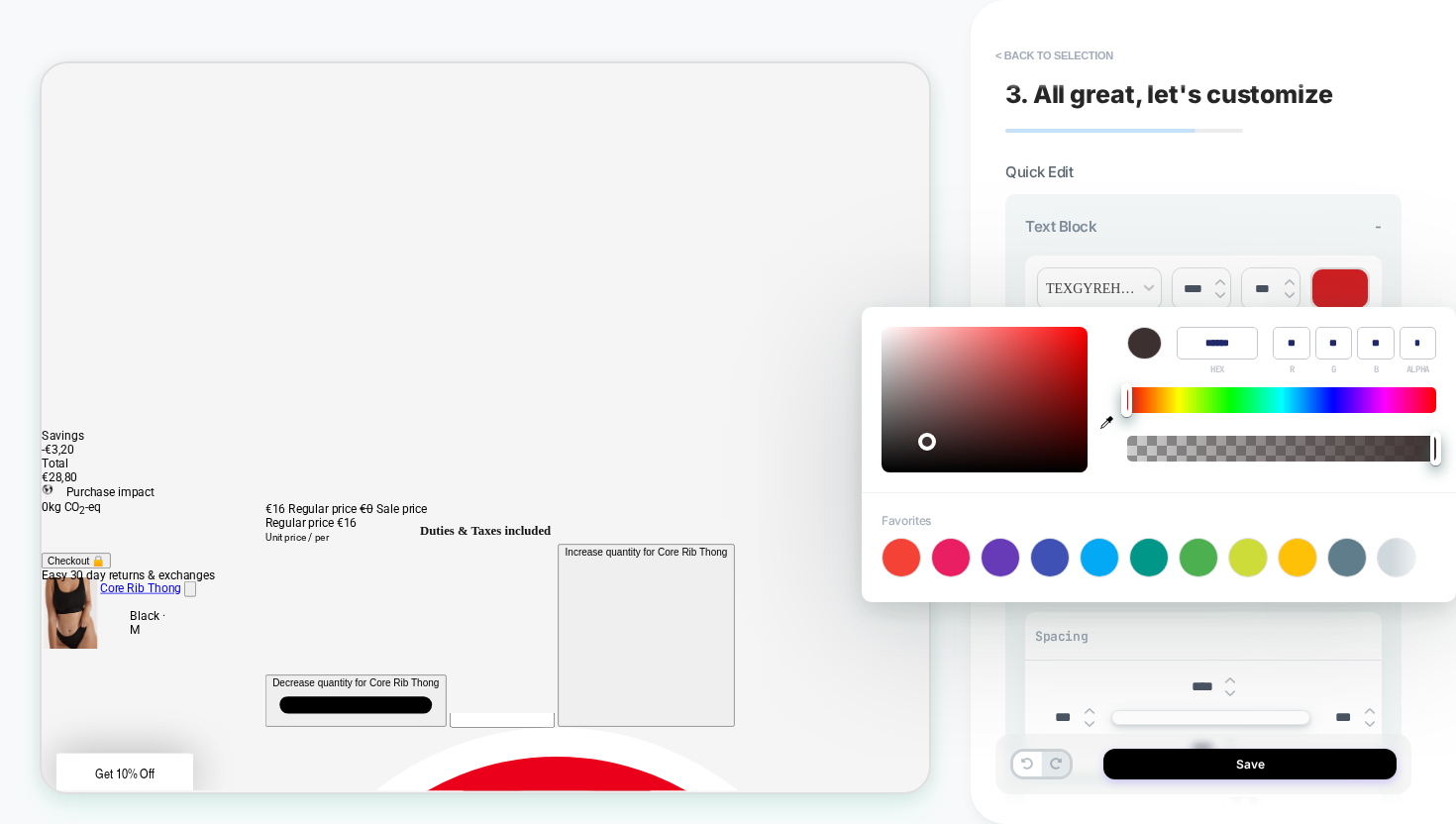 type on "******" 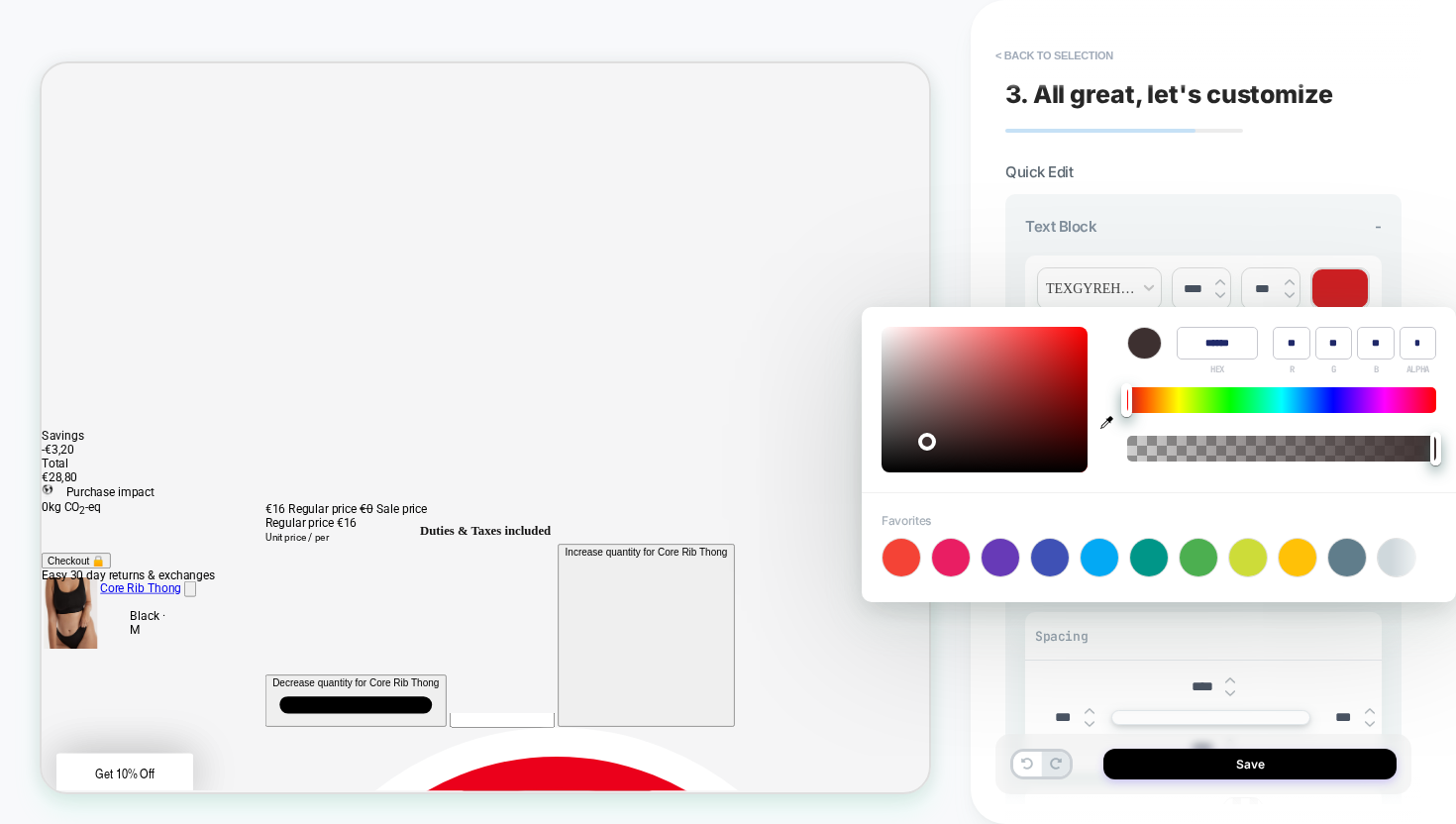 type on "**" 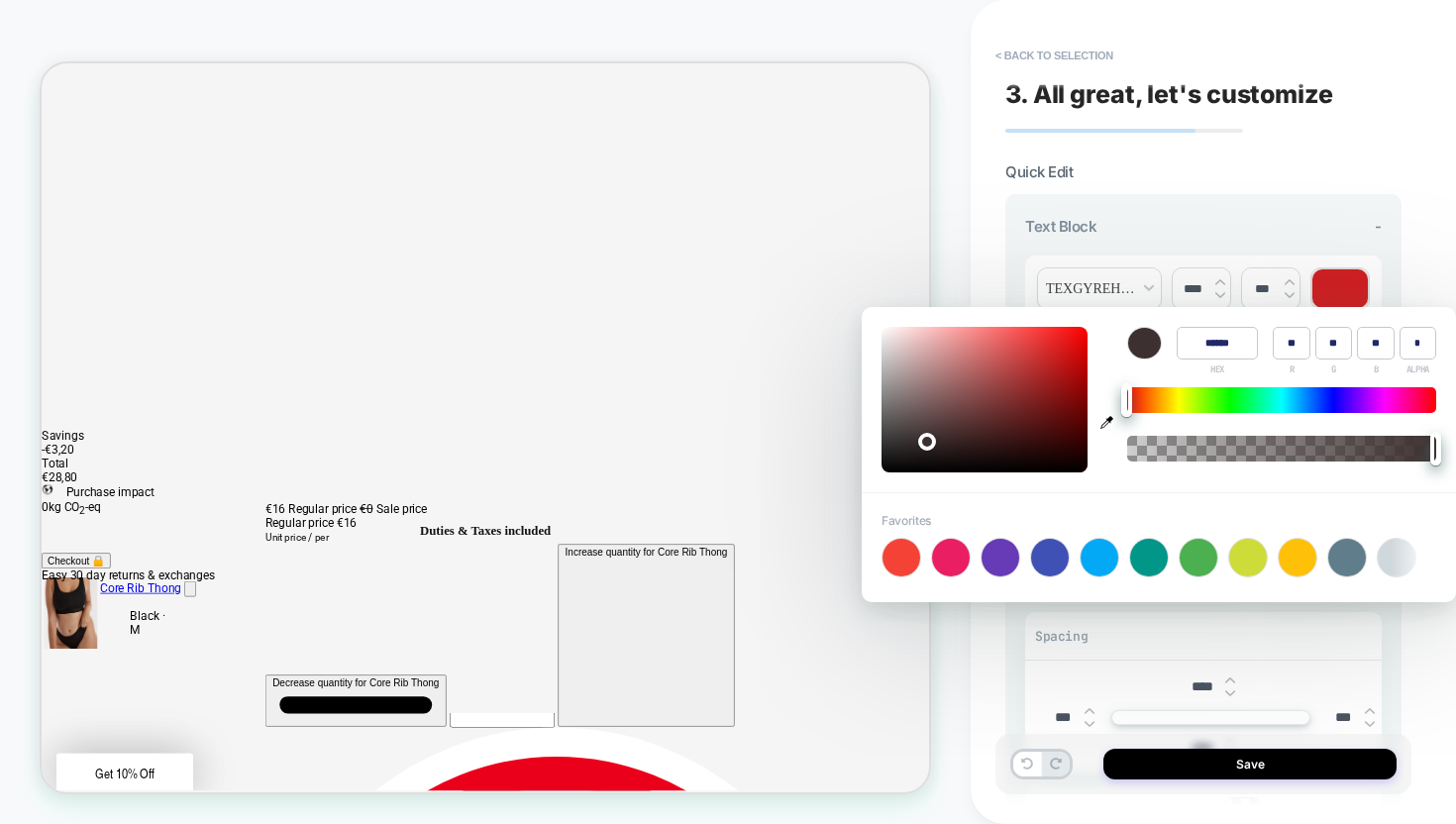 type on "******" 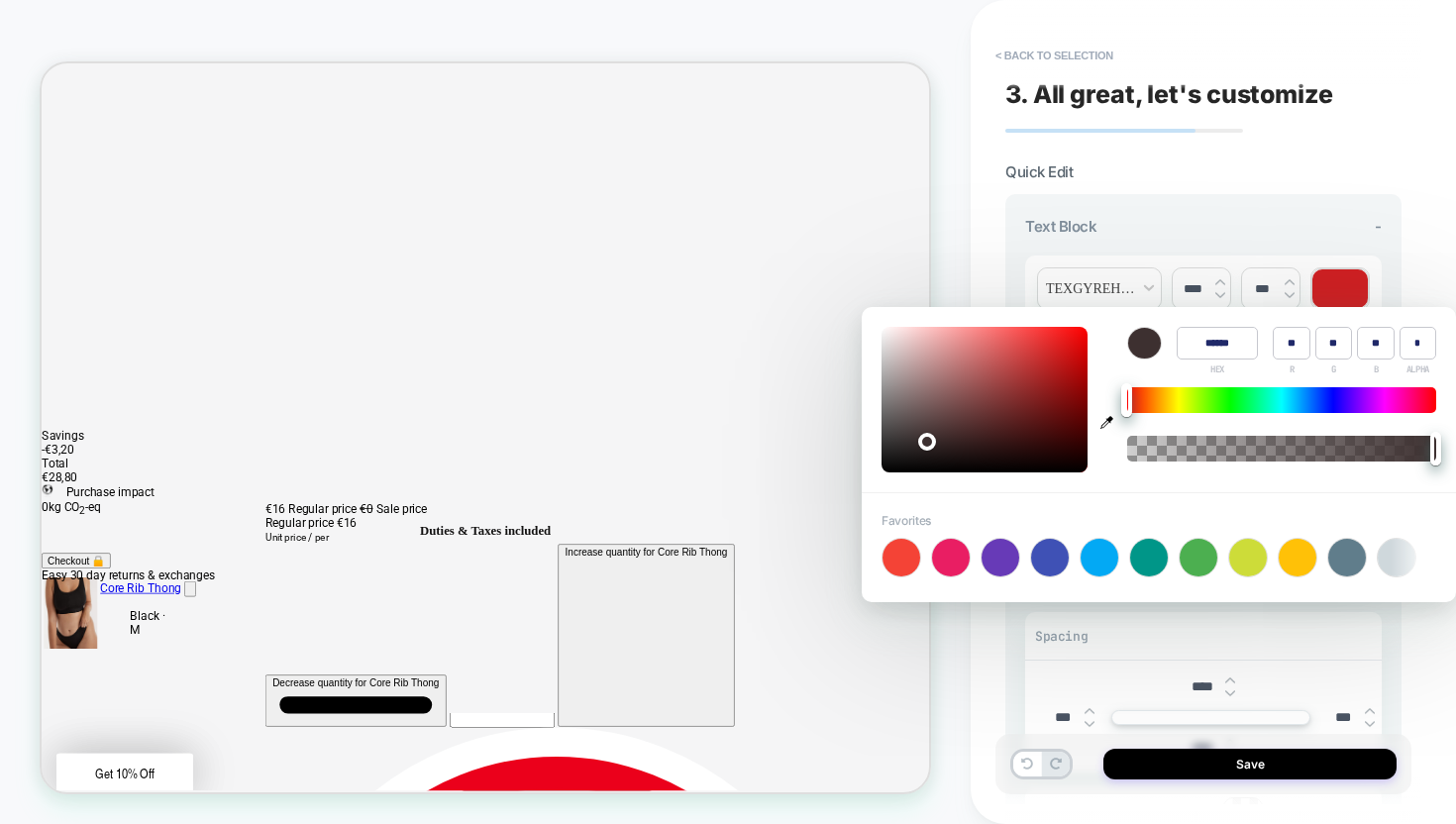 type on "**" 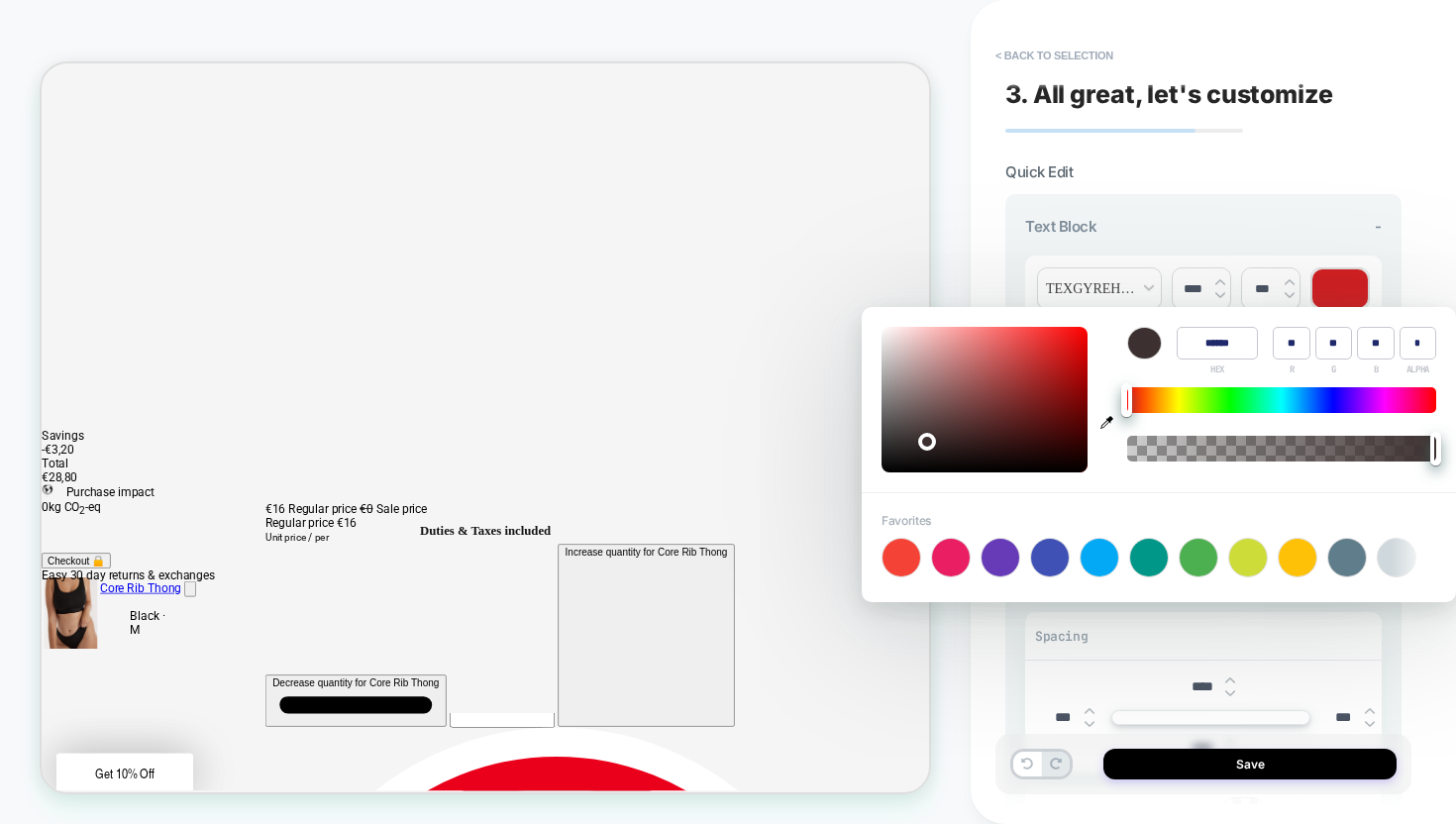 type on "******" 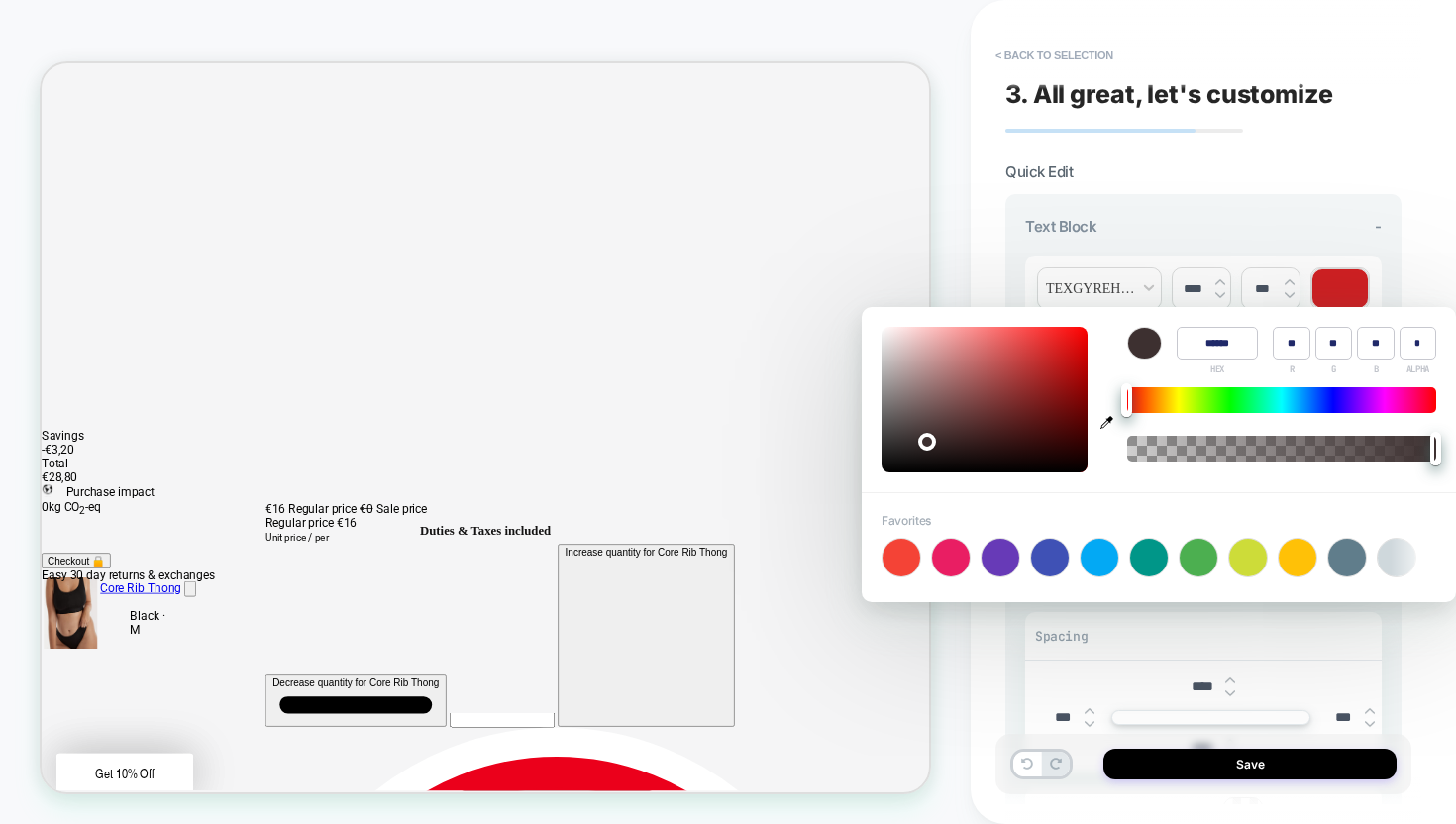 type on "**" 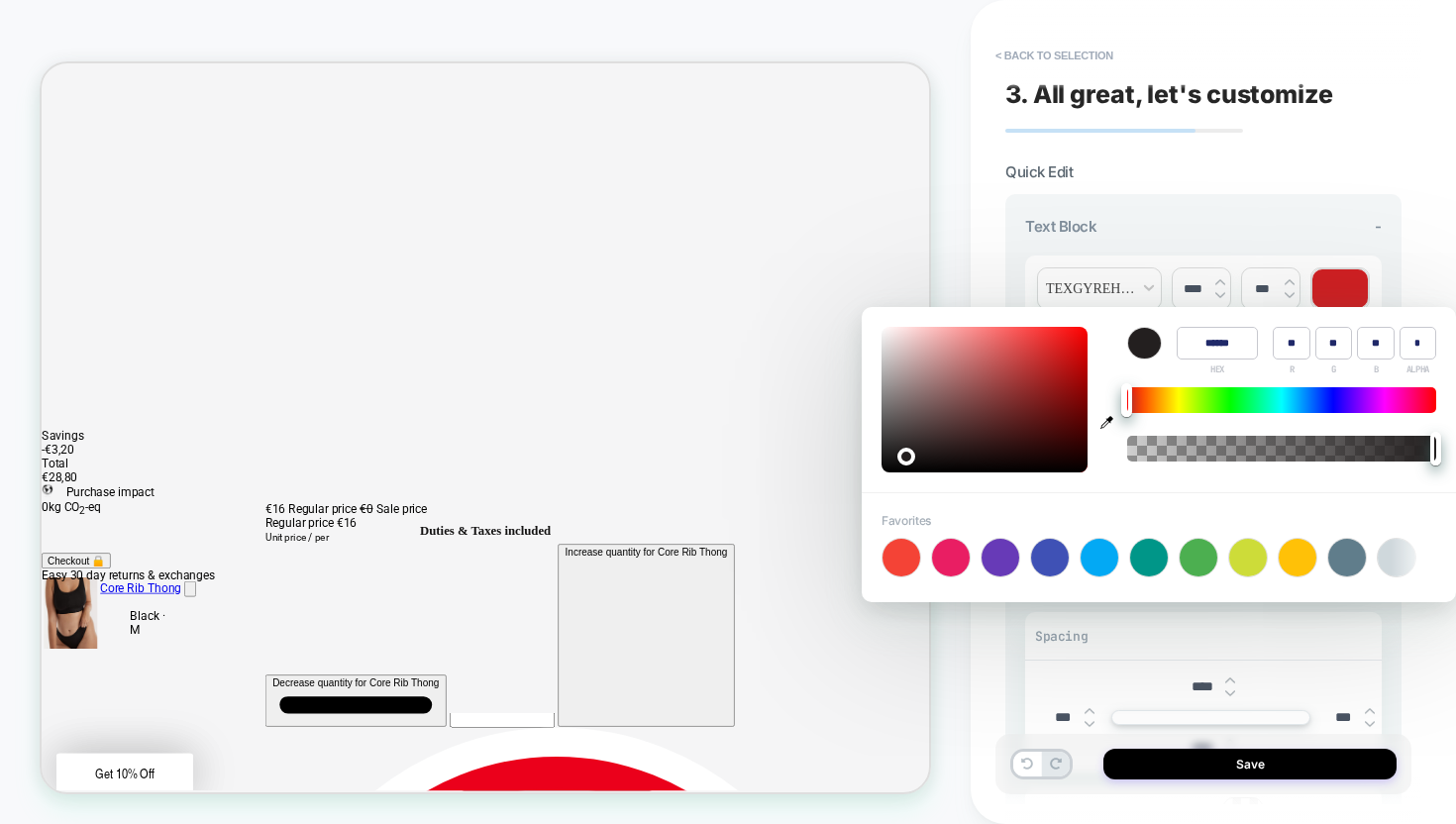 type on "******" 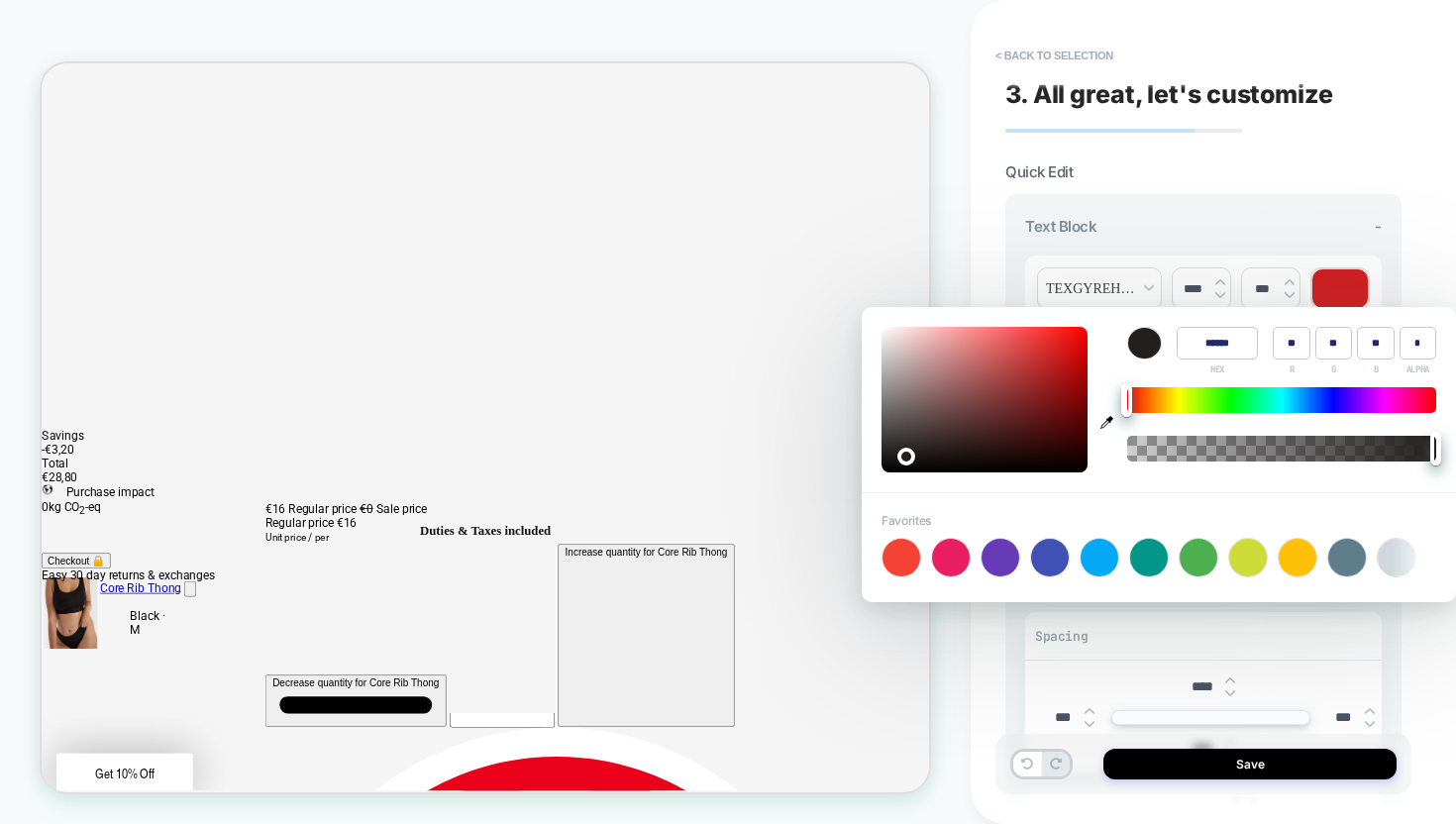 type on "**" 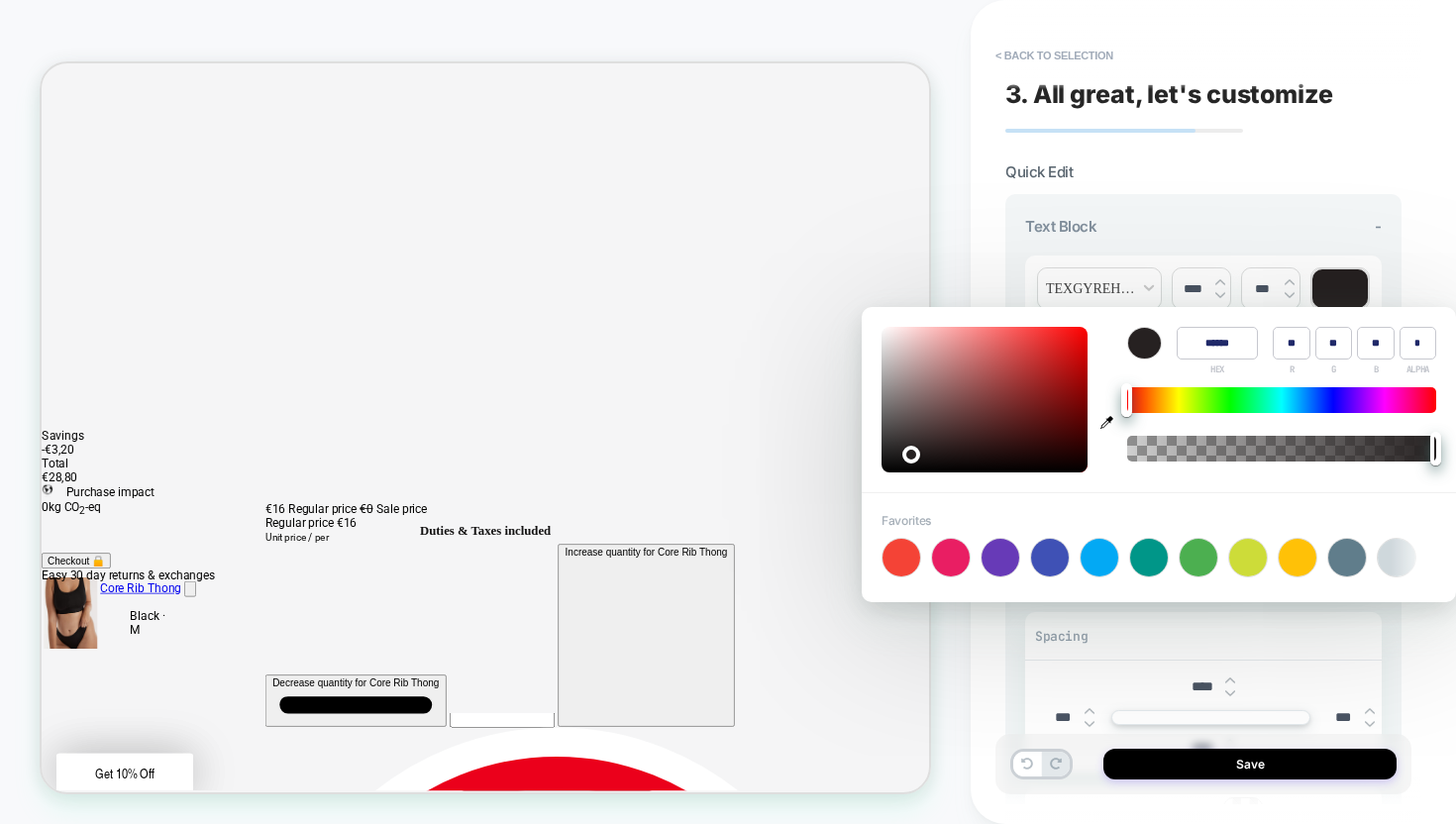 type on "******" 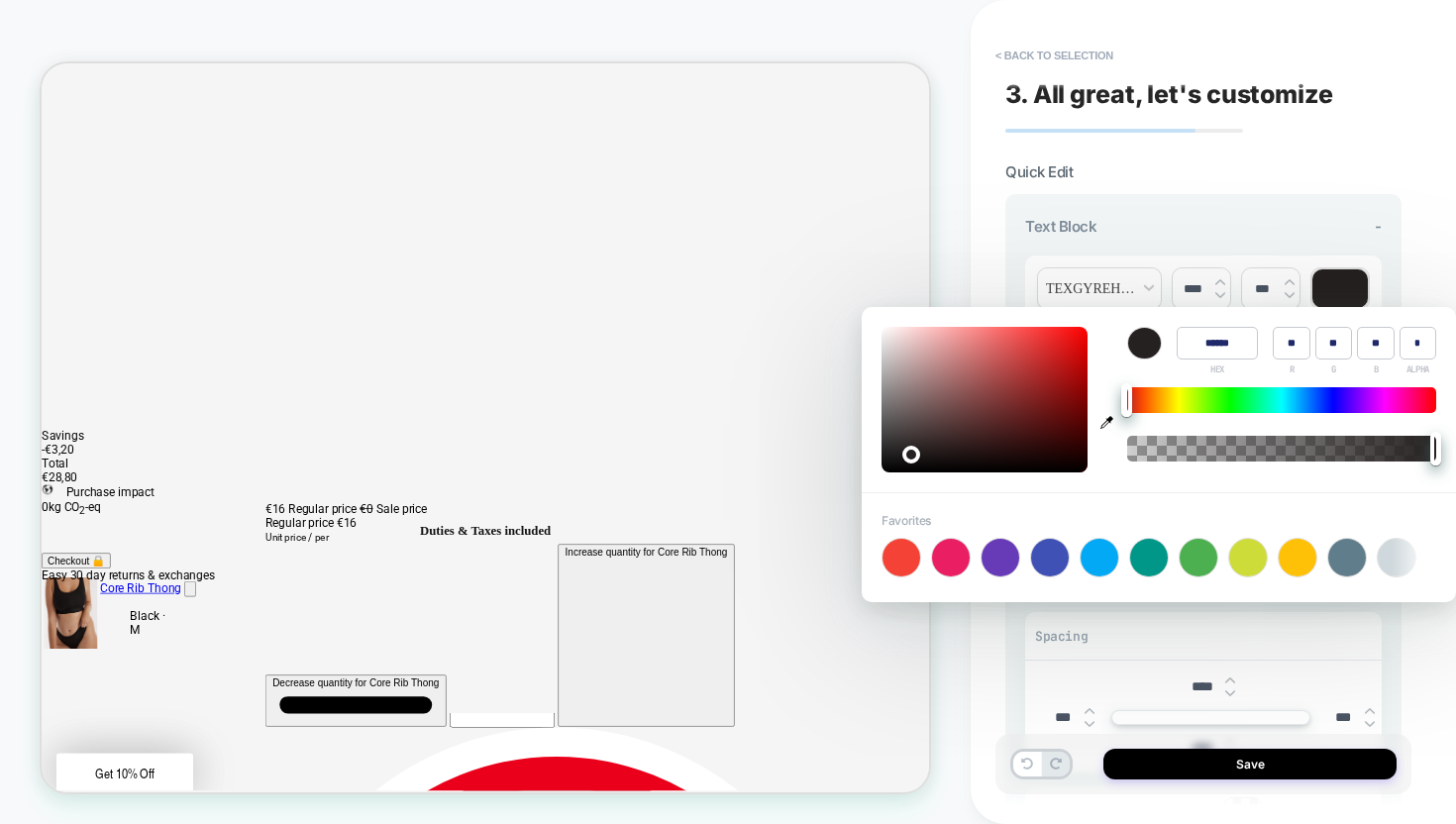 type on "**" 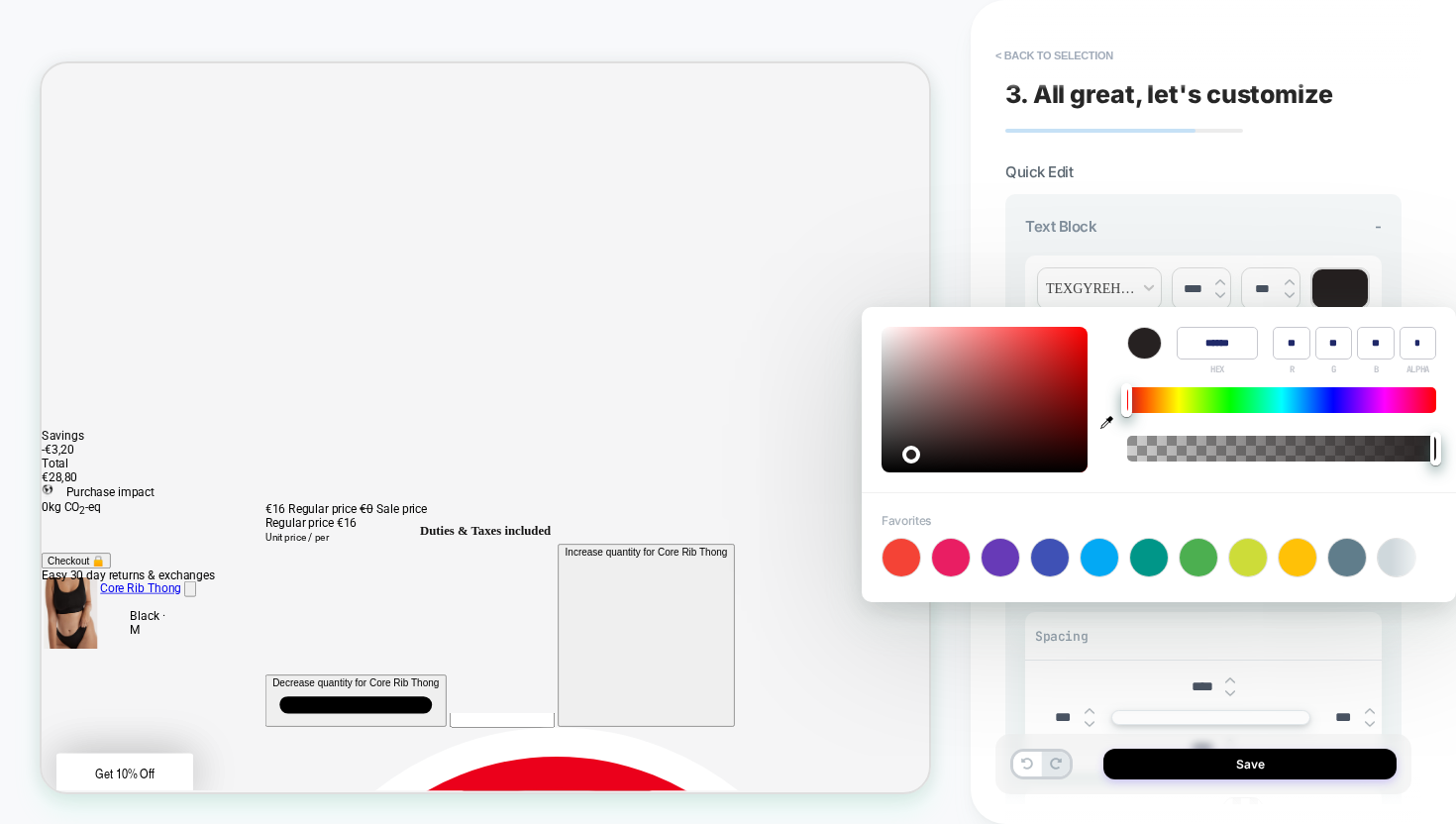 type on "******" 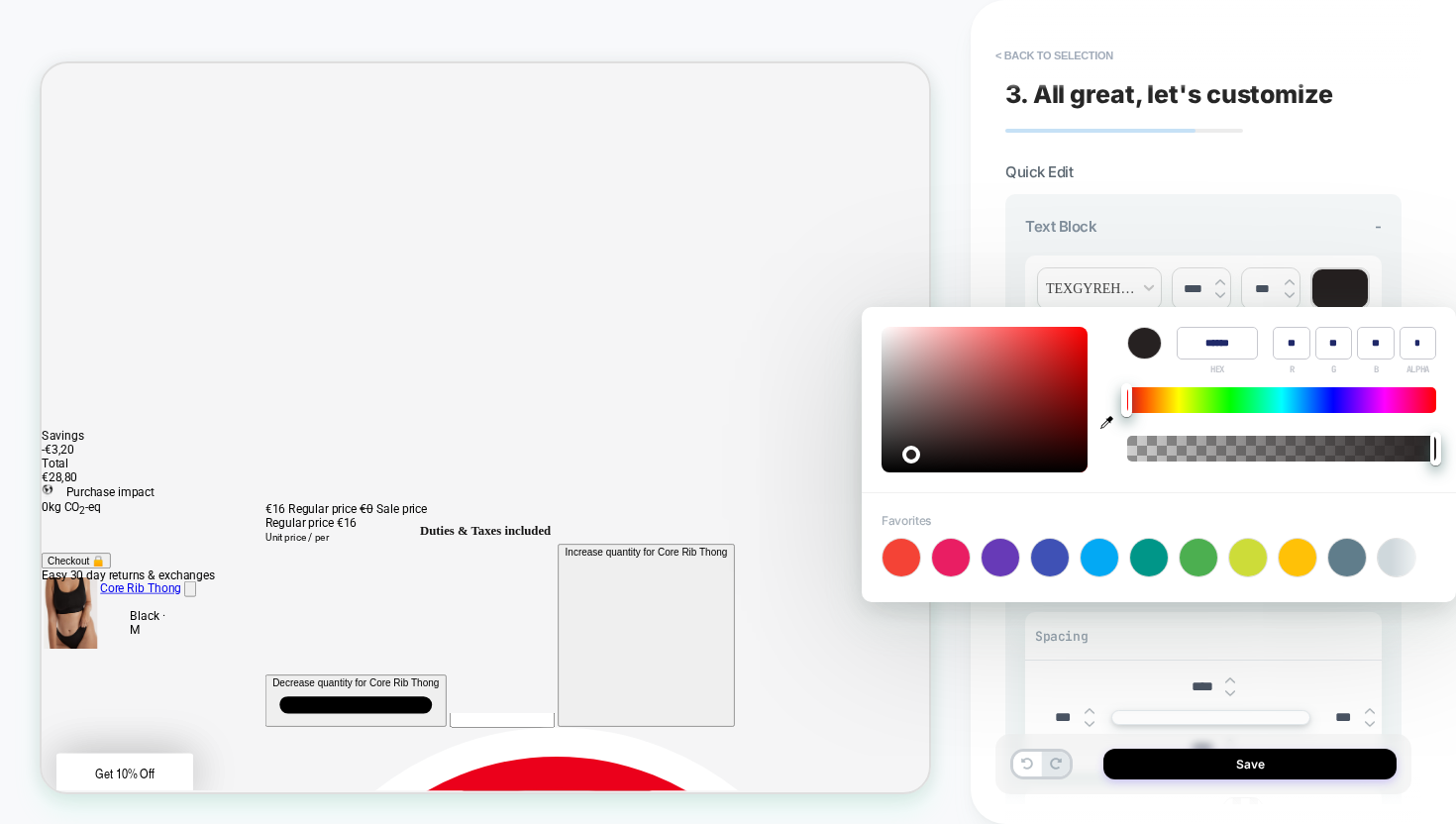 type on "**" 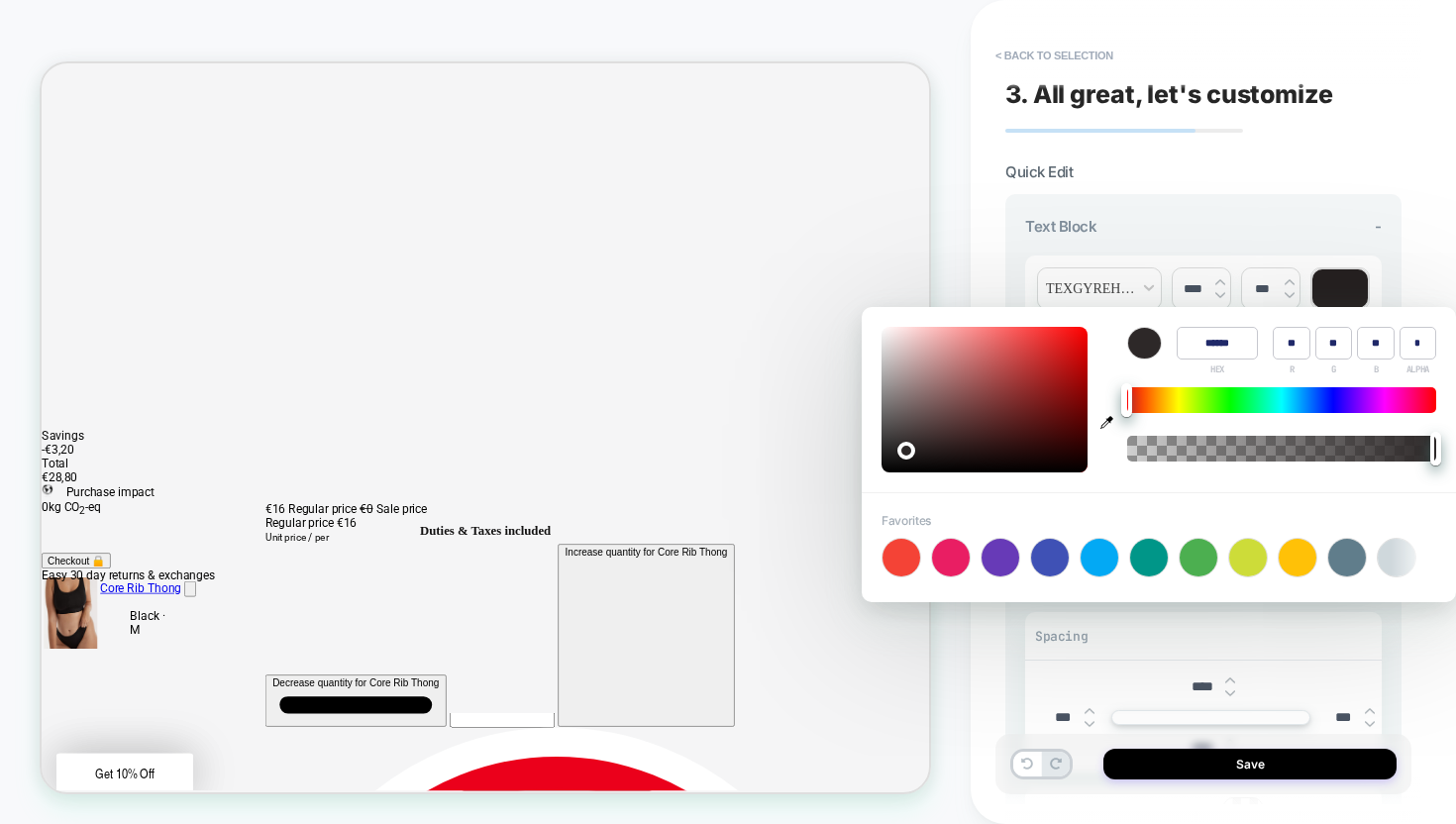 type on "******" 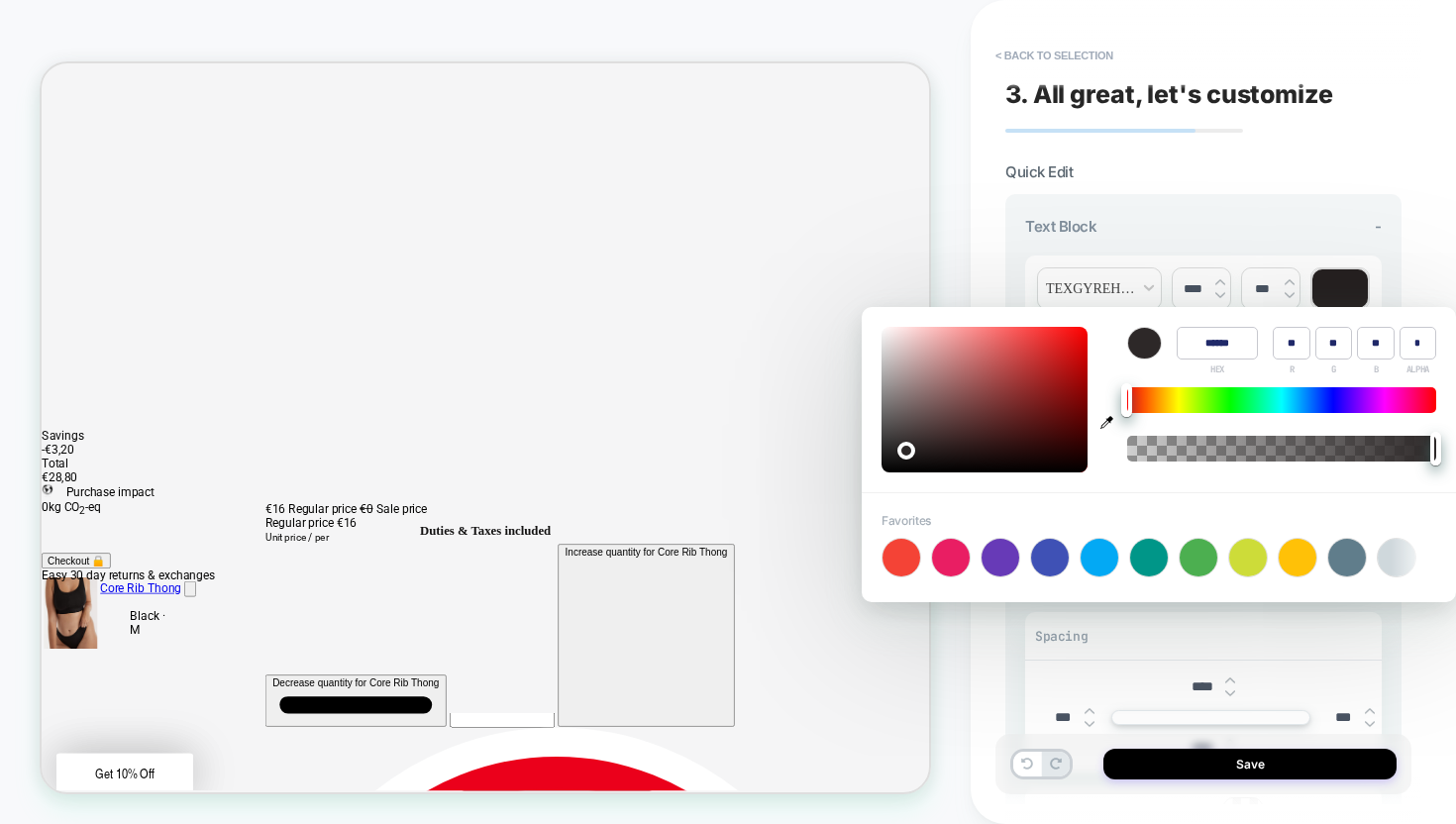 type on "**" 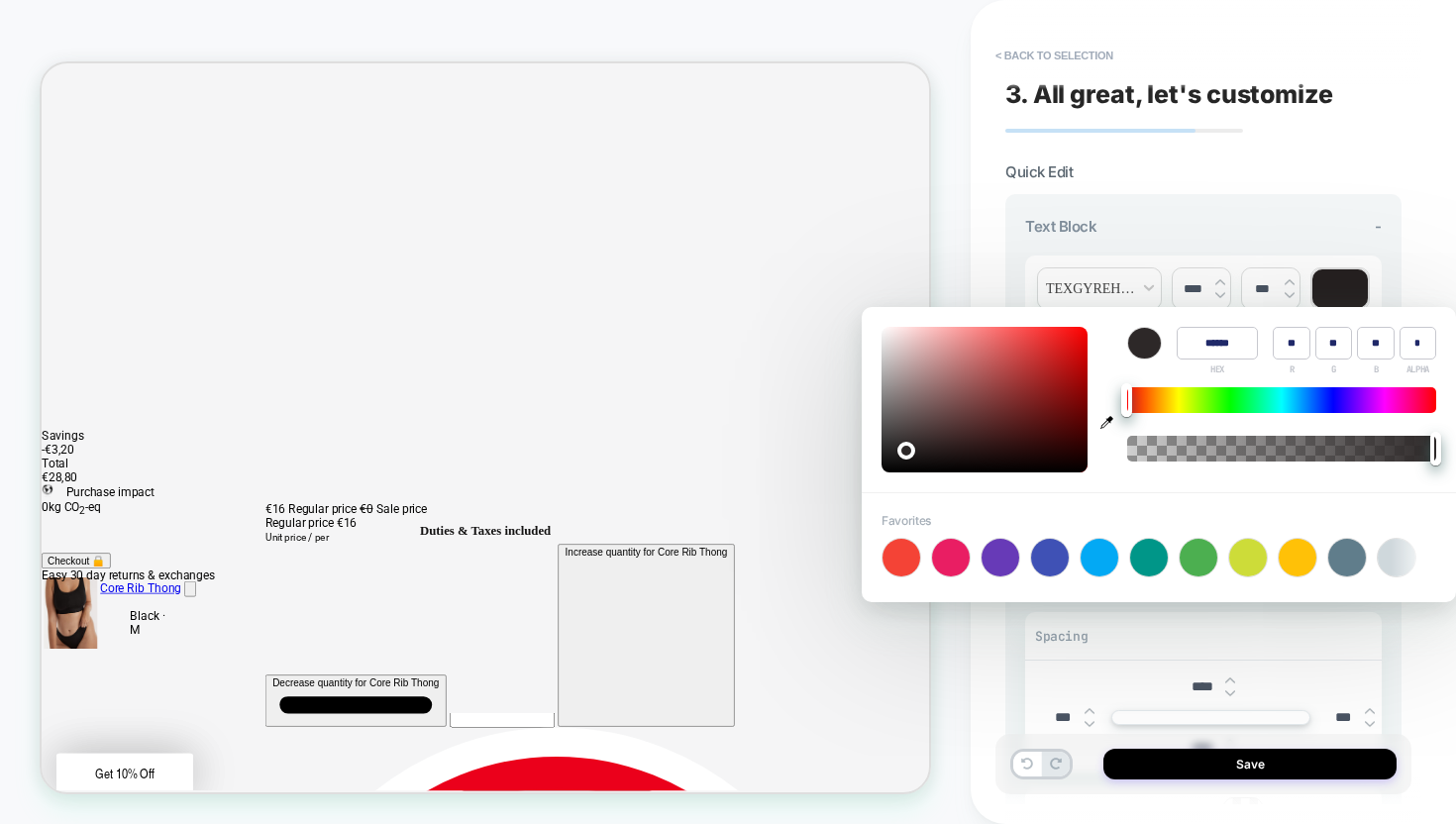 type on "******" 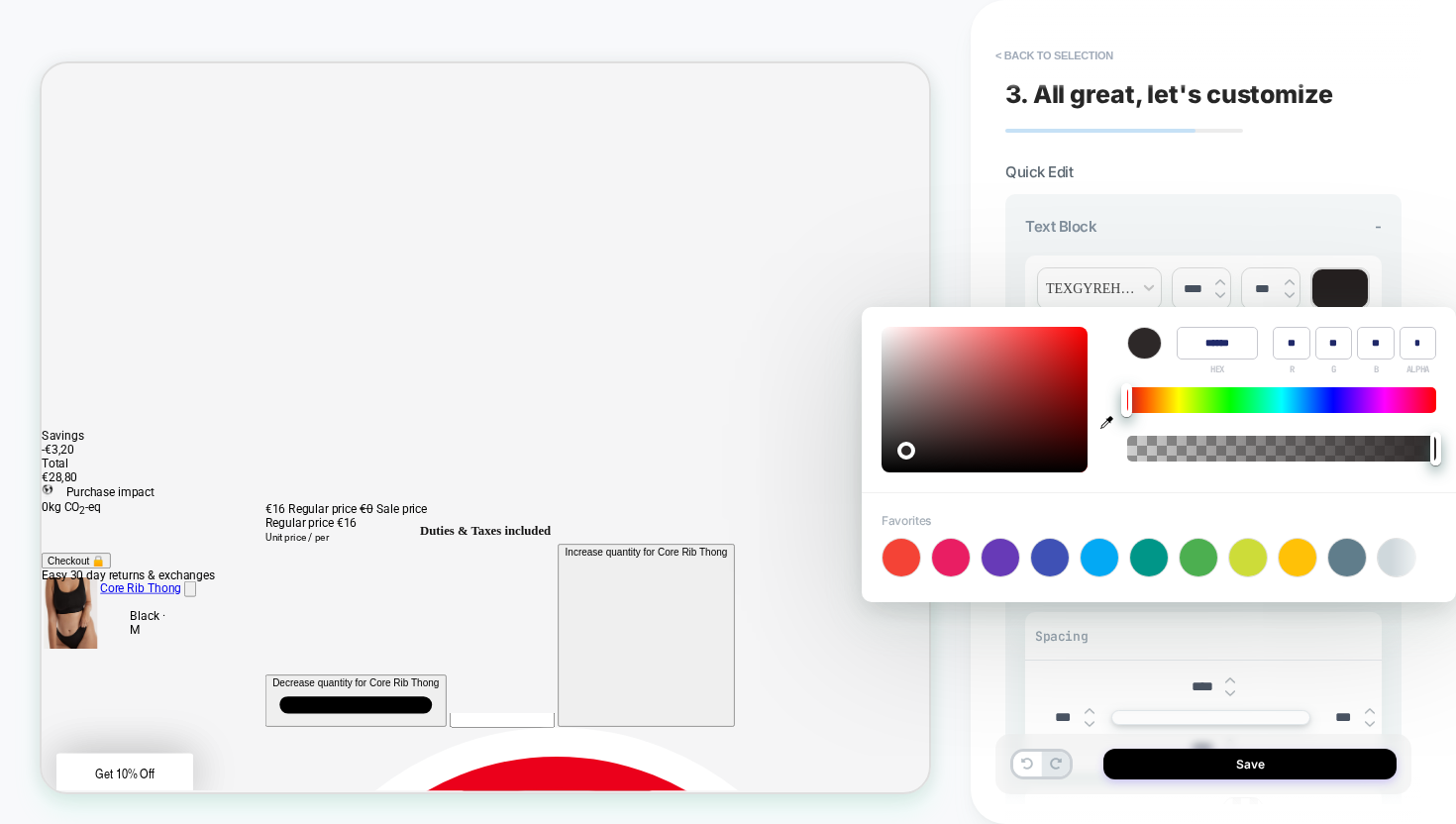 type on "**" 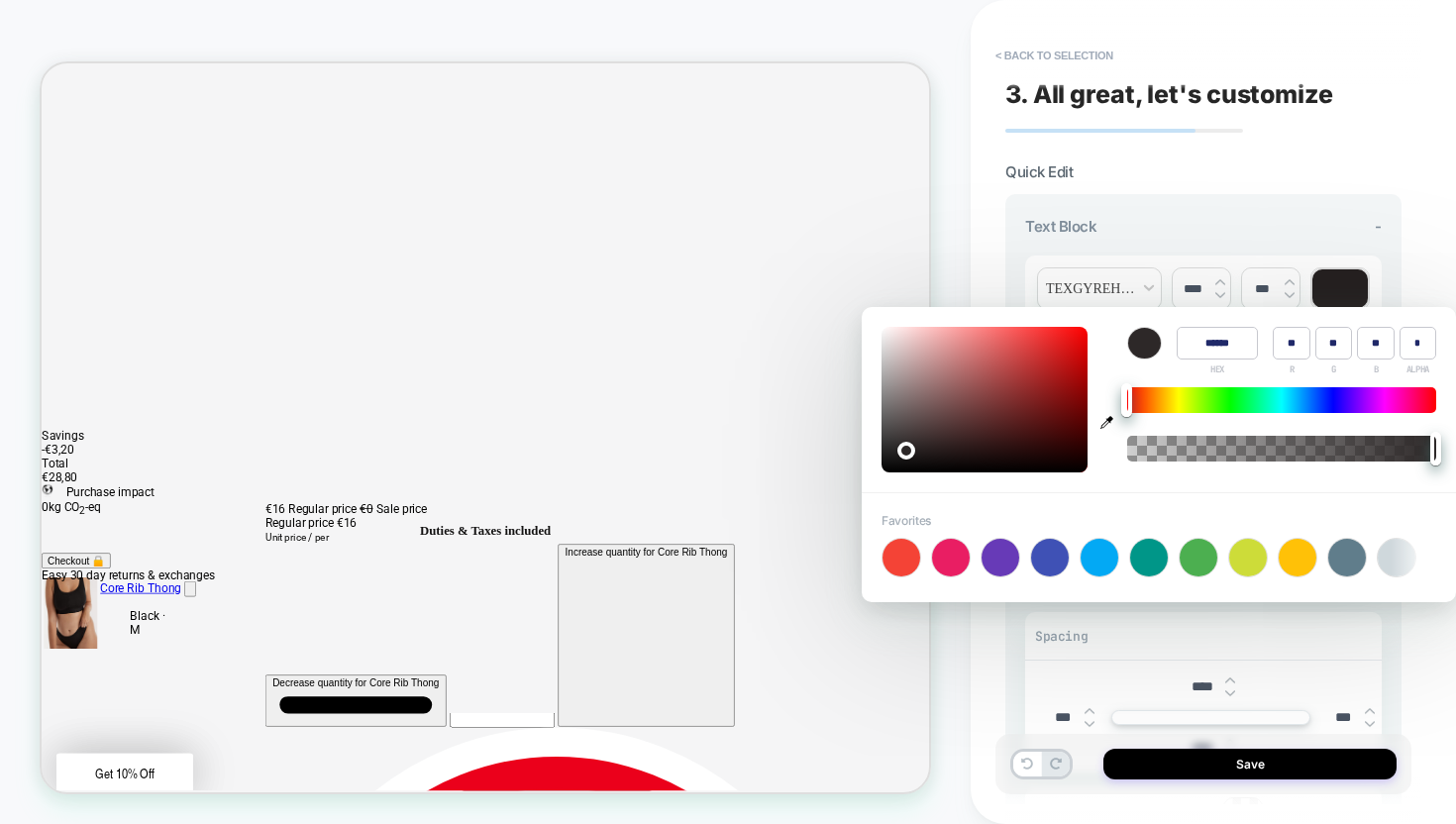 type on "******" 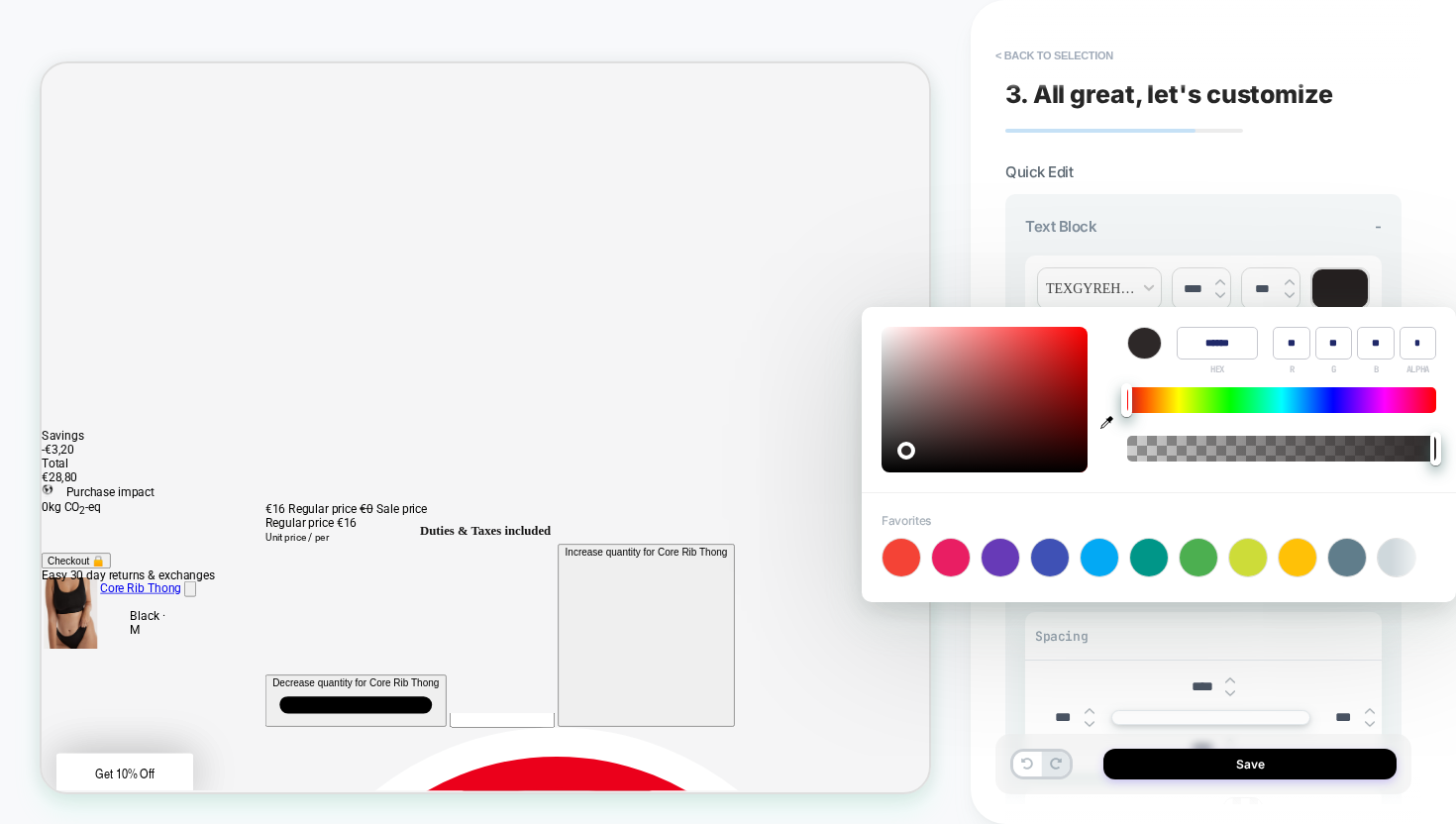type on "**" 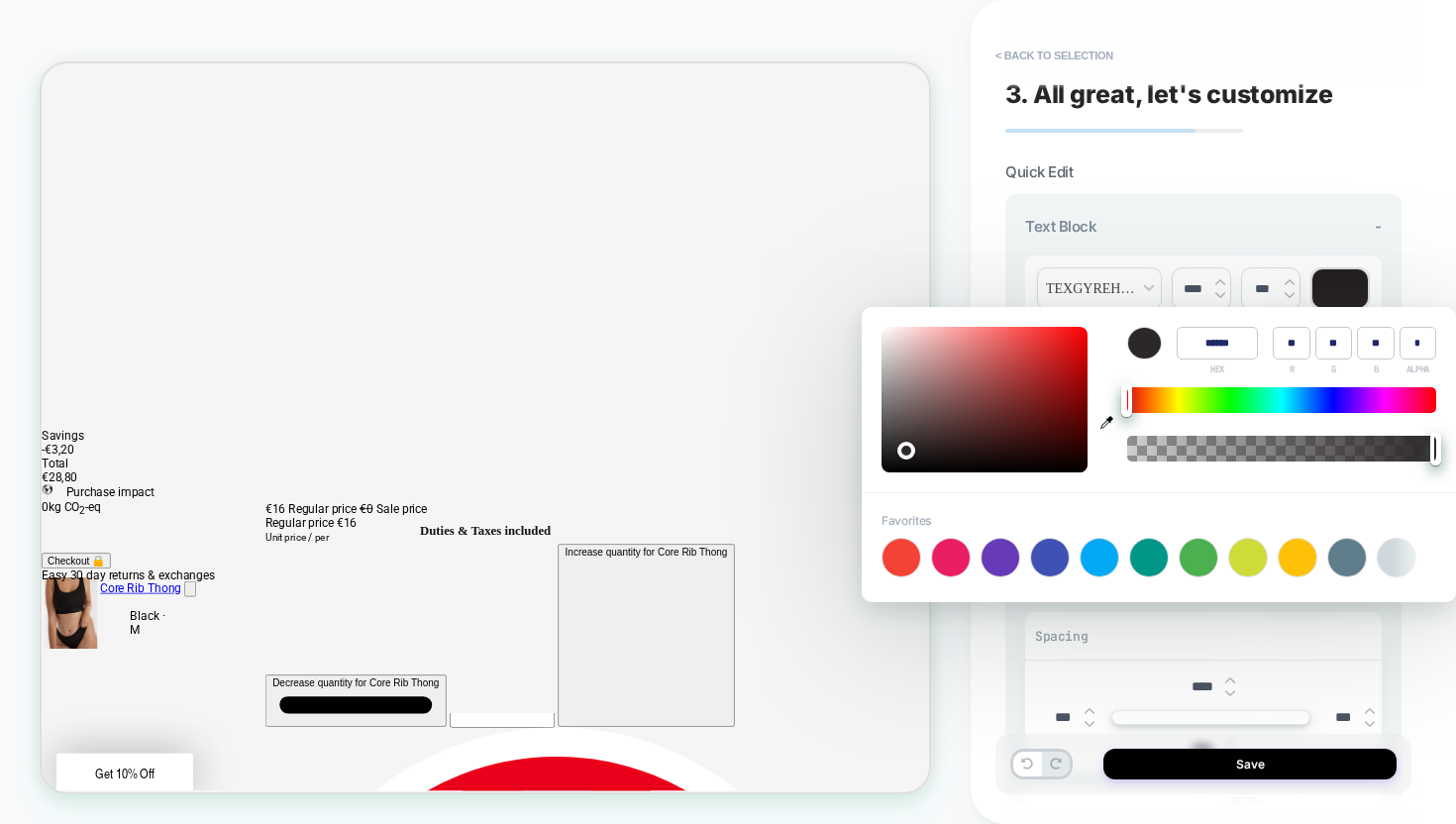type on "******" 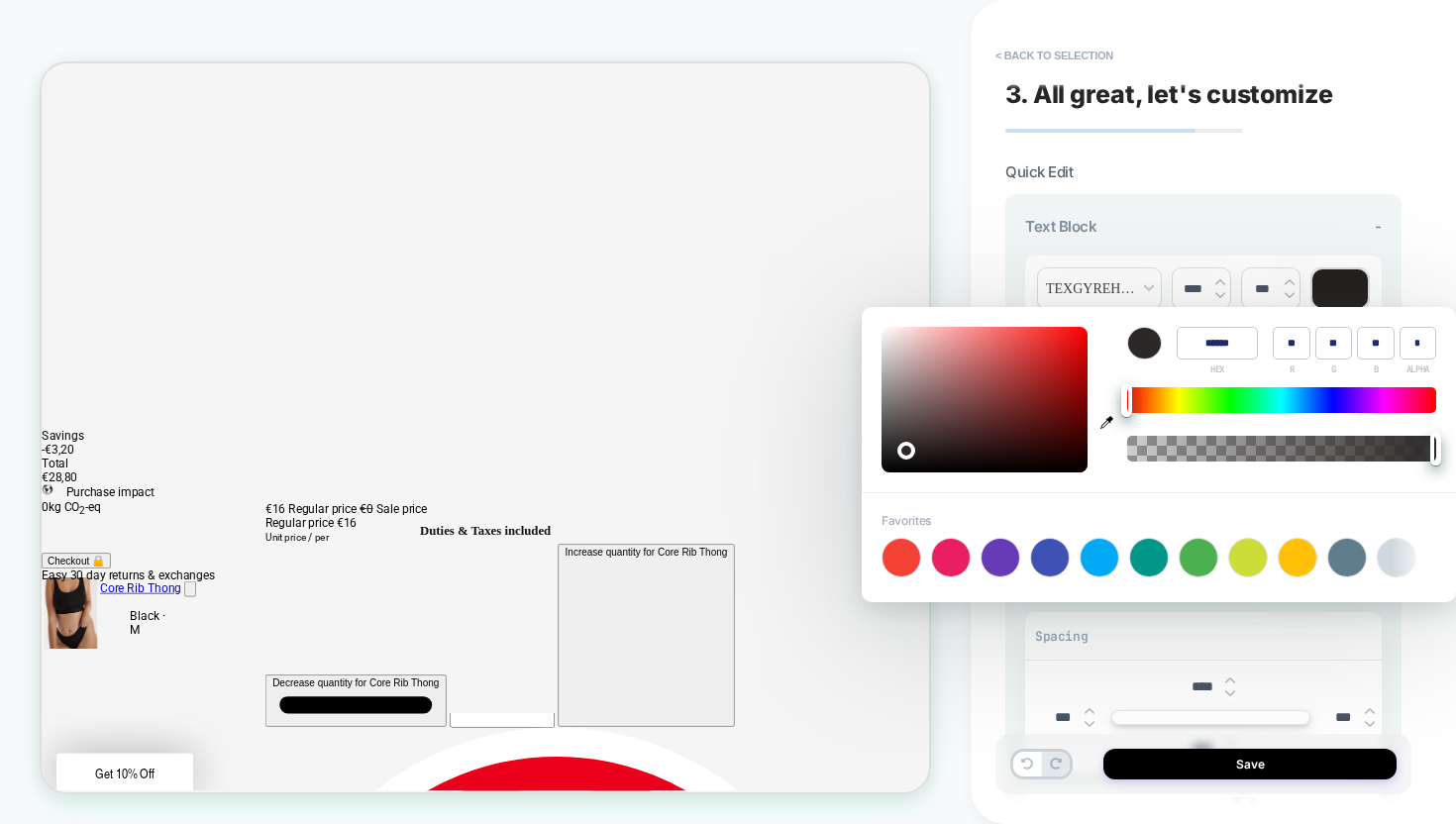 type on "**" 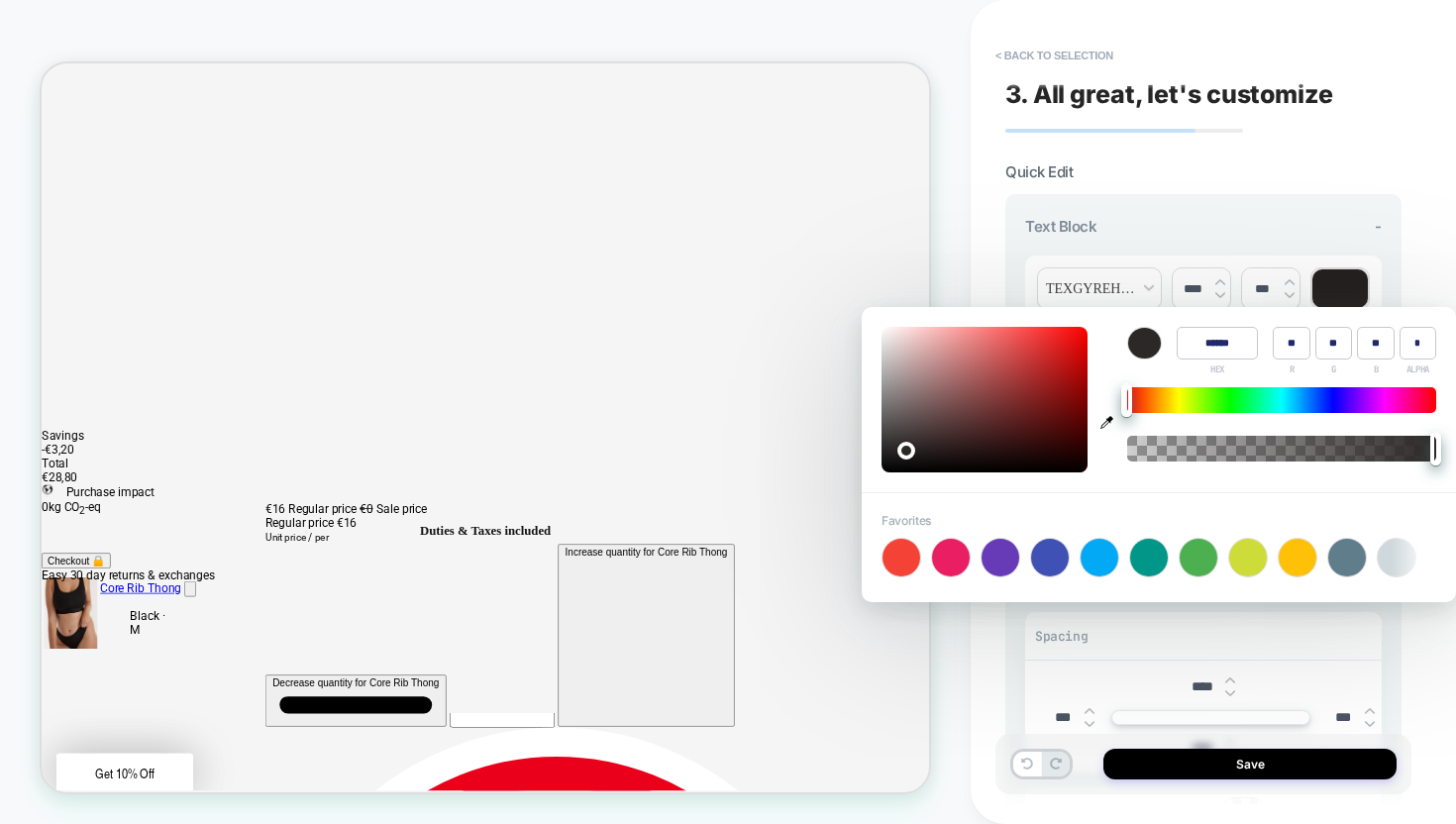 type on "******" 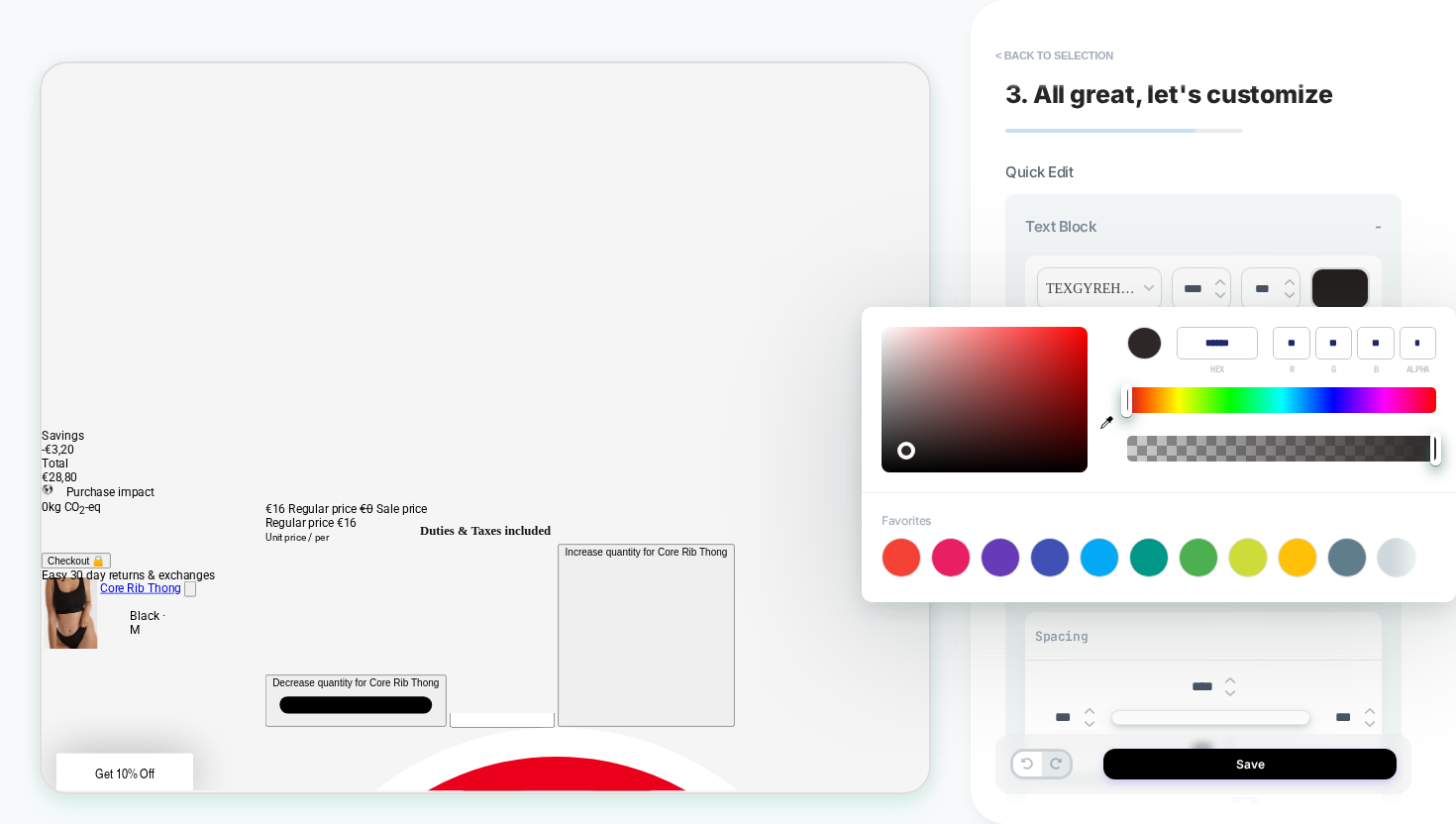 type on "**" 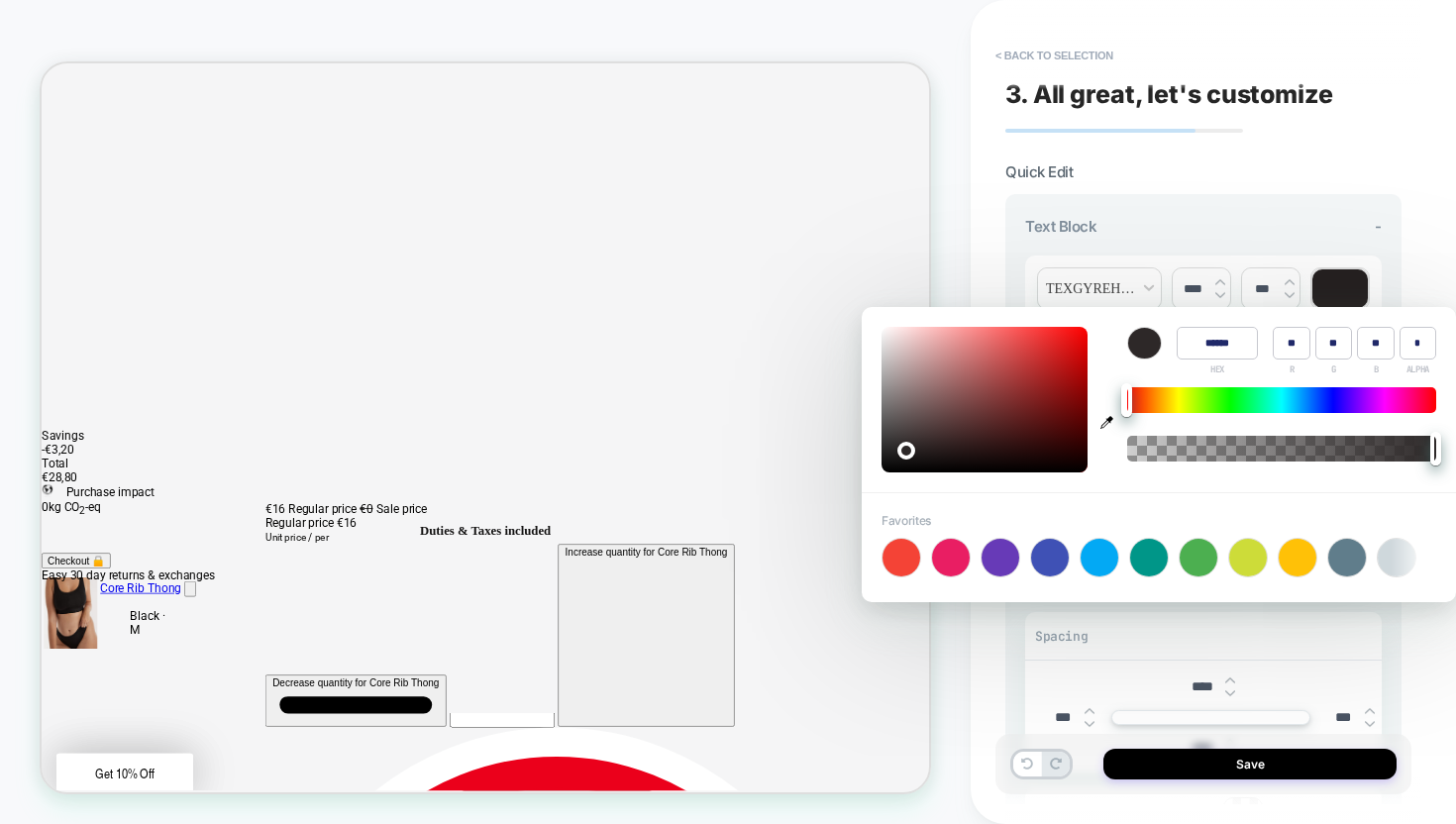 type on "******" 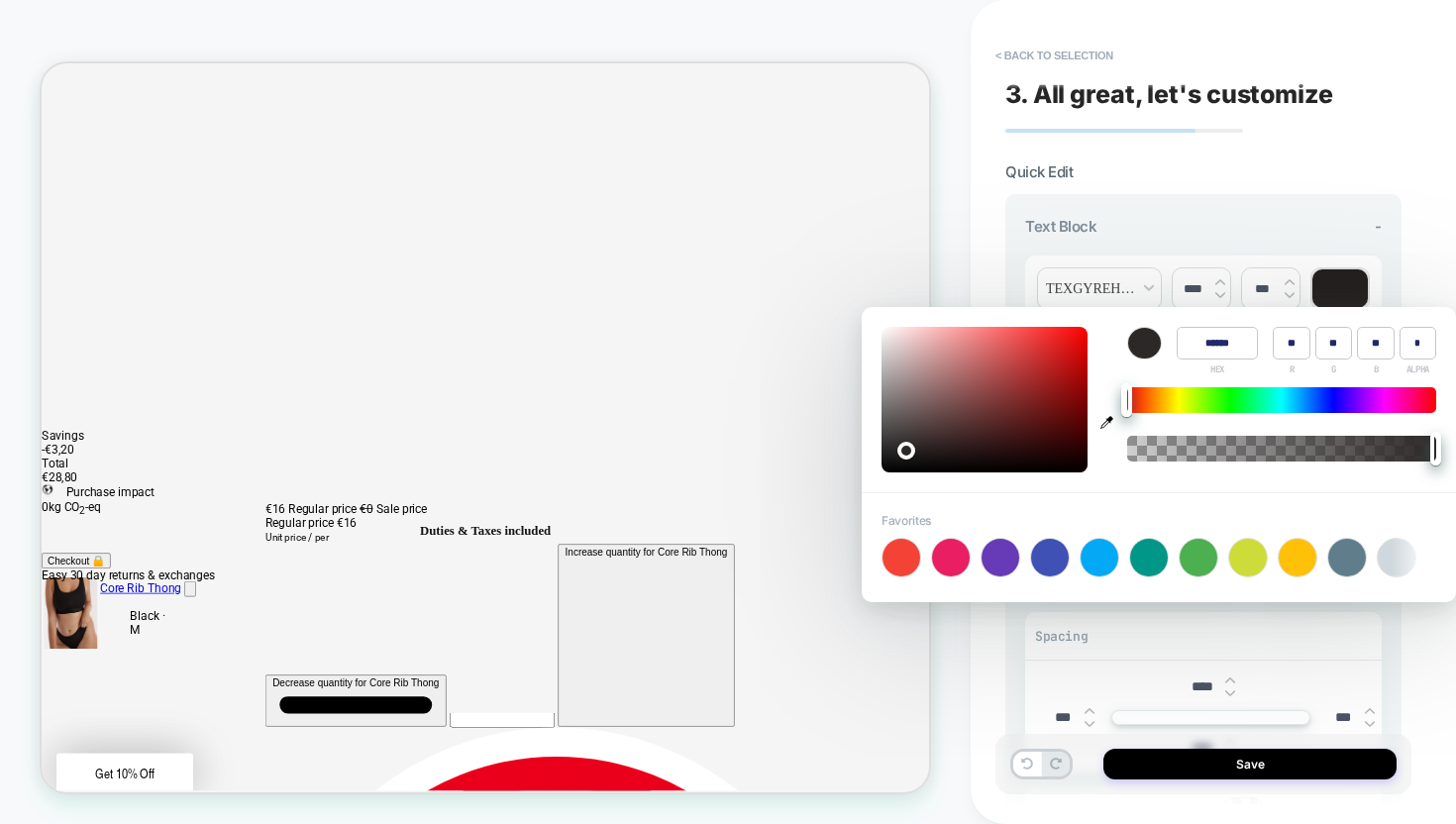 type on "**" 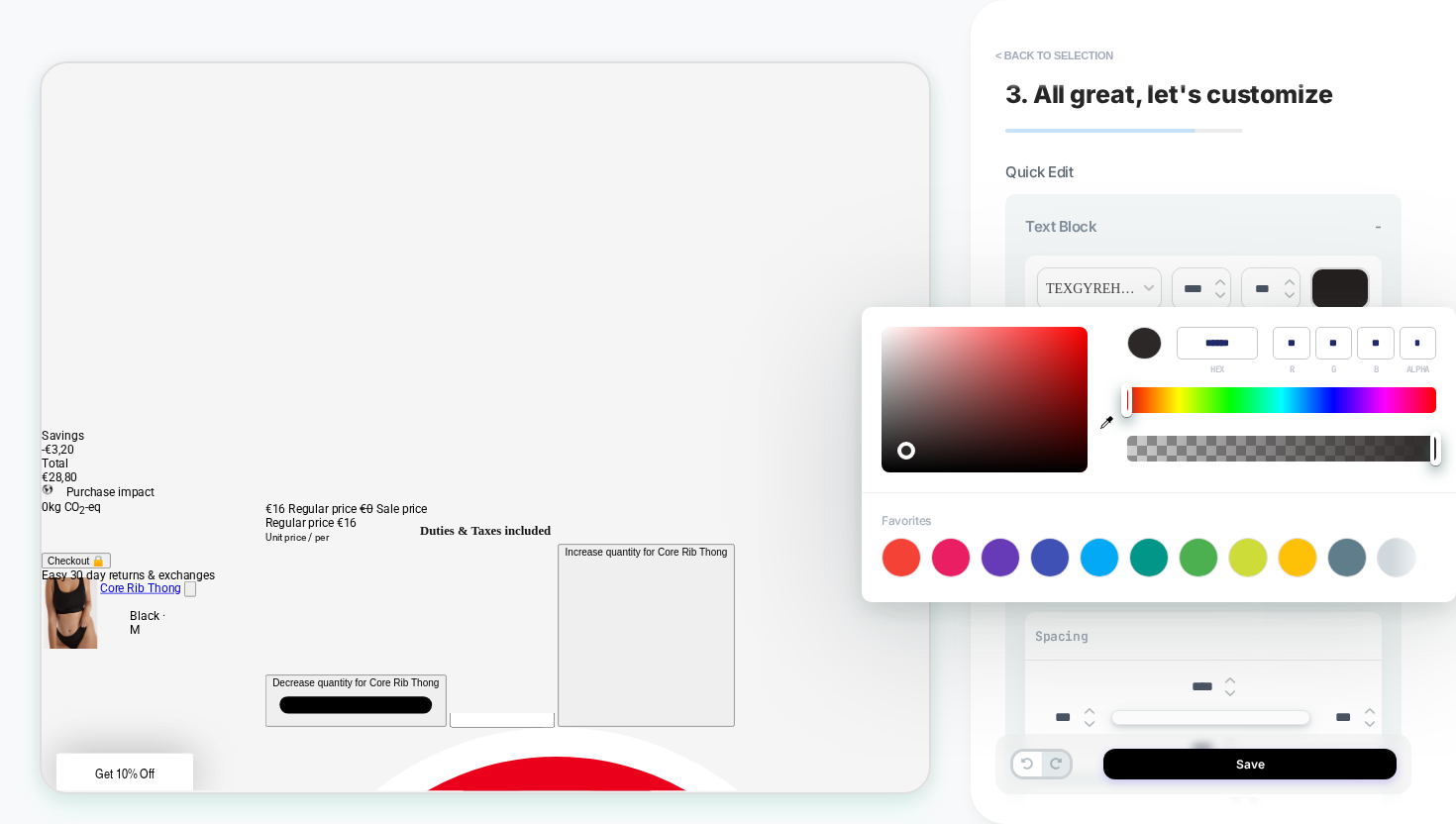 type on "******" 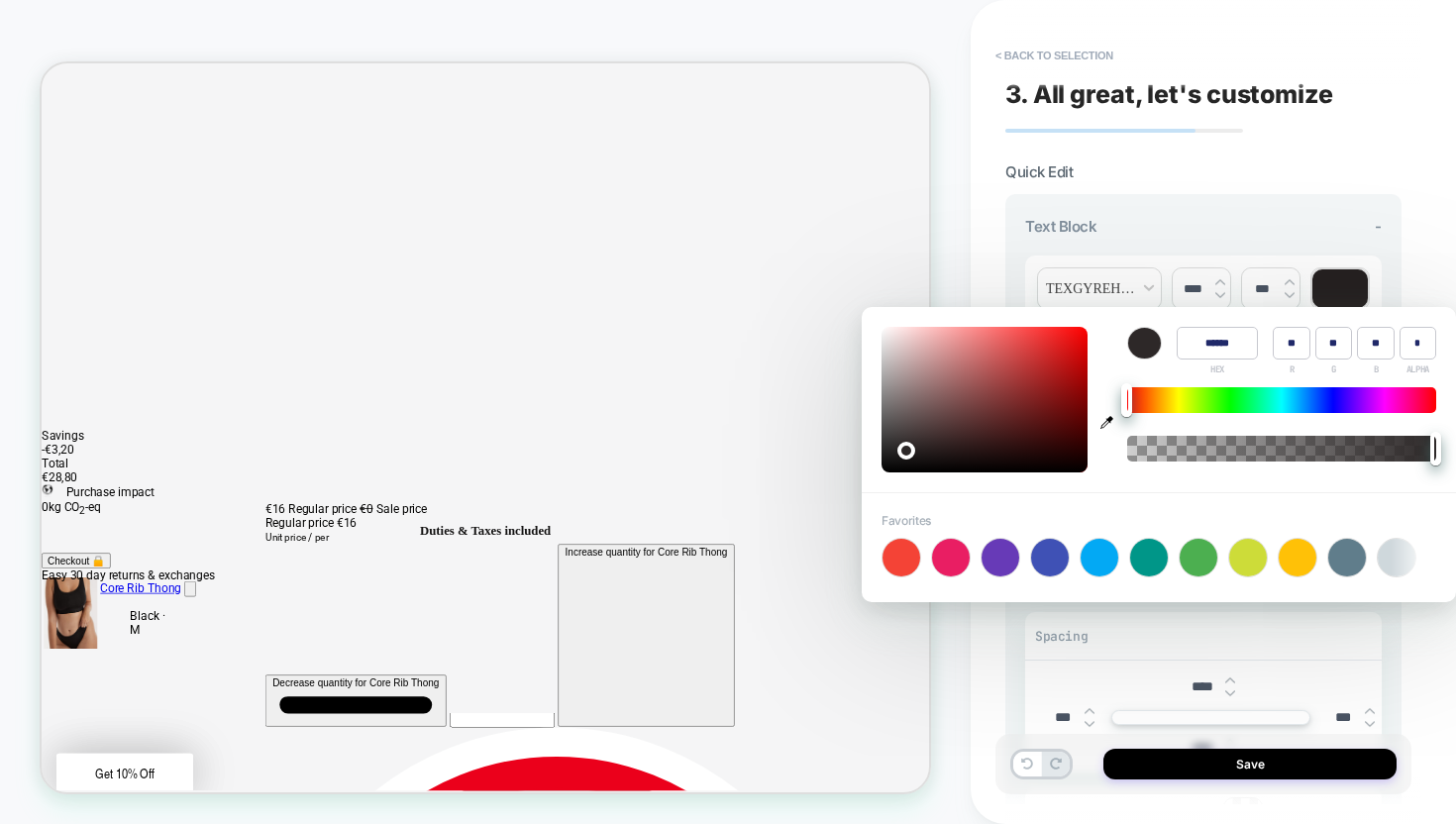 type on "**" 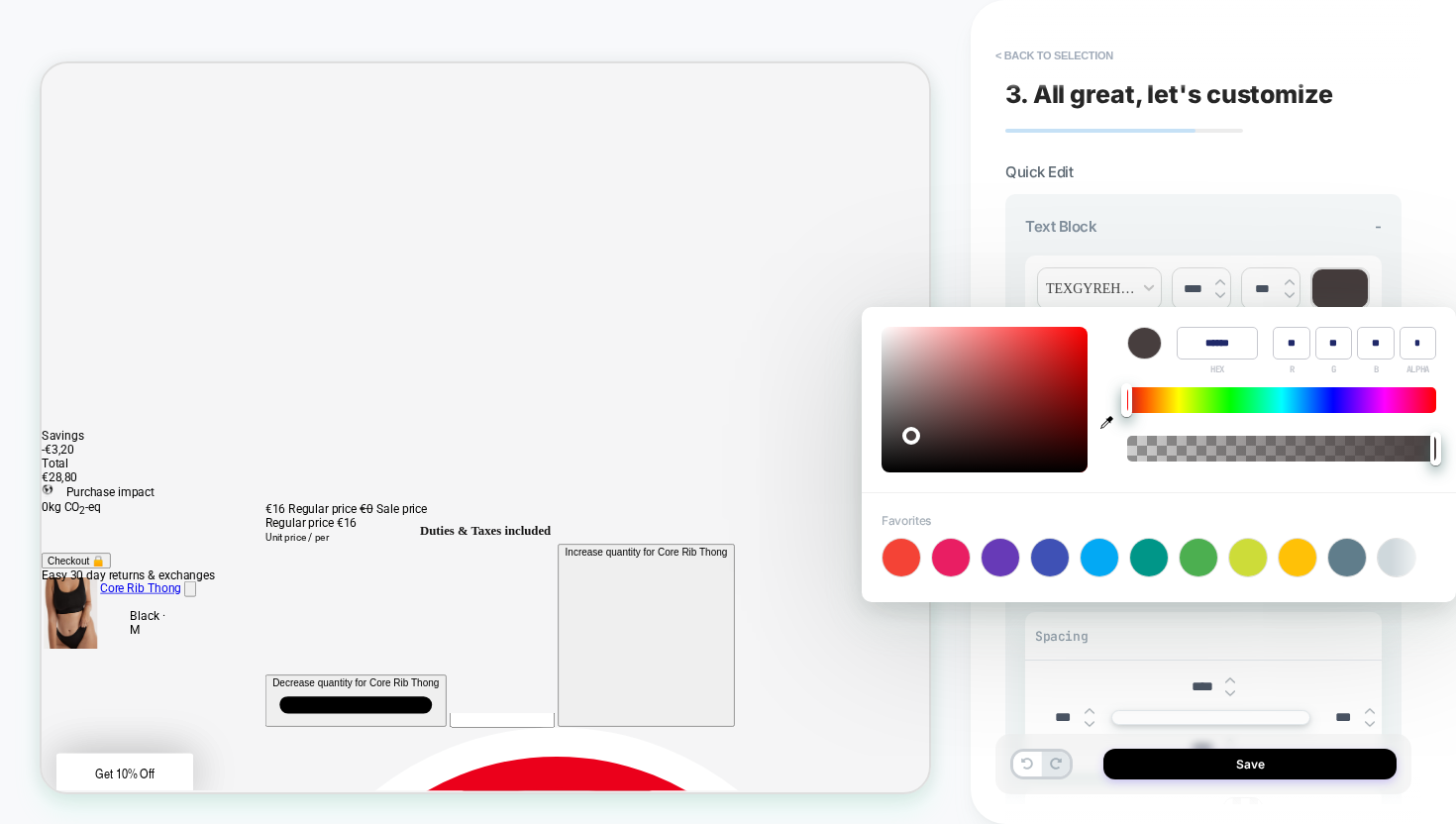 type on "******" 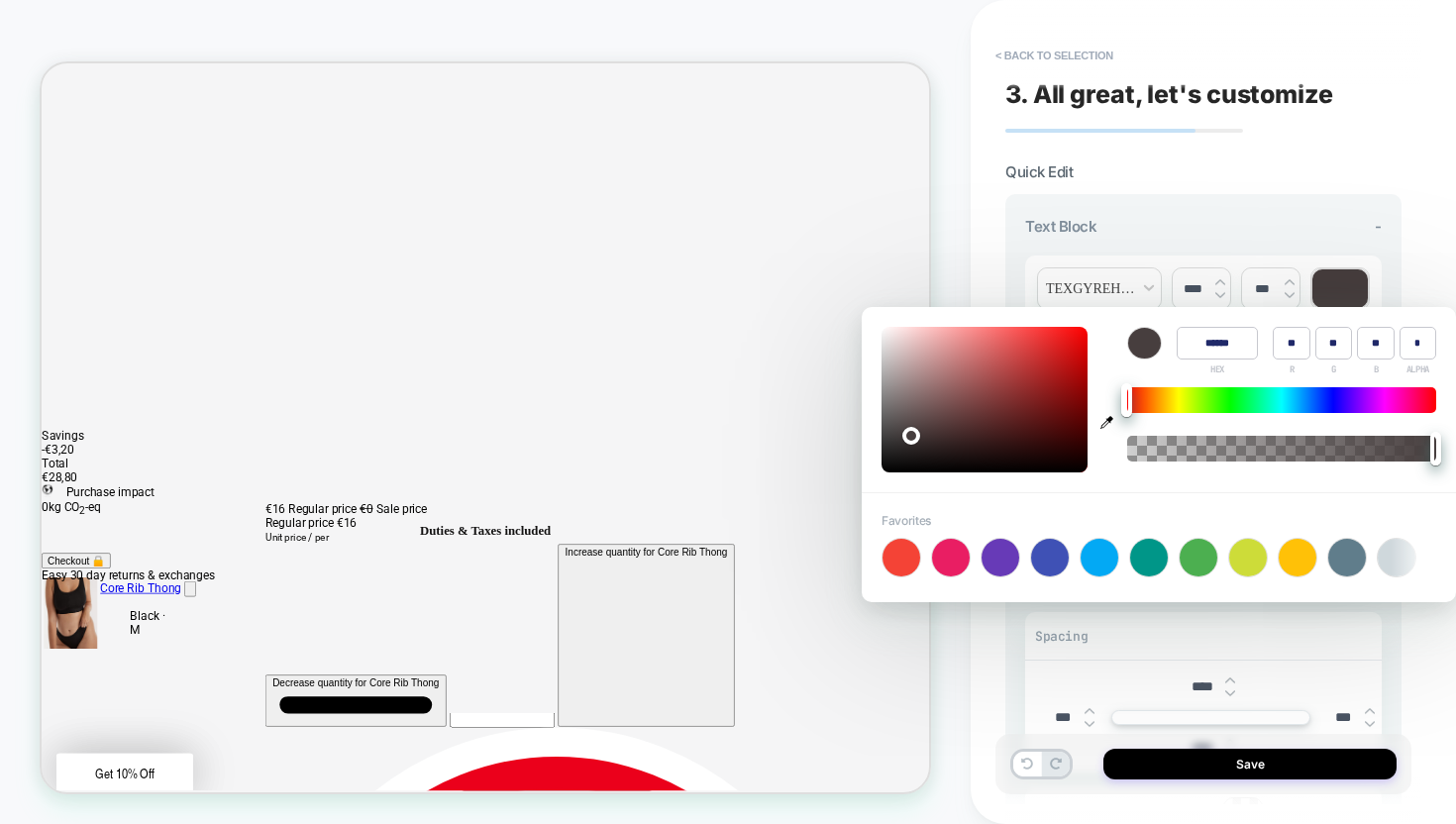 type on "**" 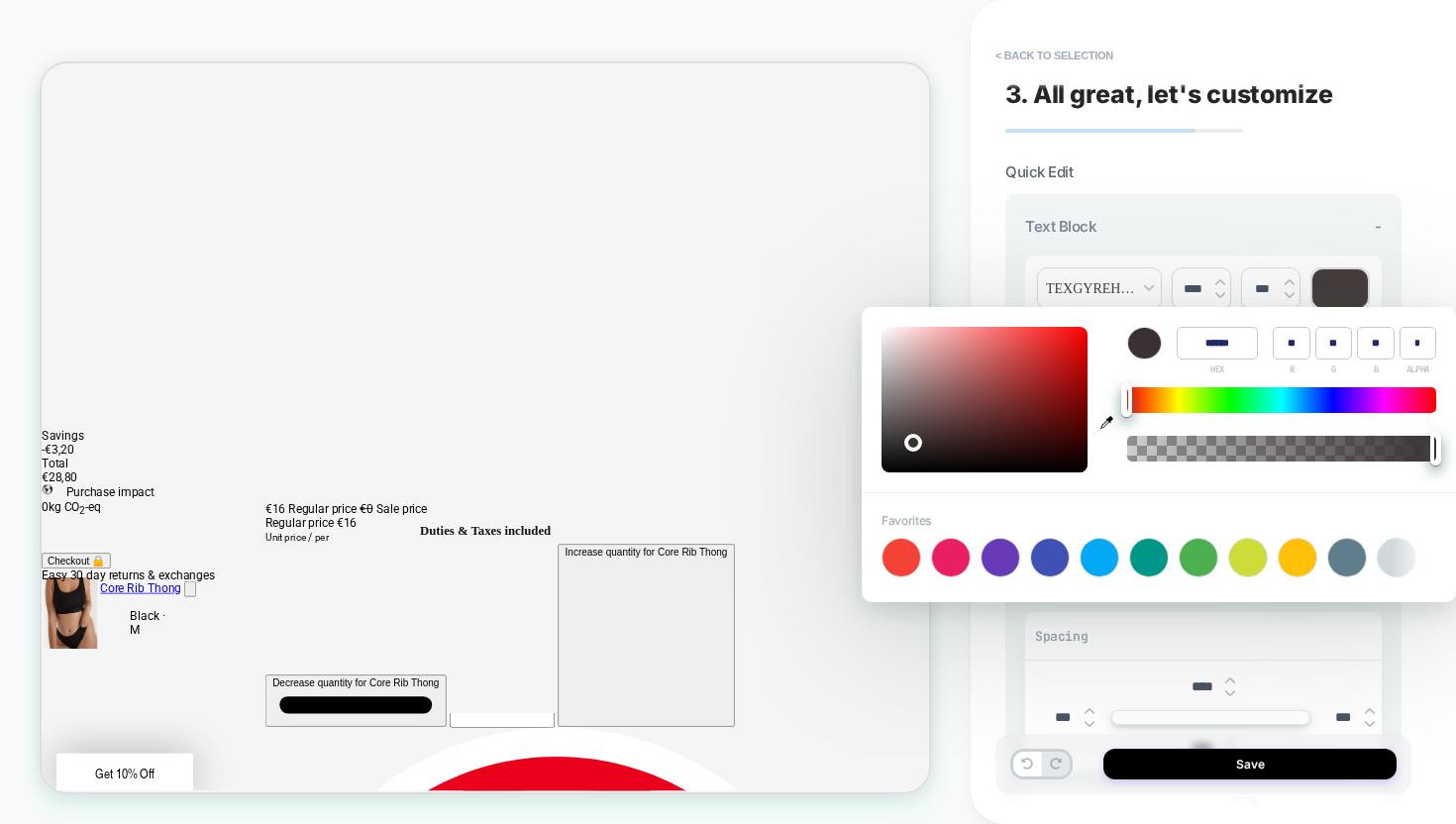 type on "******" 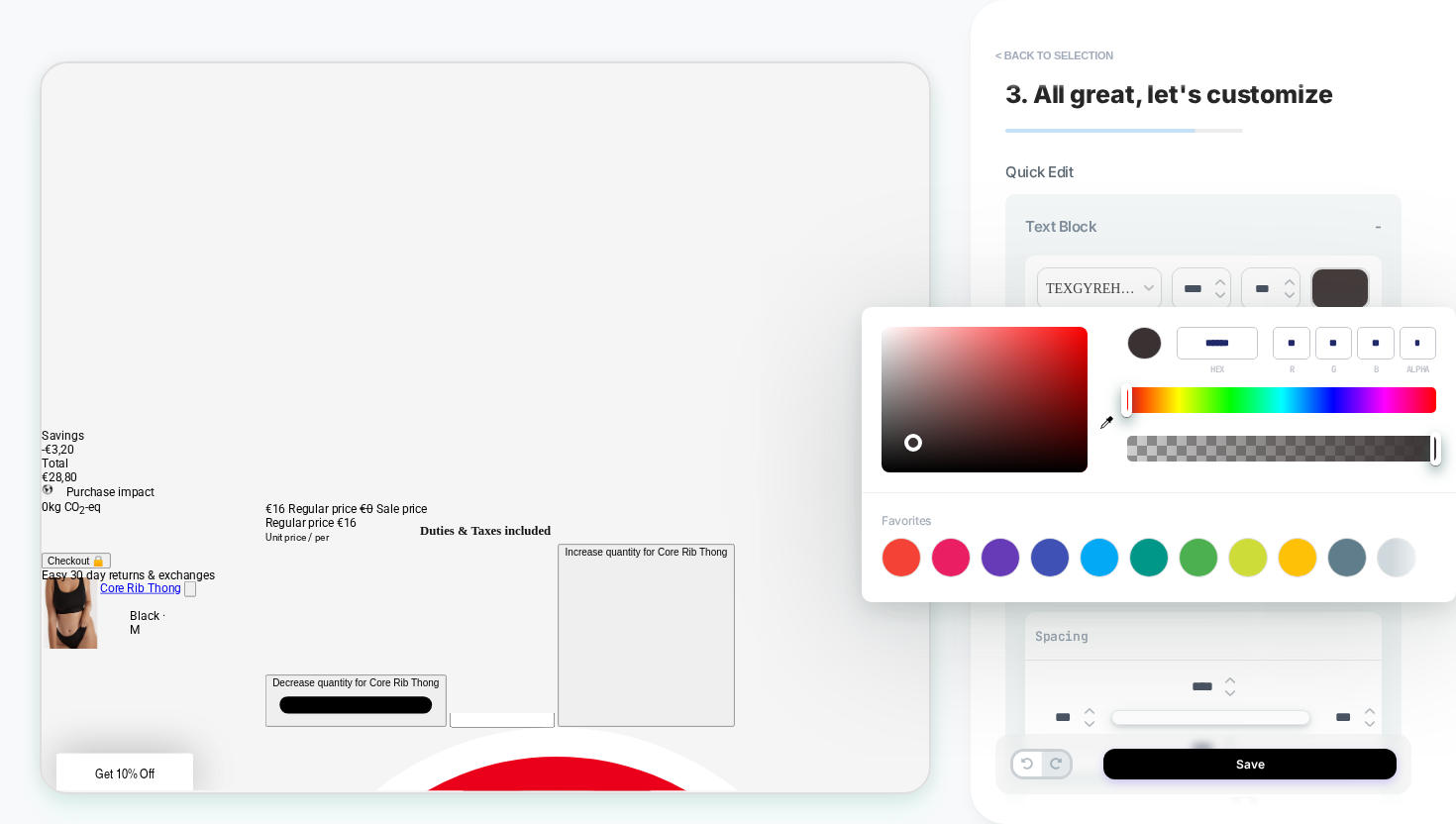 type on "******" 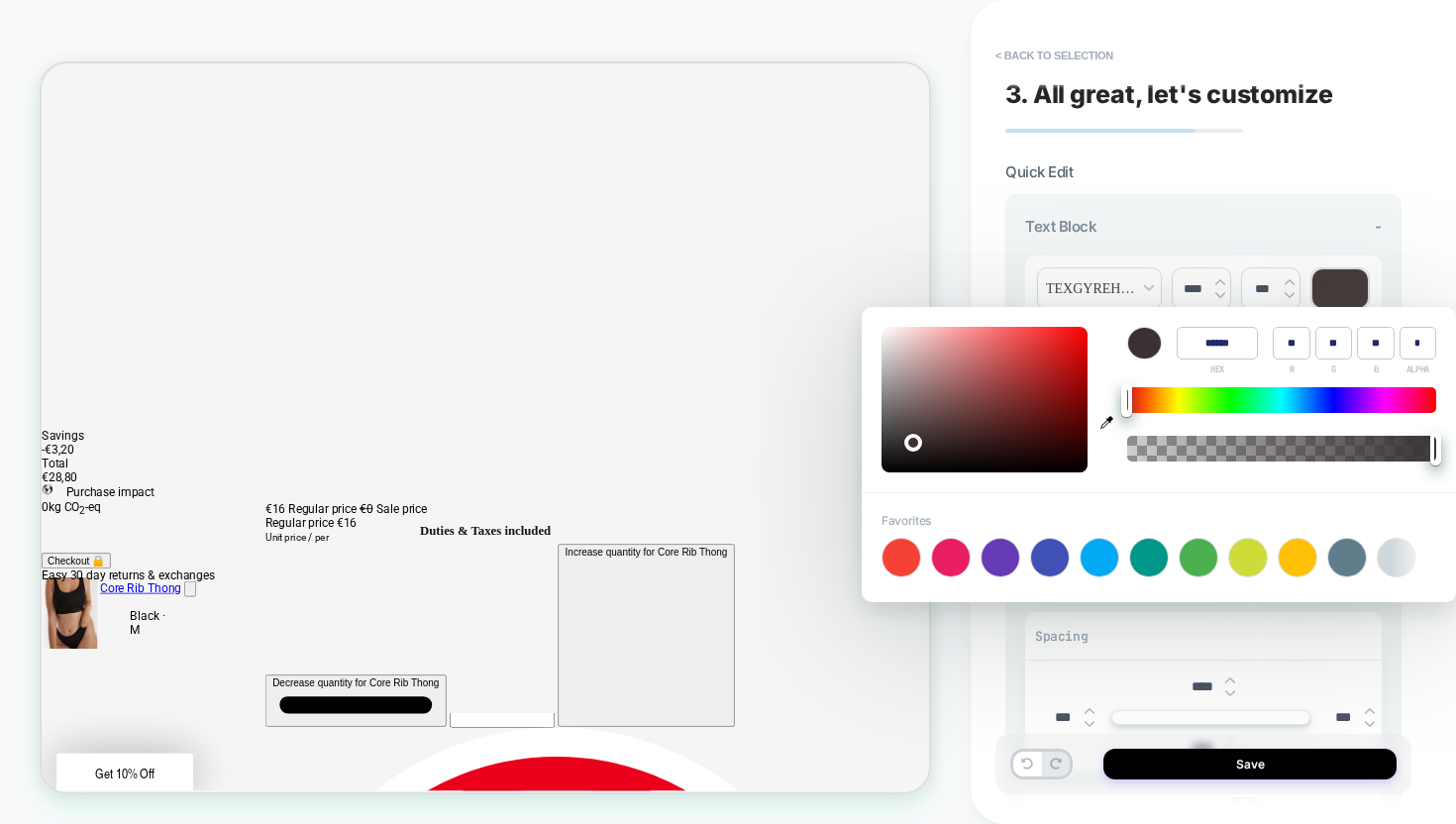 type on "**" 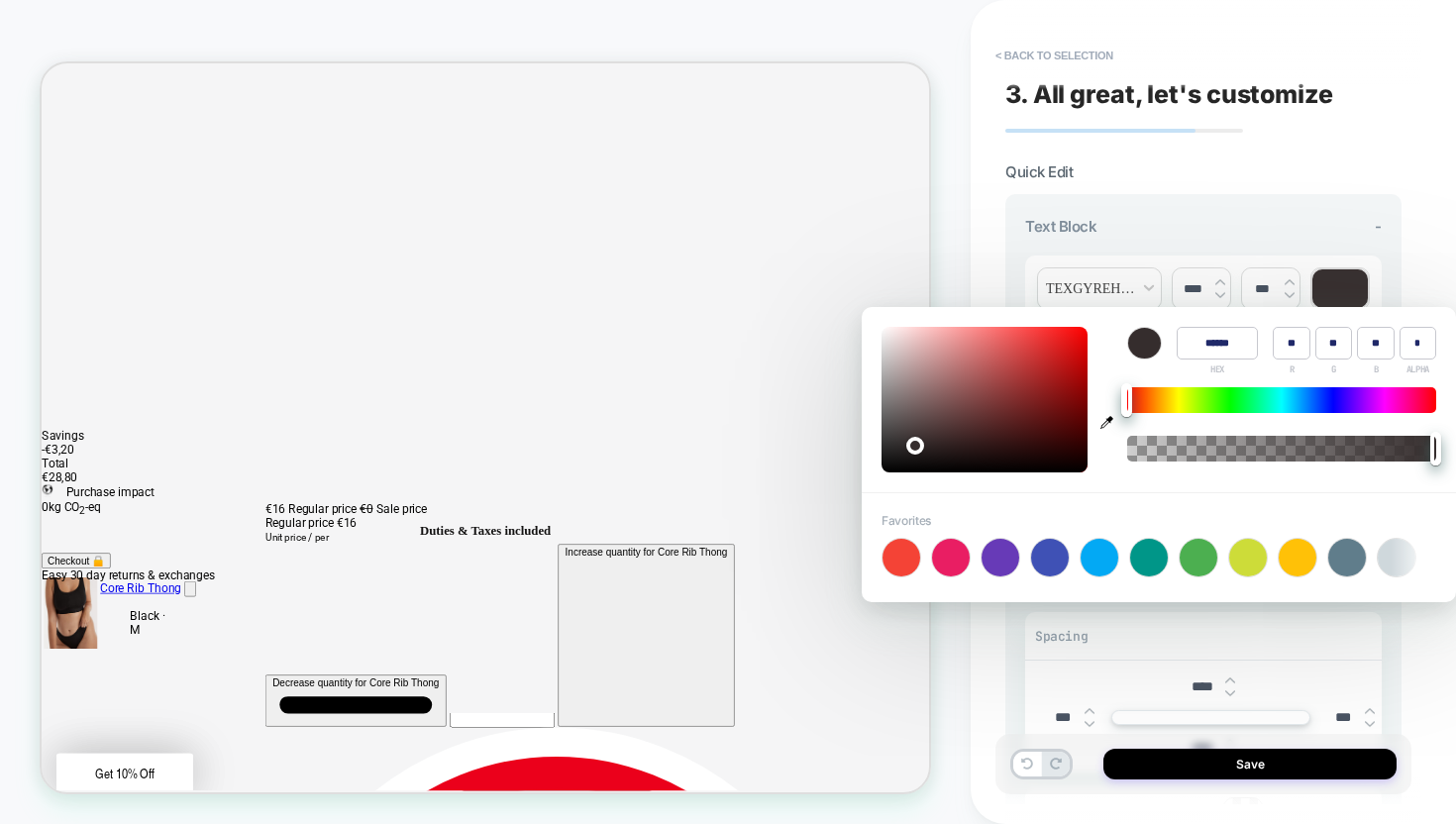 type on "******" 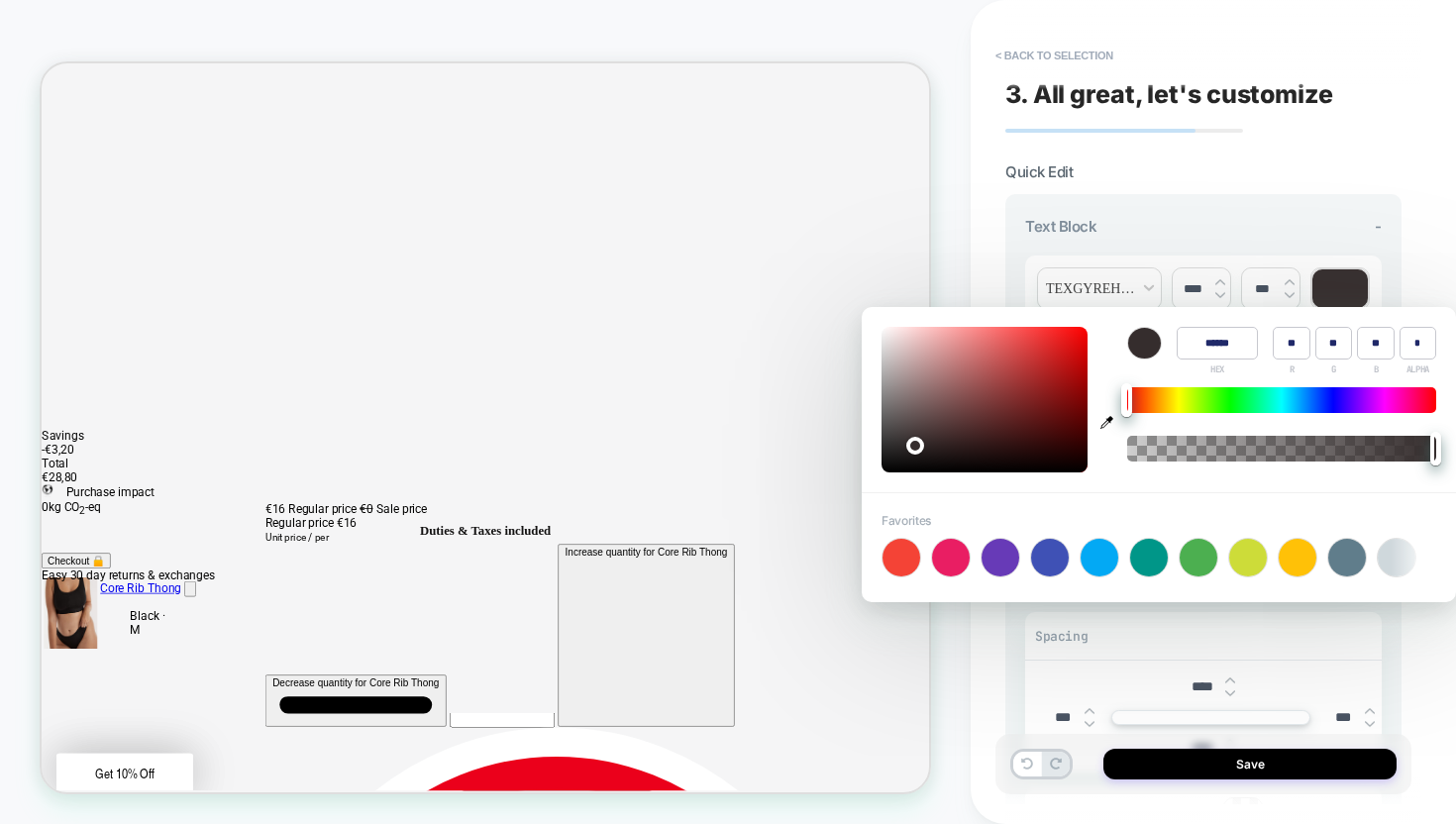 type on "**" 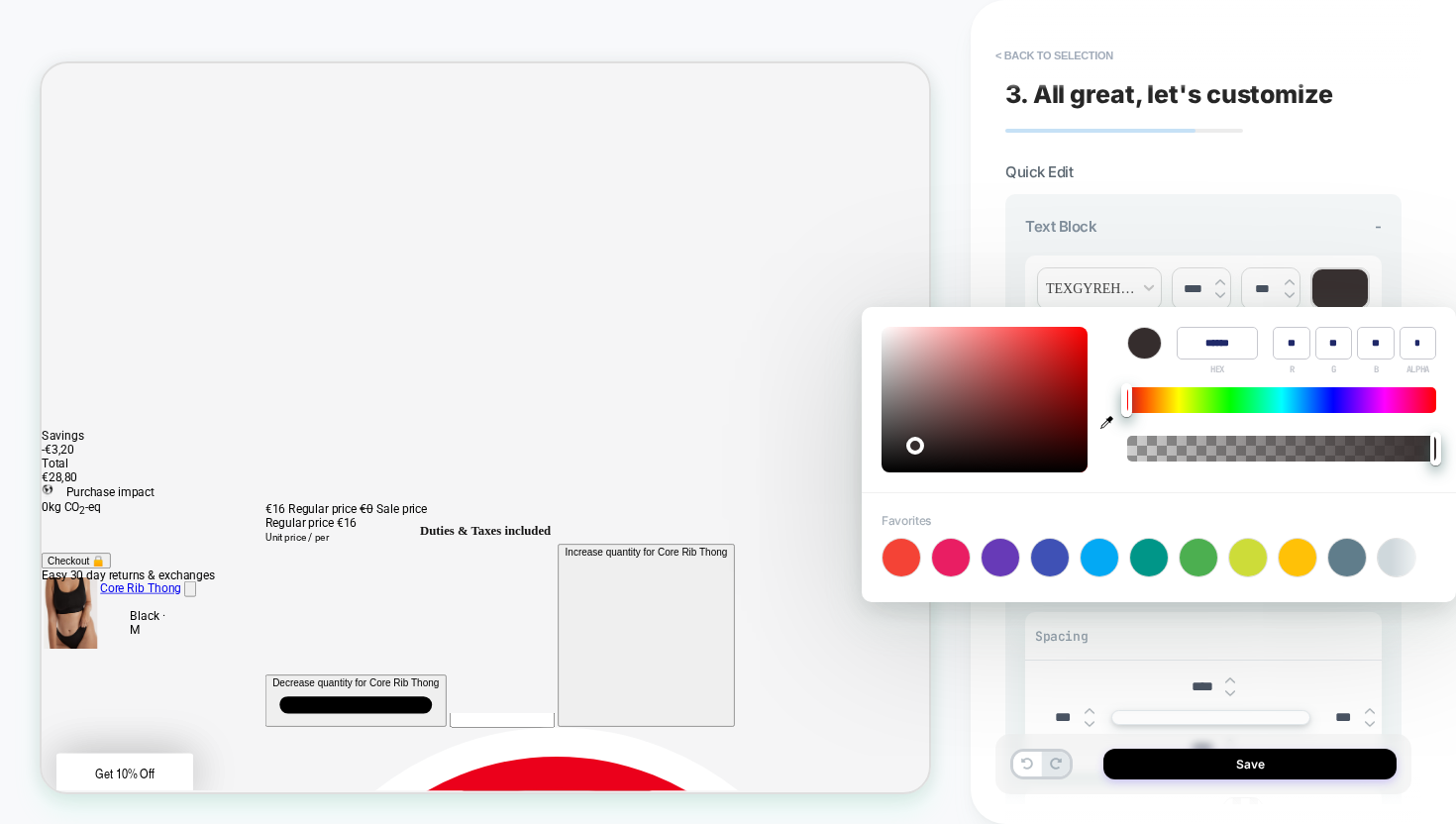 type on "******" 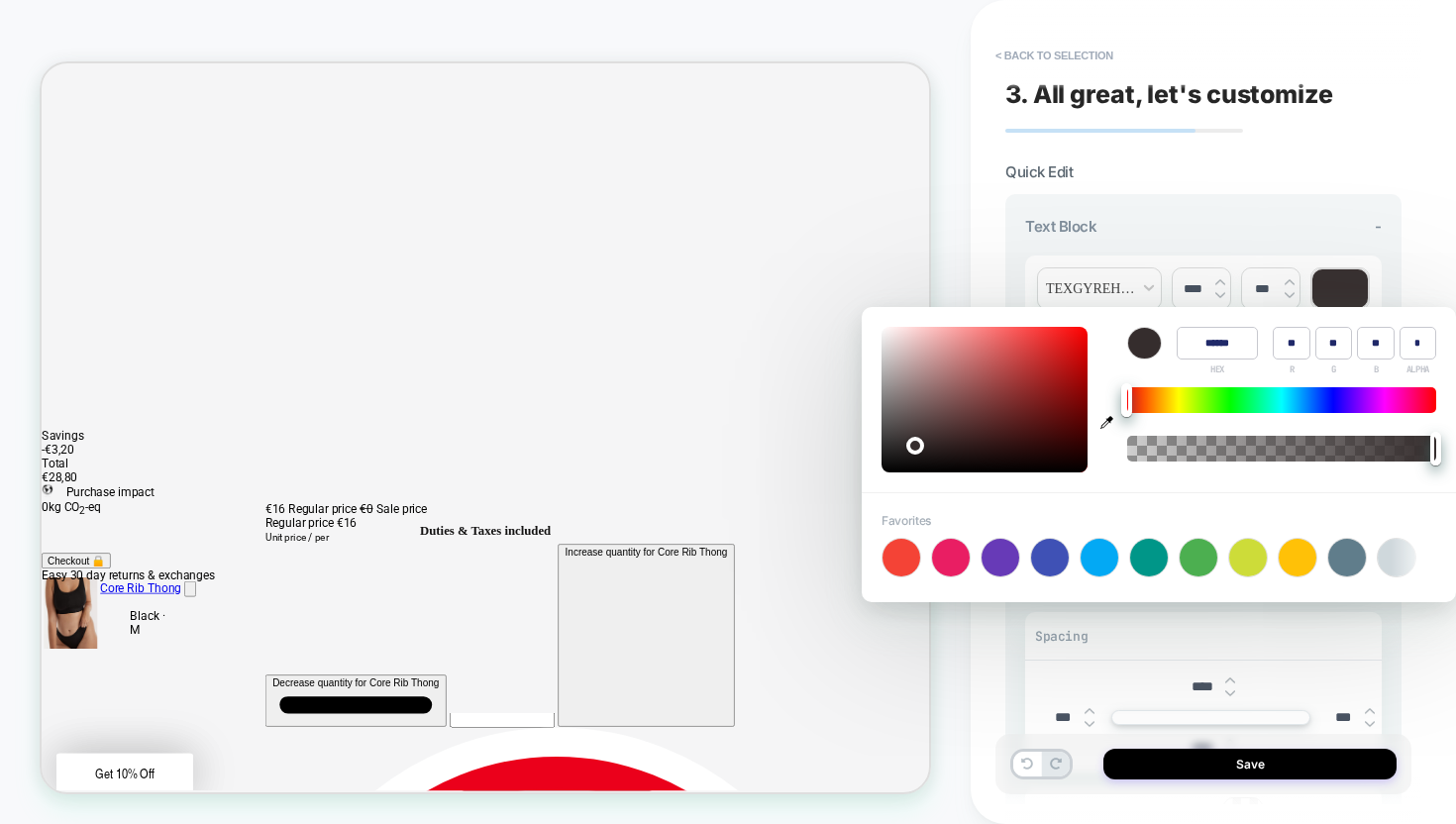 type on "**" 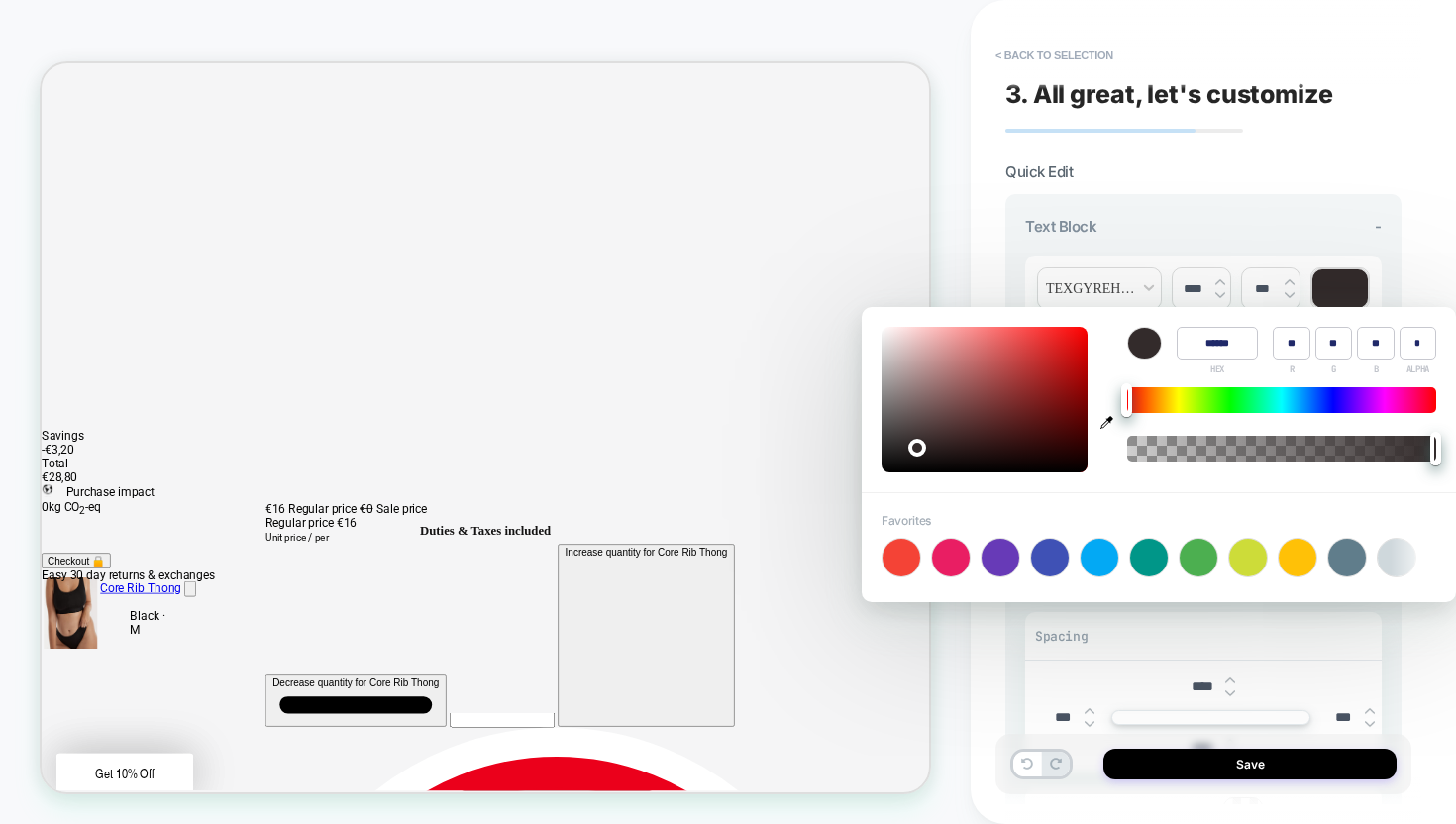 click on "**********" at bounding box center (1203, 349) 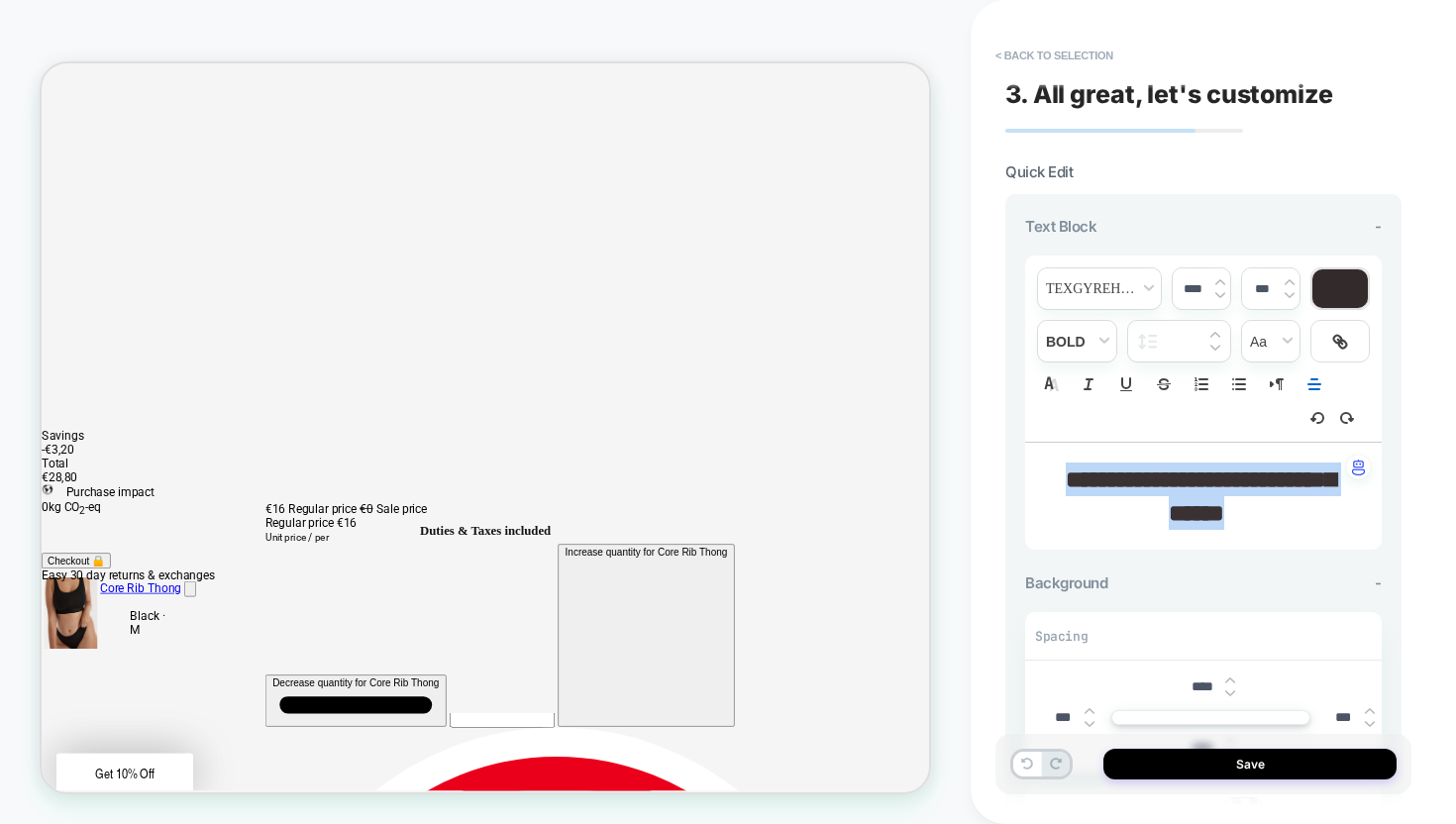 drag, startPoint x: 1270, startPoint y: 514, endPoint x: 1049, endPoint y: 482, distance: 223.30472 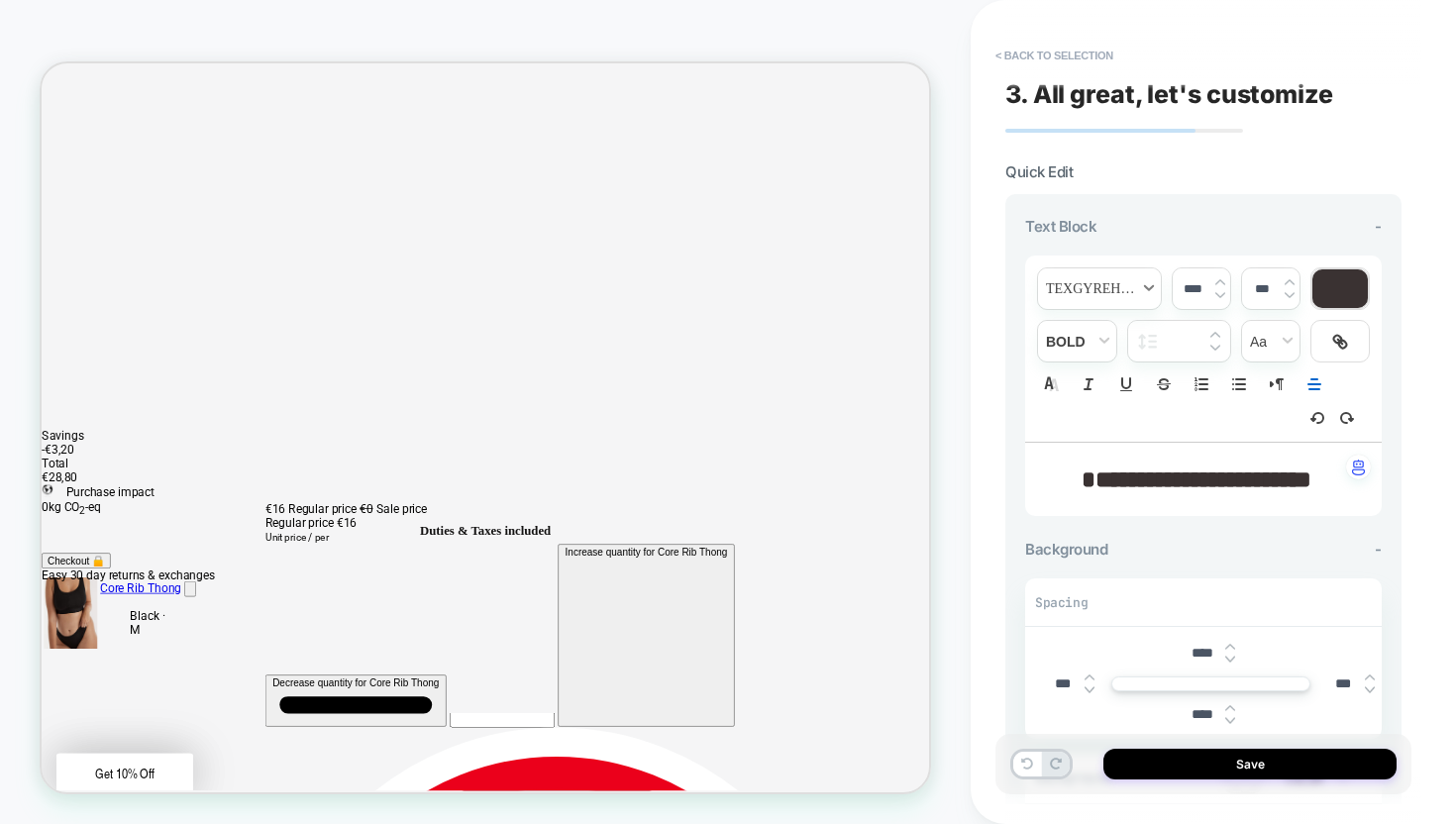 click at bounding box center (1099, 288) 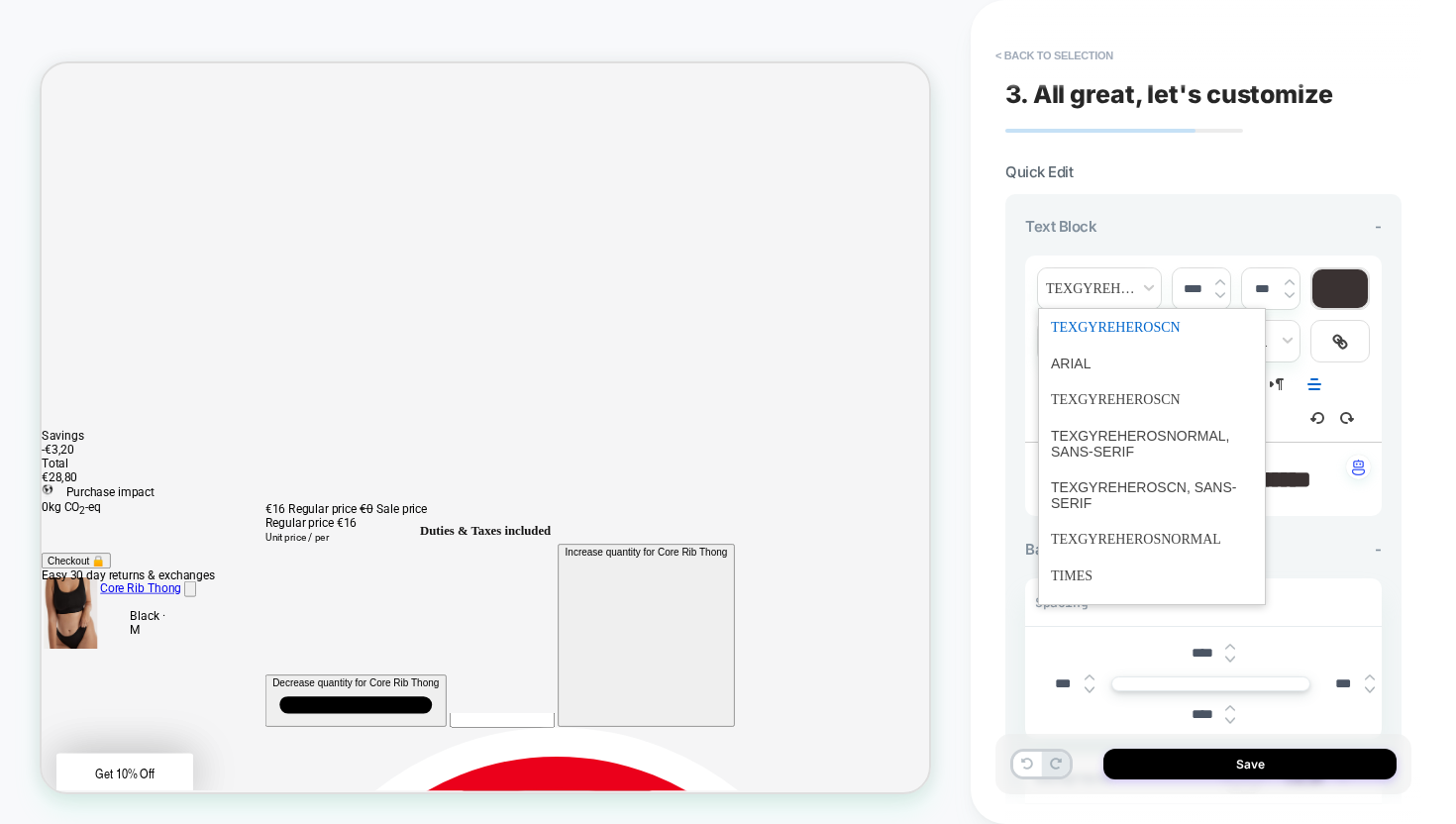 click on "**********" at bounding box center [1196, 479] 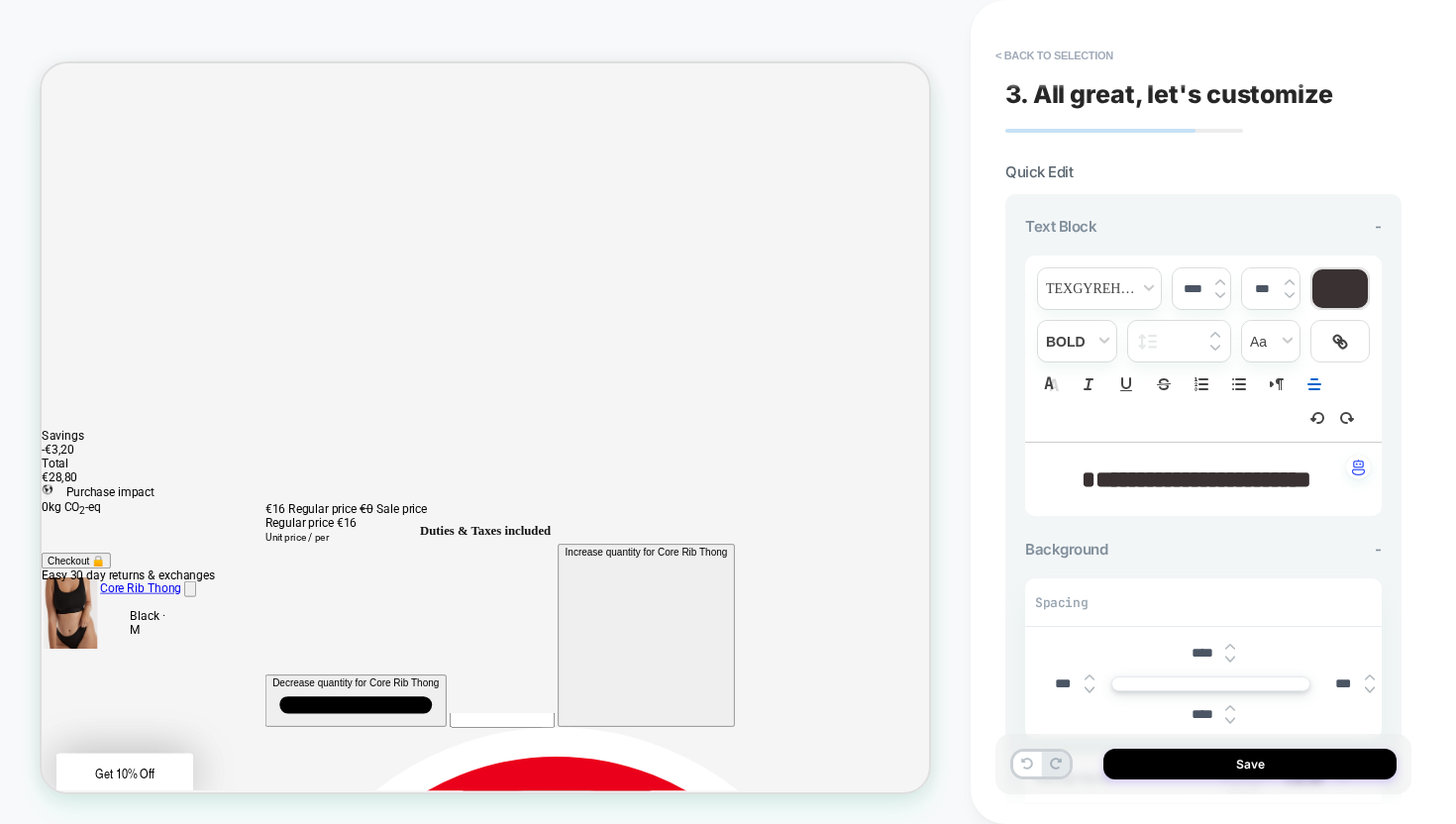 click on "**********" at bounding box center [1196, 479] 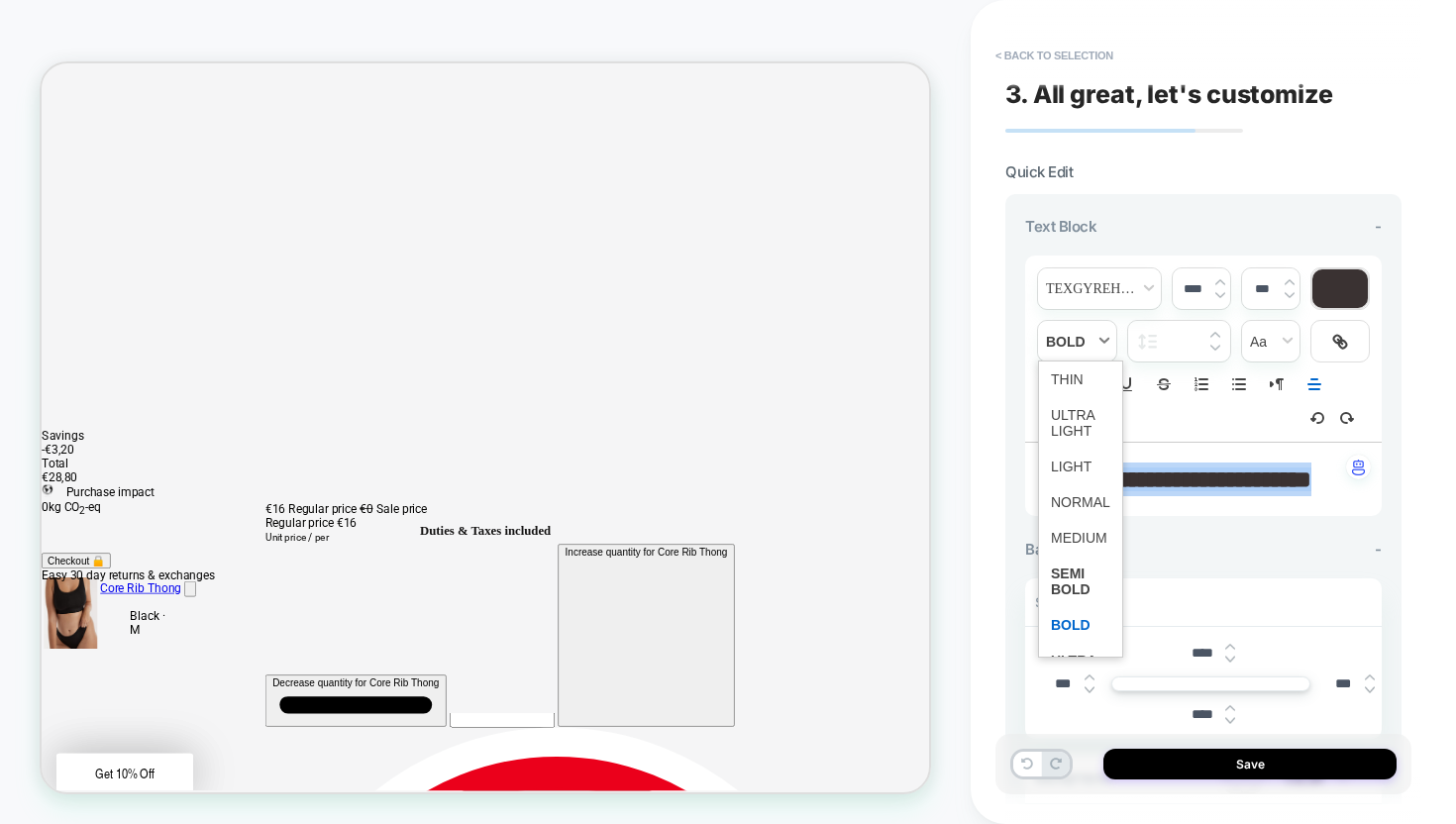 click at bounding box center (1077, 341) 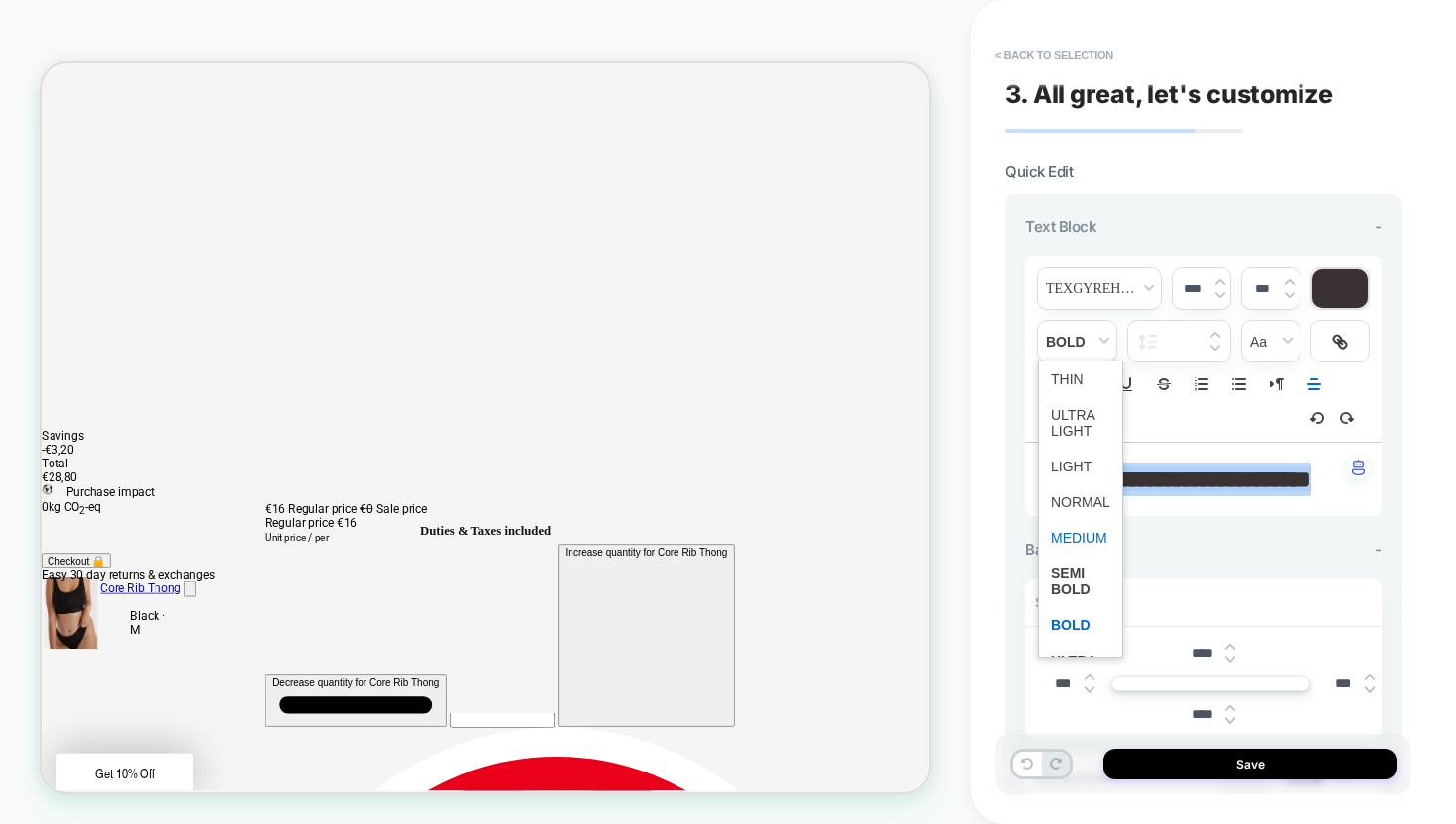 click at bounding box center [1081, 538] 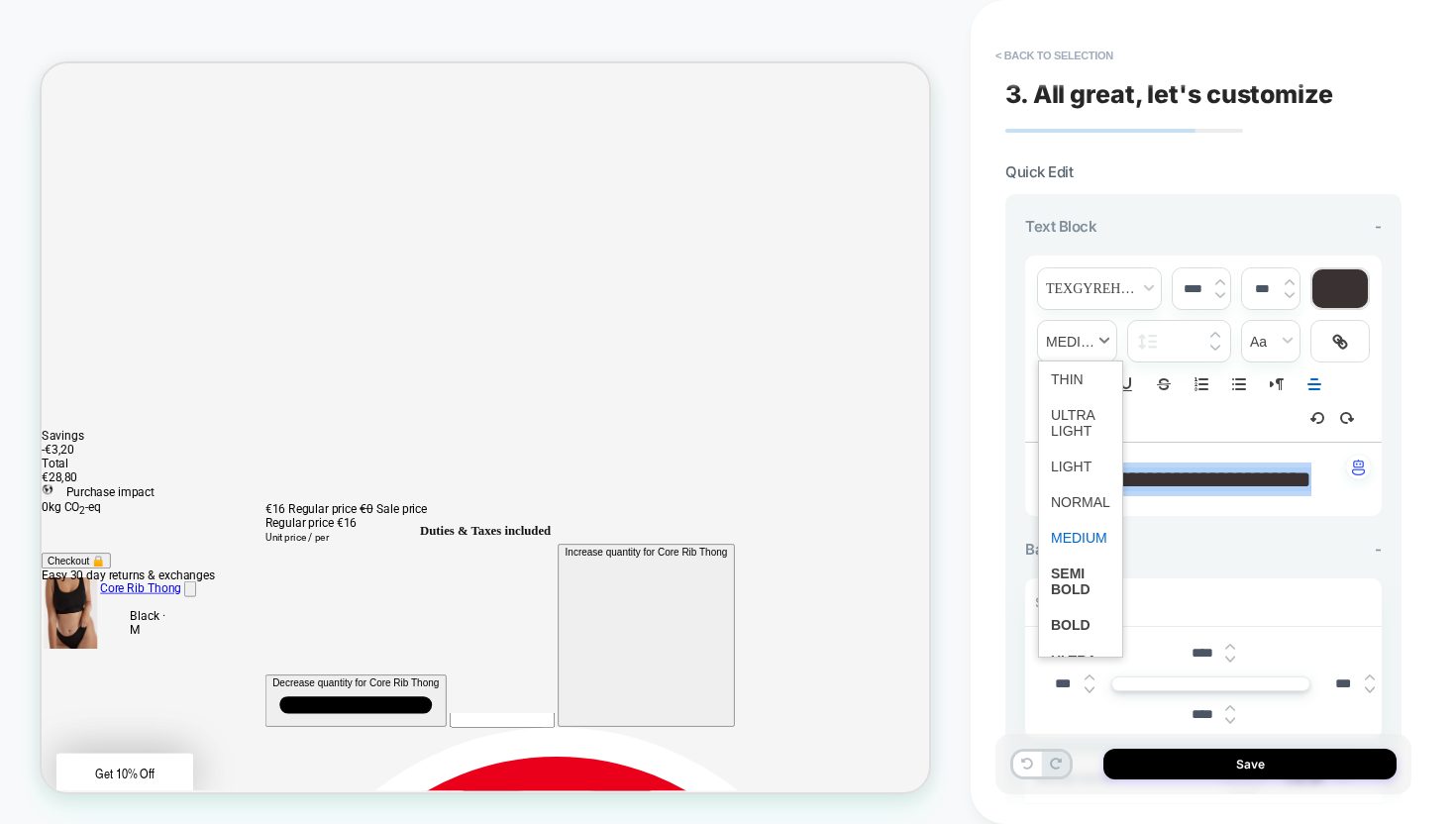 click at bounding box center [1077, 341] 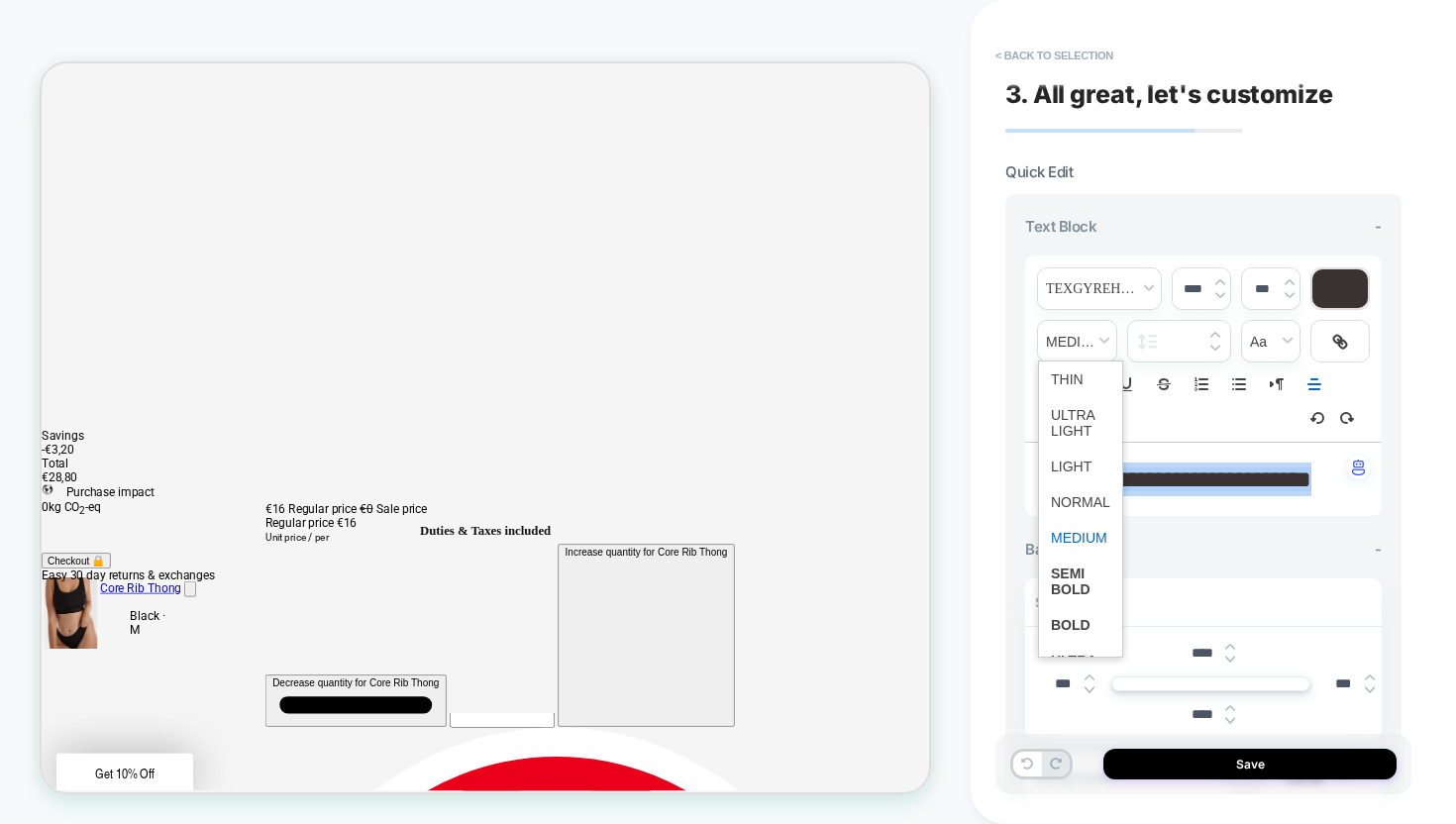 click at bounding box center [1220, 295] 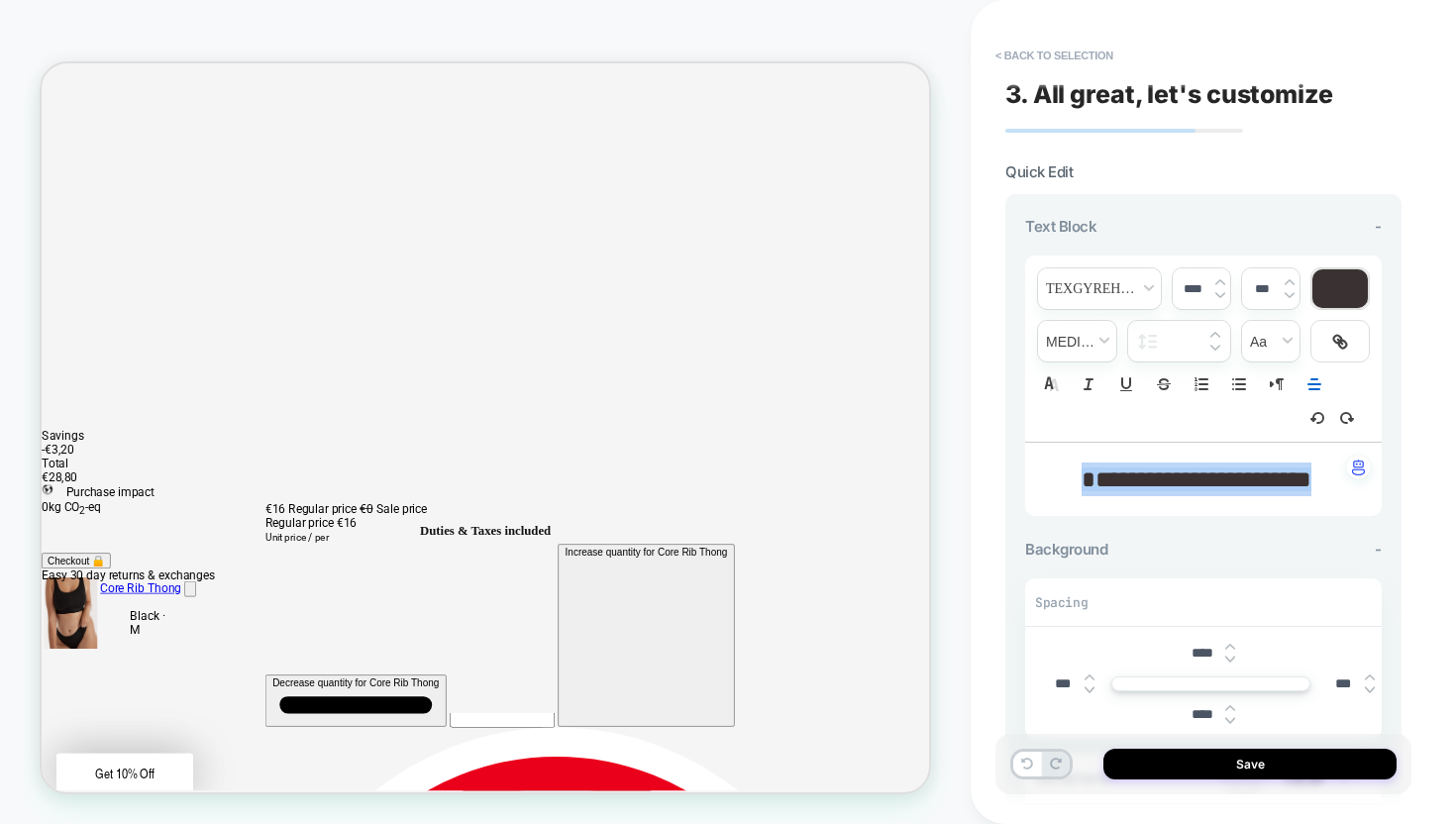click at bounding box center (1220, 295) 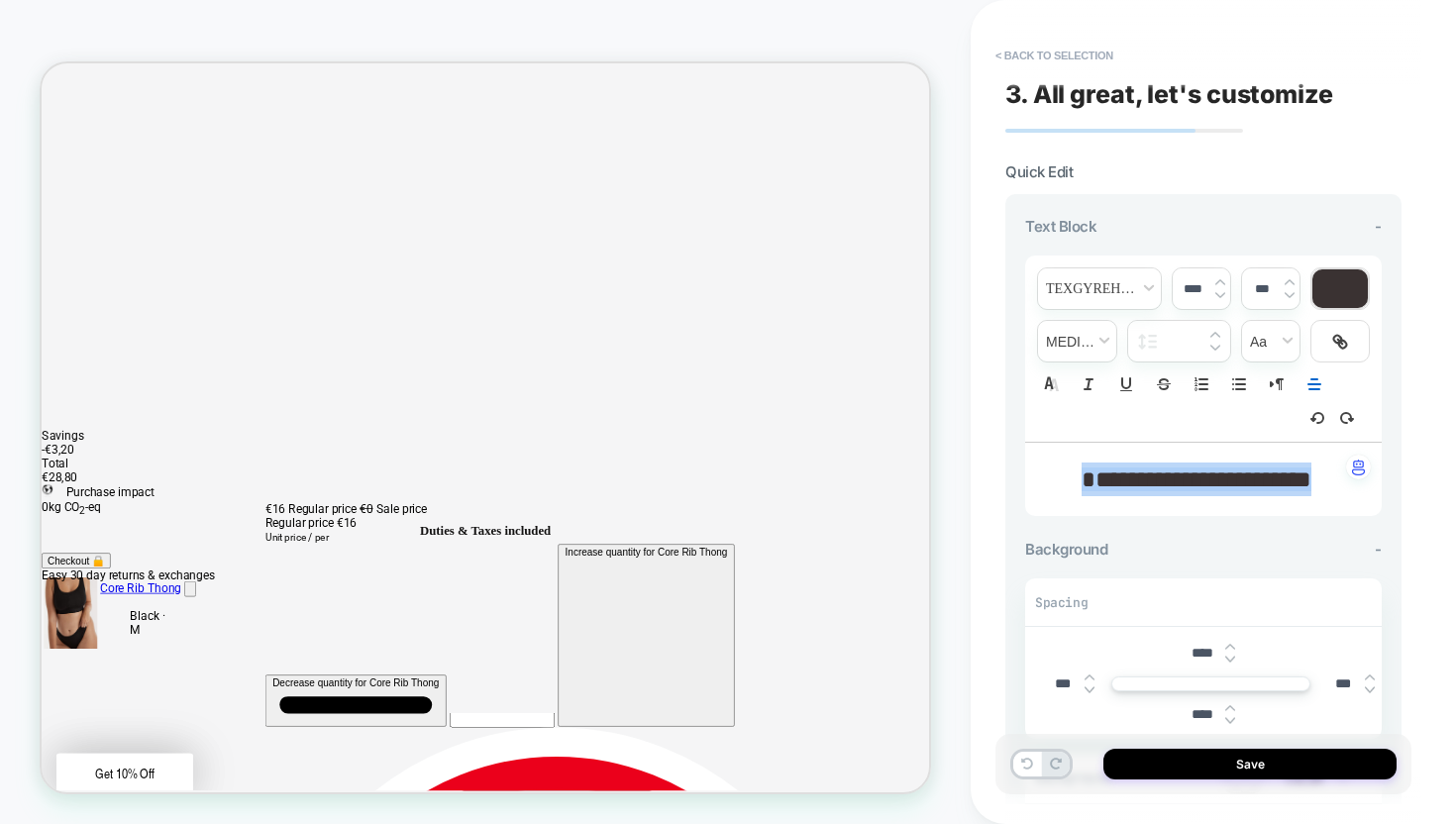 click at bounding box center (1220, 295) 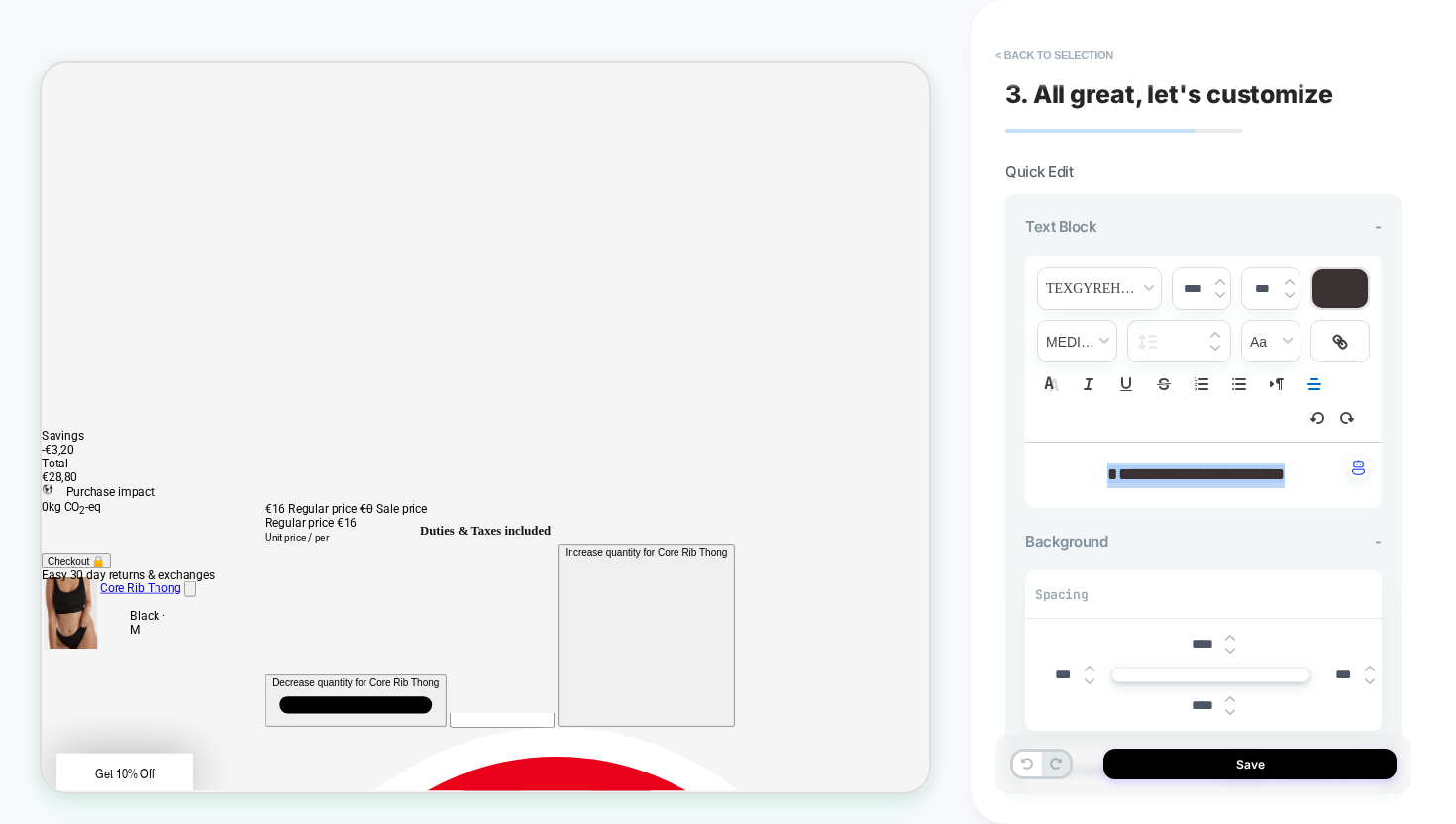 click at bounding box center (1230, 638) 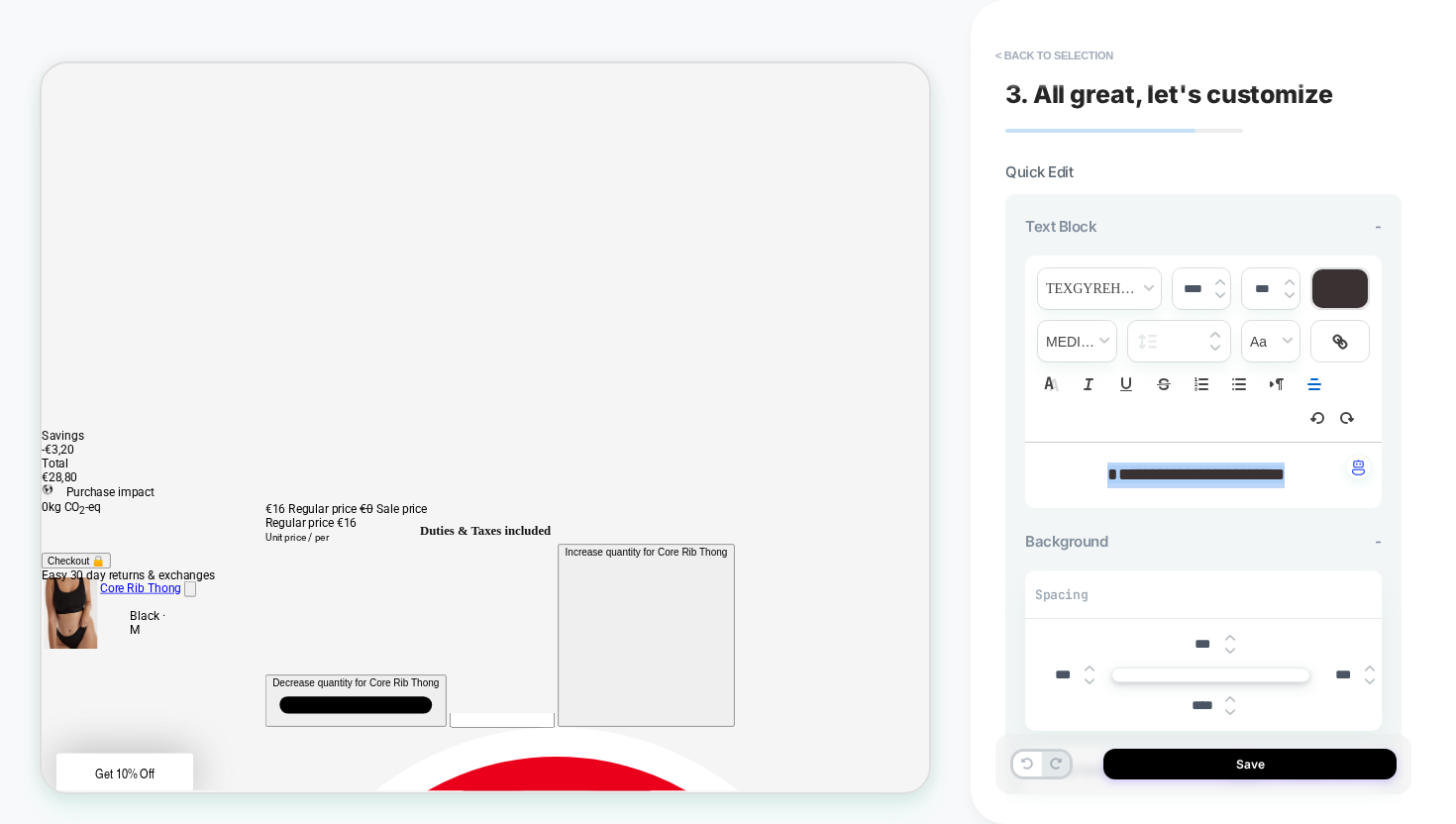 click at bounding box center [1230, 651] 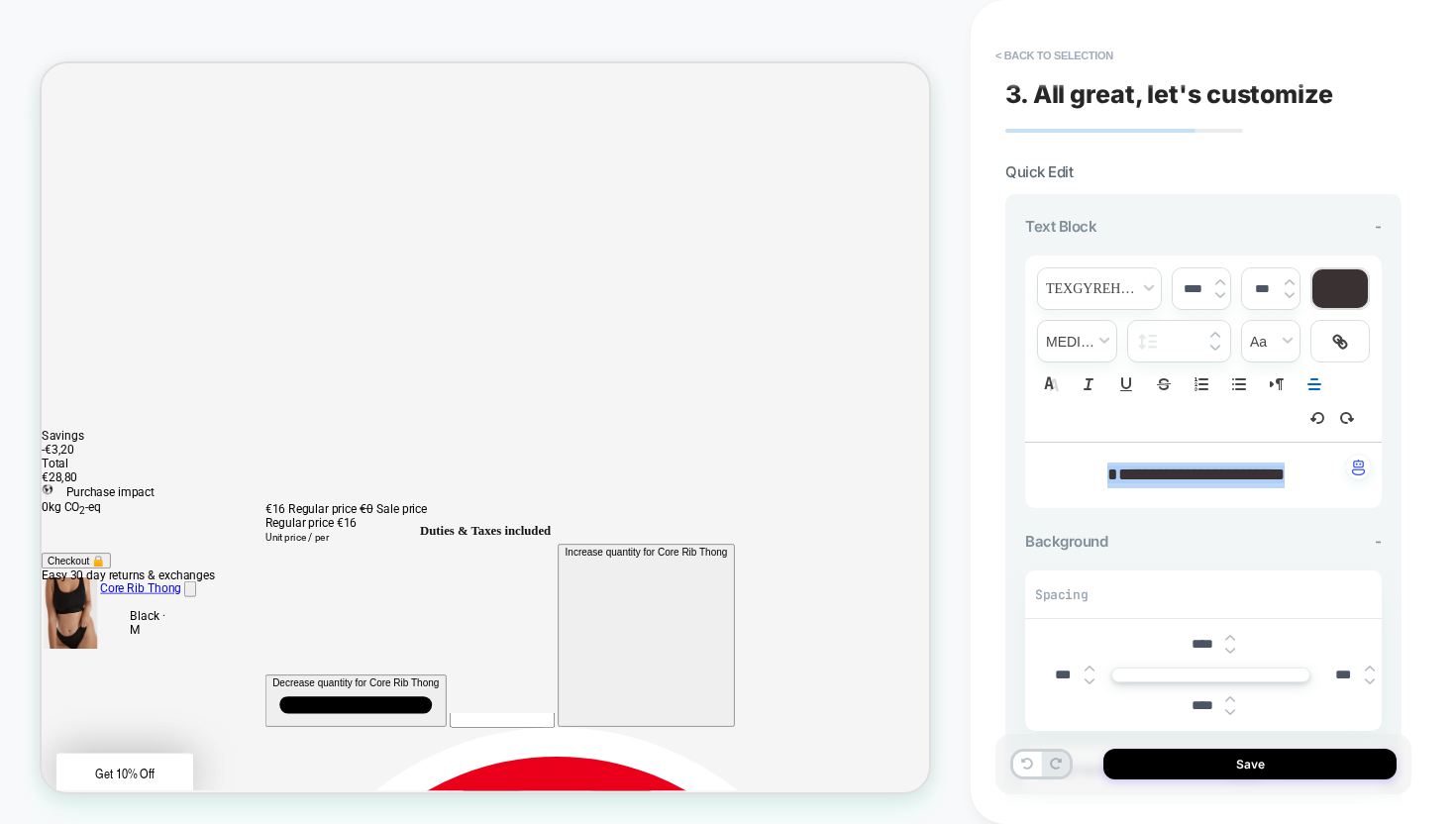 click at bounding box center (1230, 651) 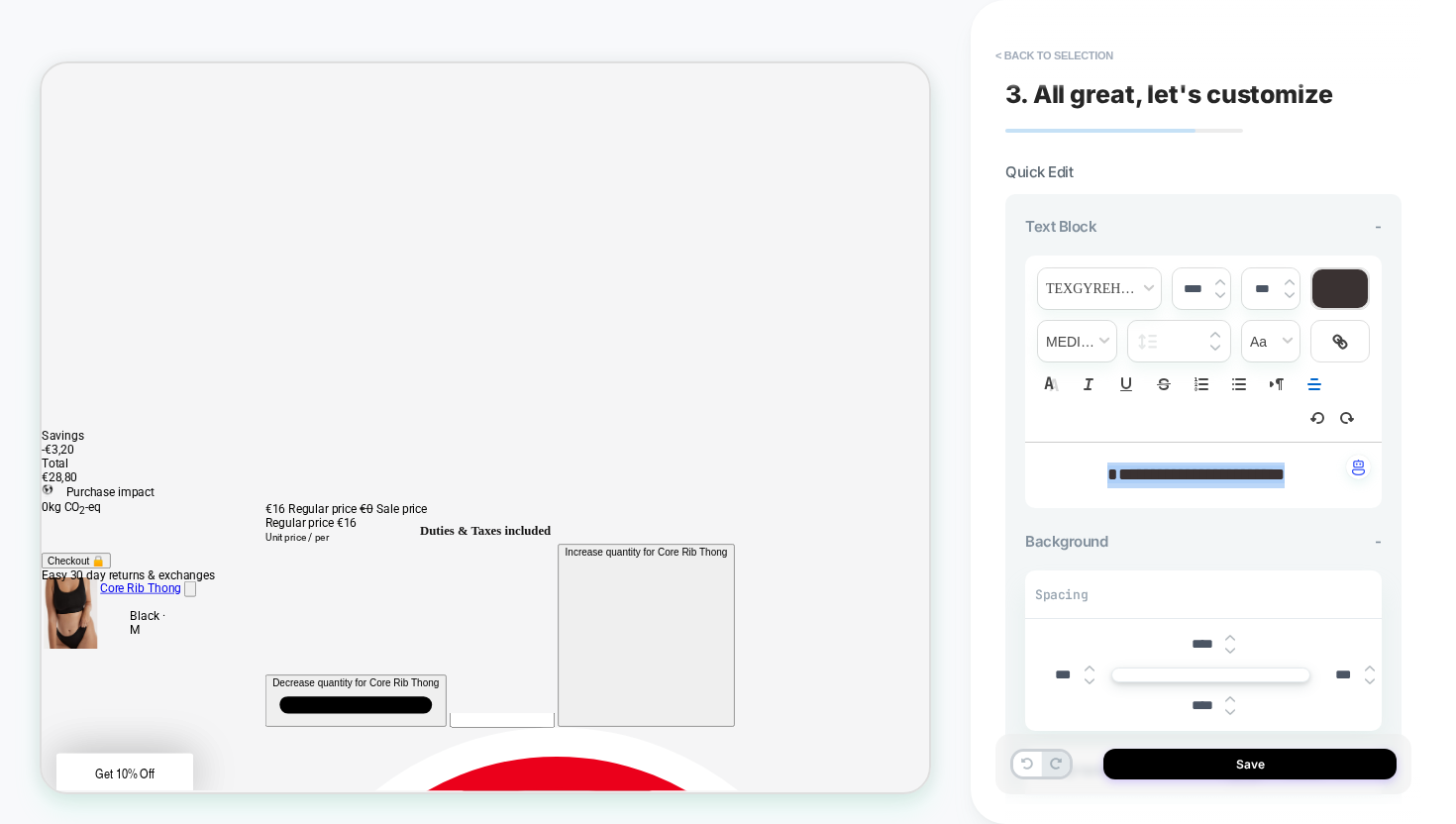 click at bounding box center (1230, 712) 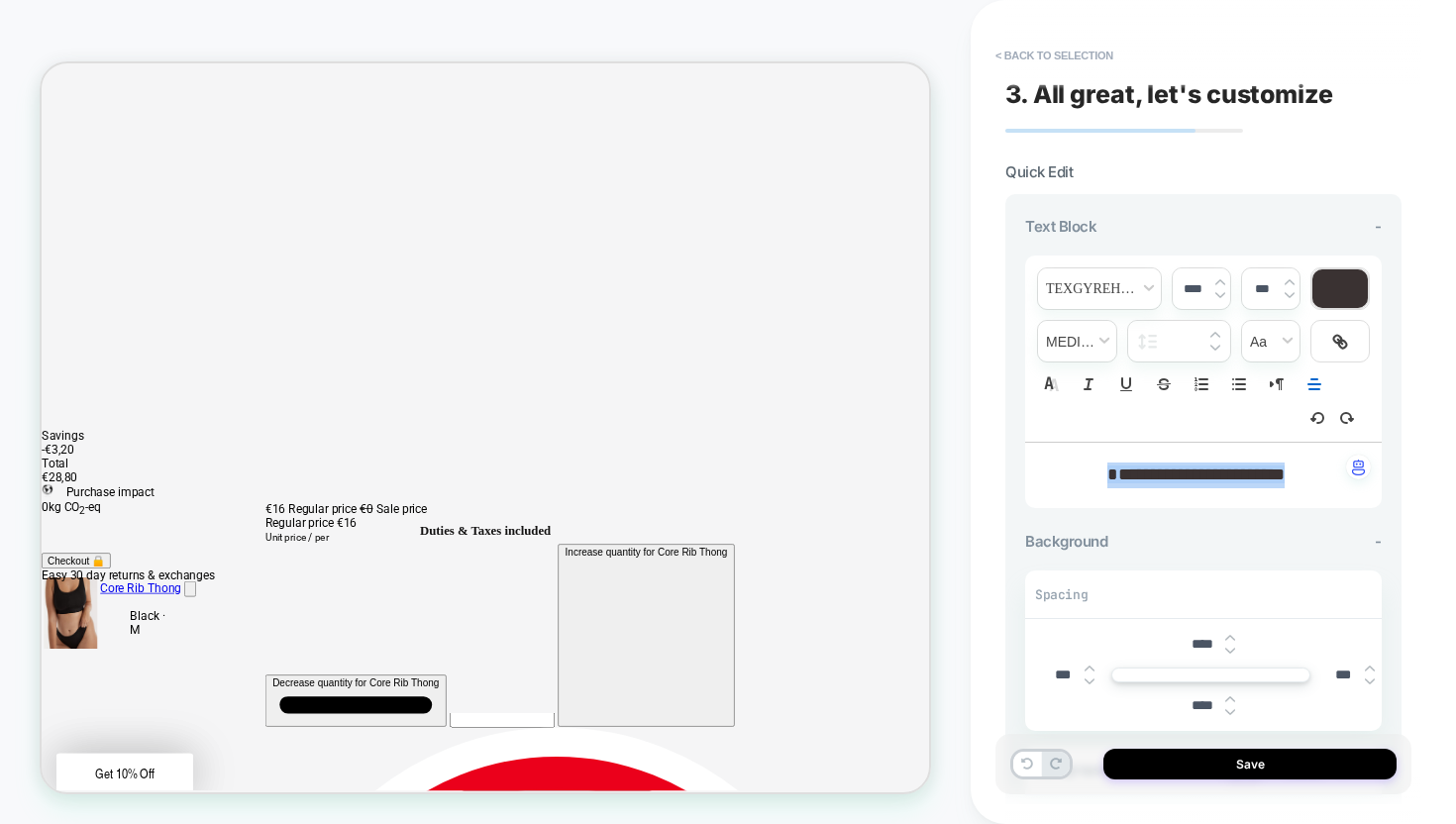 click at bounding box center [1230, 712] 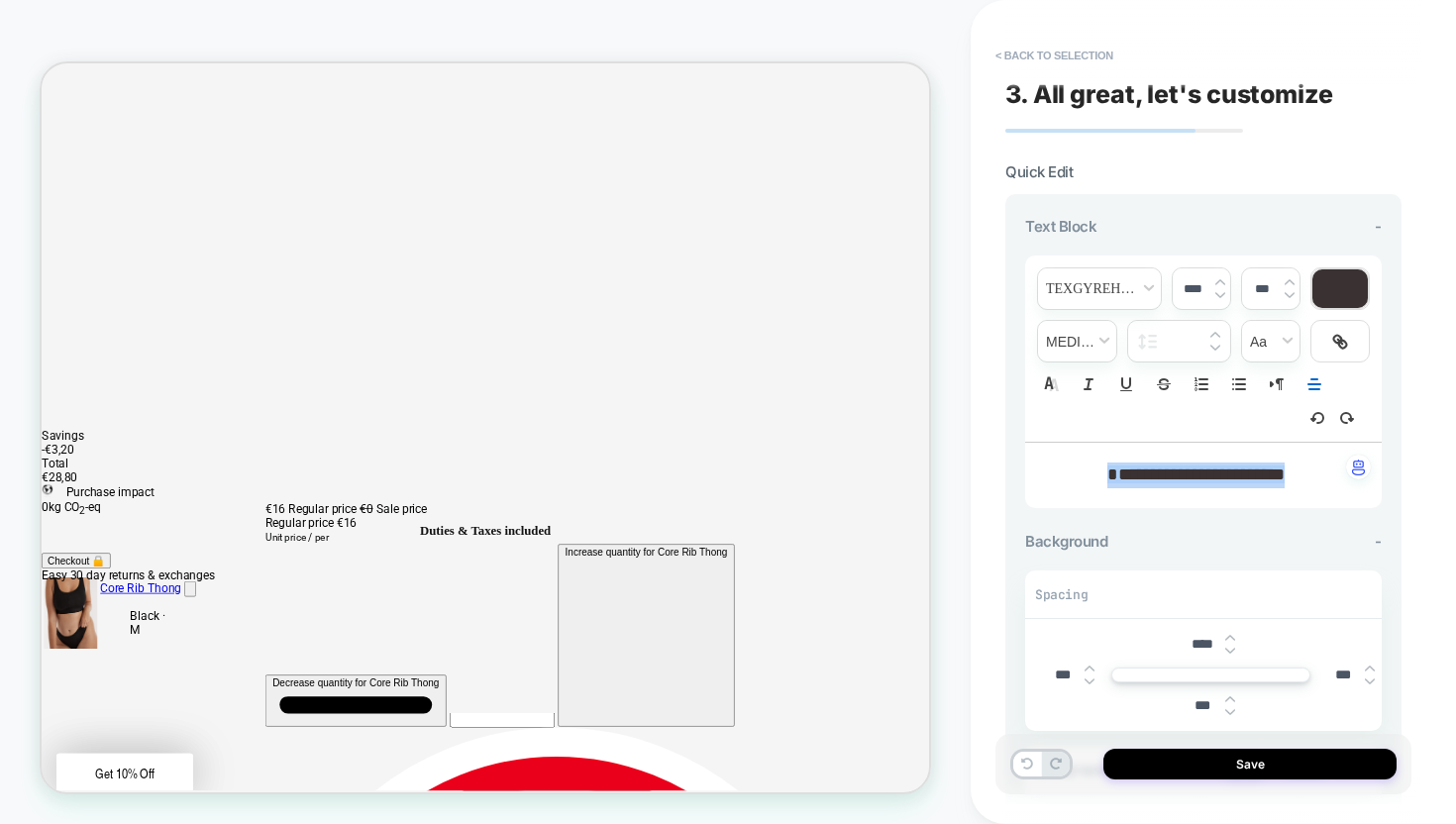 click at bounding box center [1230, 712] 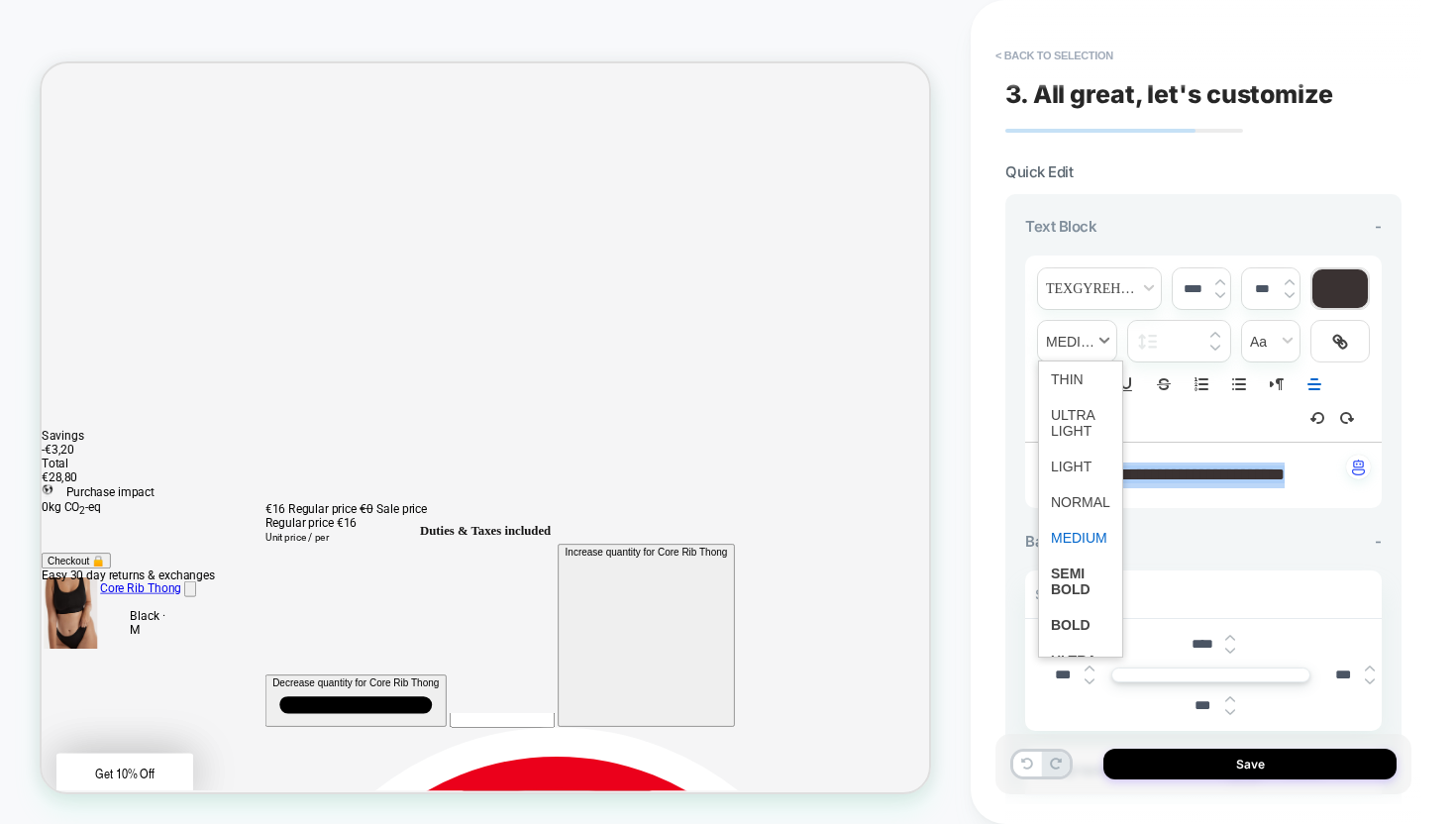 click at bounding box center [1077, 341] 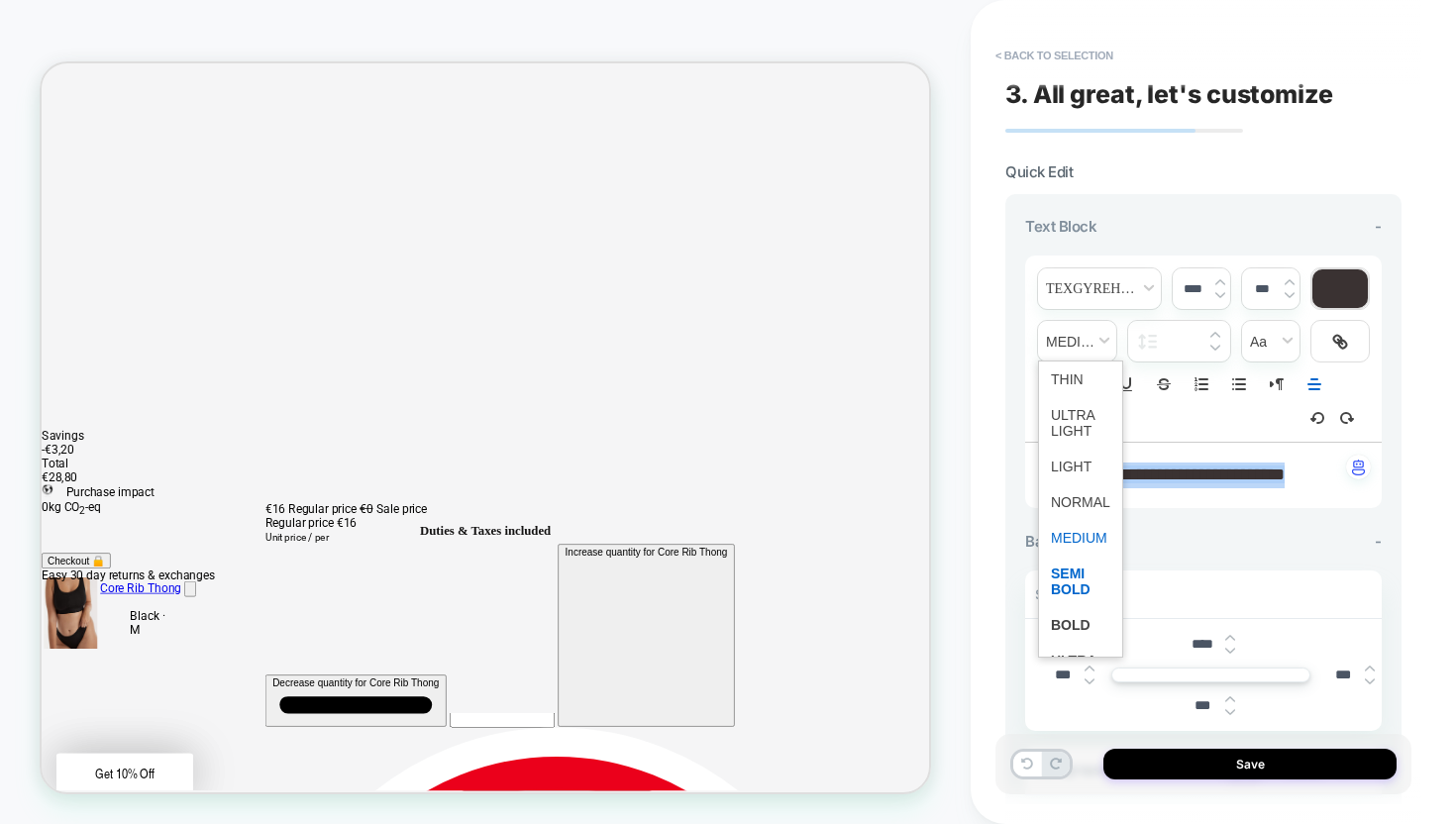 click at bounding box center (1081, 581) 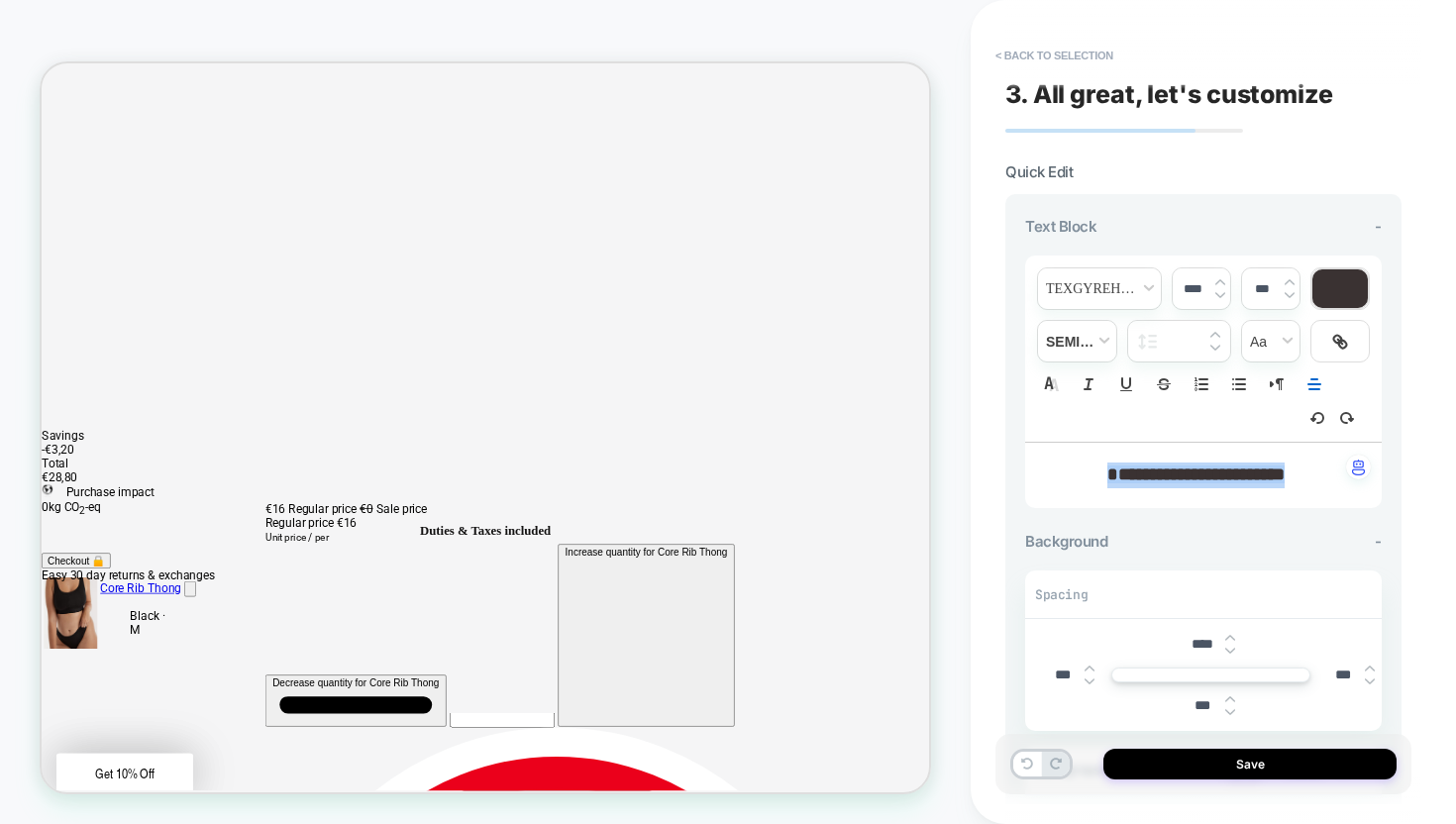 click at bounding box center [1220, 295] 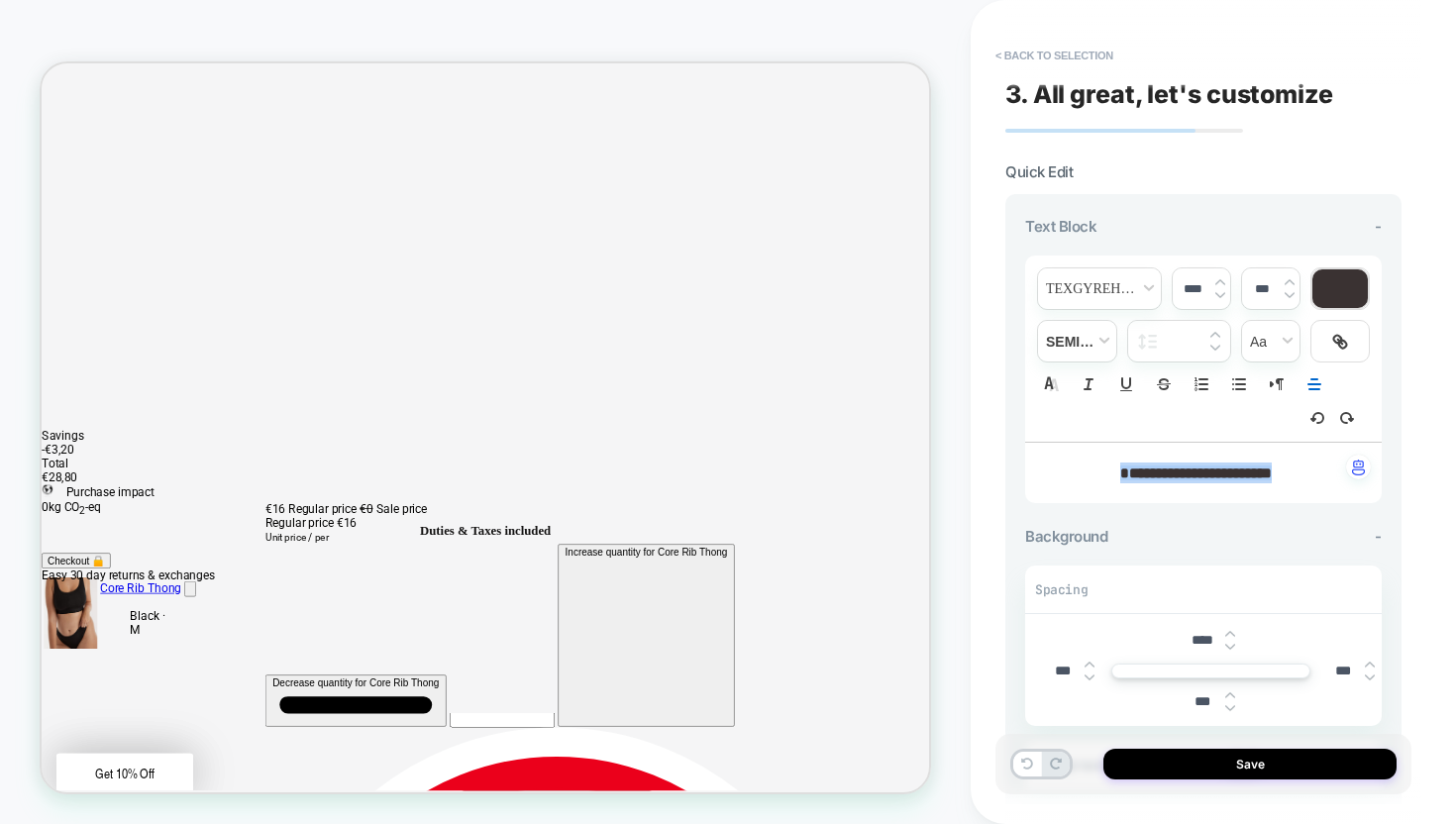 click at bounding box center [1230, 647] 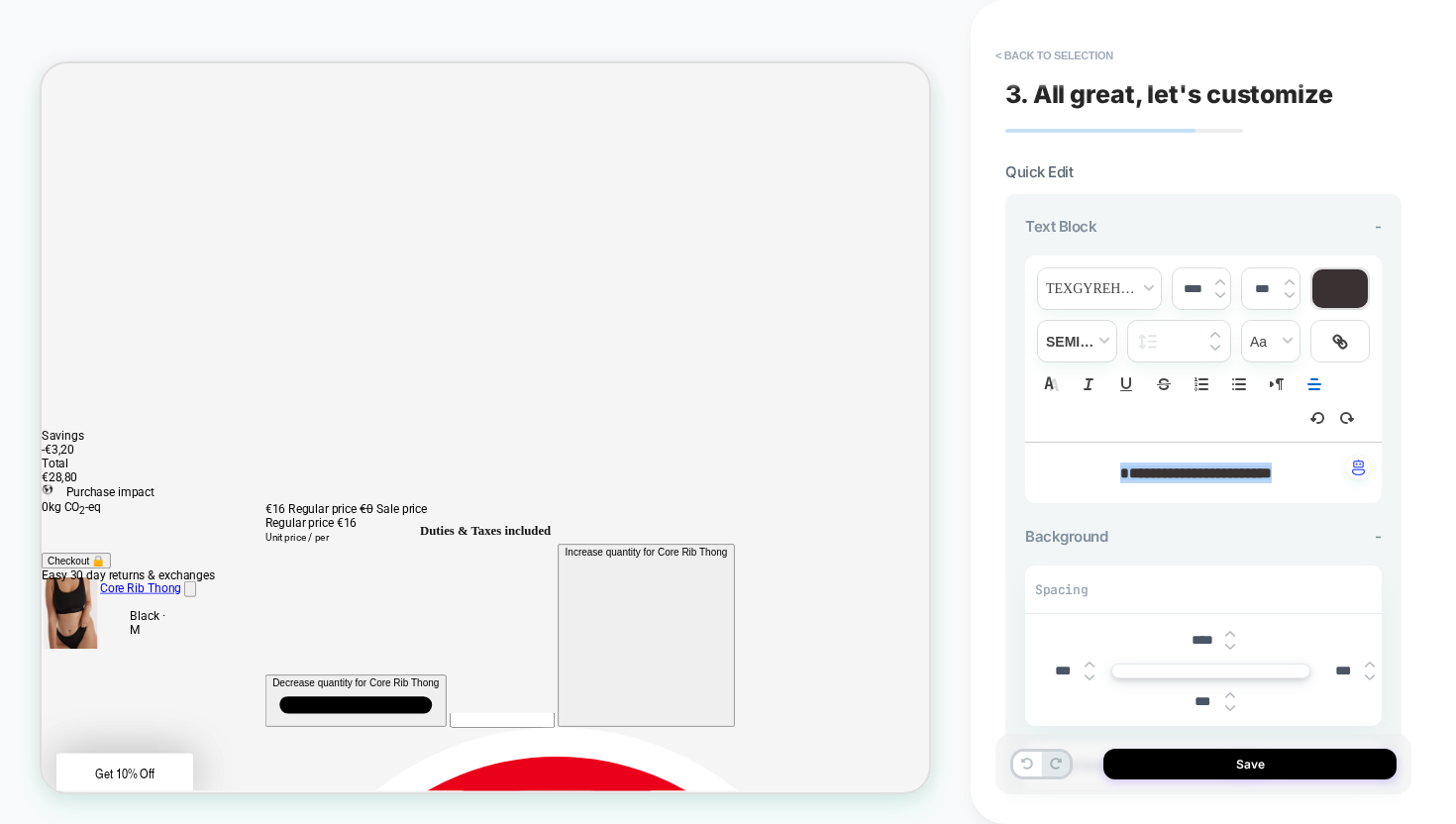 click at bounding box center [1230, 647] 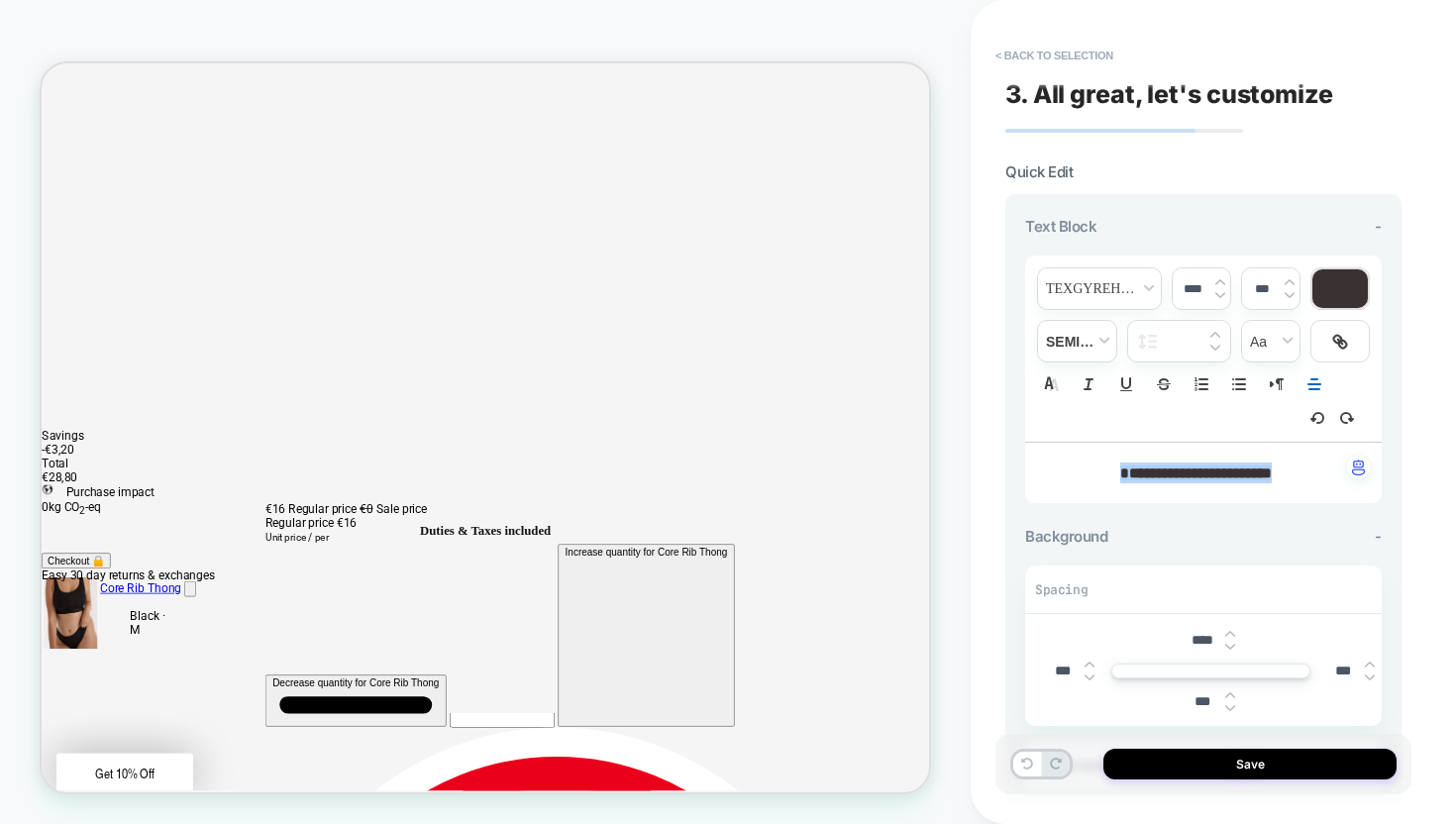 click at bounding box center [1230, 647] 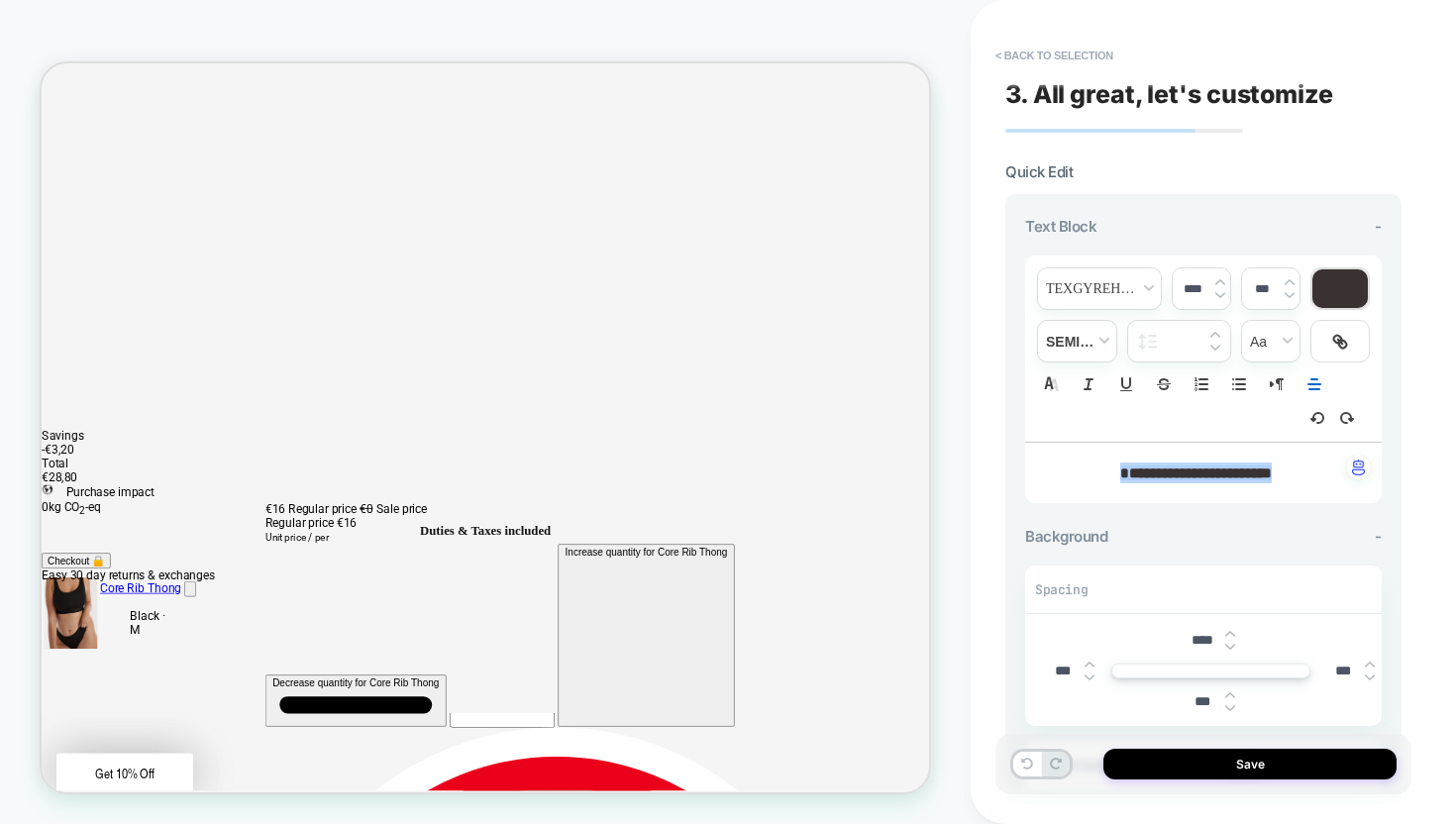 click at bounding box center [1230, 634] 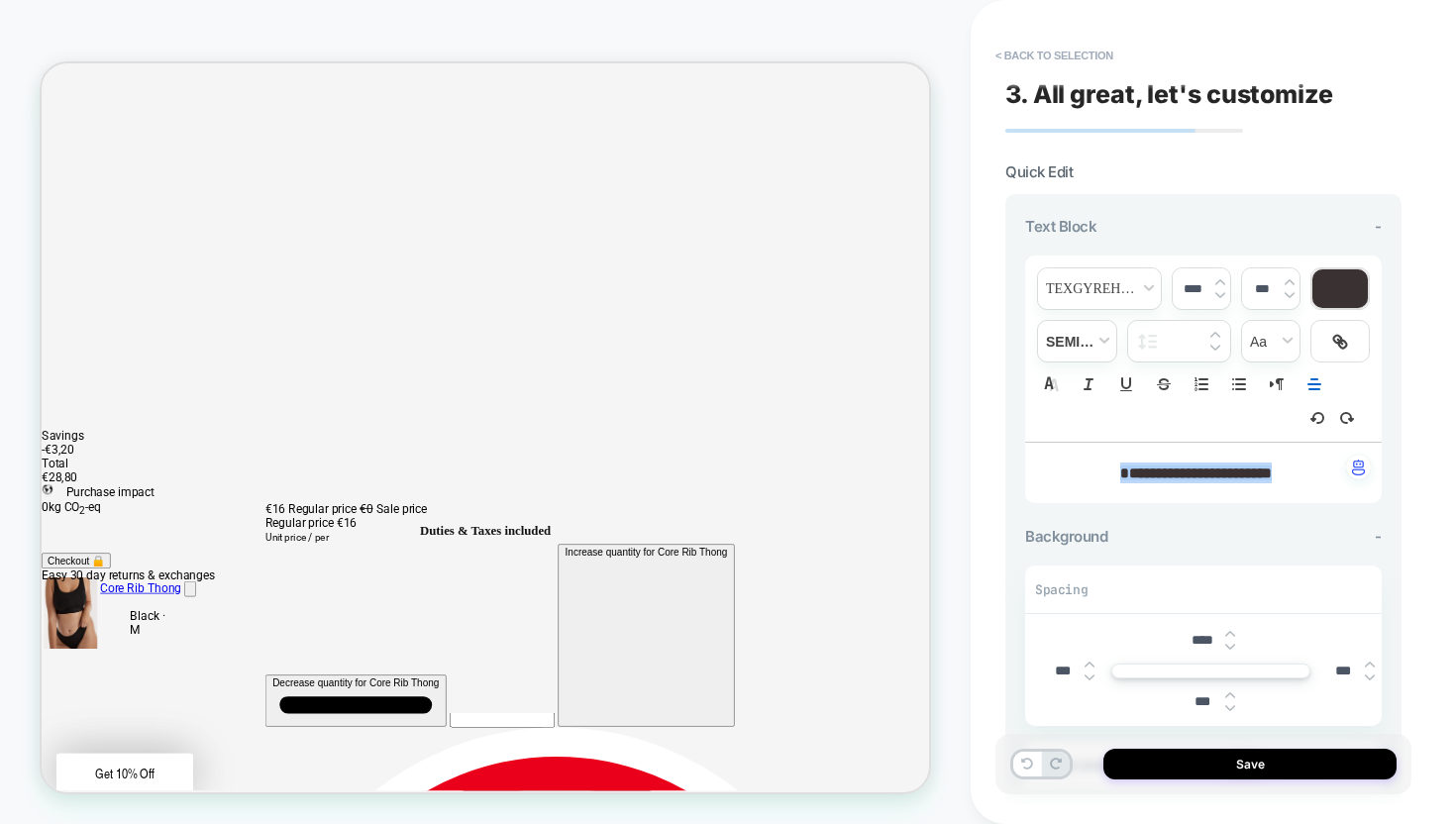 type on "****" 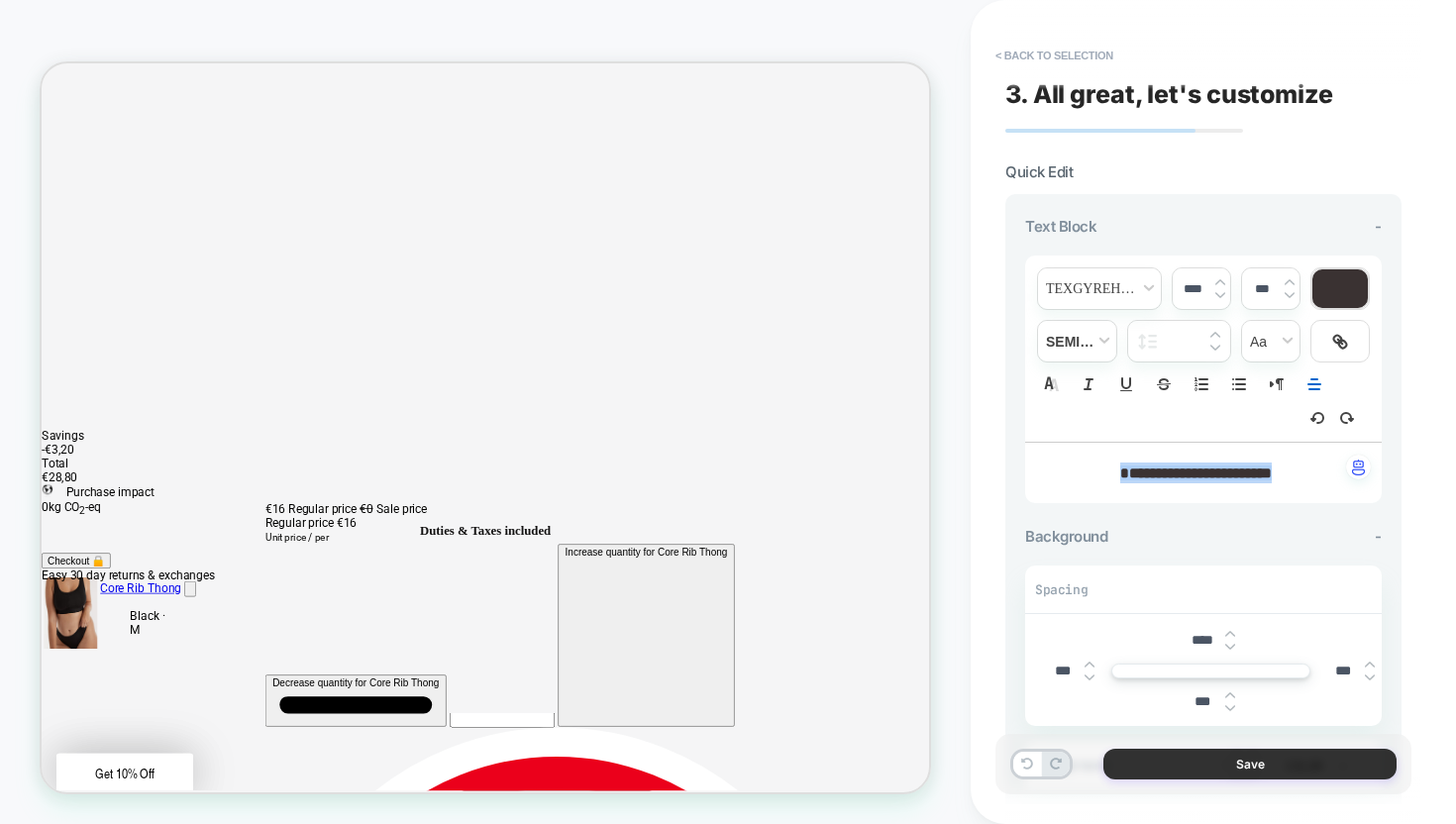 click on "Save" at bounding box center [1250, 764] 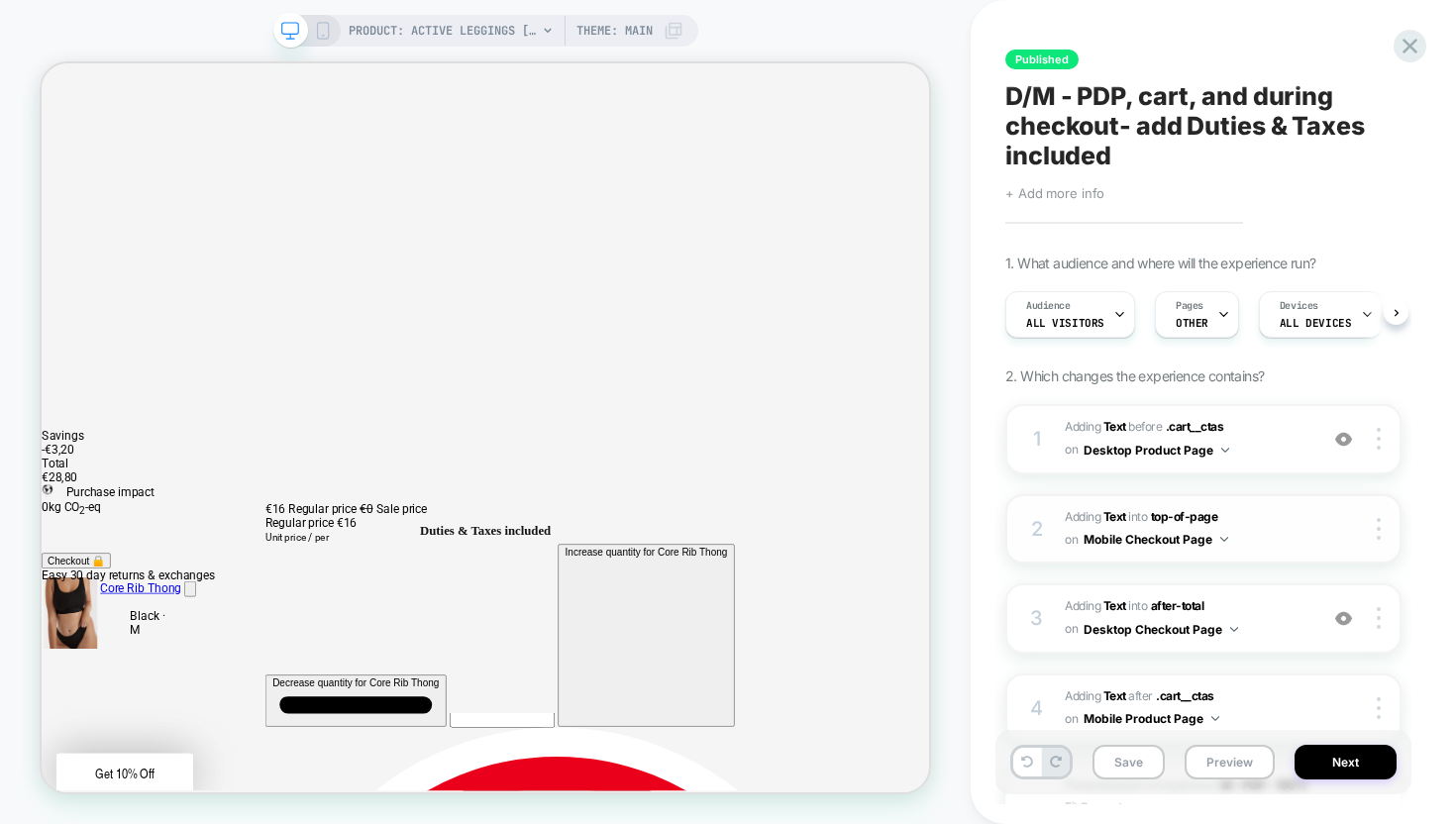 scroll, scrollTop: 0, scrollLeft: 1, axis: horizontal 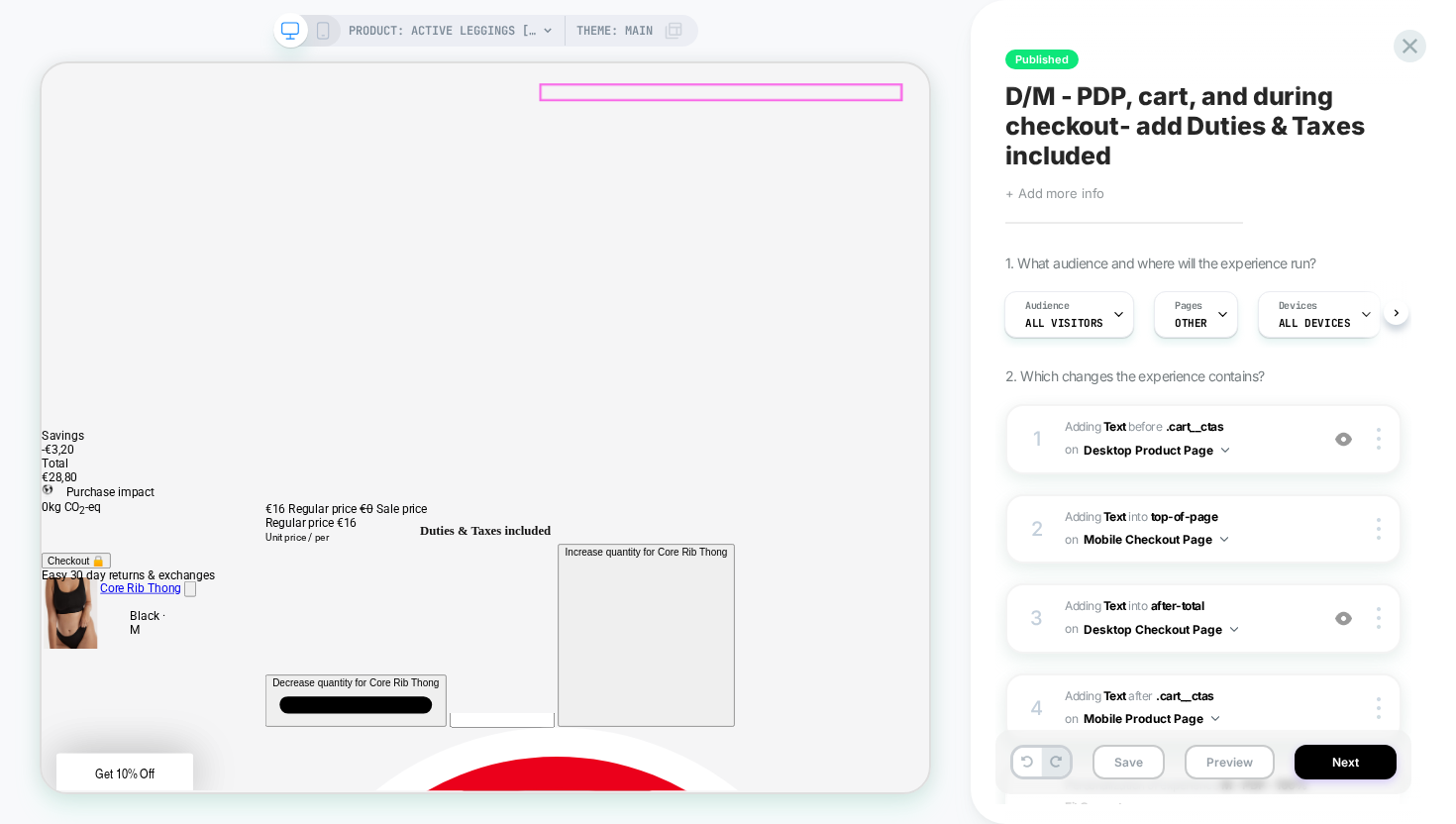 click 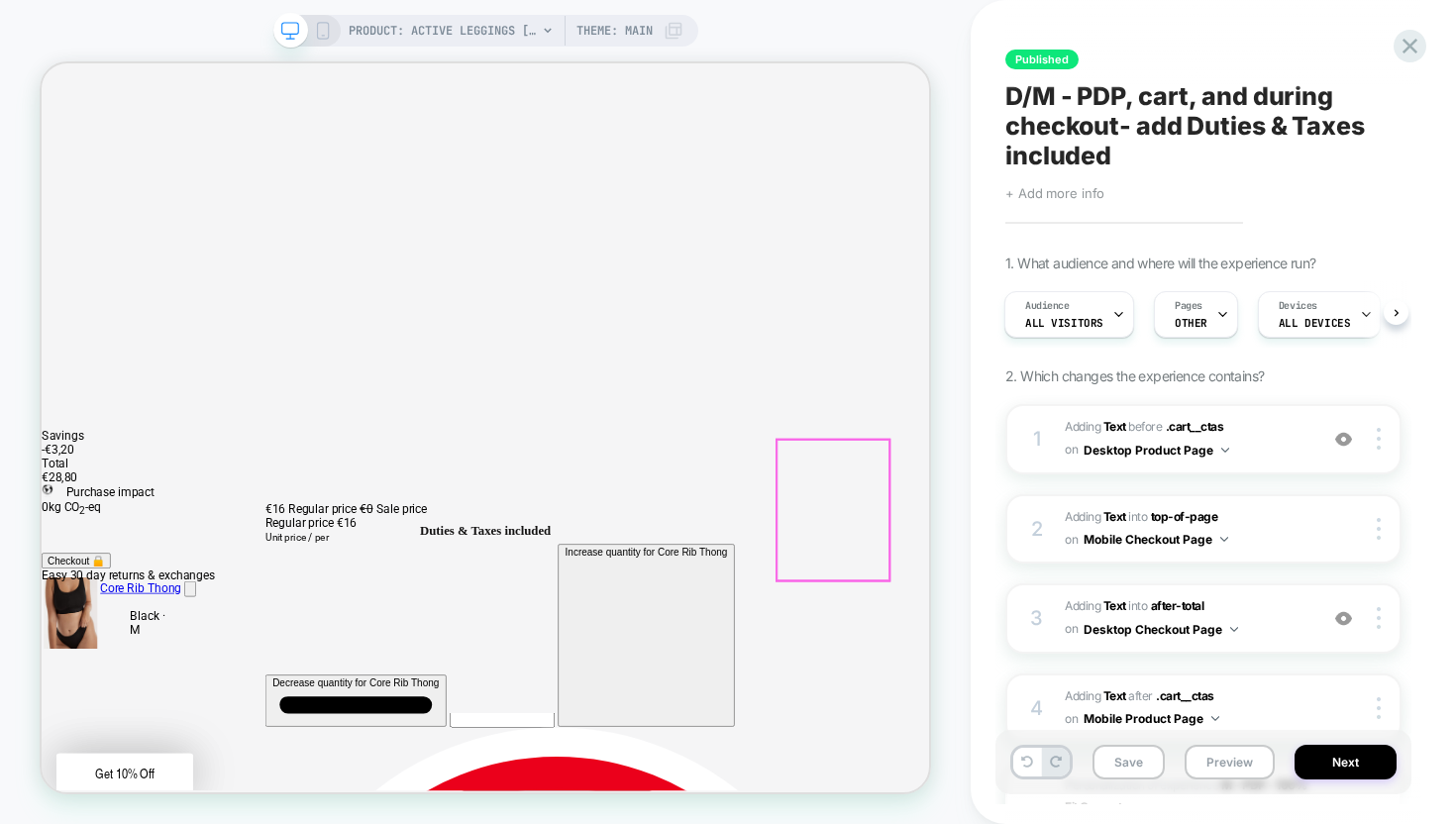 scroll, scrollTop: 206, scrollLeft: 0, axis: vertical 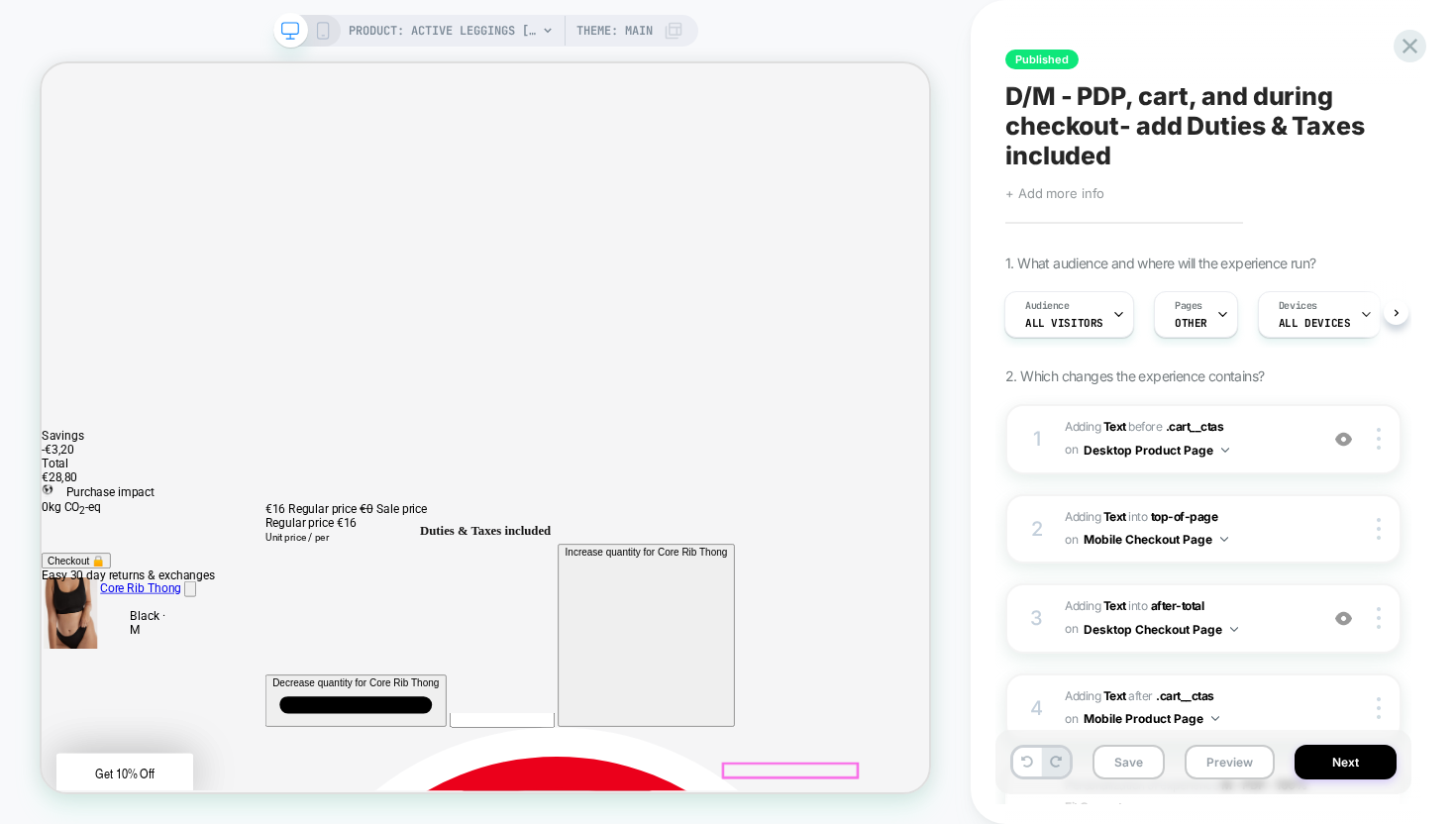 click on "Easy 30 day returns & exchanges" at bounding box center (156, 746) 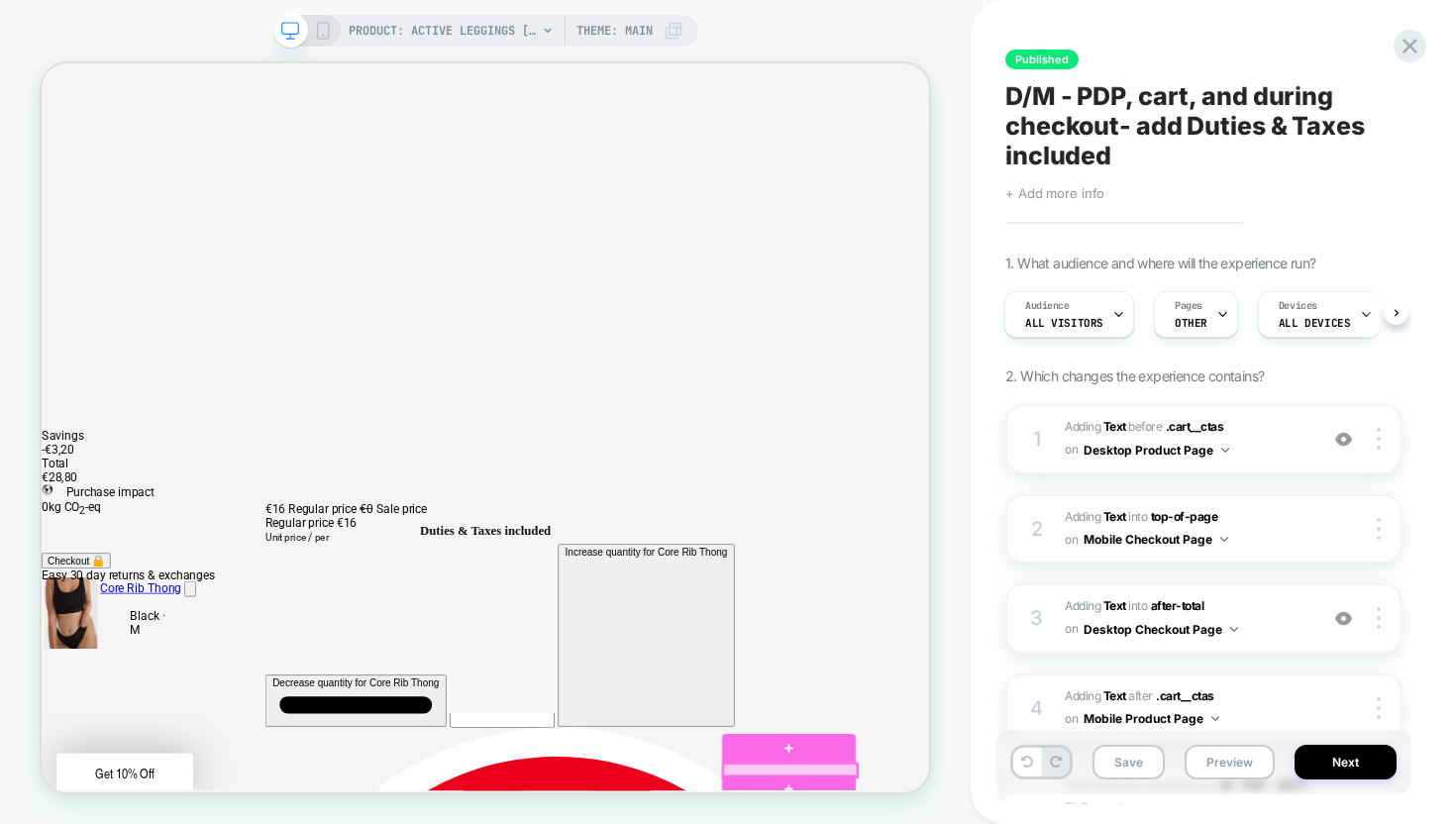 click at bounding box center (1040, 1006) 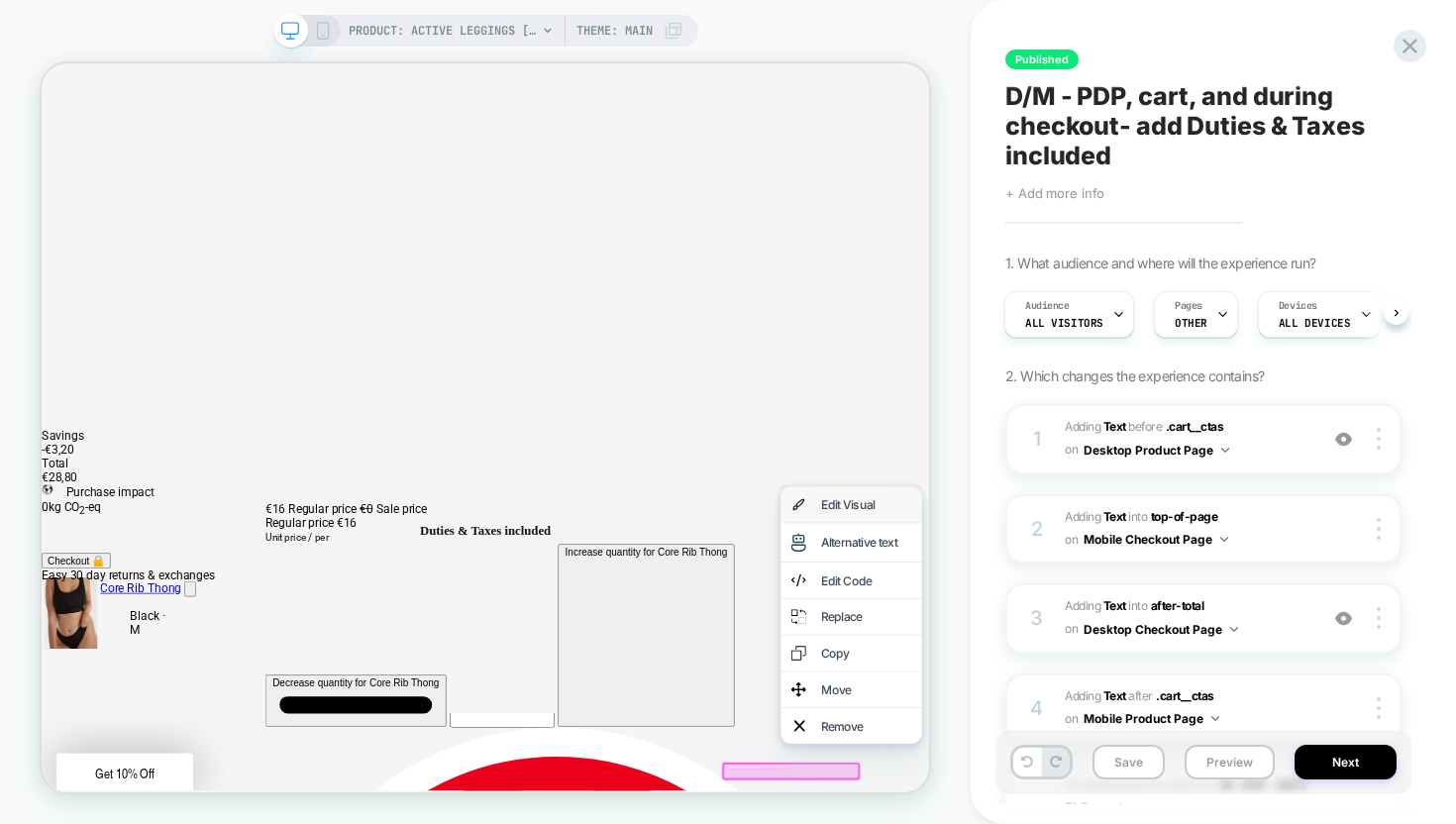 click on "Edit Visual" at bounding box center (1121, 652) 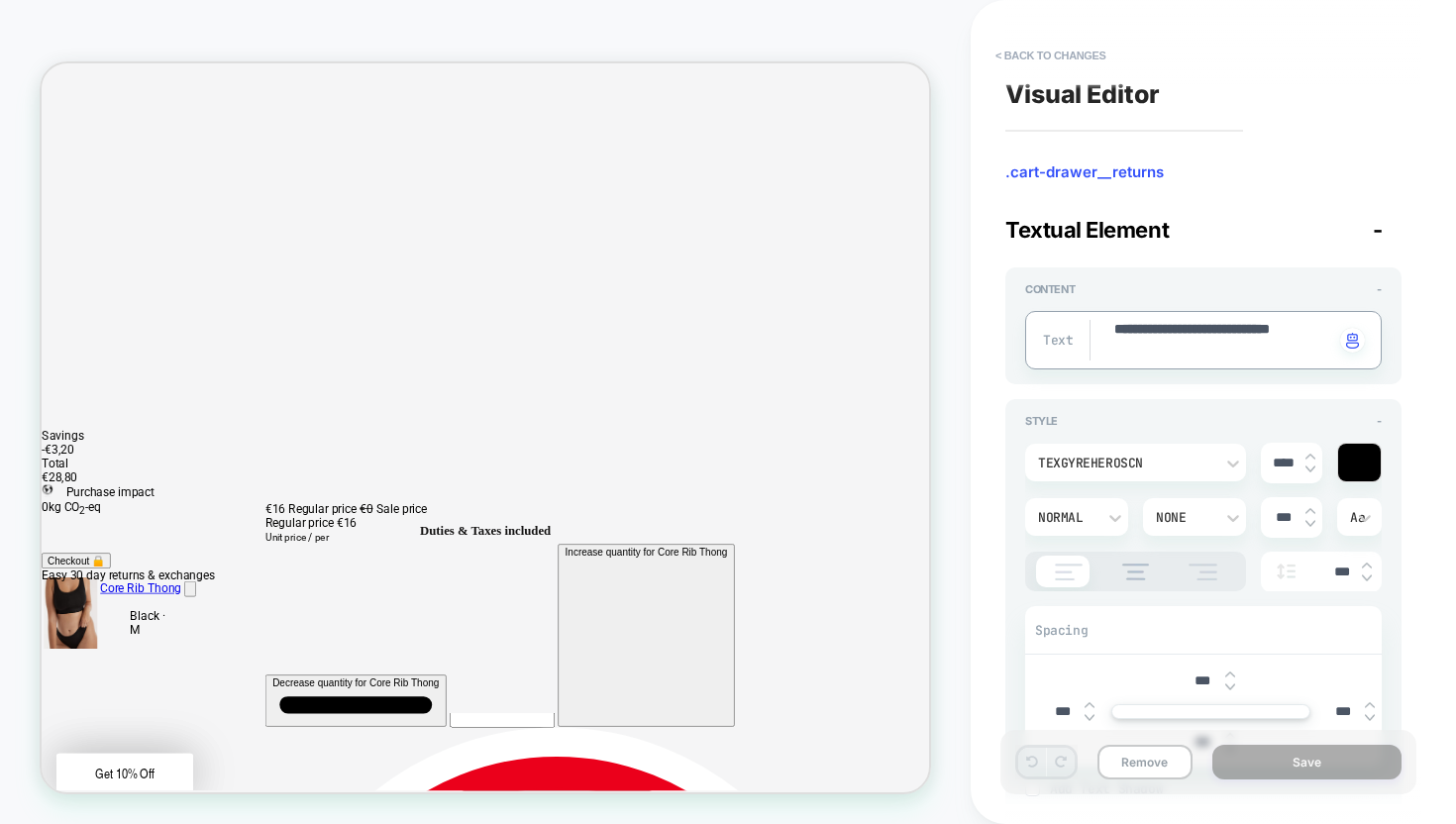 type on "*" 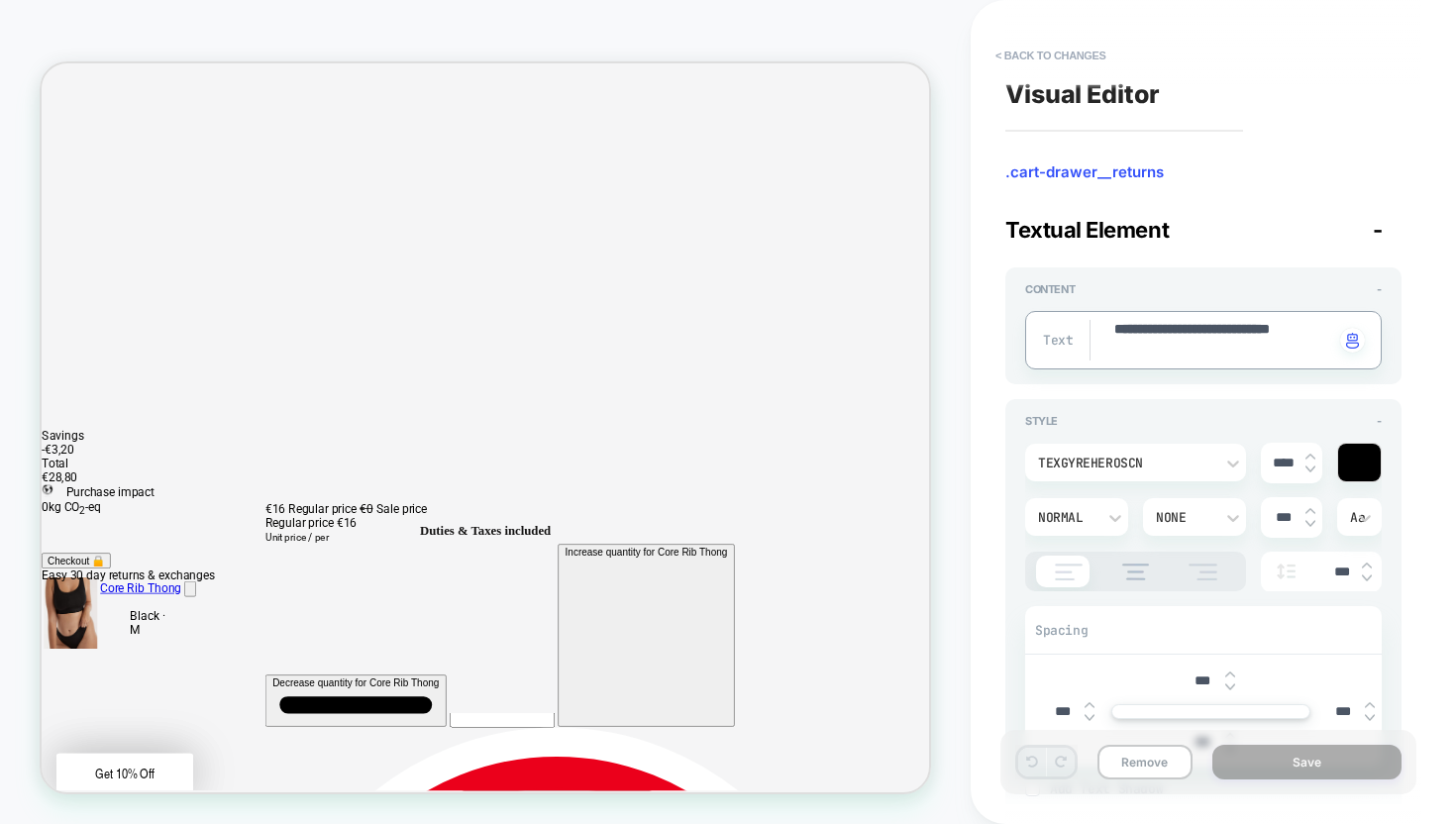 type on "**********" 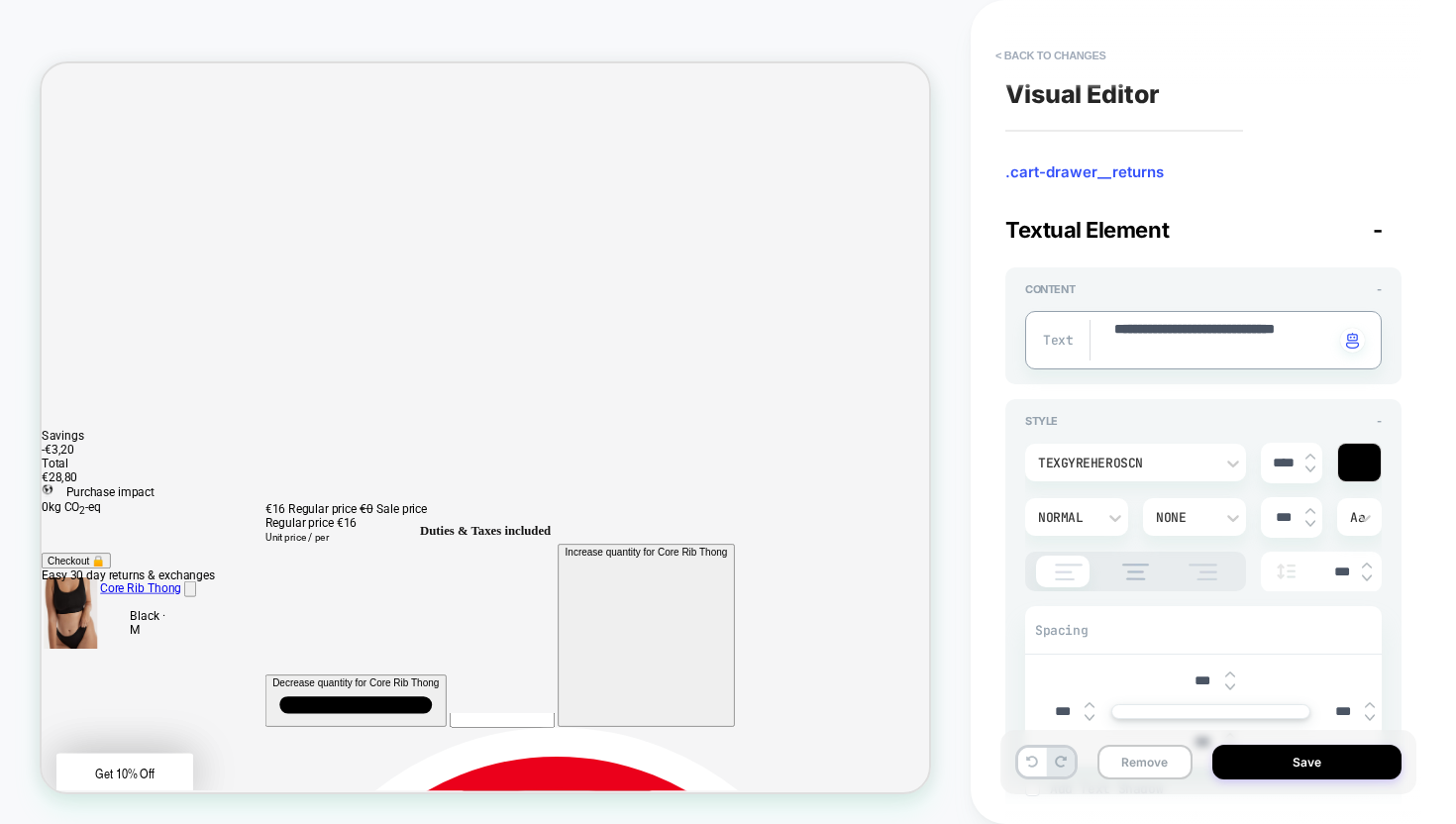 type on "*" 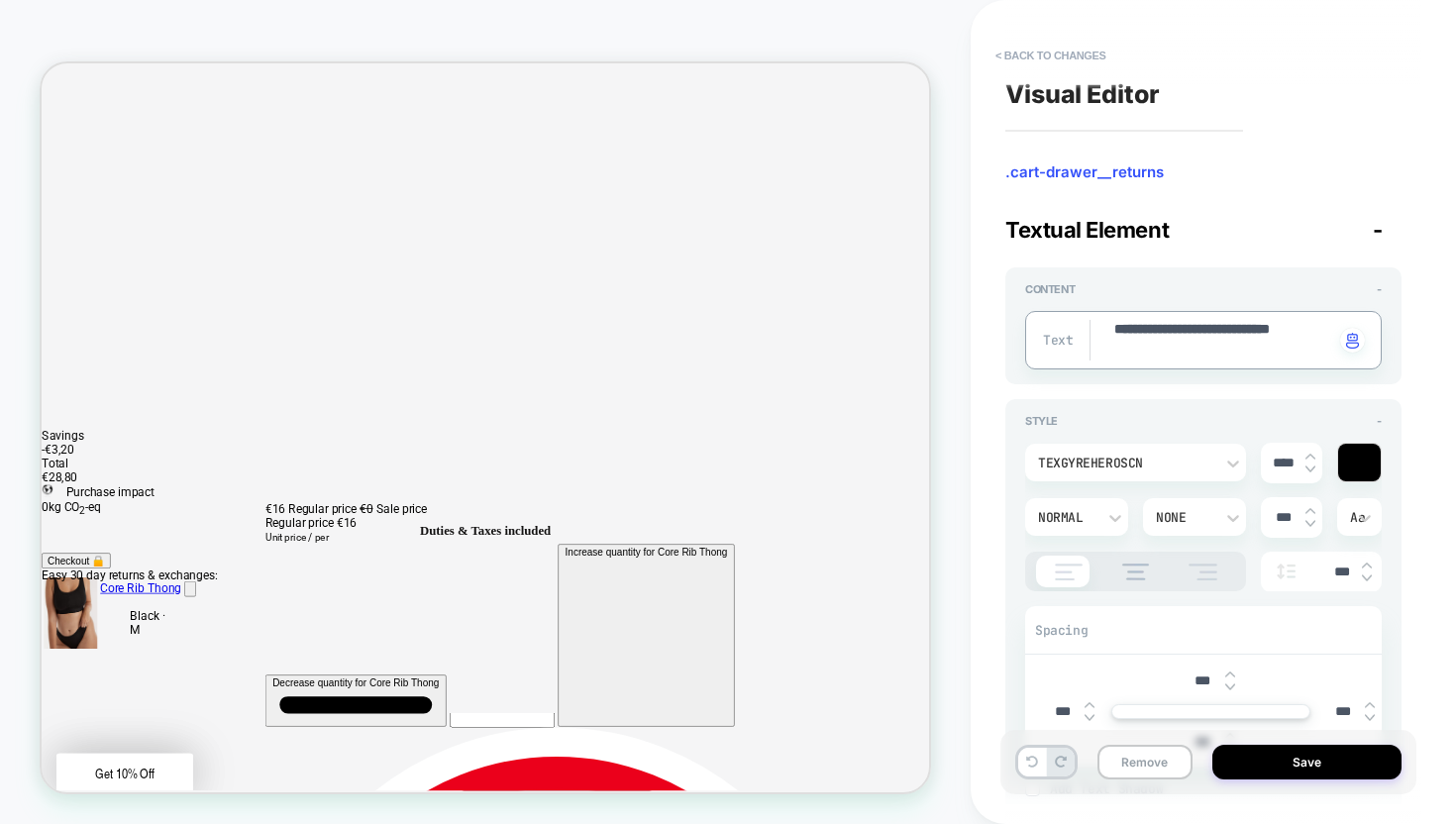 type on "*" 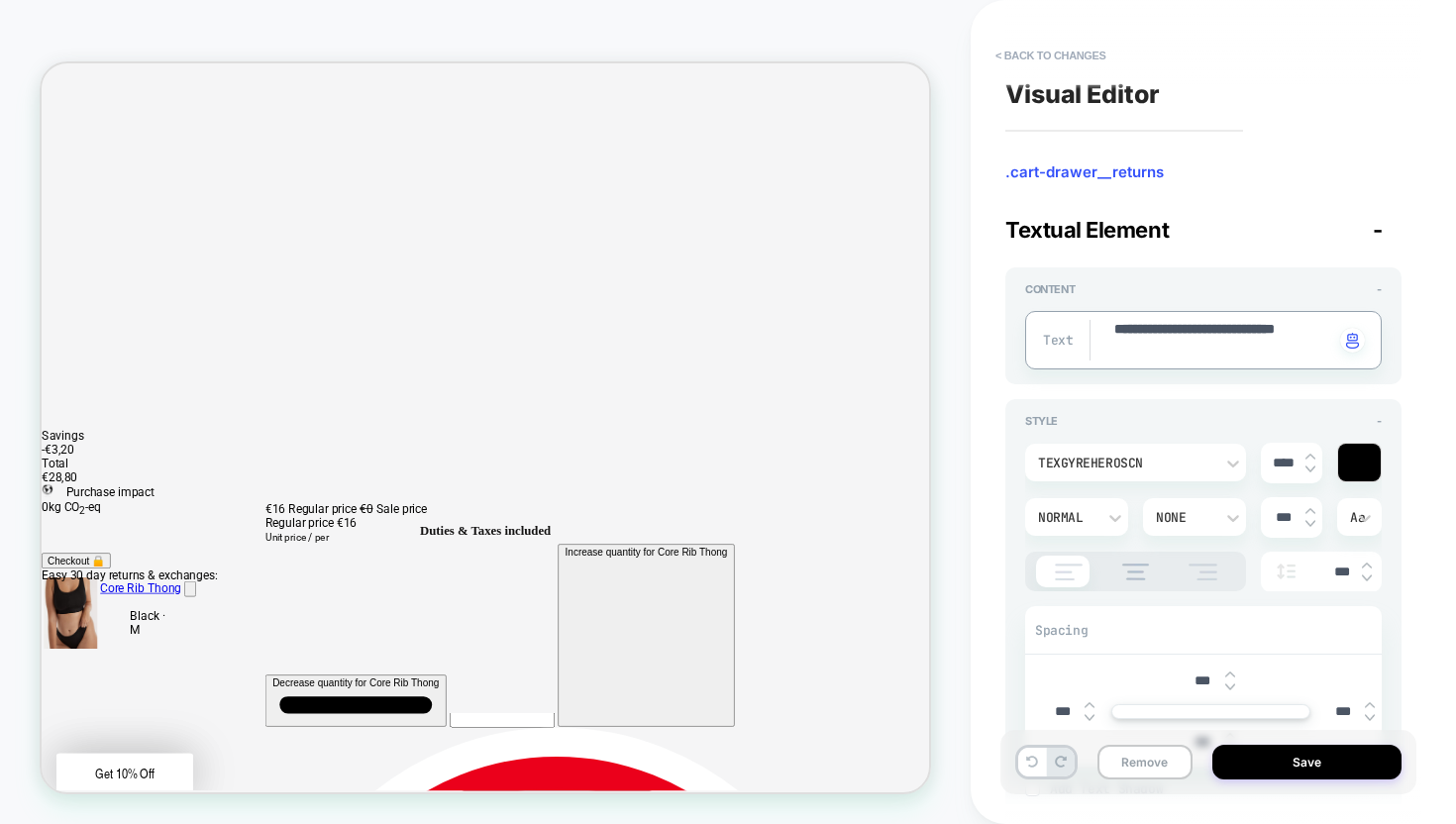 type on "*" 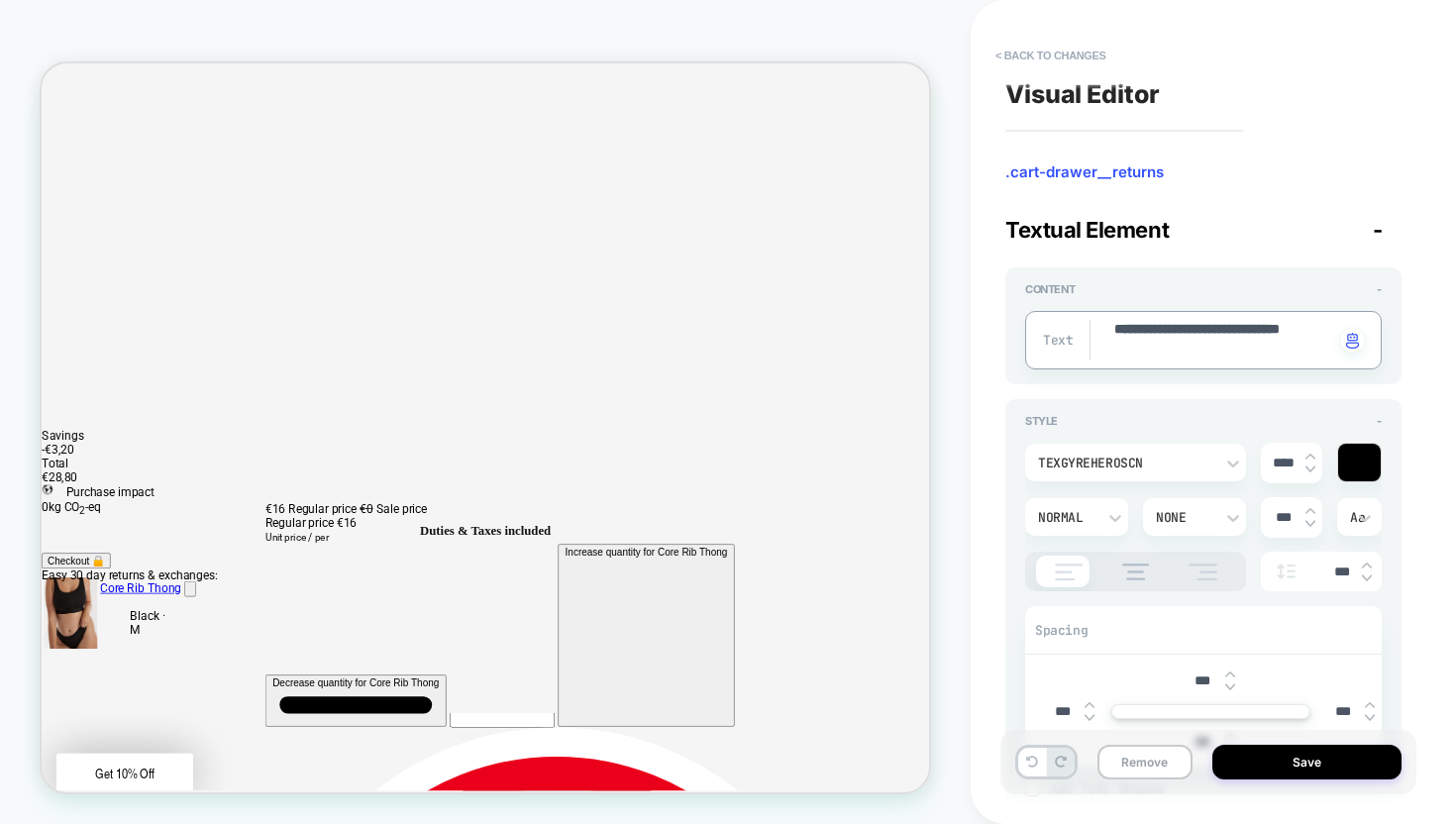 paste on "**********" 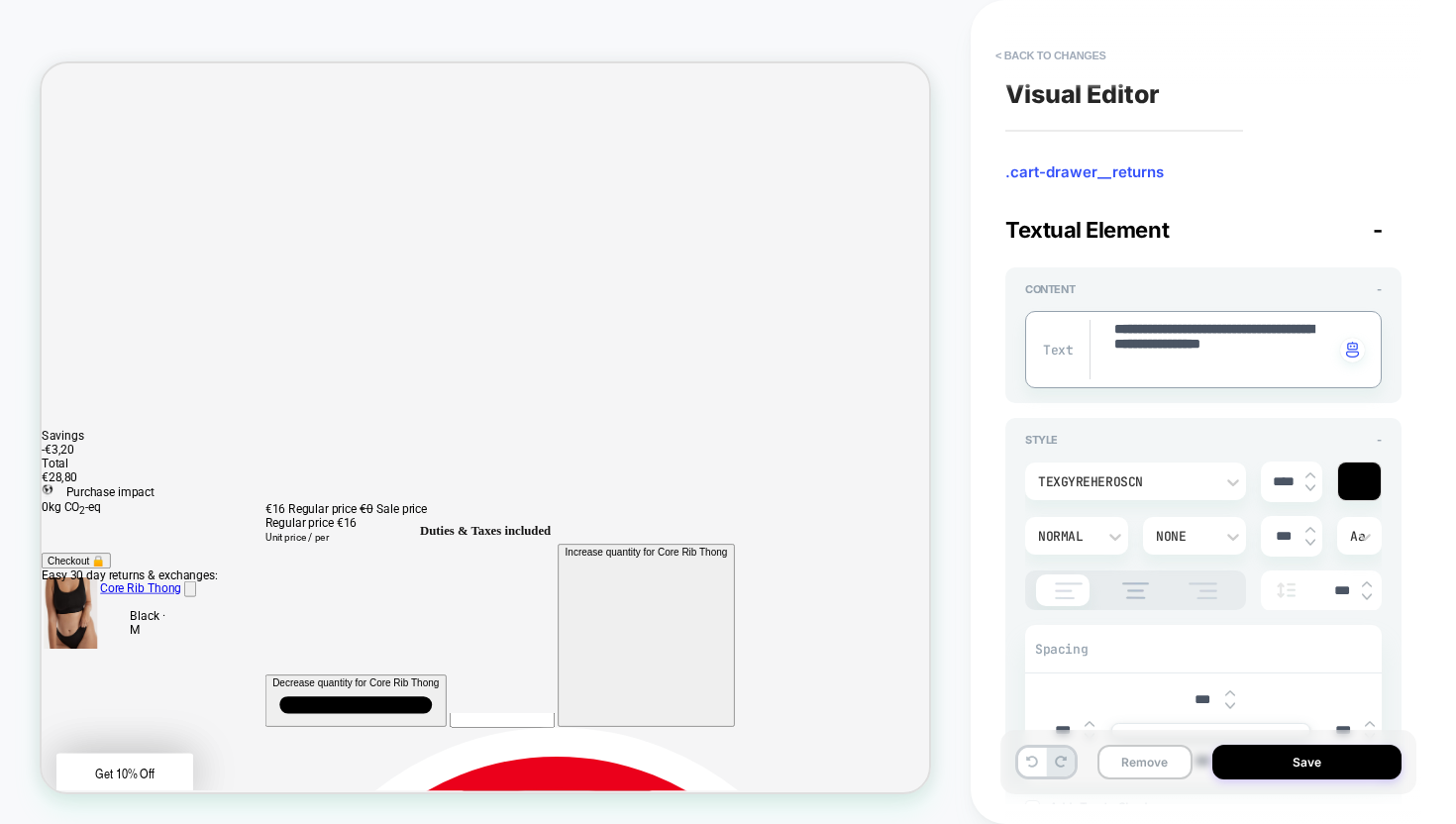 click on "**********" at bounding box center [1223, 350] 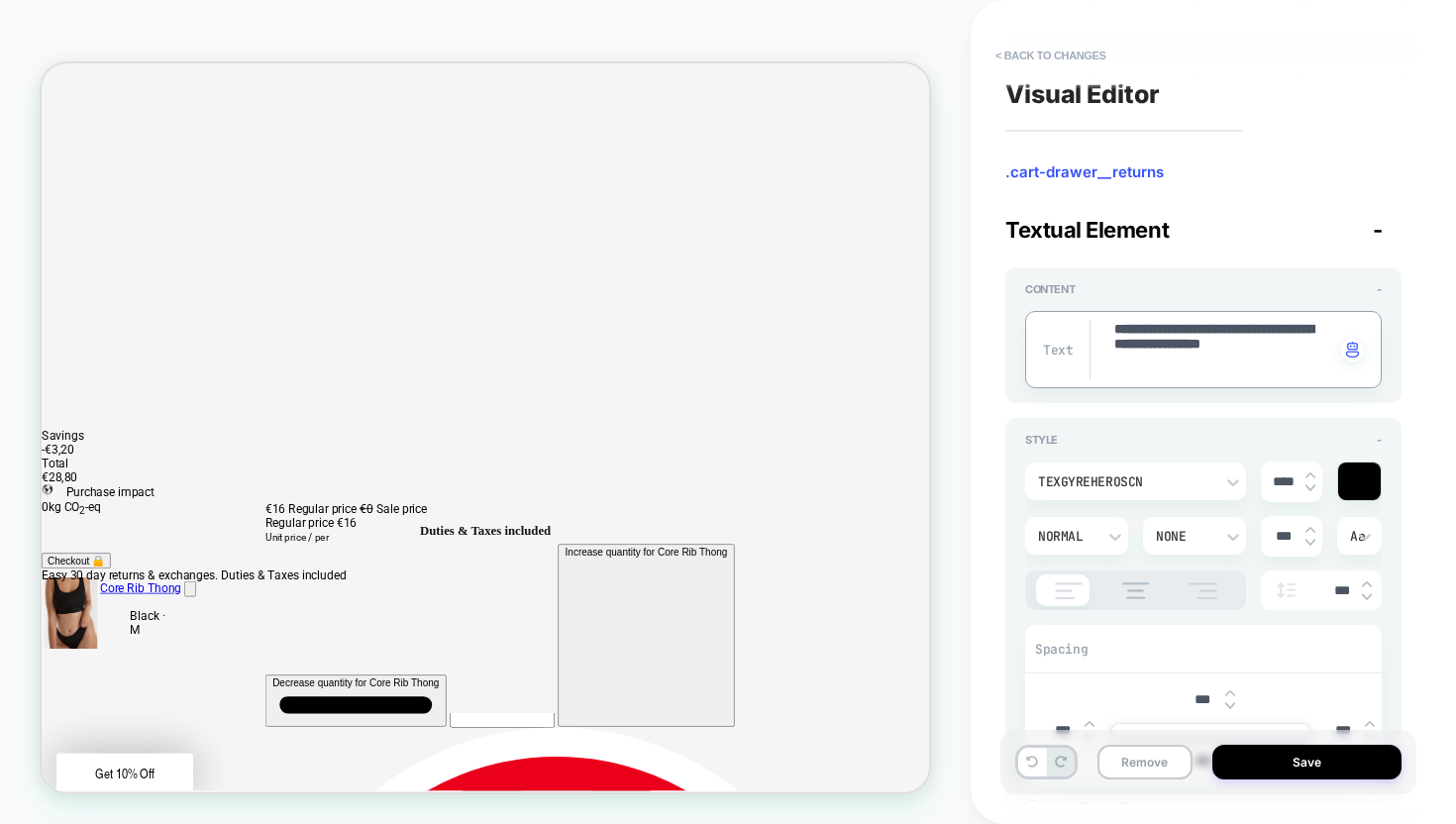 type on "*" 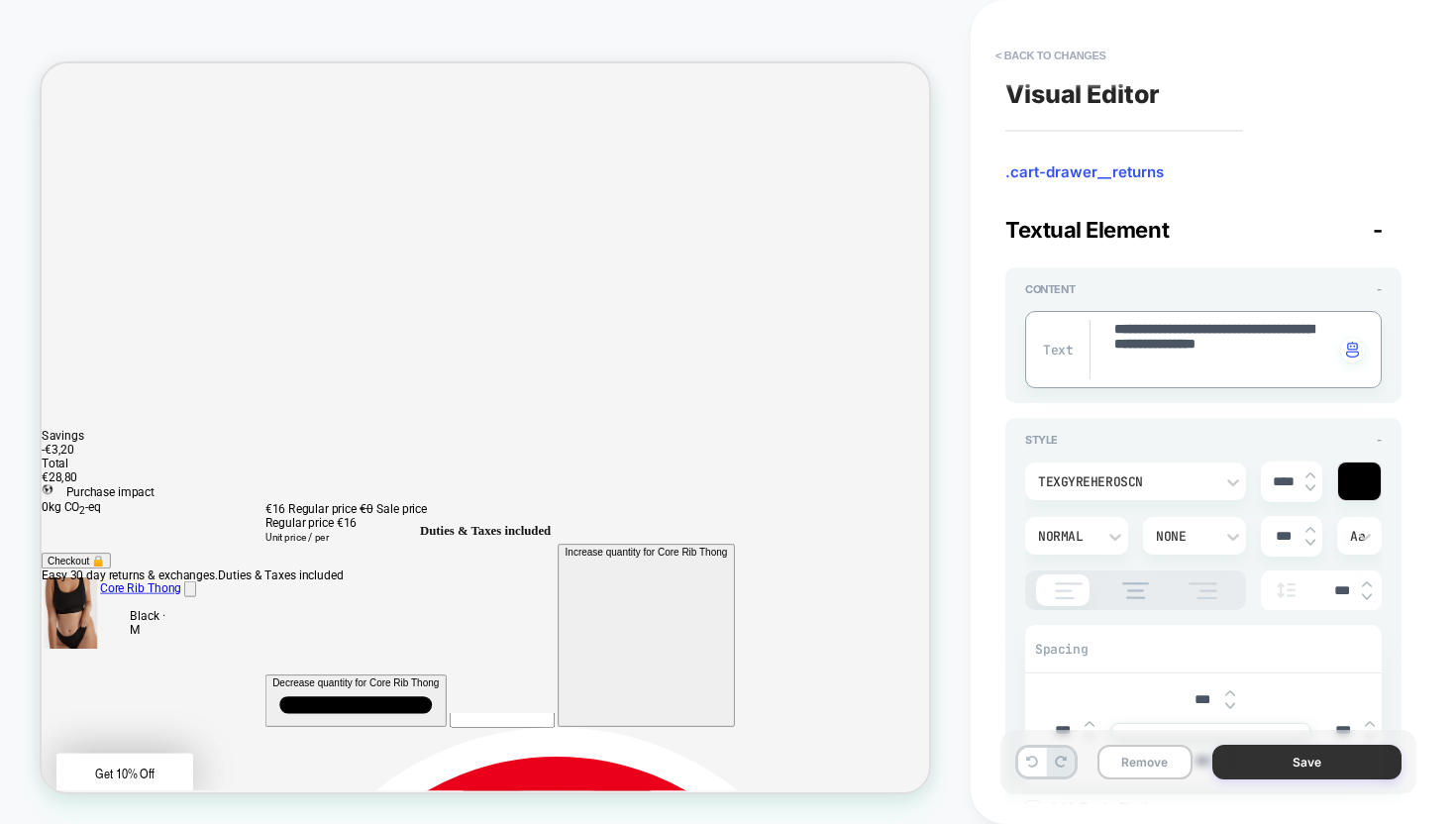click on "Save" at bounding box center (1306, 762) 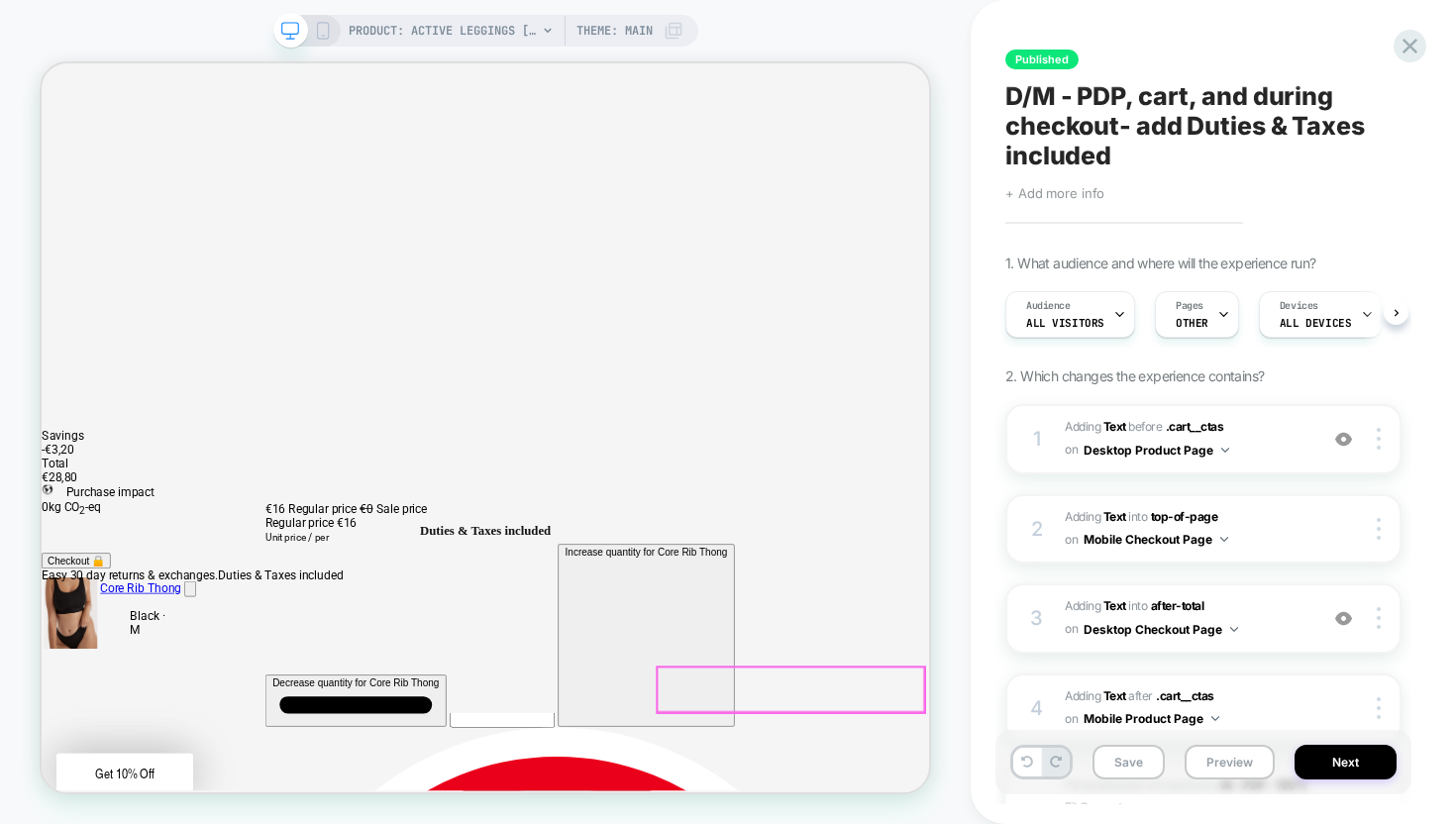 scroll, scrollTop: 0, scrollLeft: 1, axis: horizontal 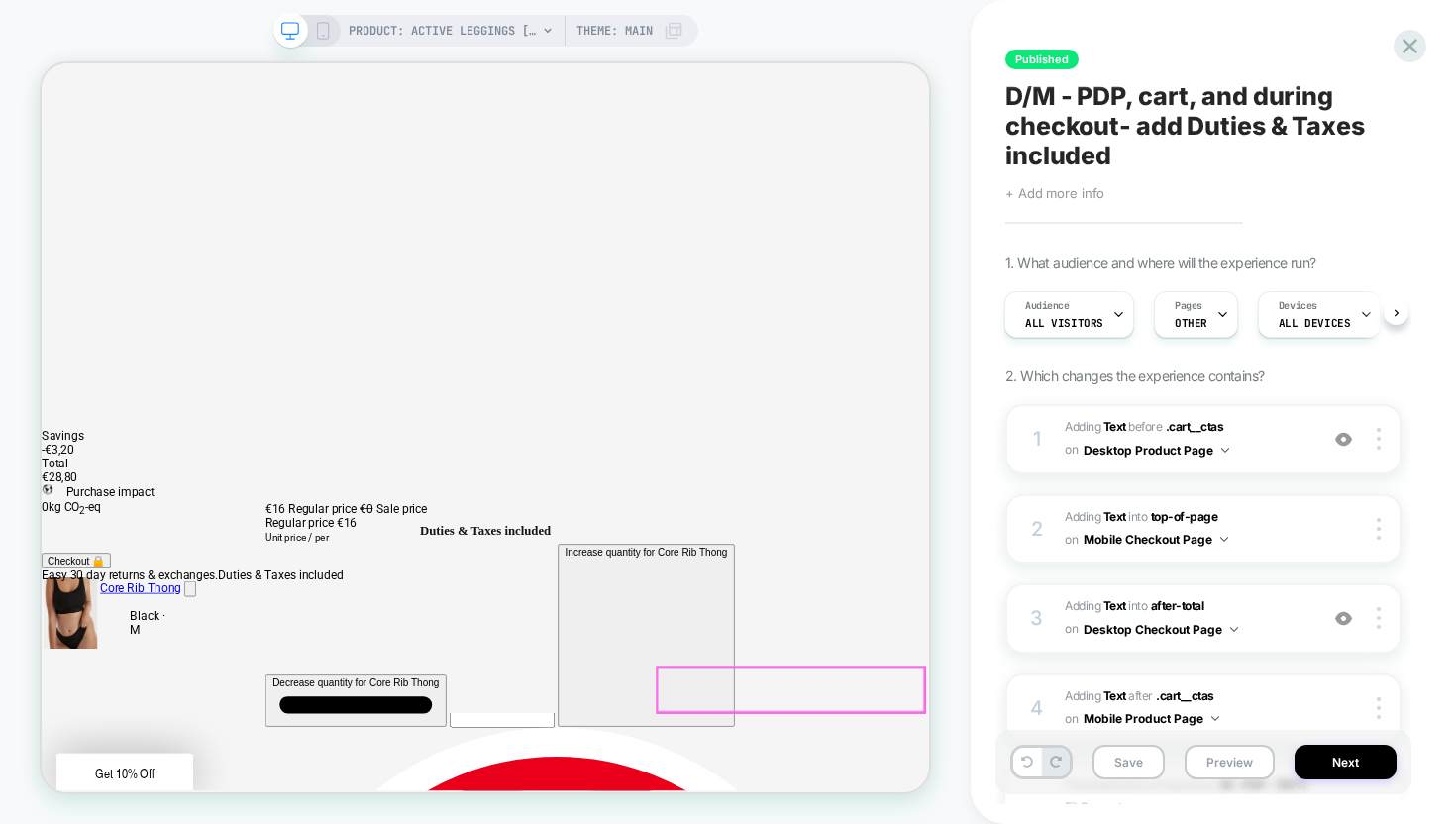 click on "Duties & Taxes included" at bounding box center (633, 685) 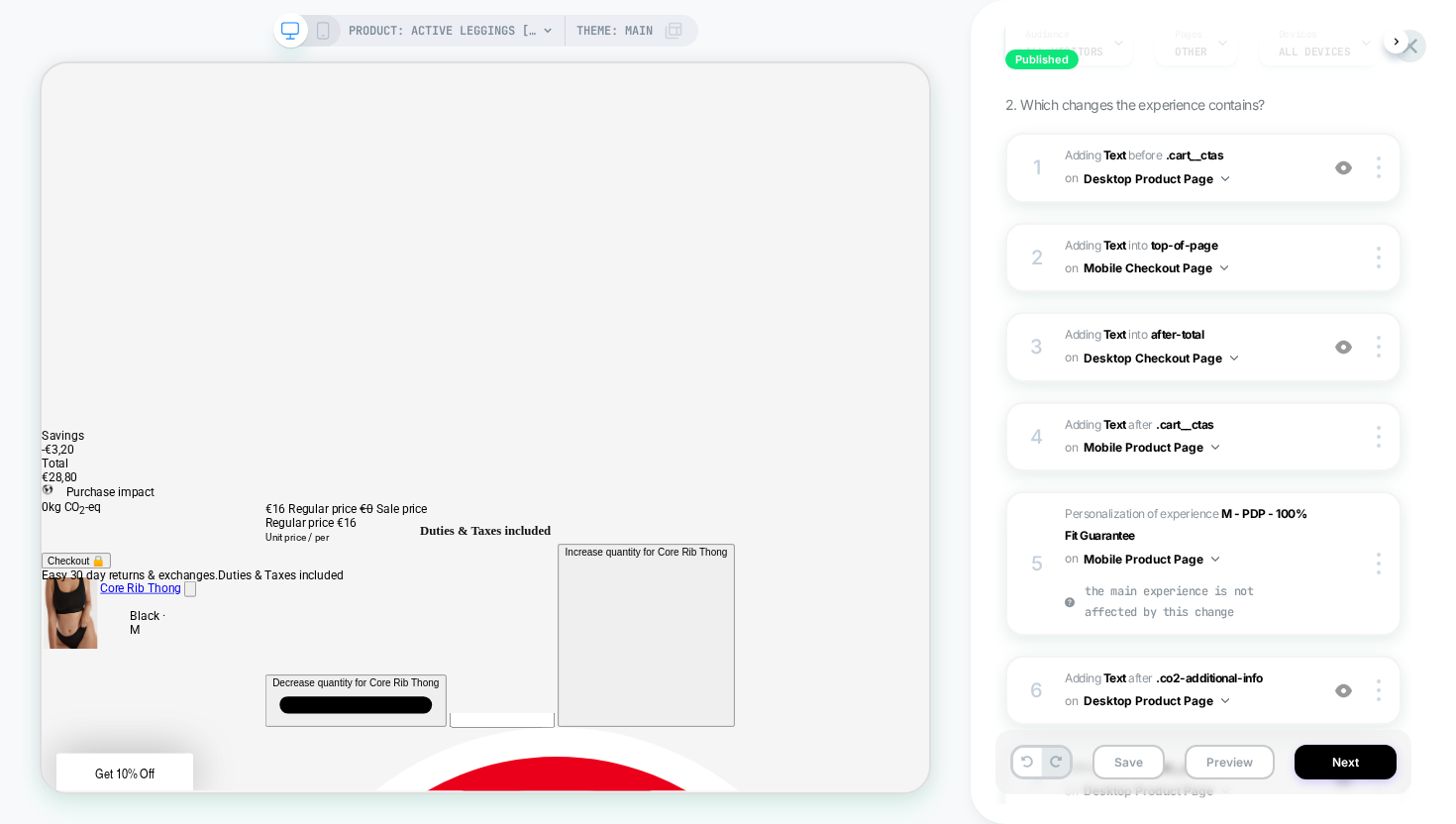 scroll, scrollTop: 274, scrollLeft: 0, axis: vertical 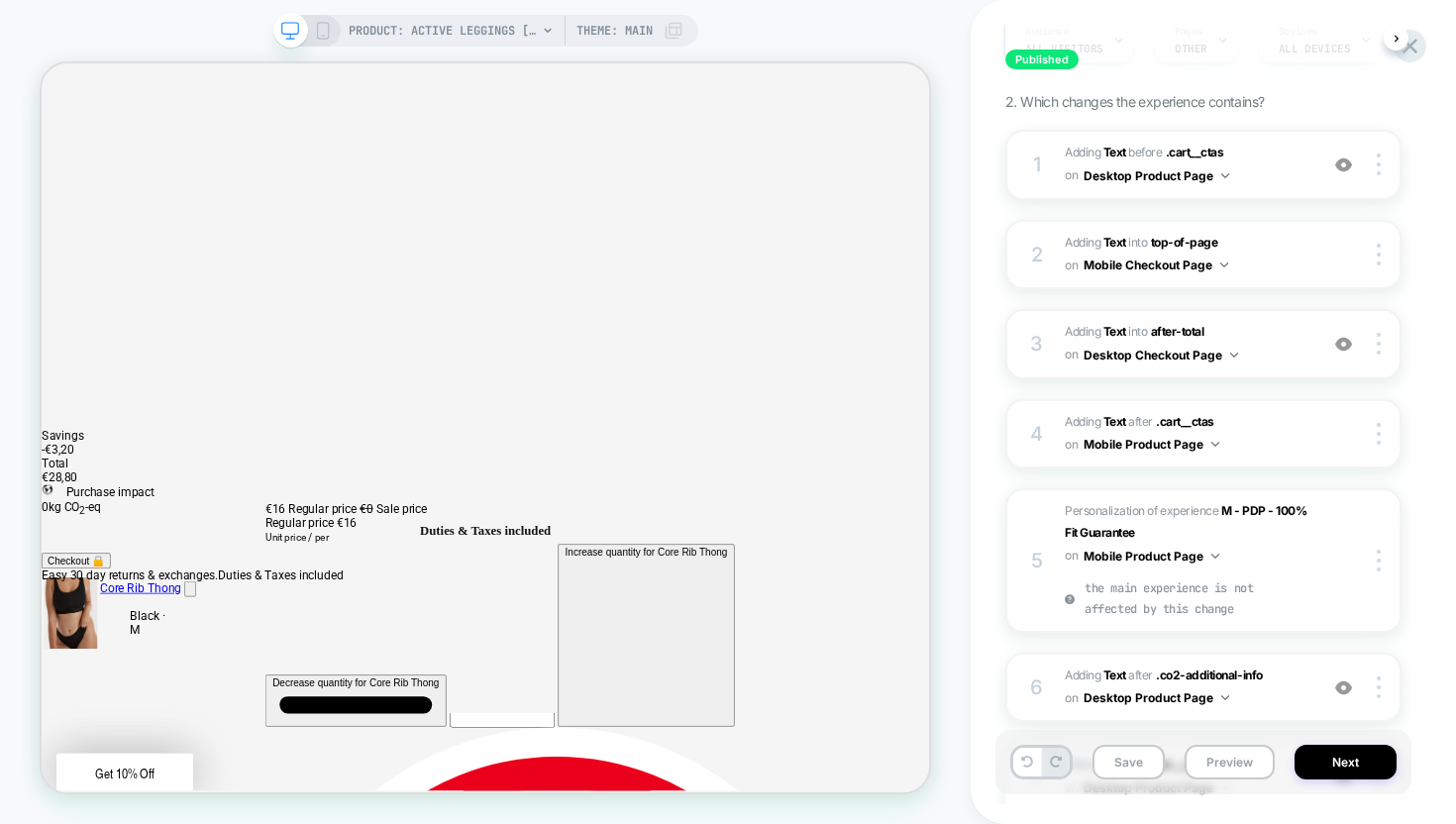 click at bounding box center (1343, 344) 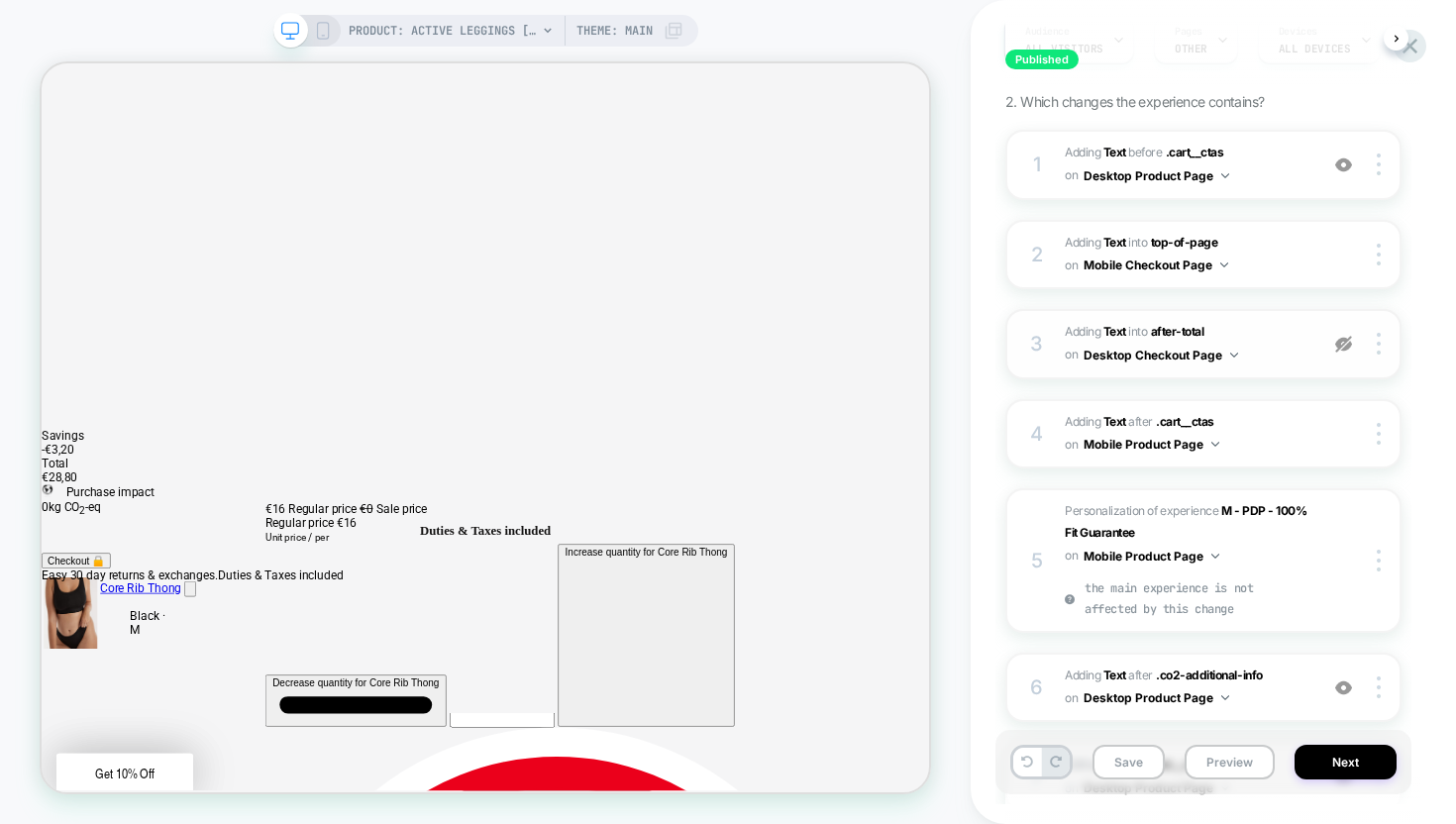 click at bounding box center [1343, 344] 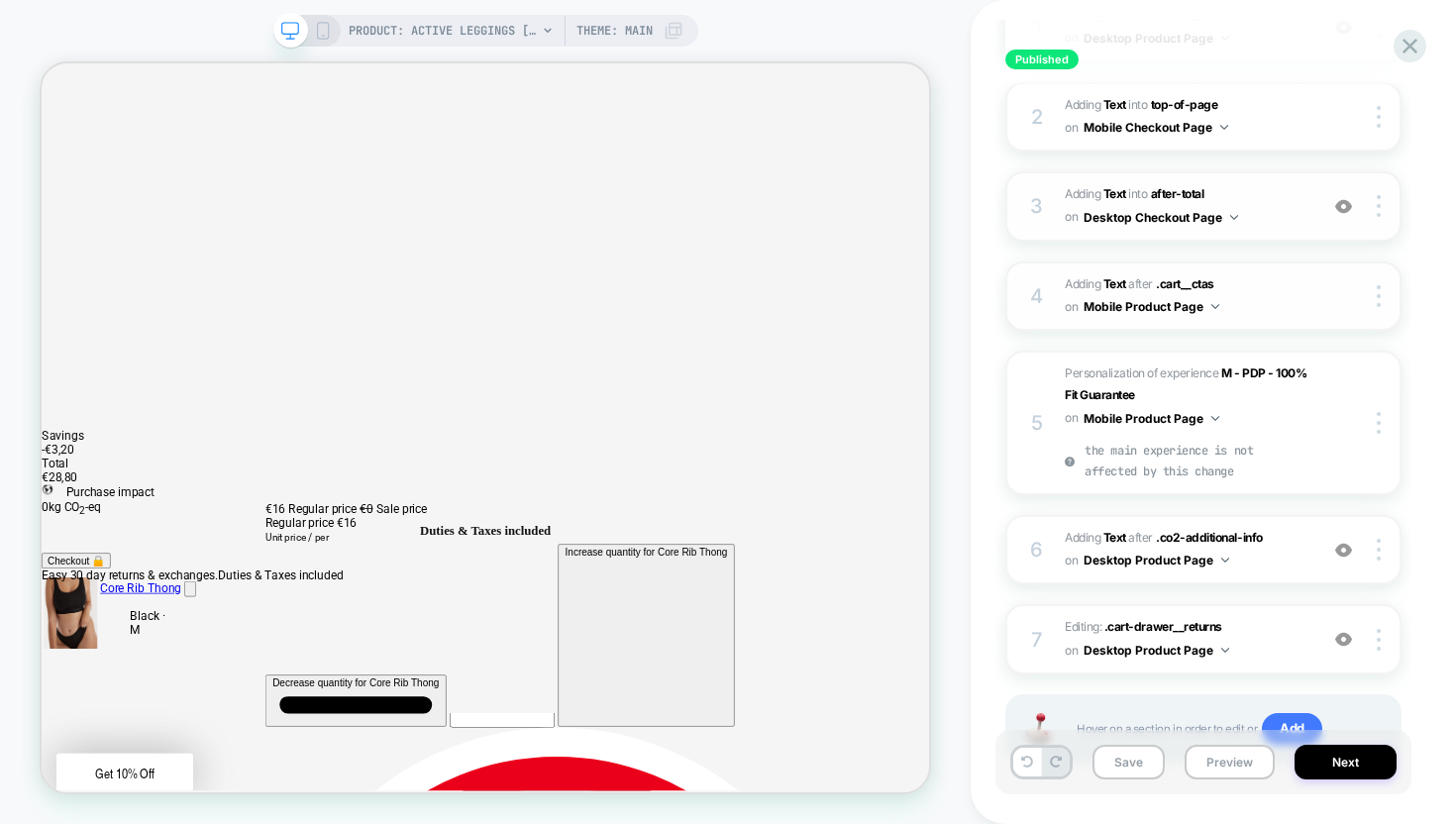 scroll, scrollTop: 444, scrollLeft: 0, axis: vertical 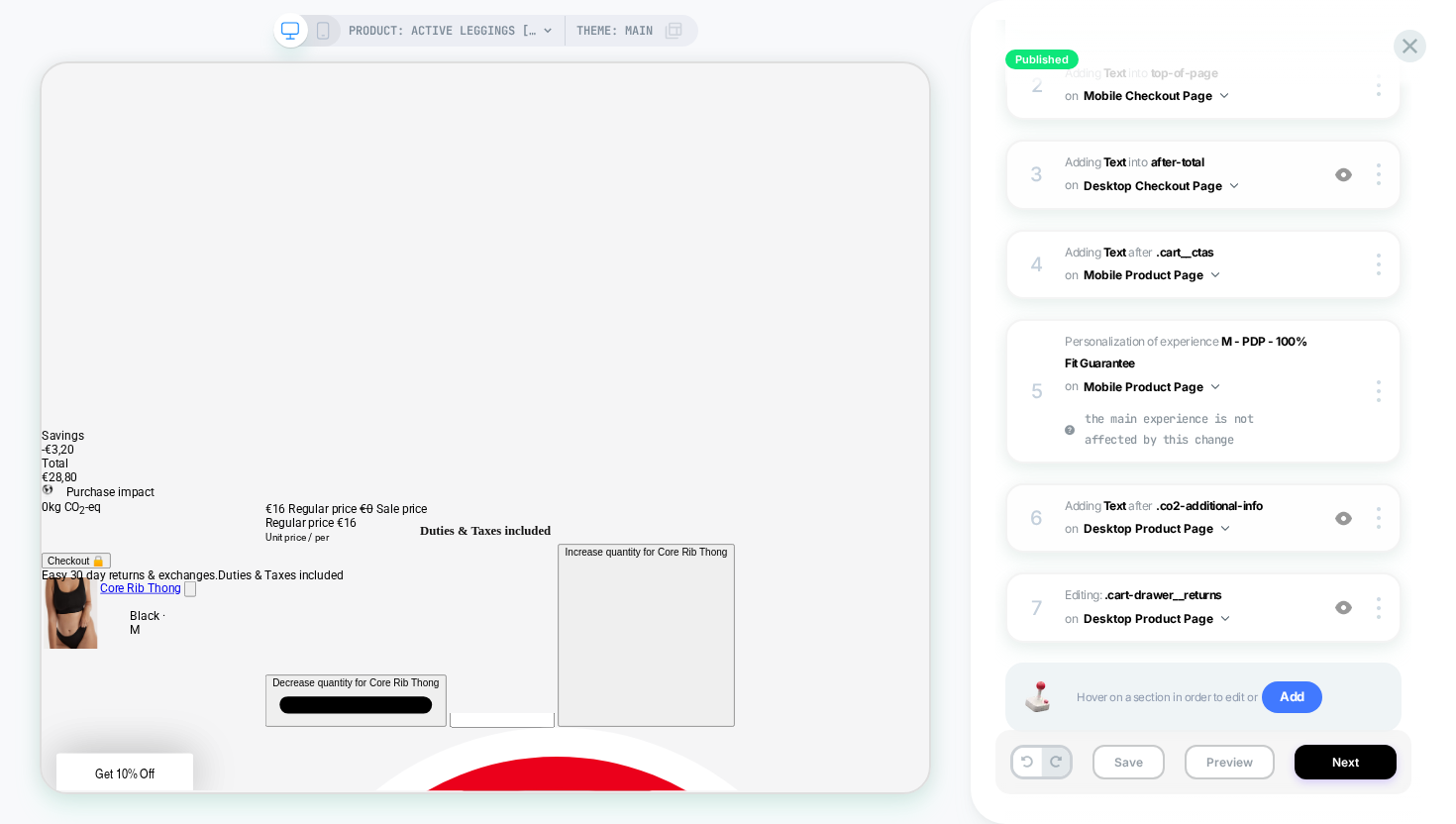 click at bounding box center [1343, 518] 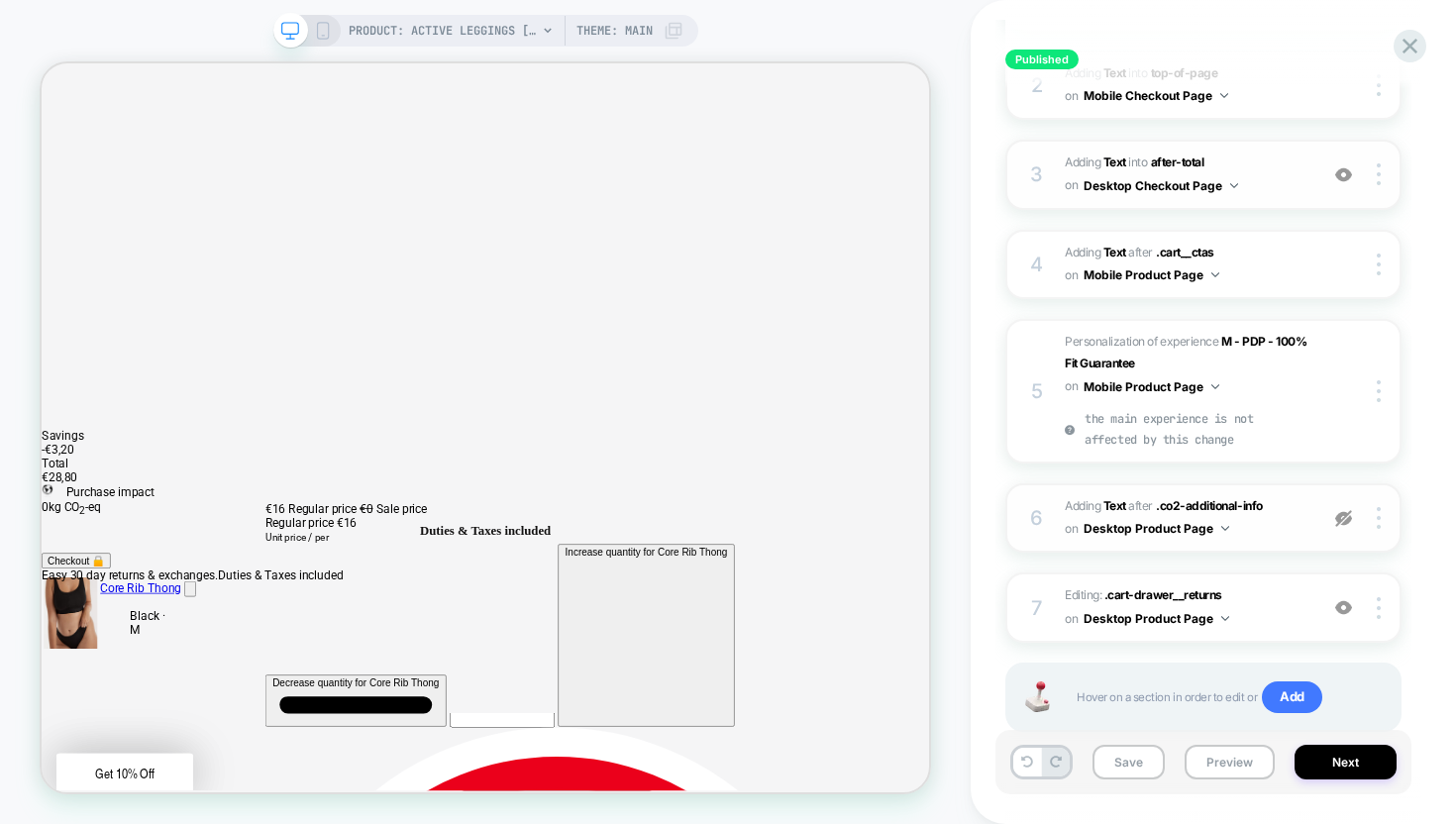 click at bounding box center (1343, 518) 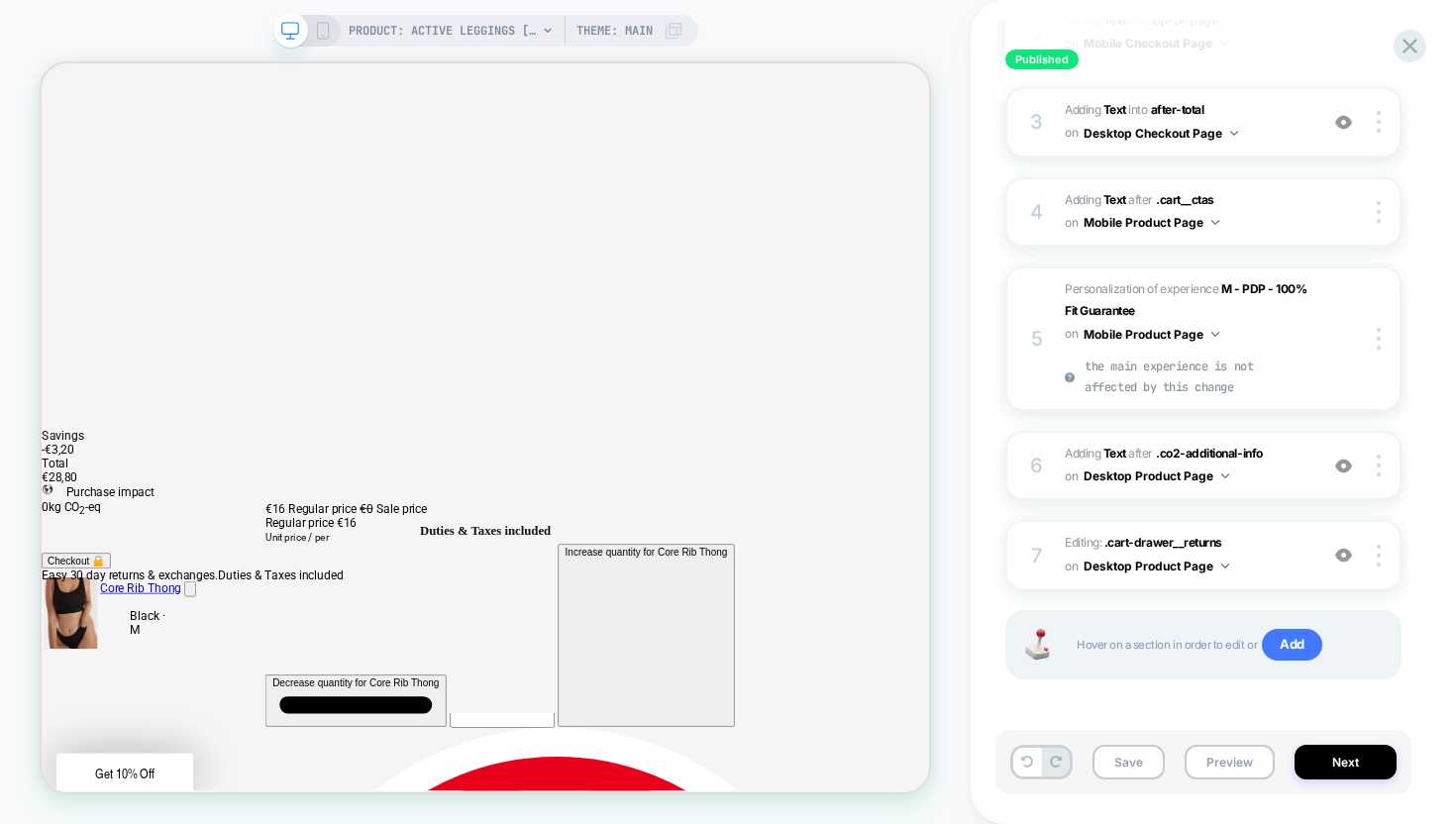 scroll, scrollTop: 495, scrollLeft: 0, axis: vertical 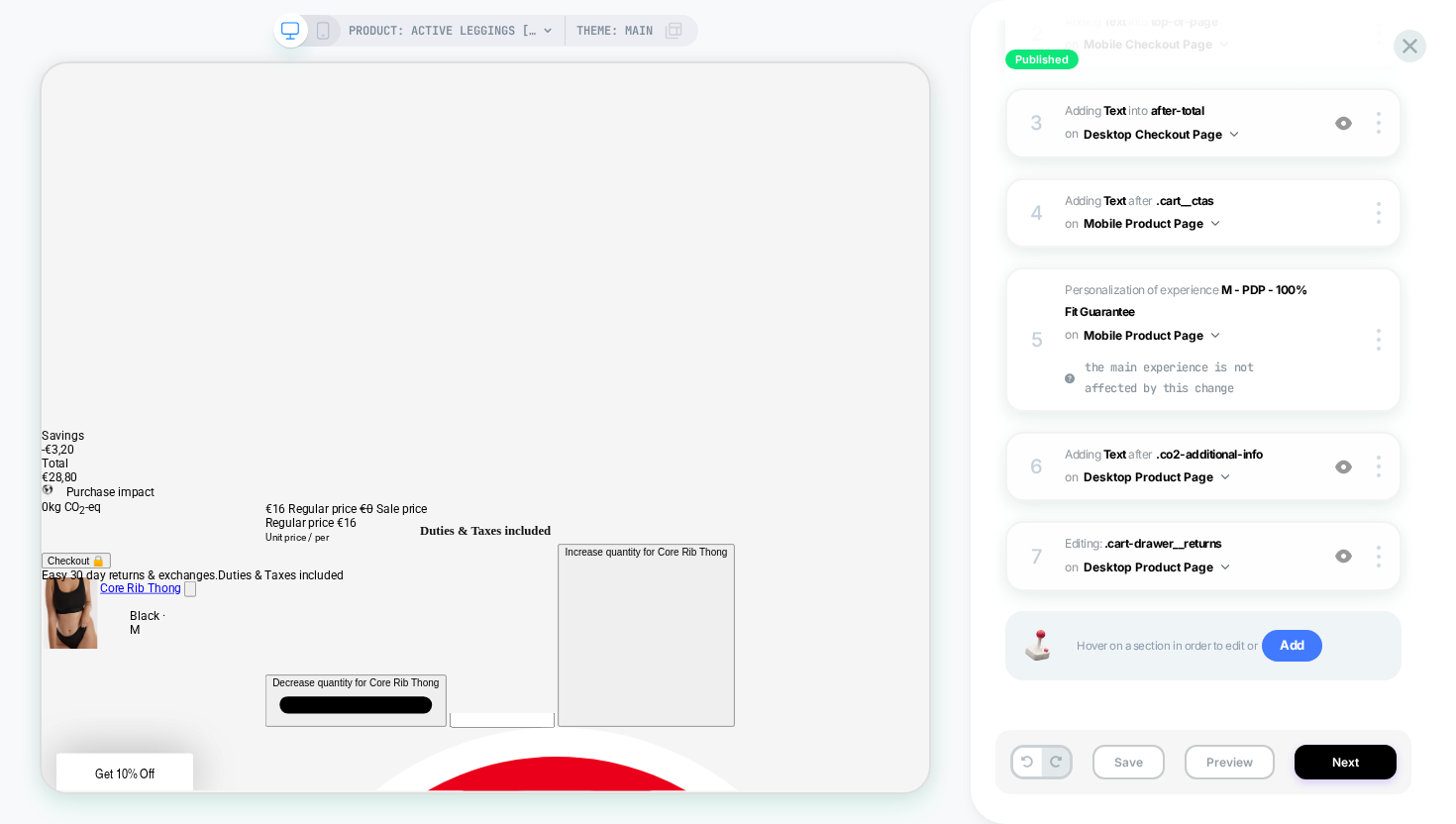 click at bounding box center [1343, 556] 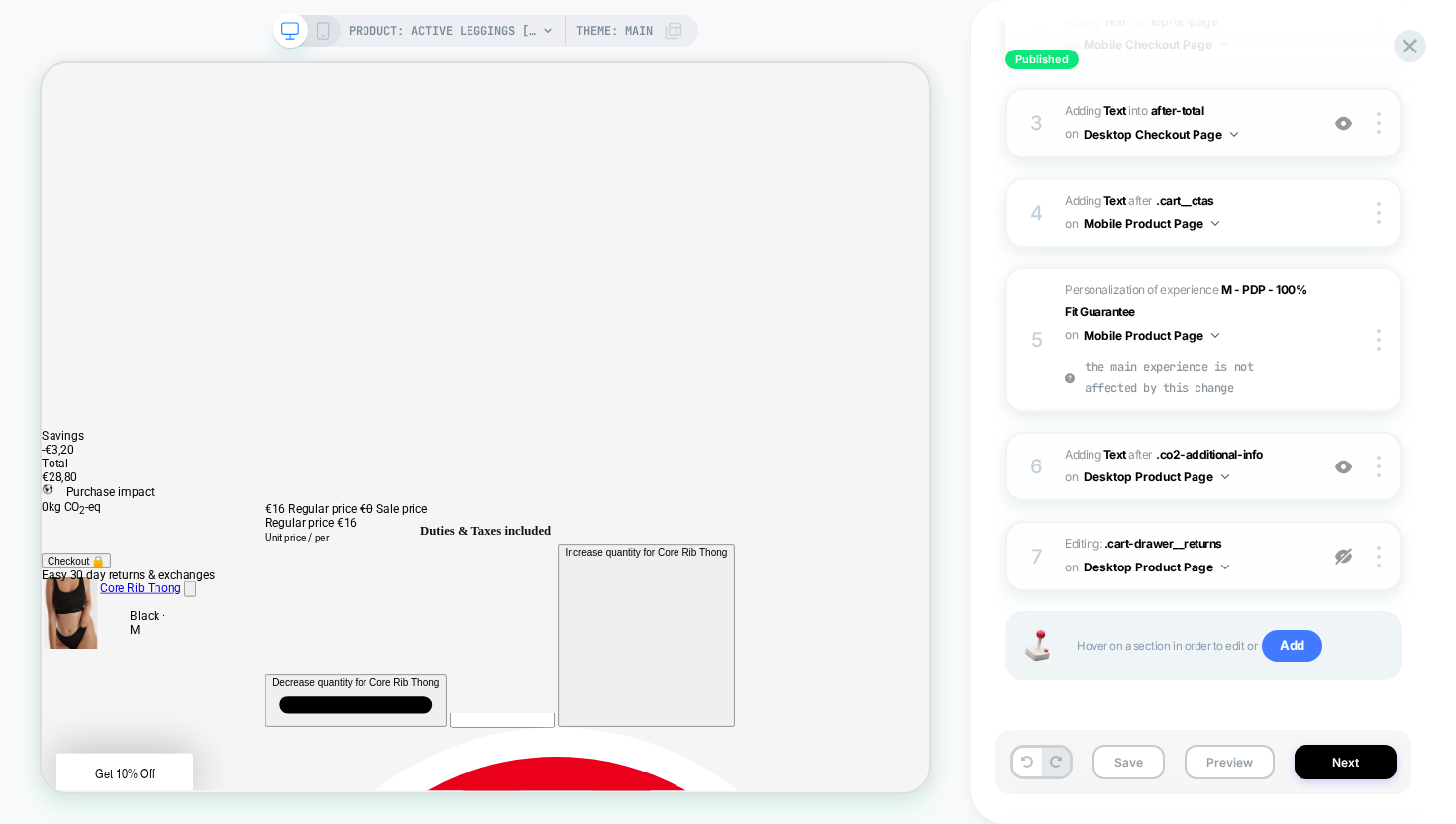 click at bounding box center [1343, 556] 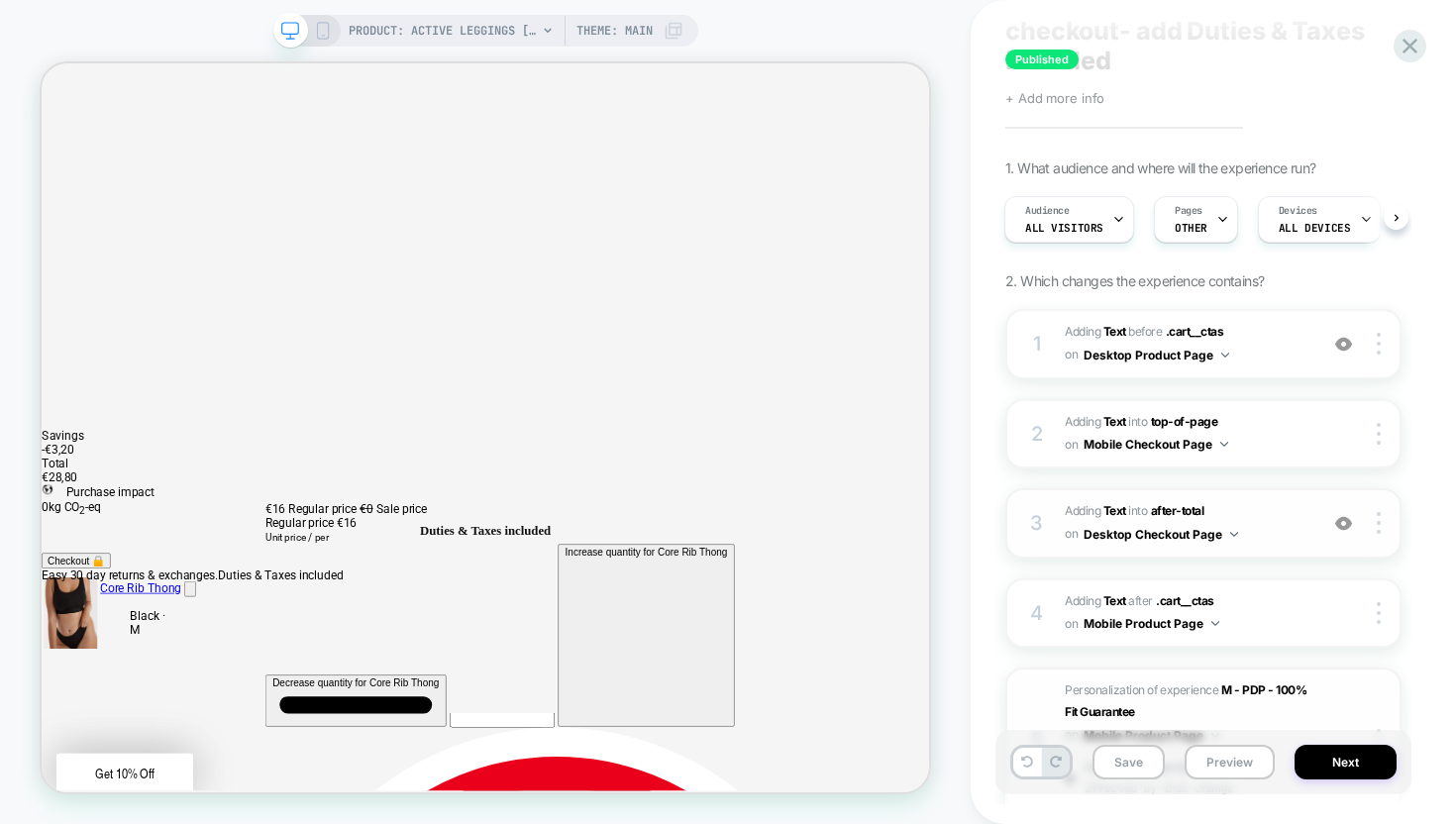 scroll, scrollTop: 0, scrollLeft: 0, axis: both 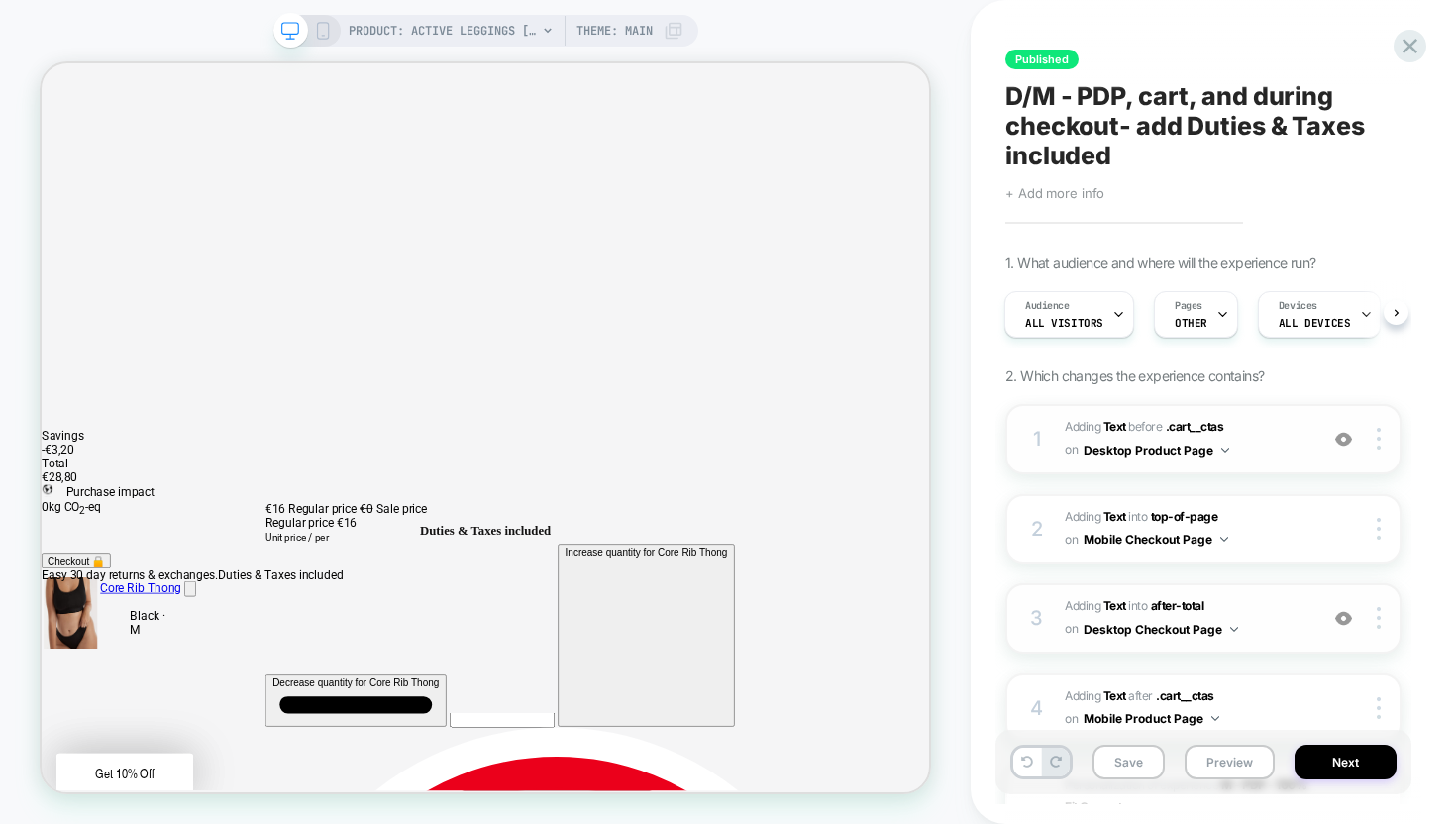 click at bounding box center (1343, 439) 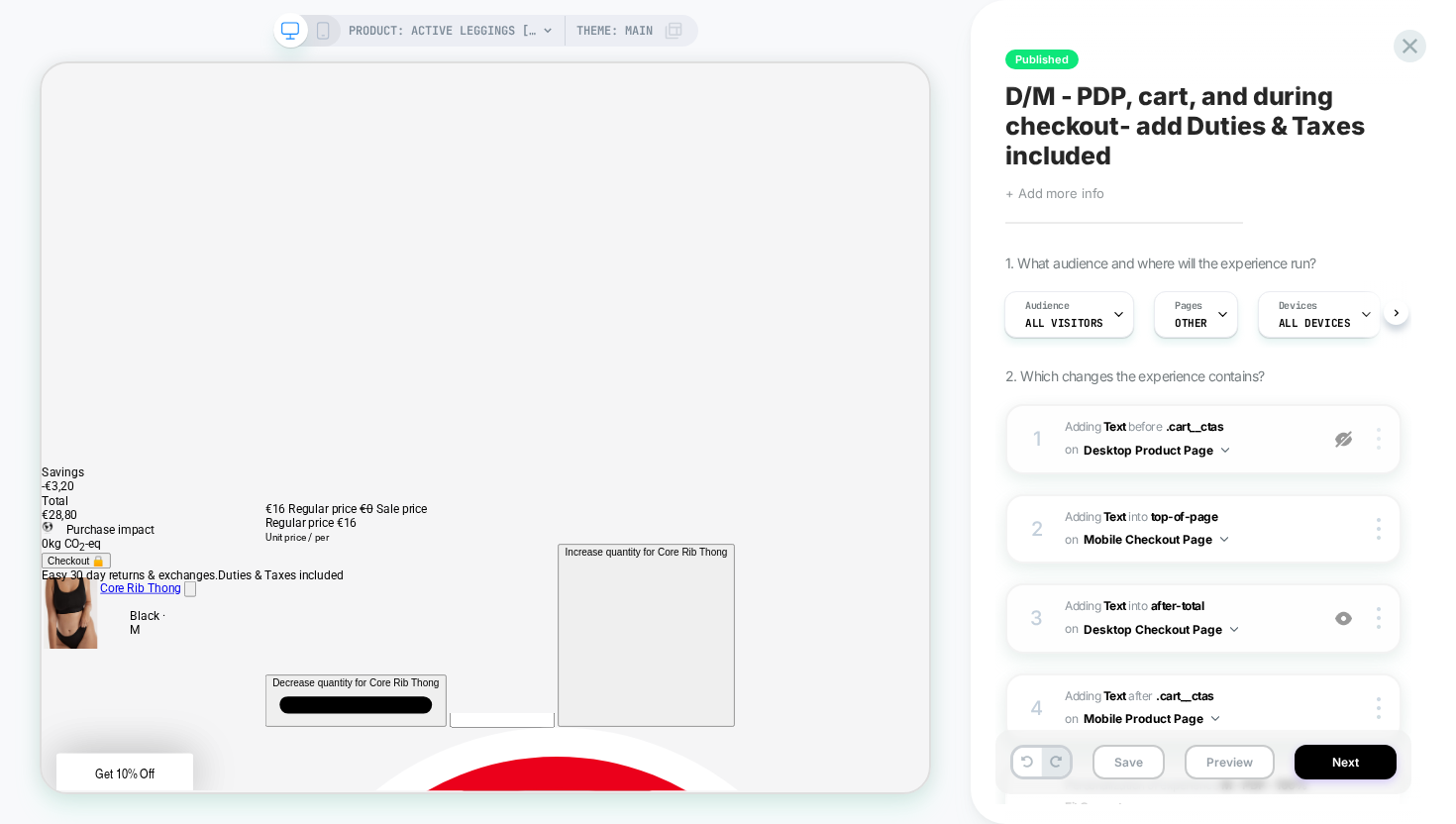 click at bounding box center (1379, 439) 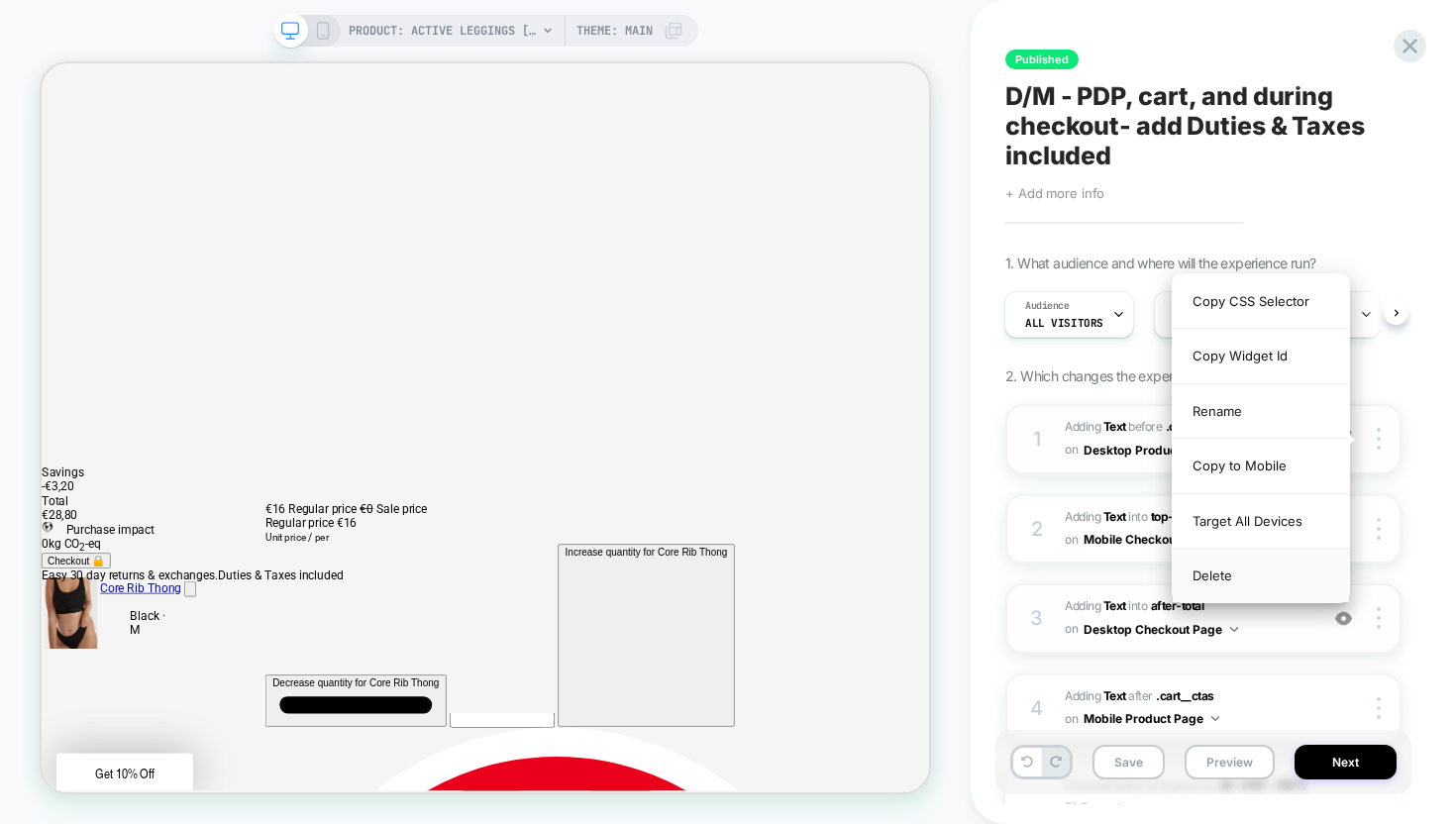 click on "Delete" at bounding box center [1261, 575] 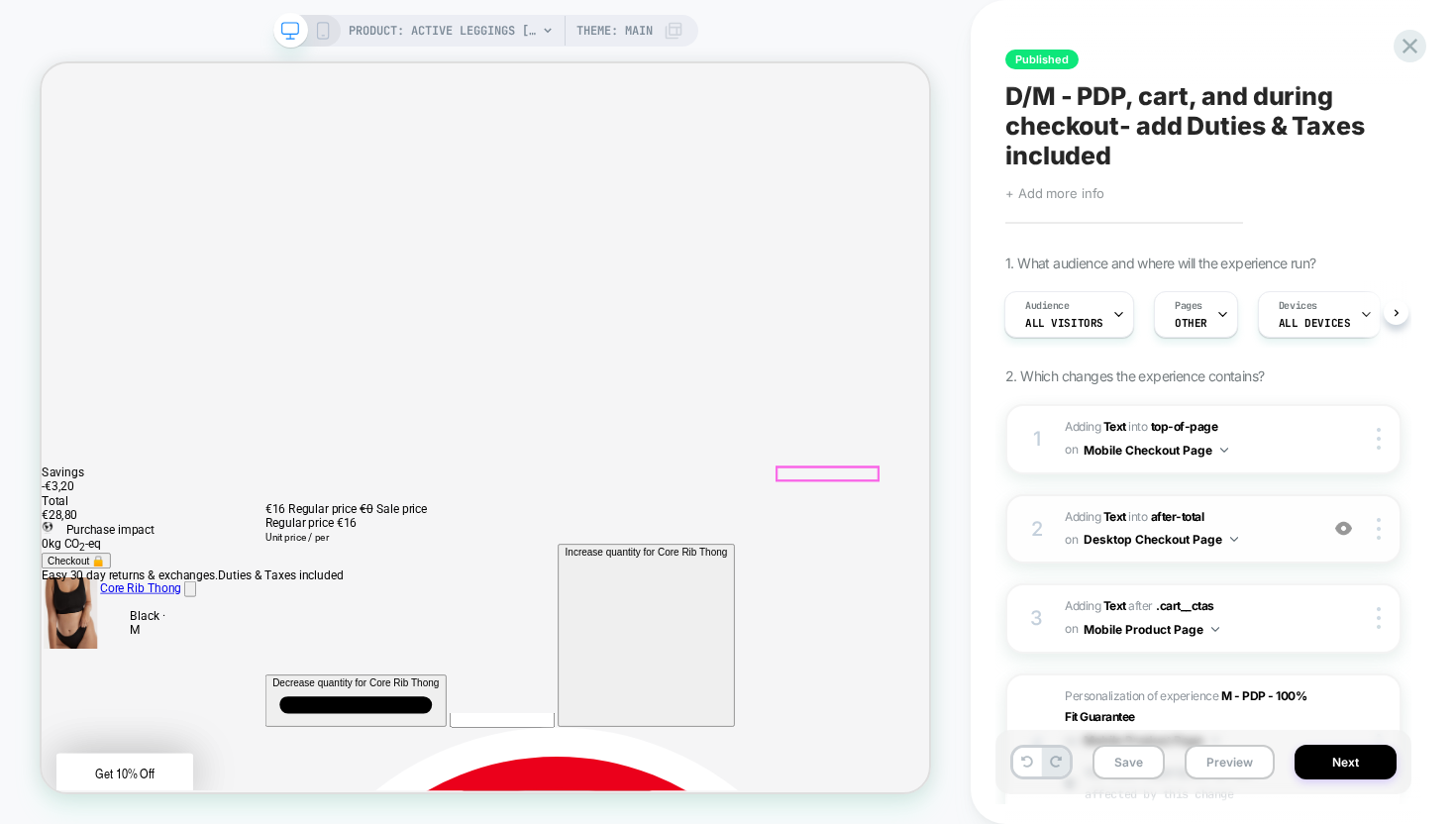 scroll, scrollTop: 298, scrollLeft: 0, axis: vertical 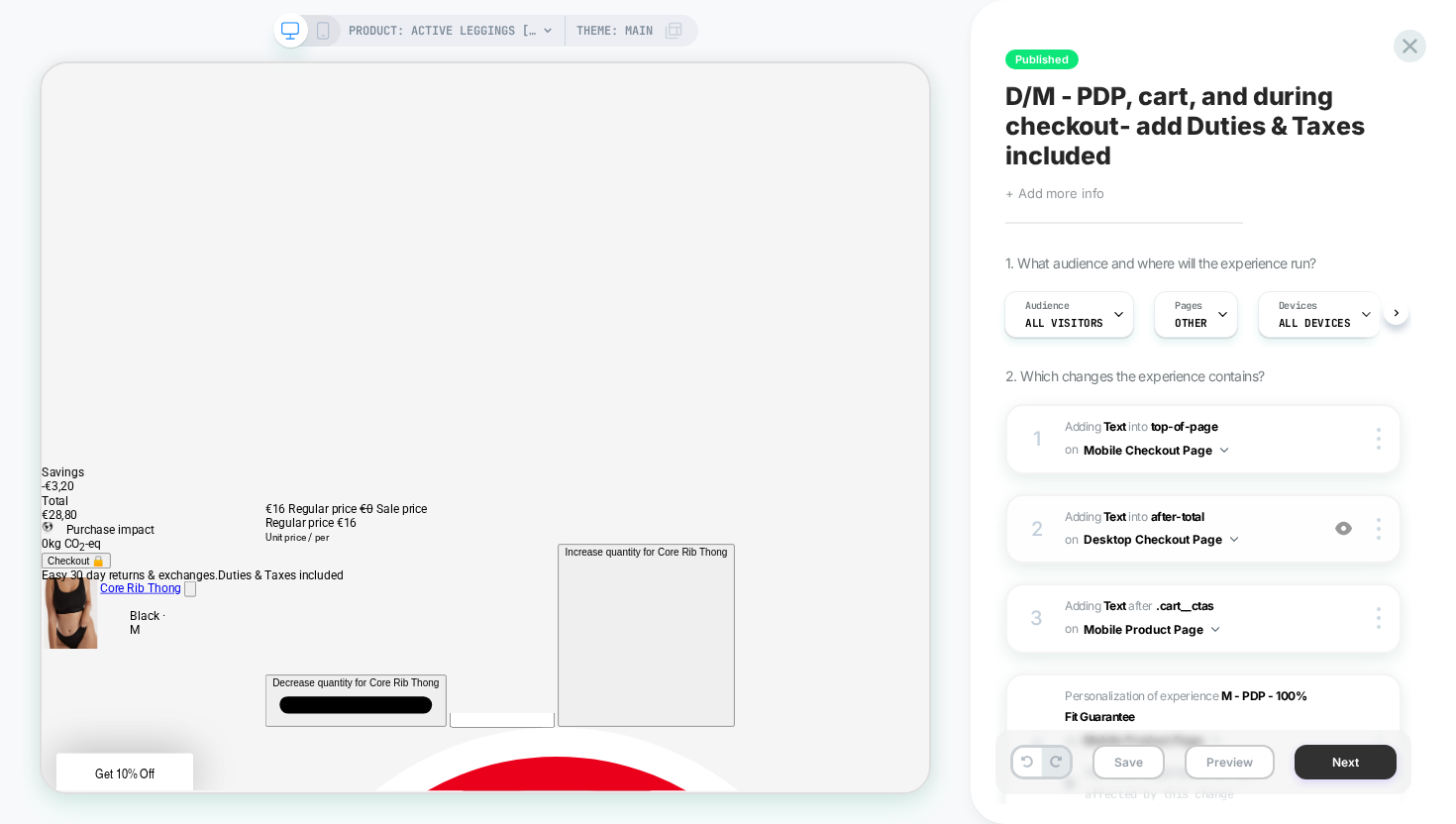 click on "Next" at bounding box center (1345, 762) 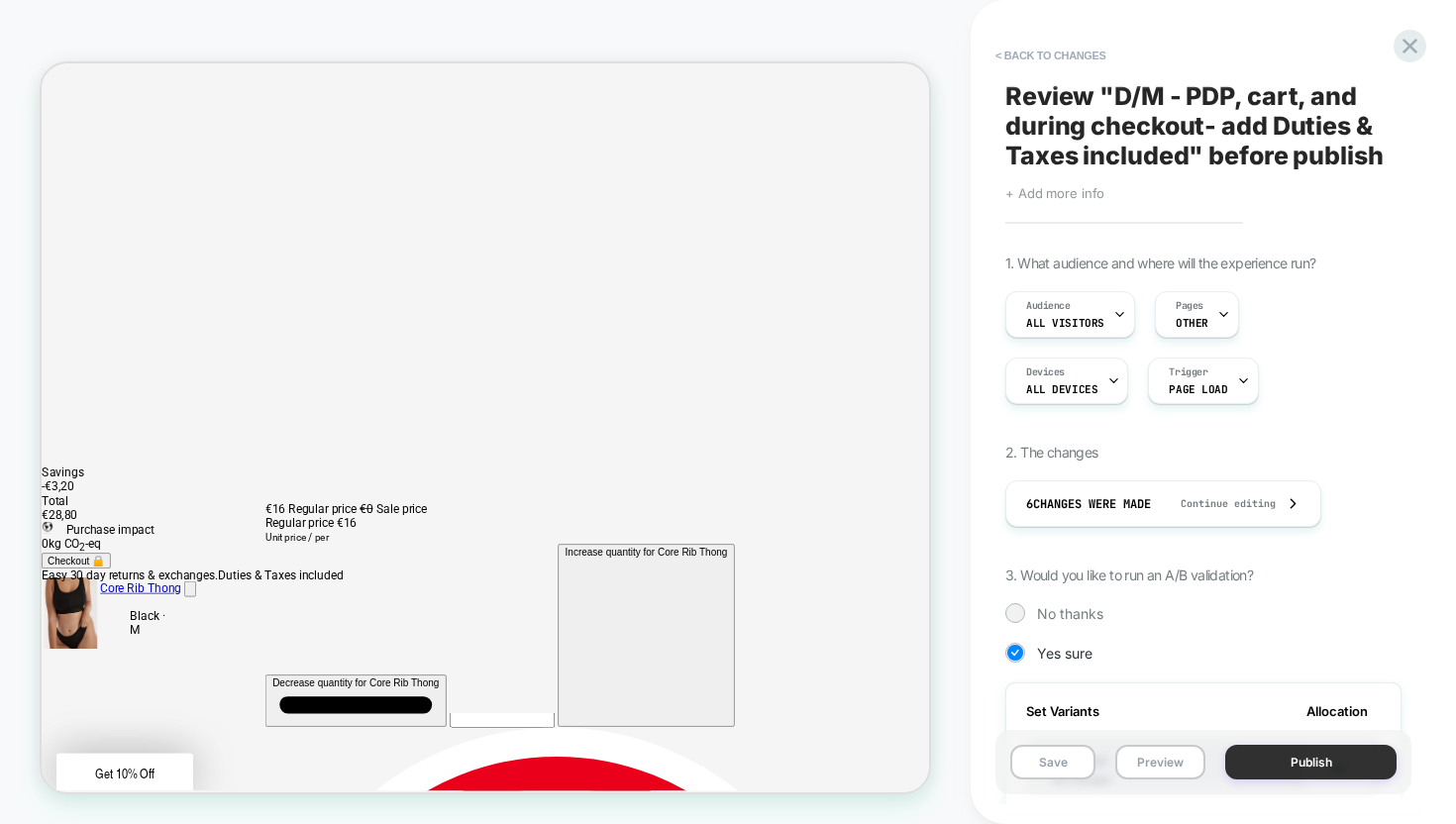 click on "Publish" at bounding box center (1310, 762) 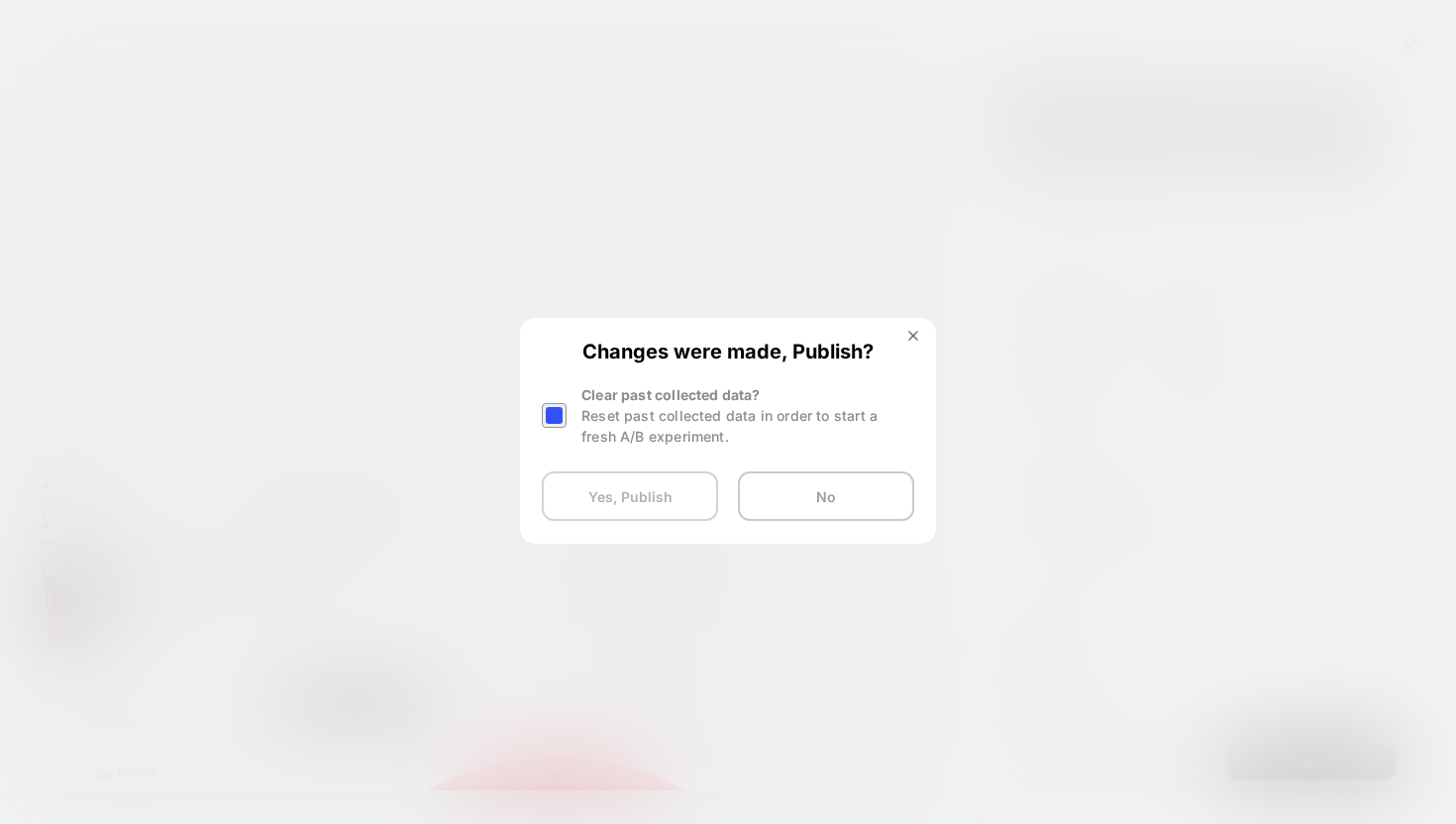 click on "Yes, Publish" at bounding box center [630, 496] 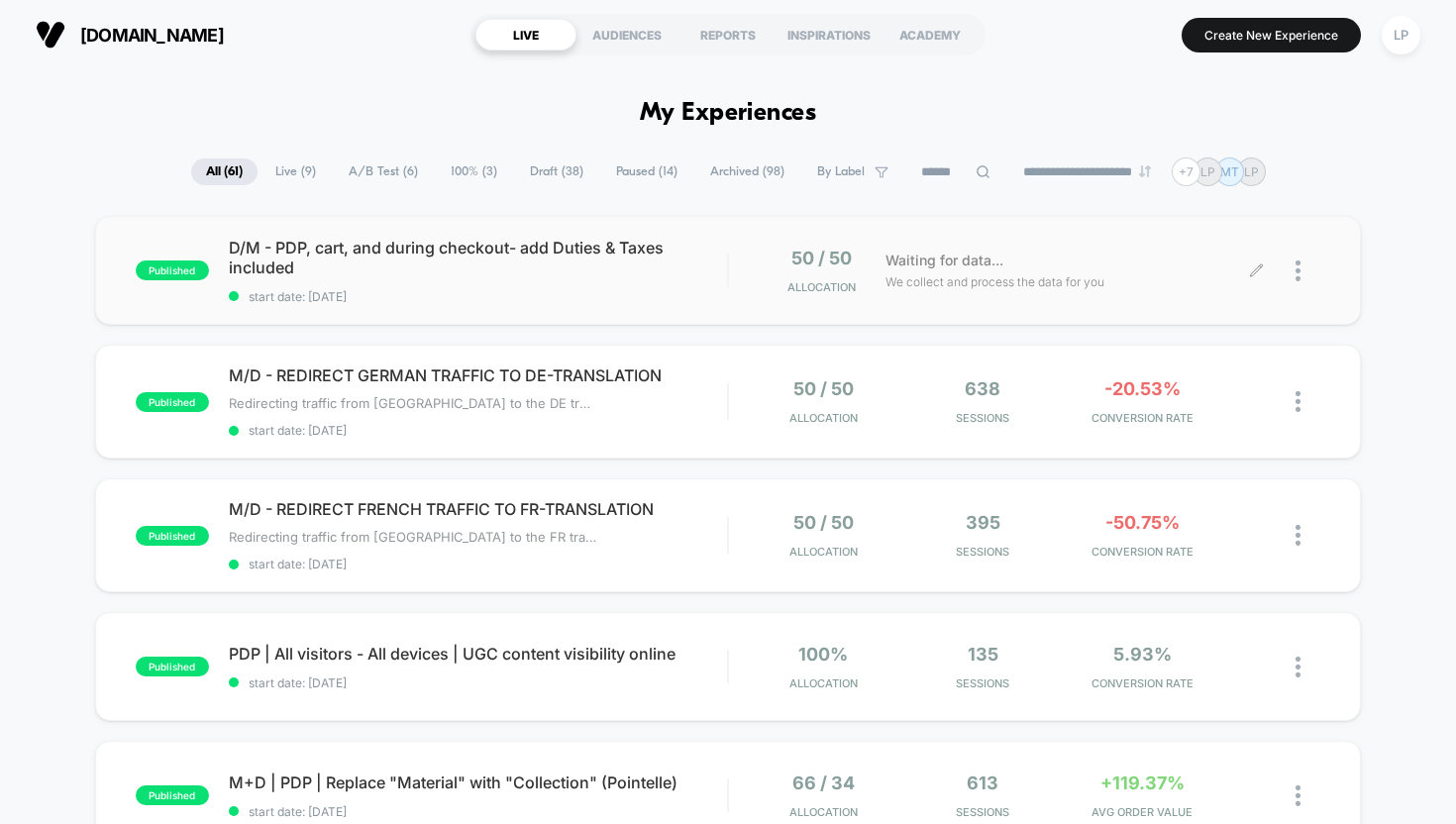 click at bounding box center (1307, 270) 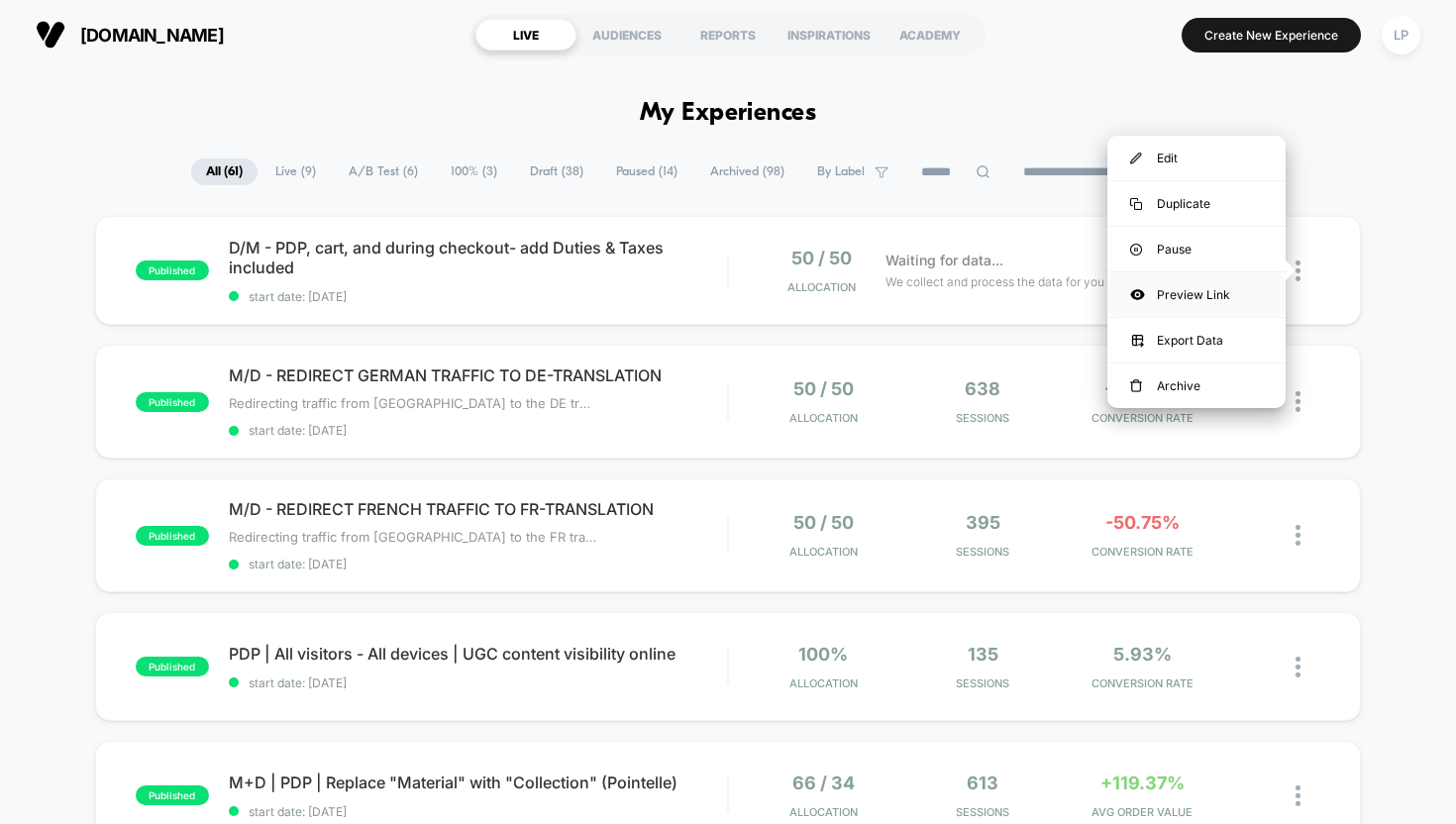 click on "Preview Link" at bounding box center [1196, 294] 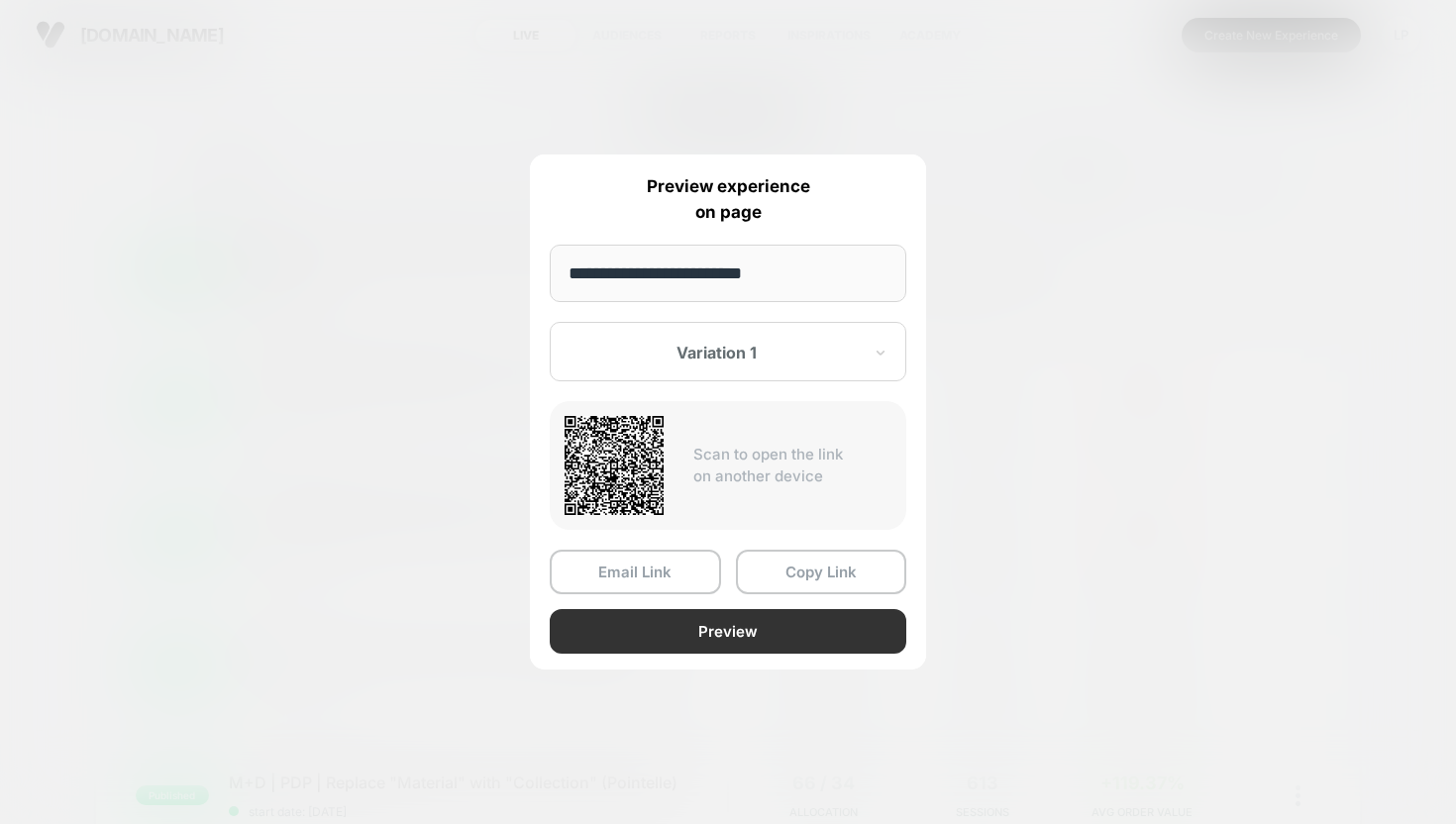 click on "Preview" at bounding box center (728, 631) 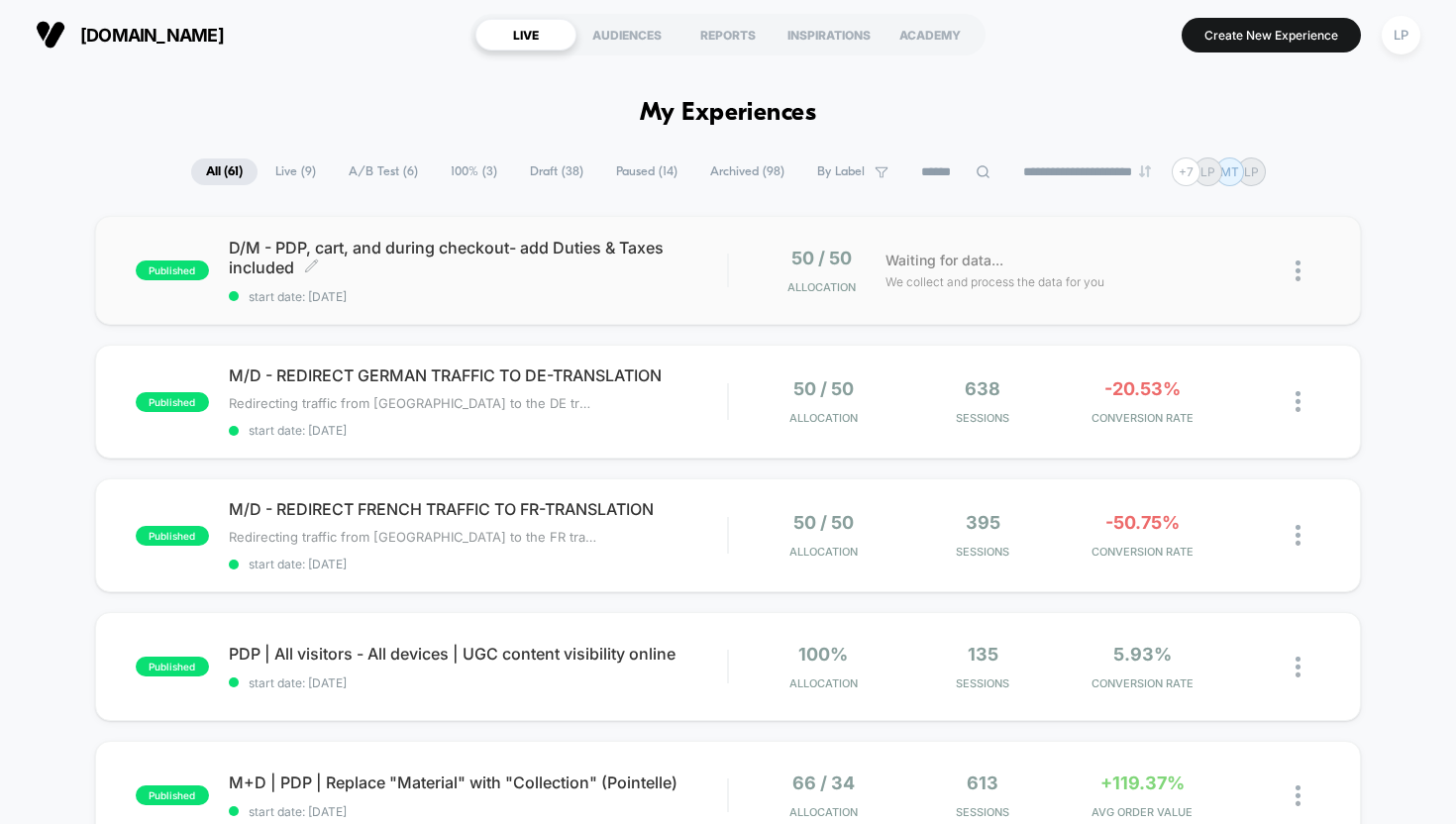 click on "D/M - PDP, cart, and during checkout- add Duties & Taxes included﻿ Click to edit experience details" at bounding box center [478, 258] 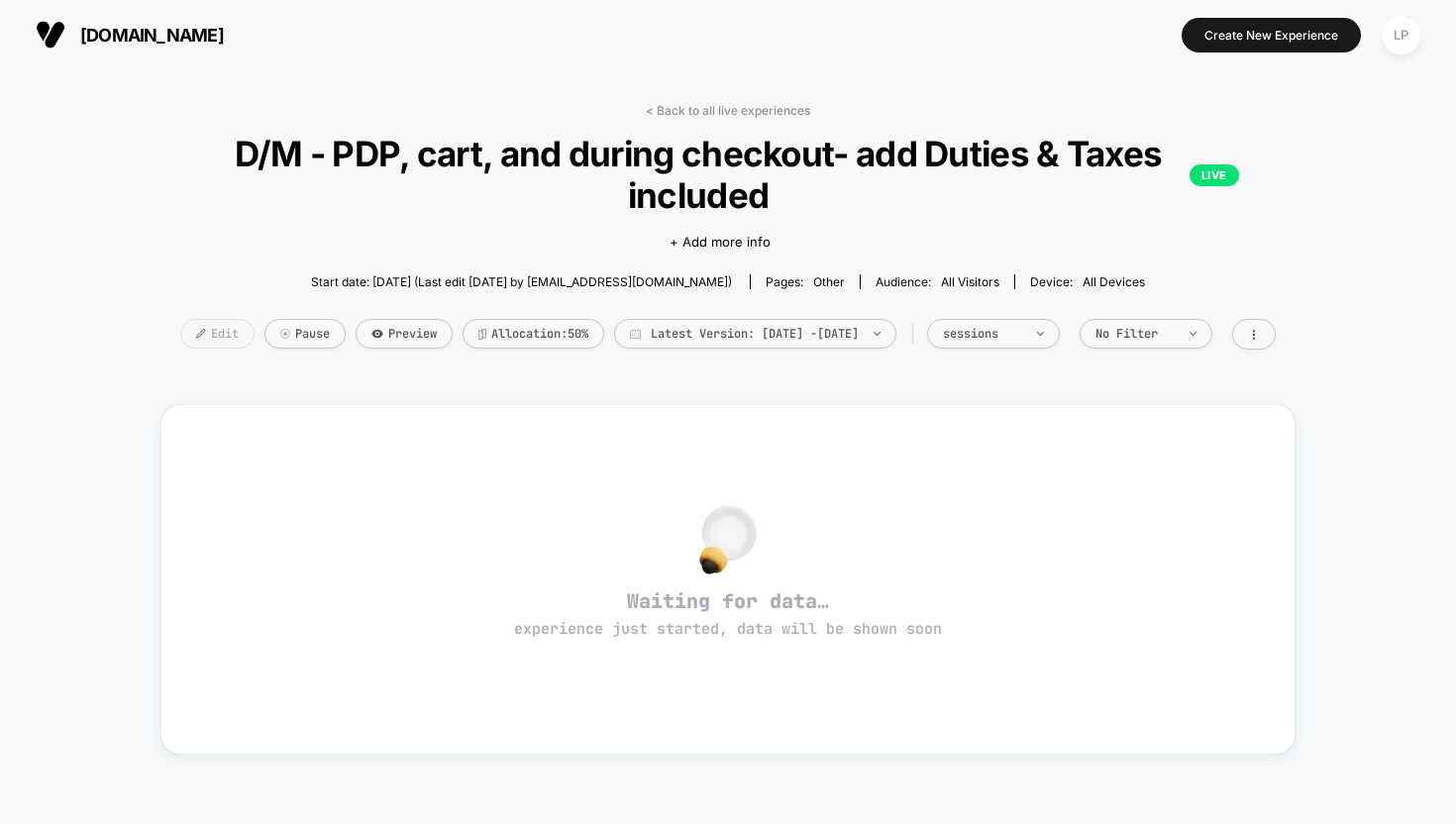 click on "Edit" at bounding box center (217, 334) 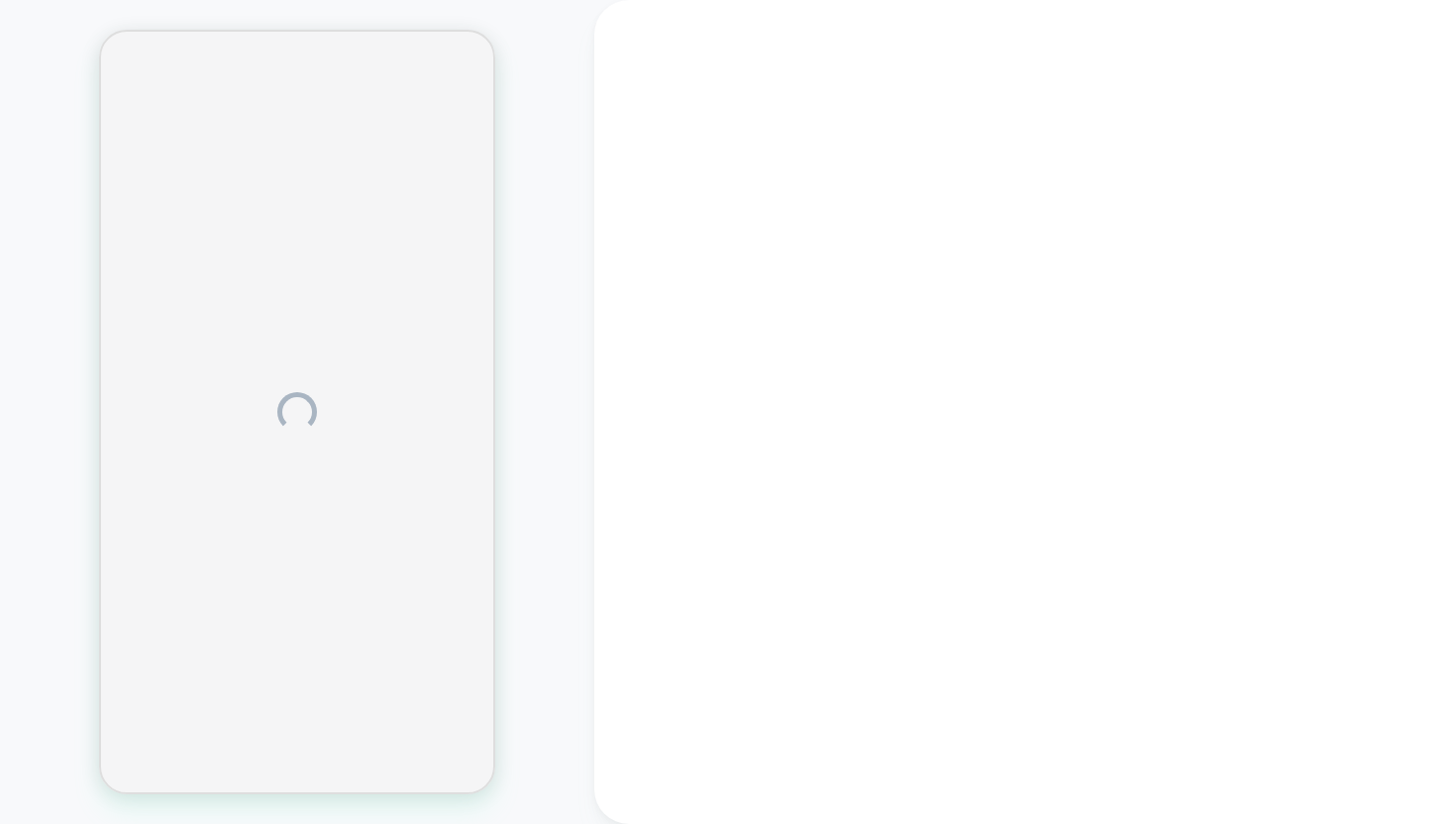 scroll, scrollTop: 0, scrollLeft: 0, axis: both 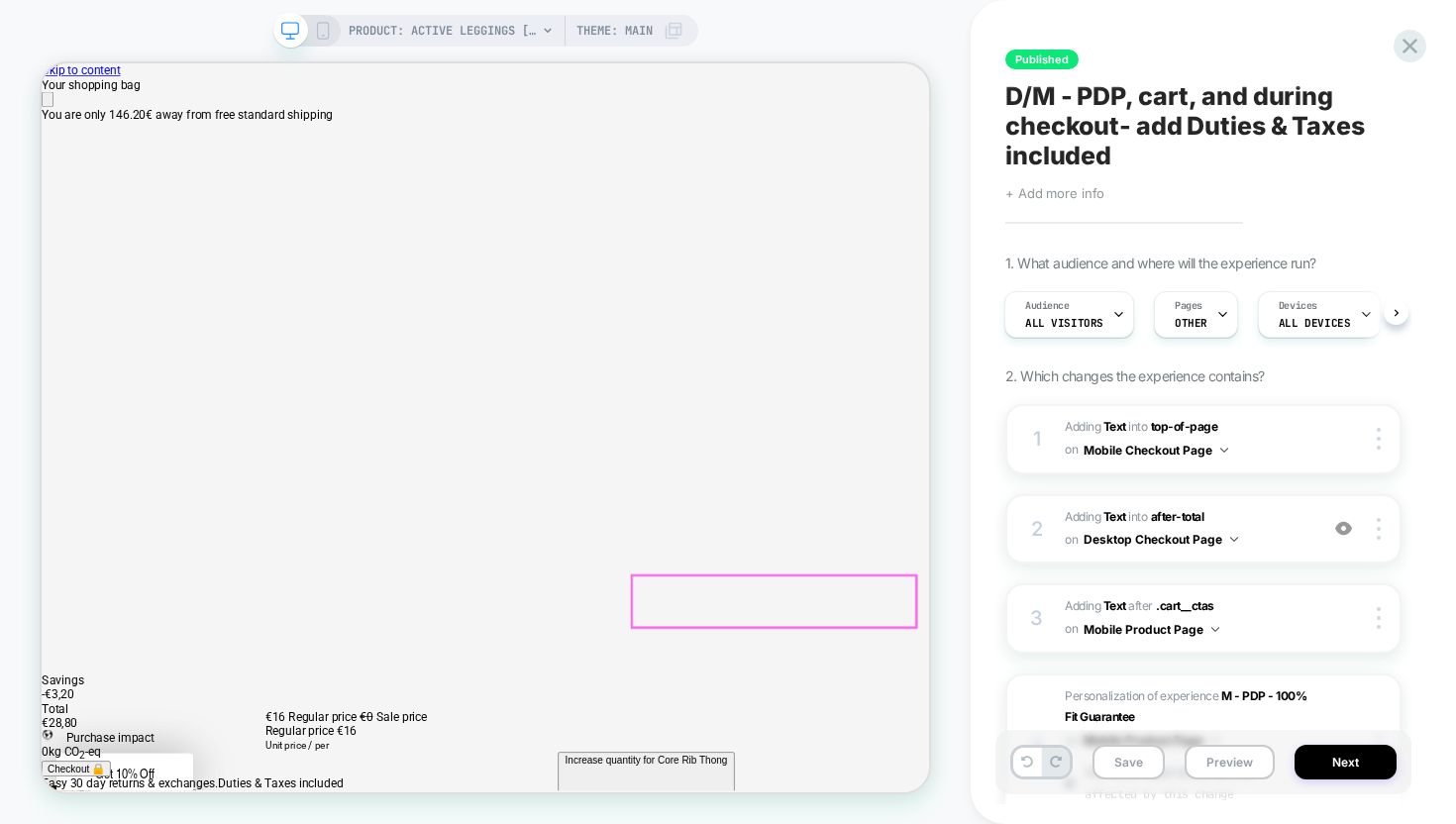 click on "Free worldwide
shipping available" at bounding box center (633, 25059) 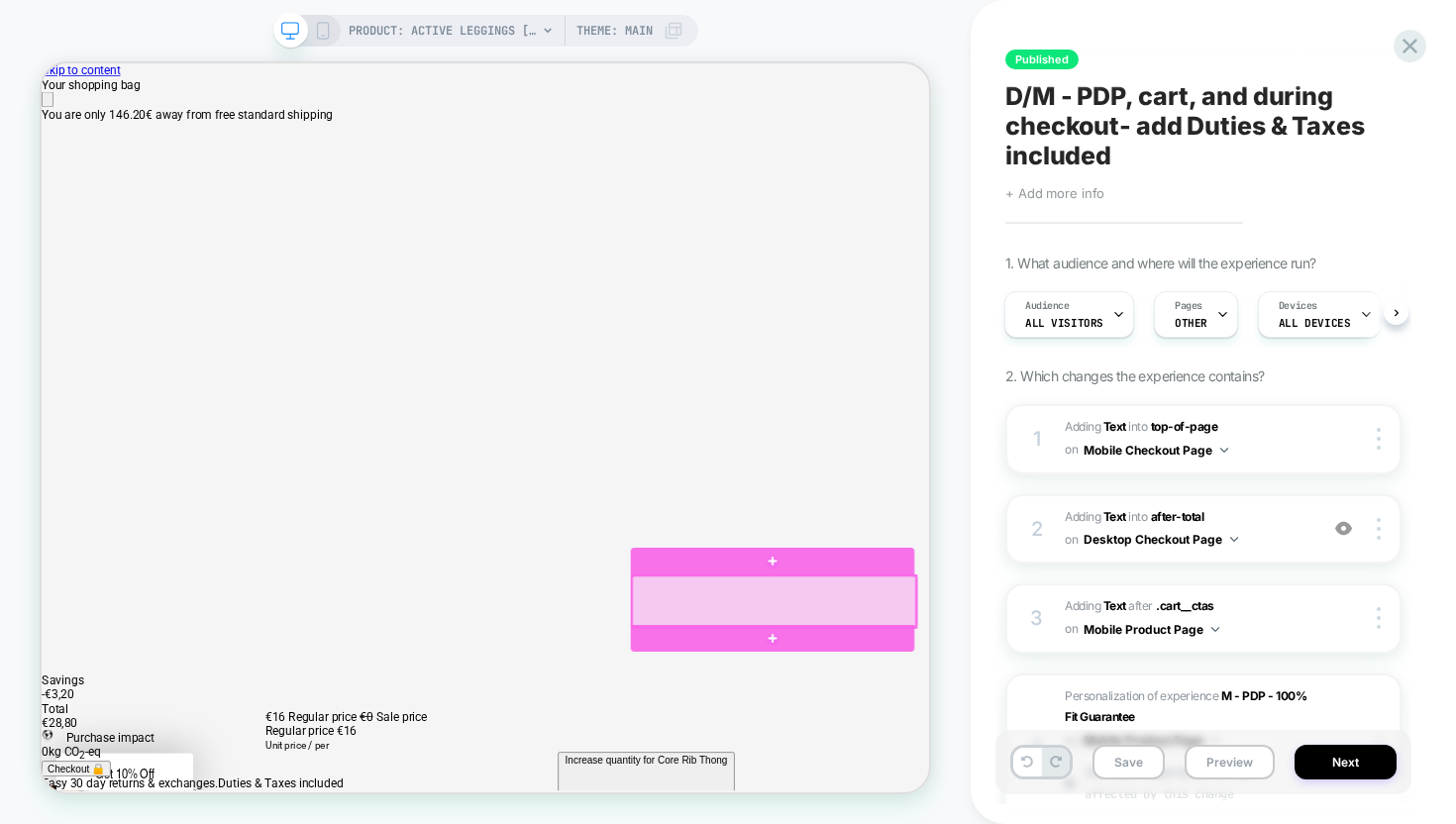 click at bounding box center (1018, 780) 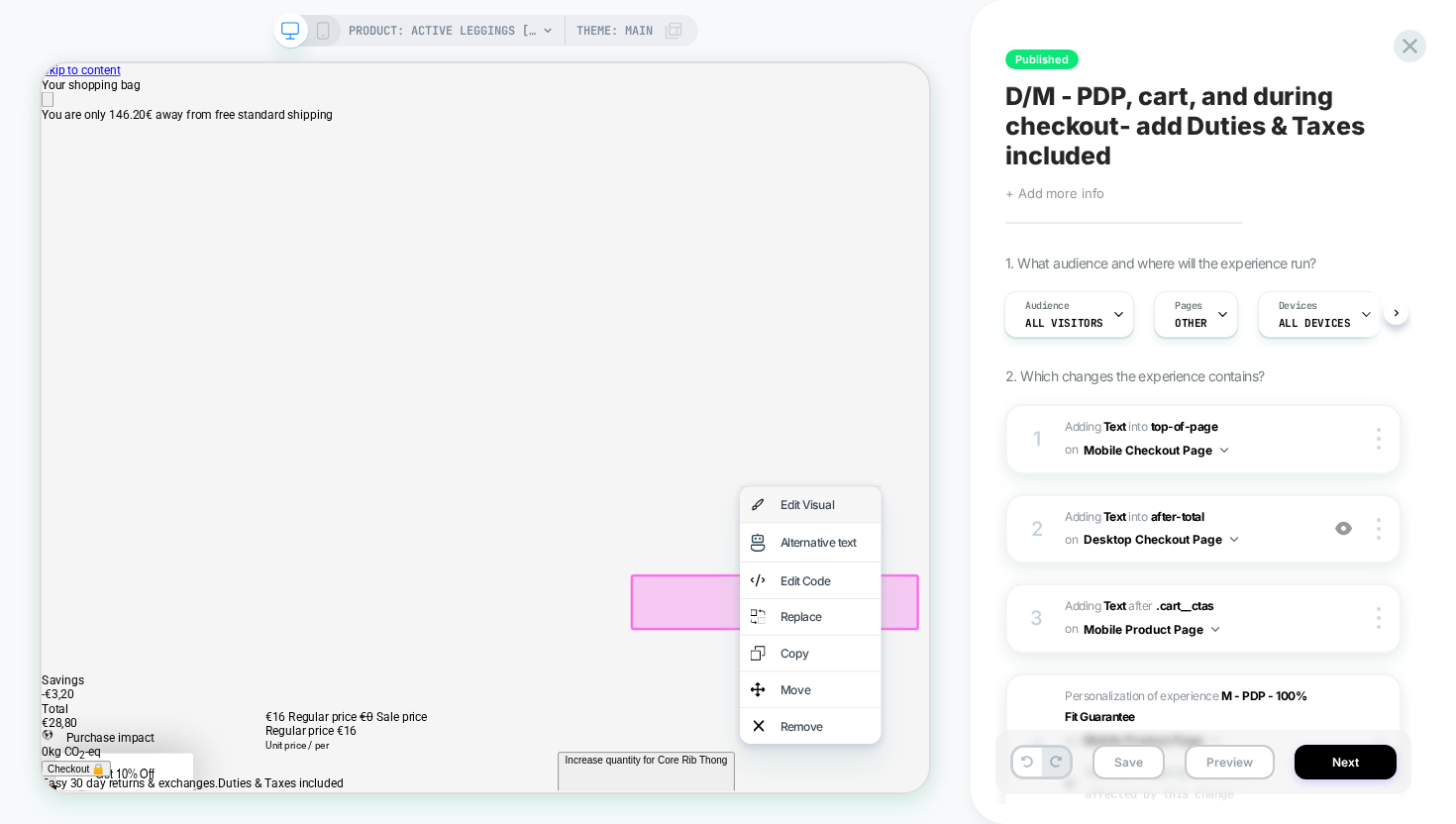 click on "Edit Visual" at bounding box center [1087, 652] 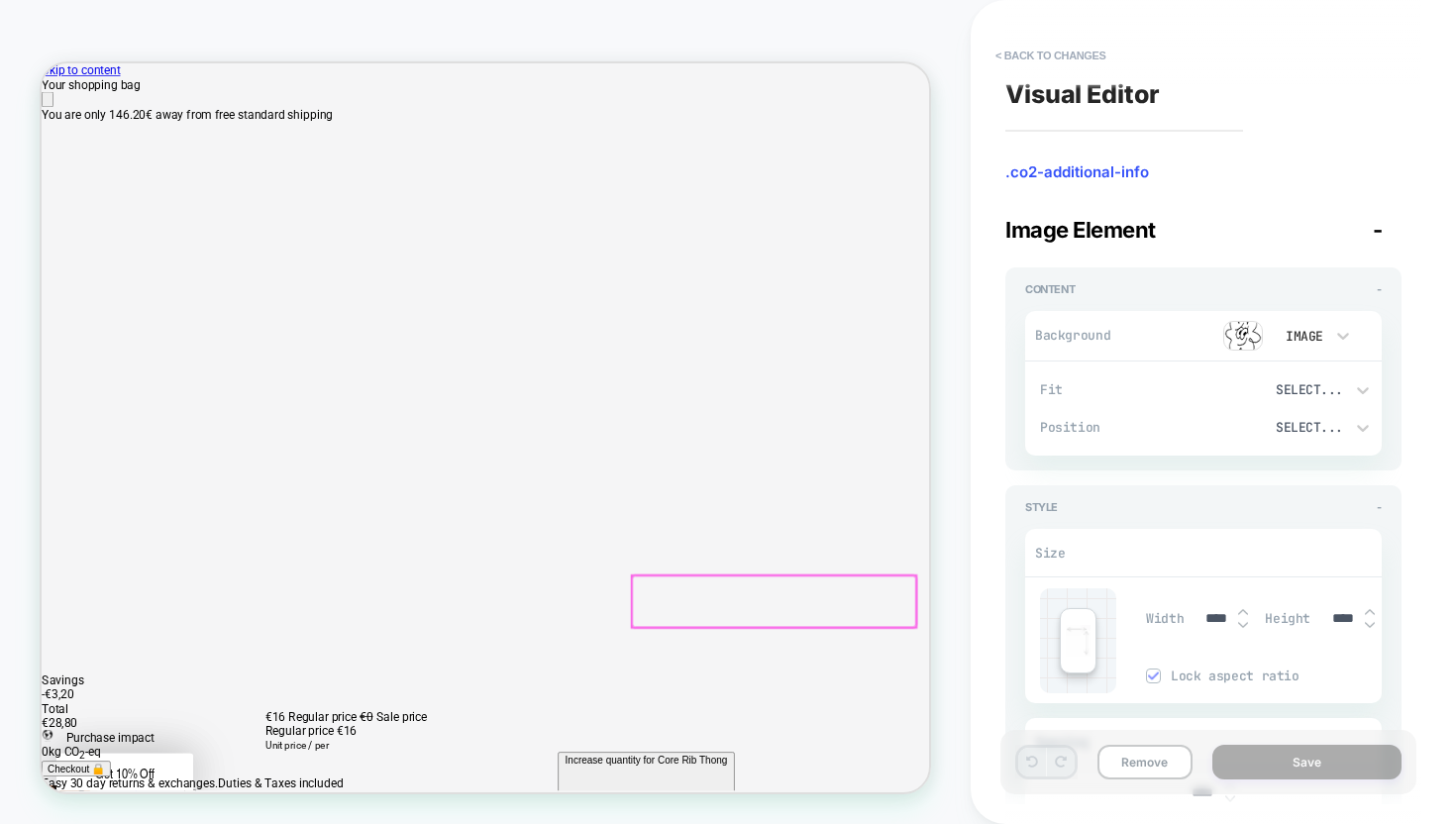 scroll, scrollTop: 65, scrollLeft: 0, axis: vertical 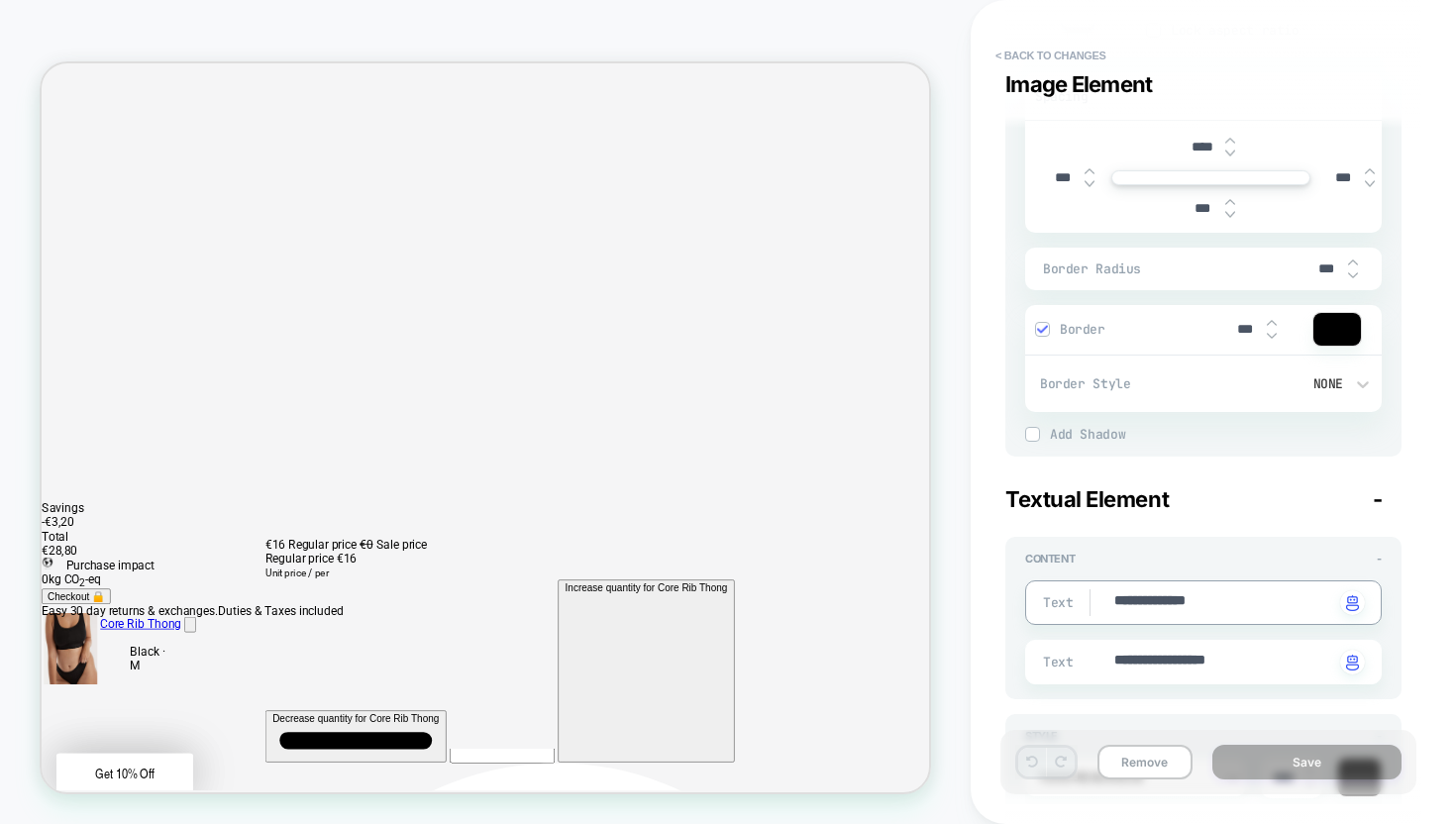 drag, startPoint x: 1260, startPoint y: 610, endPoint x: 1063, endPoint y: 606, distance: 197.0406 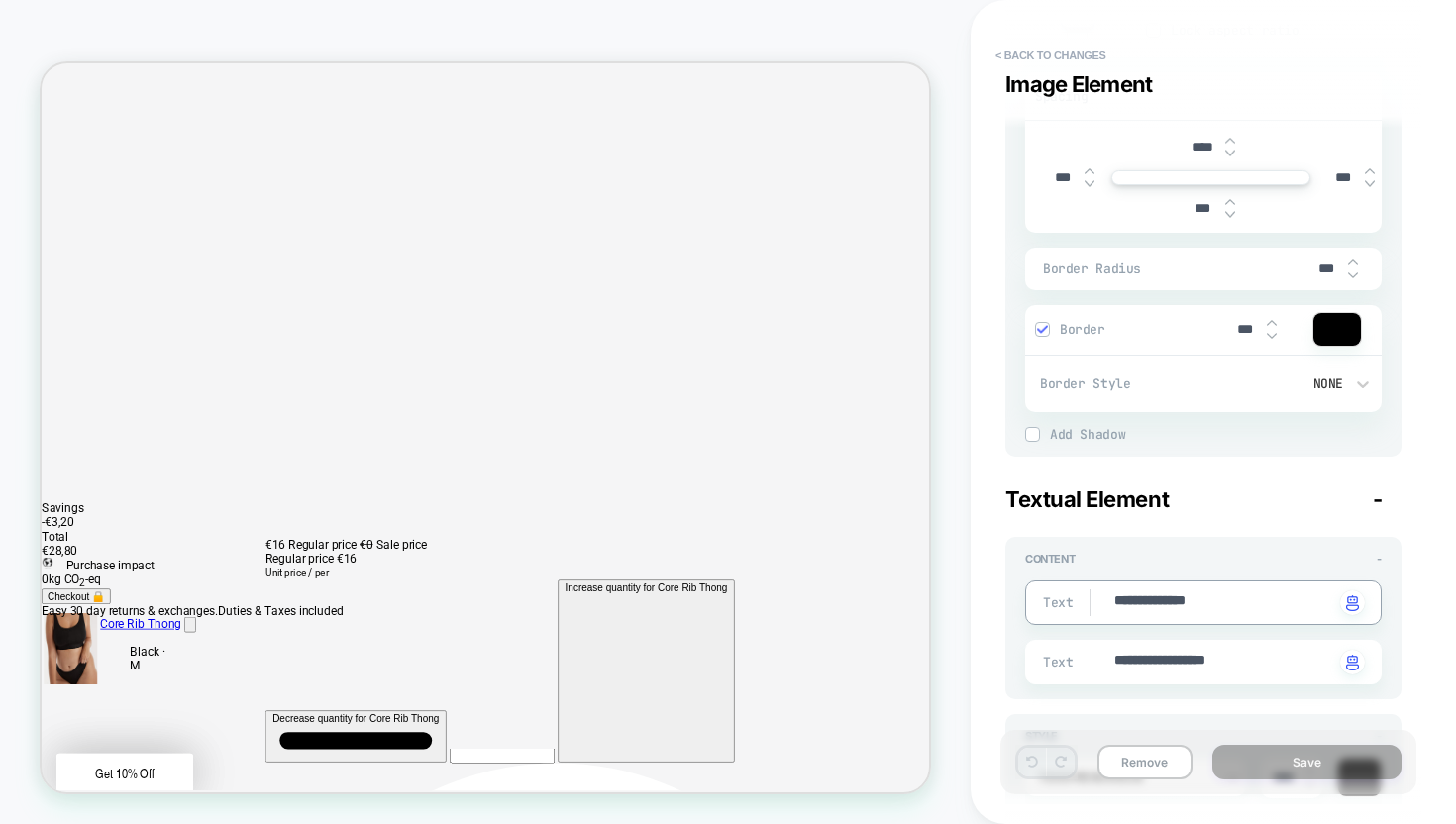 type on "*" 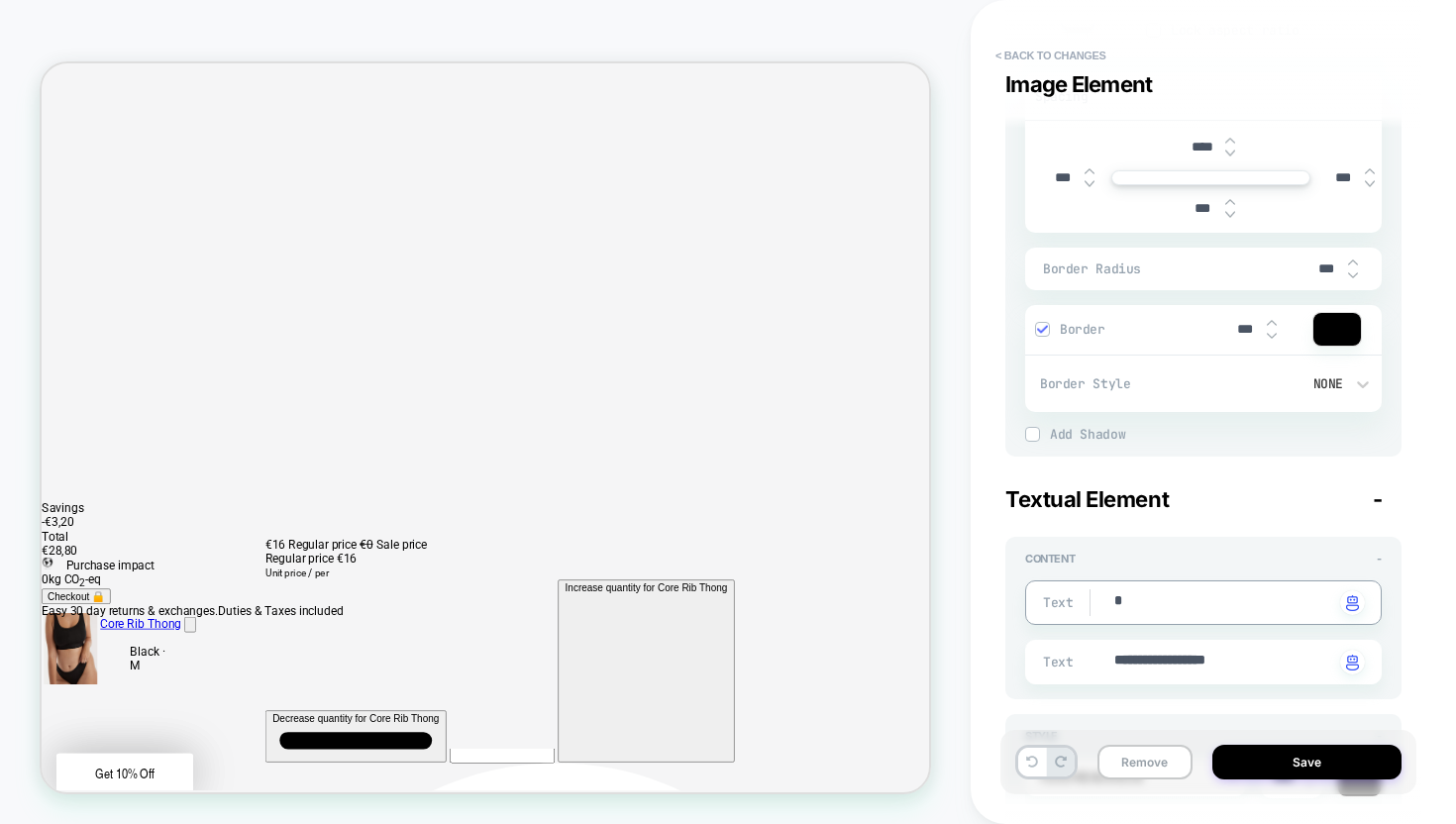type on "*" 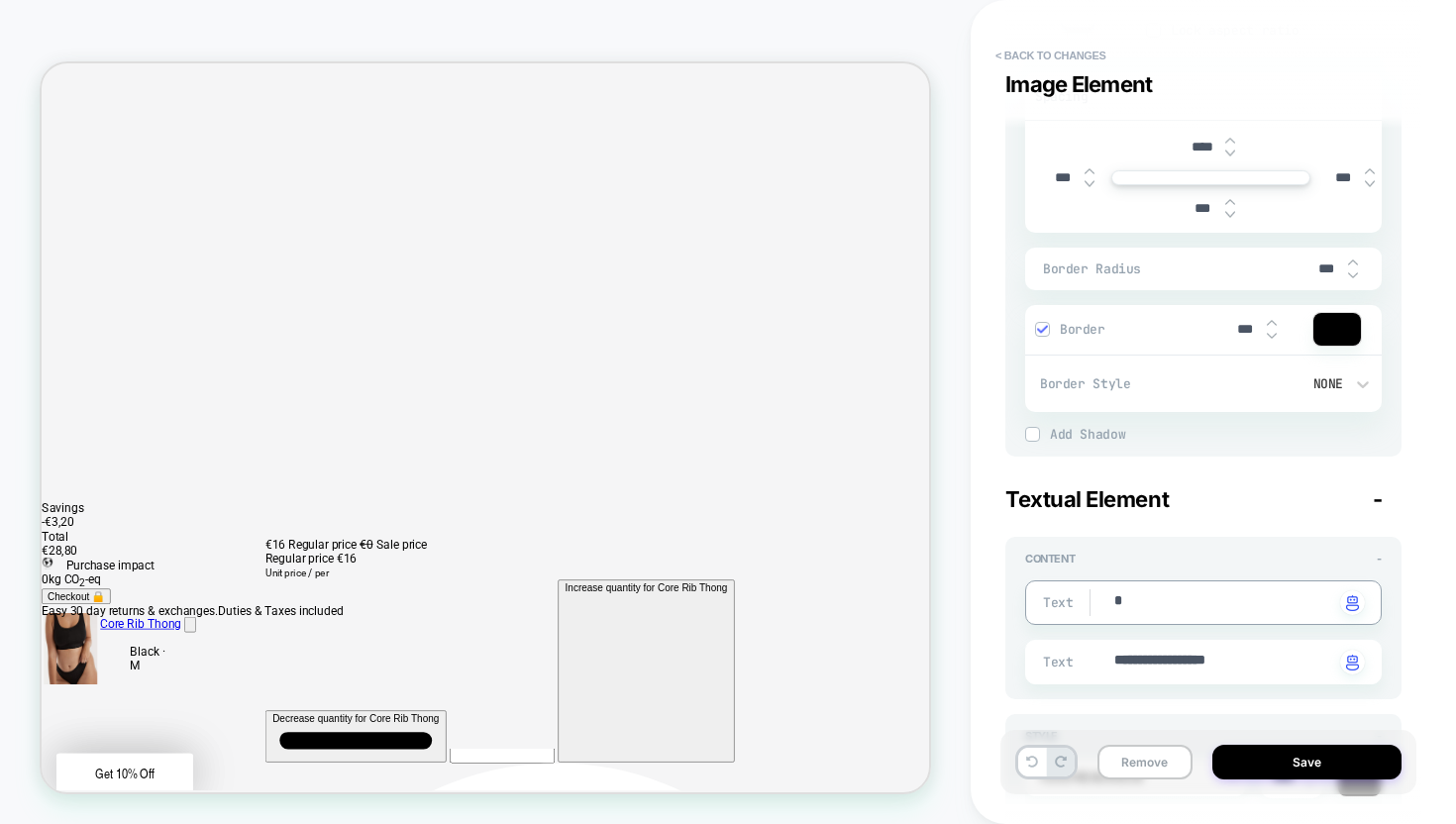type on "**" 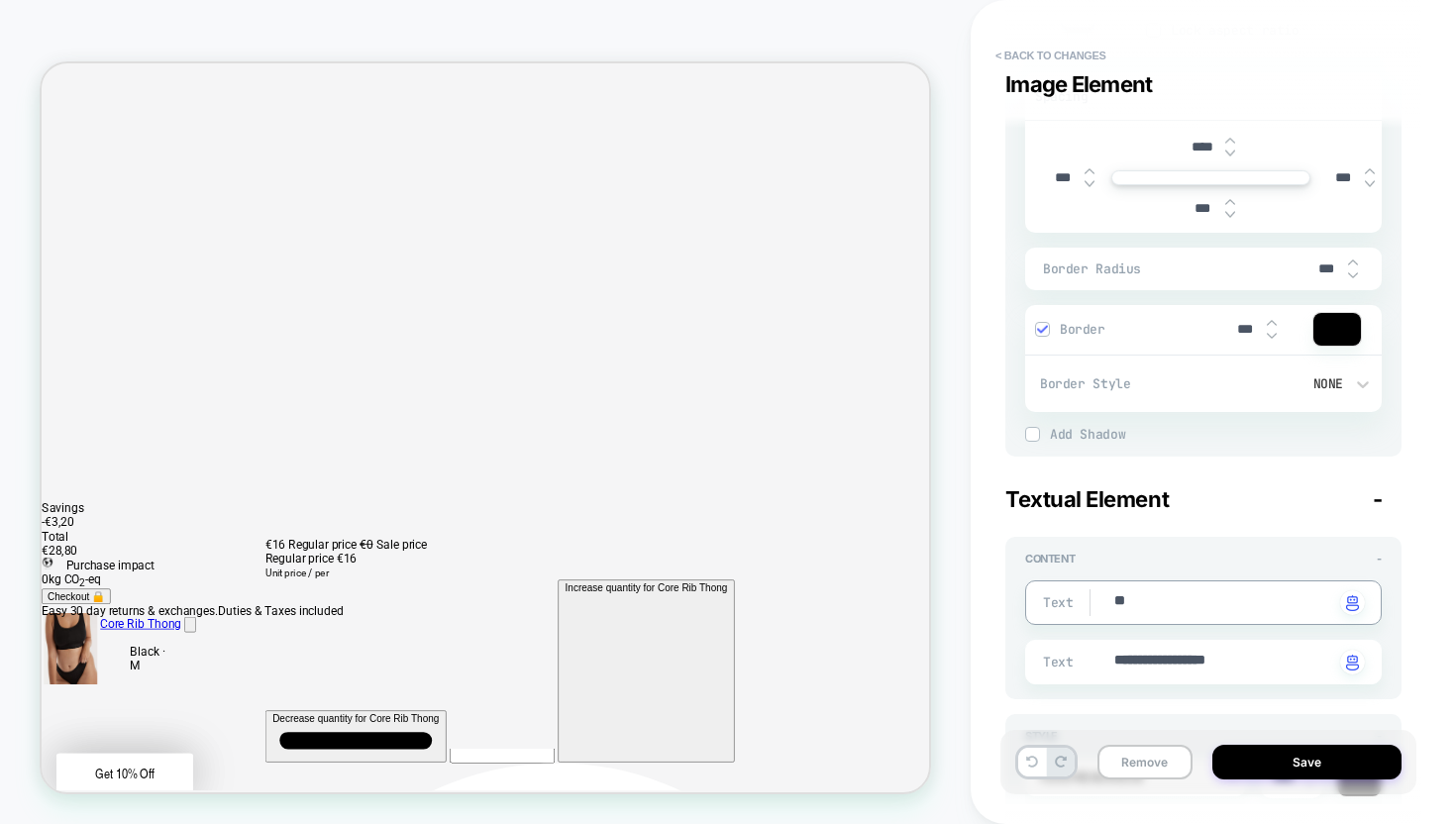 type on "*" 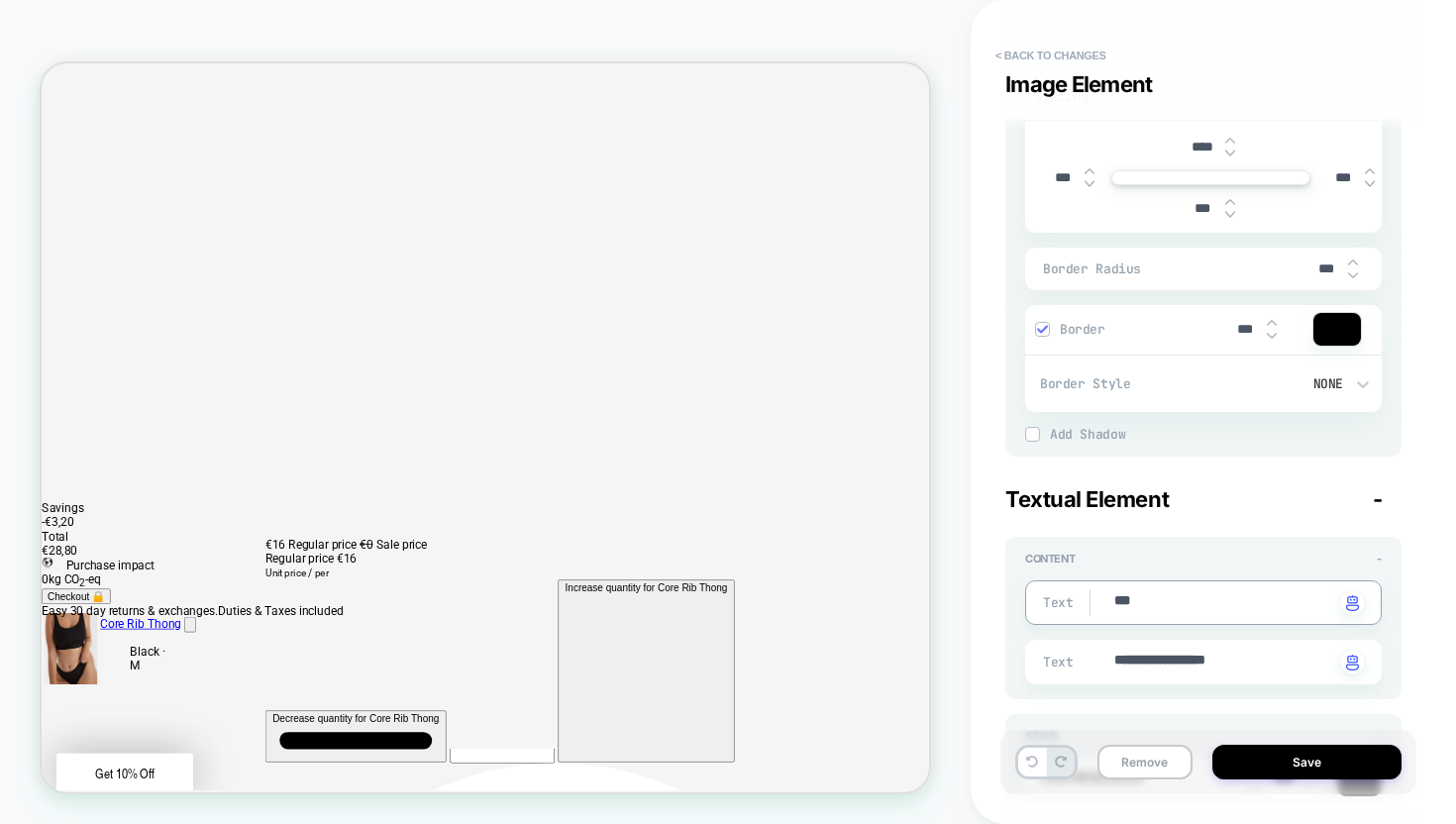 type on "*" 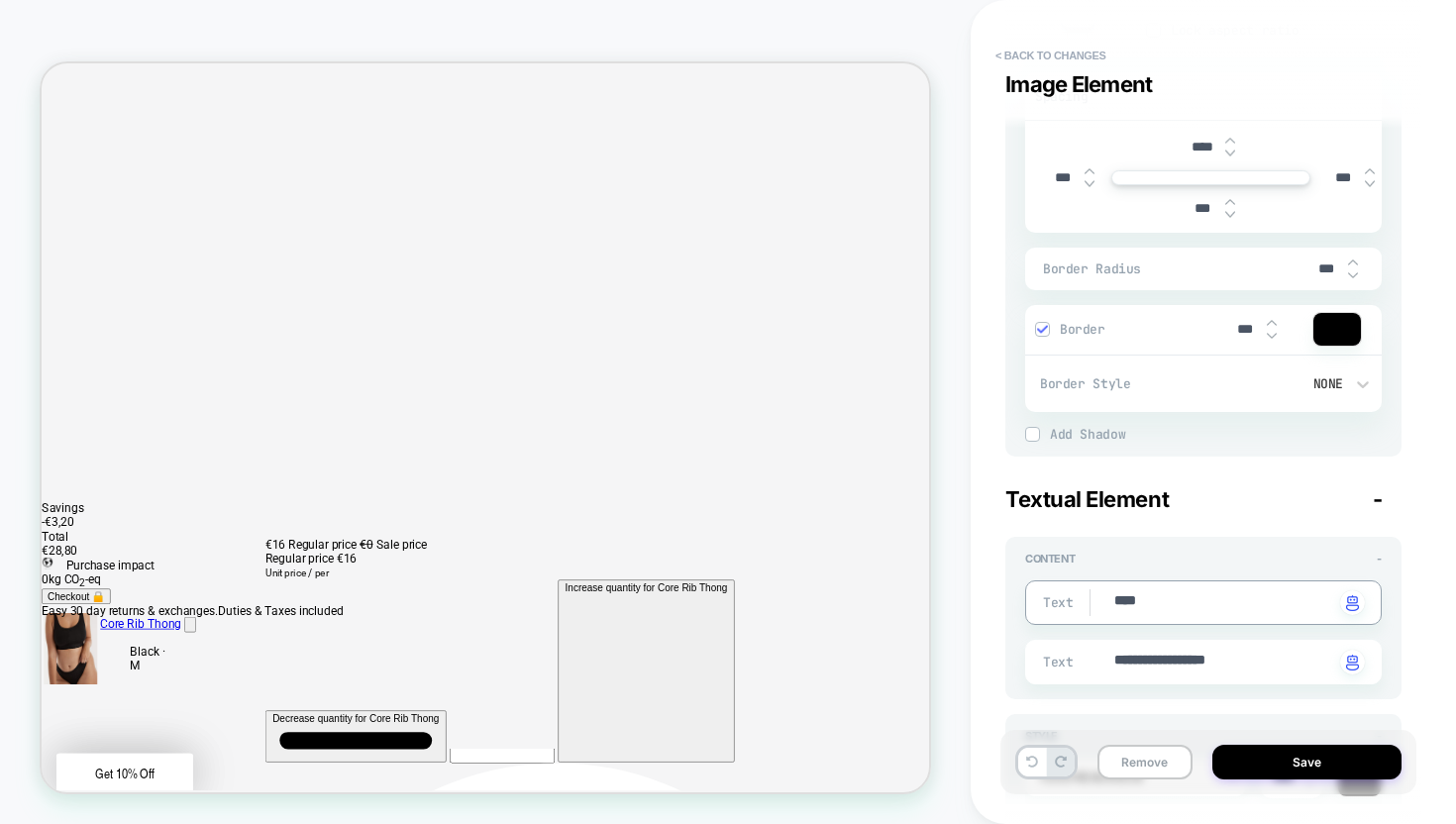 type on "*" 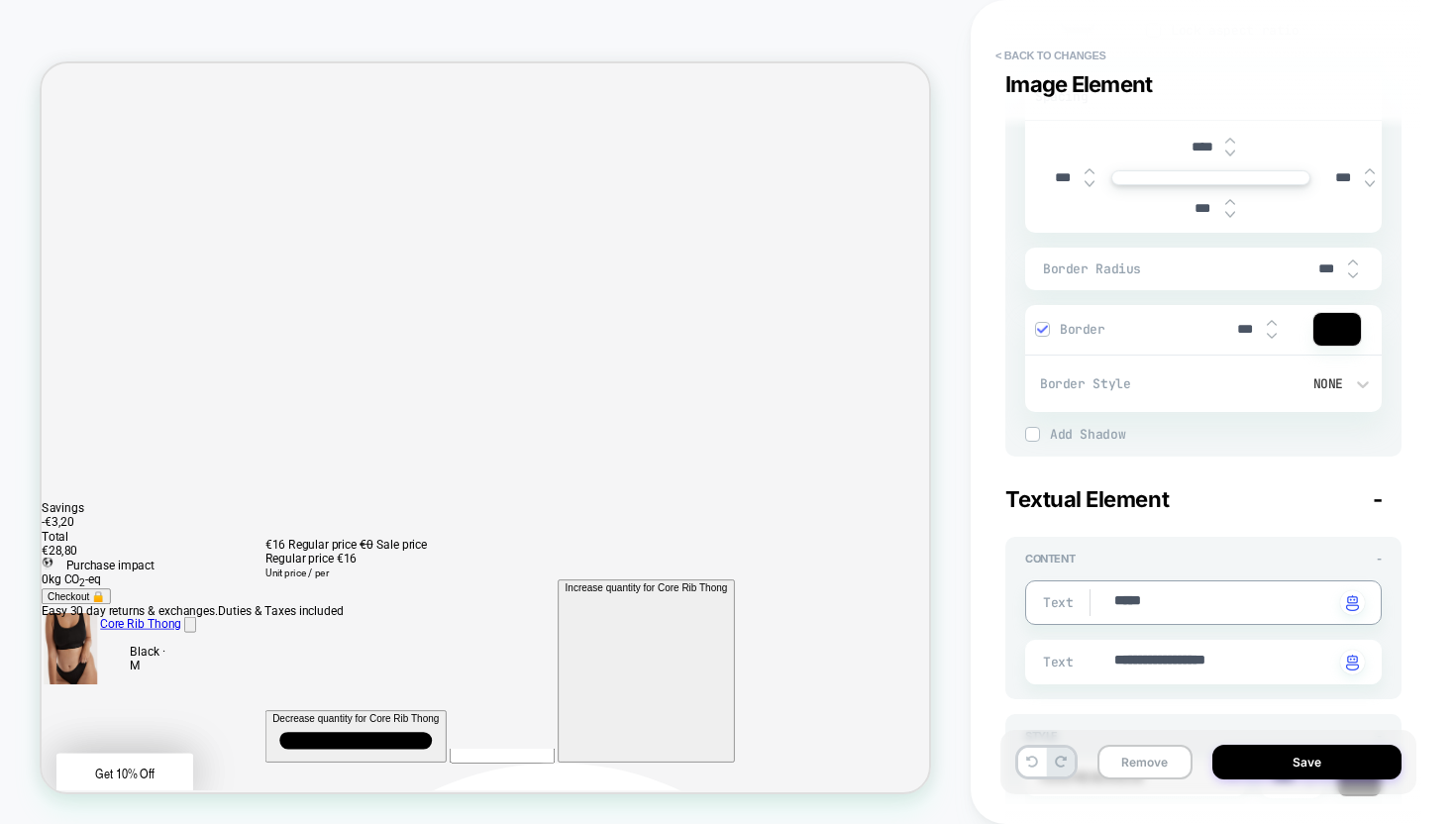 type on "*" 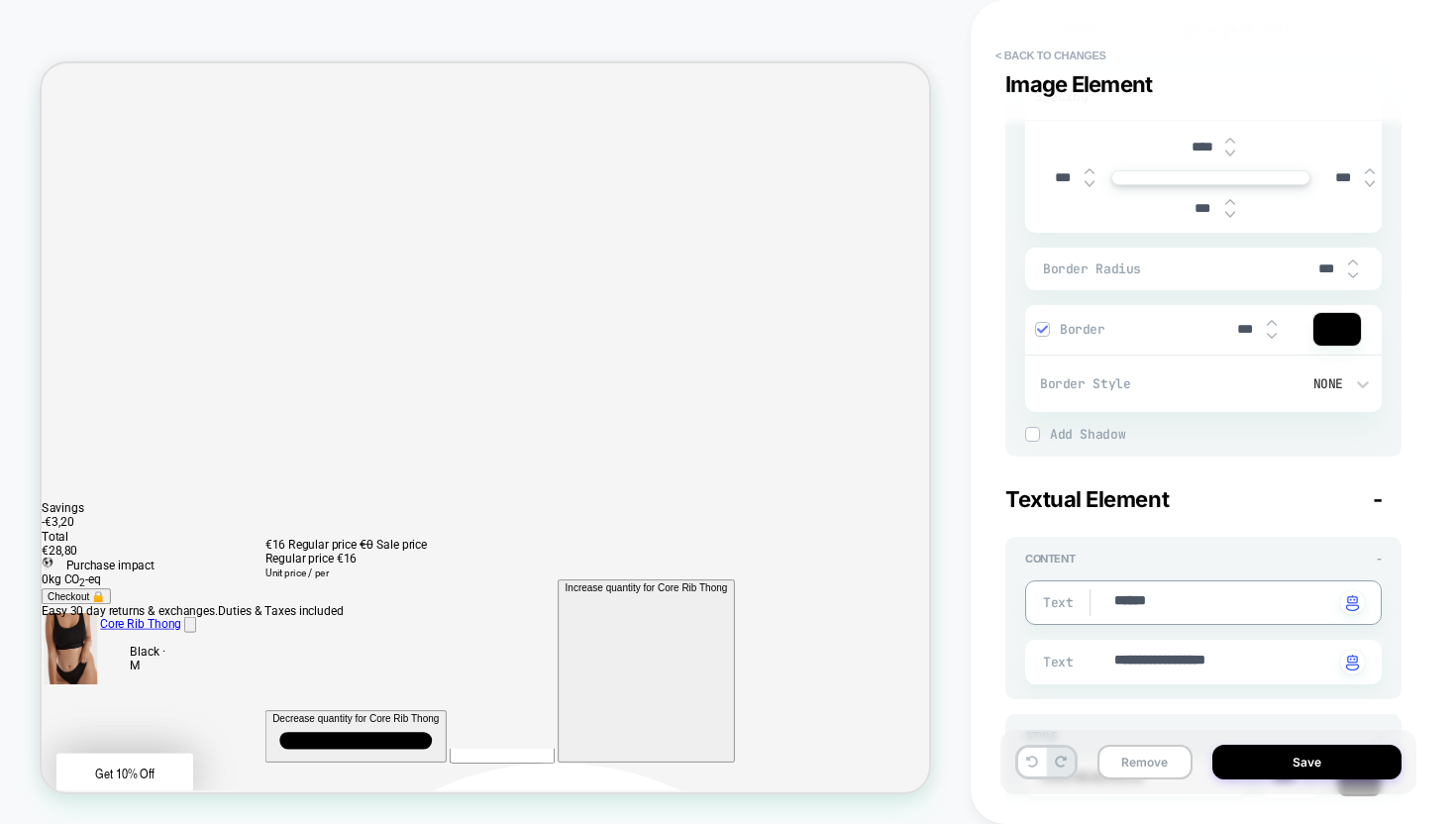 type on "*" 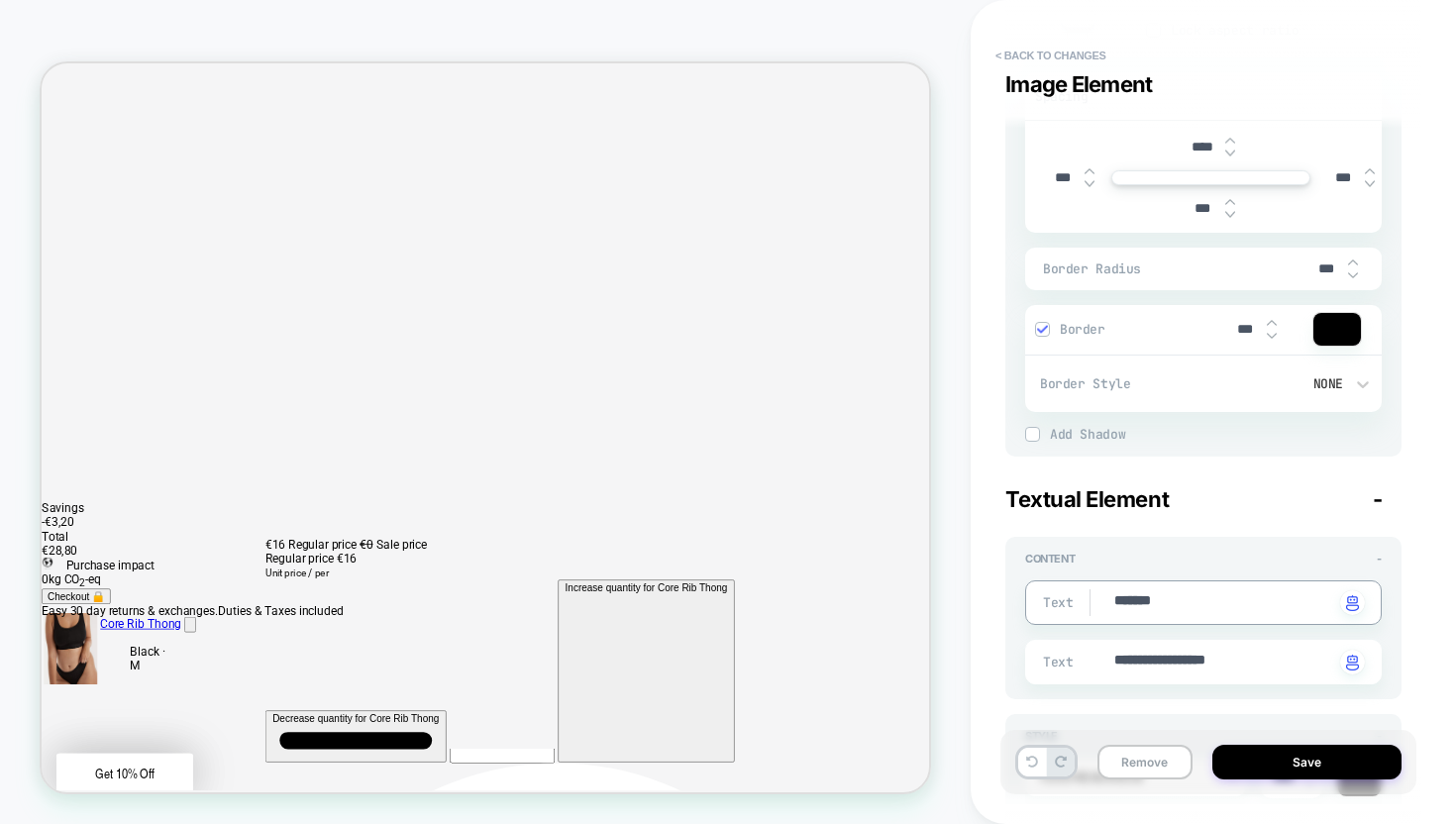 type on "*" 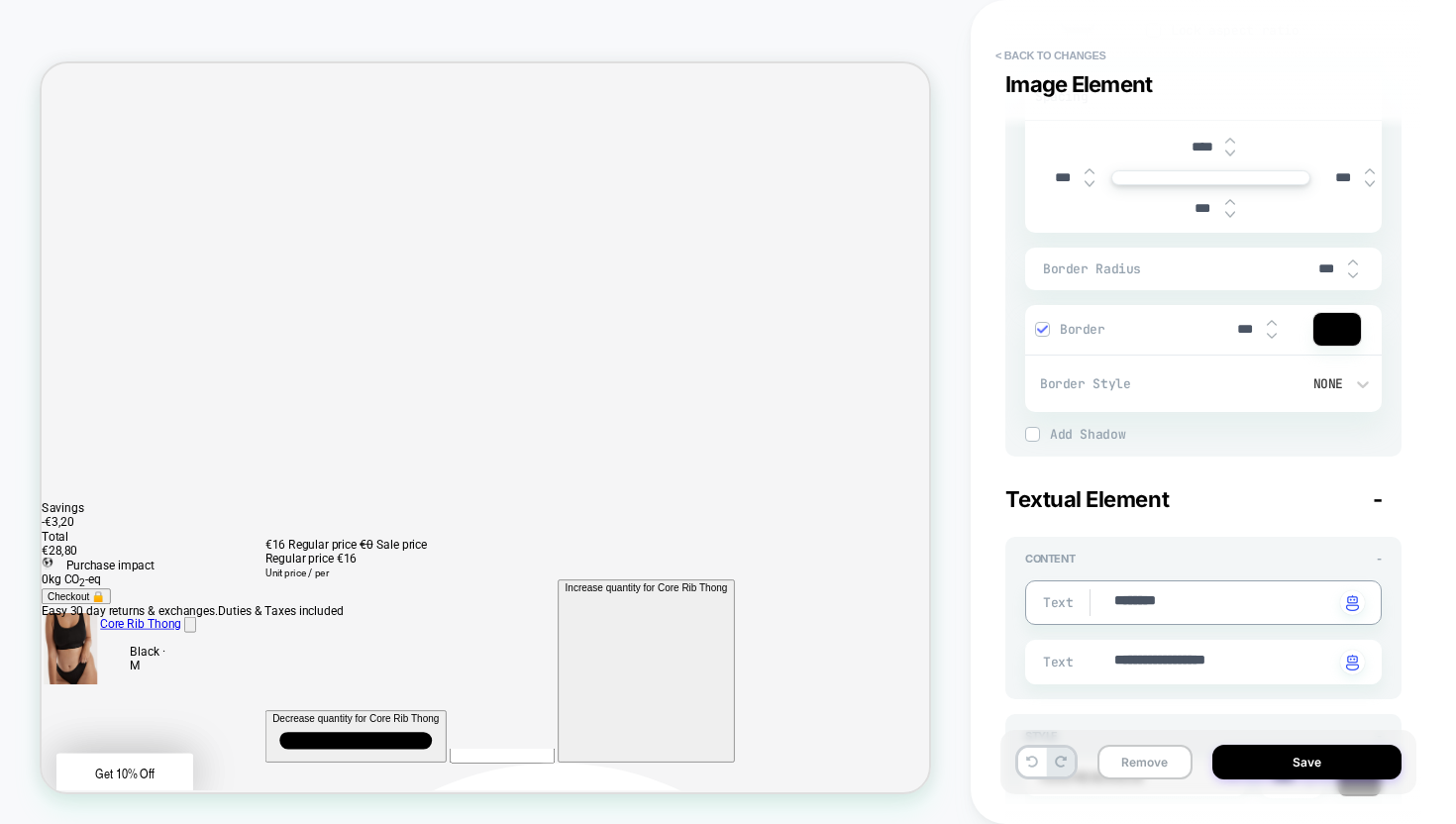 type on "*" 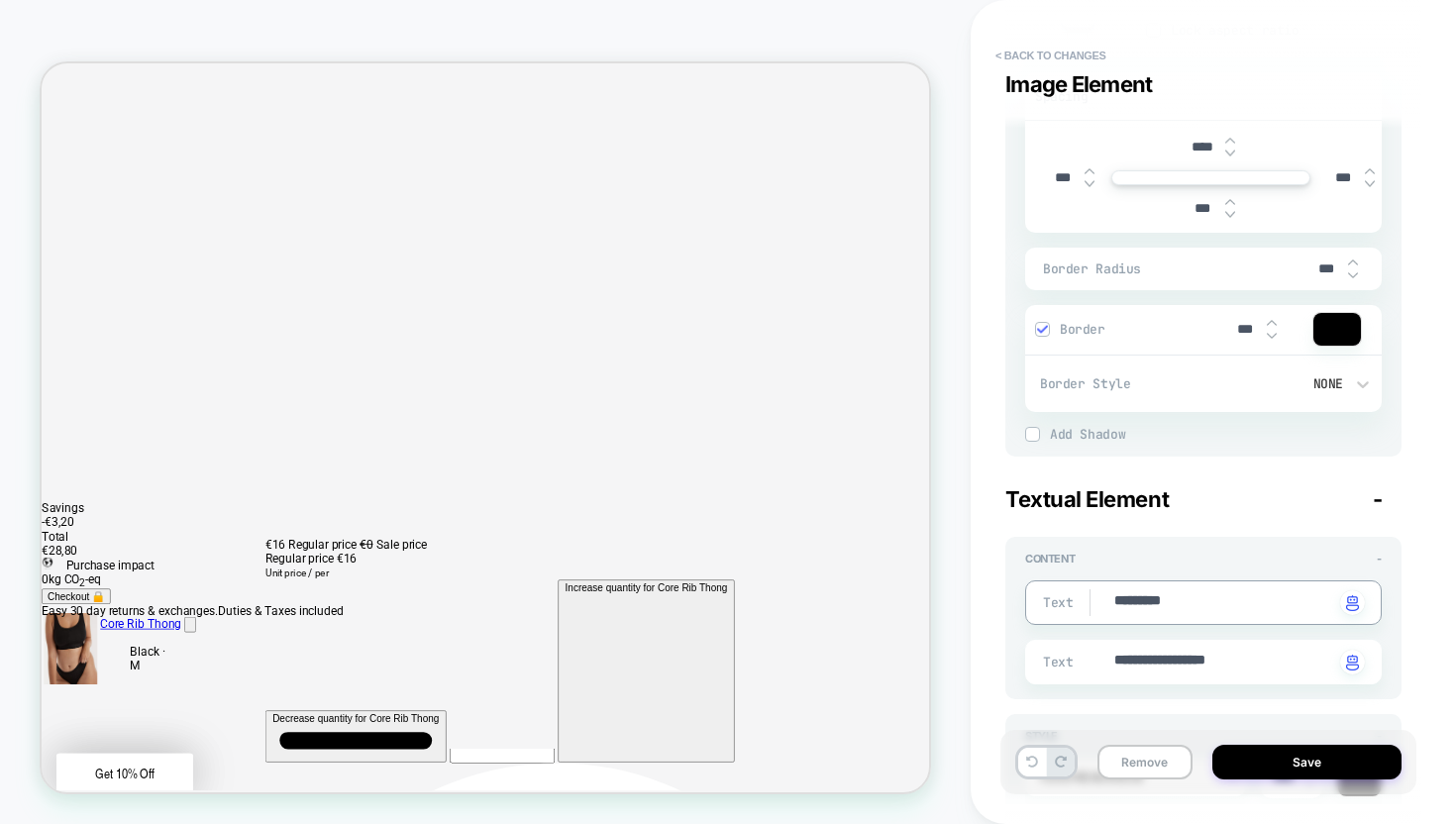 type on "*" 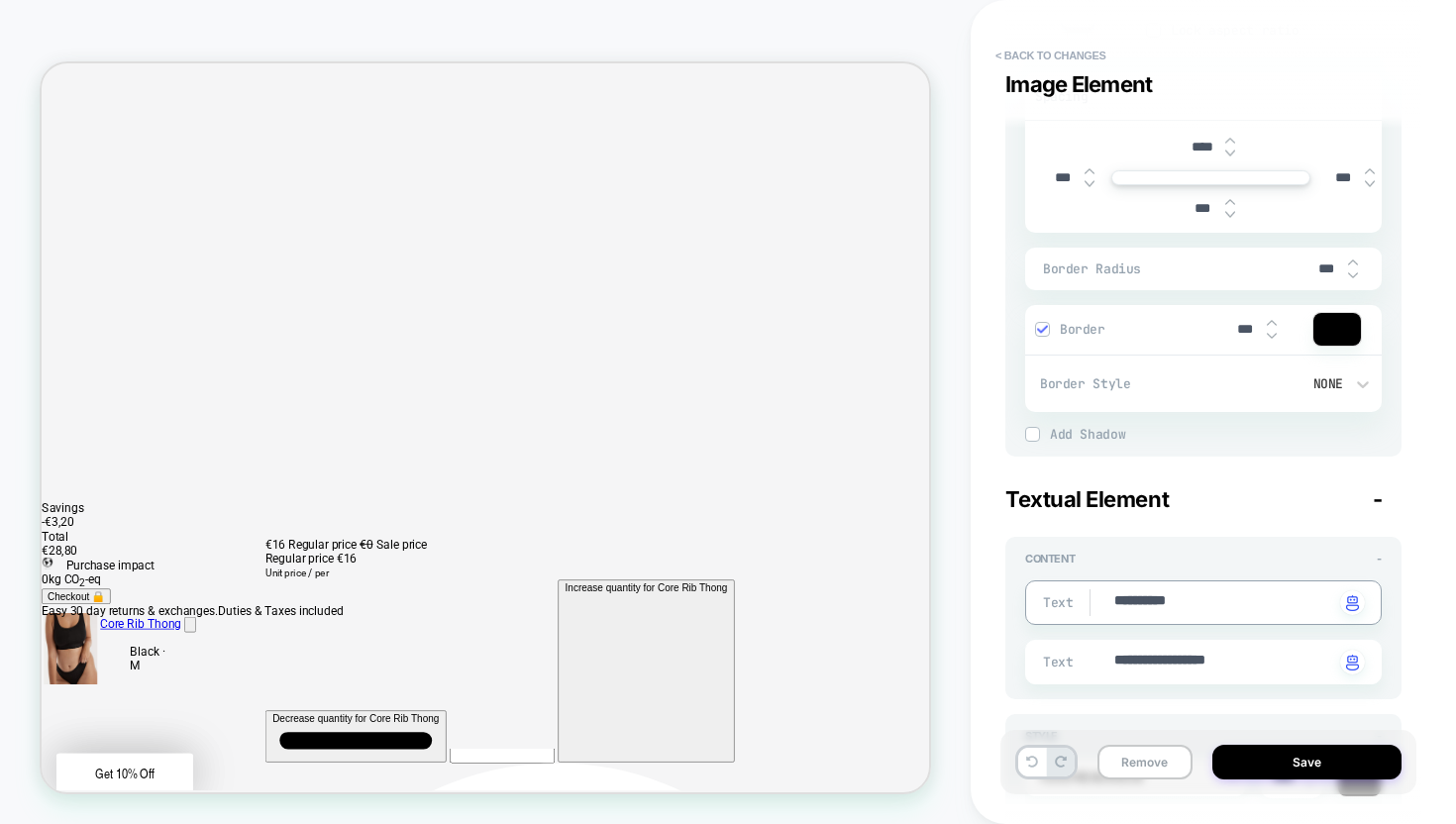 type on "*" 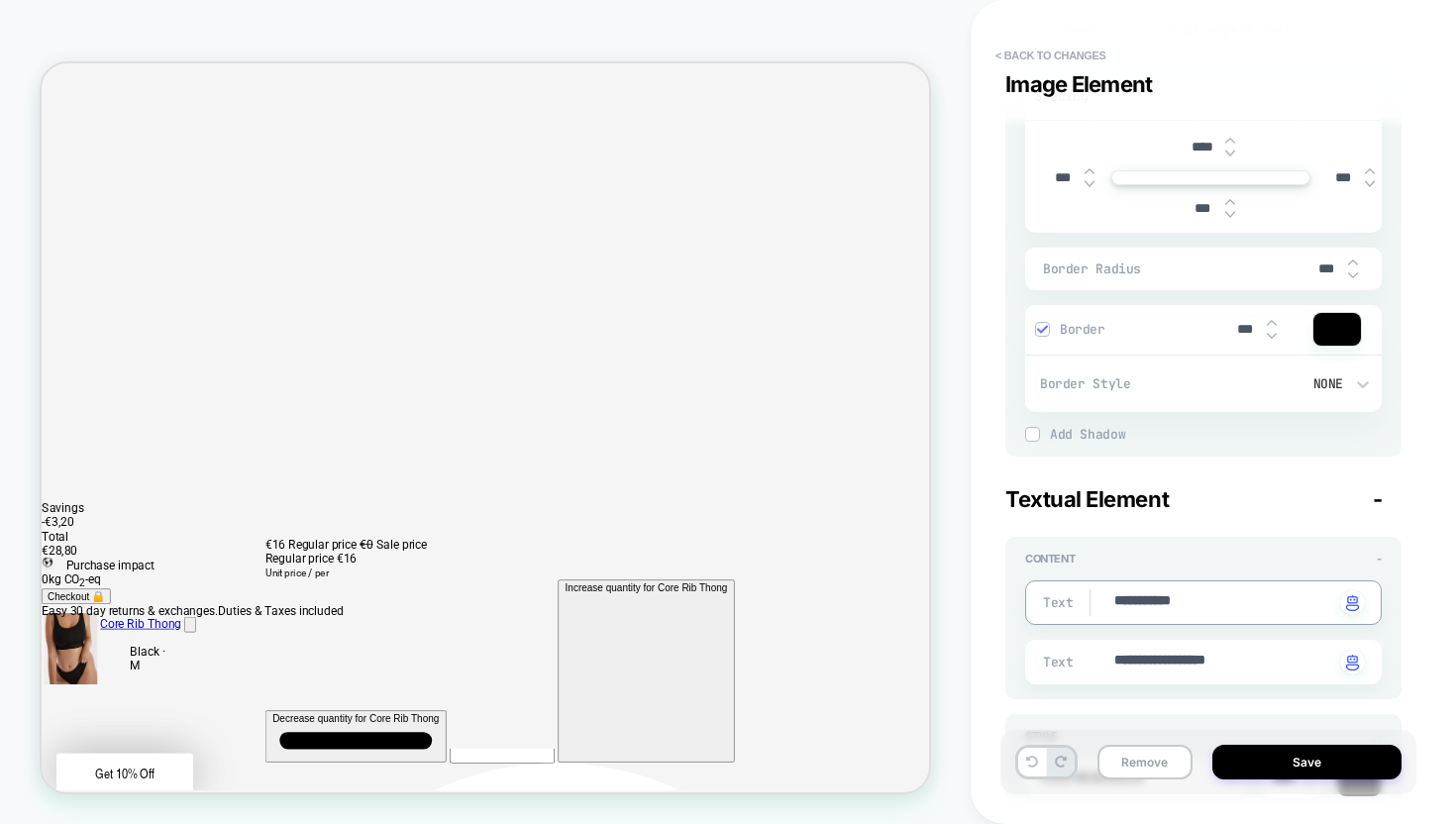 type on "*" 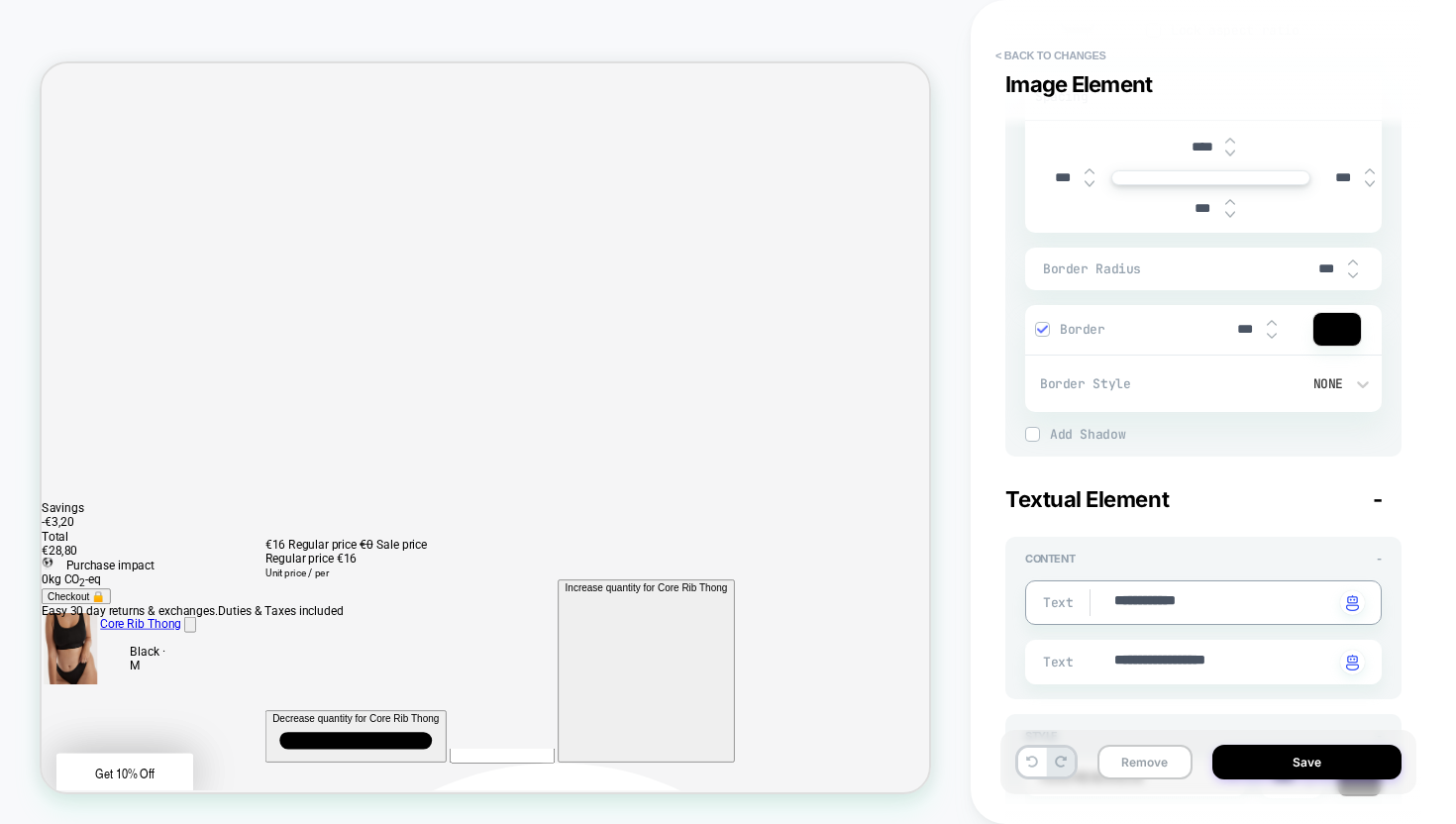 type on "*" 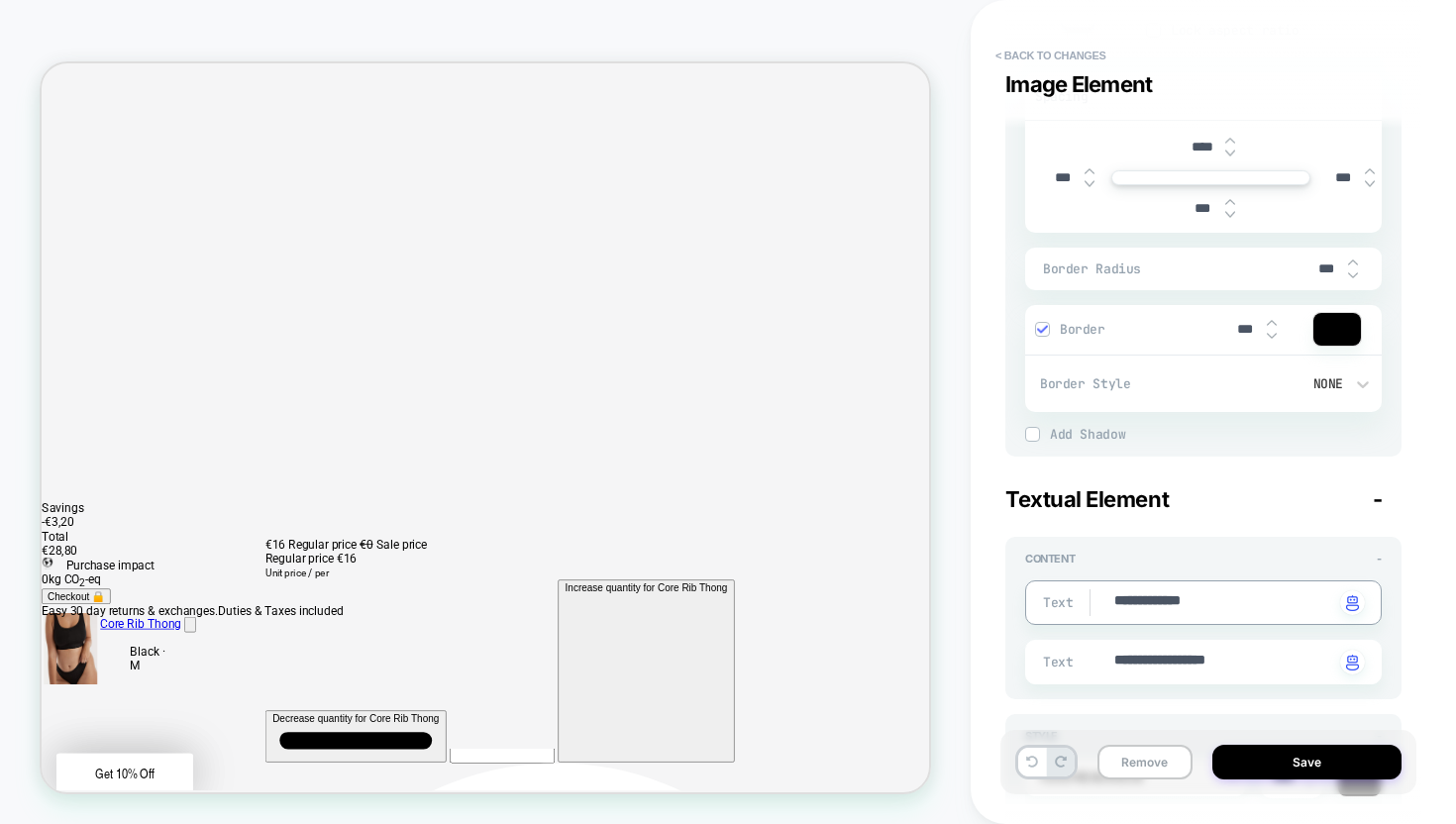 type on "*" 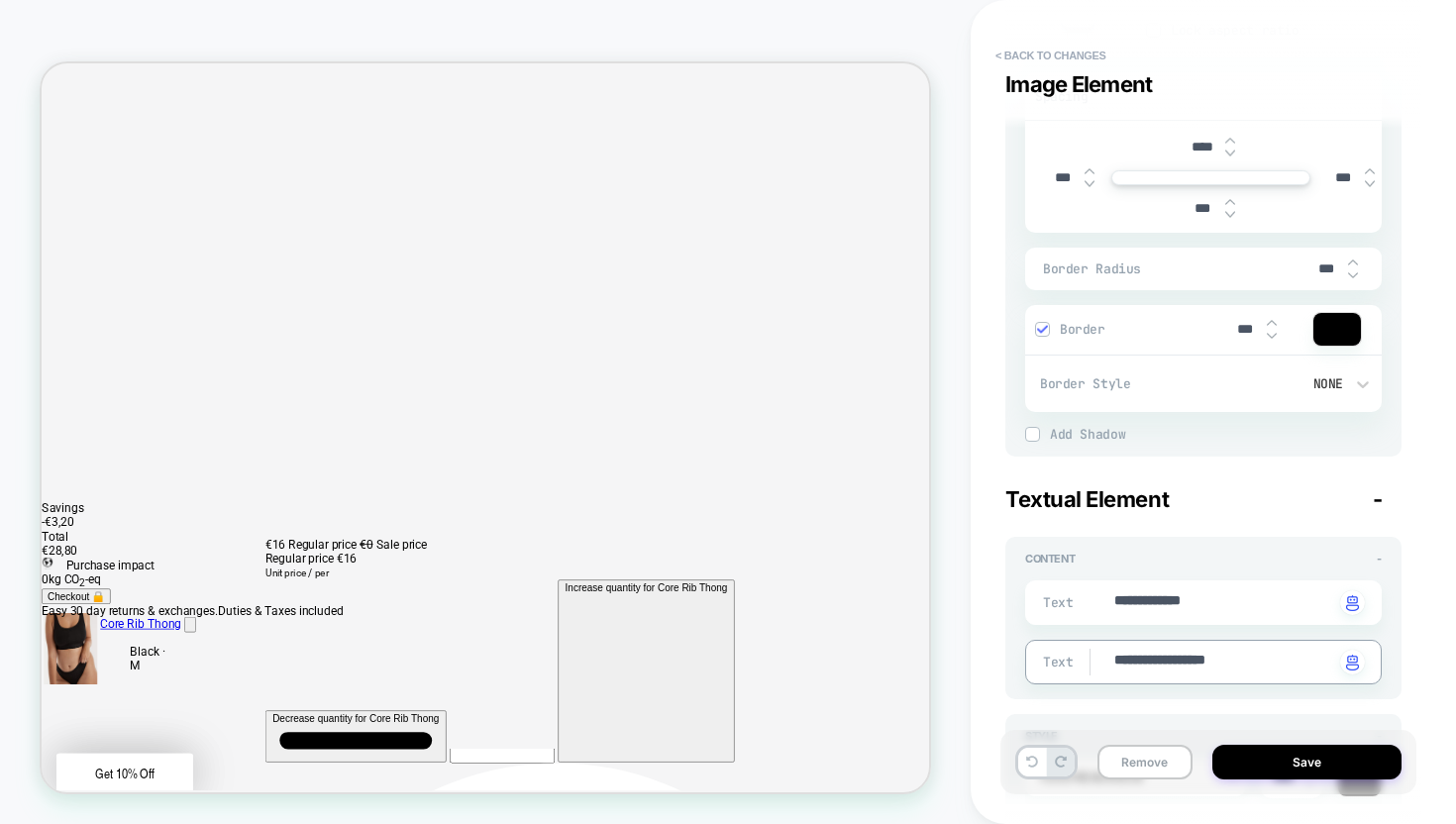 drag, startPoint x: 1270, startPoint y: 653, endPoint x: 1054, endPoint y: 653, distance: 216 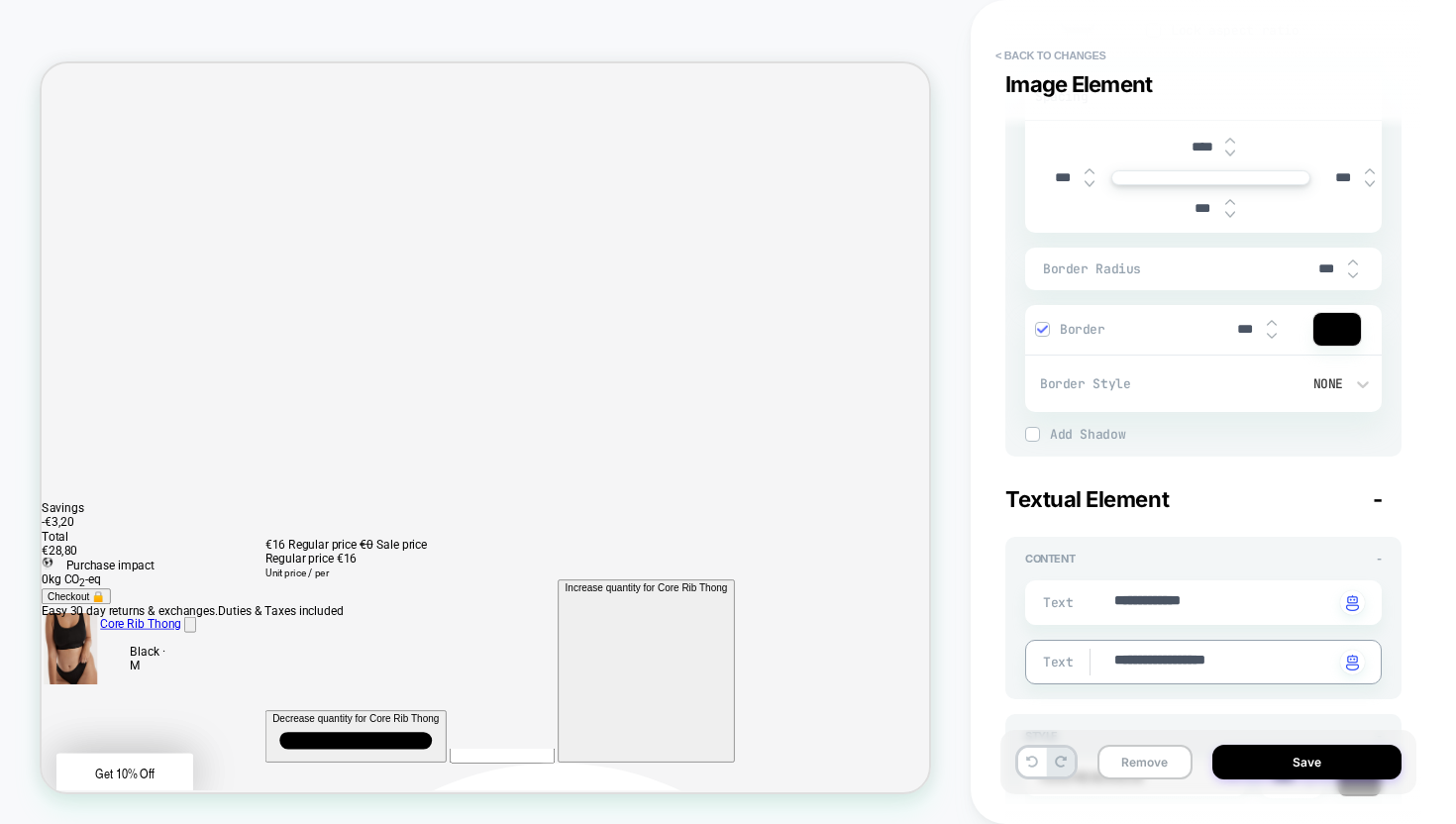 type on "*" 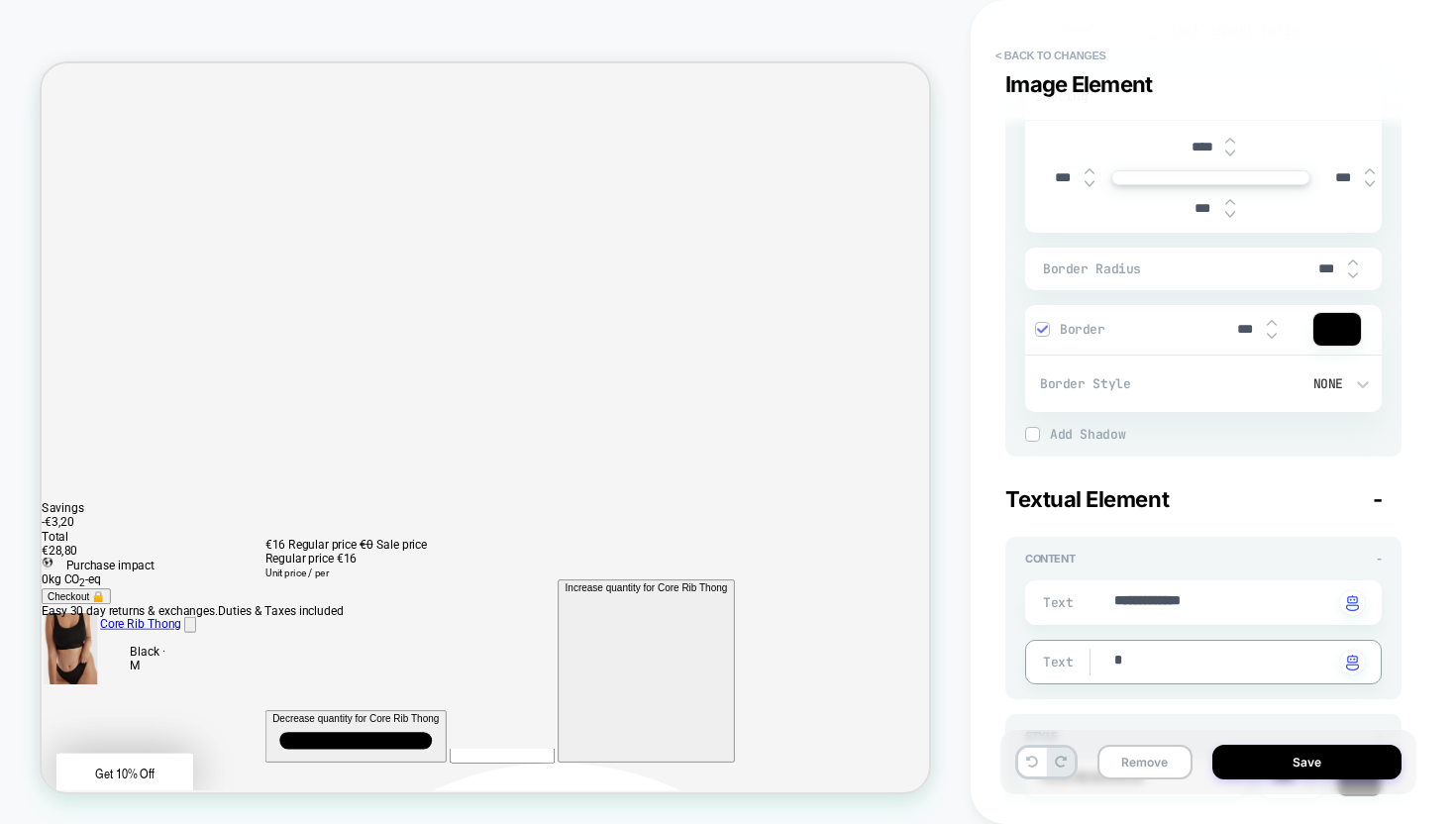 type on "*" 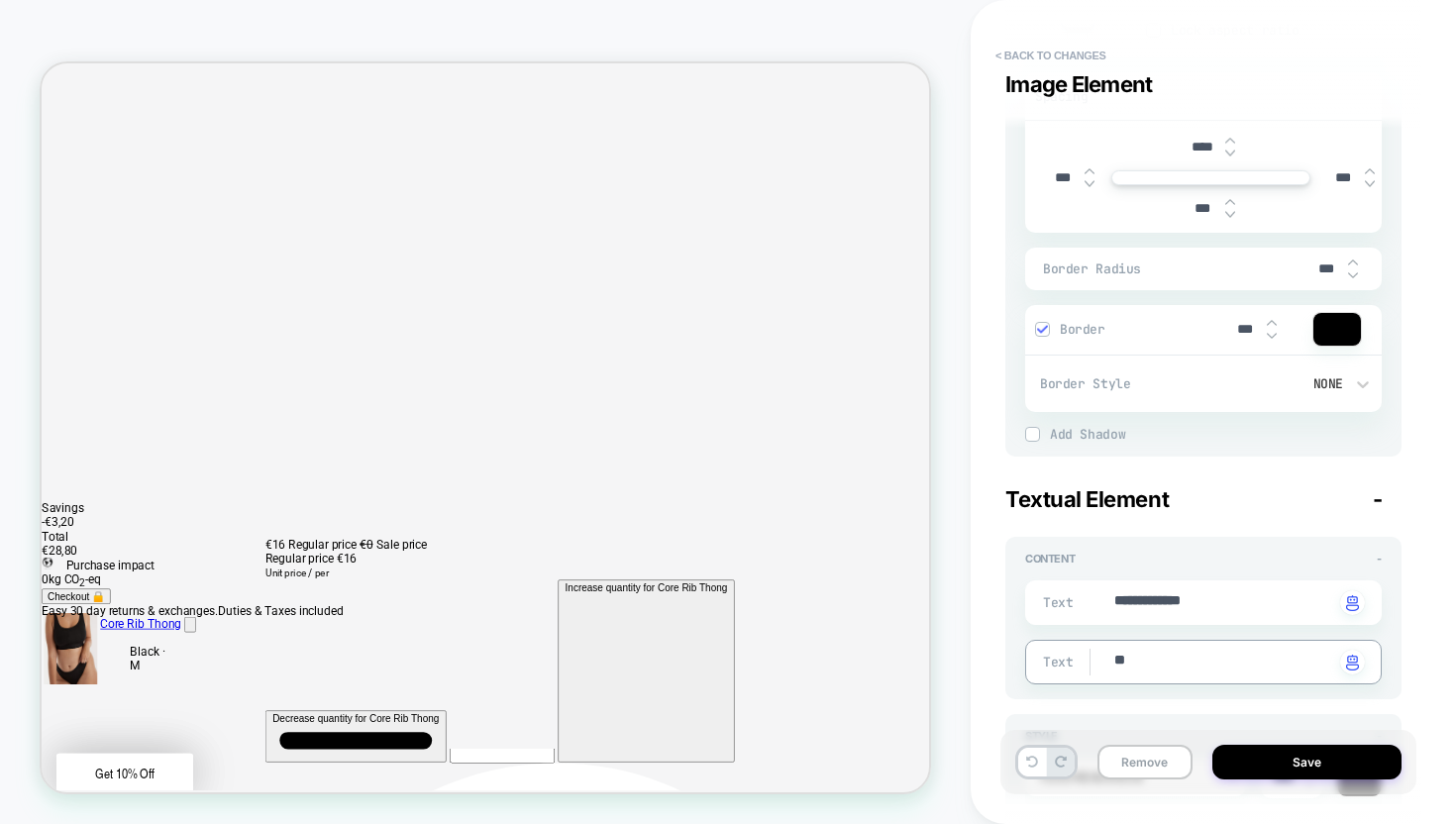 type on "*" 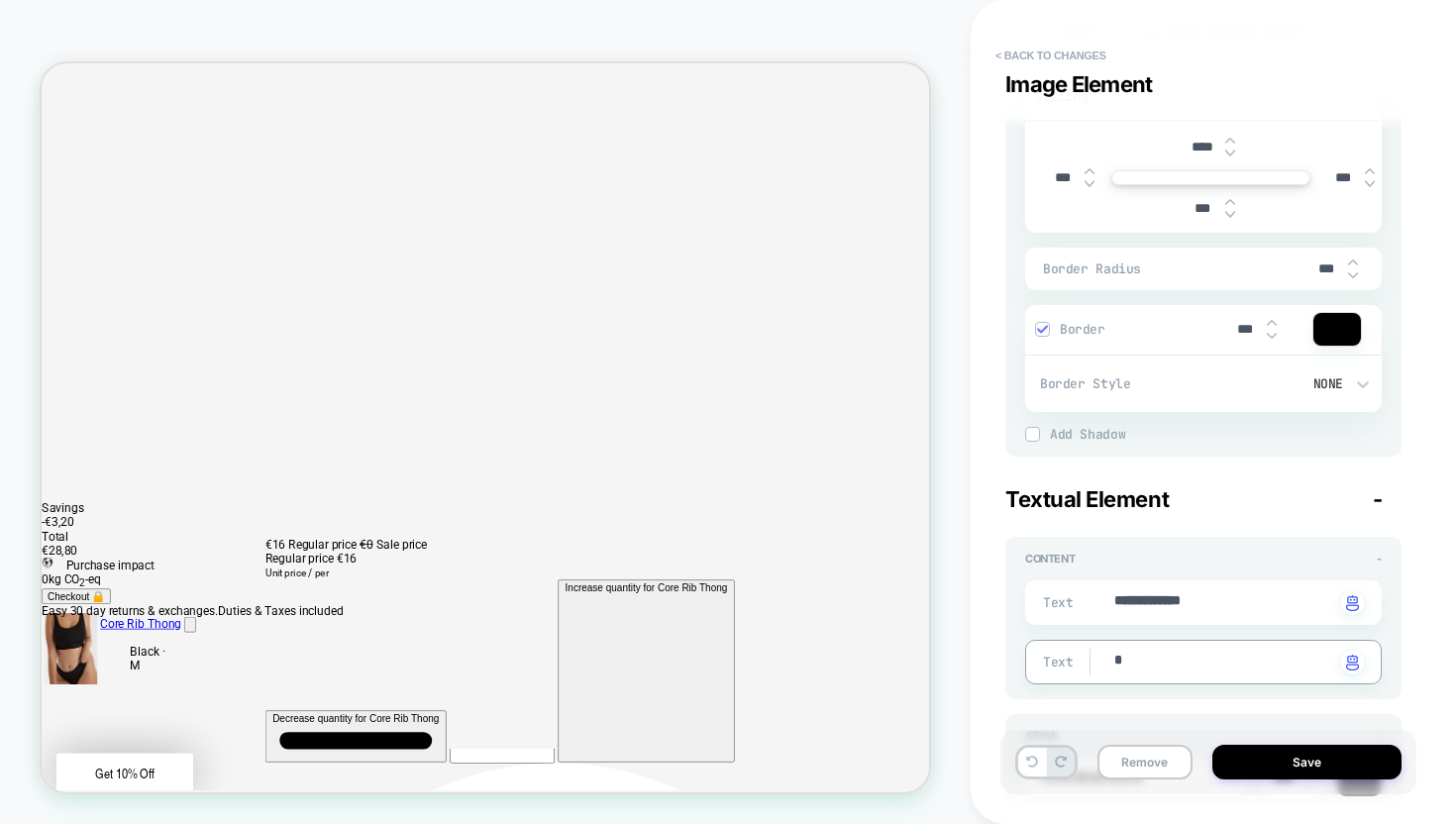 type on "*" 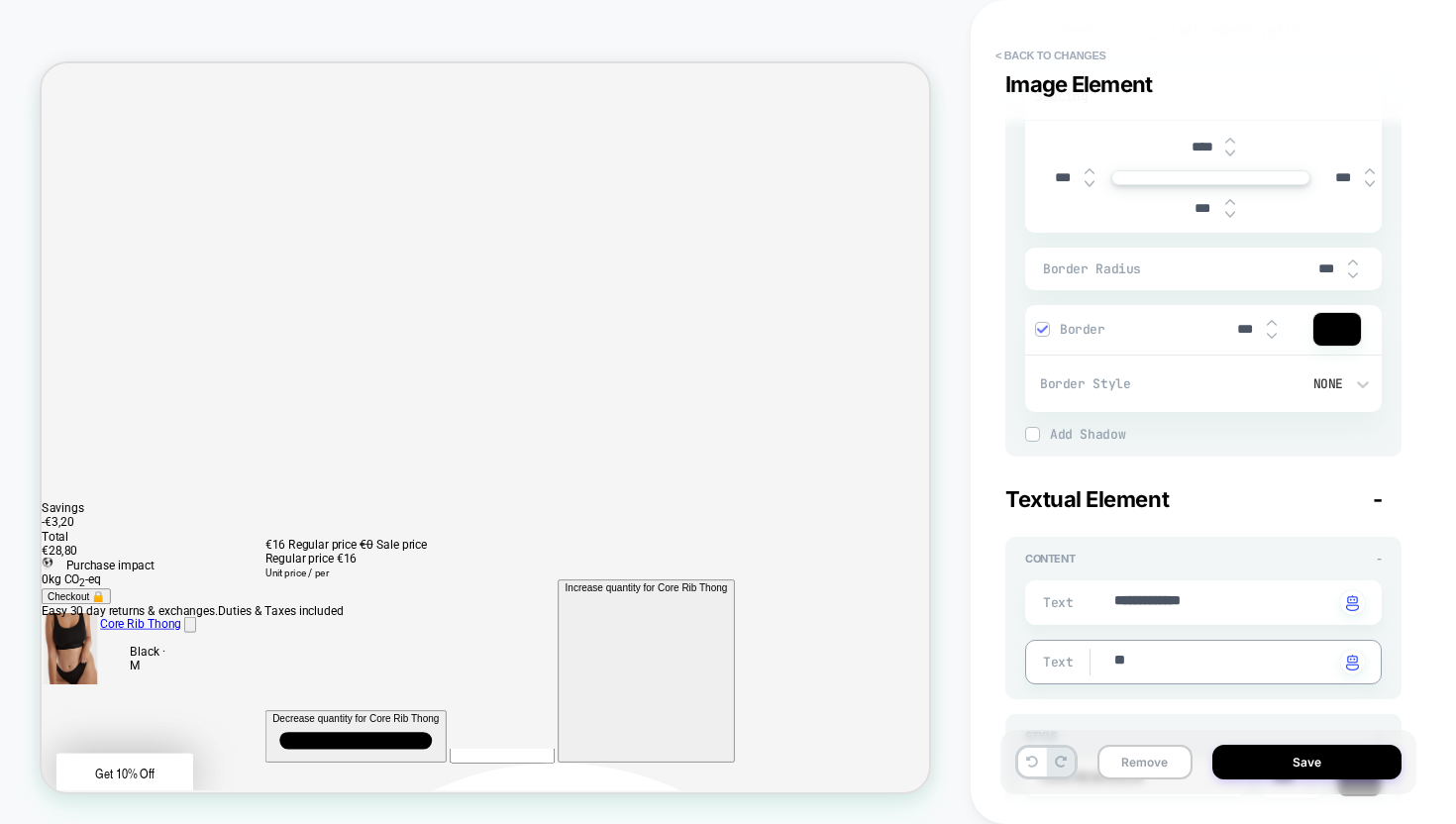 type on "*" 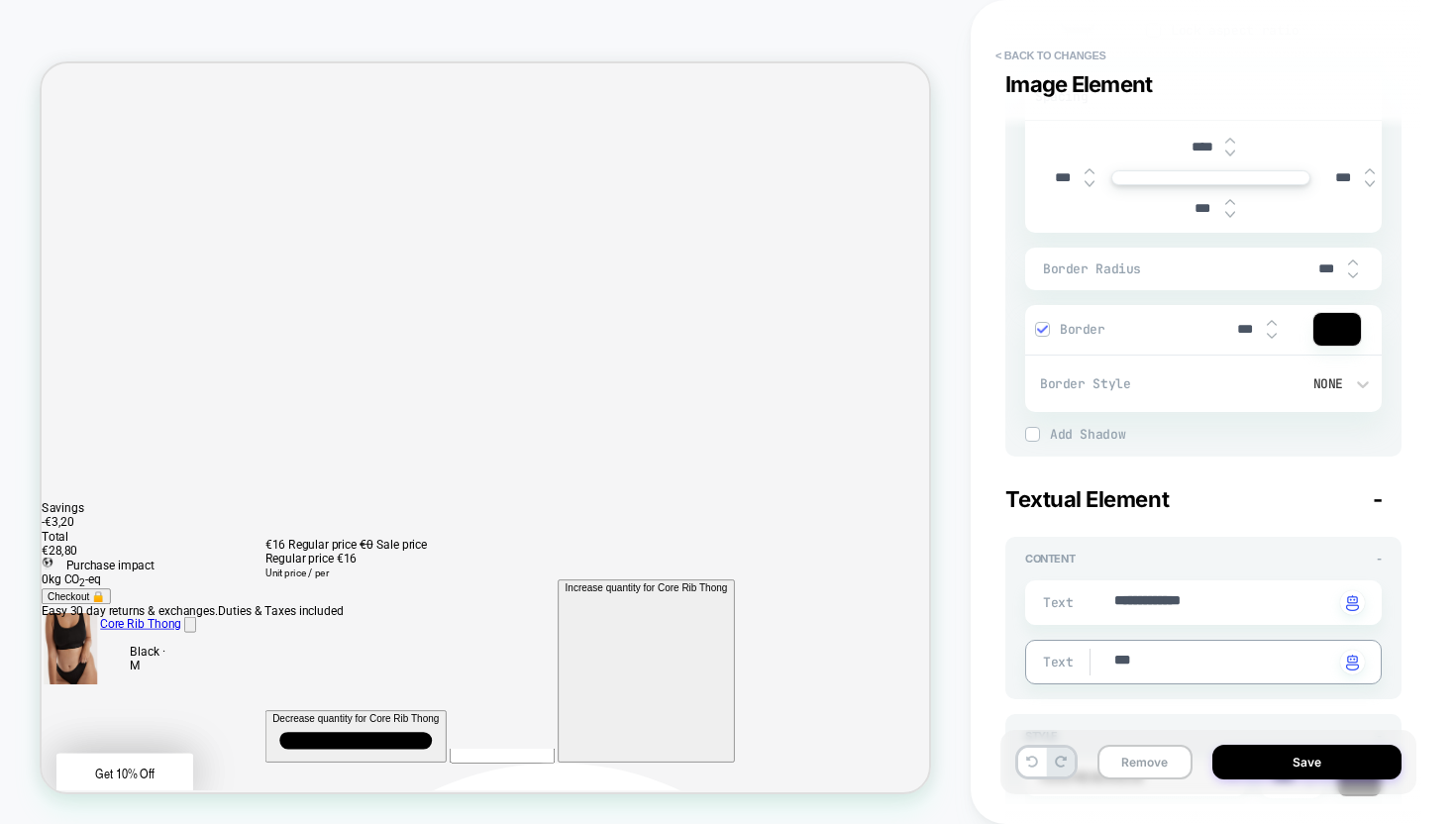 type on "*" 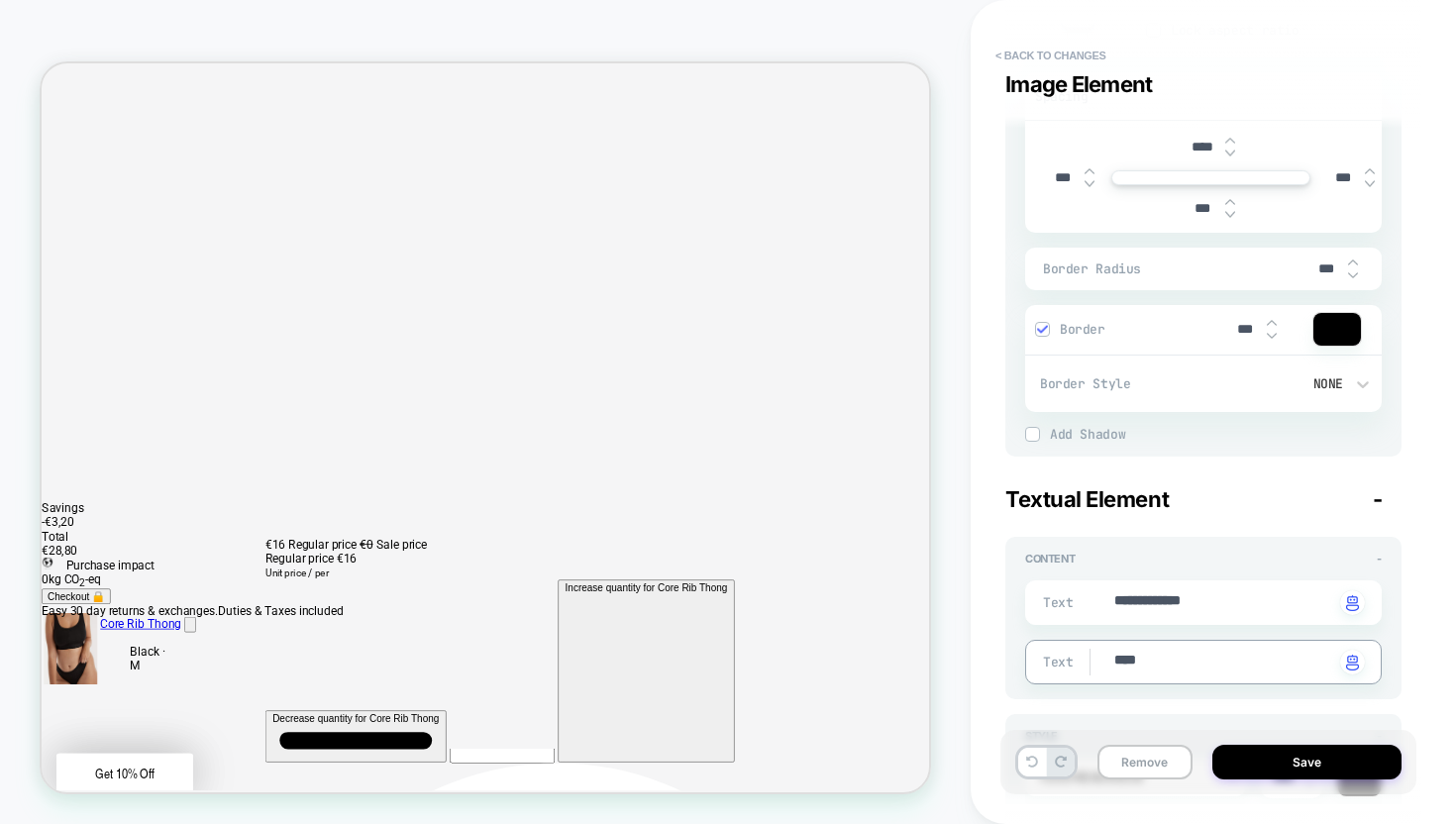 type on "*" 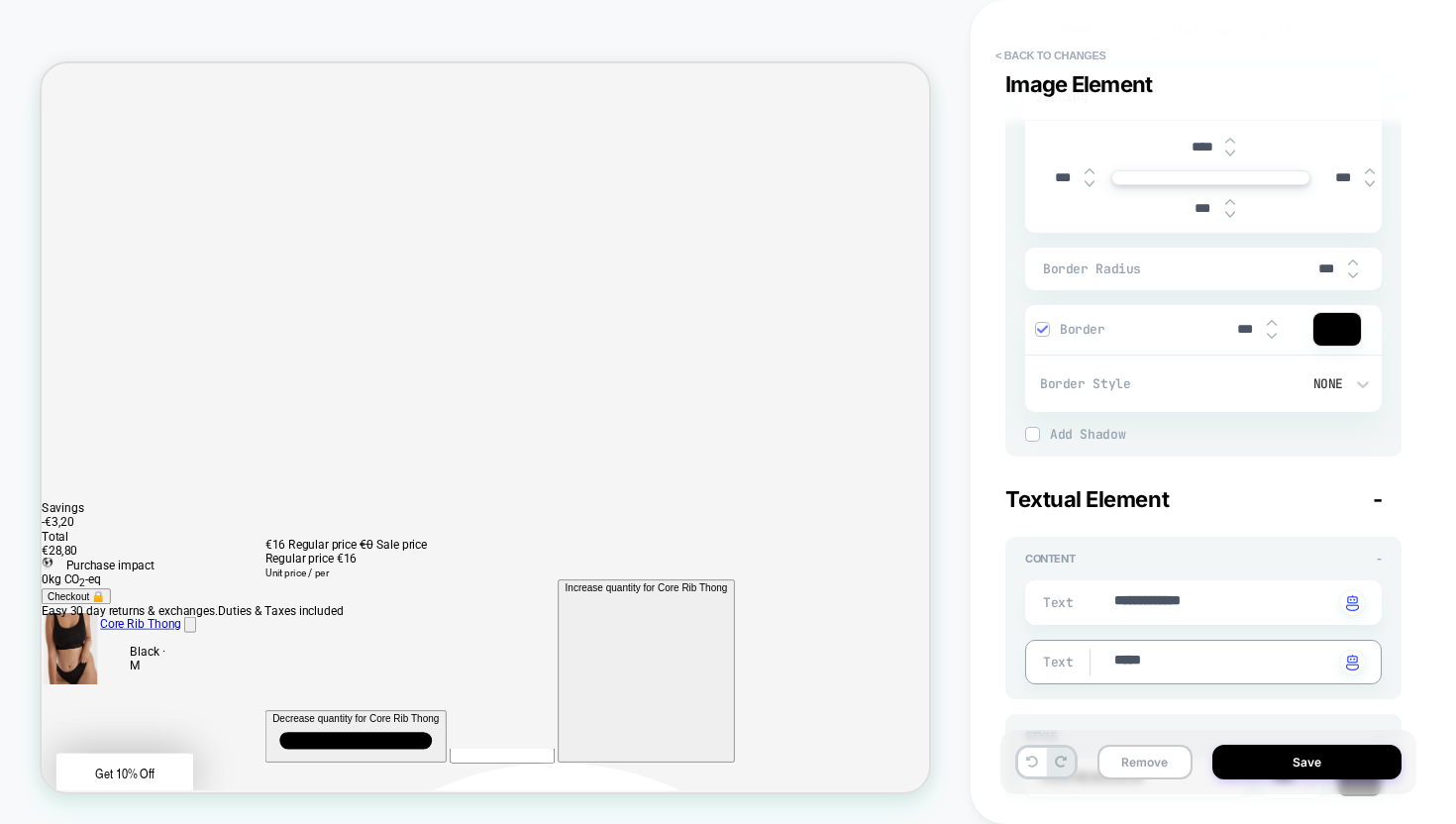 type on "*" 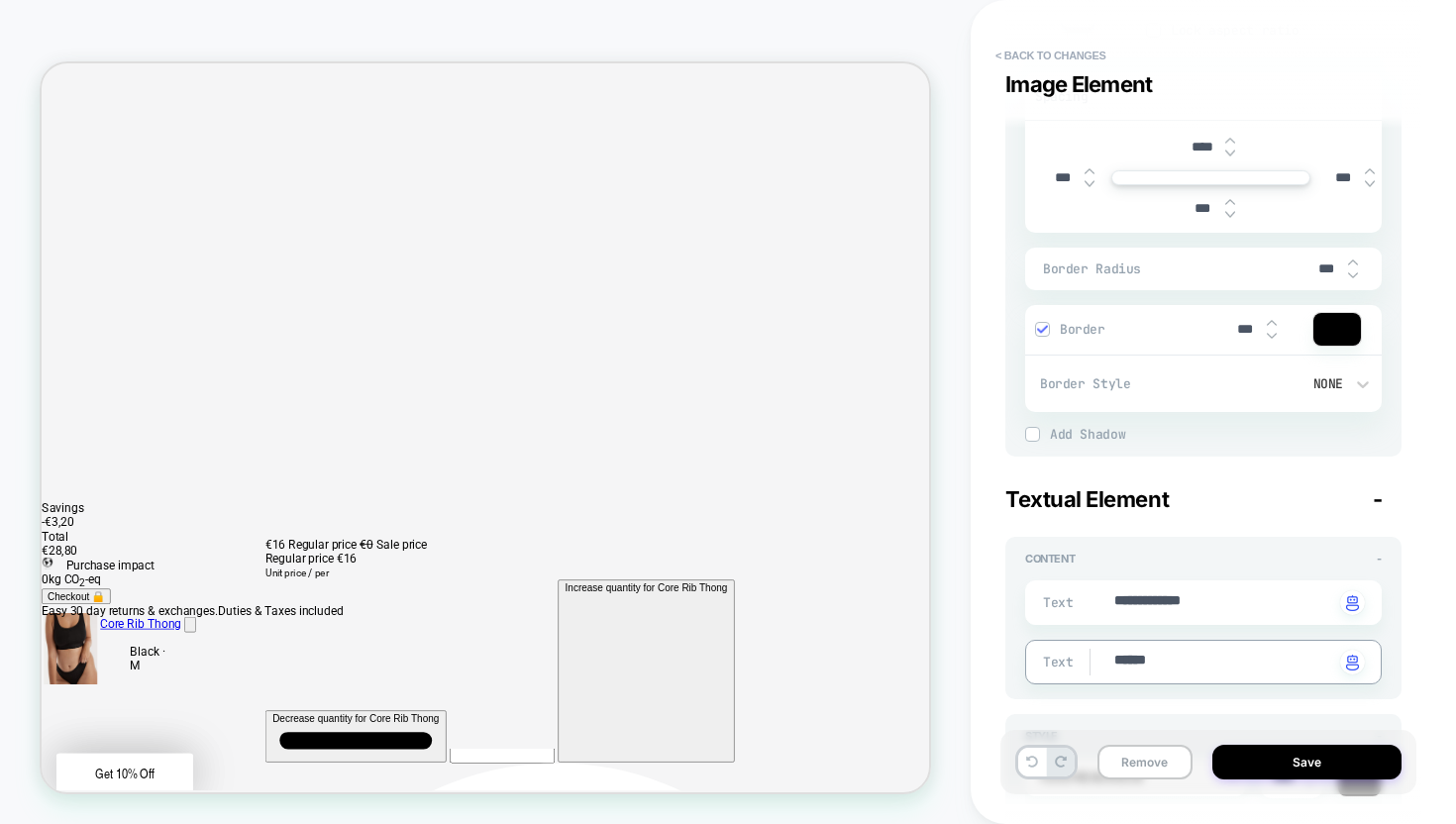 type on "*" 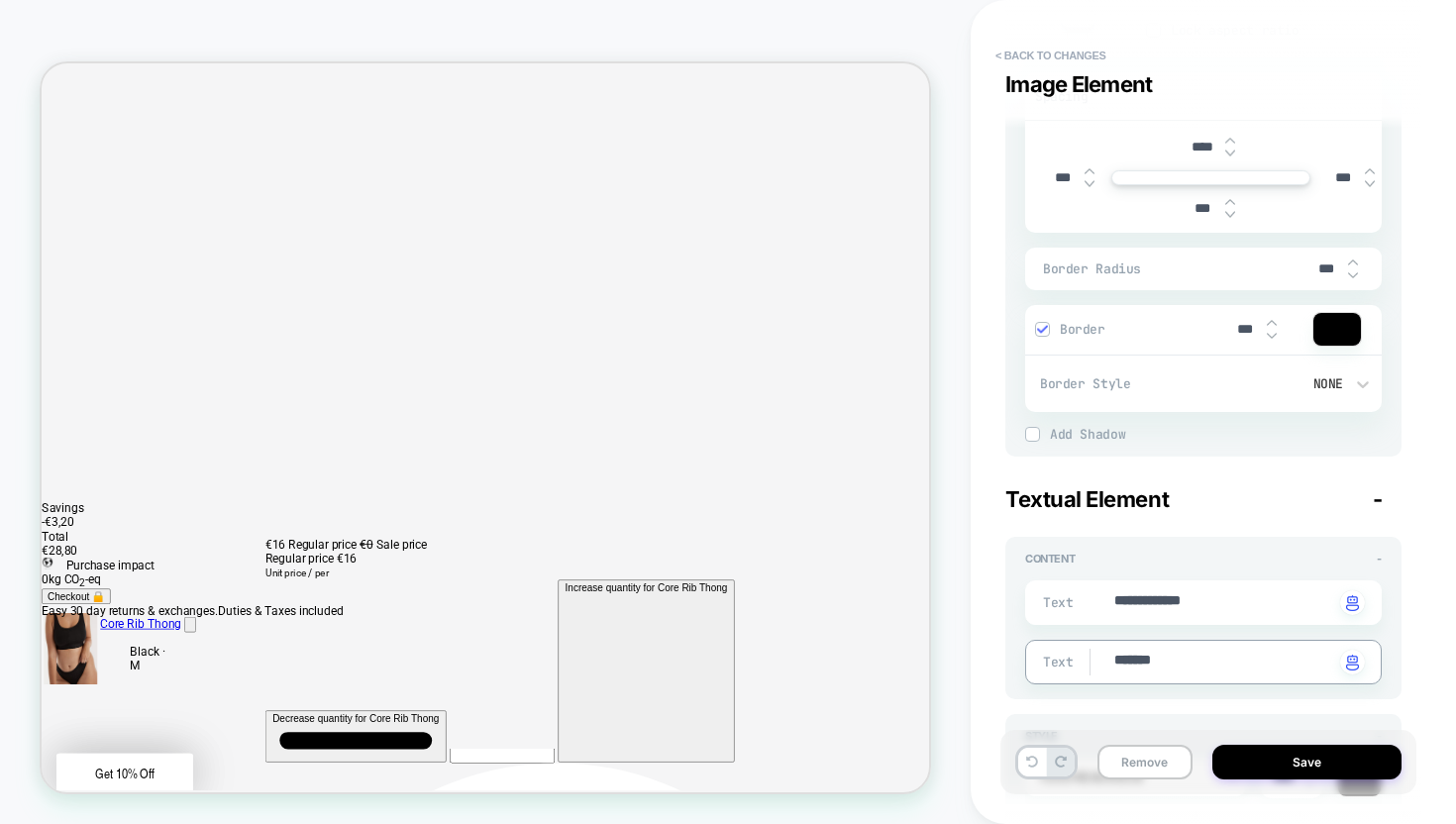 type on "*" 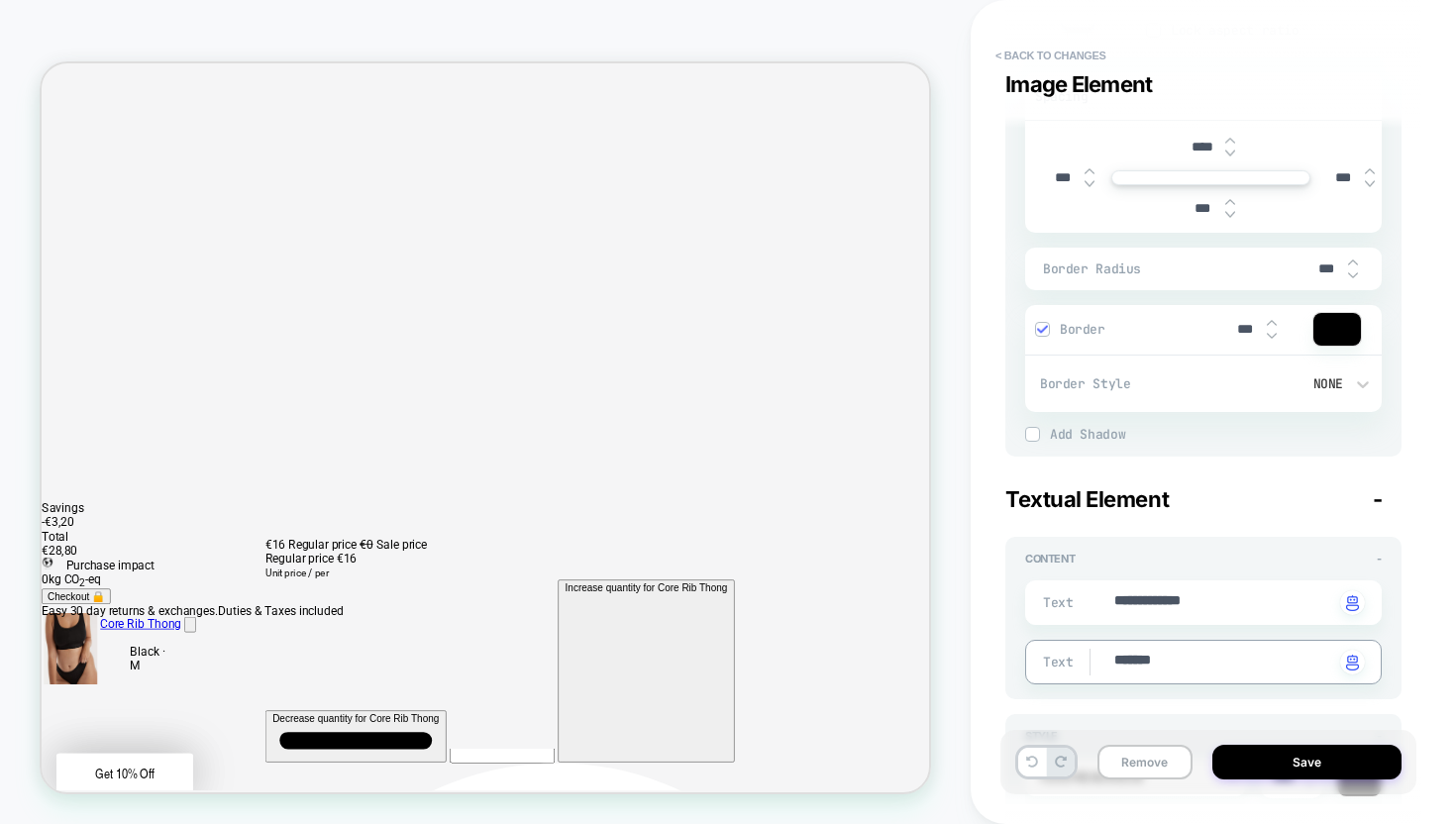 type on "********" 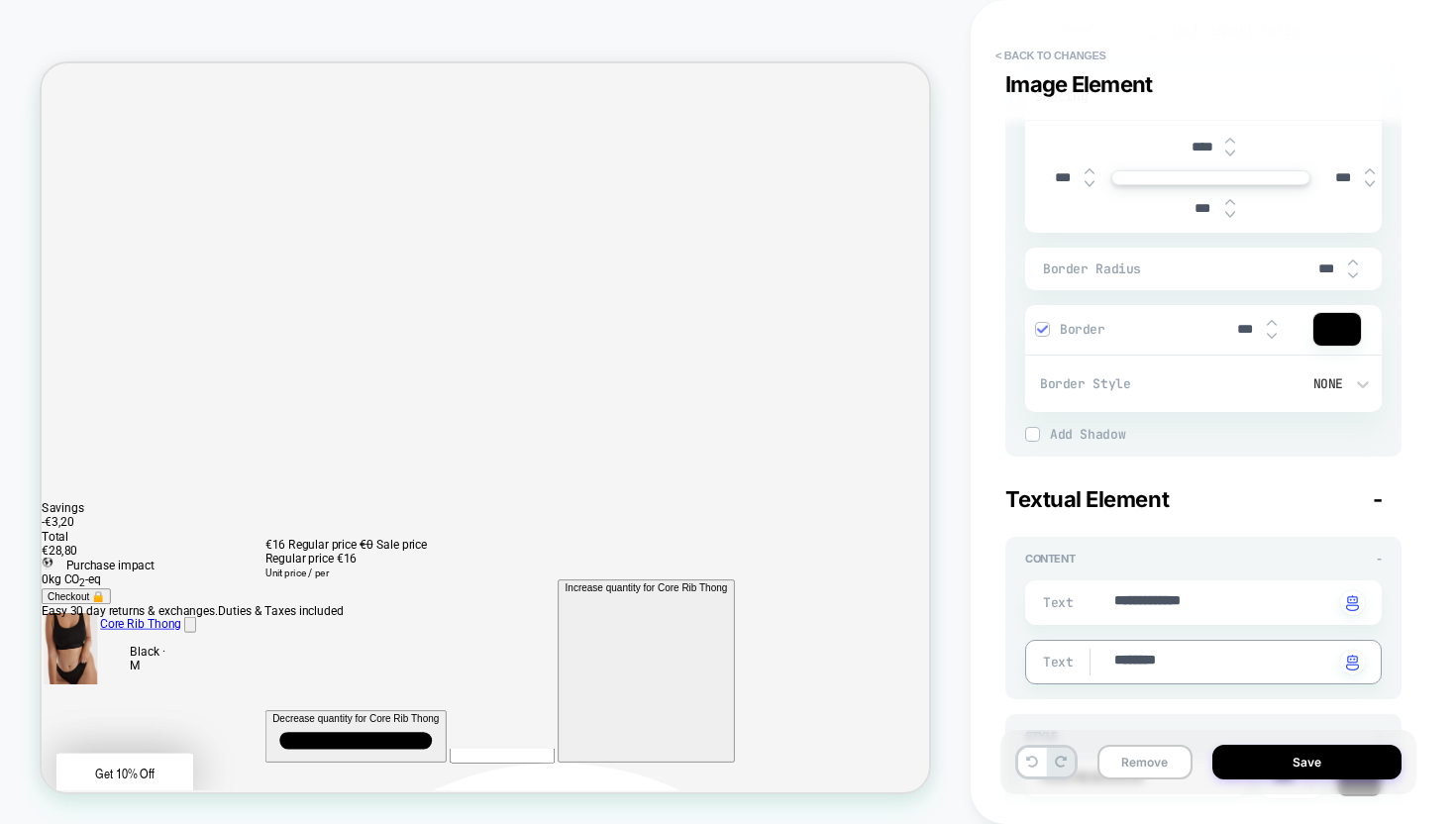 type on "*" 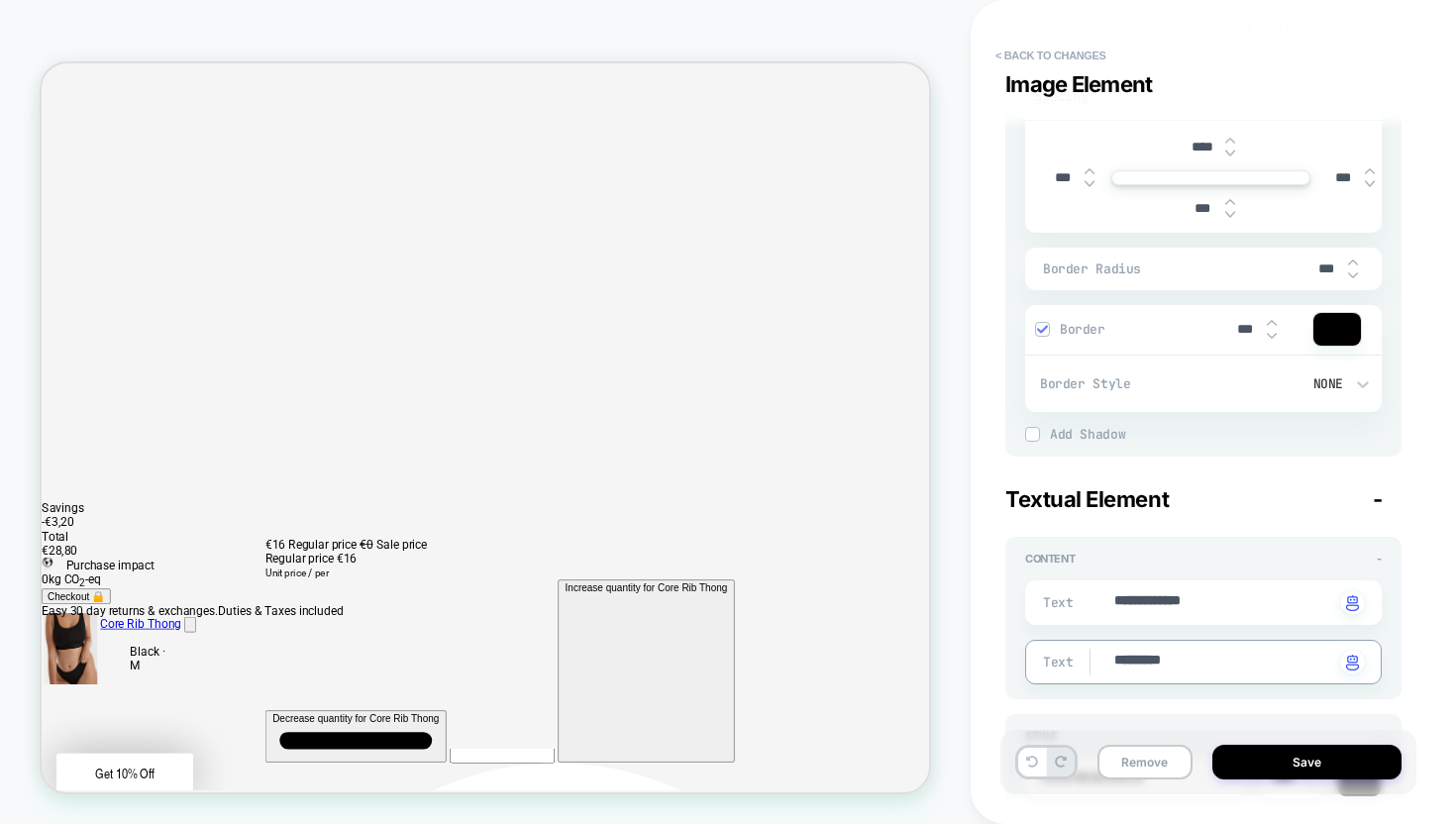 type on "*" 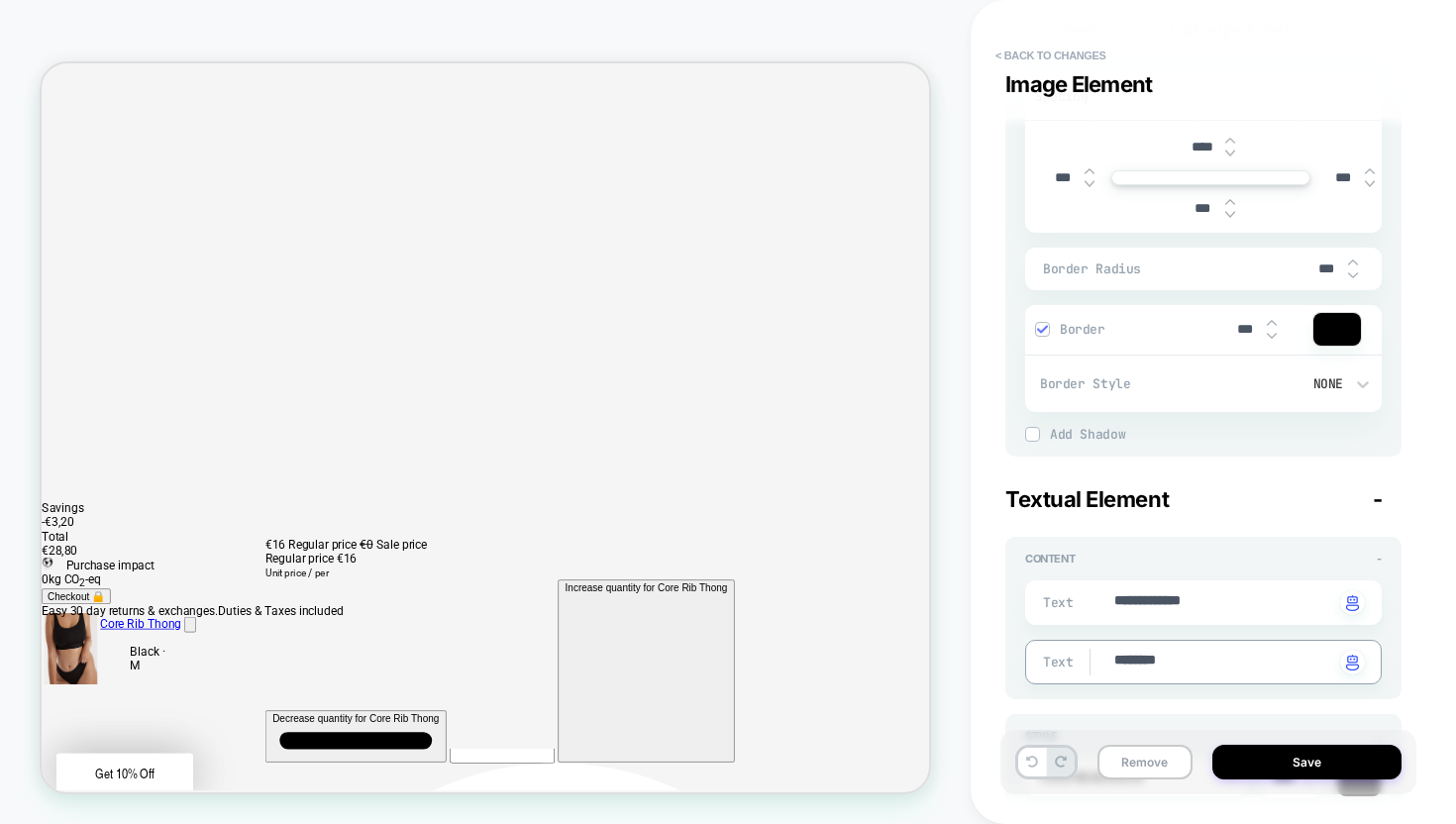 type on "*" 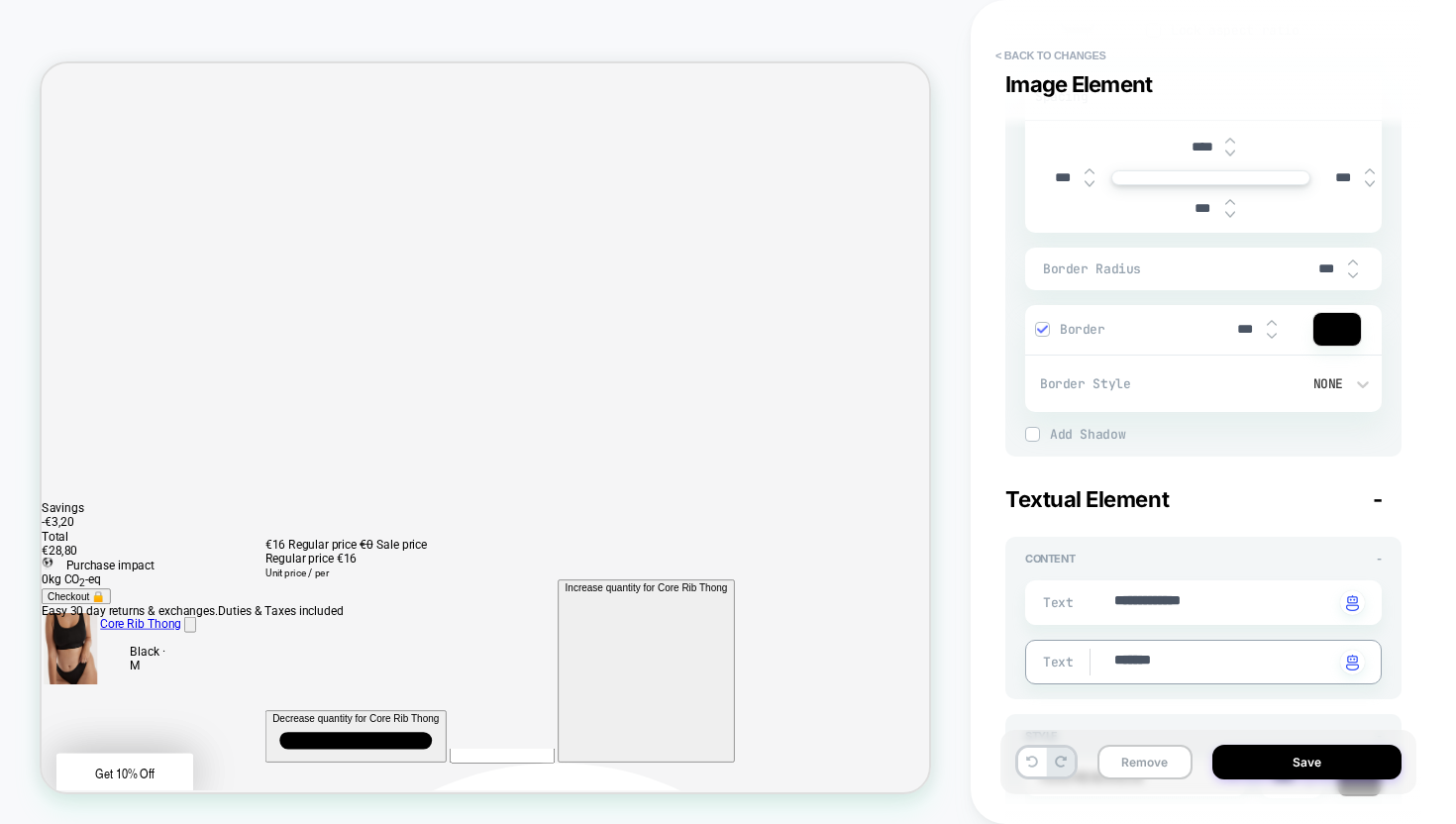 type on "*" 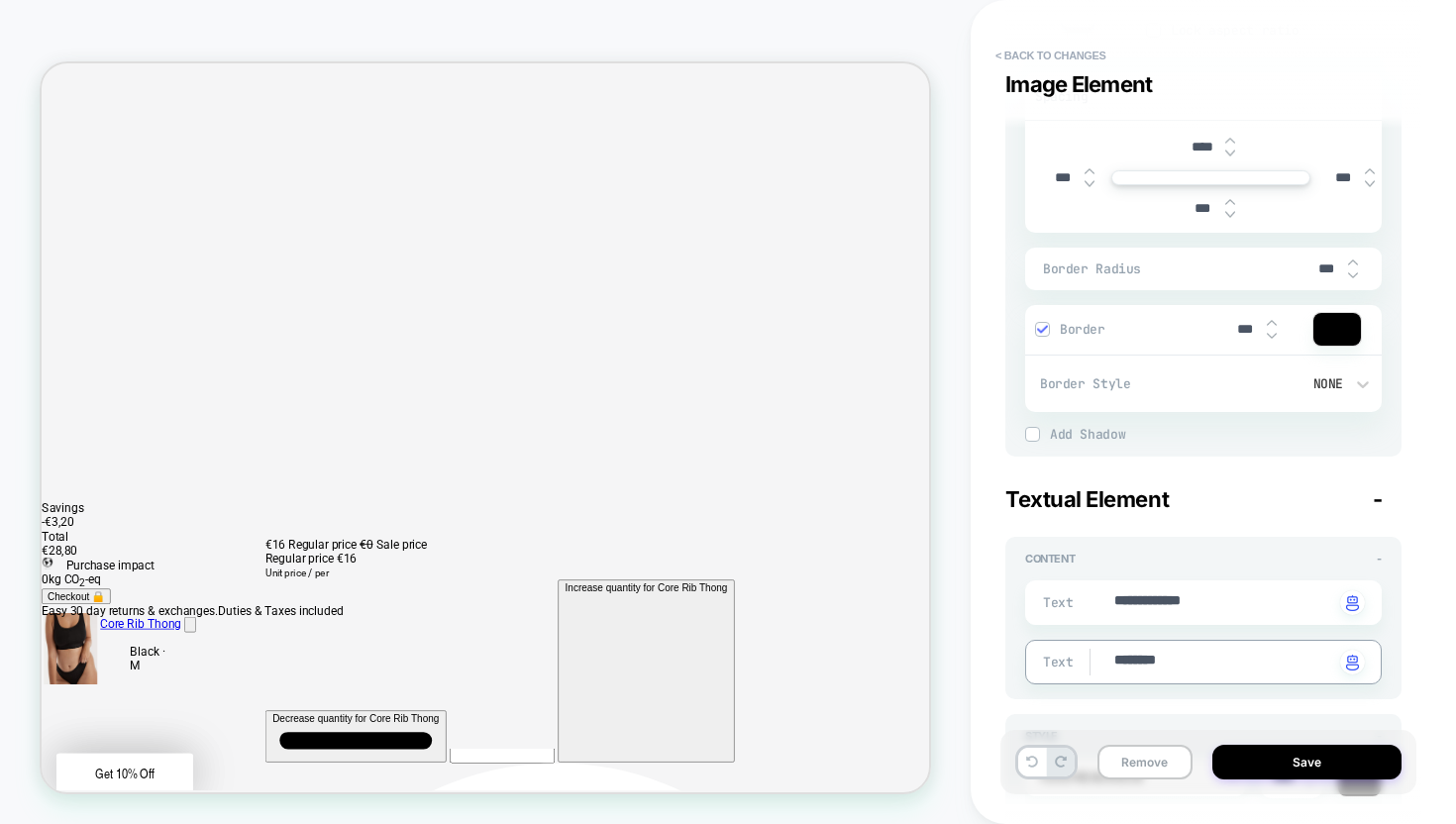 type on "*" 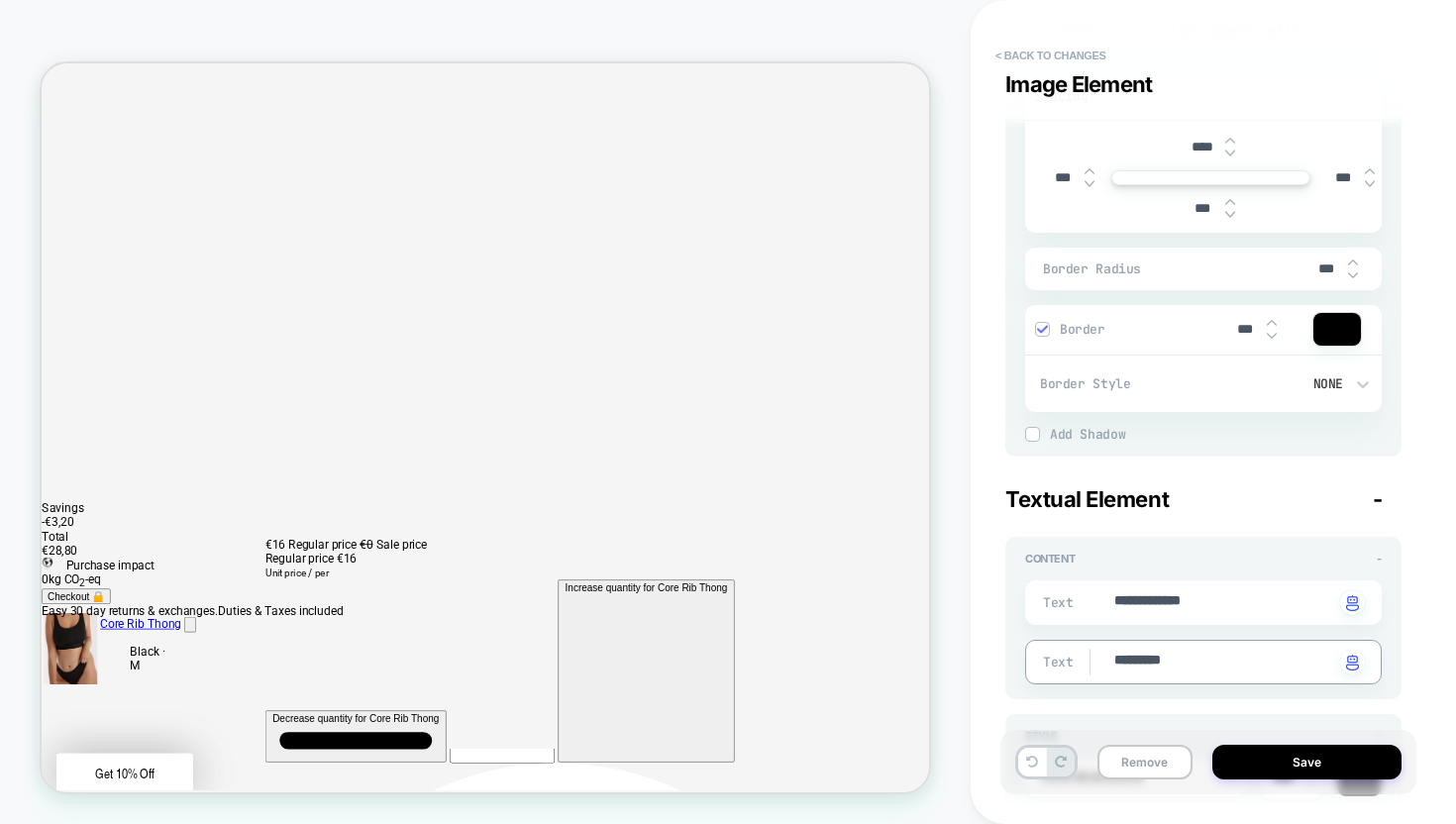 type on "*" 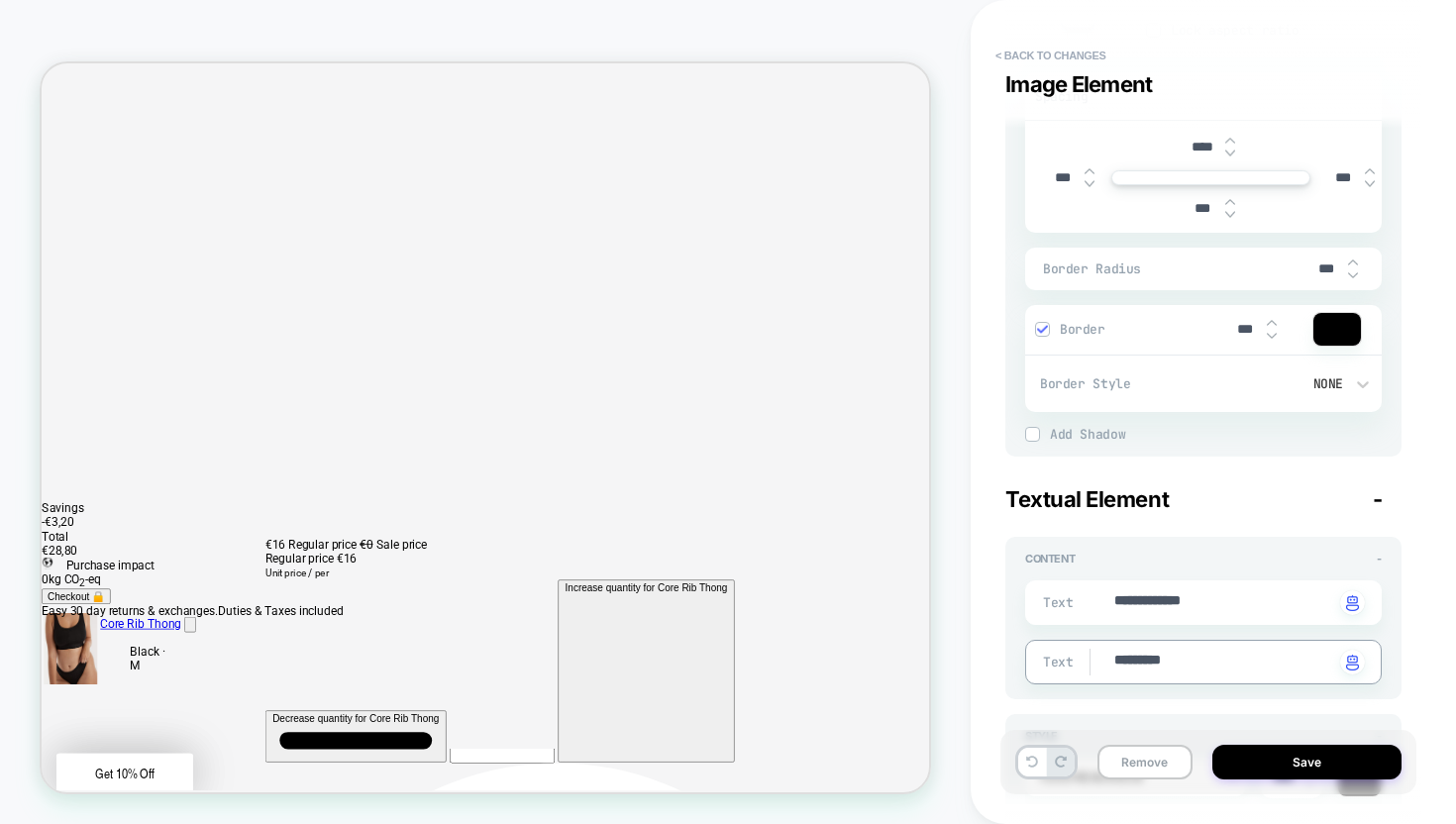 type on "**********" 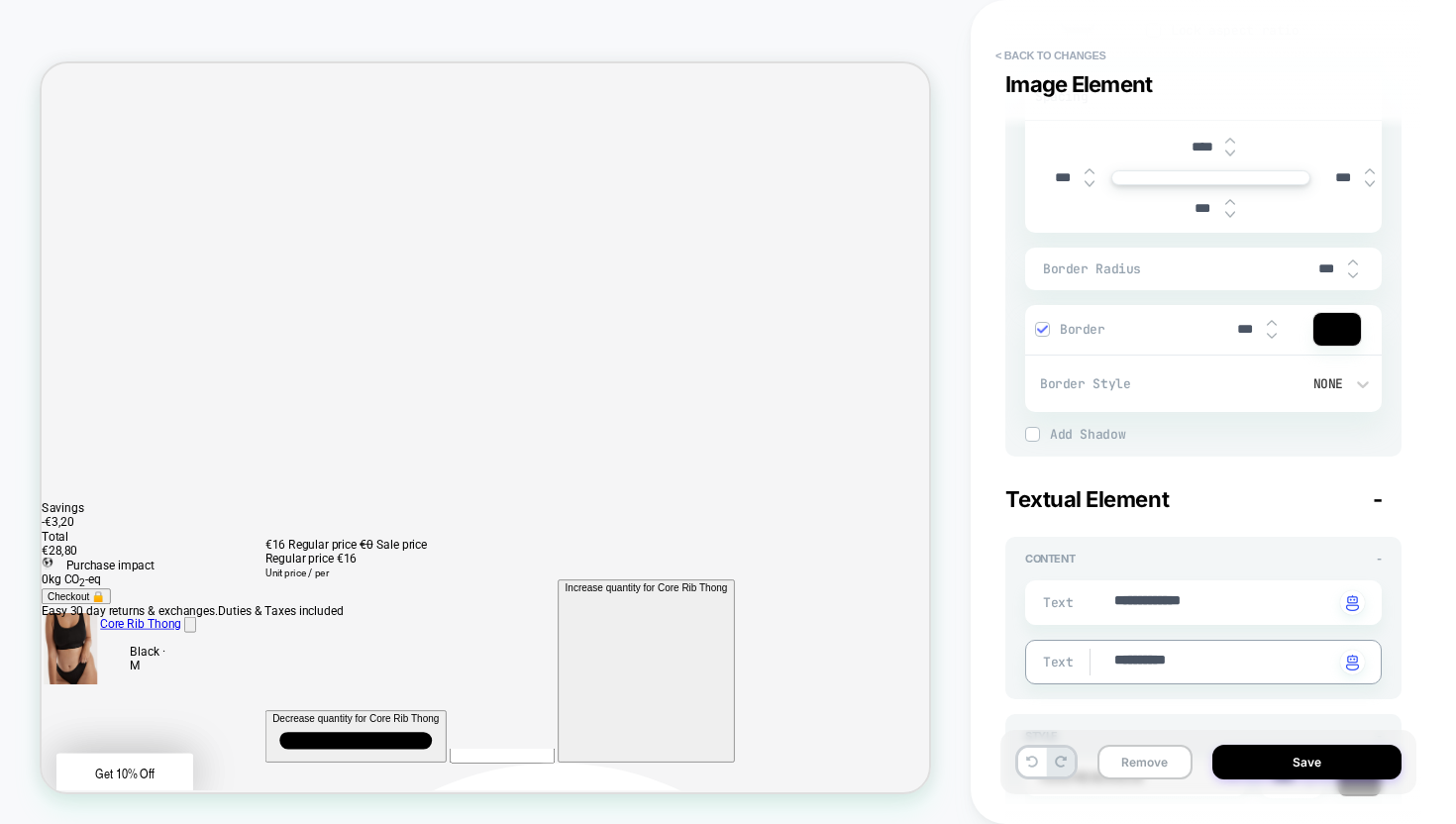type on "*" 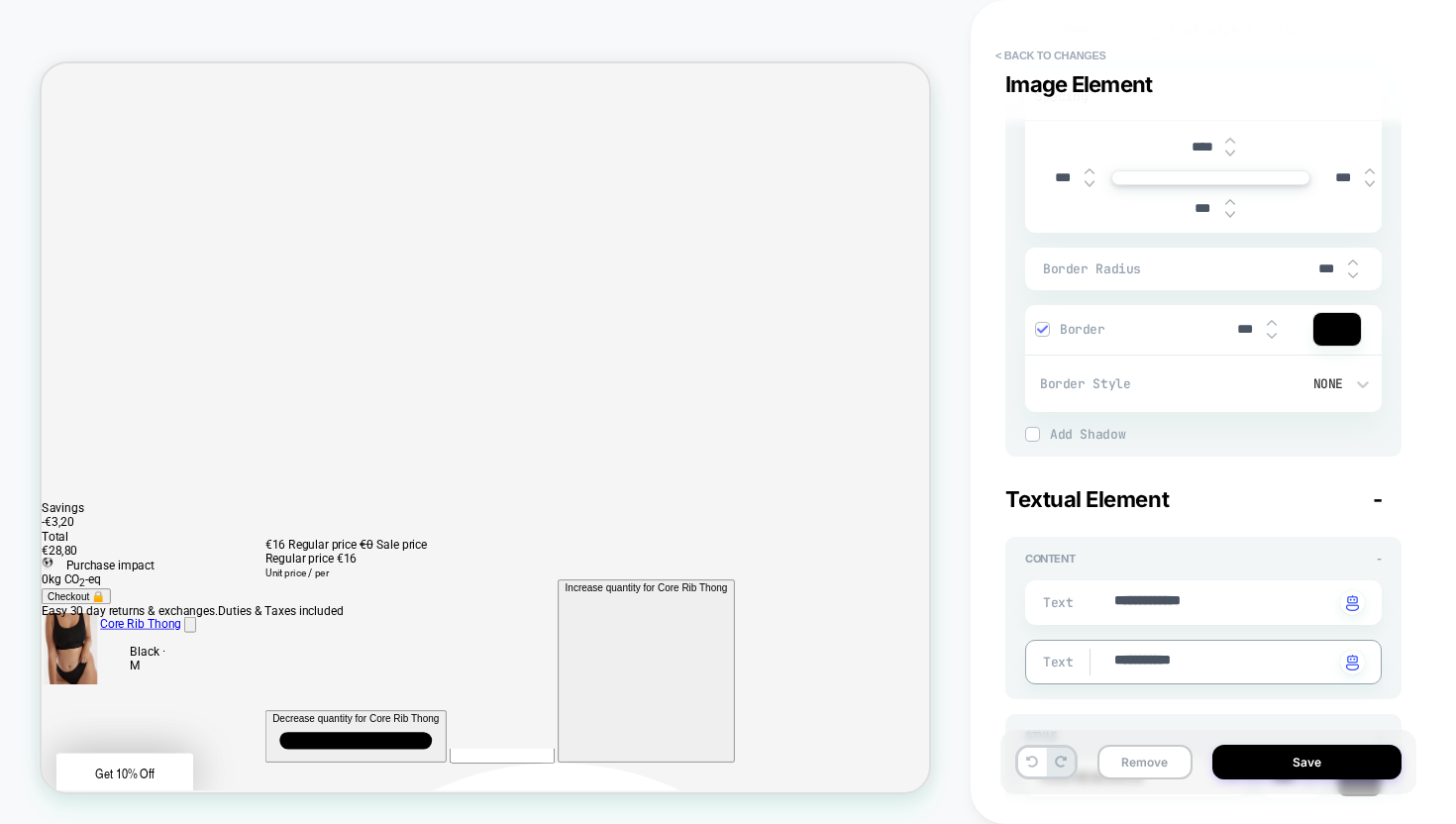 type on "*" 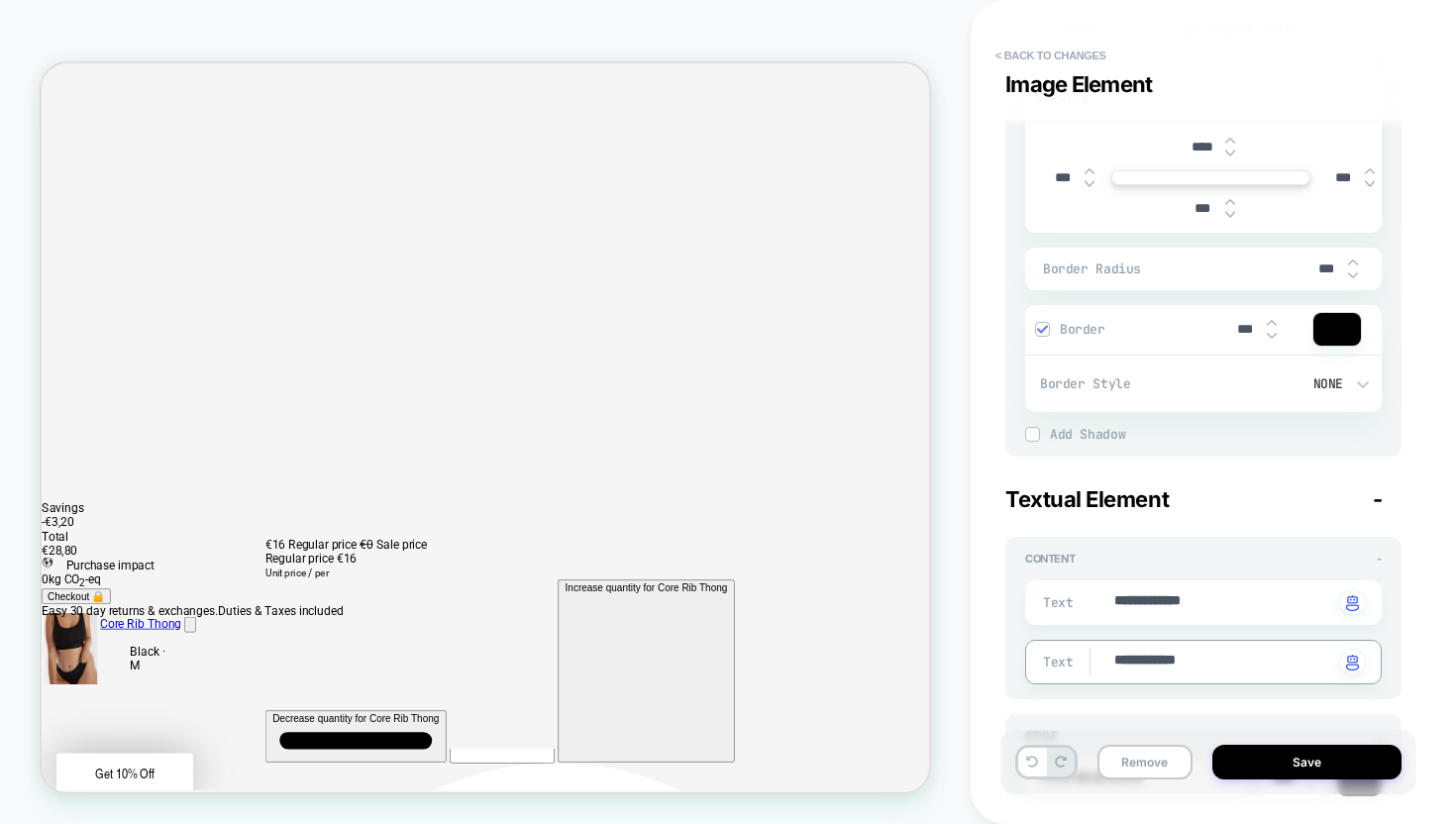 type on "*" 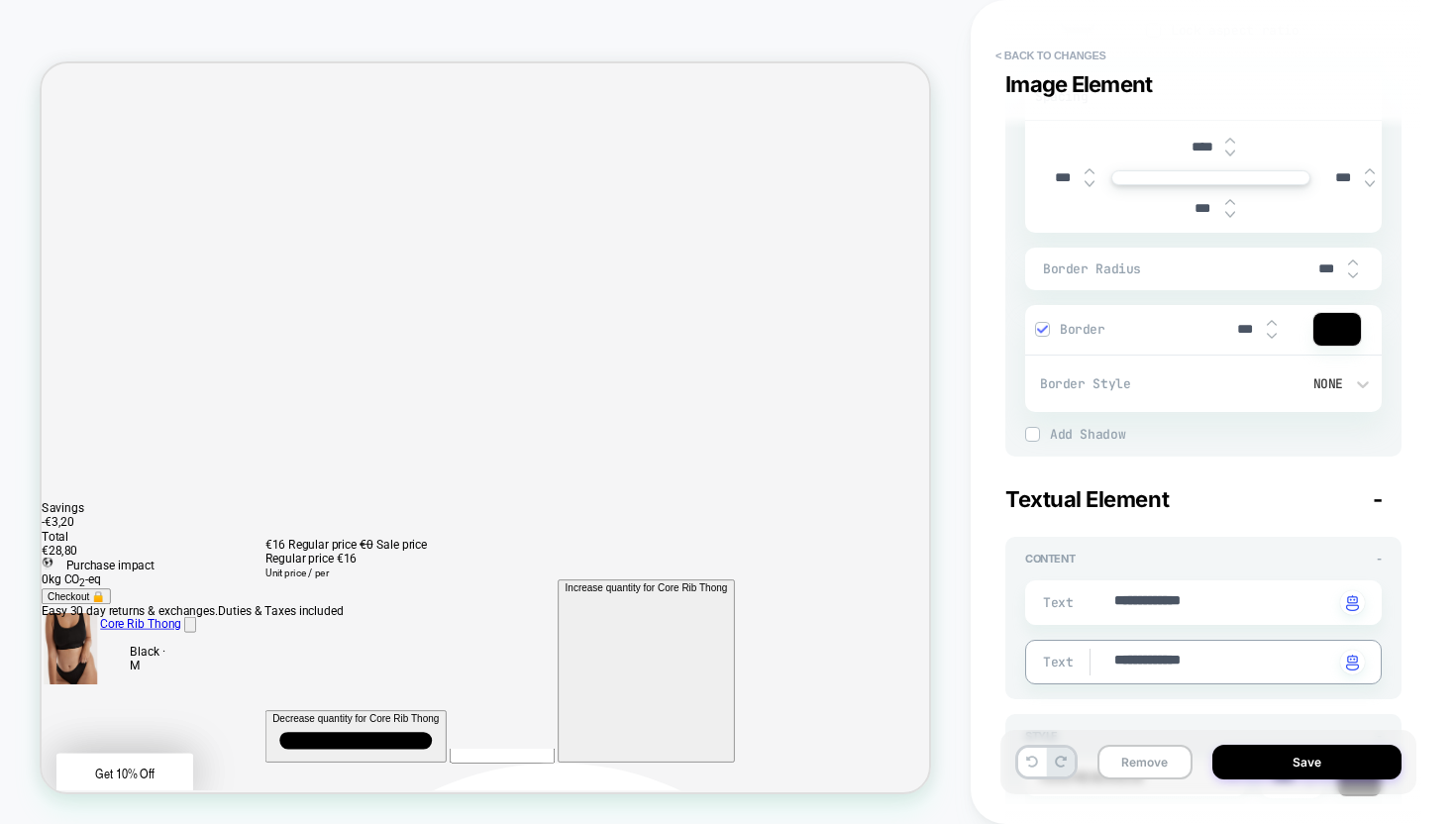 type on "*" 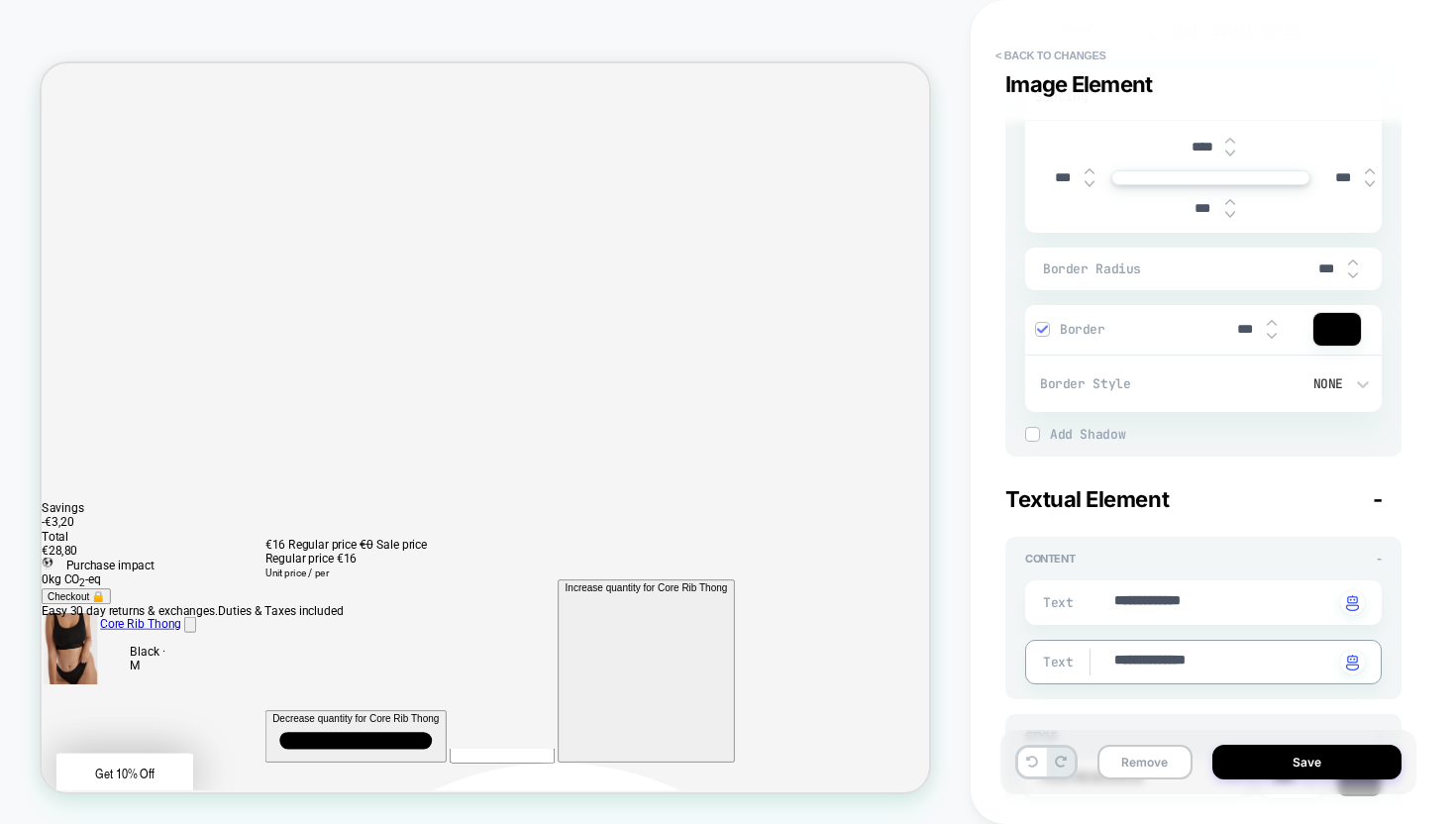 type on "*" 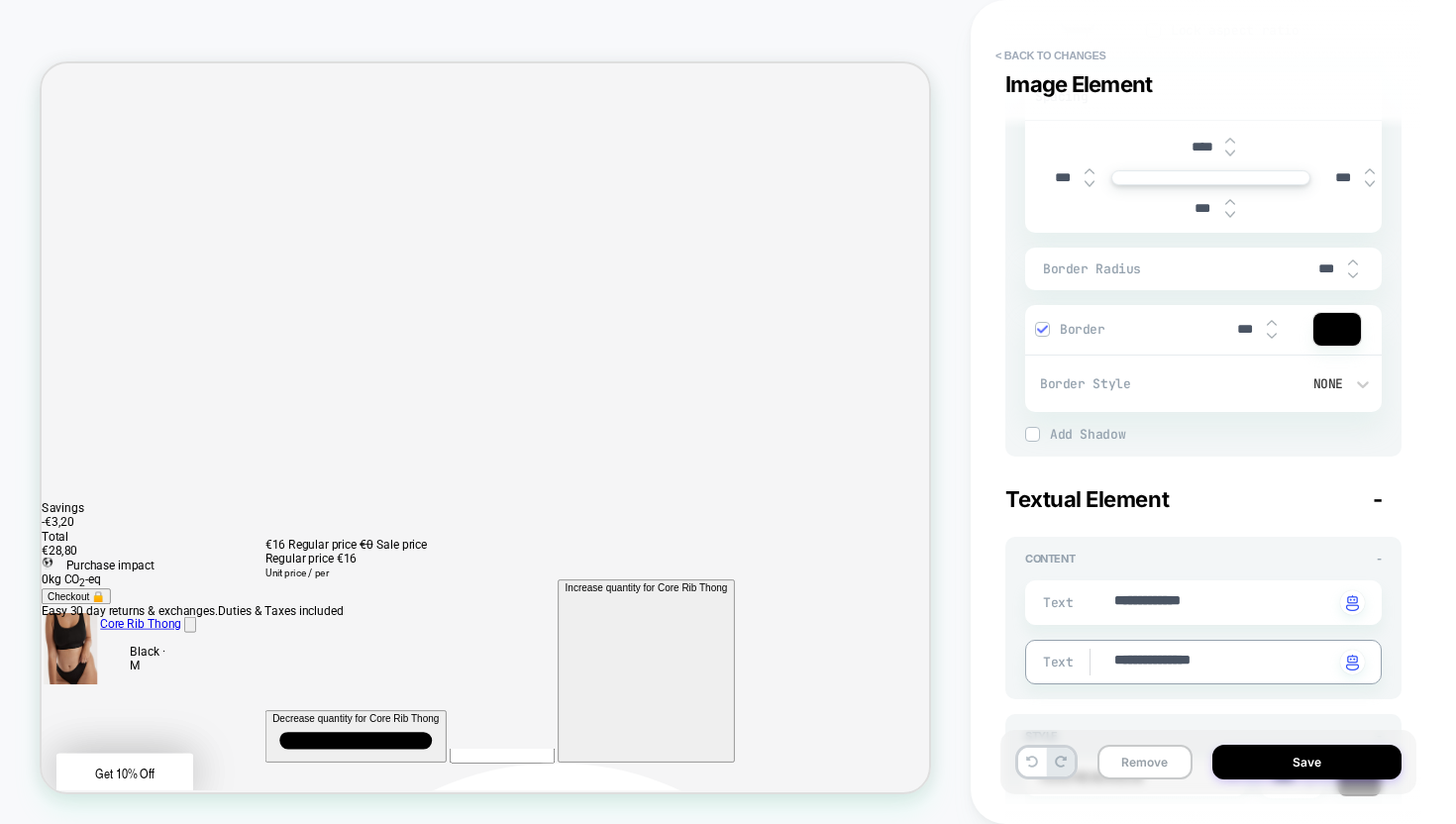 type on "*" 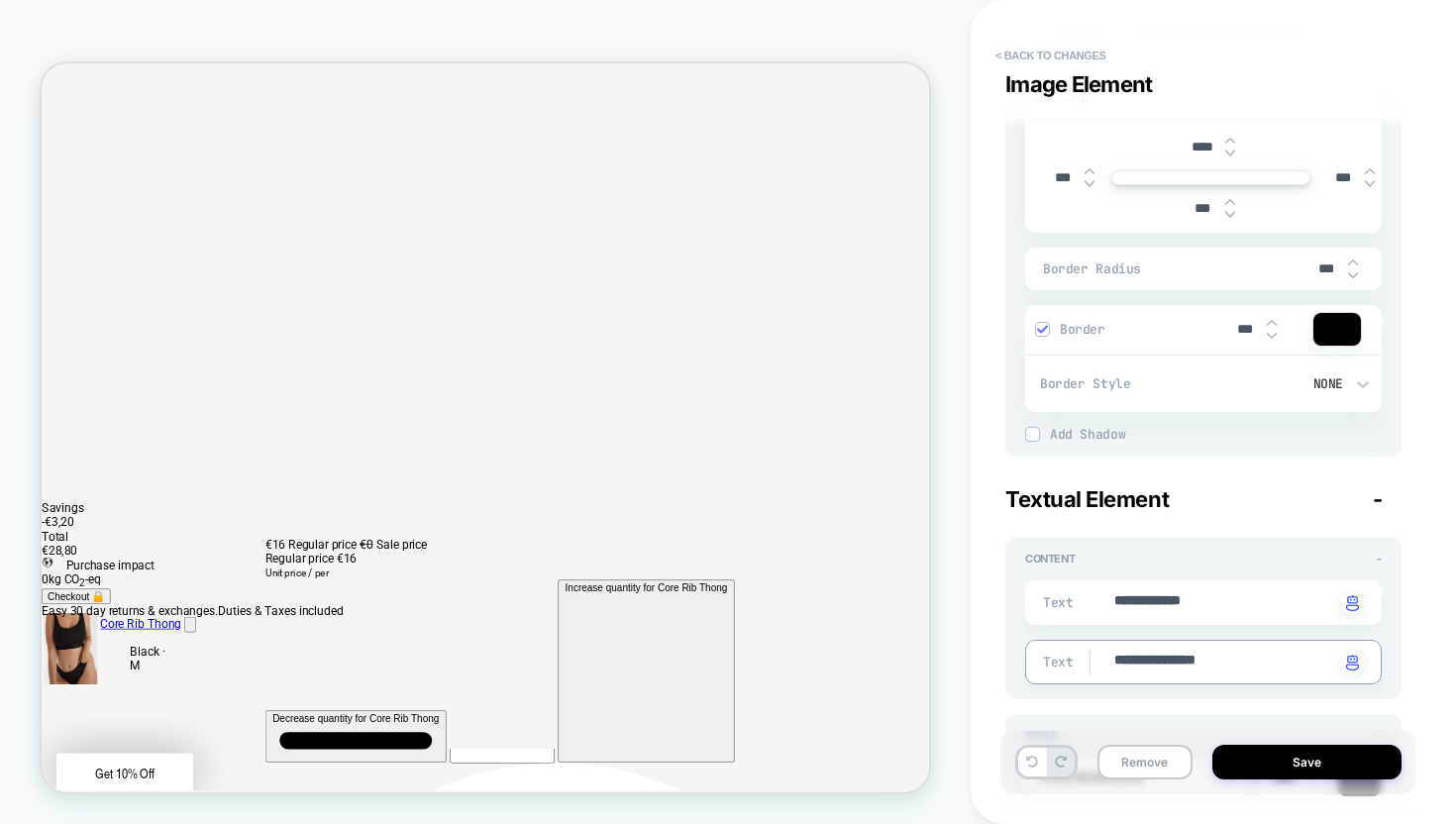type on "*" 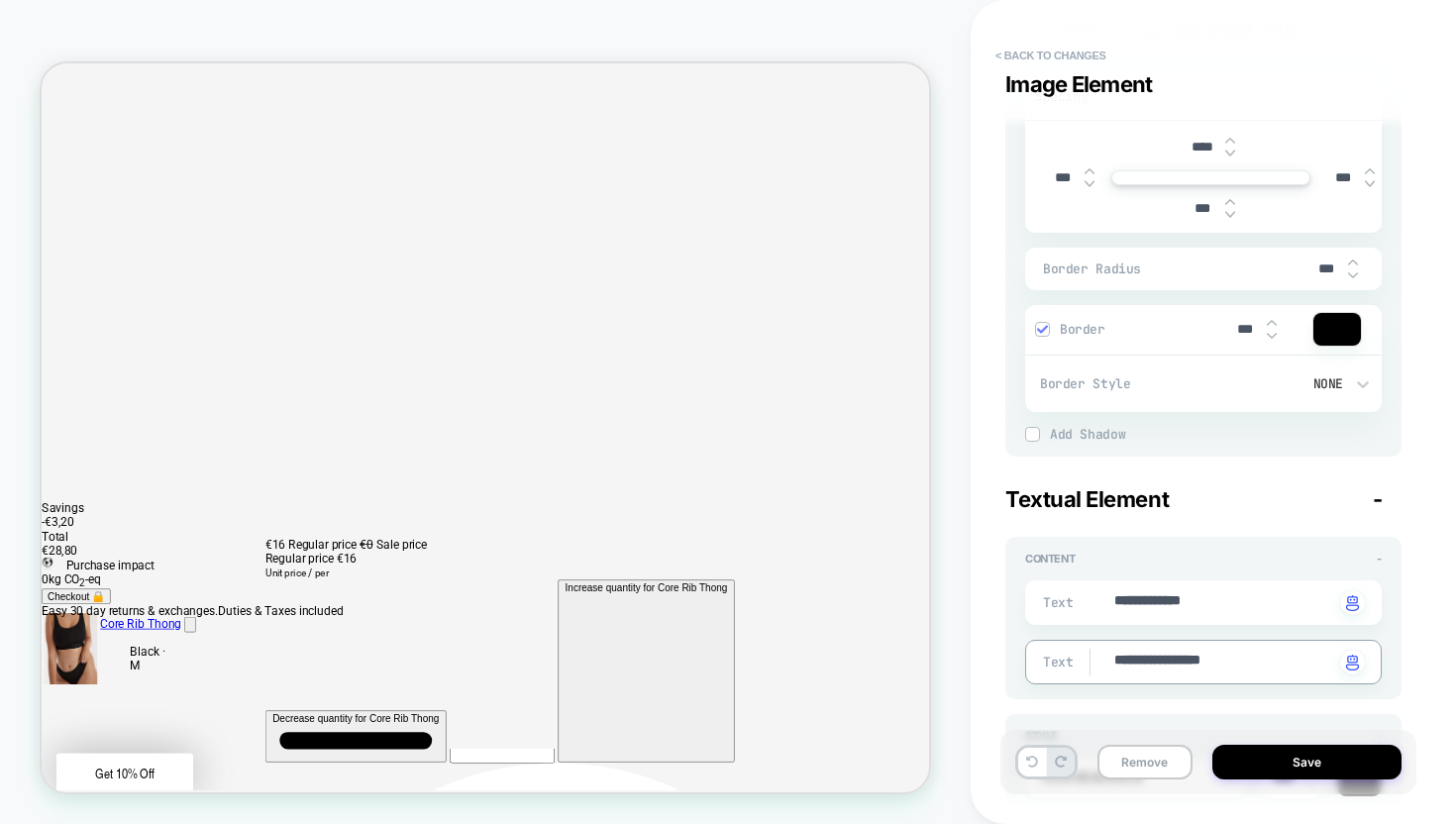 type on "*" 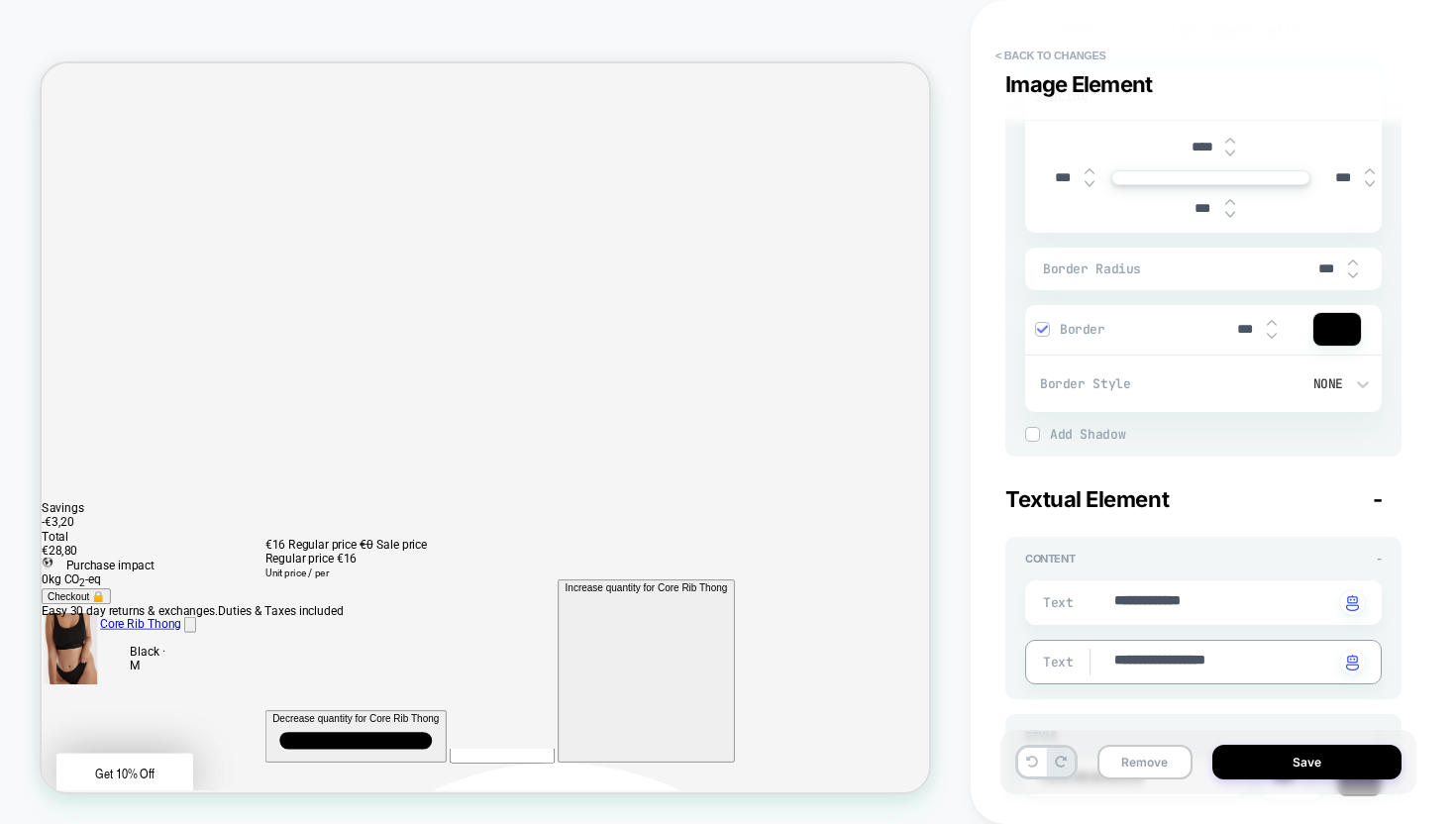 type on "*" 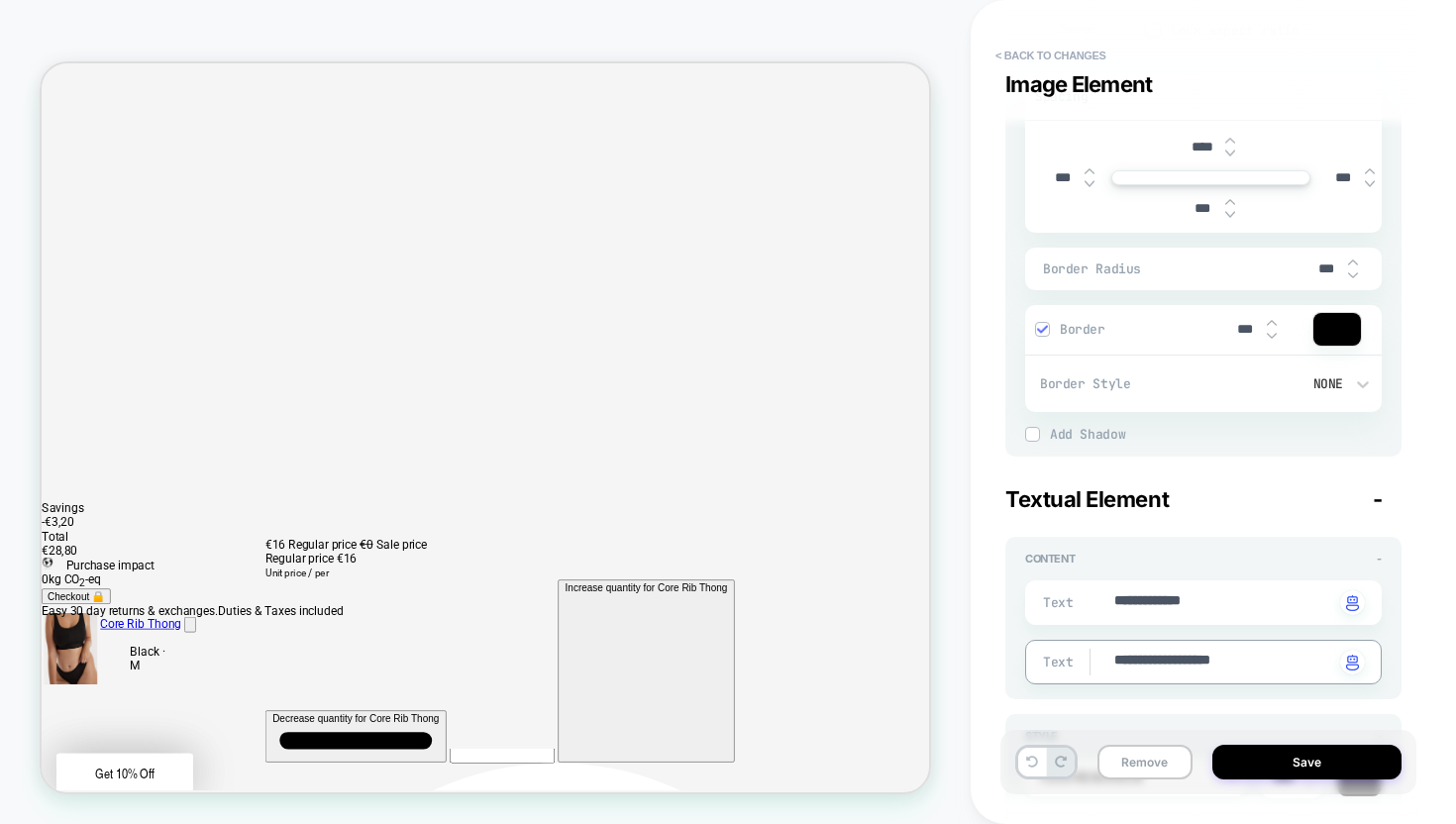 type on "*" 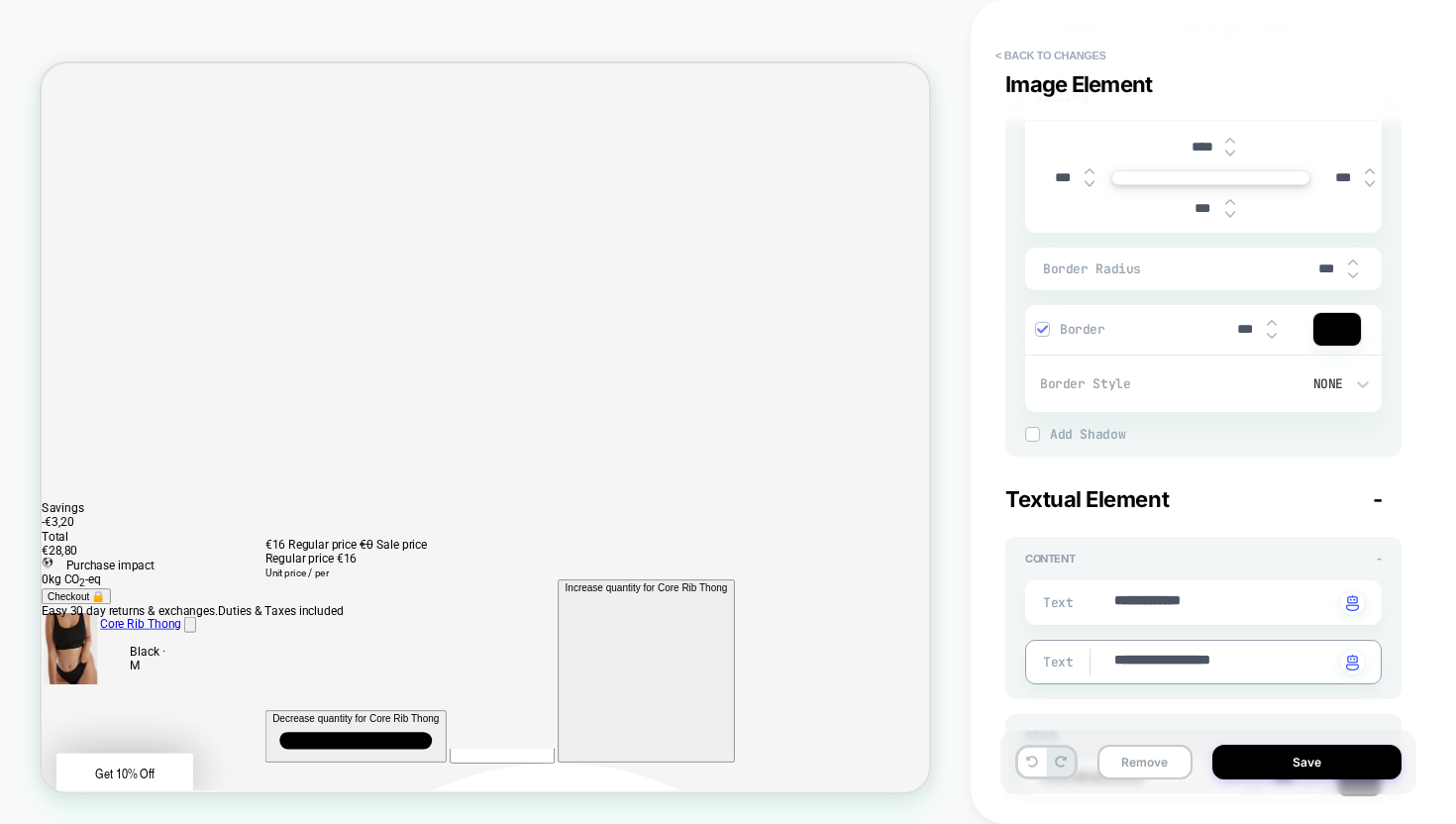 type on "**********" 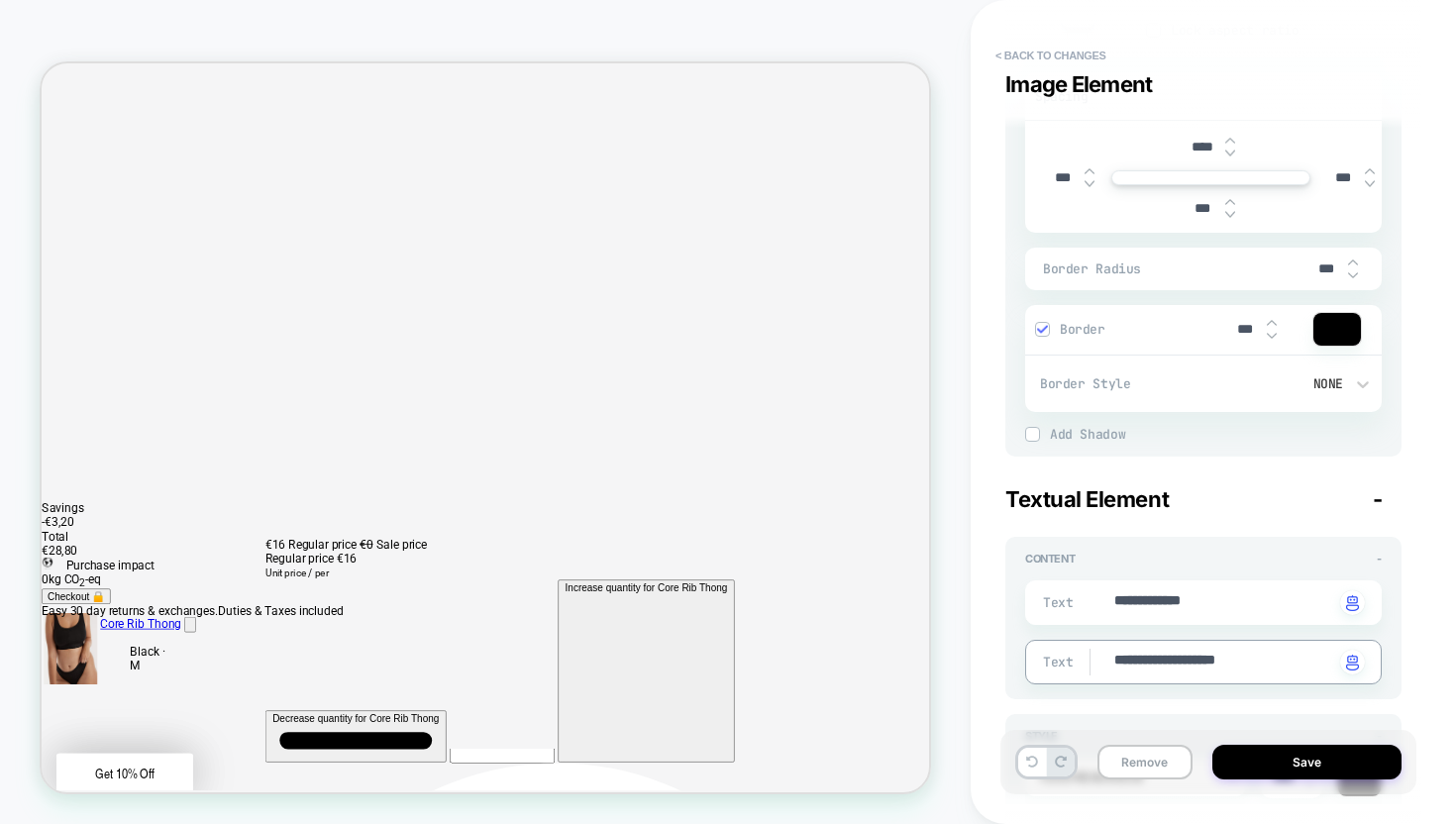 type on "*" 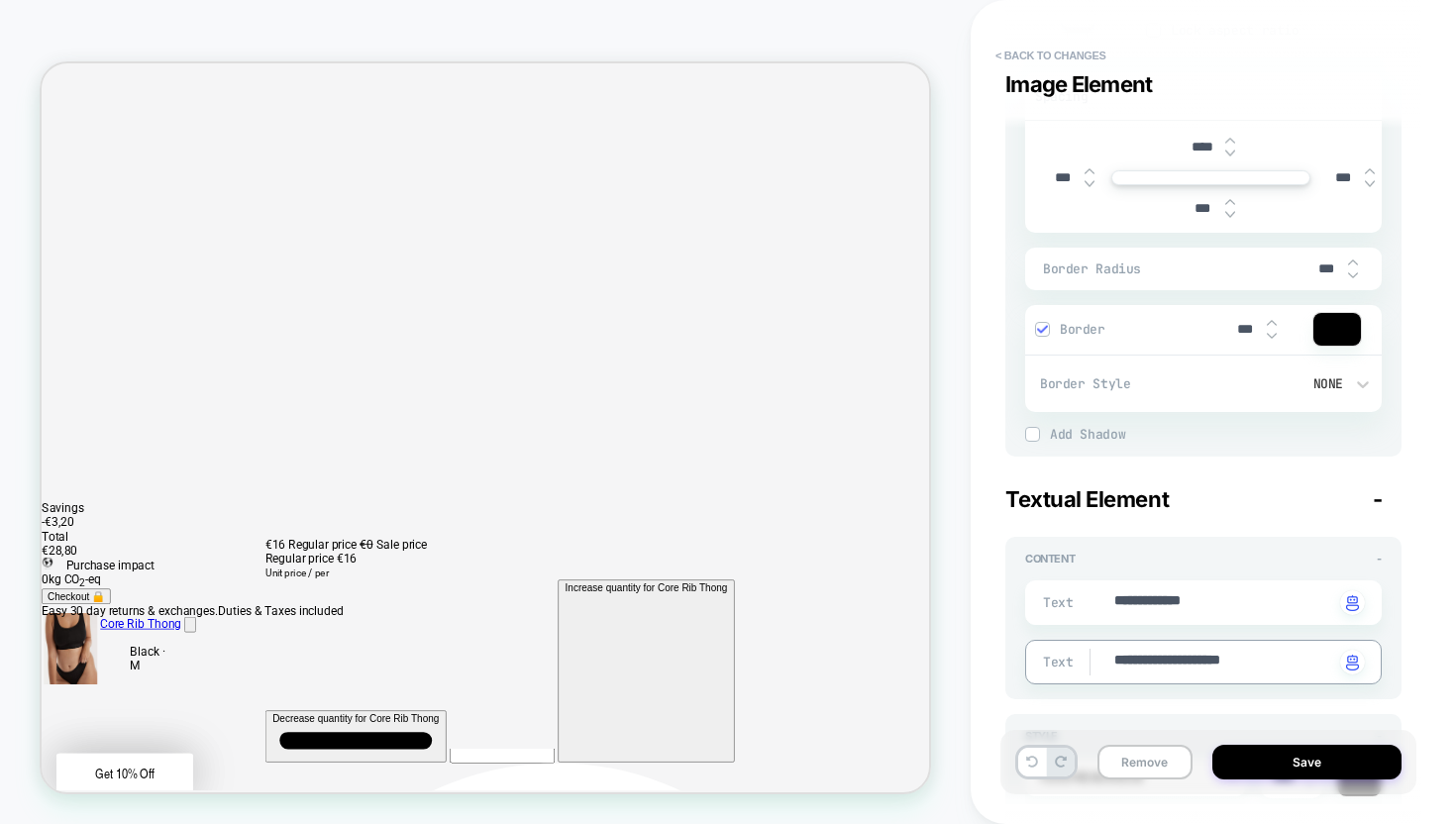 type on "*" 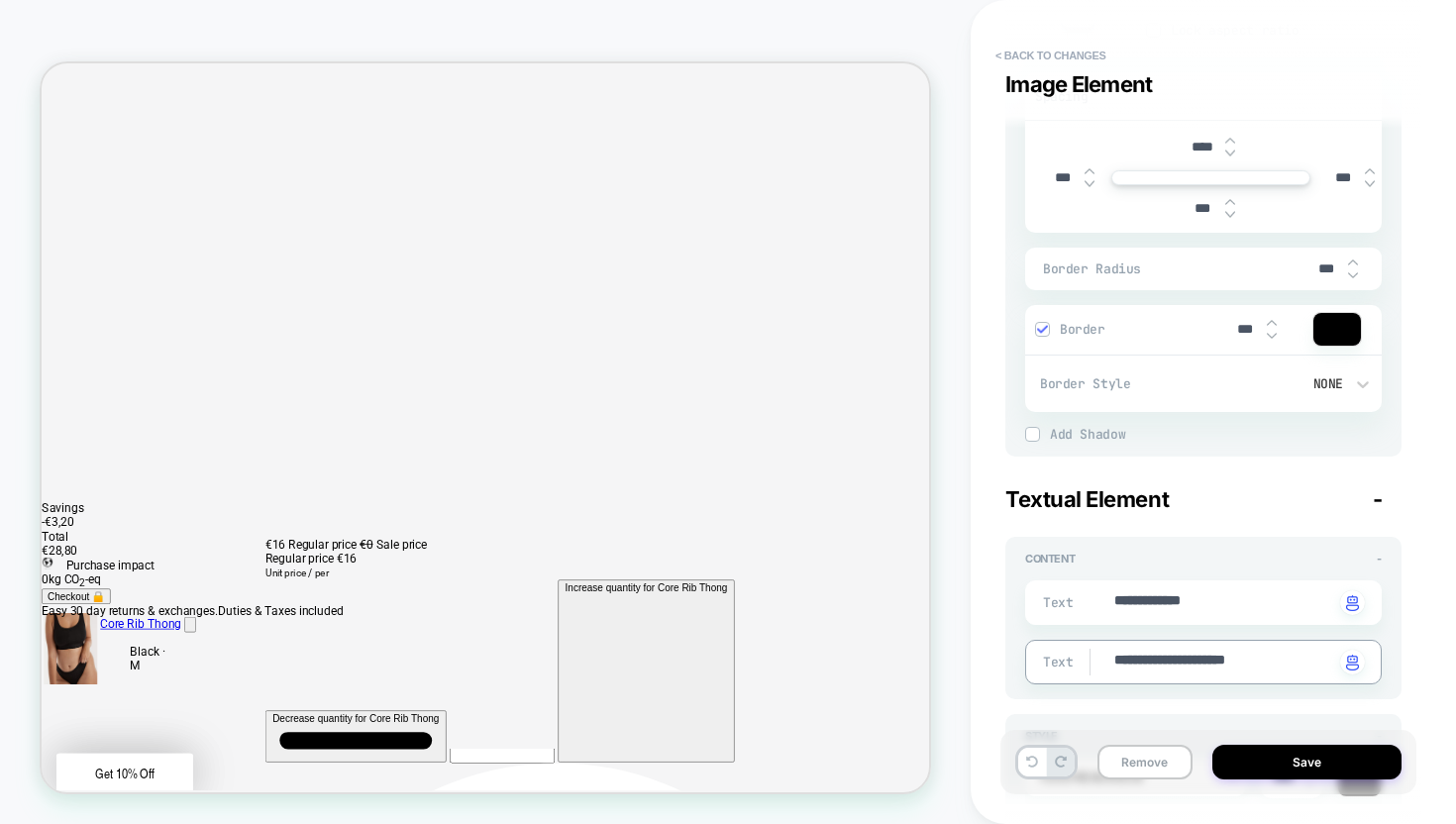 type on "*" 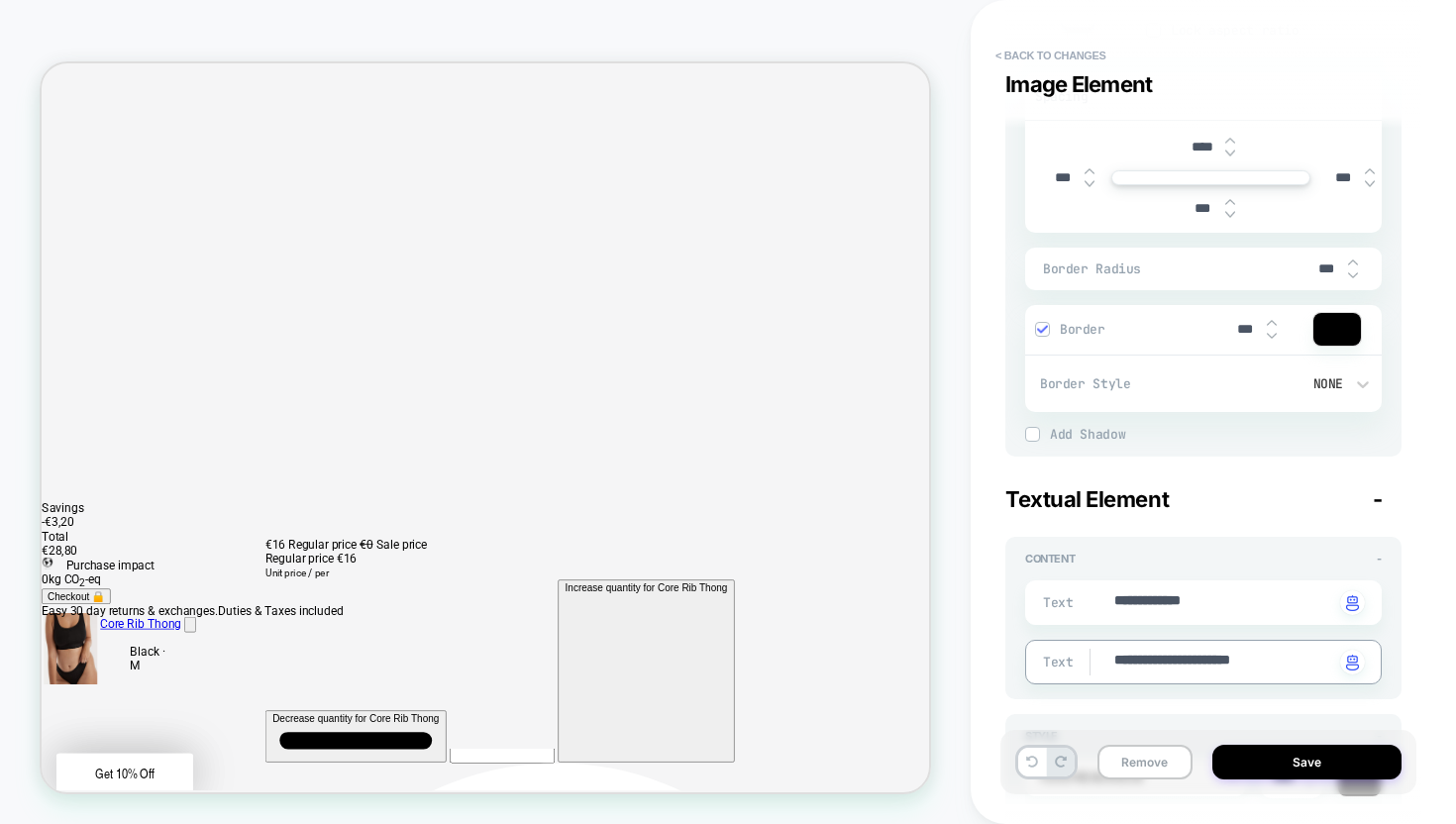 type on "*" 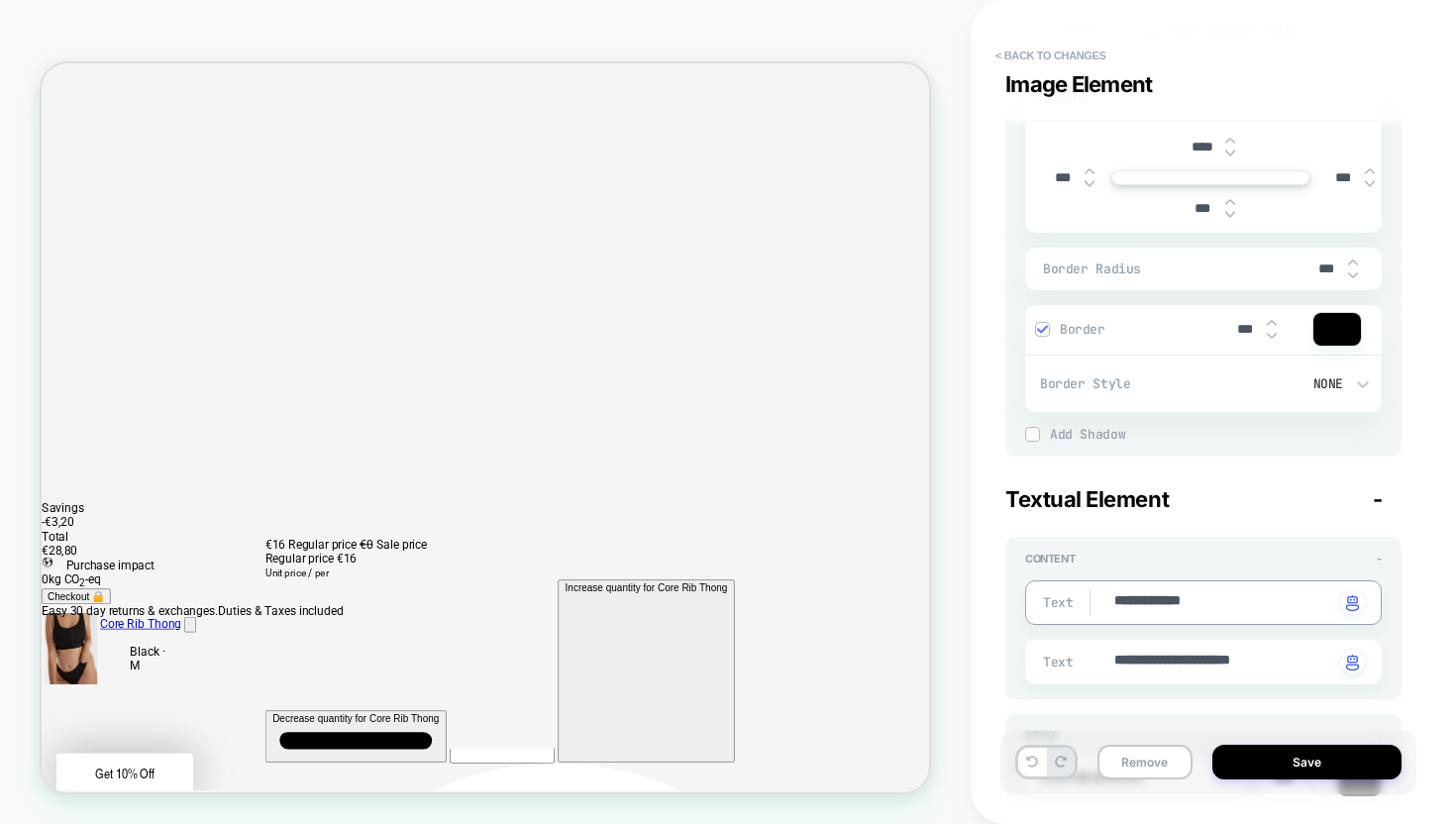 drag, startPoint x: 1238, startPoint y: 607, endPoint x: 1094, endPoint y: 607, distance: 144 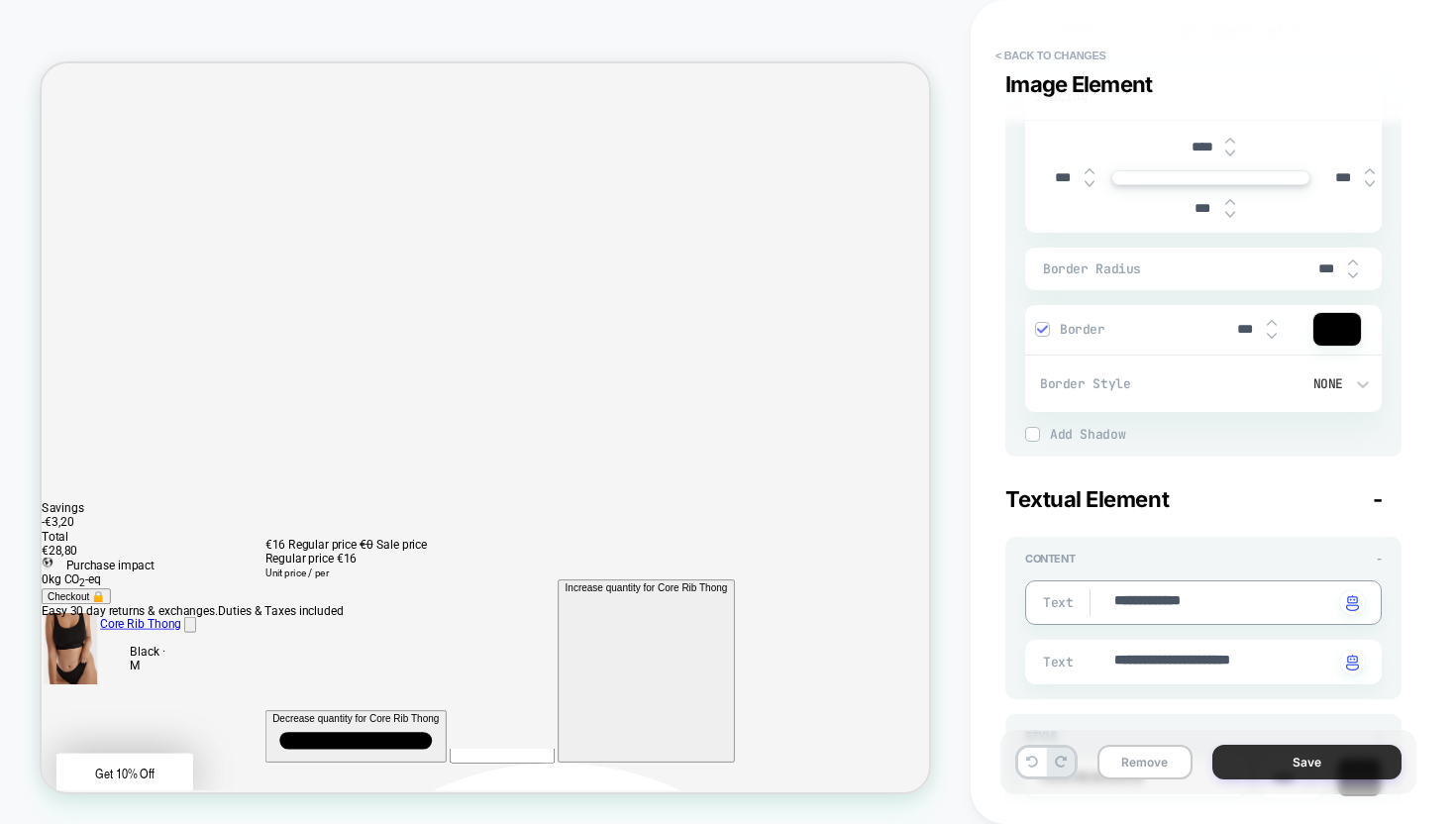 click on "Save" at bounding box center [1306, 762] 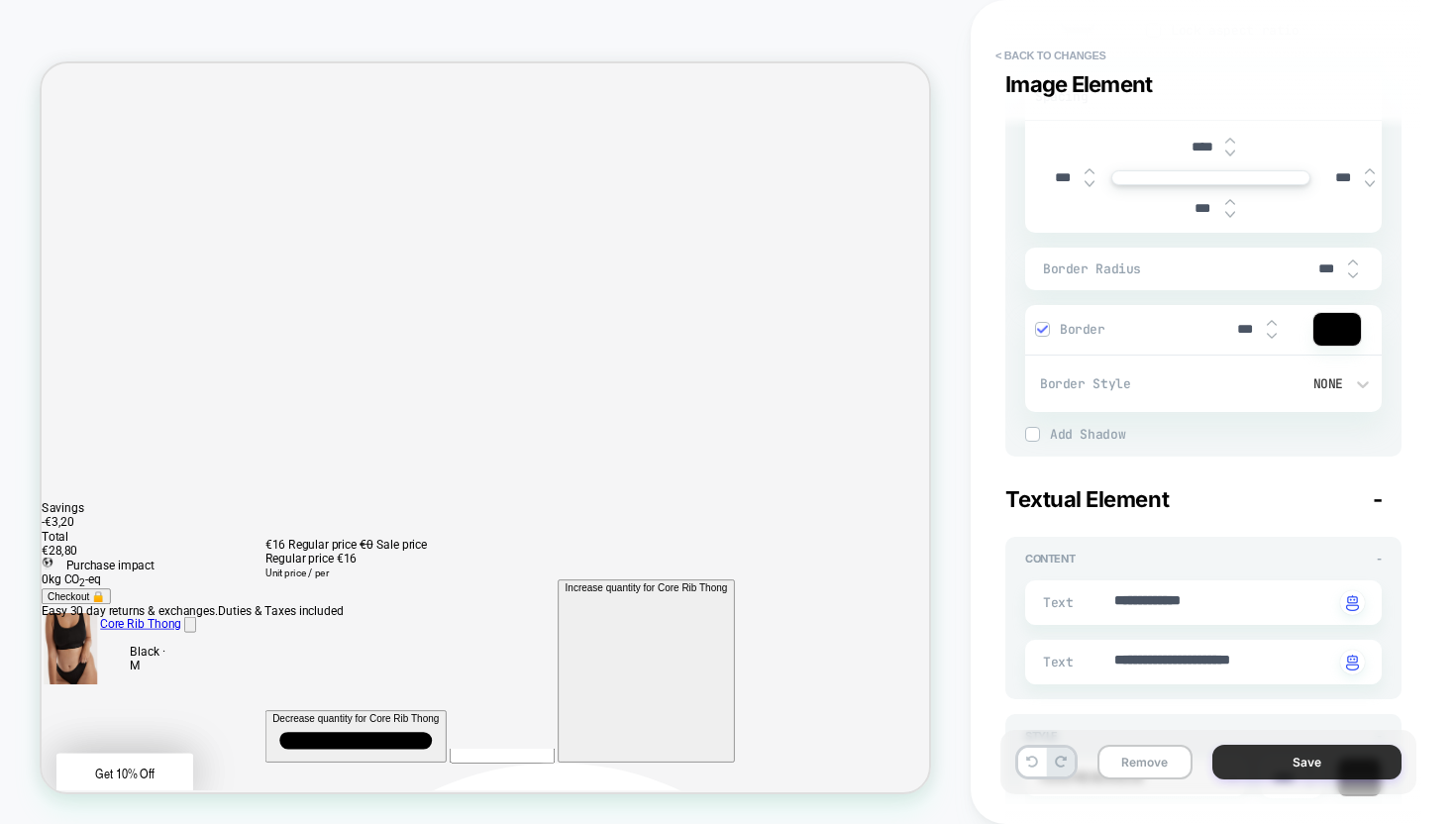 type on "*" 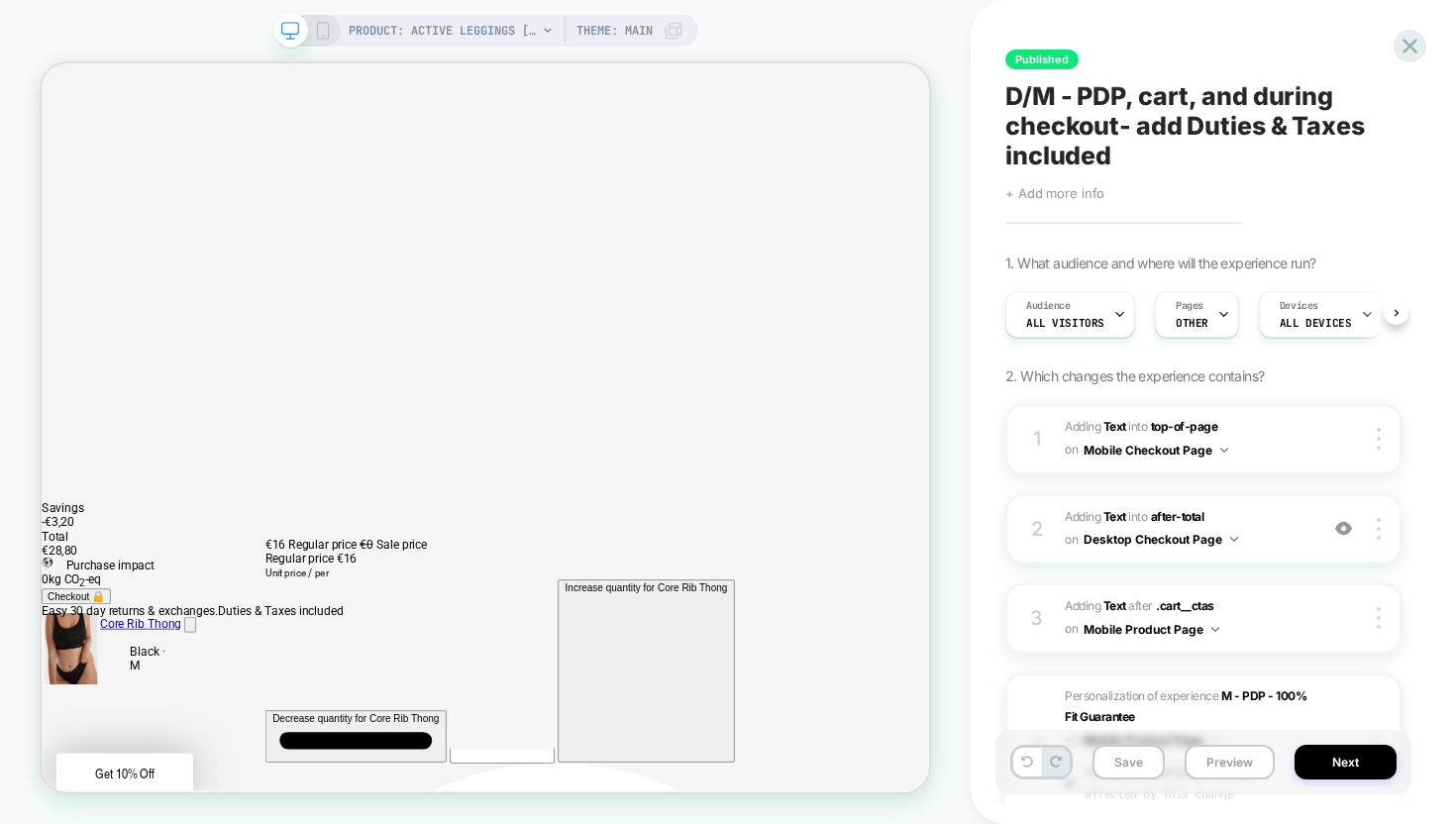 scroll, scrollTop: 0, scrollLeft: 1, axis: horizontal 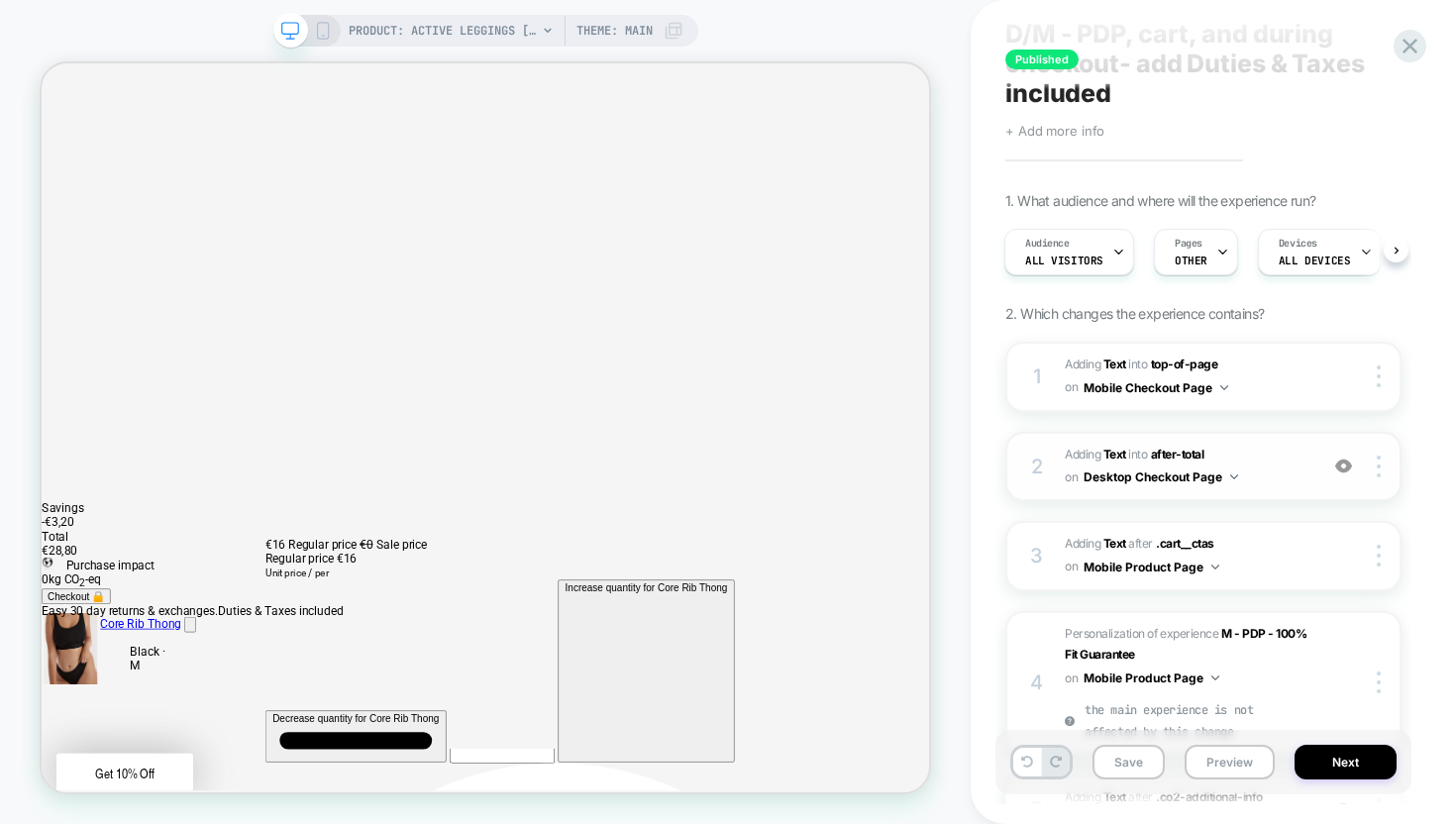click at bounding box center [1343, 465] 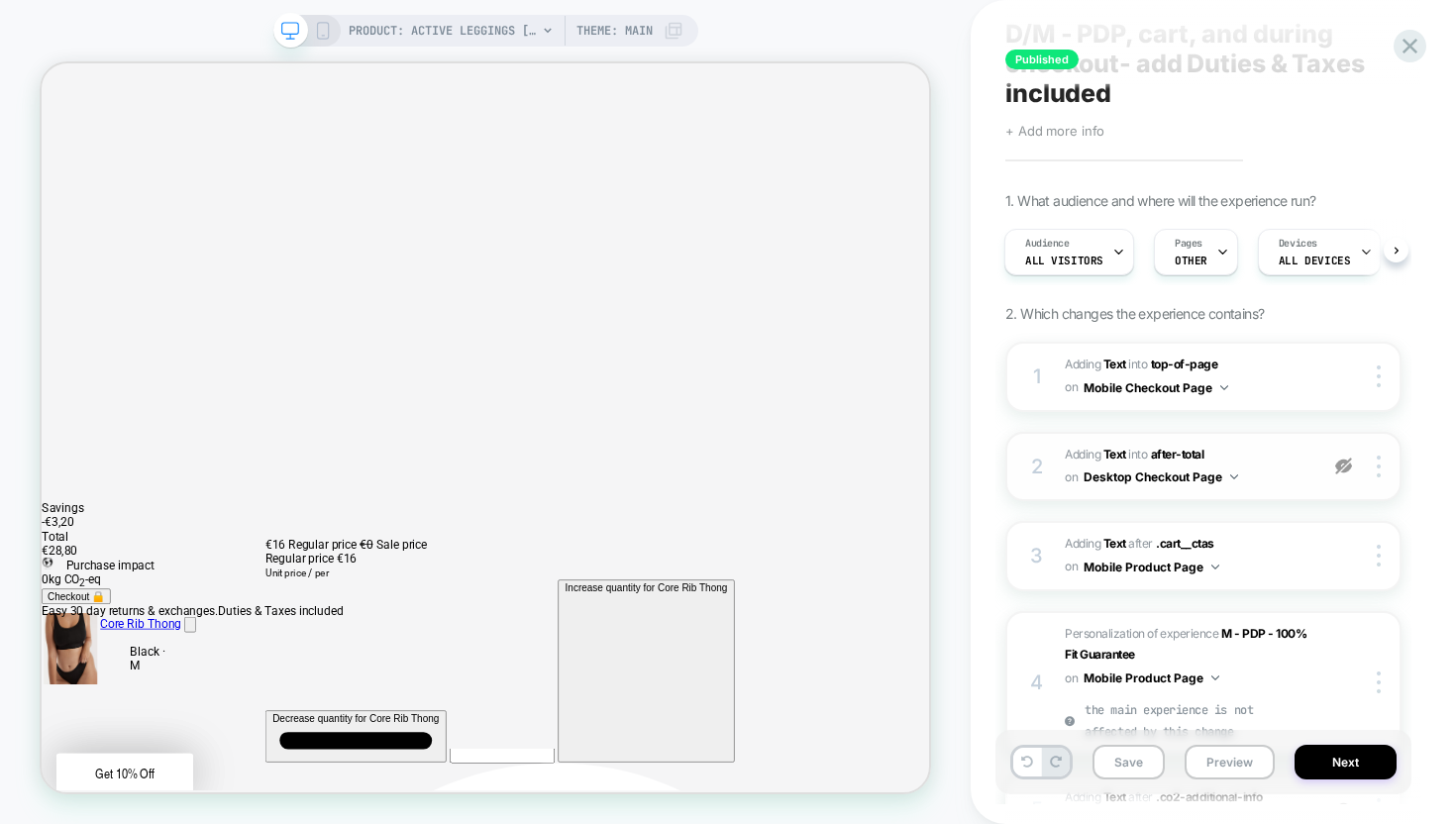 click at bounding box center [1343, 465] 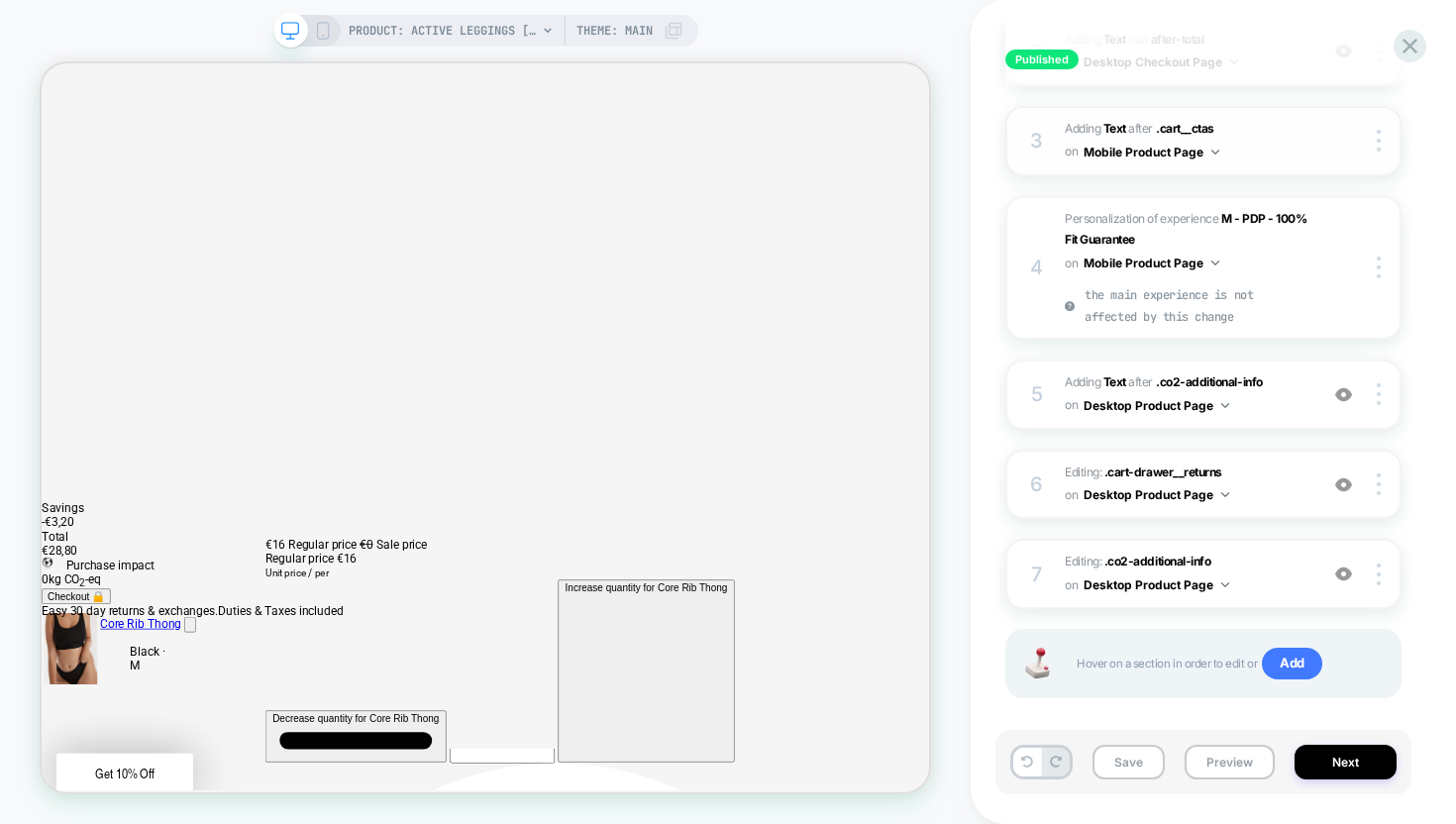 scroll, scrollTop: 496, scrollLeft: 0, axis: vertical 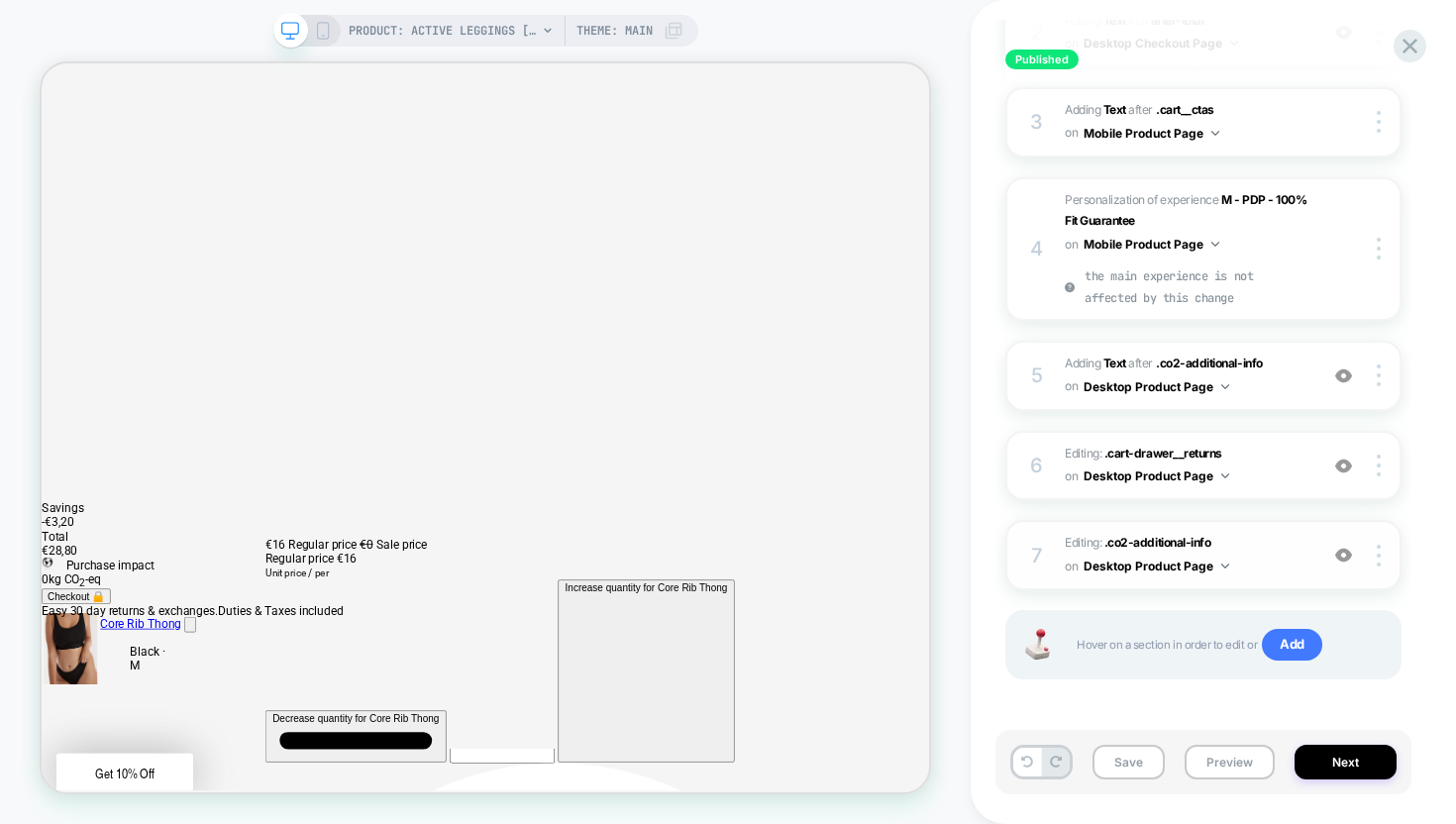 click at bounding box center (1343, 555) 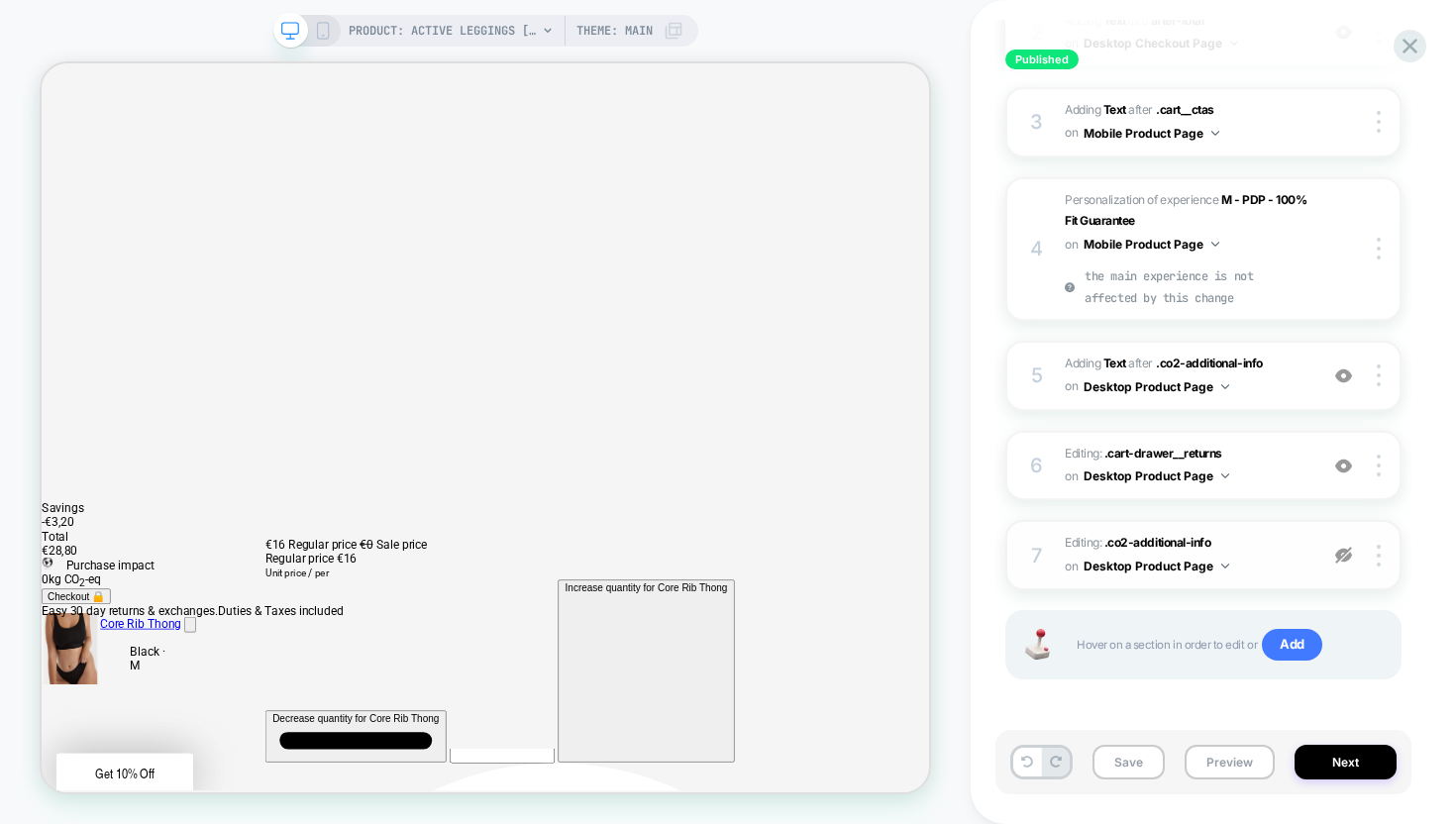 click at bounding box center (1343, 555) 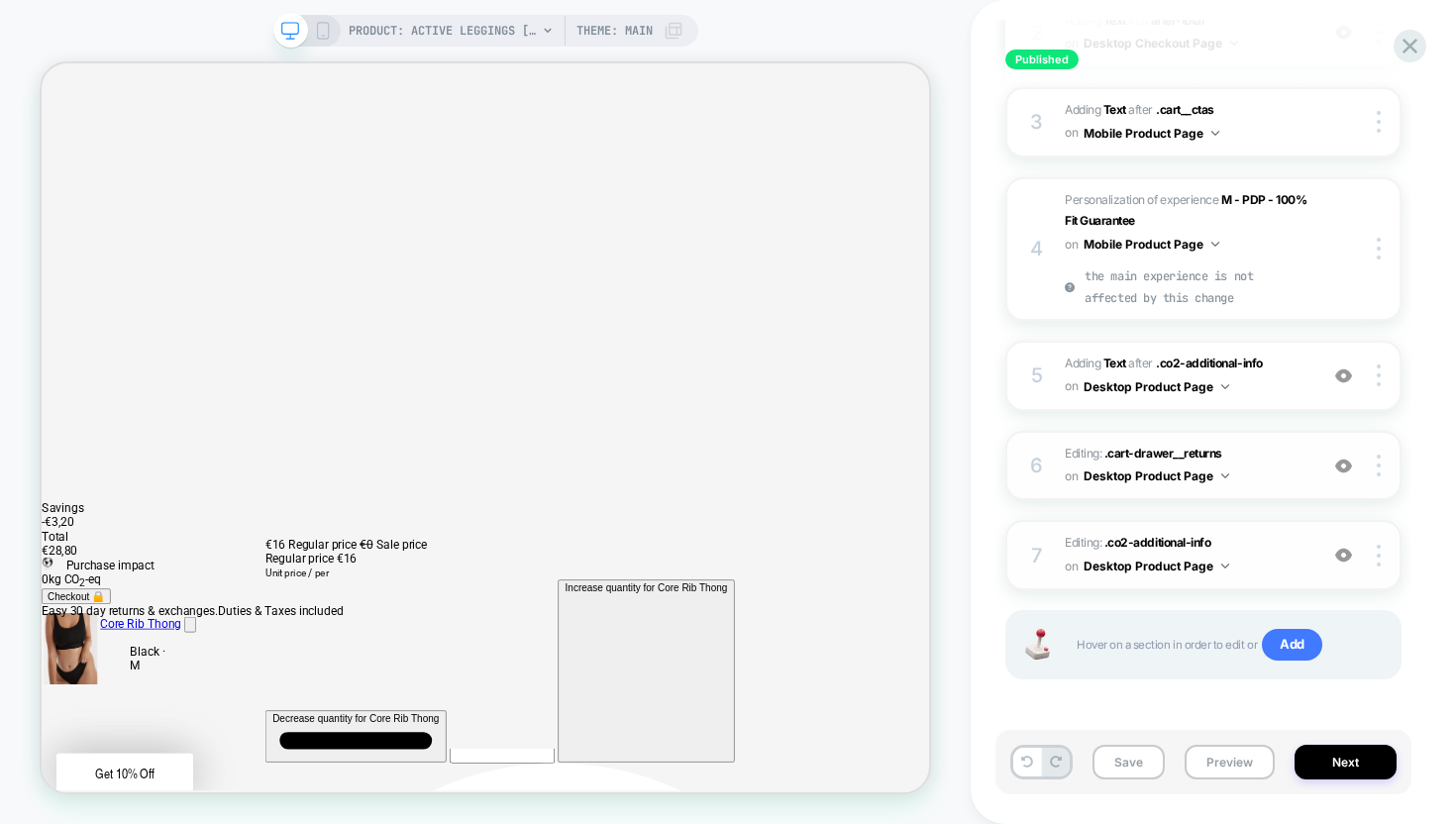 click at bounding box center [1343, 465] 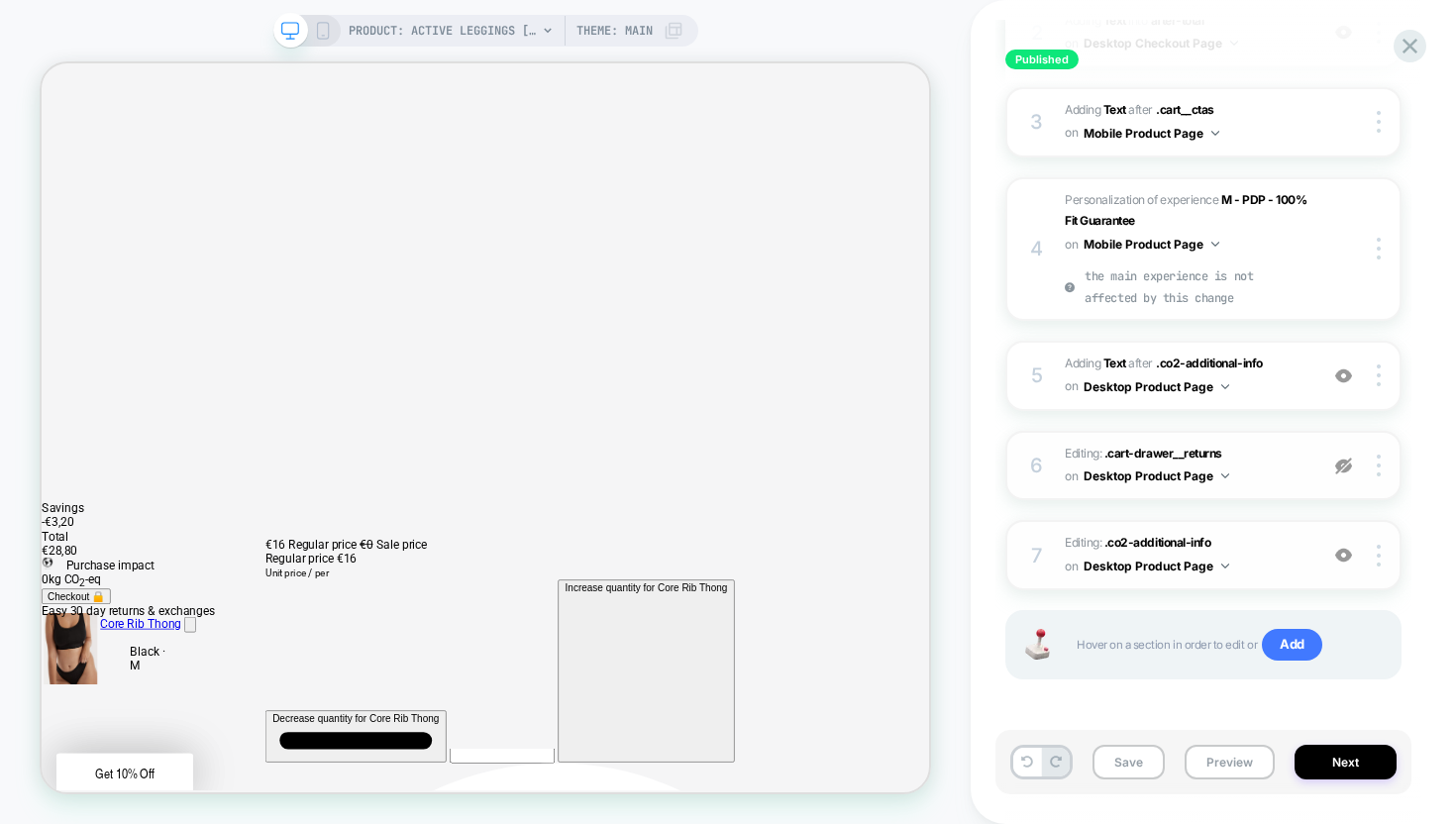 click at bounding box center [1343, 465] 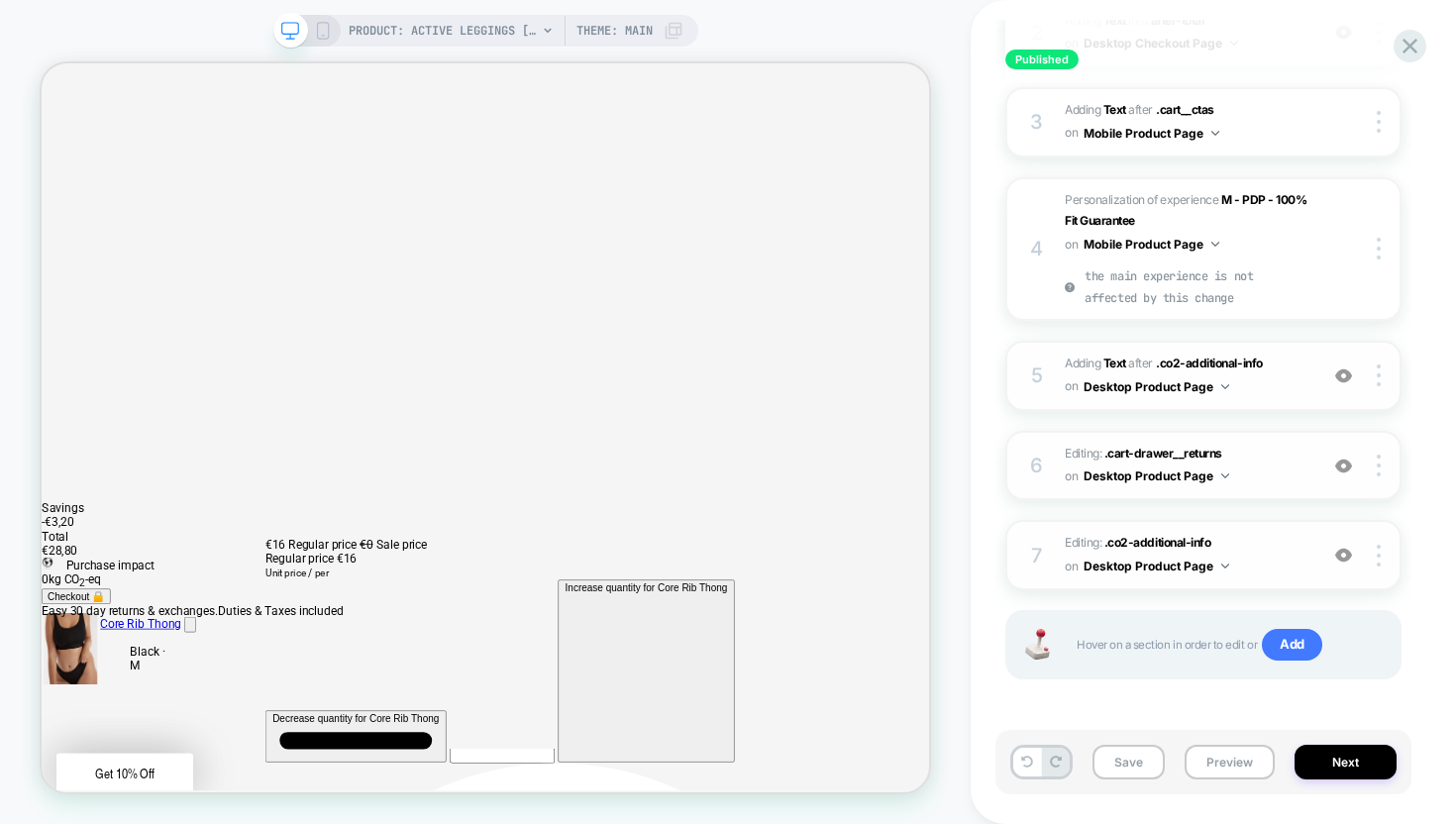 click at bounding box center [1343, 375] 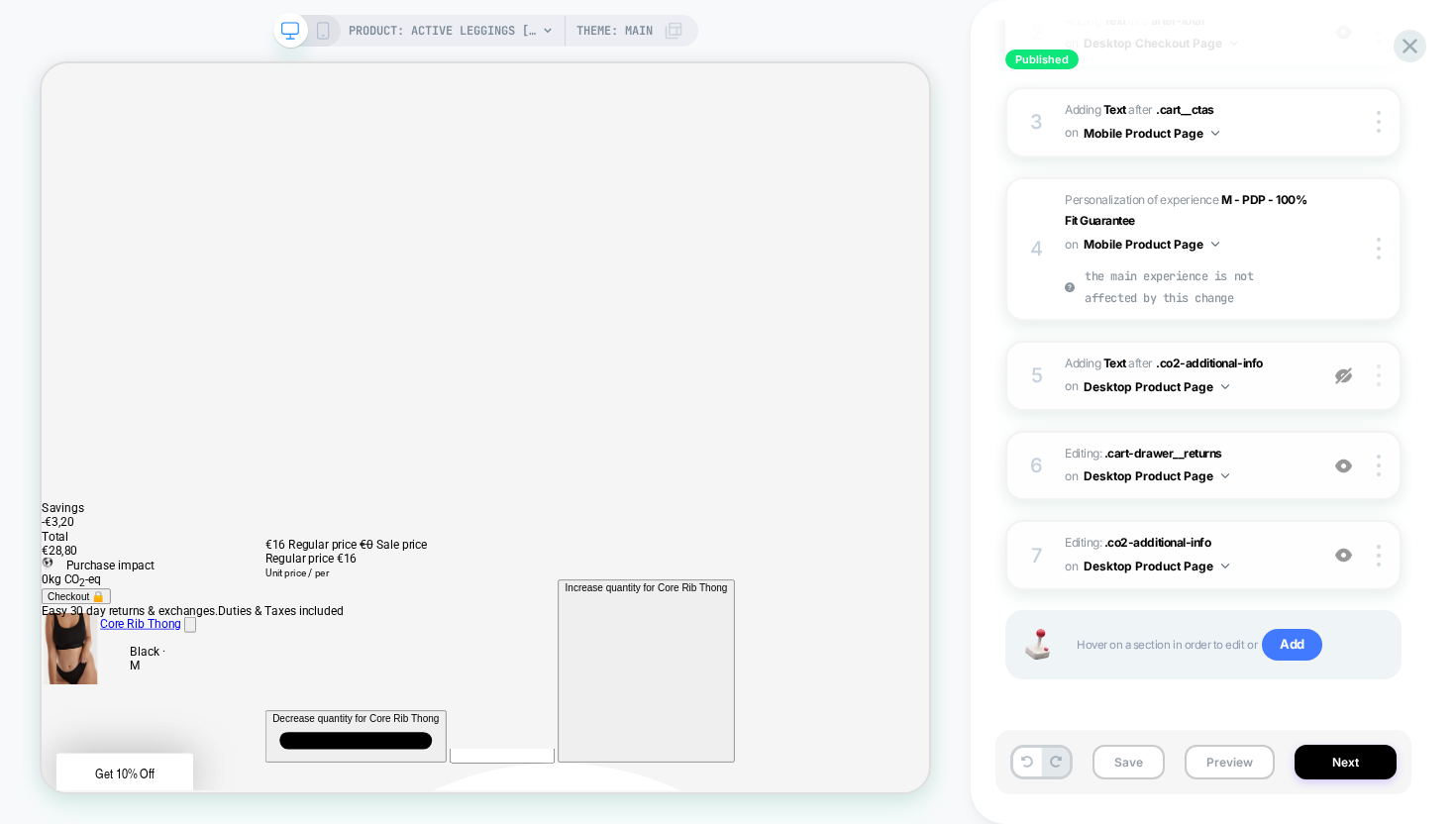 click at bounding box center (1382, 375) 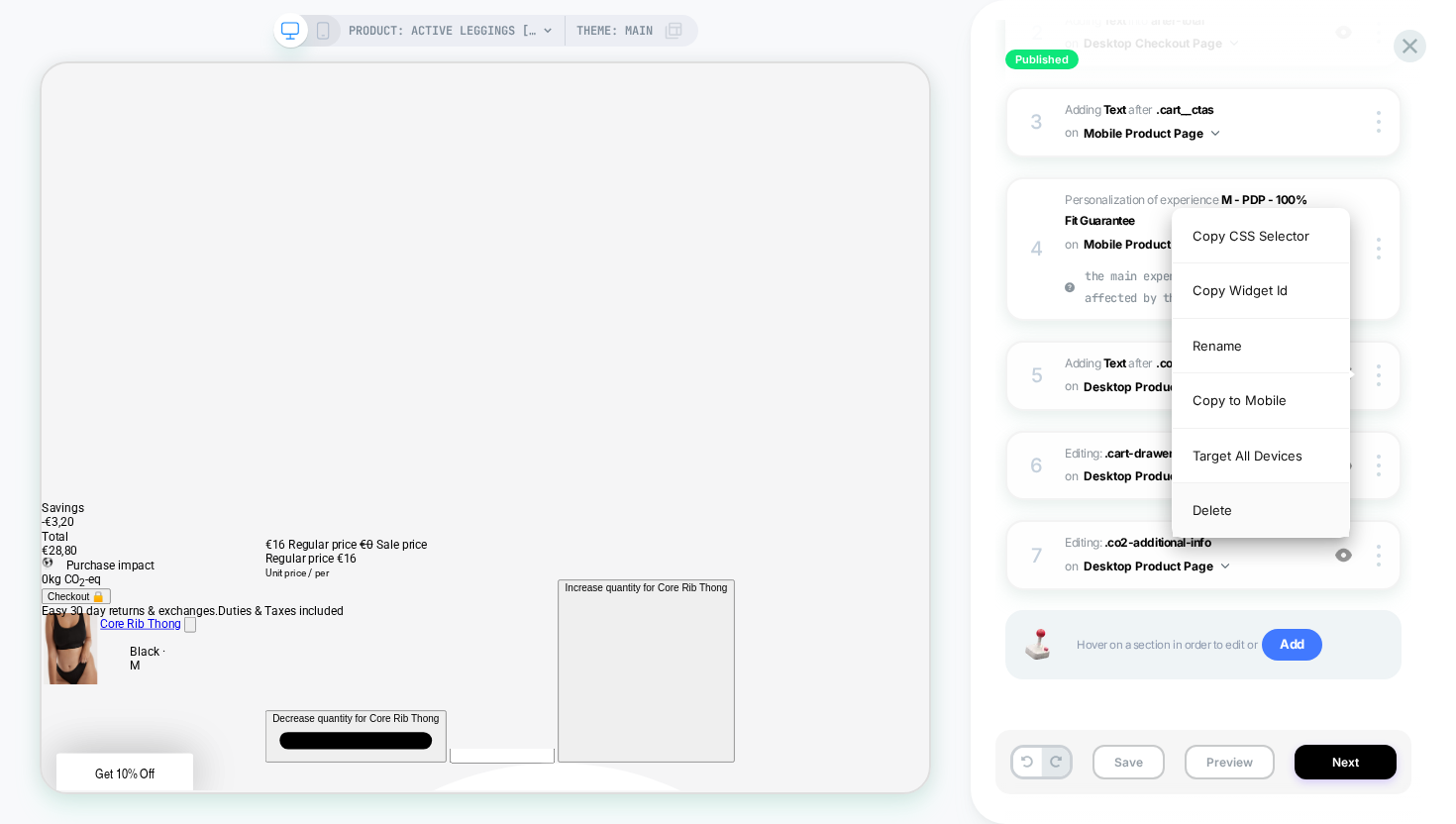 click on "Delete" at bounding box center (1261, 510) 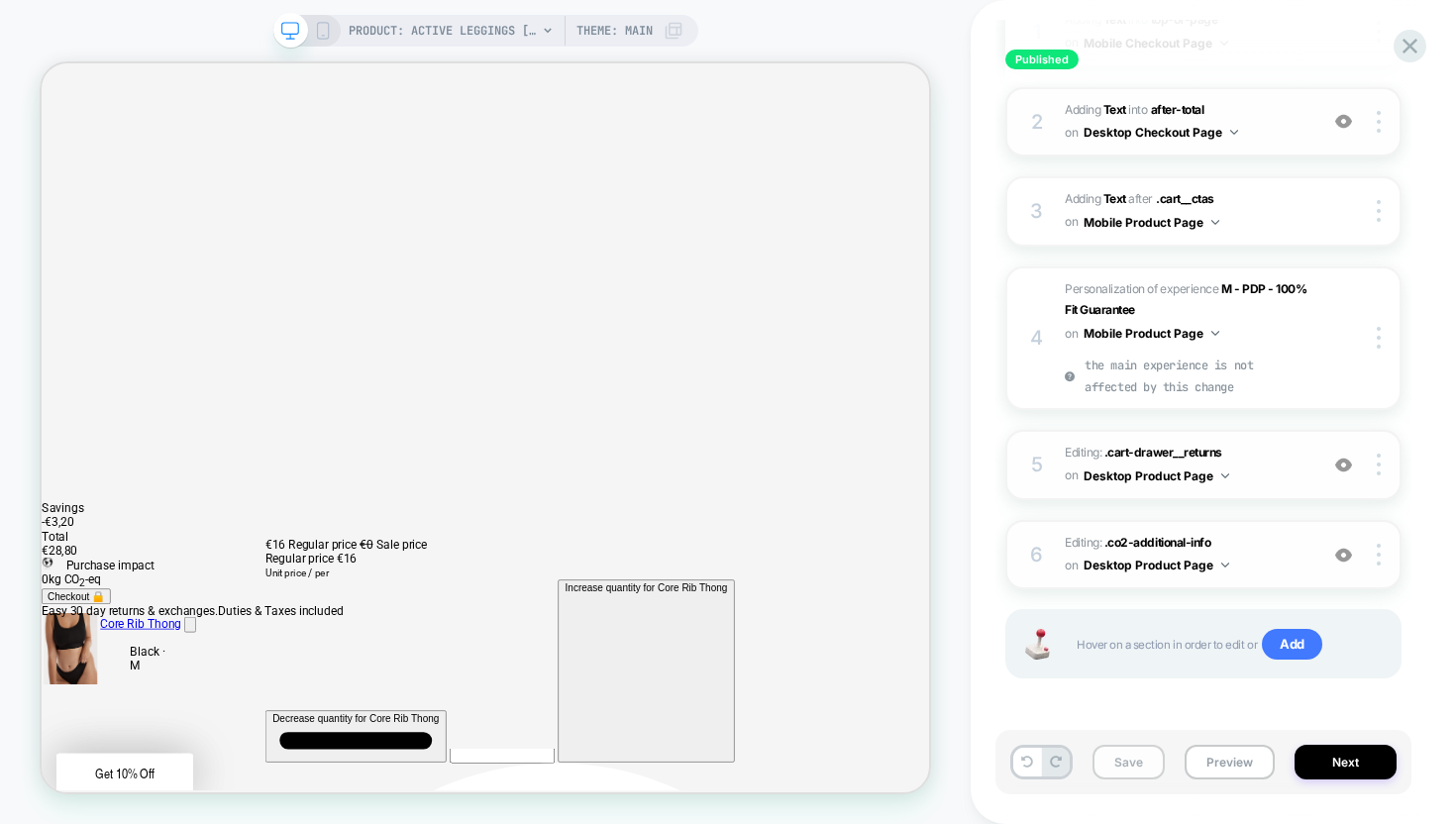 click on "Save" at bounding box center [1128, 762] 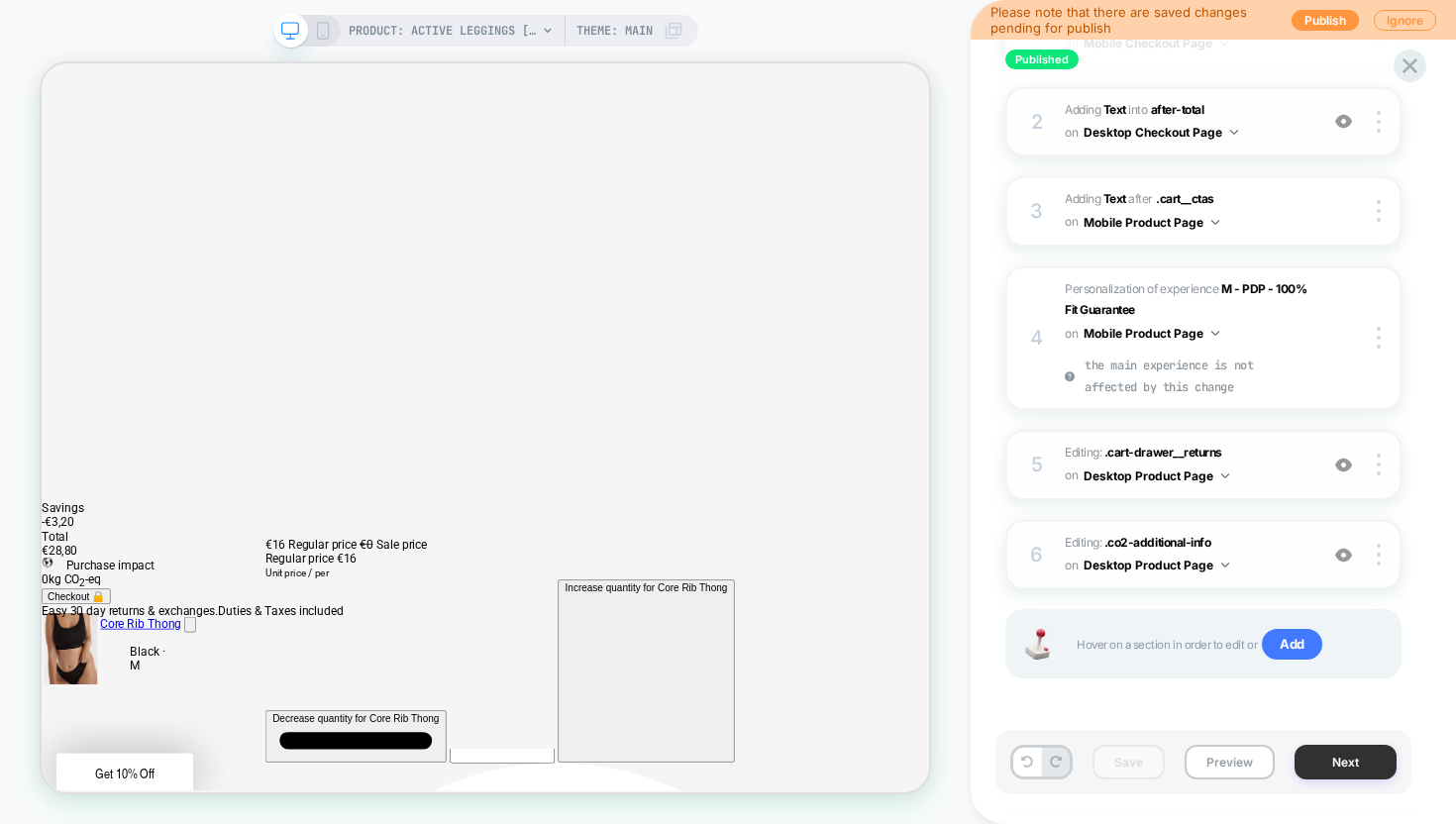click on "Next" at bounding box center (1345, 762) 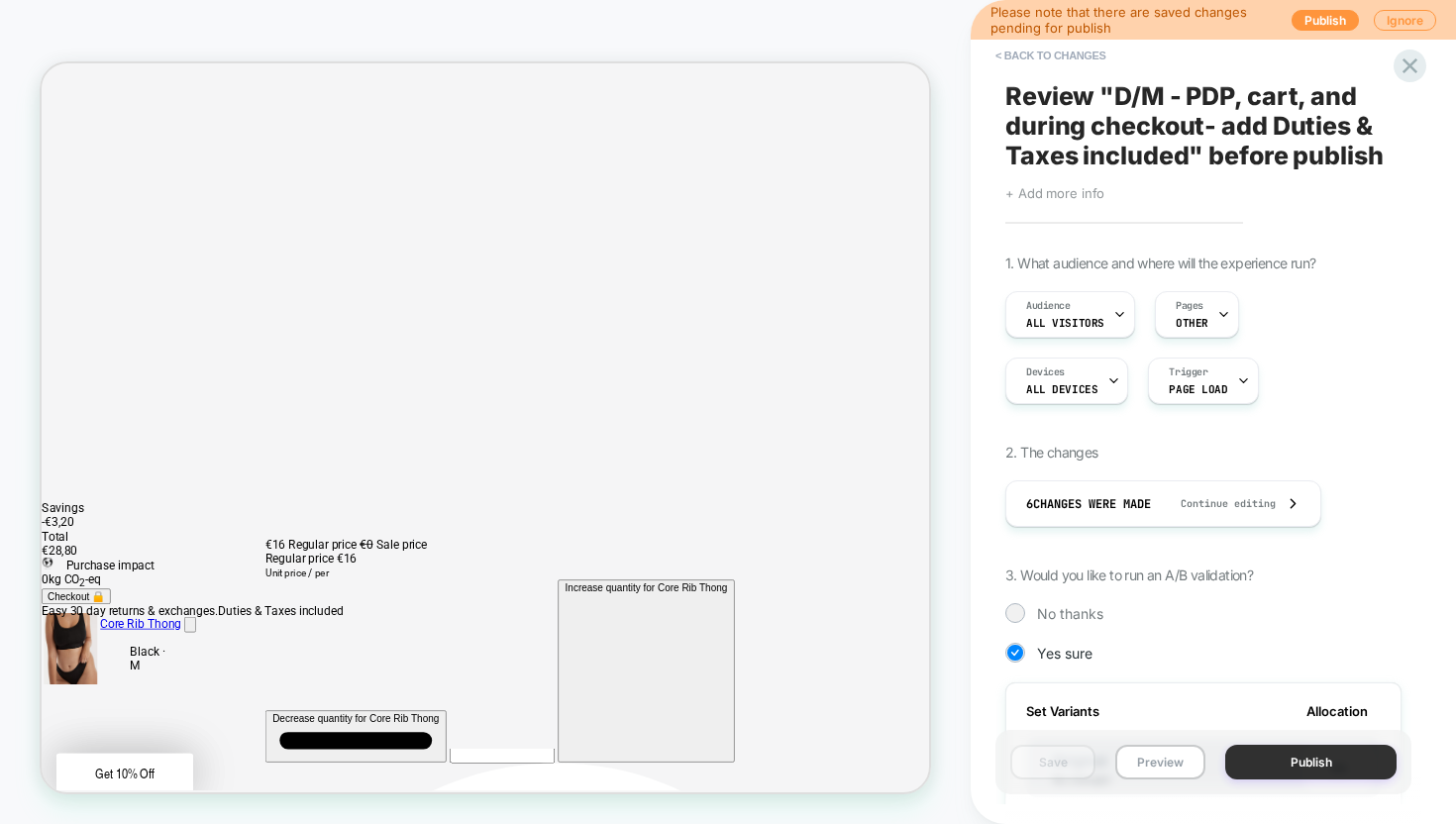click on "Publish" at bounding box center (1310, 762) 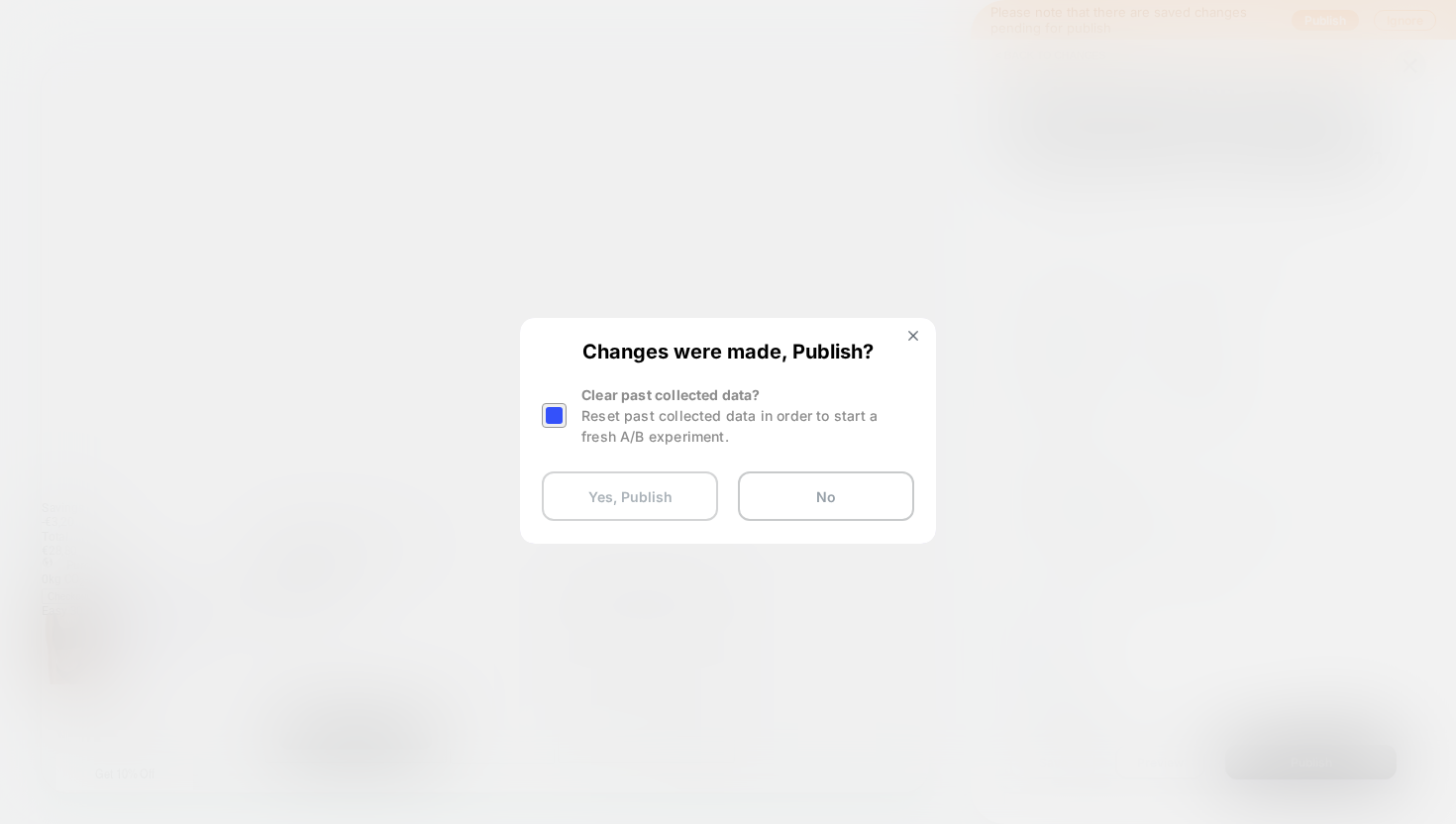 click on "Yes, Publish" at bounding box center (630, 496) 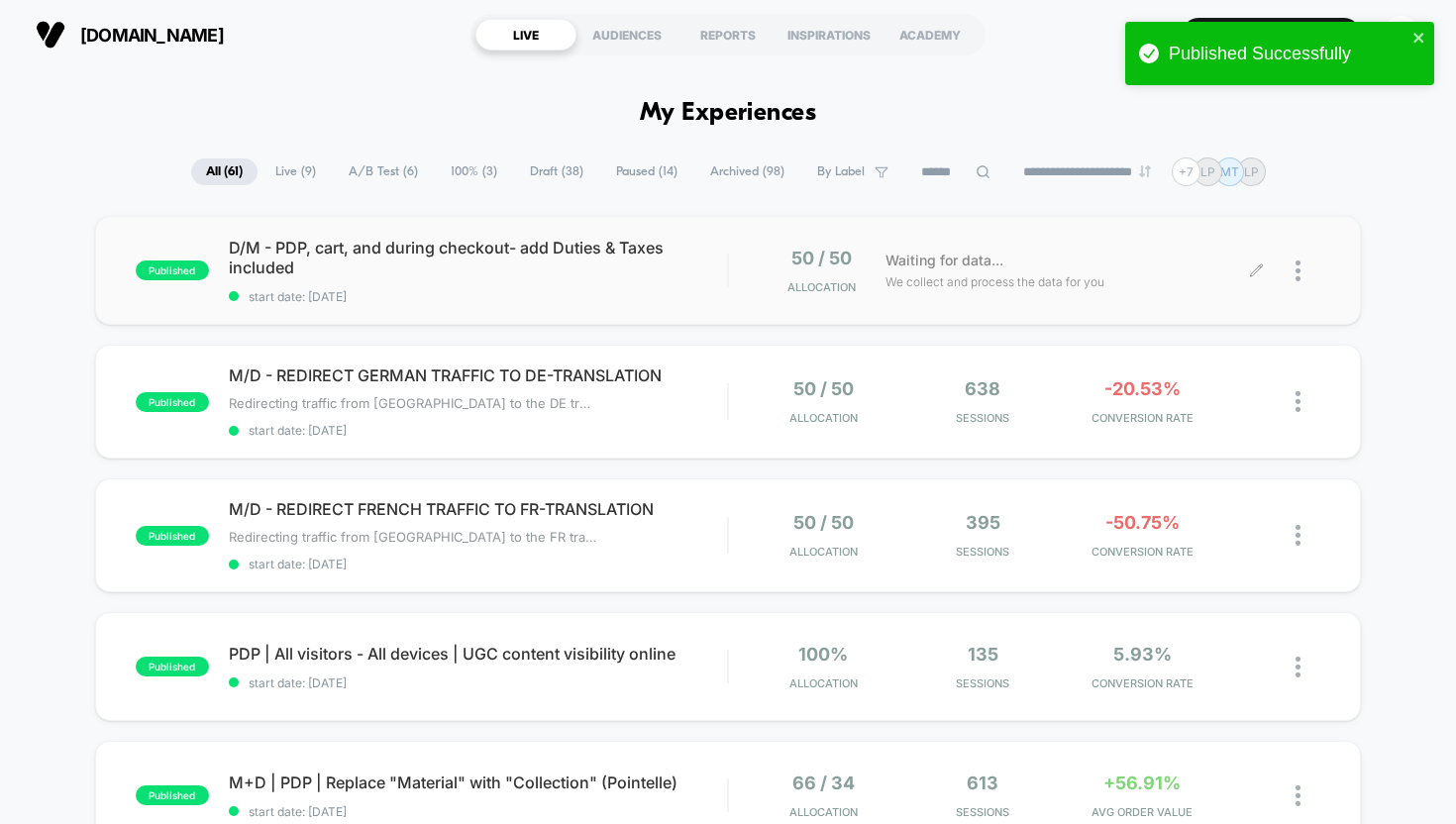 click at bounding box center [1307, 270] 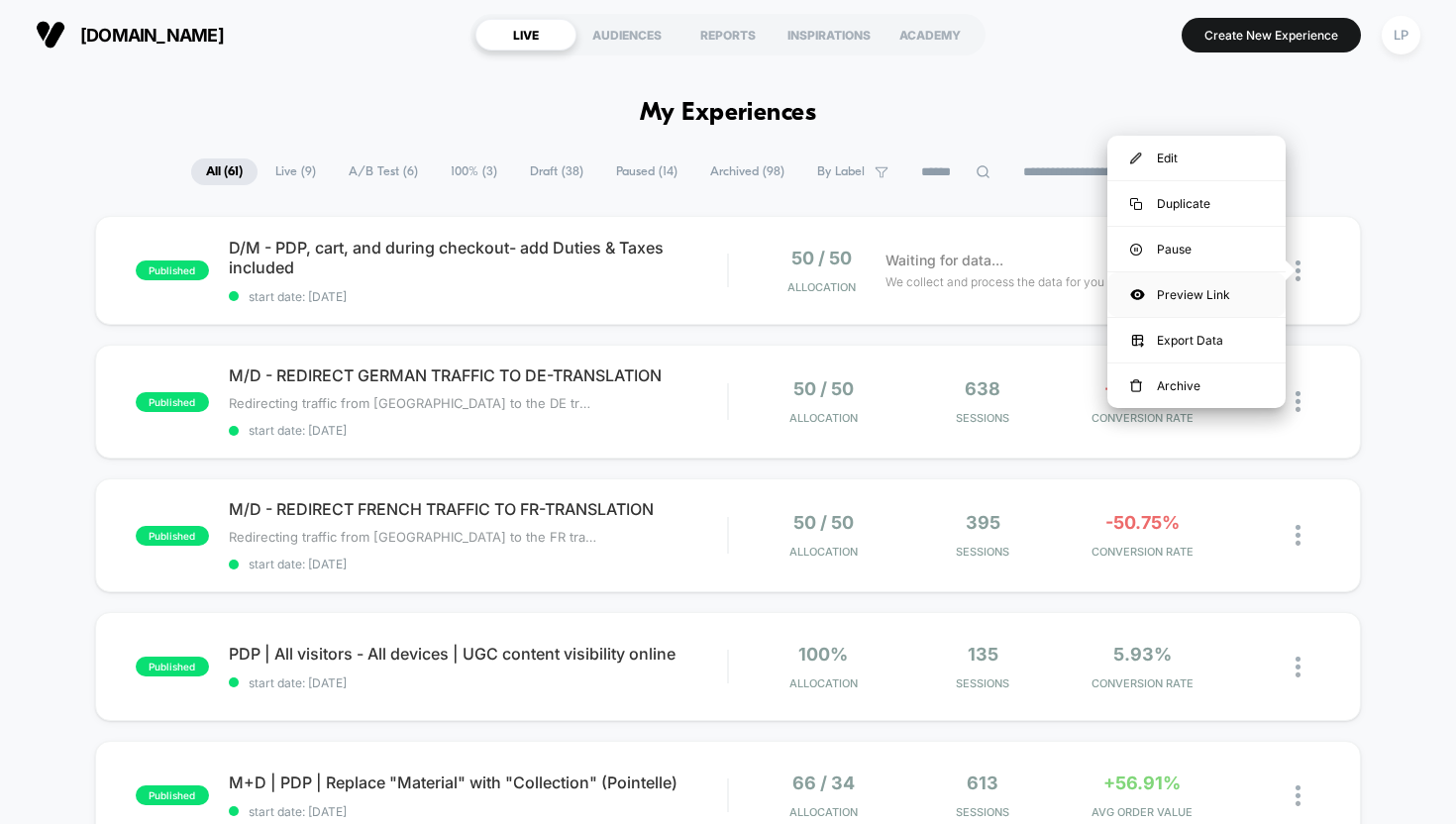 click on "Preview Link" at bounding box center [1196, 294] 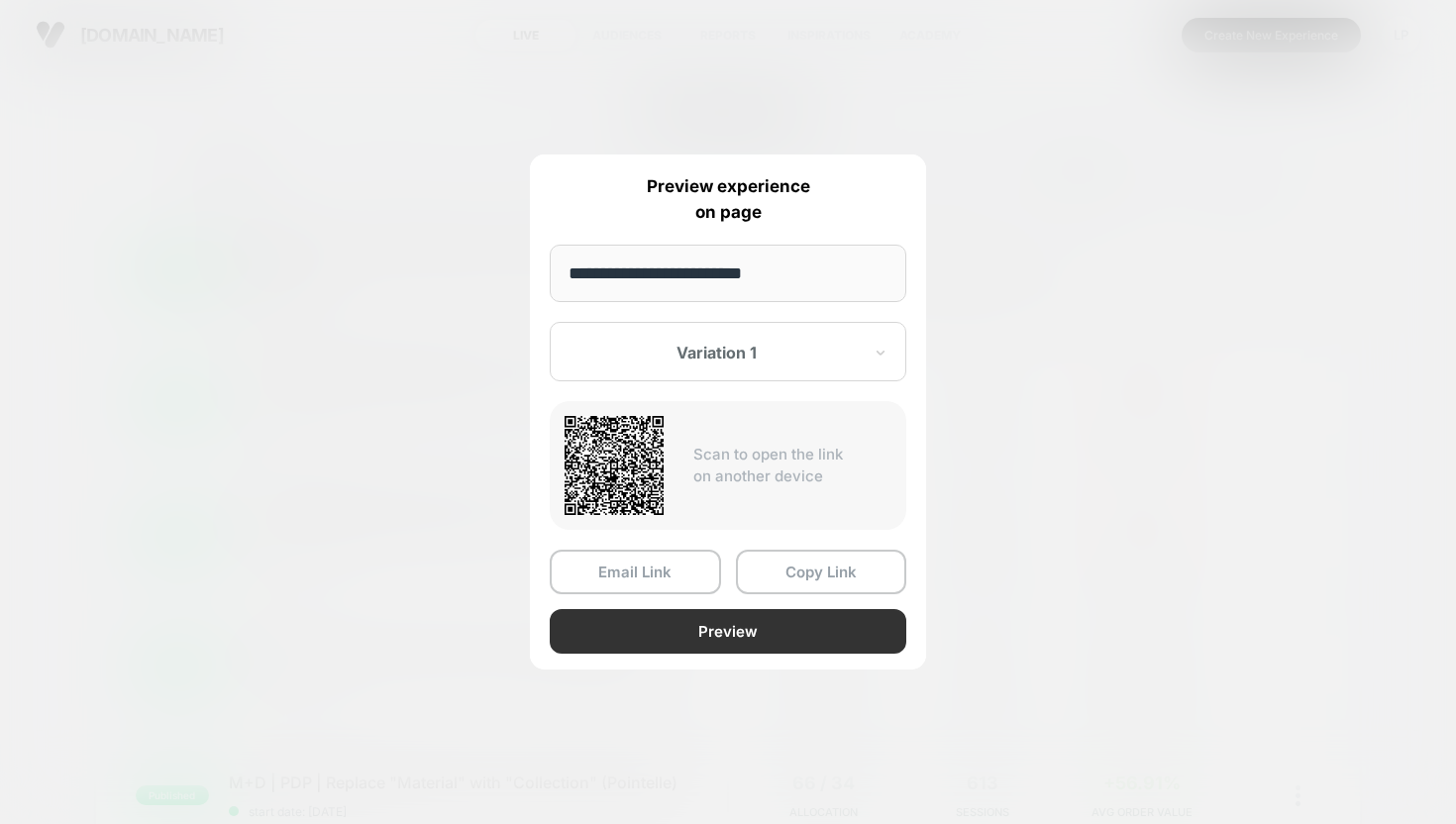 click on "Preview" at bounding box center [728, 631] 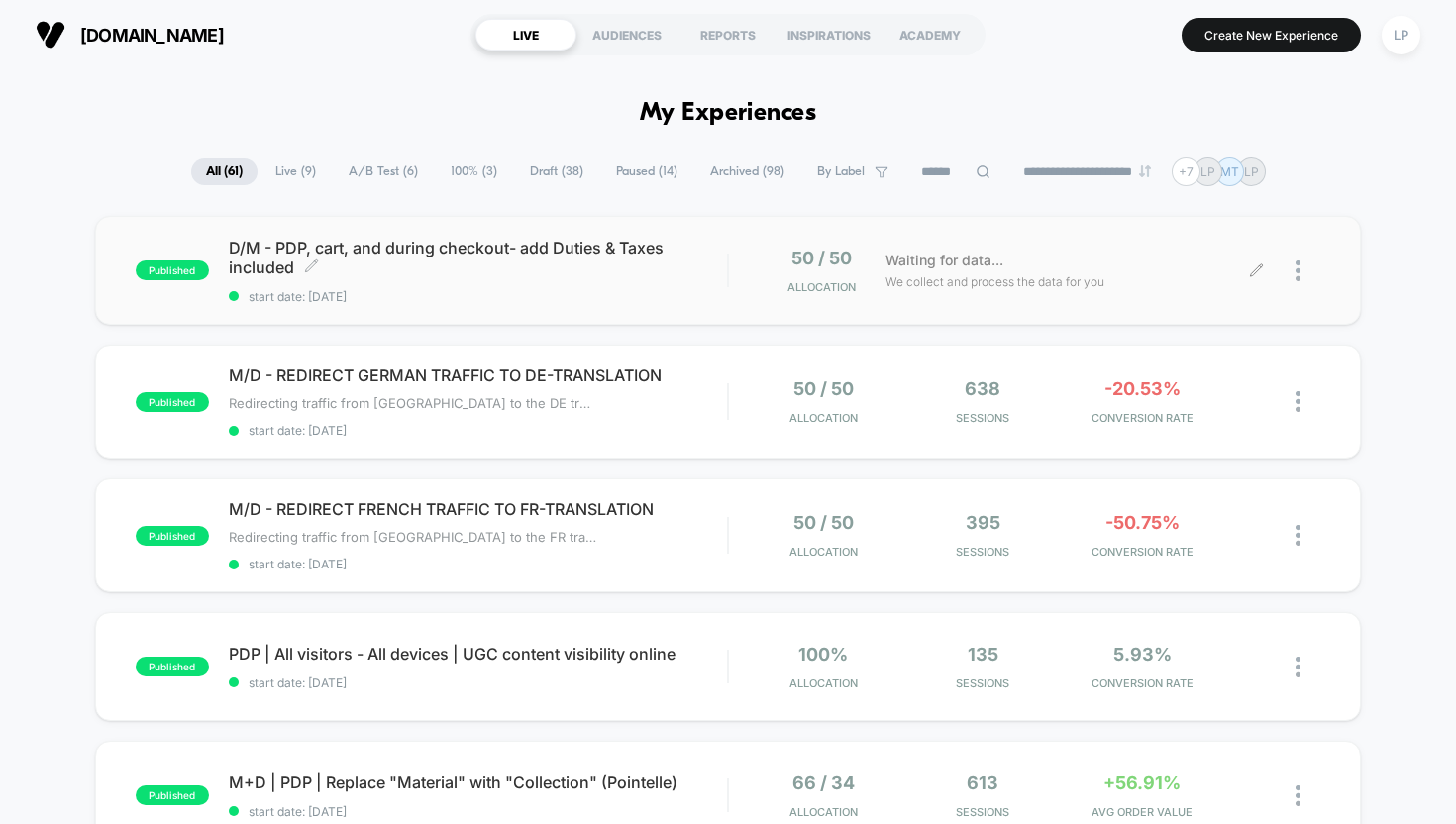click on "D/M - PDP, cart, and during checkout- add Duties & Taxes included﻿ Click to edit experience details" at bounding box center [478, 258] 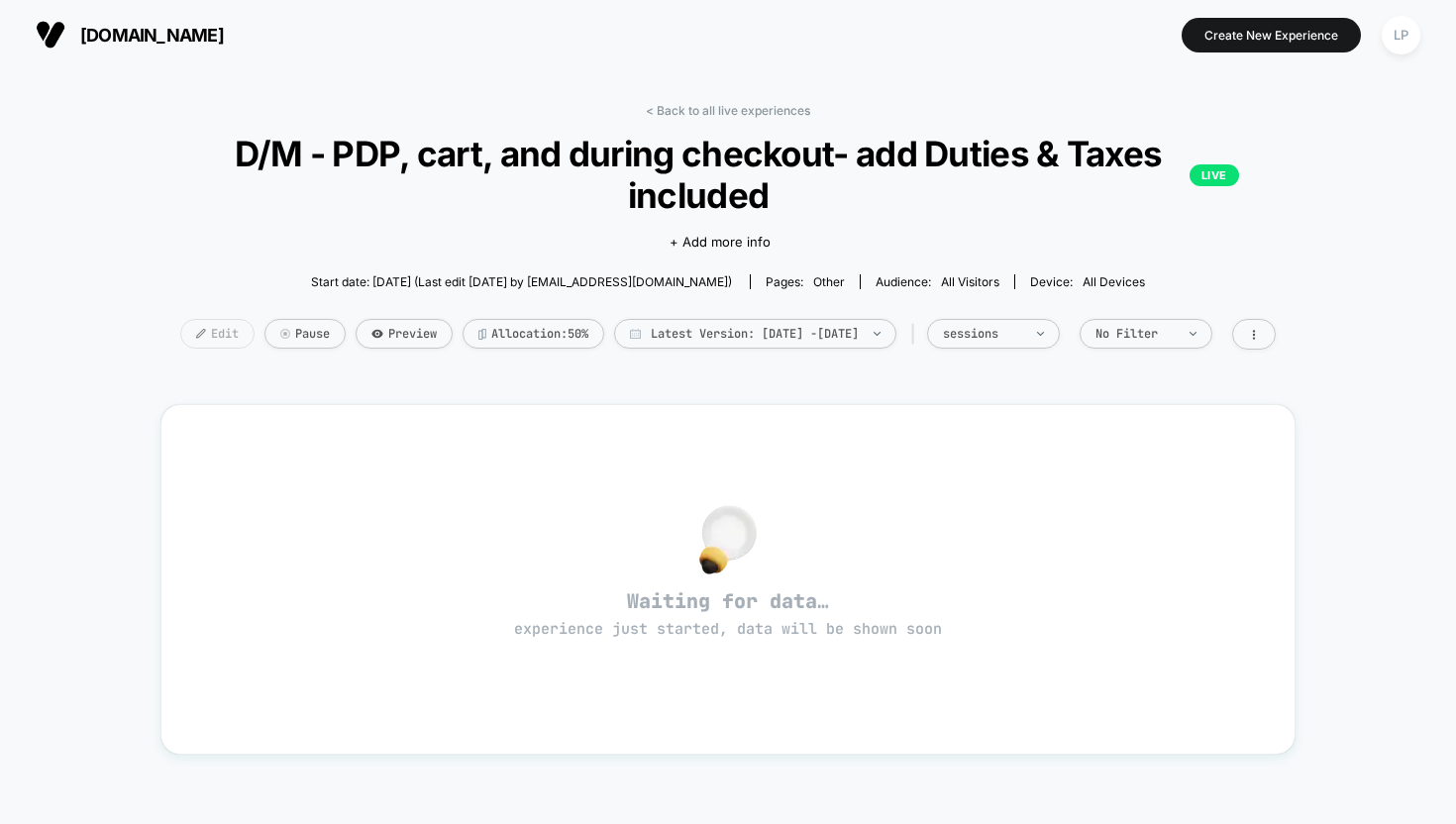 click on "Edit" at bounding box center [217, 334] 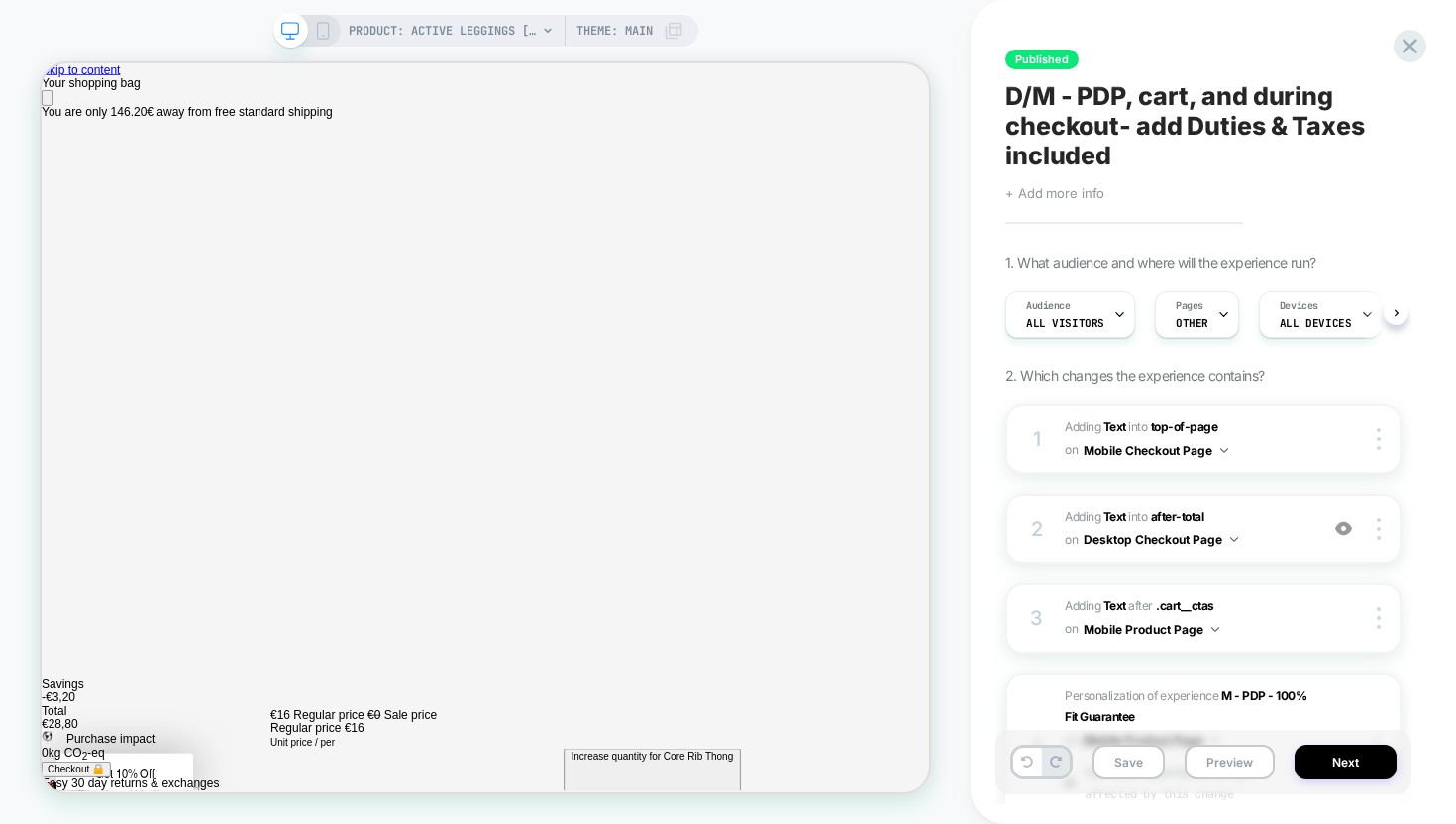 scroll, scrollTop: 0, scrollLeft: 0, axis: both 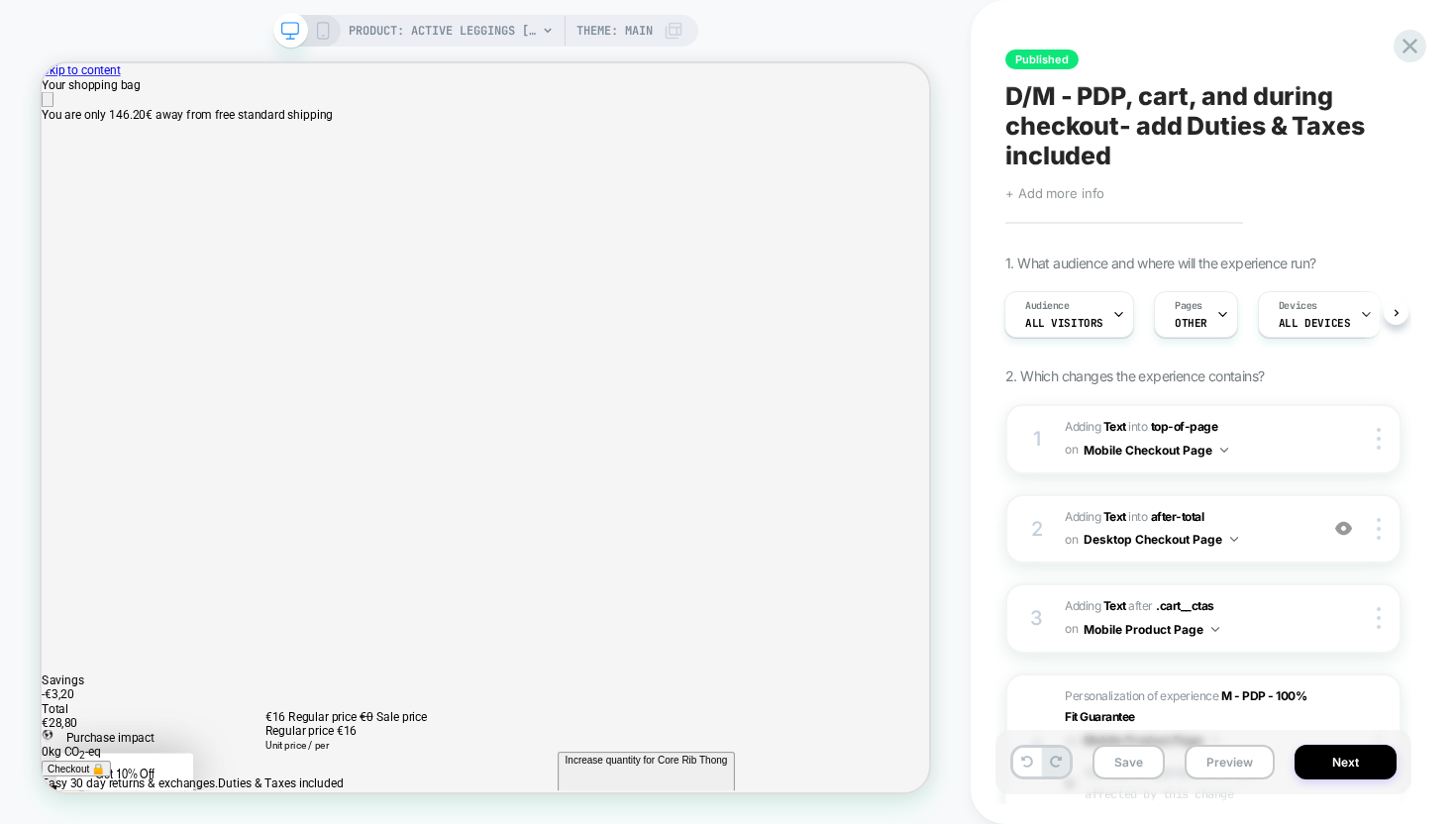 click 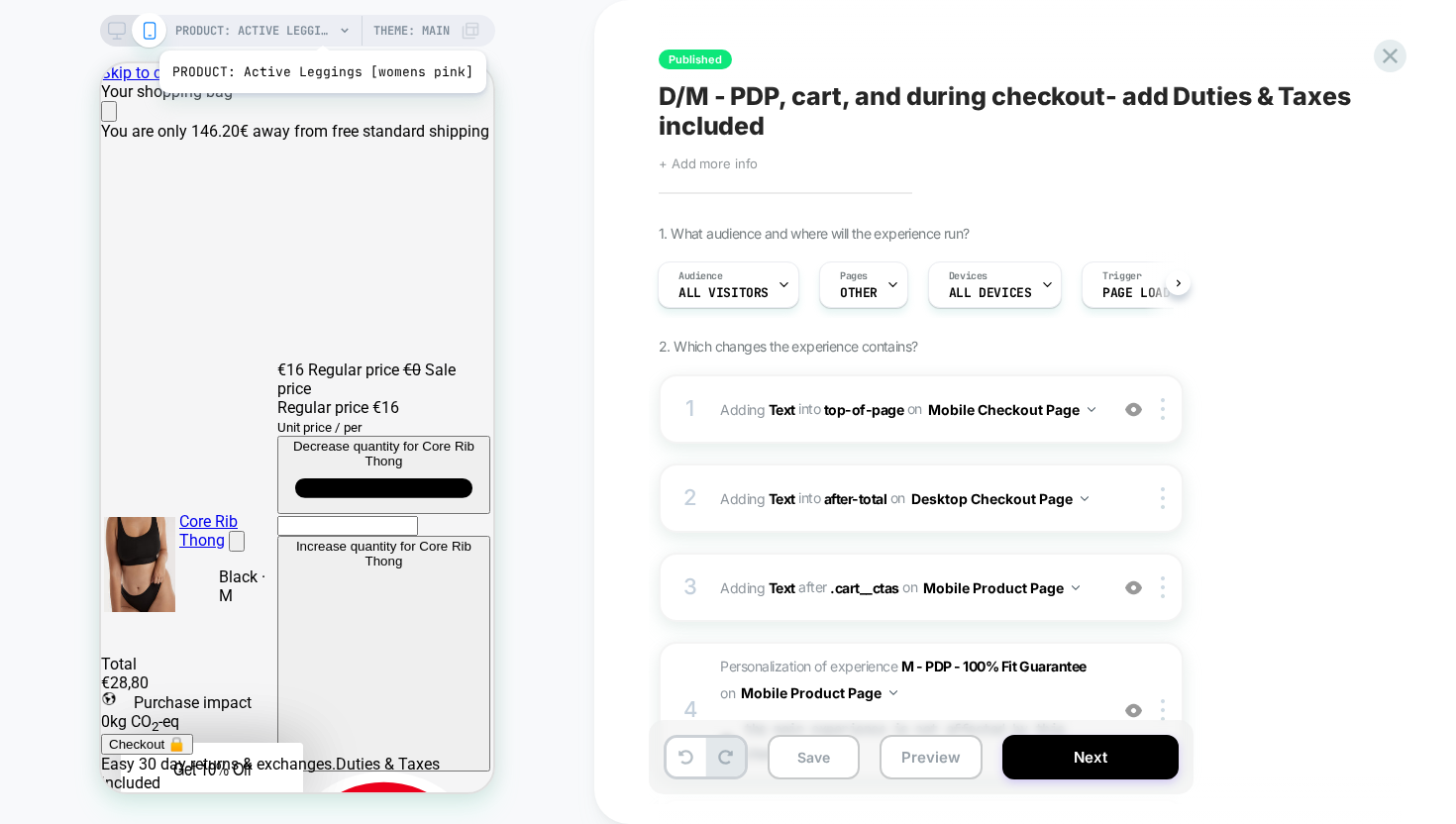 scroll, scrollTop: 0, scrollLeft: 0, axis: both 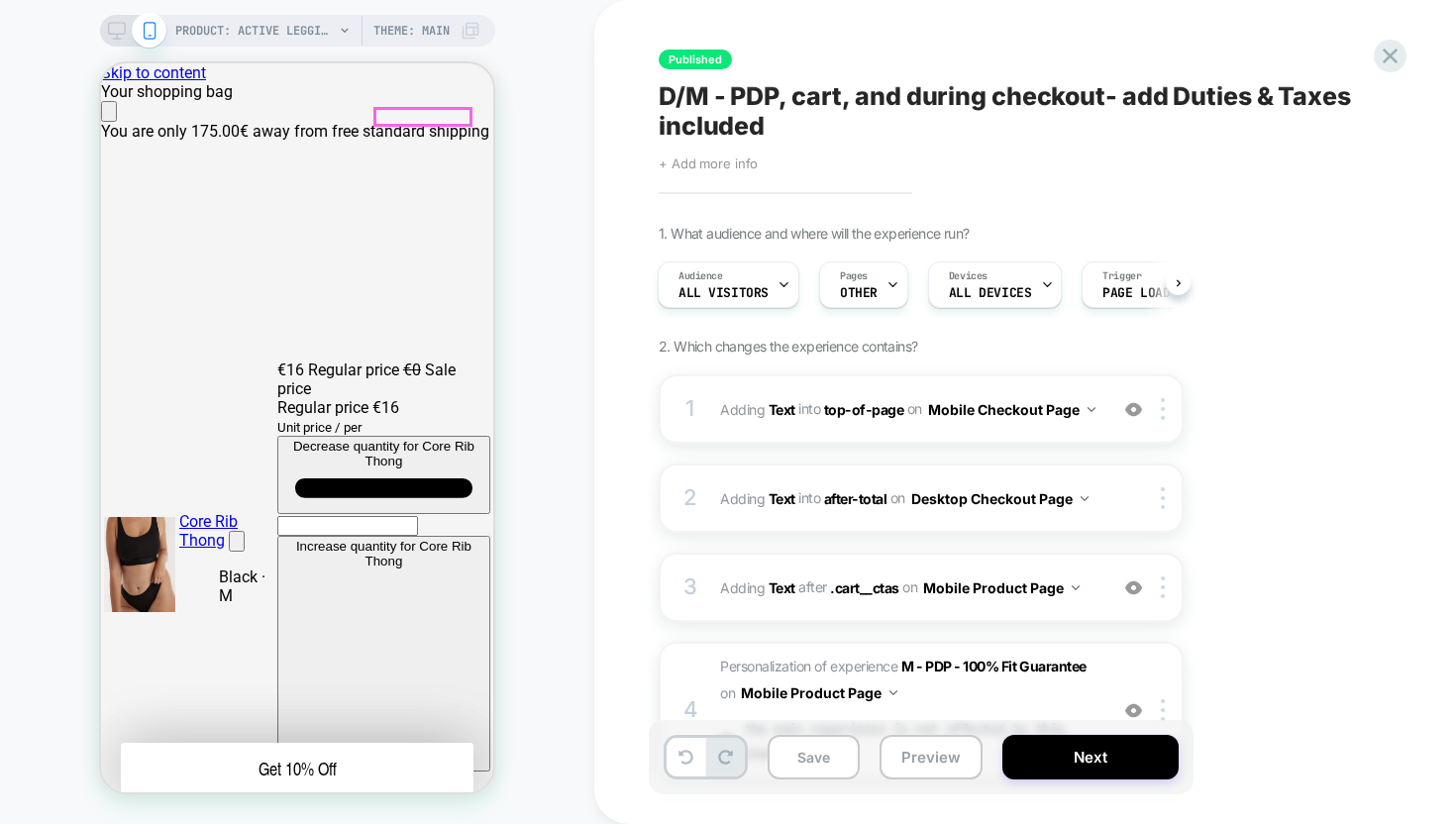 click 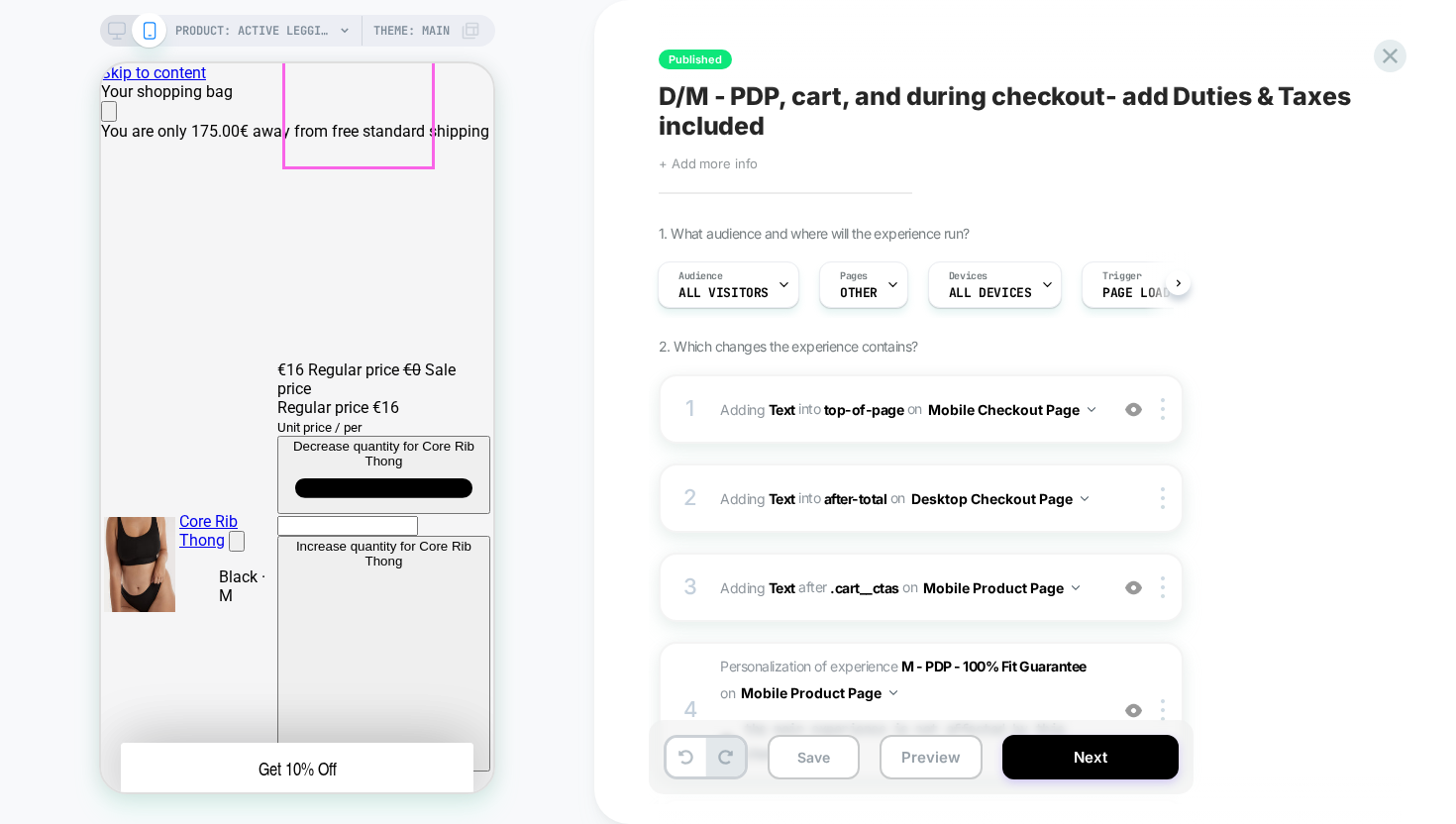 scroll, scrollTop: 0, scrollLeft: 0, axis: both 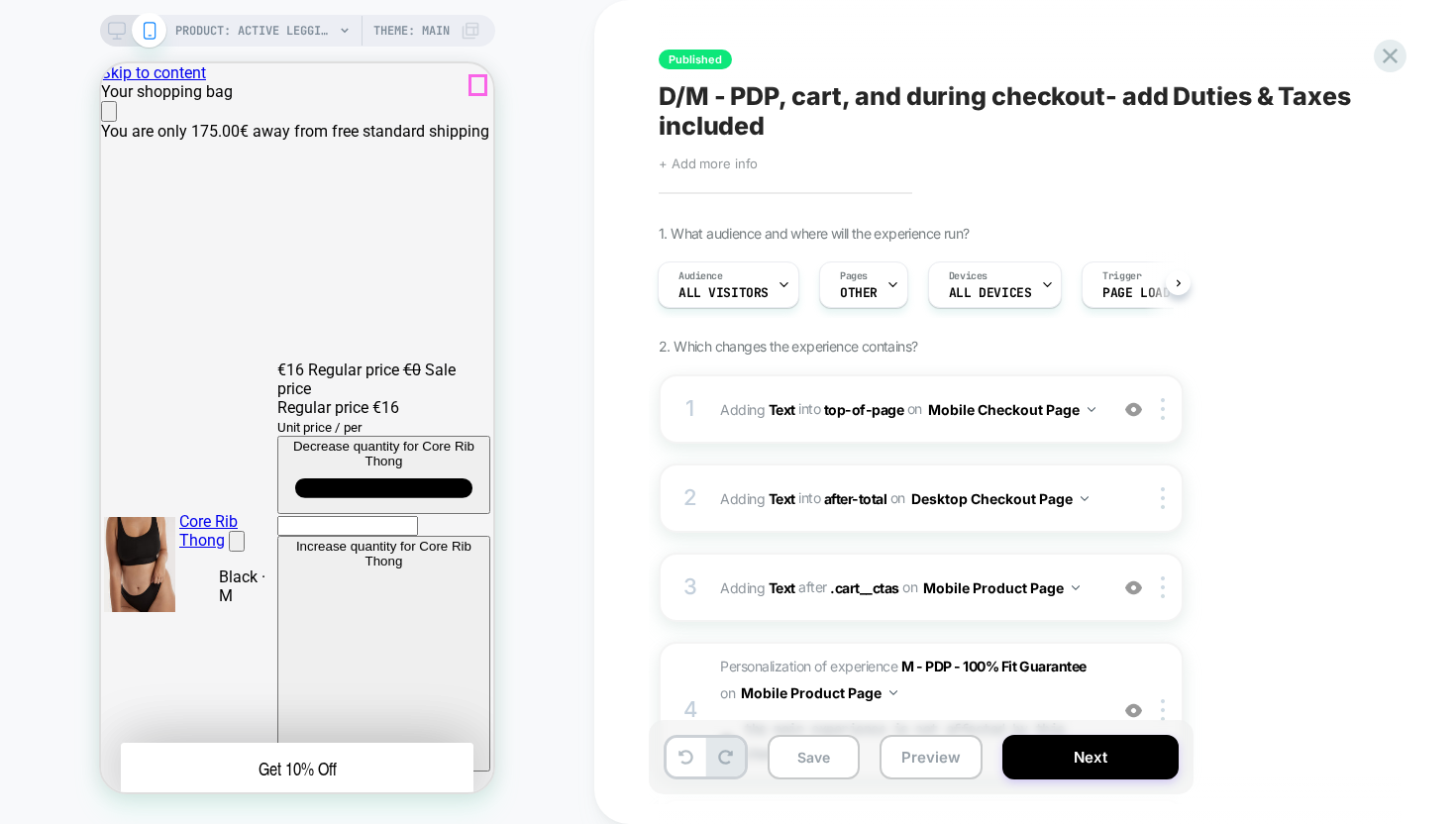 click at bounding box center (109, 111) 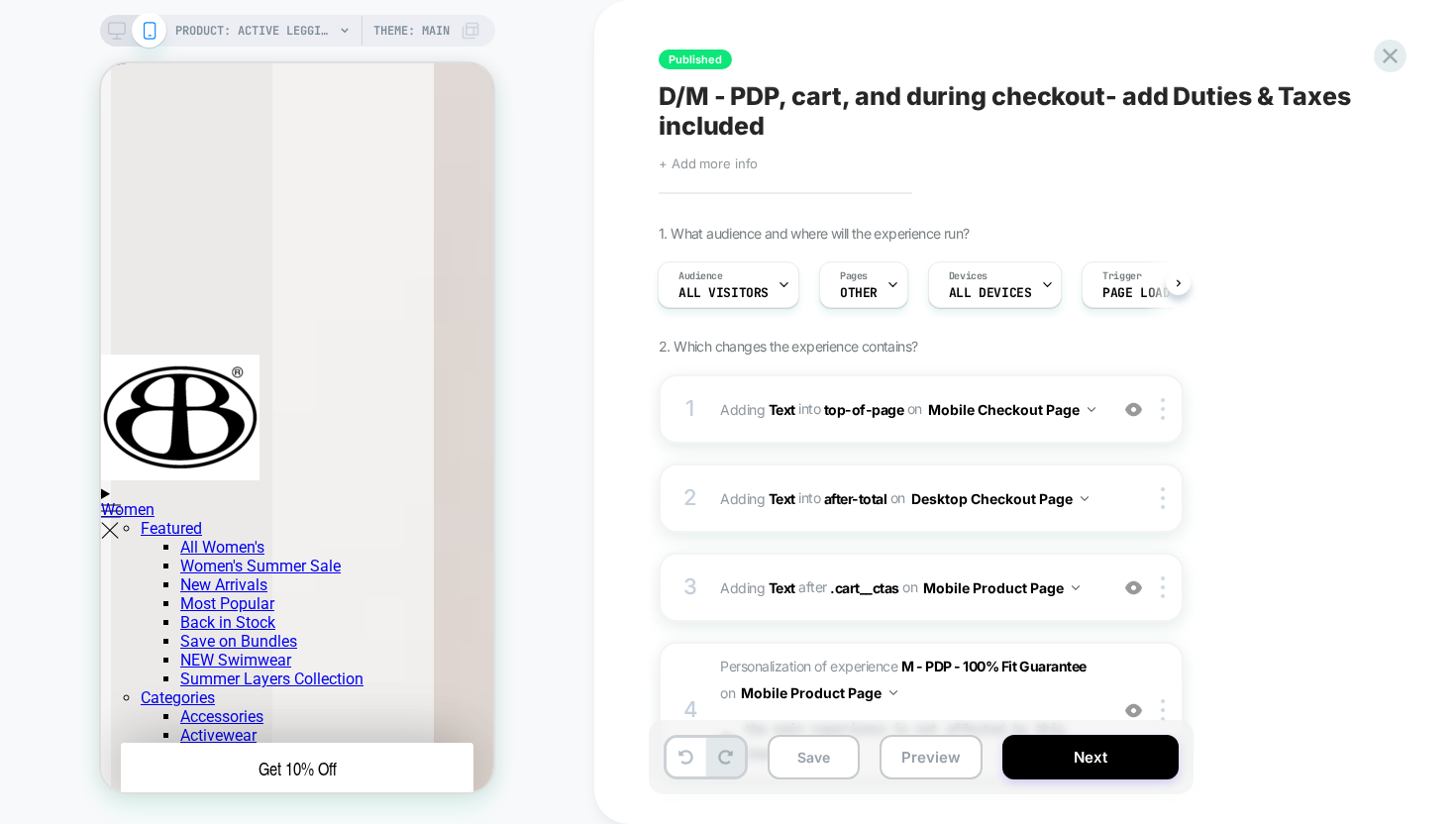scroll, scrollTop: 2825, scrollLeft: 0, axis: vertical 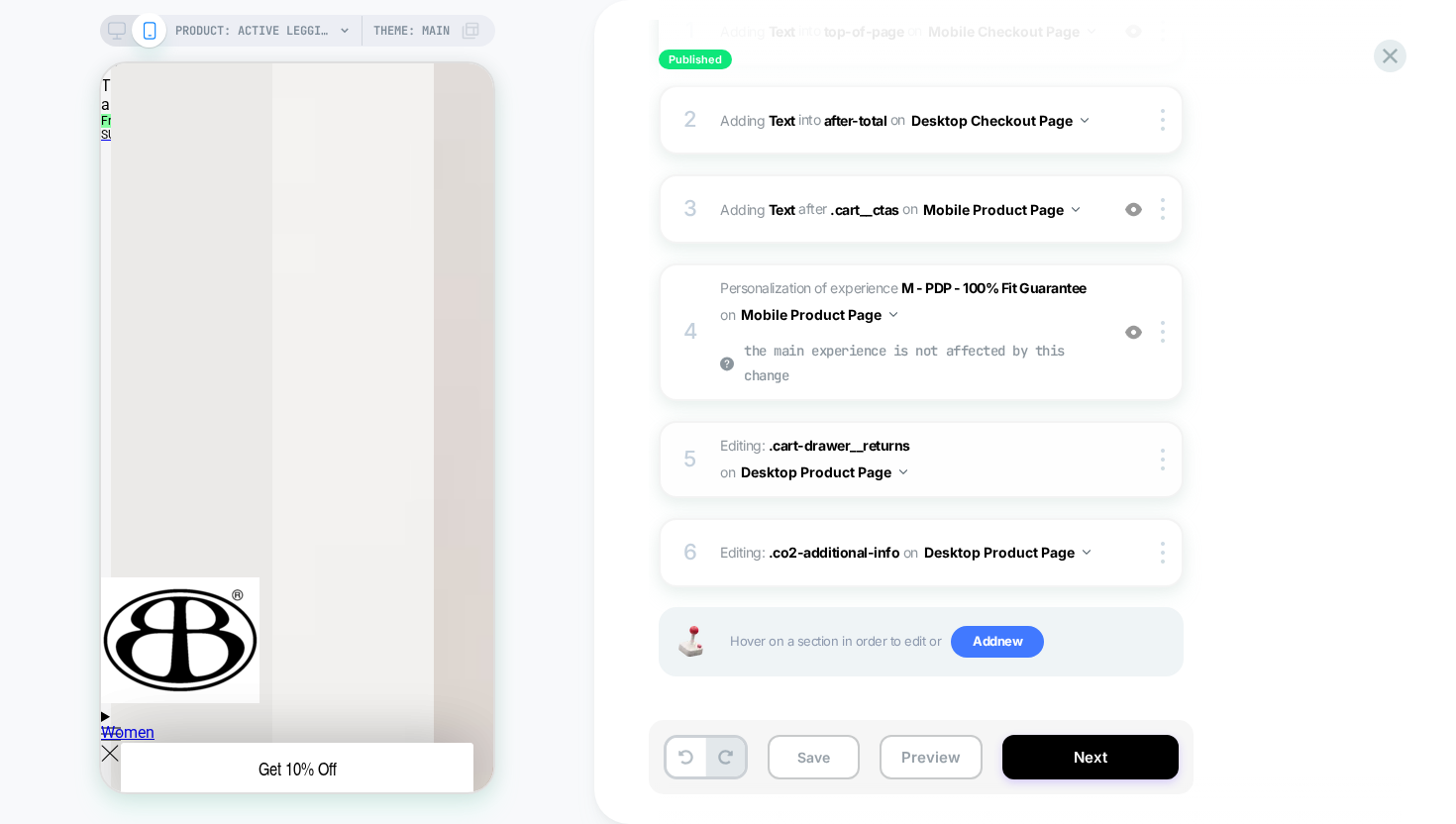 click on "Editing :   .cart-drawer__returns .cart-drawer__returns   on Desktop Product Page" at bounding box center (908, 460) 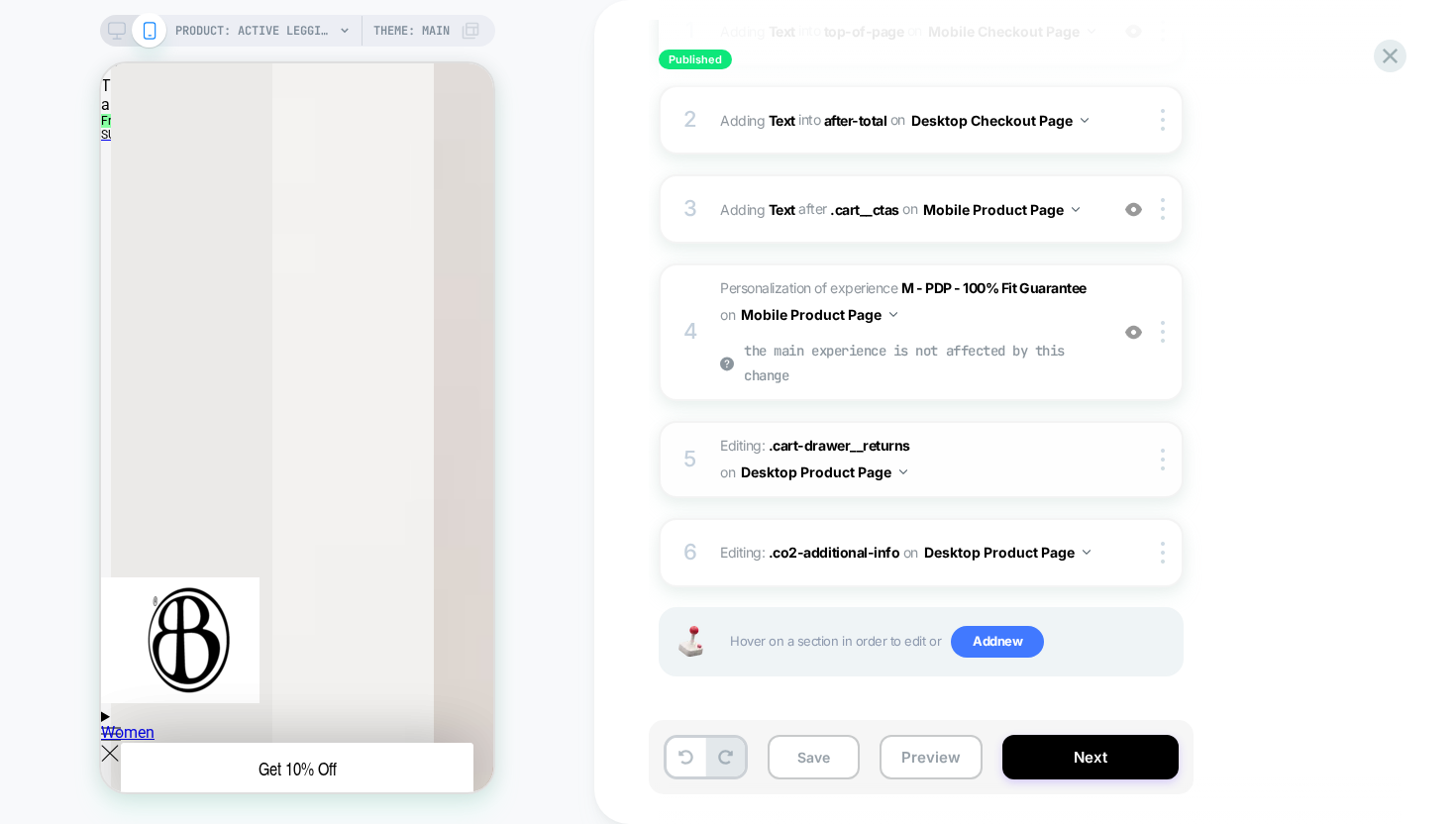 click on "Editing :   .cart-drawer__returns .cart-drawer__returns   on Desktop Product Page" at bounding box center [908, 460] 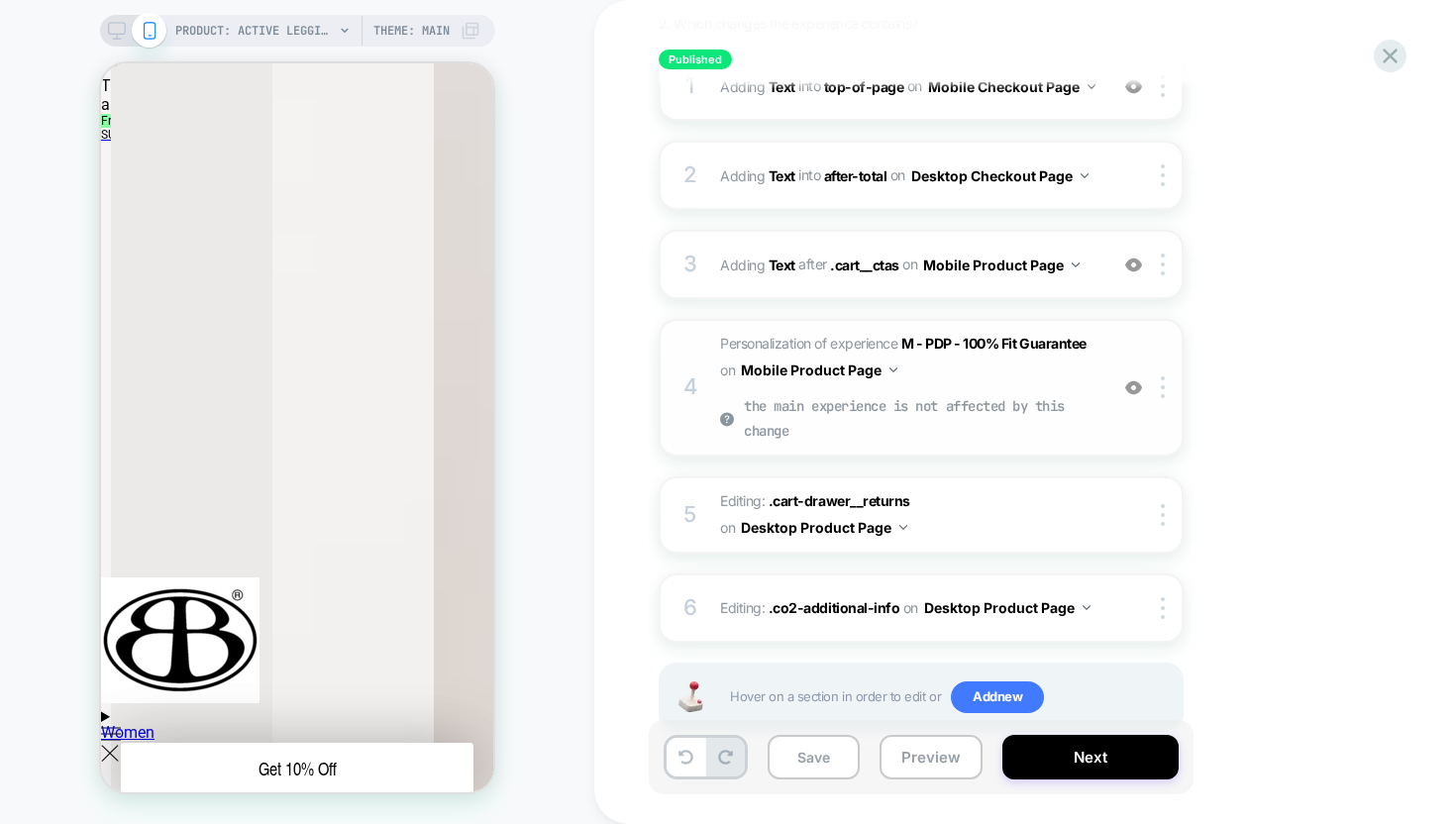 scroll, scrollTop: 288, scrollLeft: 0, axis: vertical 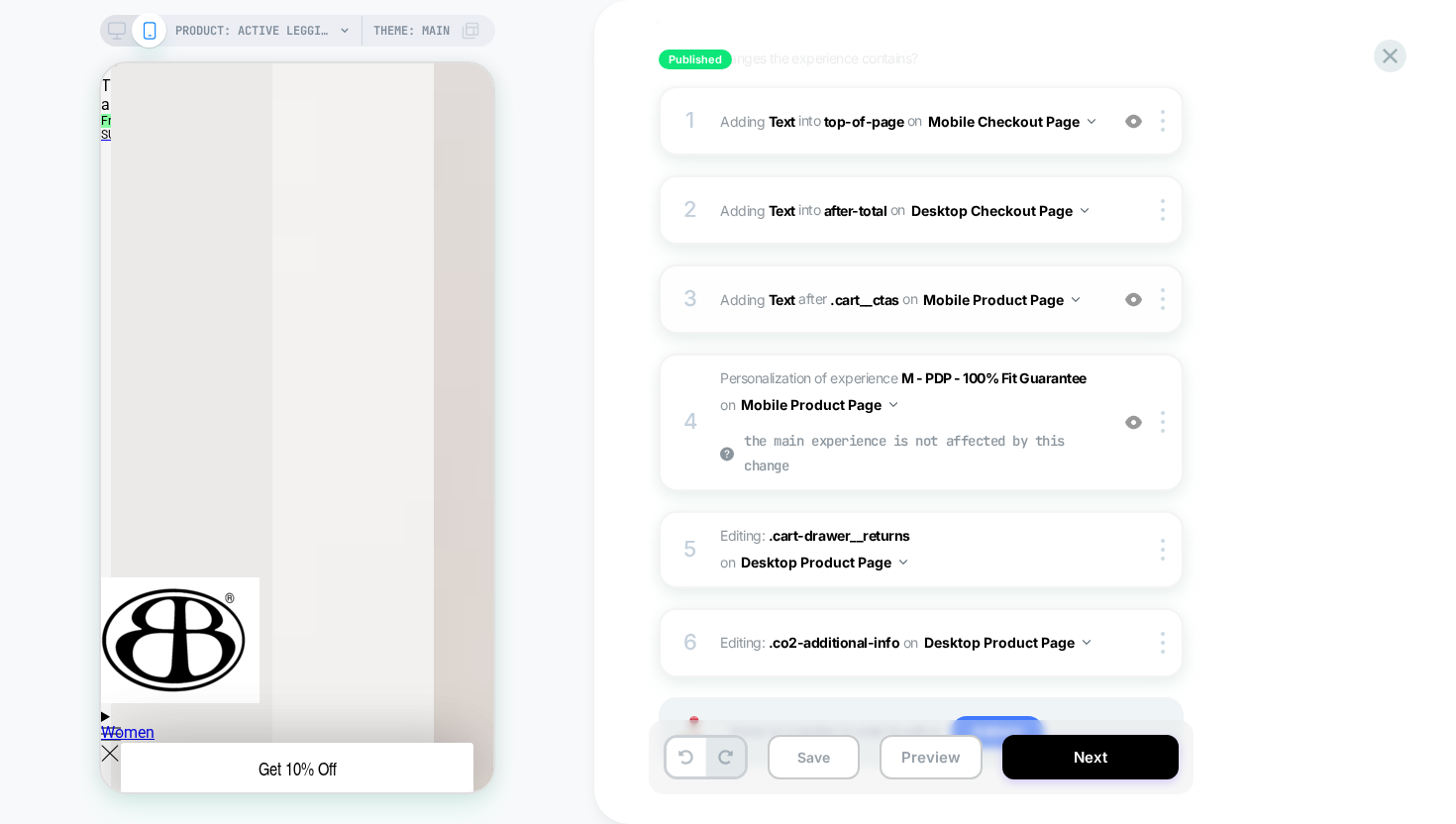 click on "#_loomi_addon_1751981163255 Adding   Text   AFTER .cart__ctas .cart__ctas   on Mobile Product Page" at bounding box center (908, 299) 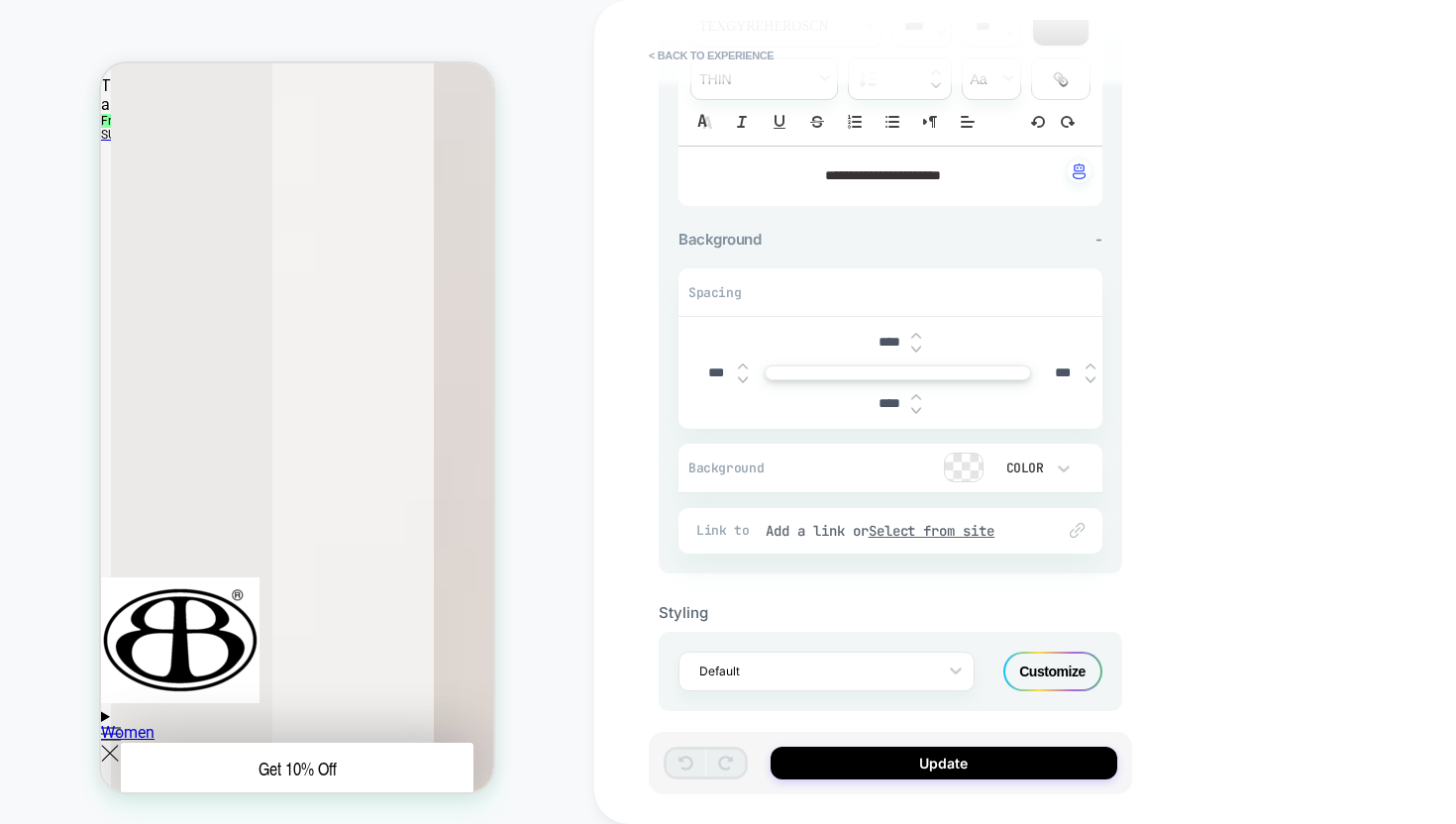 scroll, scrollTop: 274, scrollLeft: 0, axis: vertical 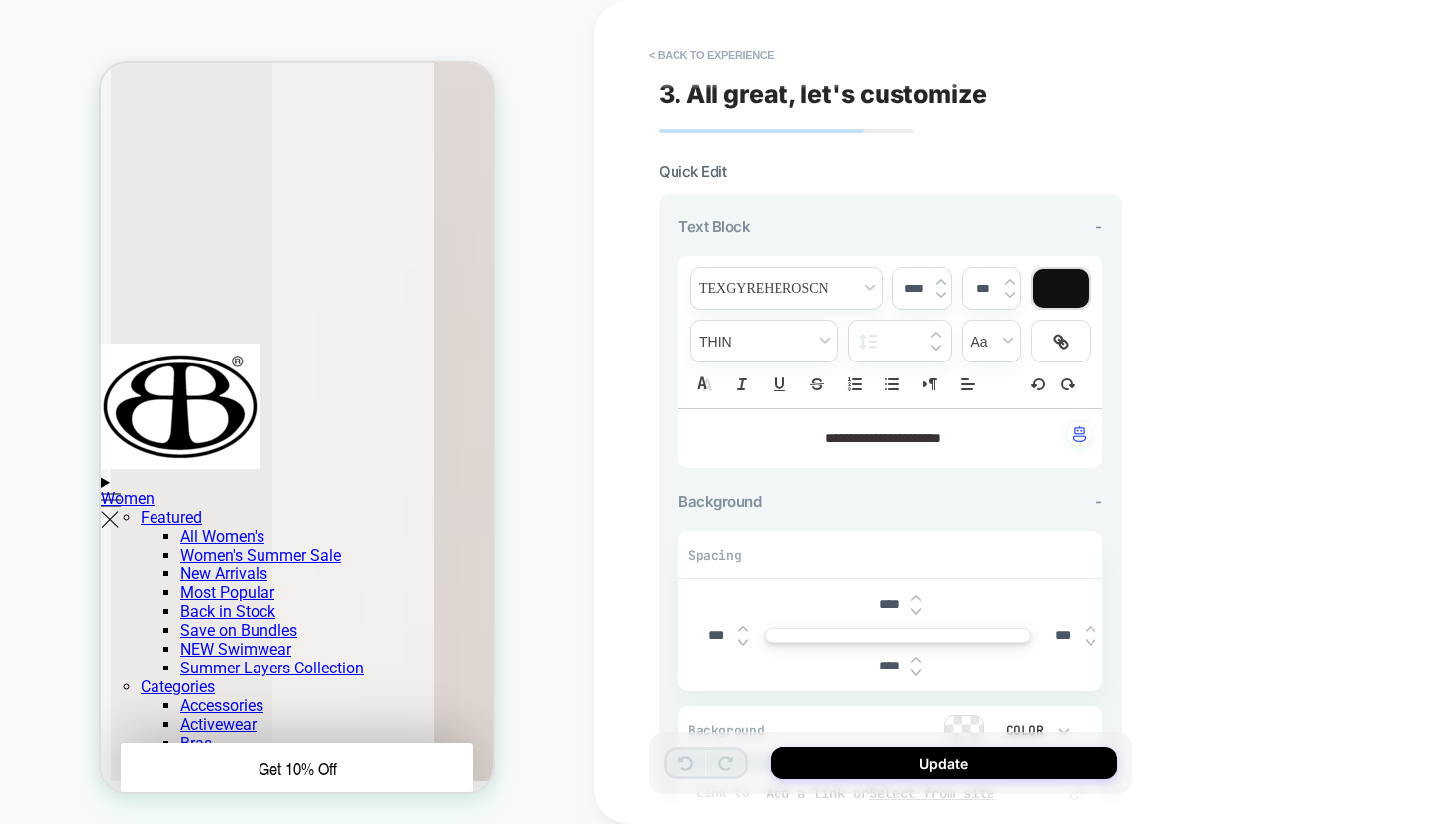 click 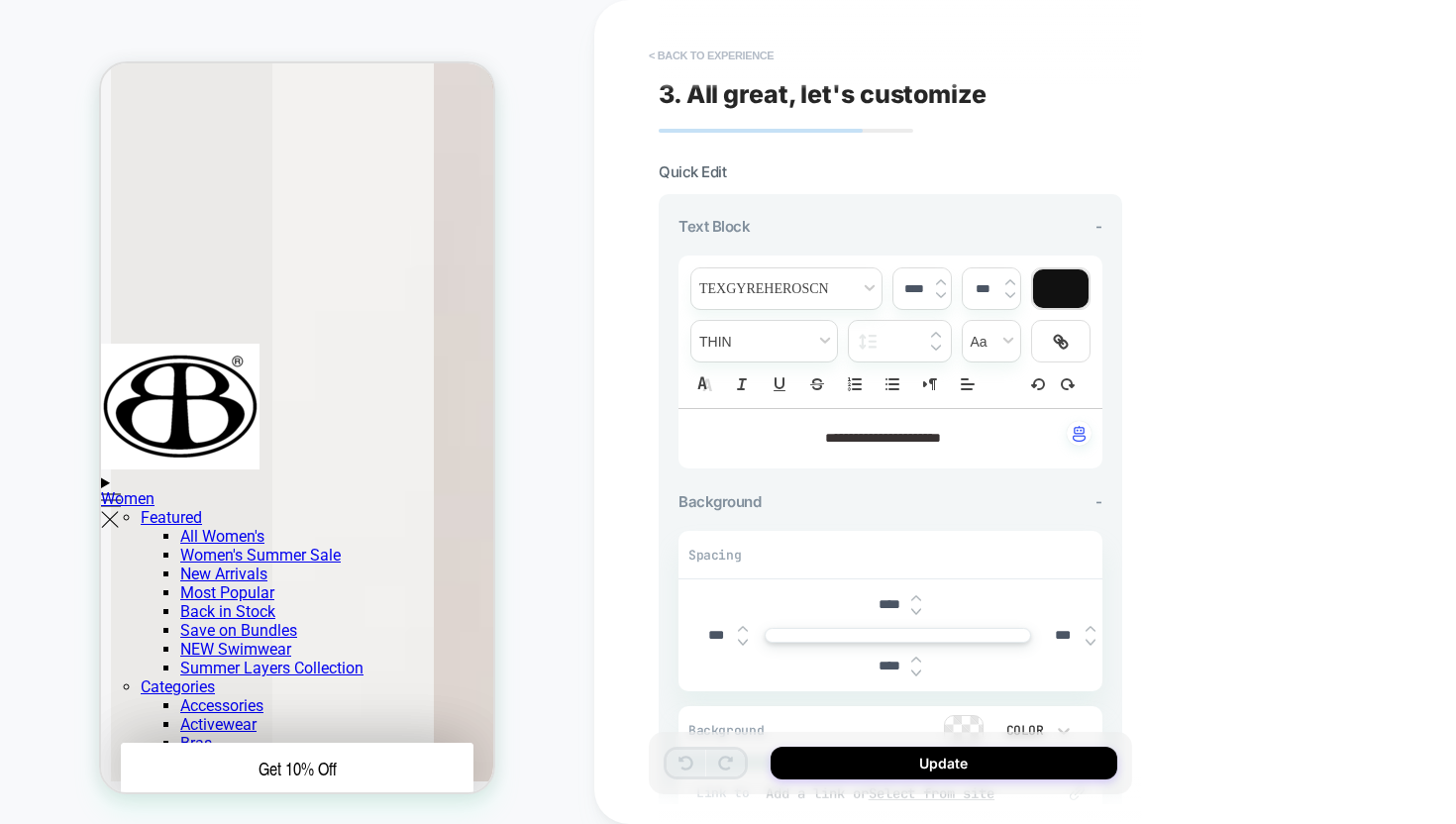 click on "< Back to experience" at bounding box center (711, 55) 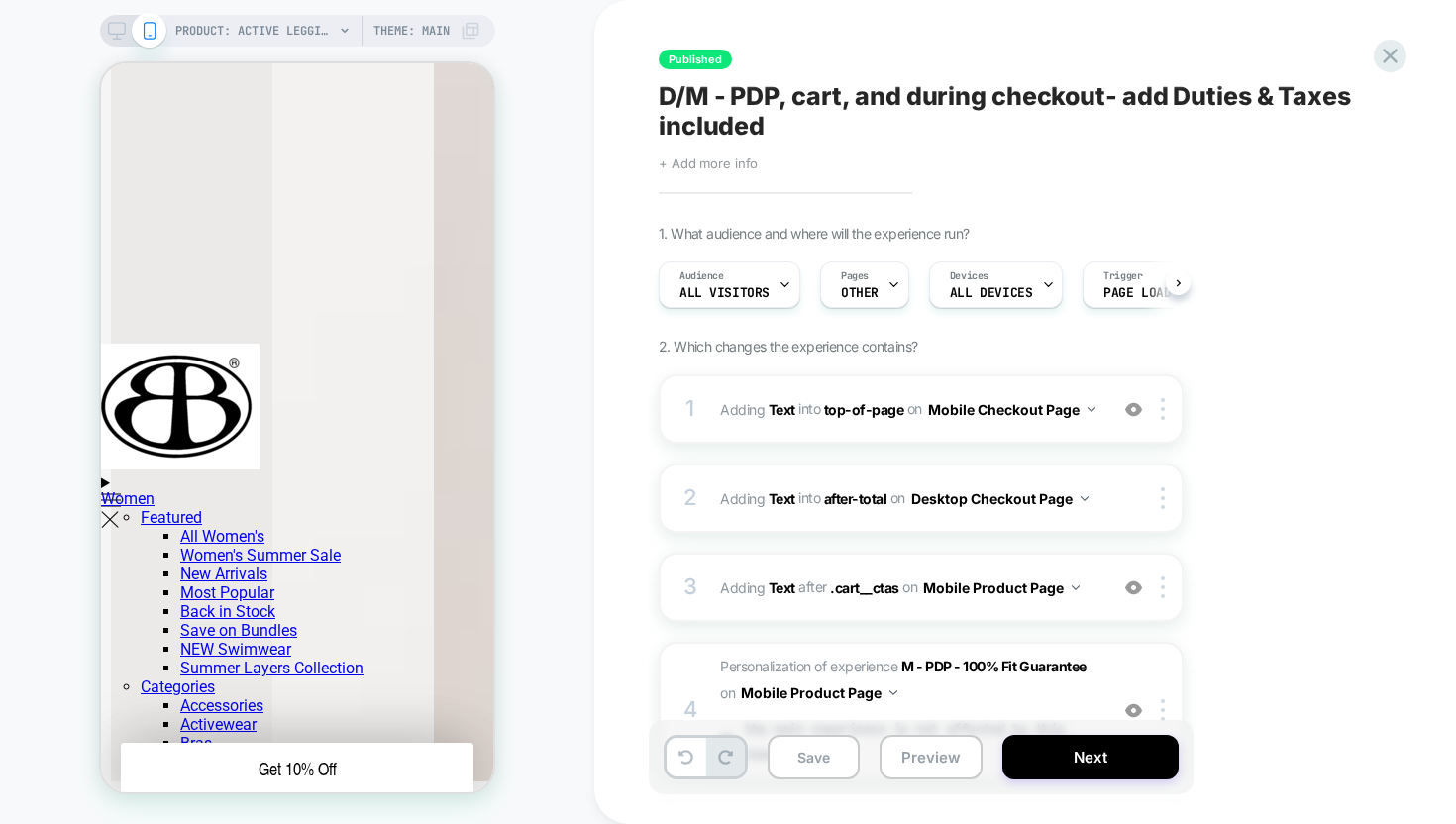 scroll, scrollTop: 0, scrollLeft: 1, axis: horizontal 